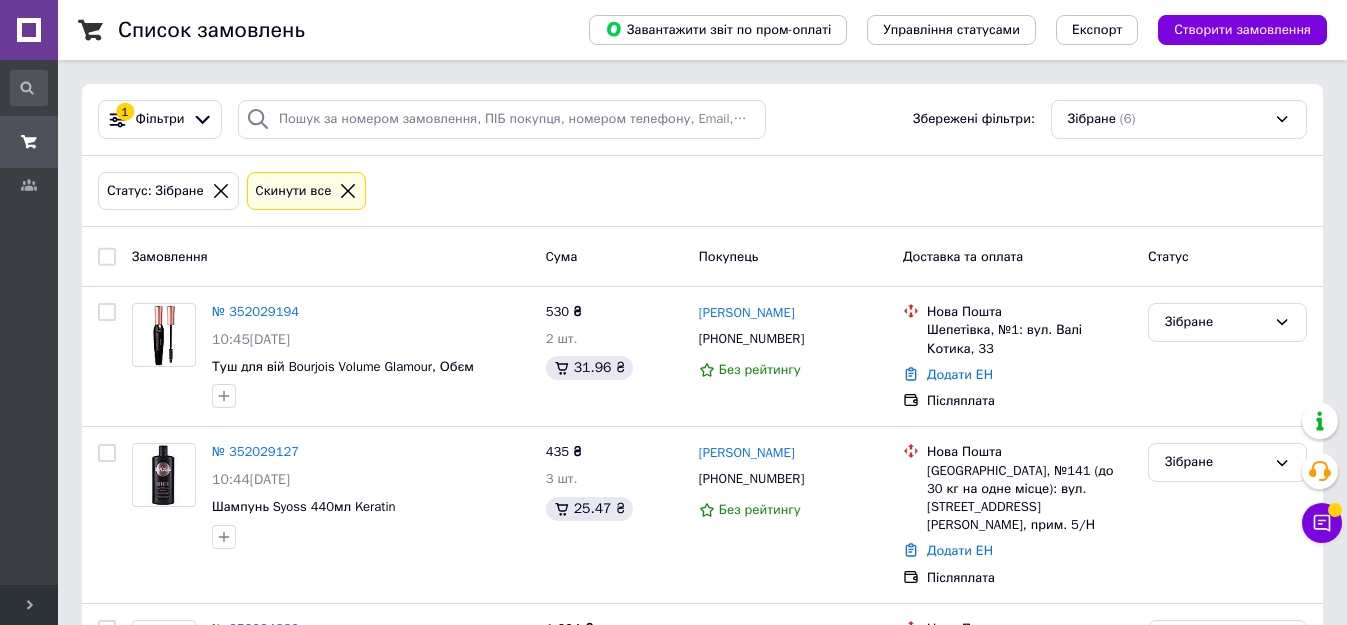 scroll, scrollTop: 0, scrollLeft: 0, axis: both 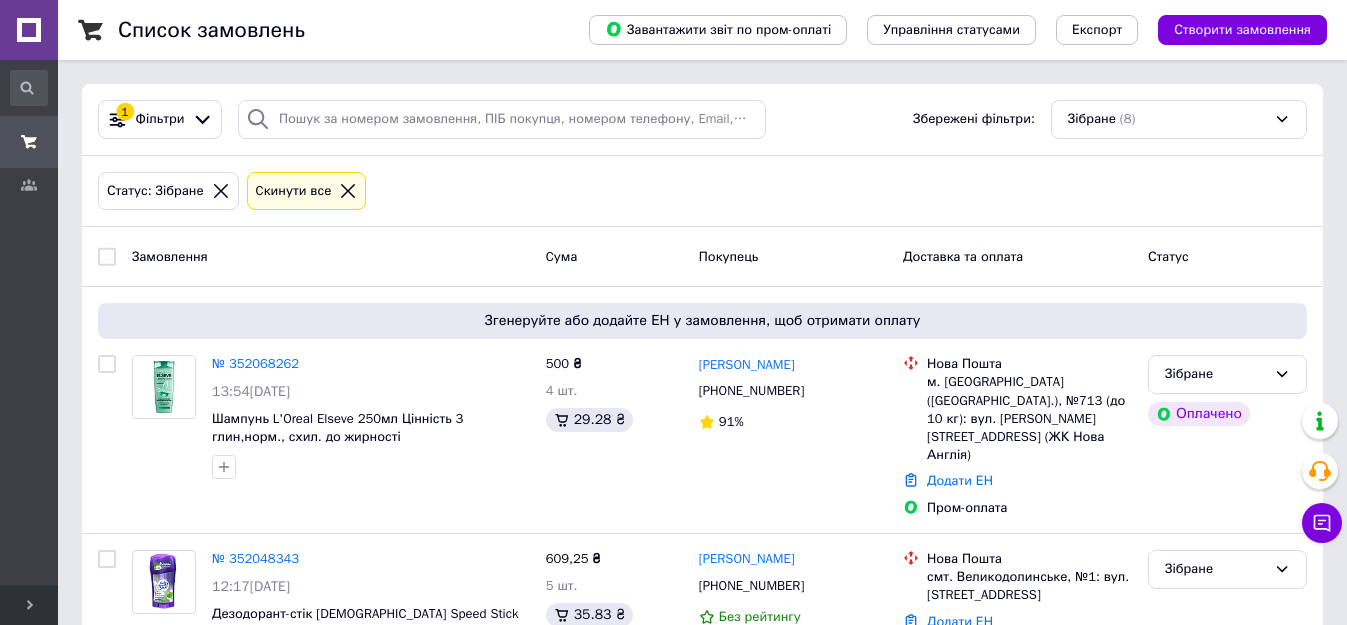 click on "Статус: Зібране Cкинути все" at bounding box center [702, 191] 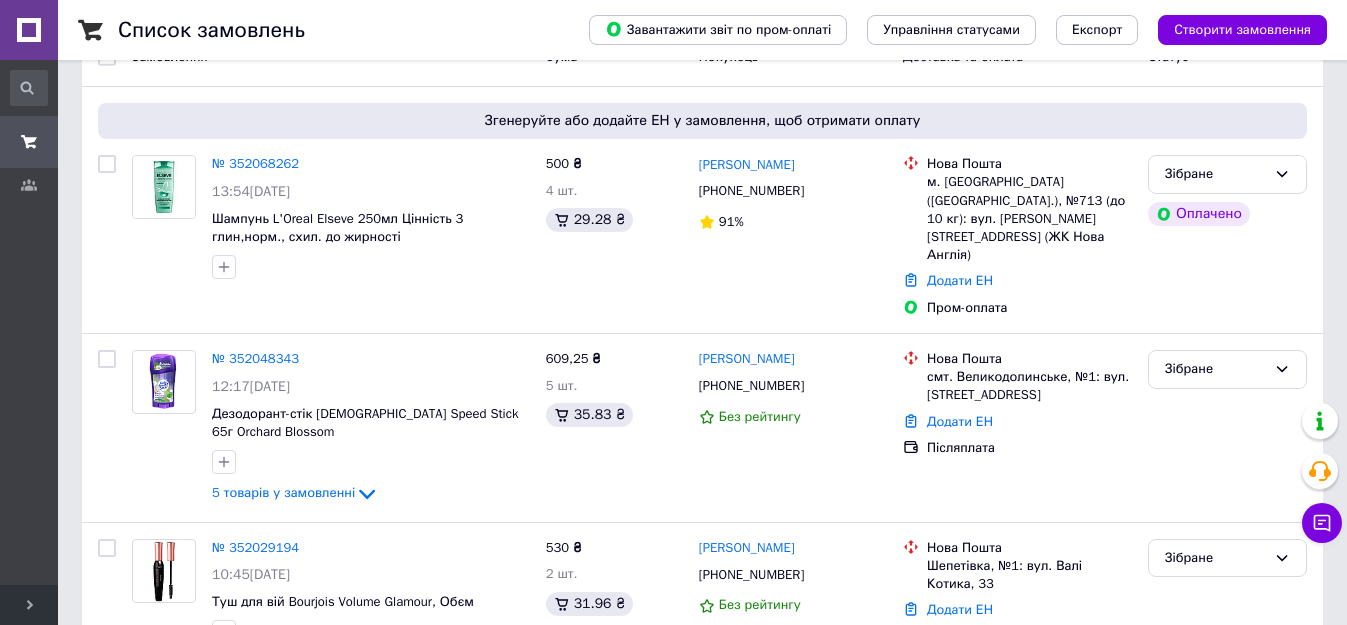 scroll, scrollTop: 400, scrollLeft: 0, axis: vertical 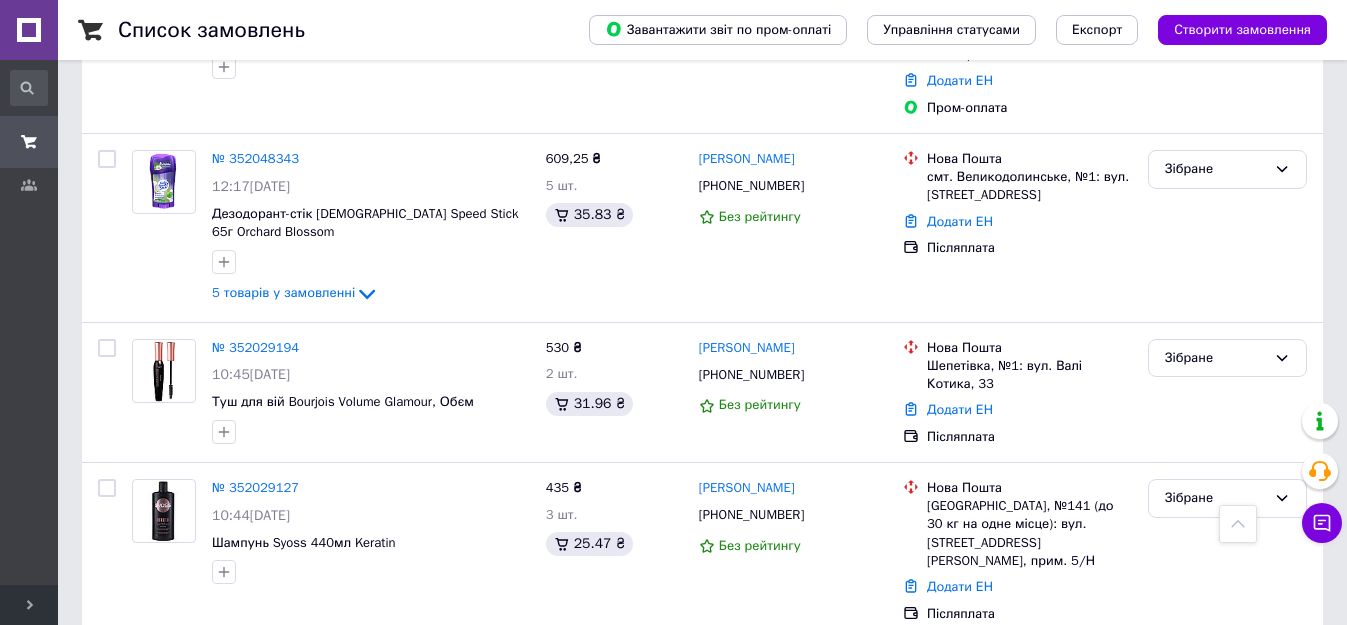 click on "№ 352029194" at bounding box center [255, 347] 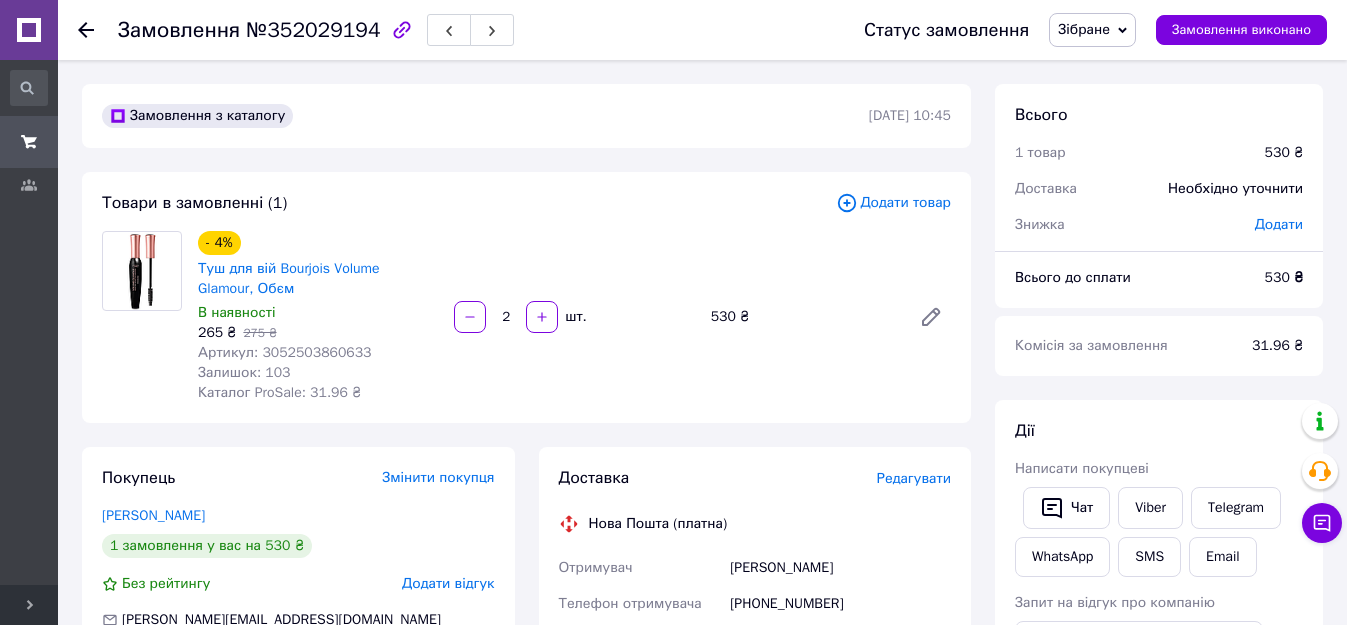 click on "Viber" at bounding box center [1150, 508] 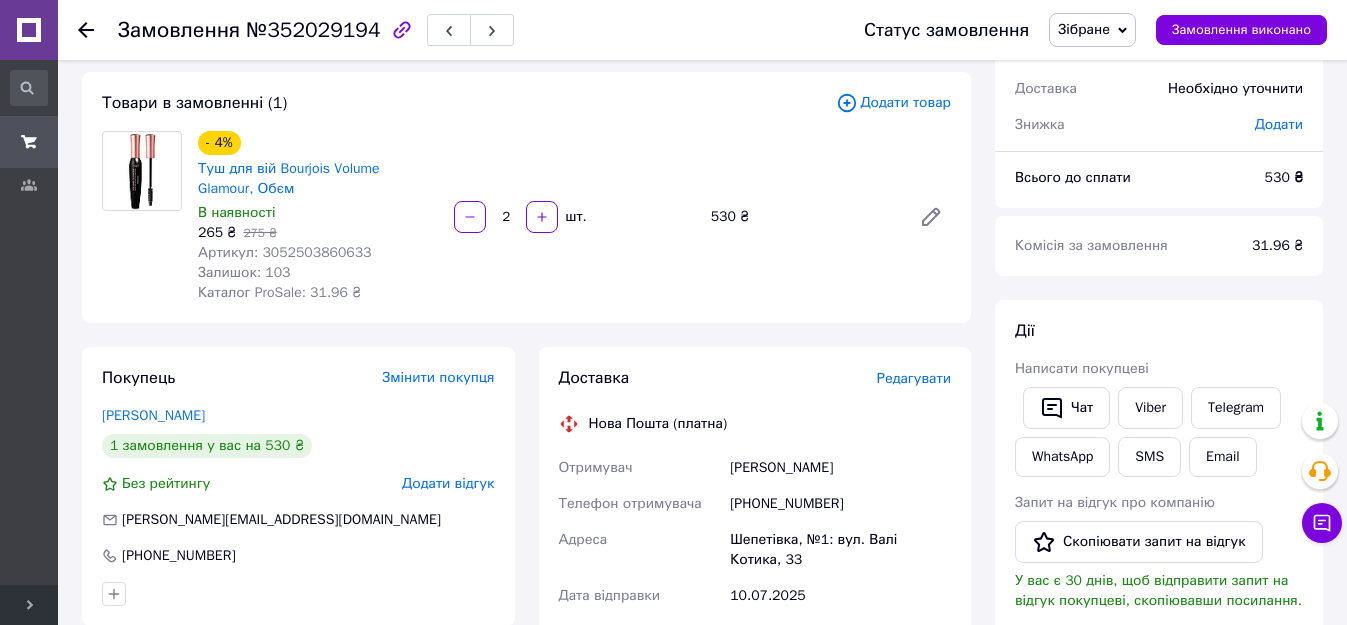 scroll, scrollTop: 0, scrollLeft: 0, axis: both 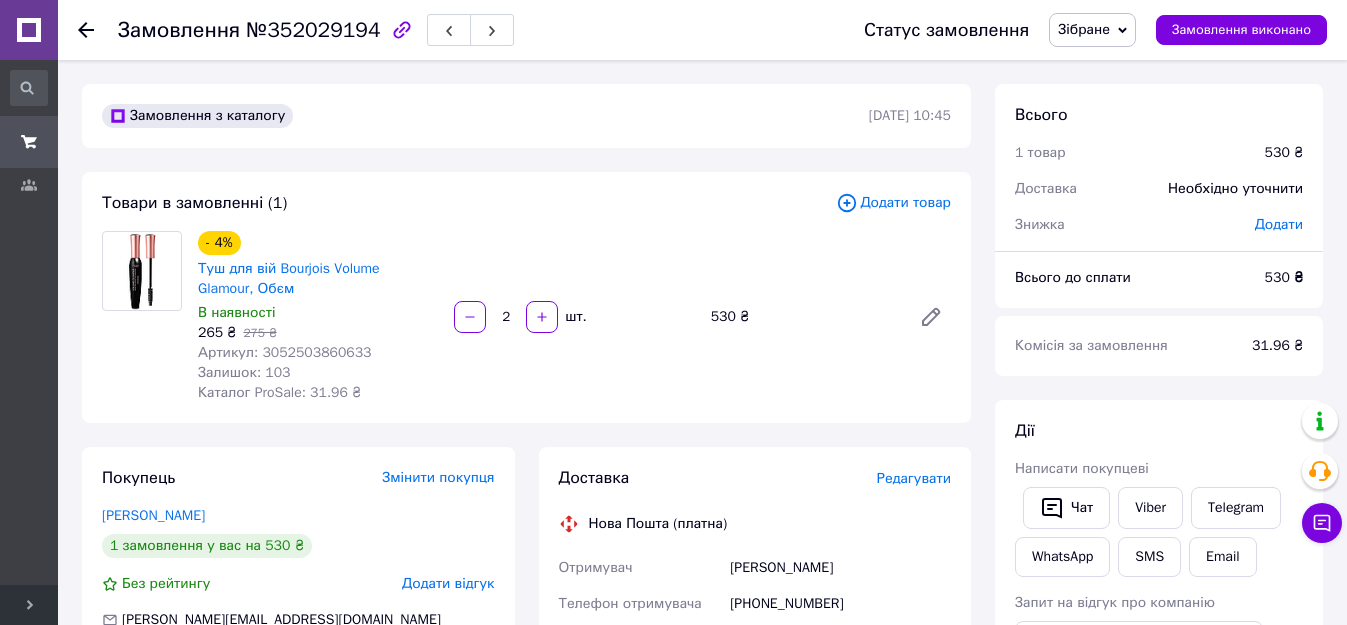 click on "Viber" at bounding box center [1150, 508] 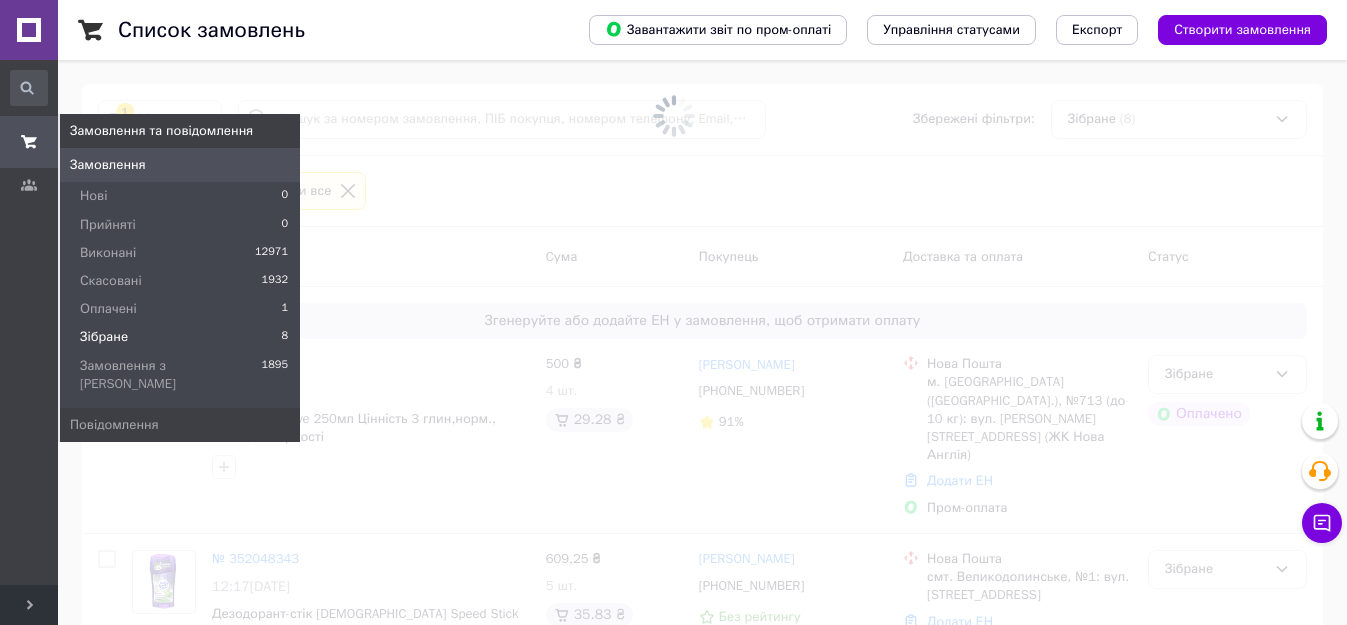 click on "Оплачені" at bounding box center [108, 309] 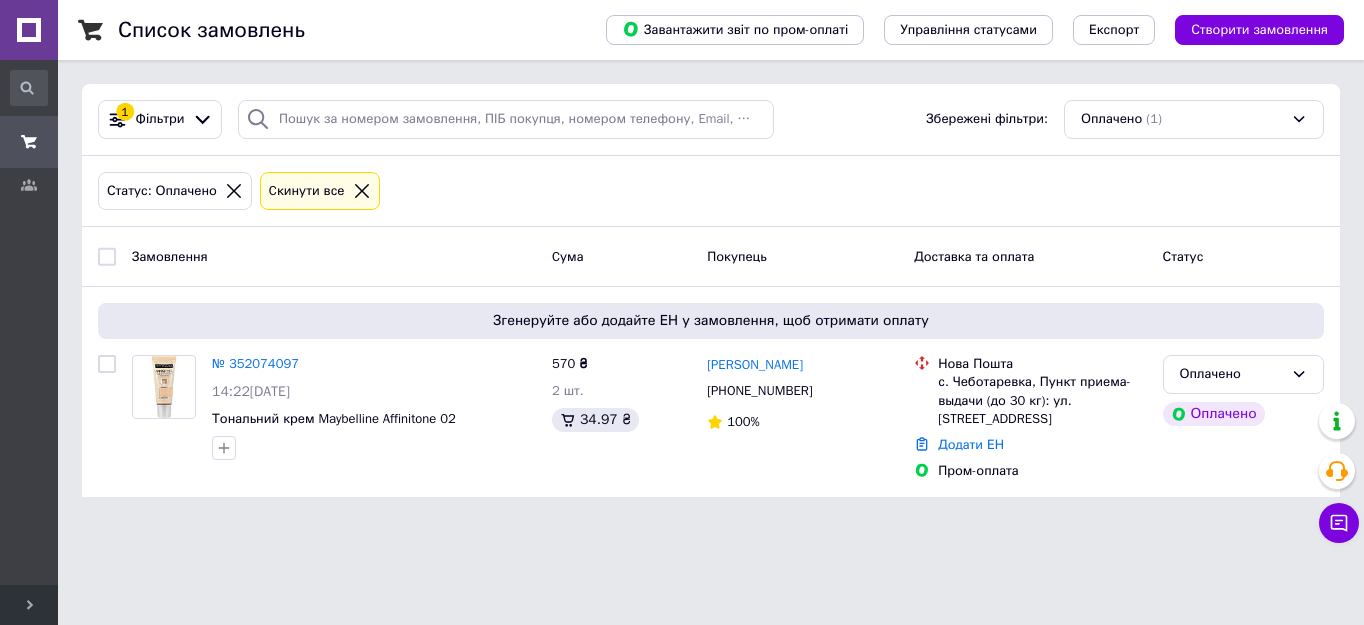 click on "Оплачено" at bounding box center (1231, 374) 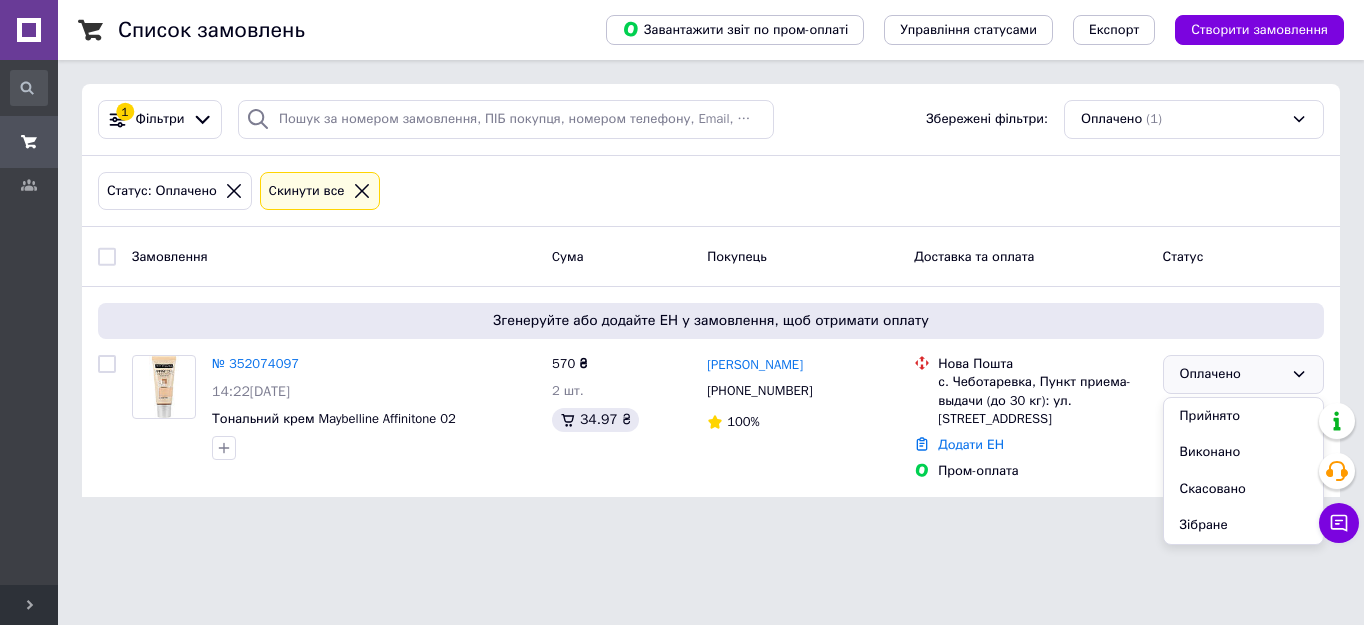 drag, startPoint x: 1199, startPoint y: 418, endPoint x: 349, endPoint y: 151, distance: 890.94836 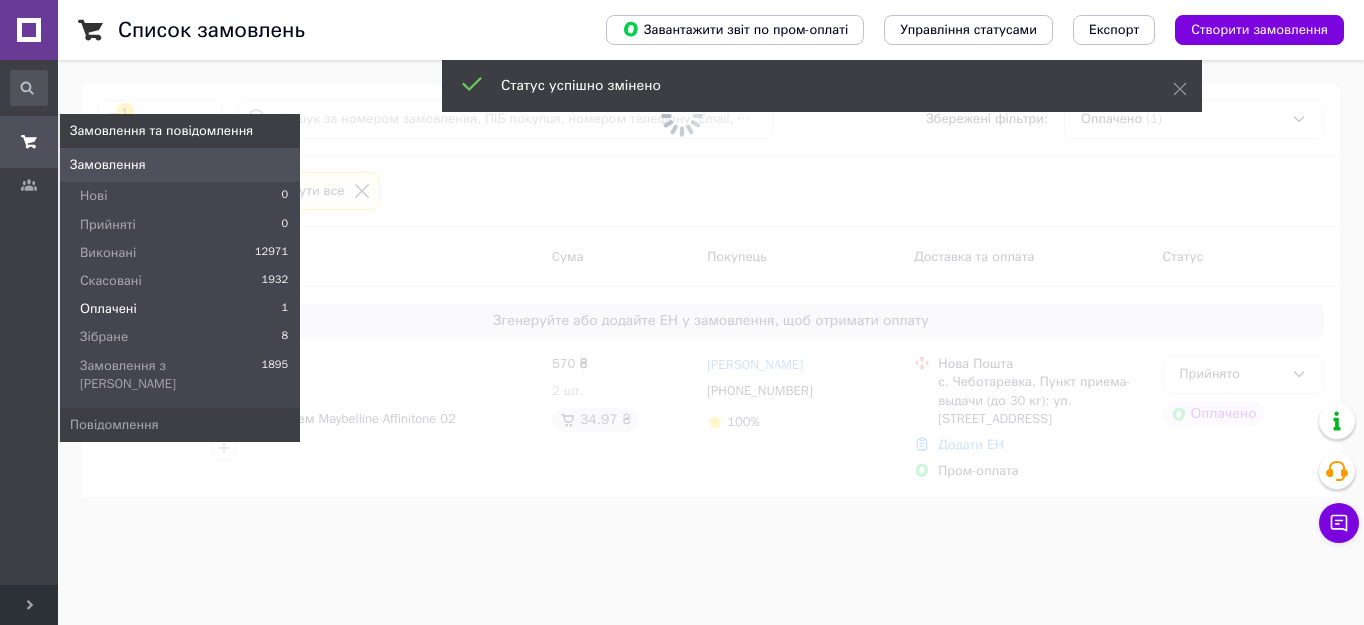 click on "Зібране" at bounding box center (104, 337) 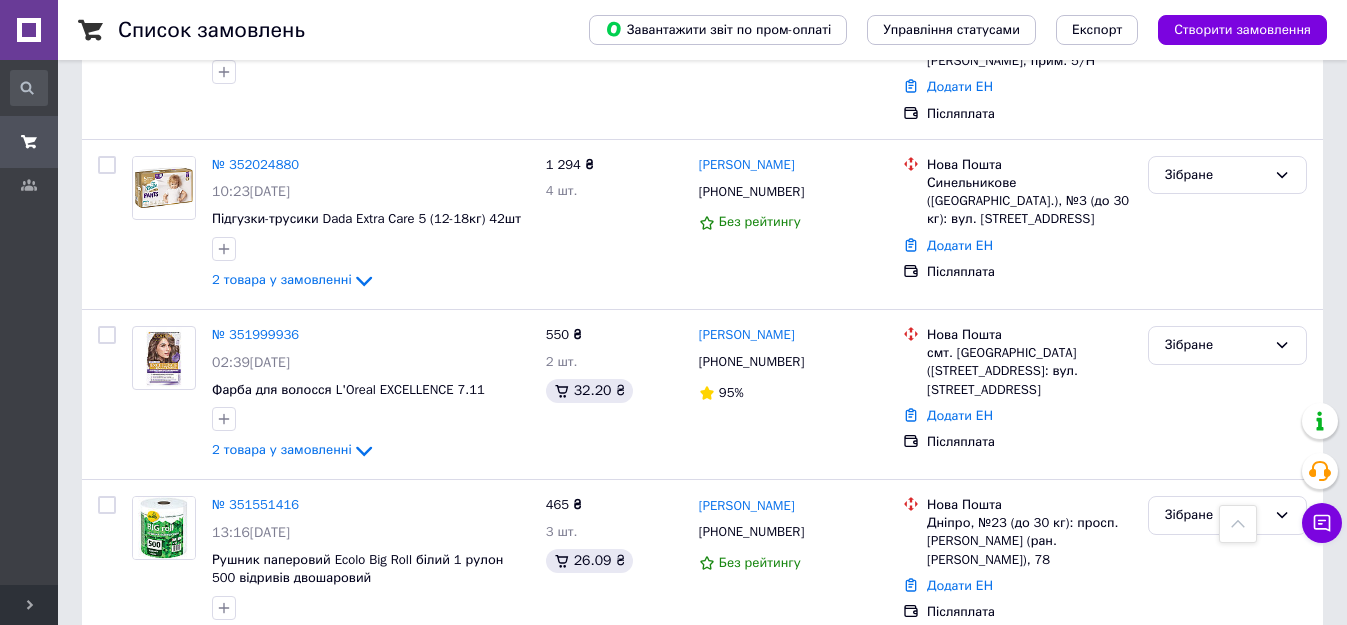 scroll, scrollTop: 700, scrollLeft: 0, axis: vertical 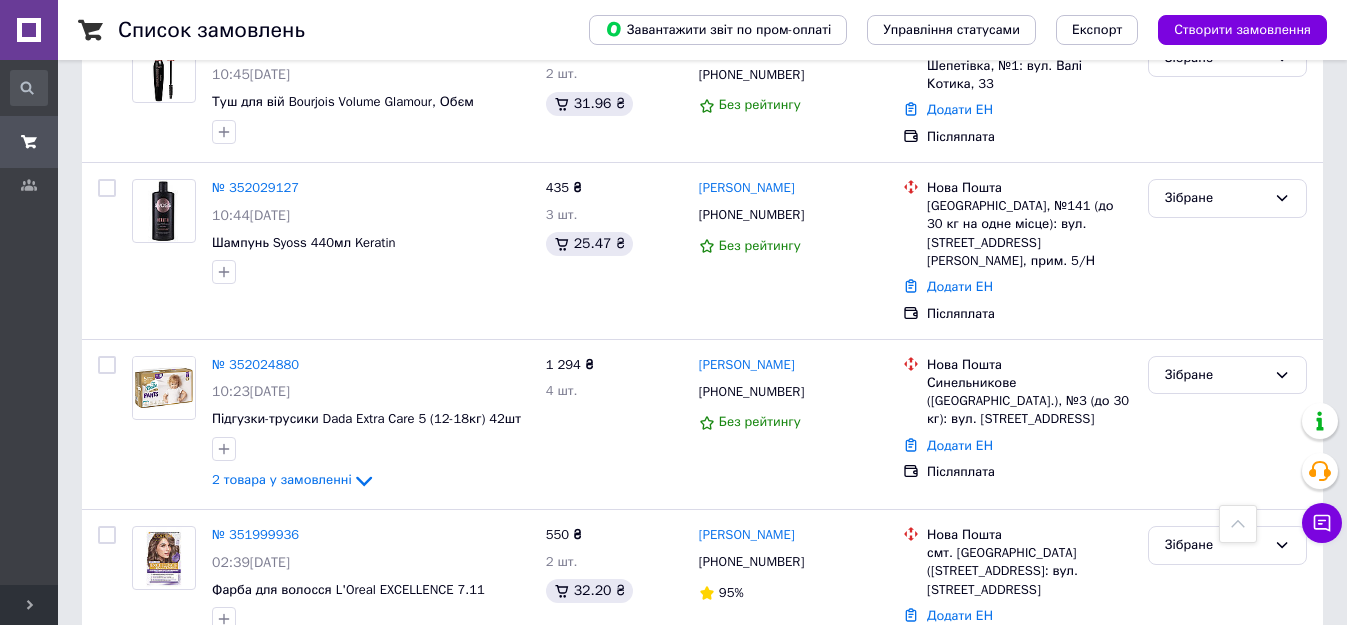 click on "Створити замовлення" at bounding box center (1242, 30) 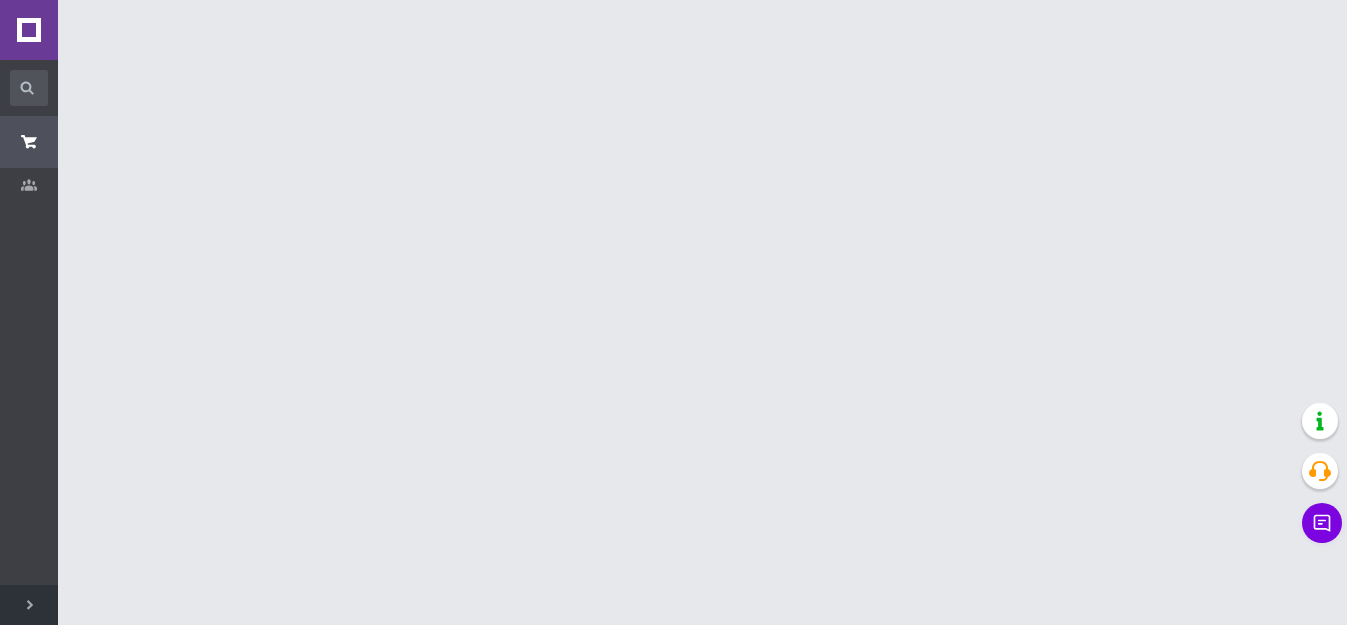 scroll, scrollTop: 0, scrollLeft: 0, axis: both 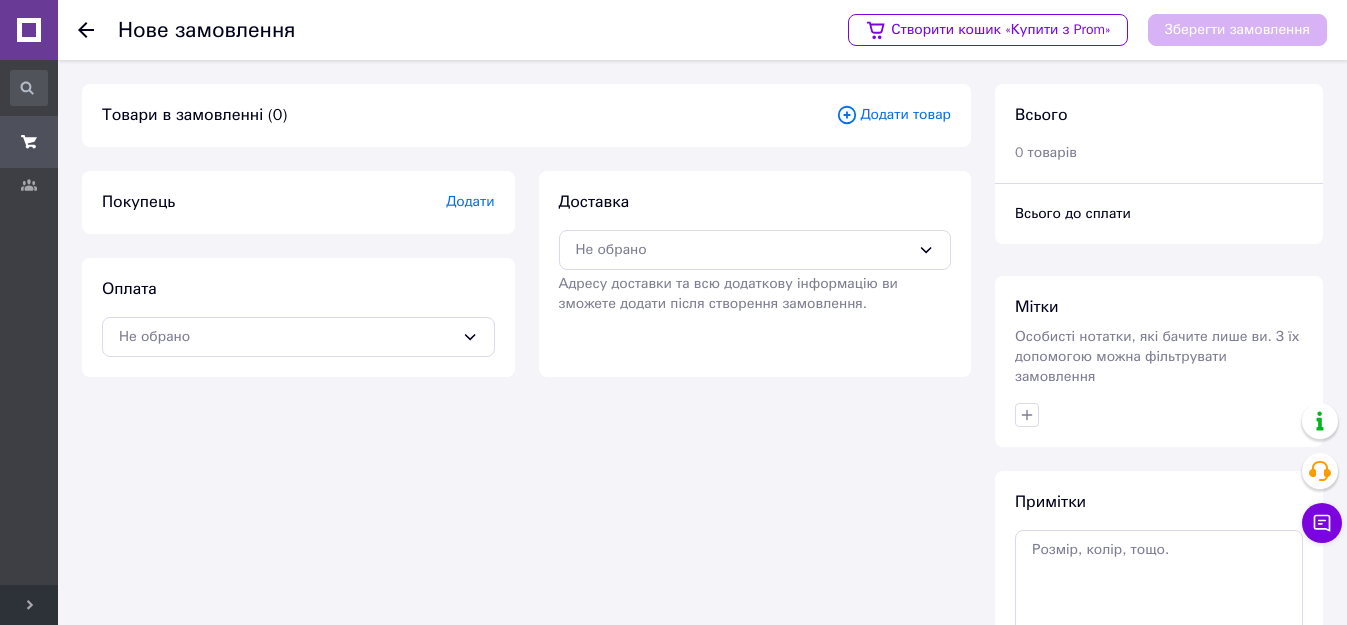 click on "Додати товар" at bounding box center (893, 115) 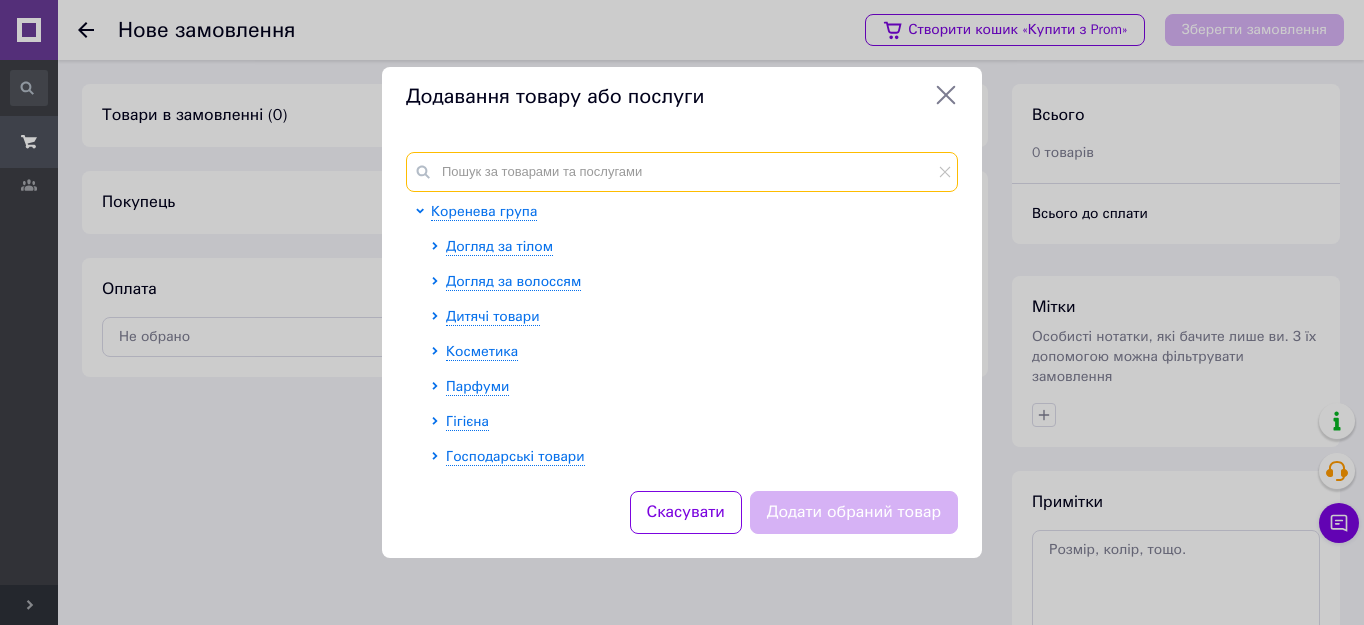 click at bounding box center (682, 172) 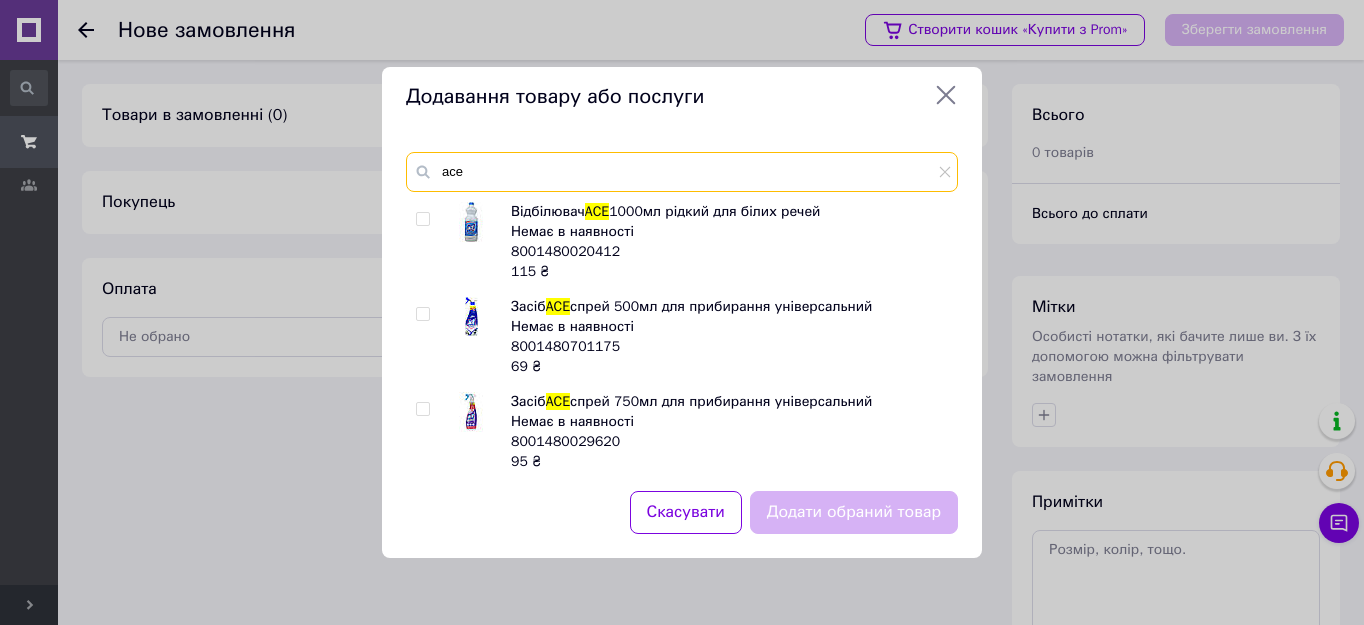 type on "ace" 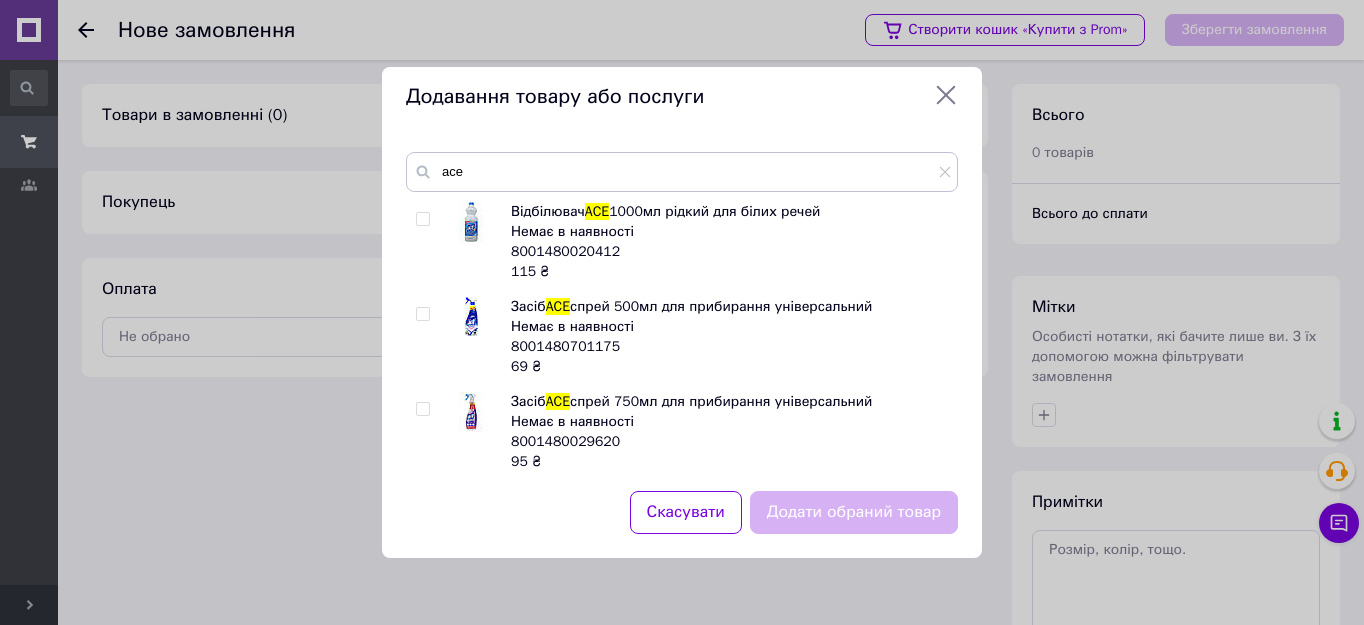 click at bounding box center [422, 219] 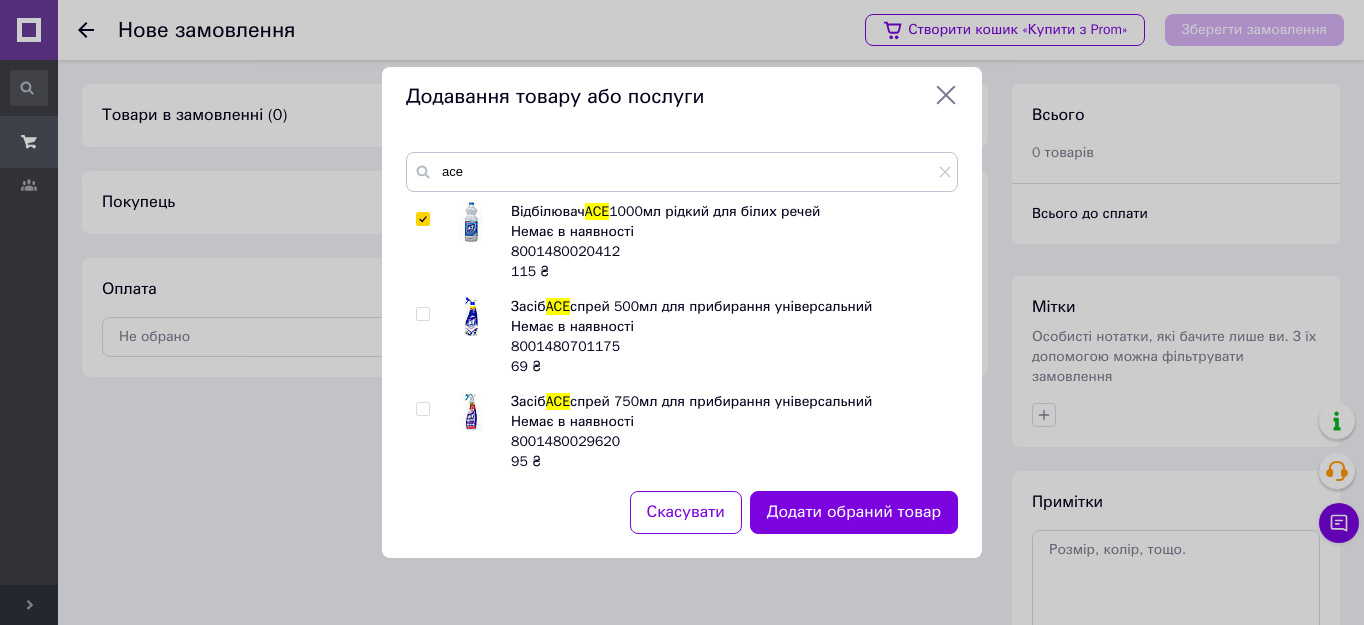 click on "Додати обраний товар" at bounding box center [854, 512] 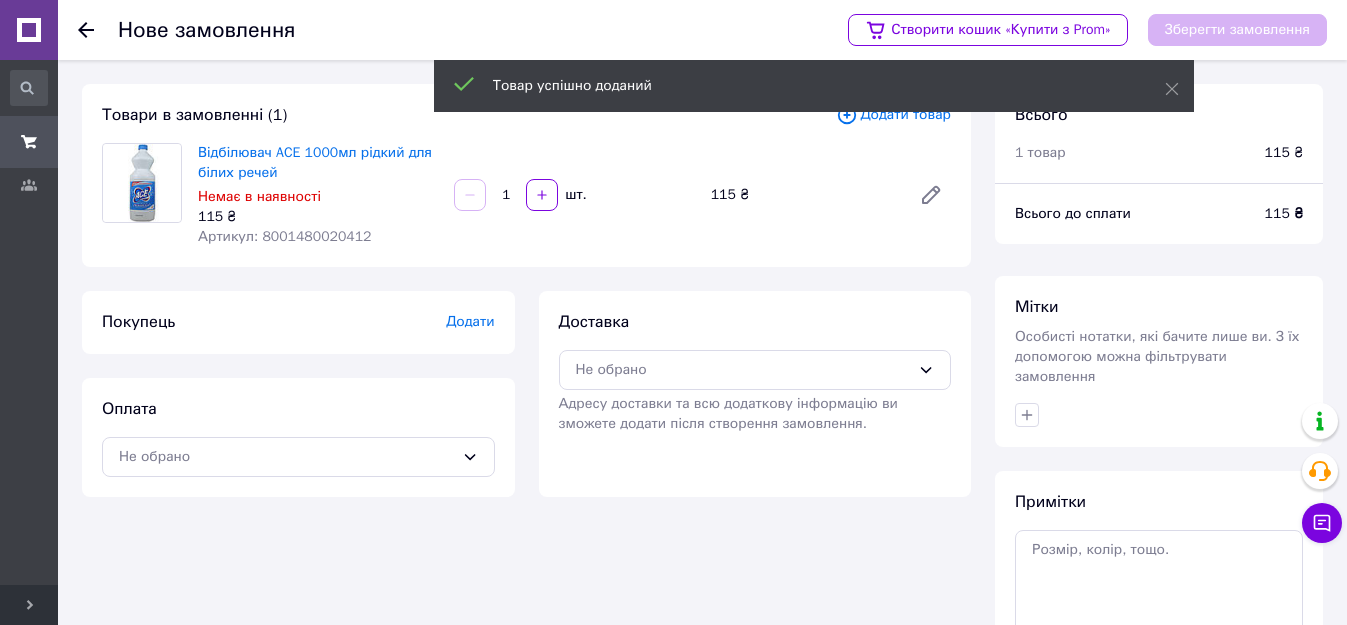 click 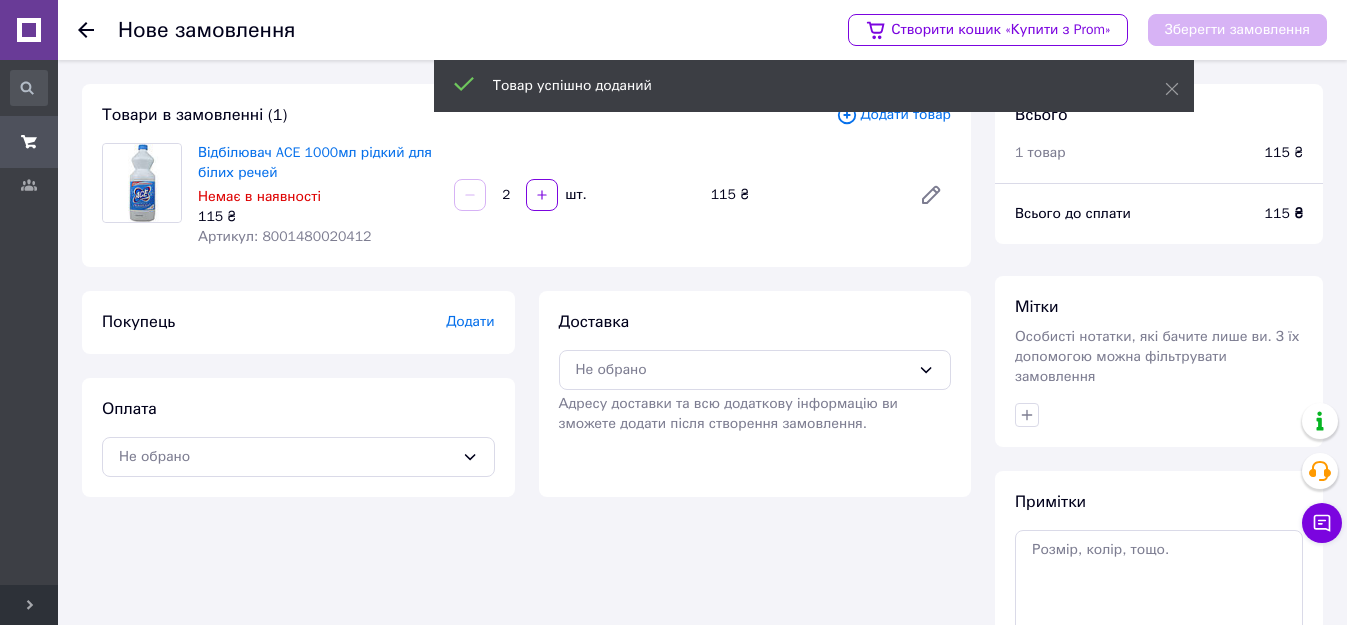 click 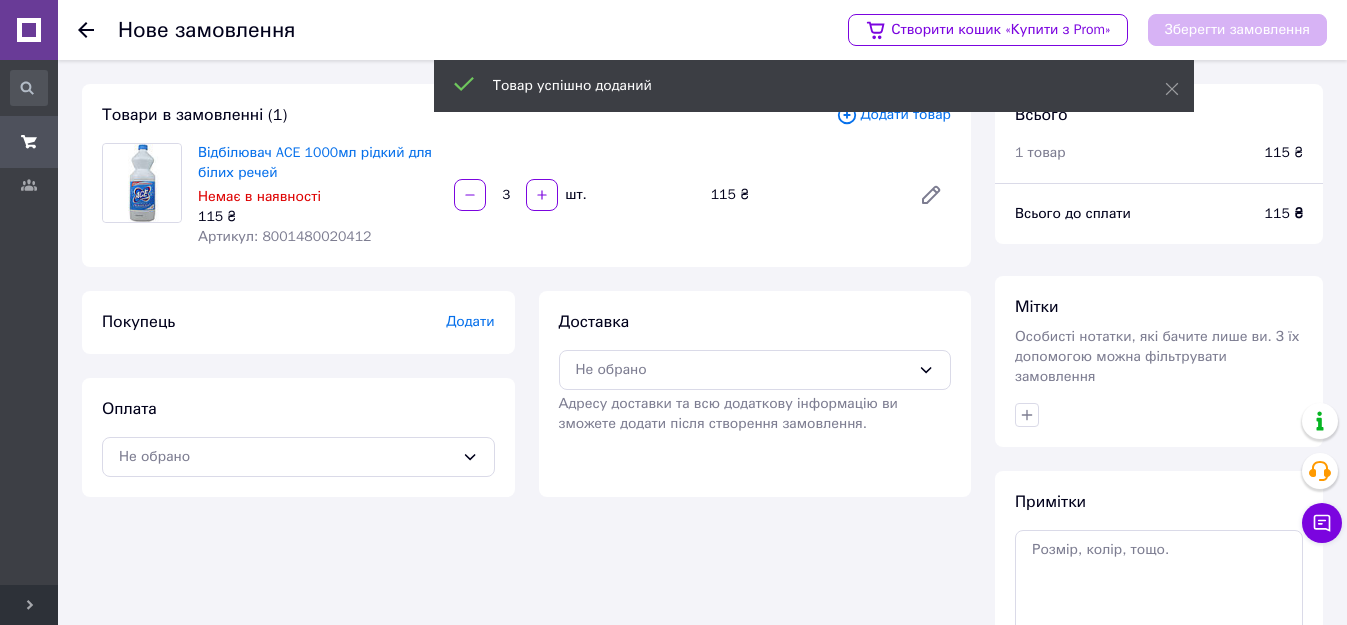click 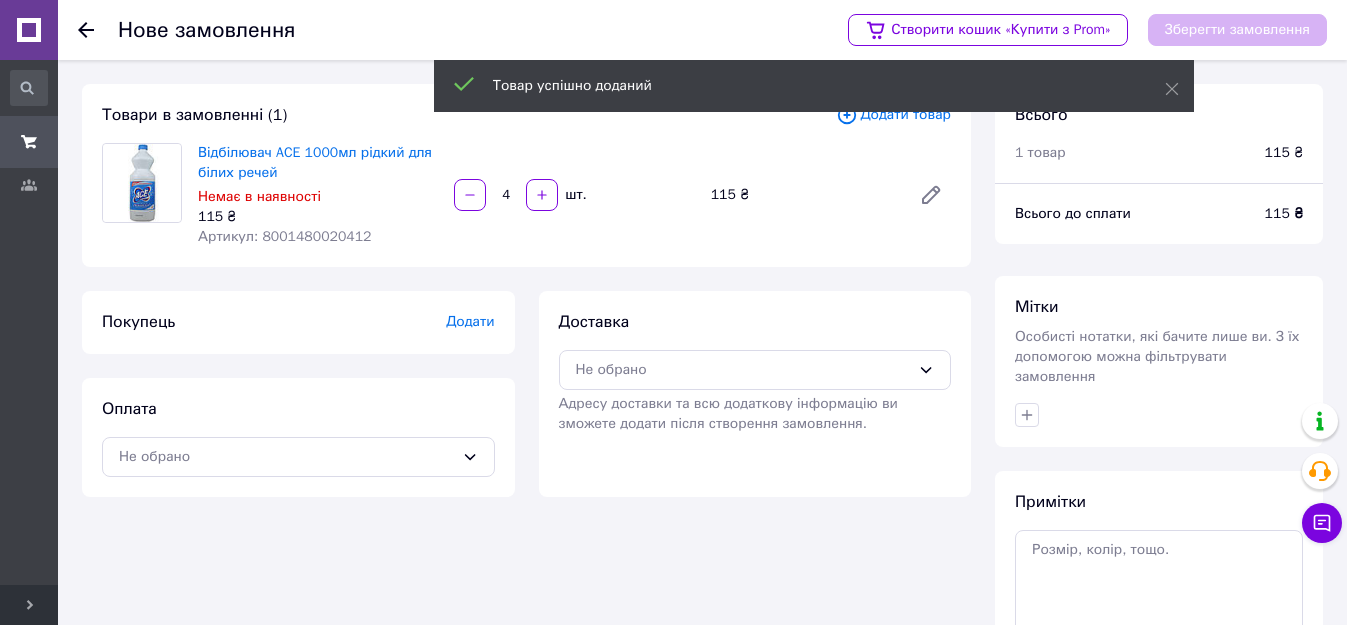 click 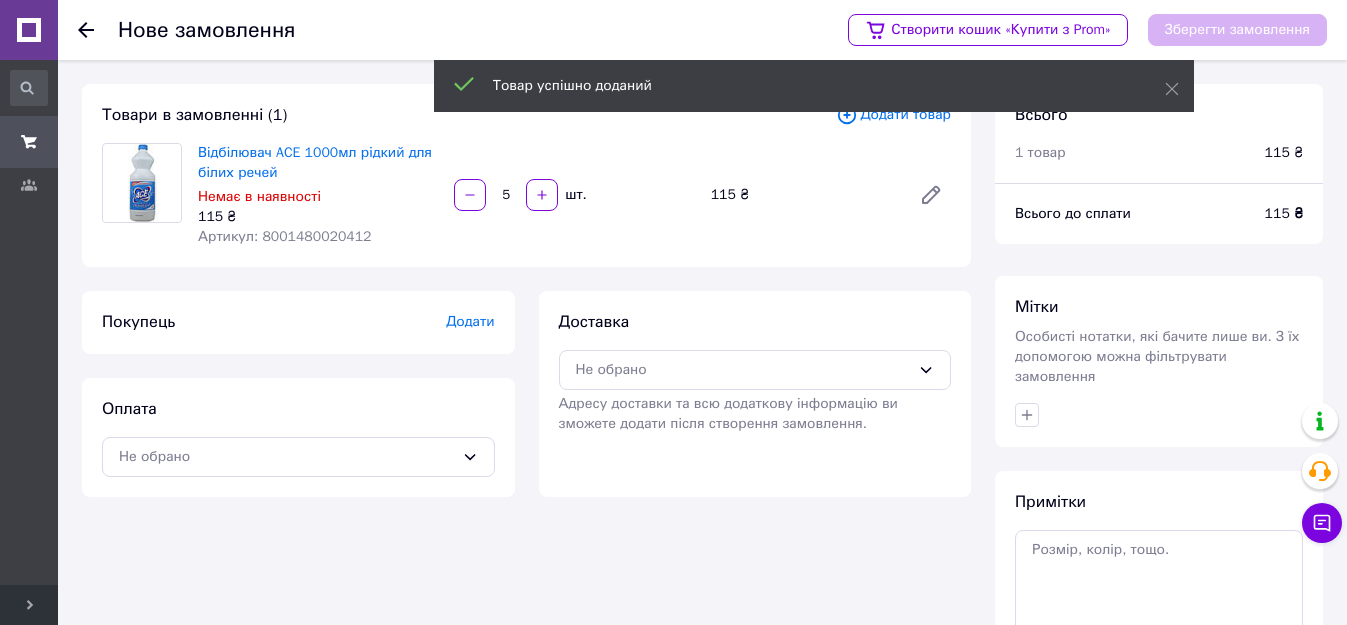 click 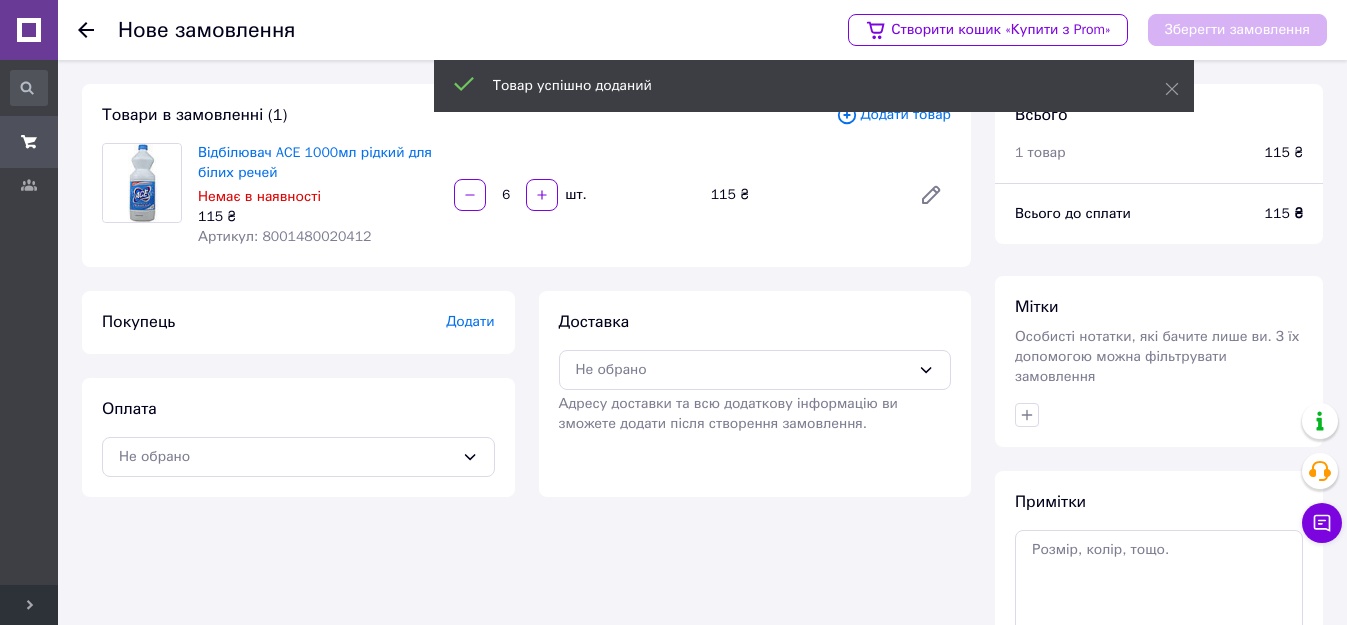 click 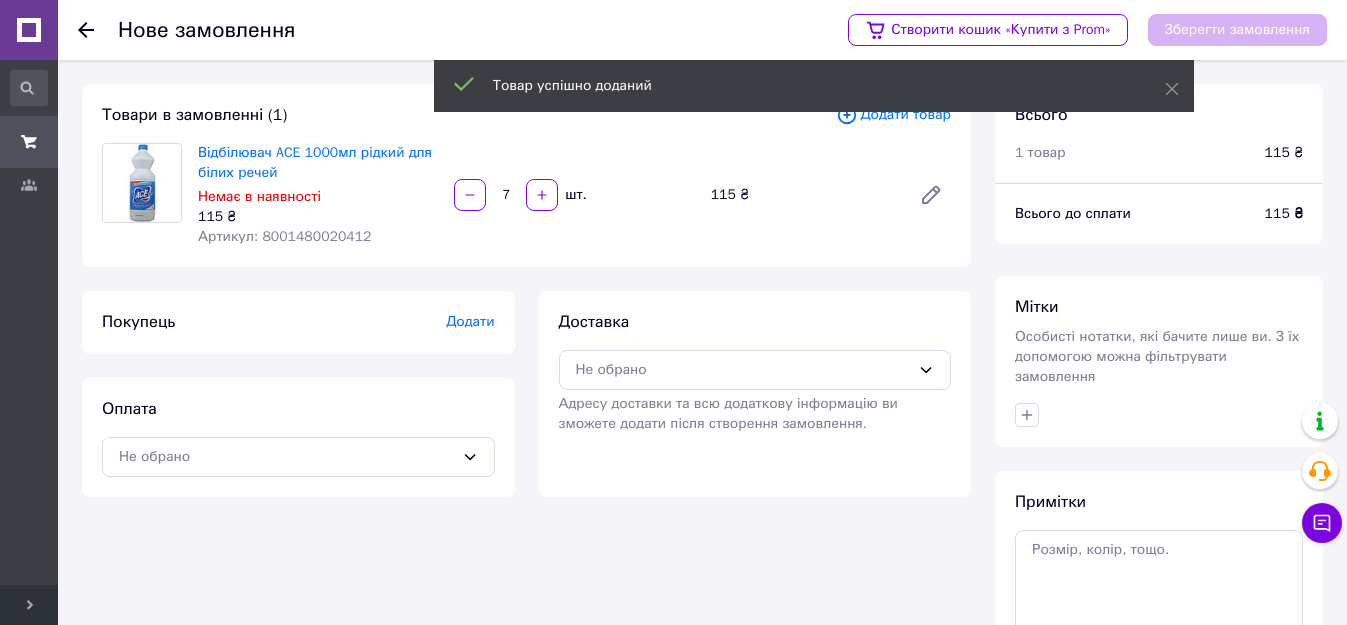 click 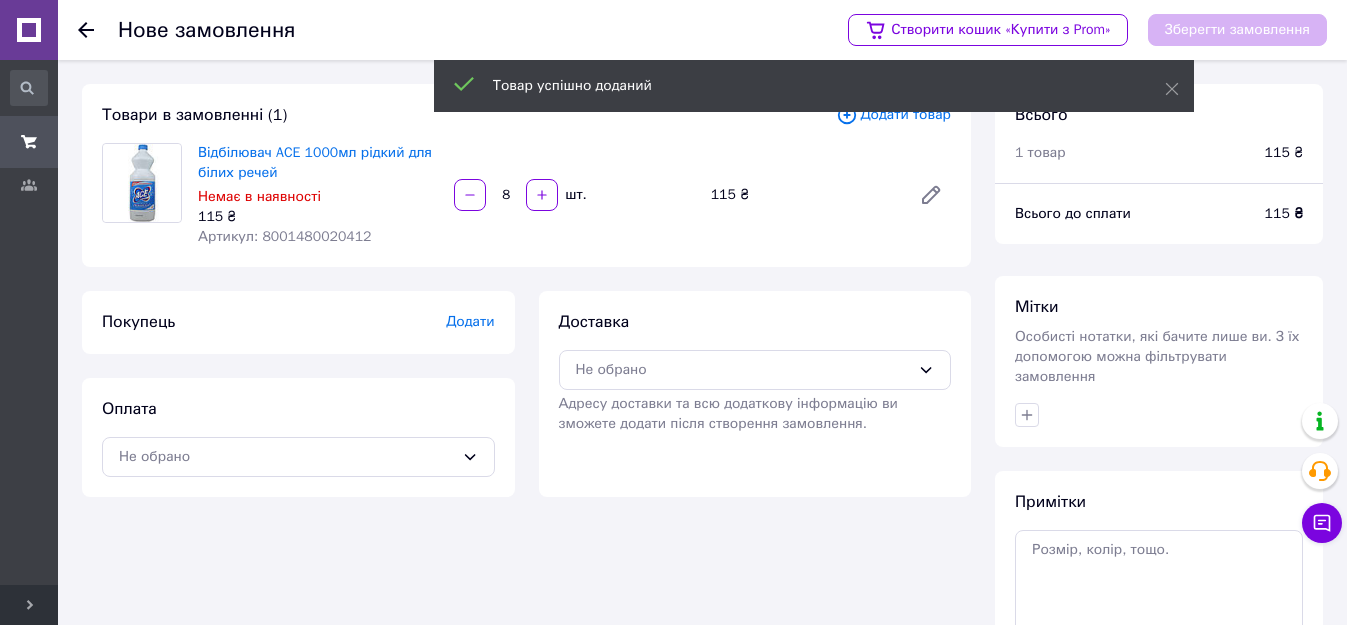 click 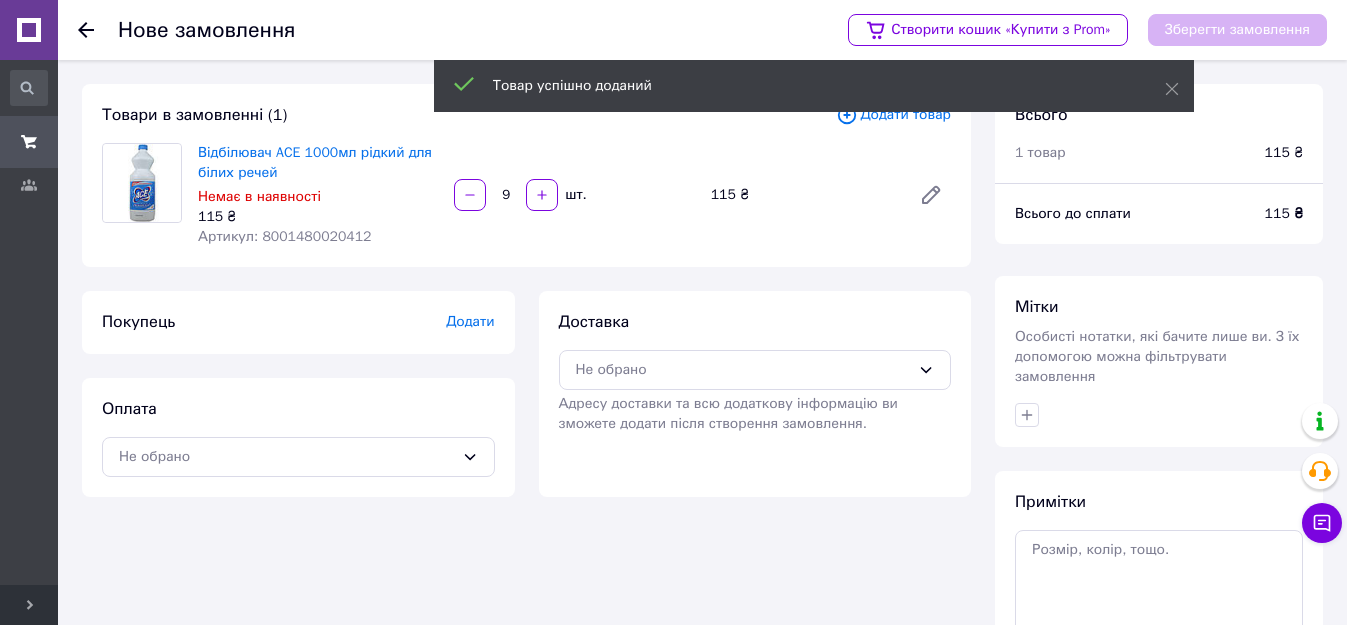 click 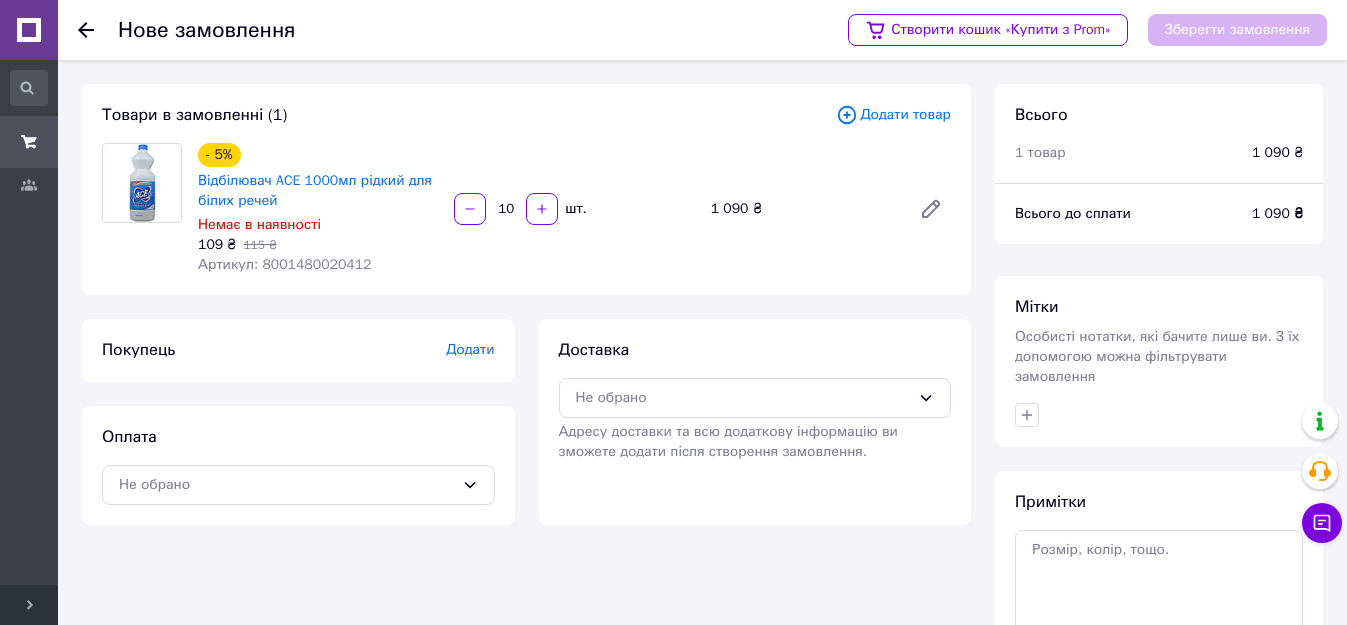 click on "Не обрано" at bounding box center (743, 398) 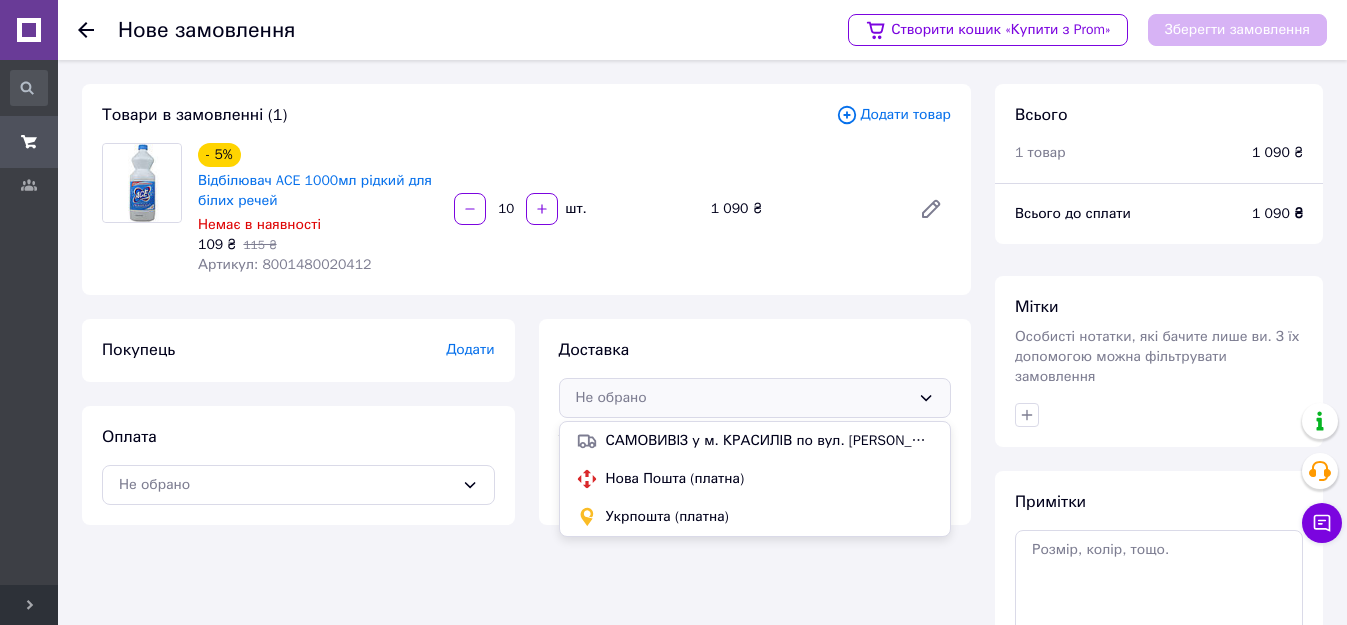 click on "Нова Пошта (платна)" at bounding box center (770, 479) 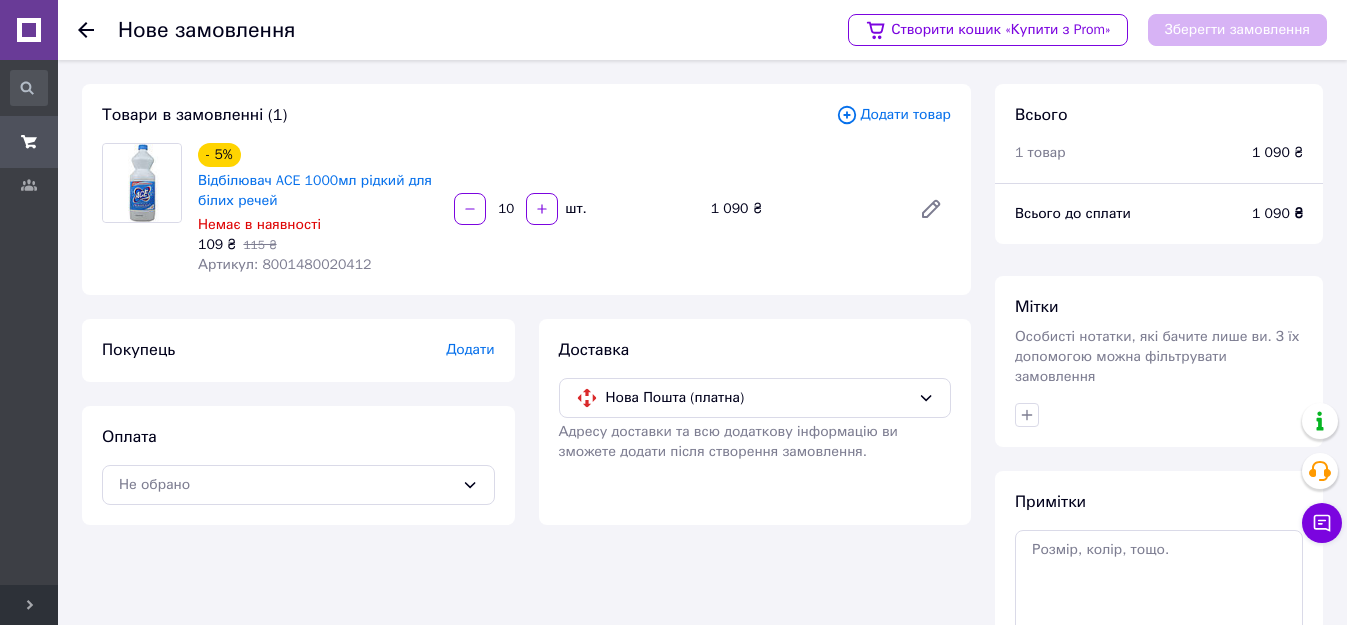 click on "Не обрано" at bounding box center [298, 485] 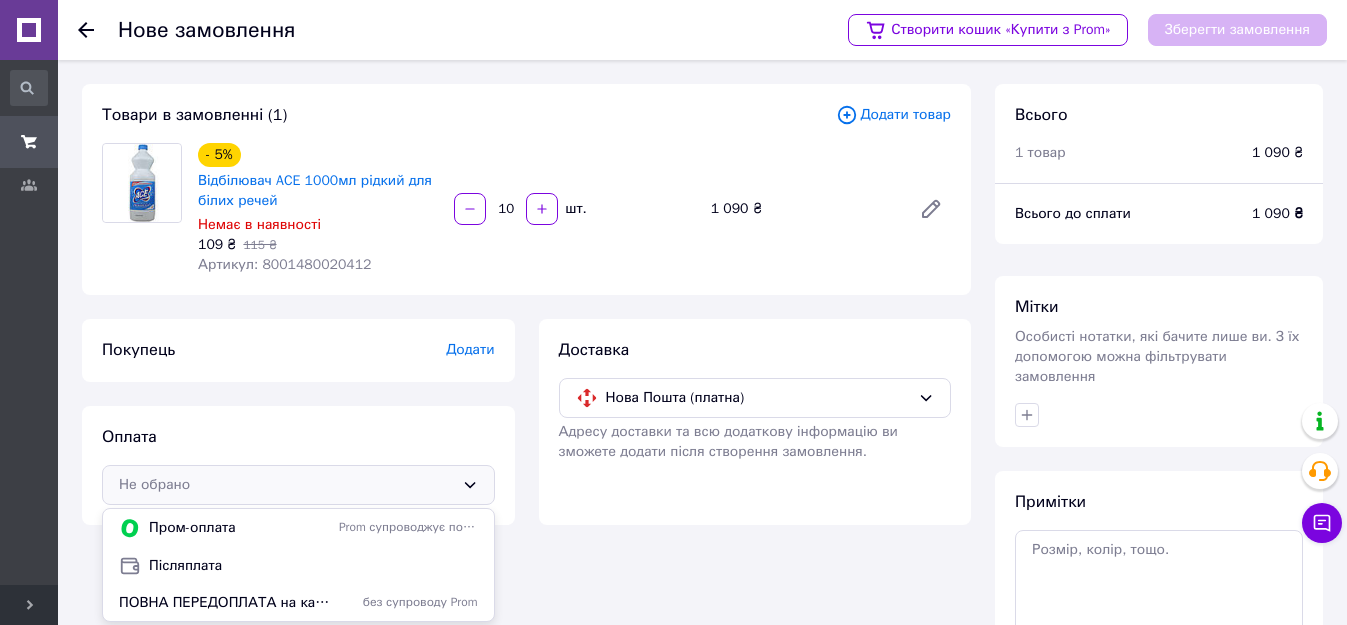 click on "Післяплата" at bounding box center [313, 566] 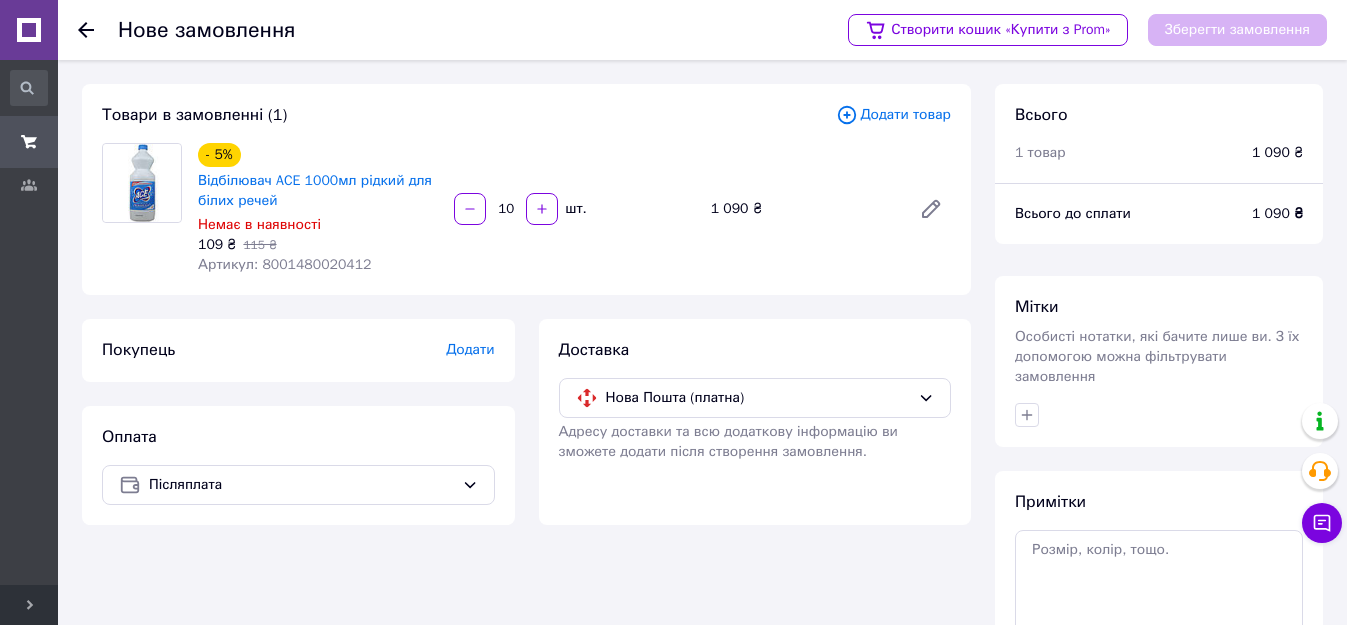 click on "Додати" at bounding box center [470, 349] 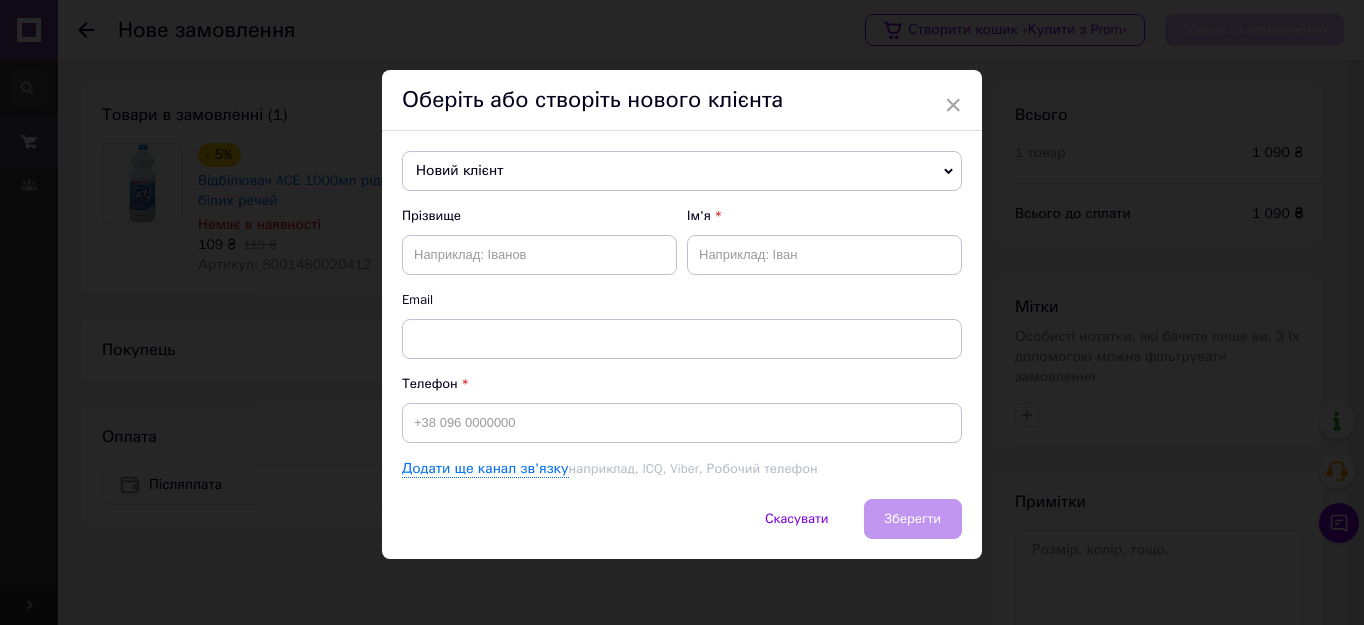 click on "Новий клієнт" at bounding box center [682, 171] 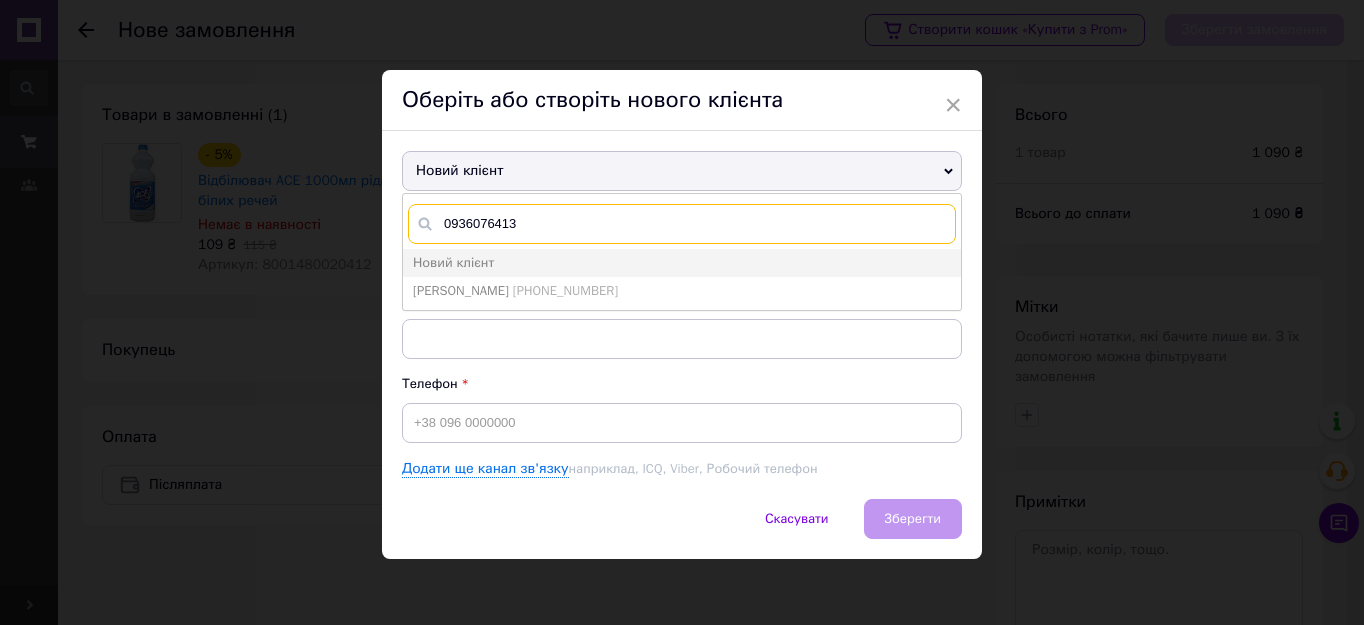 type on "0936076413" 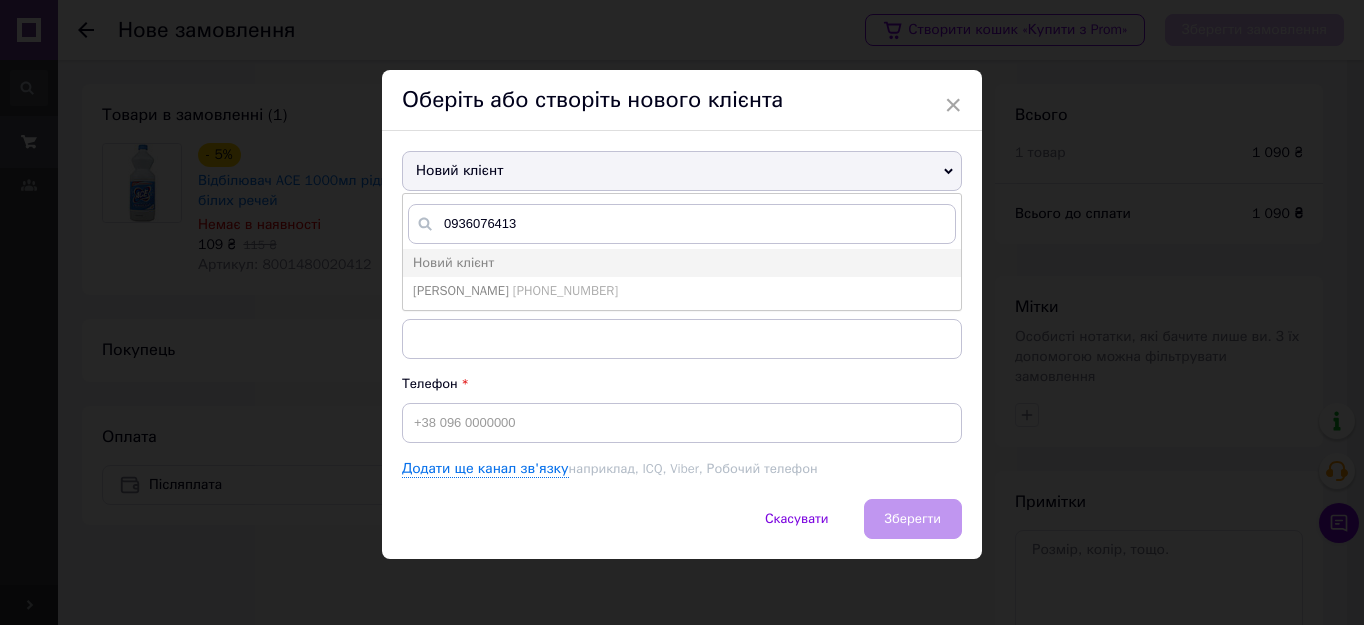 click on "+380936076413" at bounding box center (565, 290) 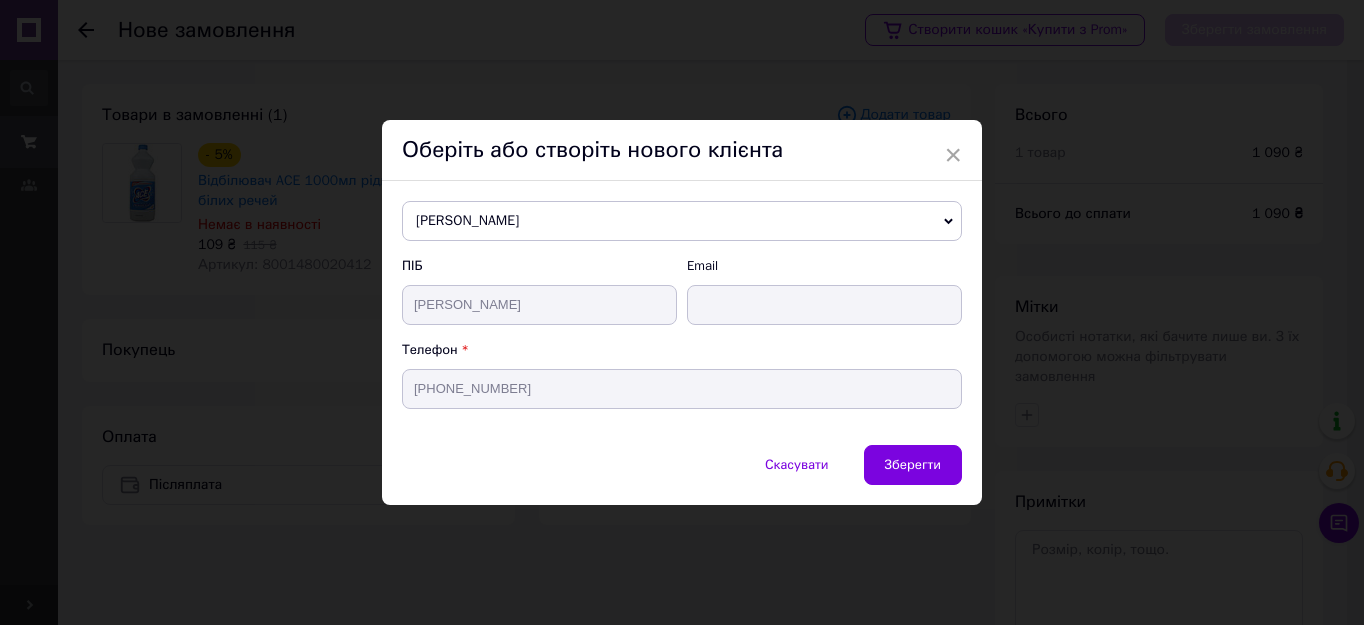 click on "Зберегти" at bounding box center (913, 464) 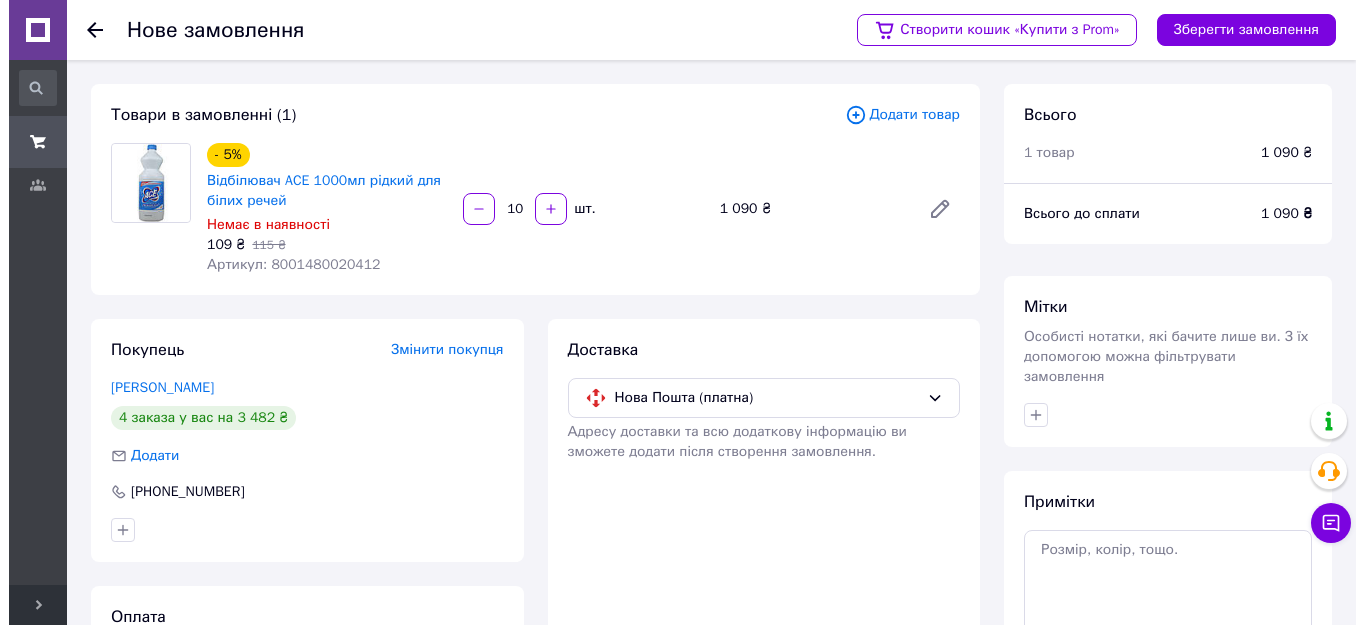 scroll, scrollTop: 199, scrollLeft: 0, axis: vertical 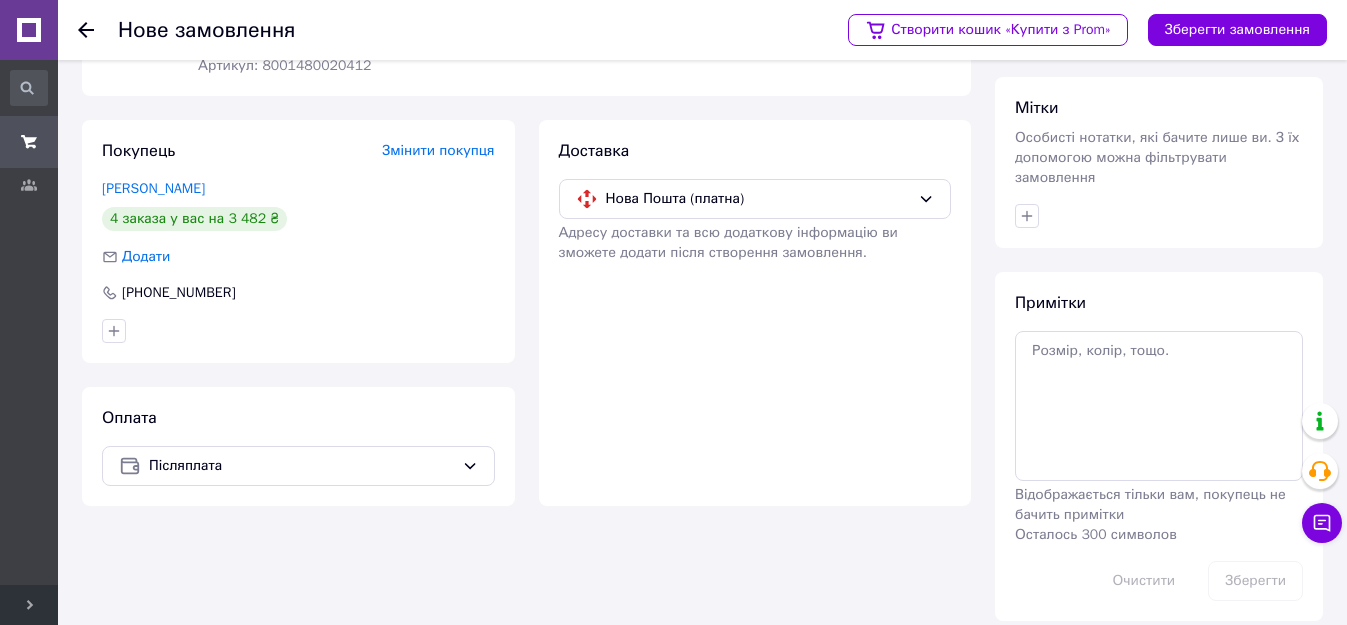 click on "Зберегти замовлення" at bounding box center [1237, 30] 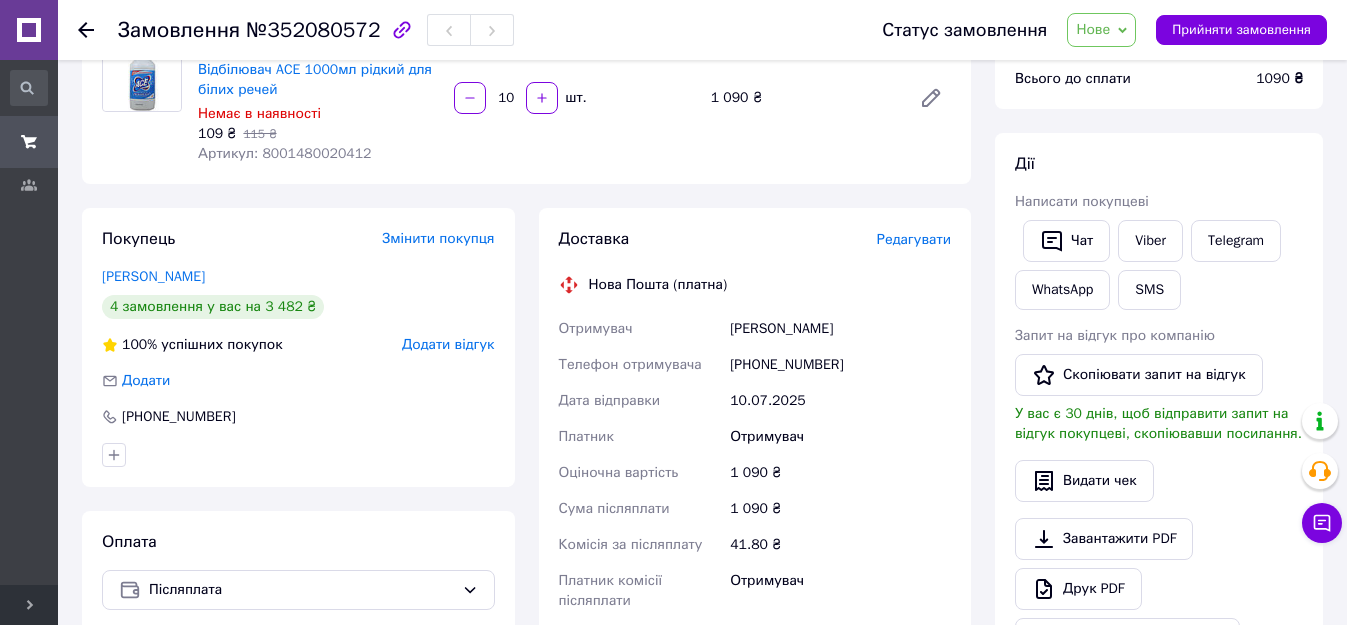click on "Редагувати" at bounding box center (914, 239) 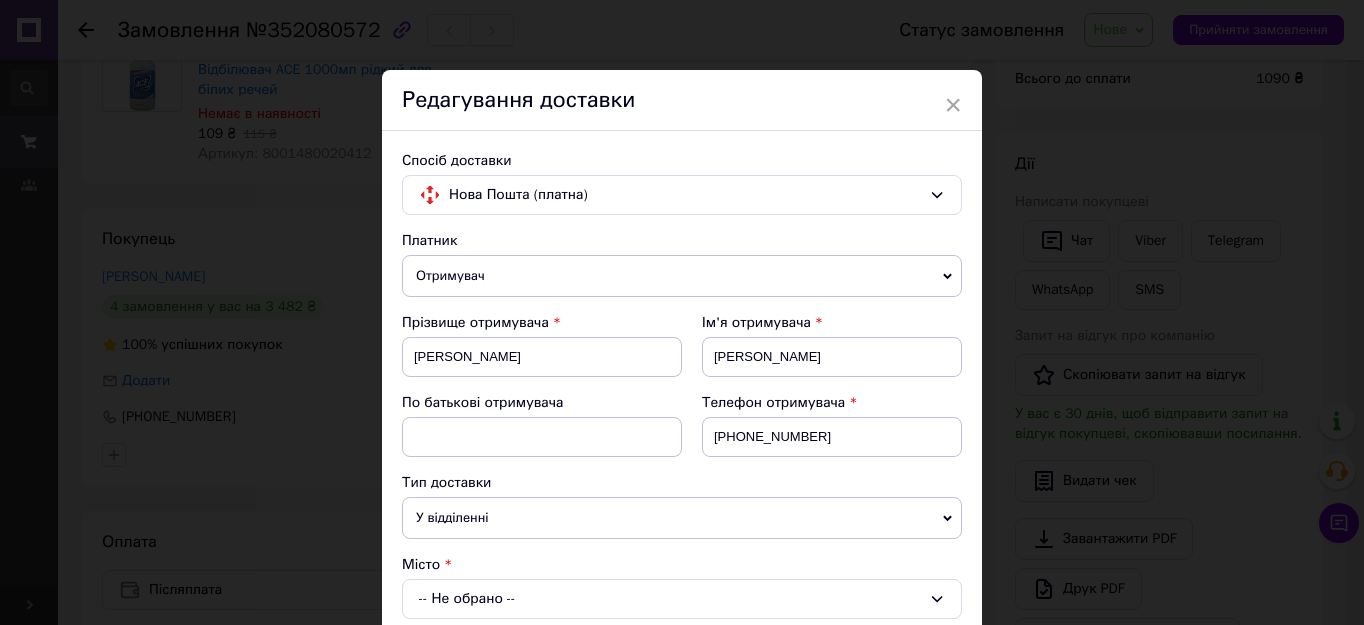 scroll, scrollTop: 300, scrollLeft: 0, axis: vertical 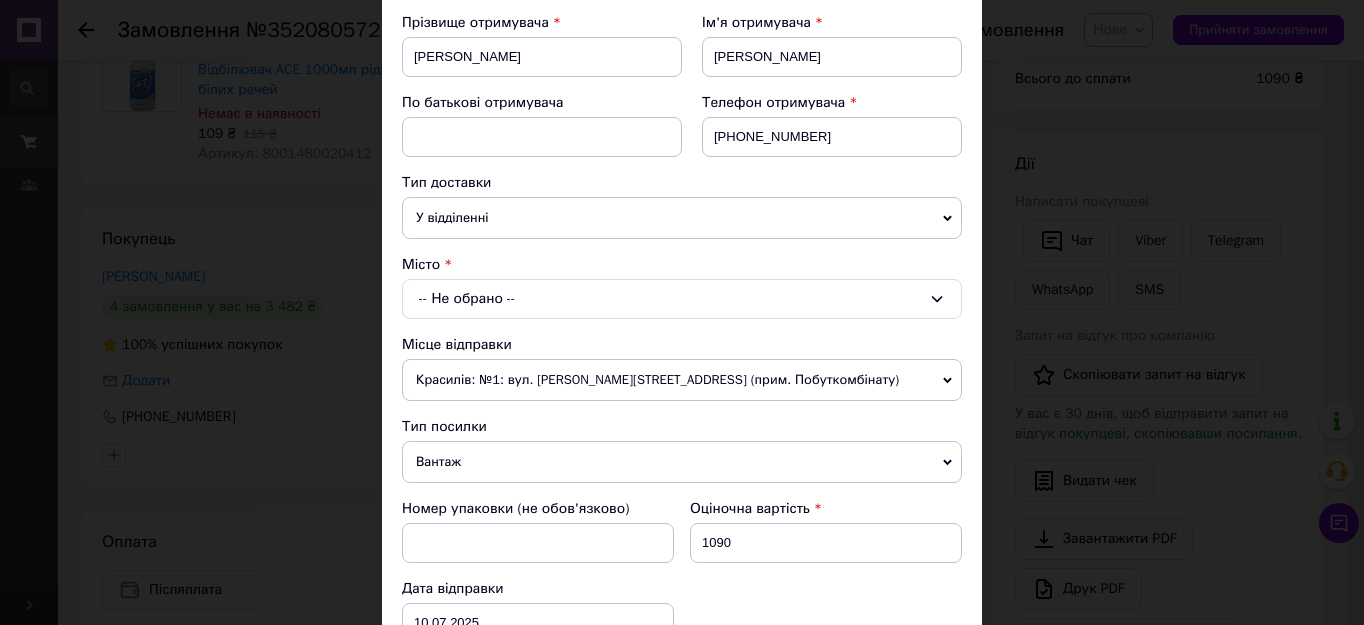 click on "У відділенні" at bounding box center (682, 218) 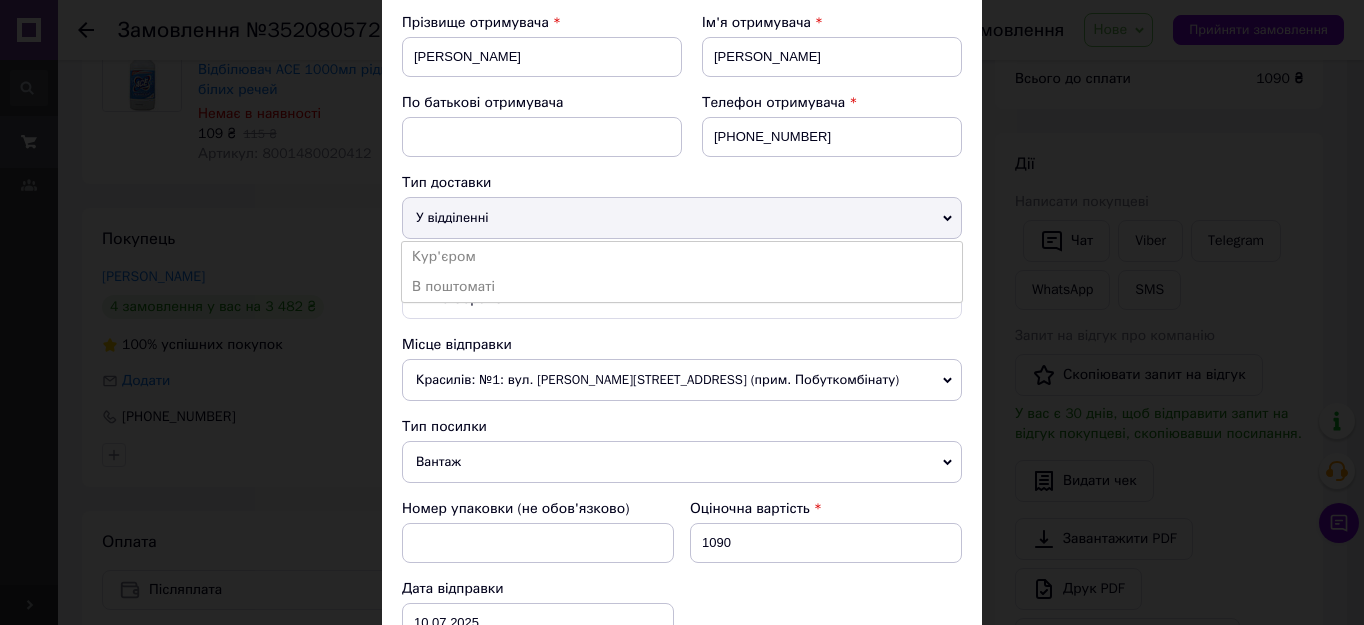 click on "Кур'єром" at bounding box center [682, 257] 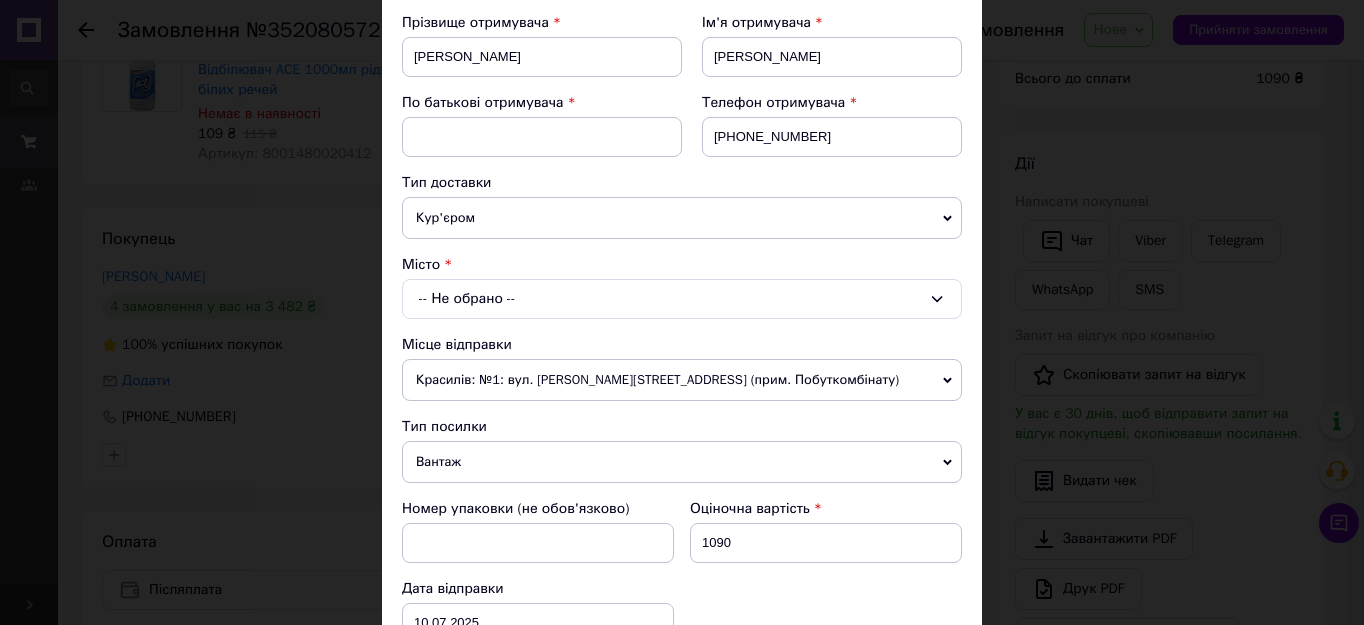 click on "-- Не обрано --" at bounding box center [682, 299] 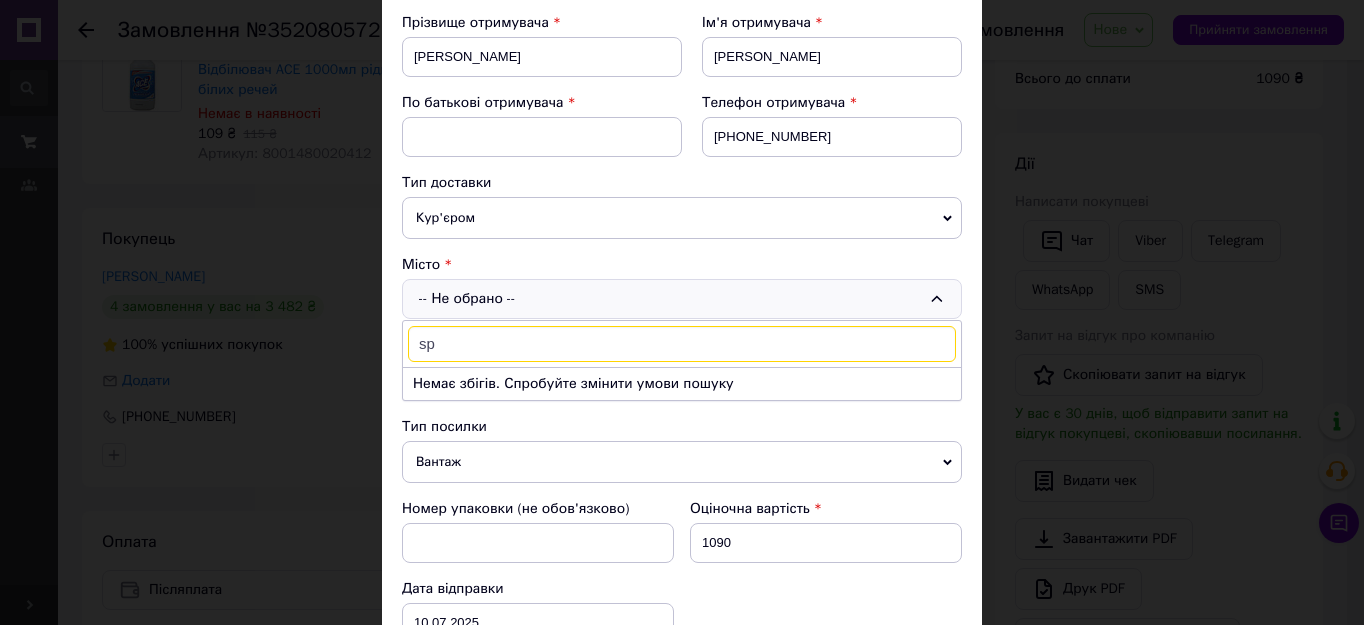type on "s" 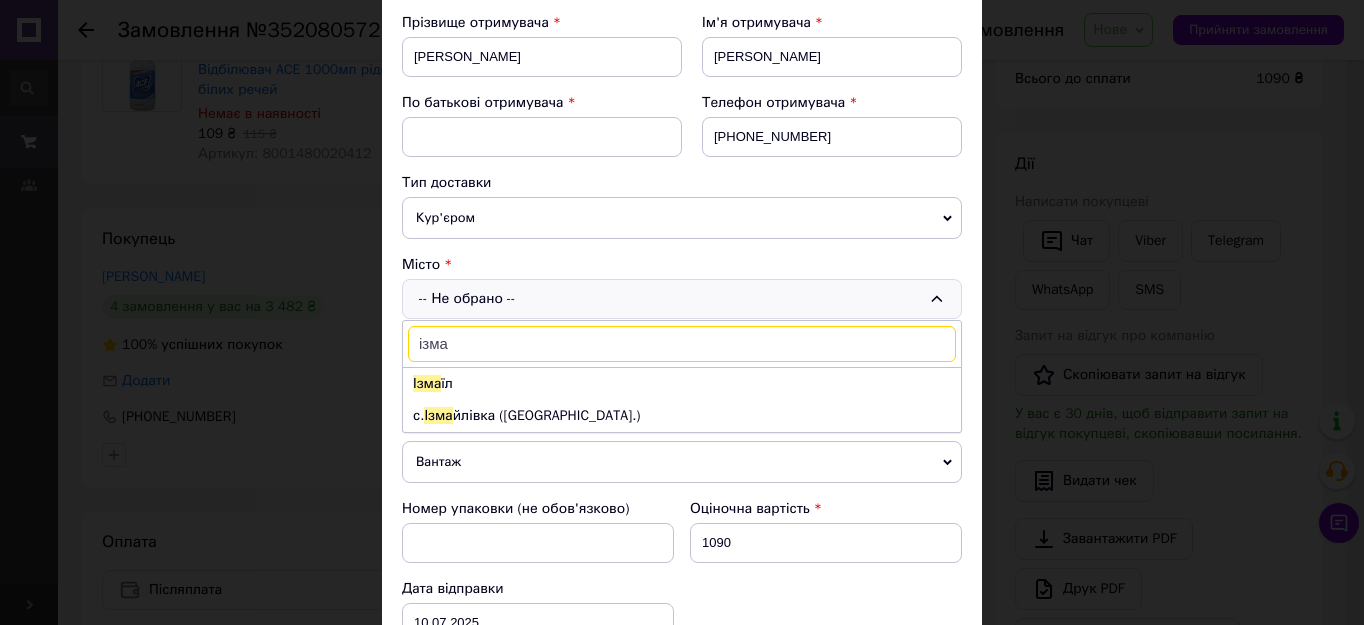 type on "ізма" 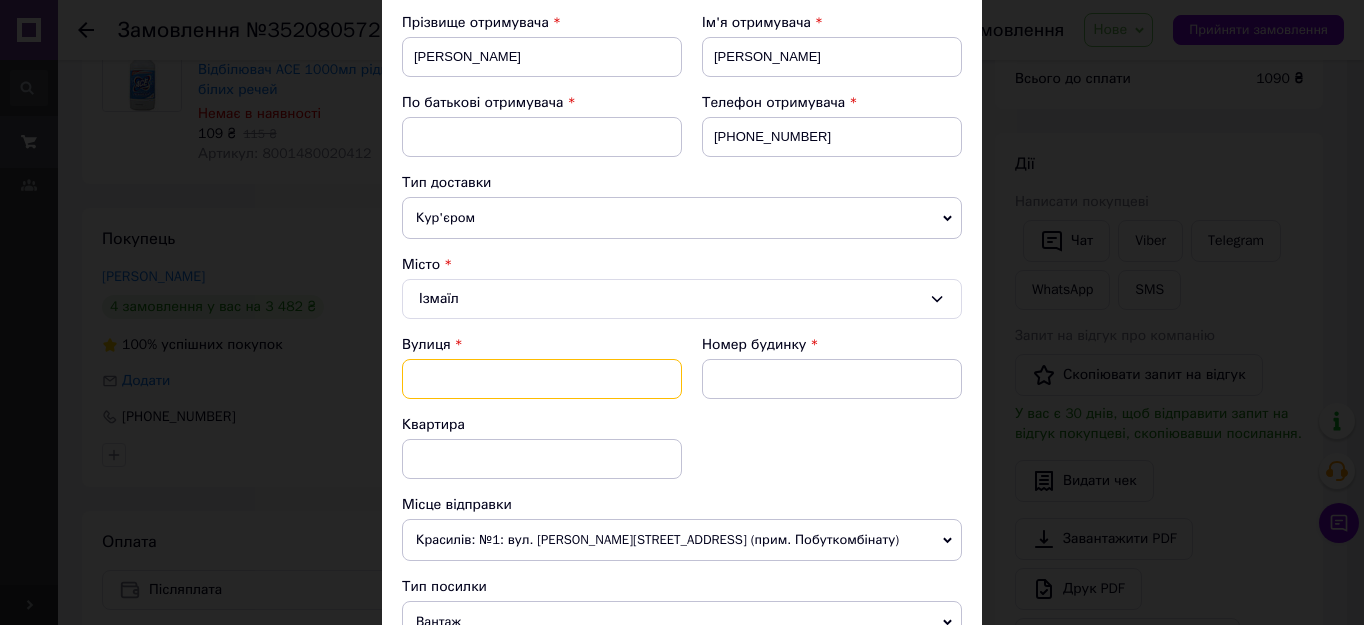 click at bounding box center (542, 379) 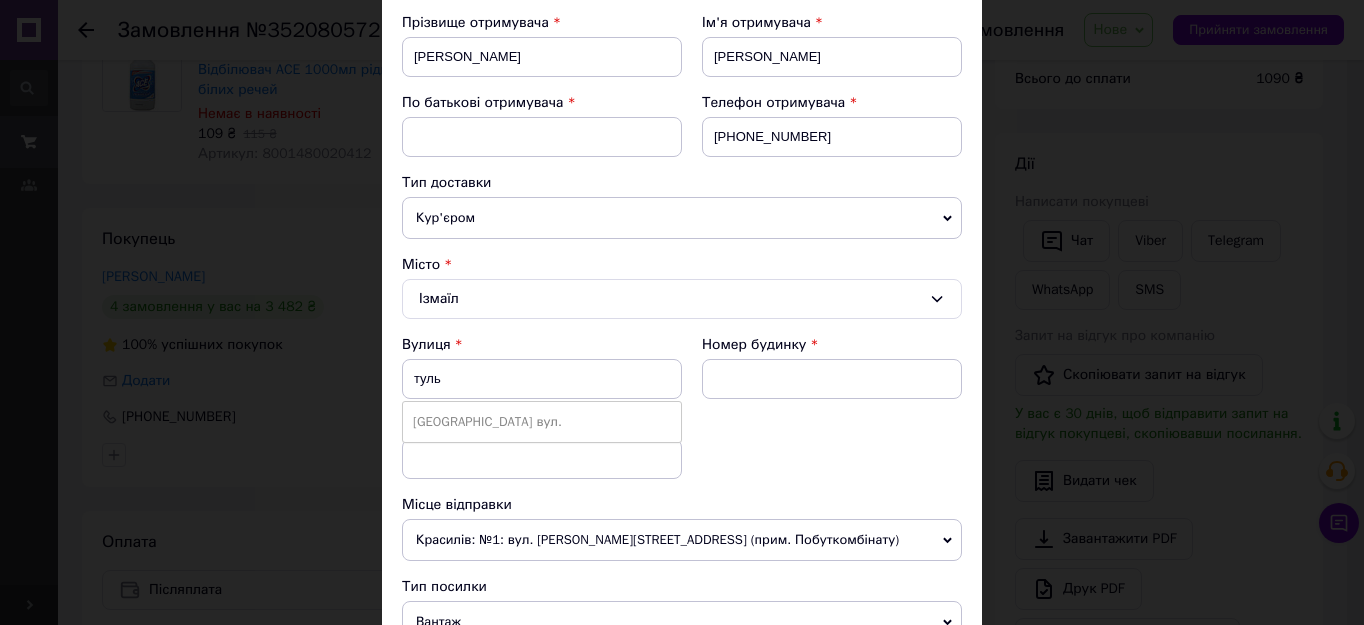 click on "Тульчианівська вул." at bounding box center (542, 422) 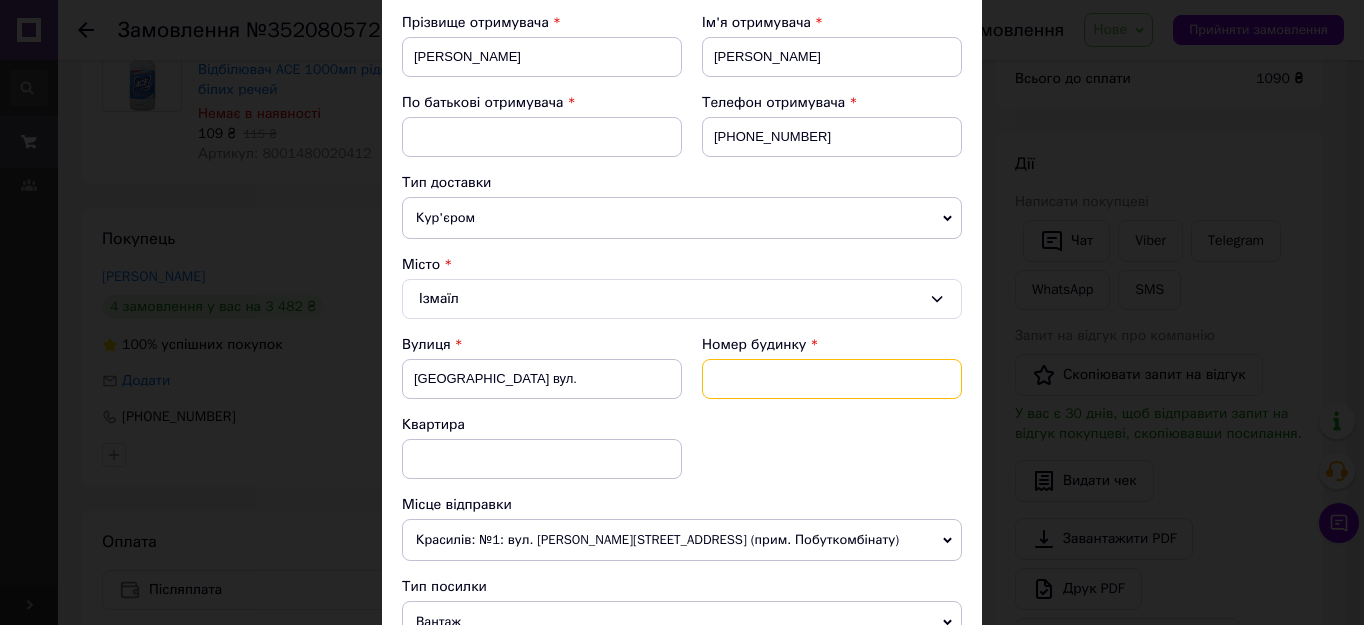 click at bounding box center (832, 379) 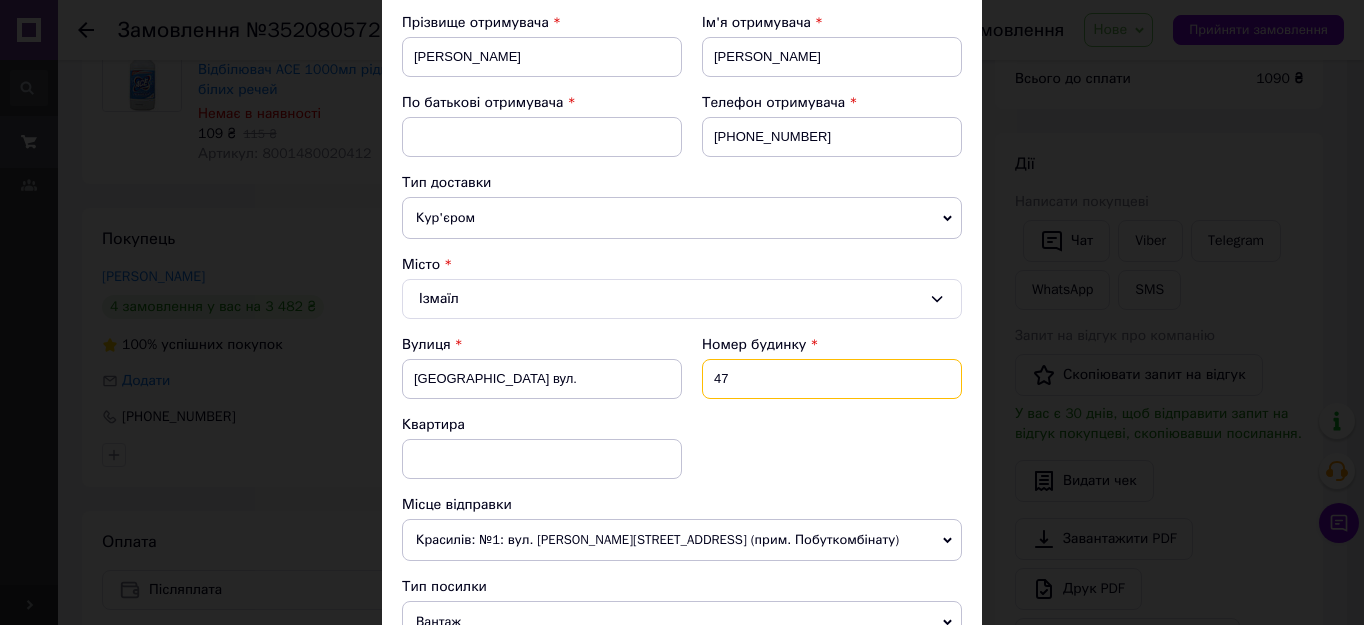 type on "47" 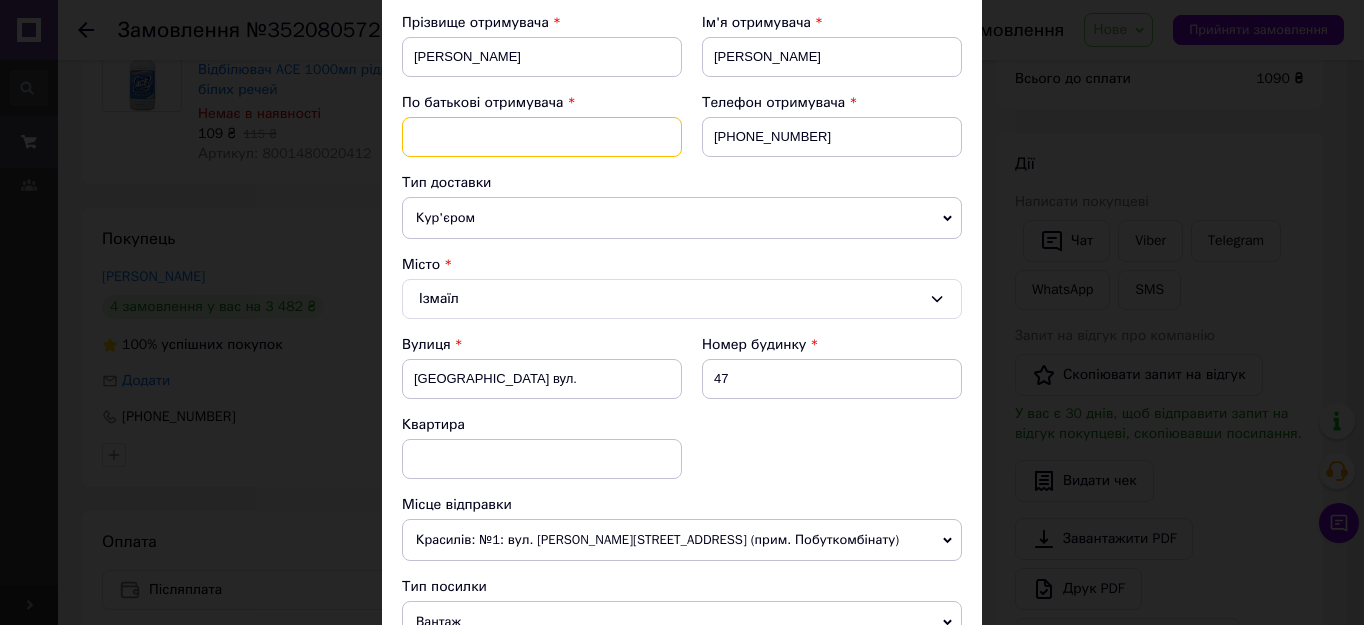click at bounding box center (542, 137) 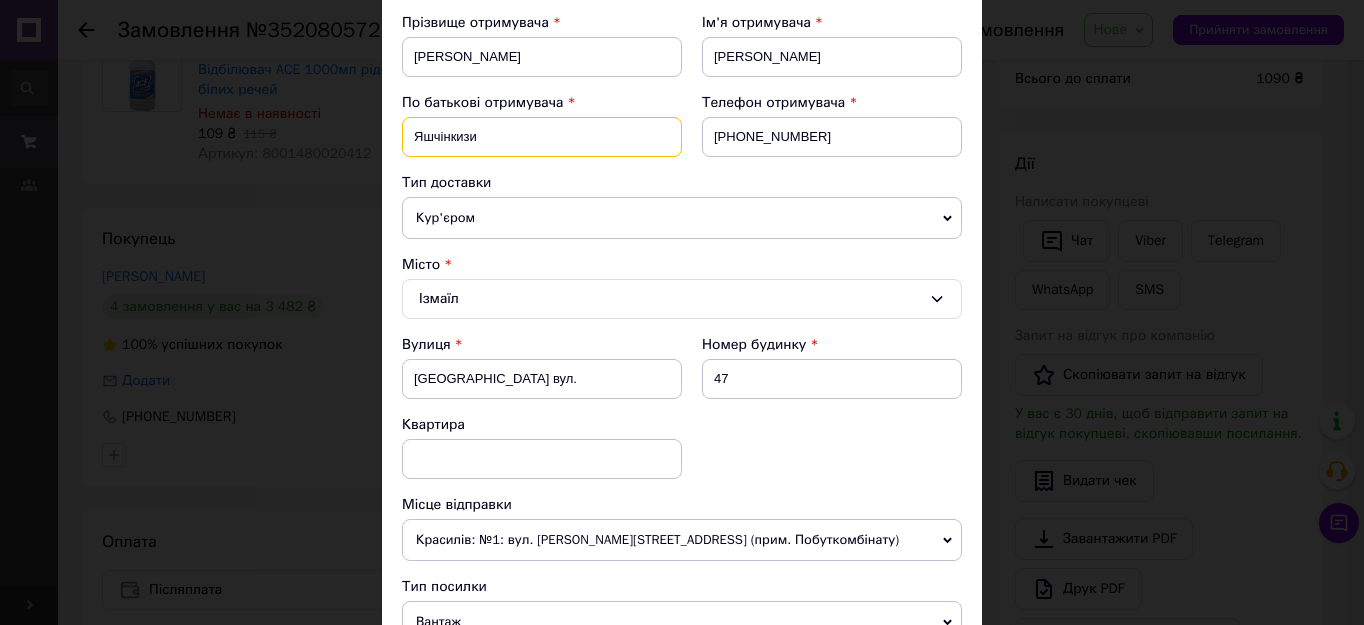 drag, startPoint x: 454, startPoint y: 136, endPoint x: 487, endPoint y: 192, distance: 65 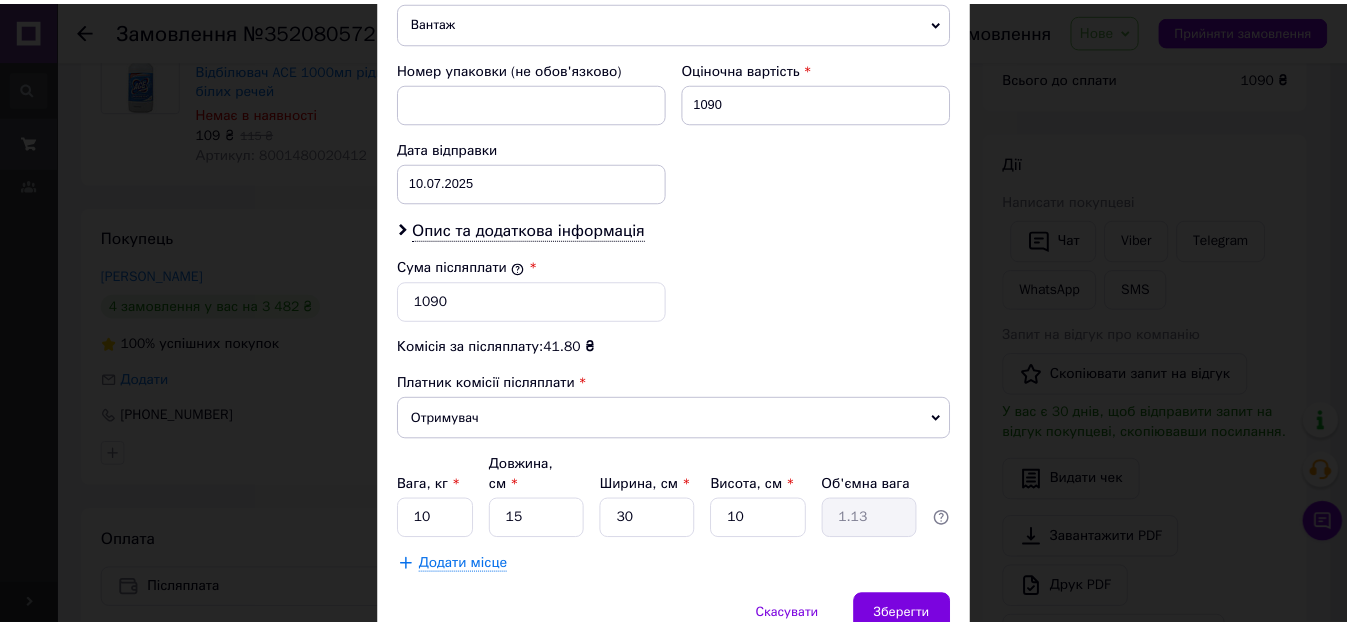 scroll, scrollTop: 981, scrollLeft: 0, axis: vertical 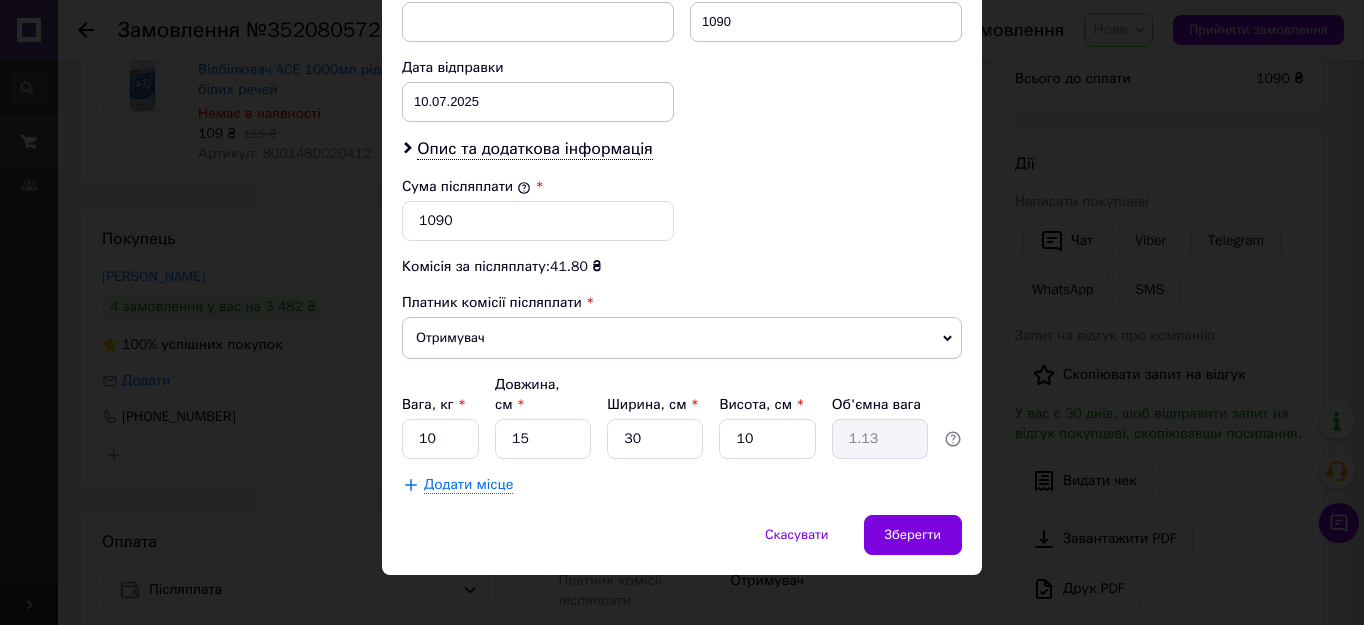 type on "ЯшчінКизи" 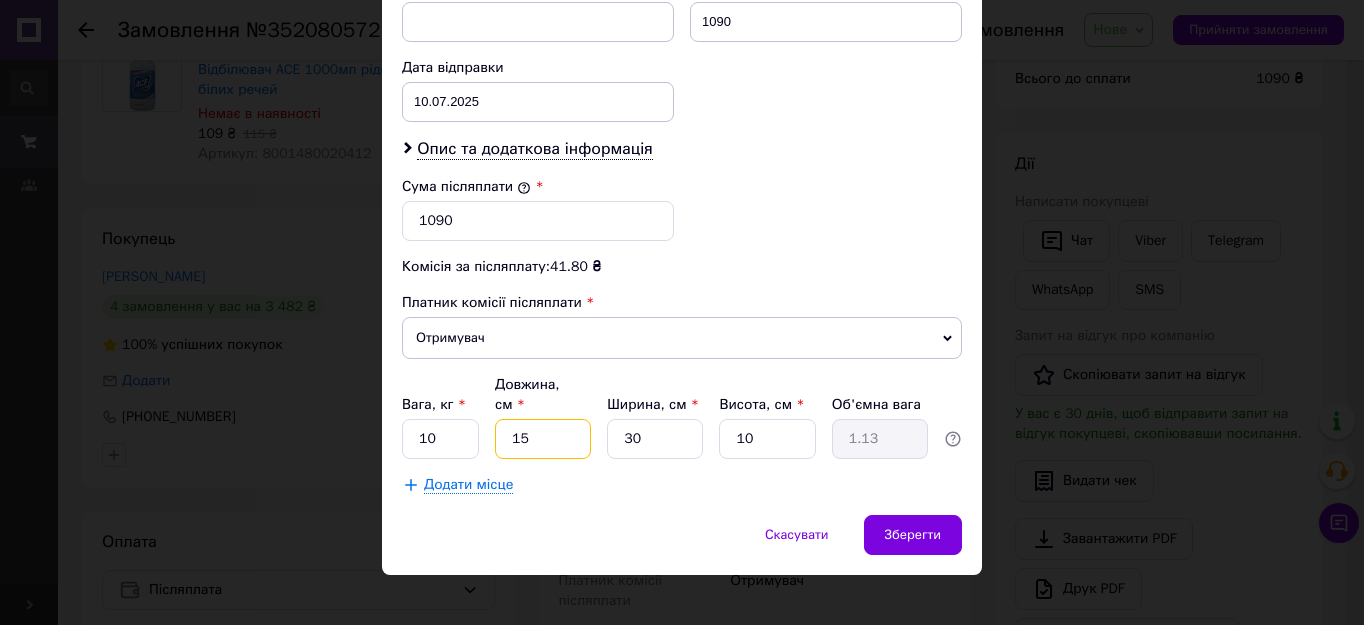 click on "15" at bounding box center [543, 439] 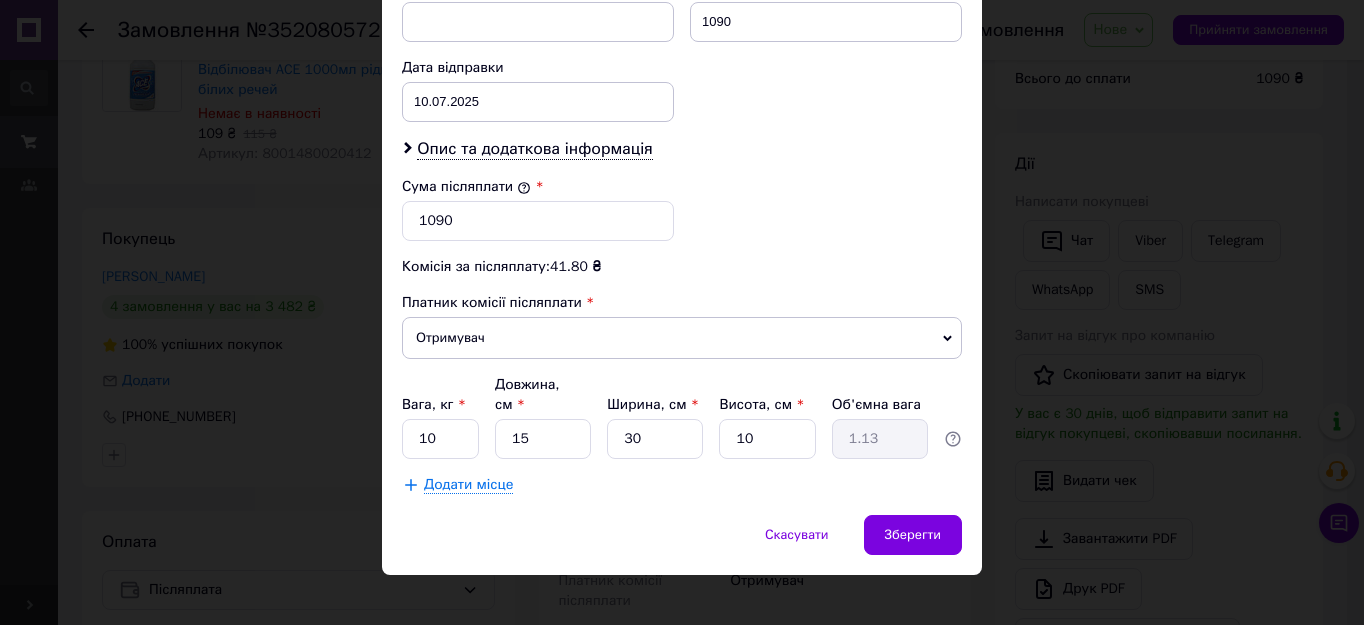 click on "Зберегти" at bounding box center (913, 535) 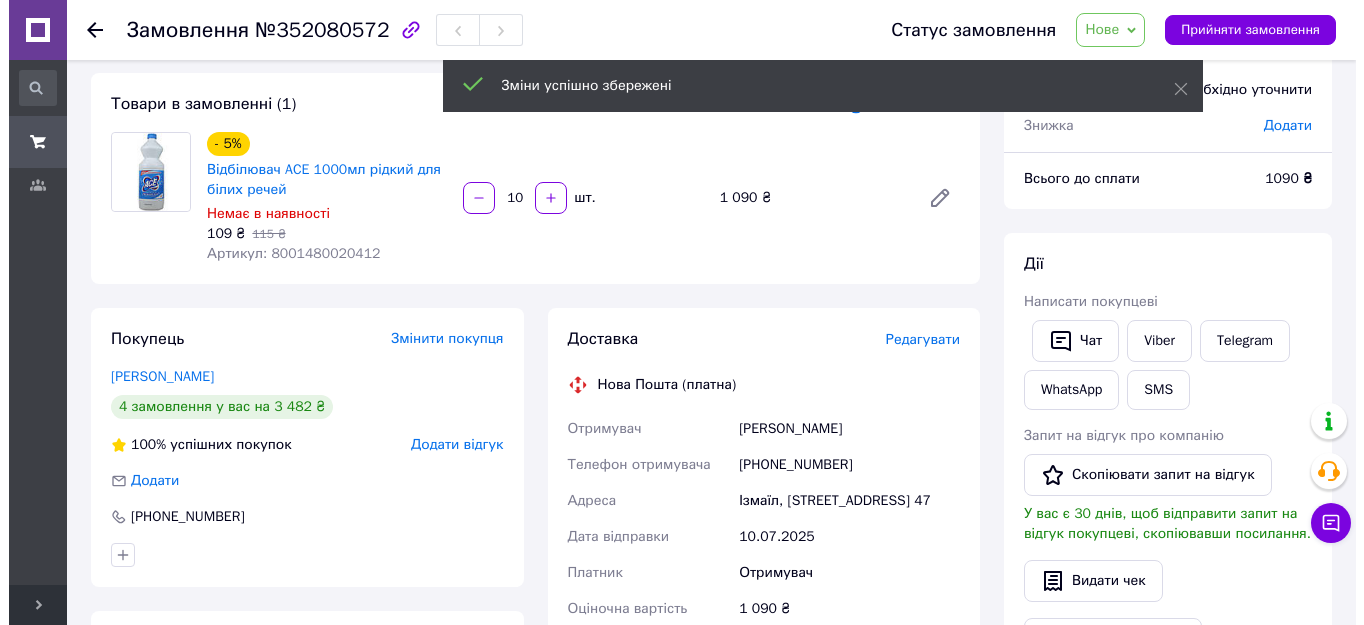 scroll, scrollTop: 0, scrollLeft: 0, axis: both 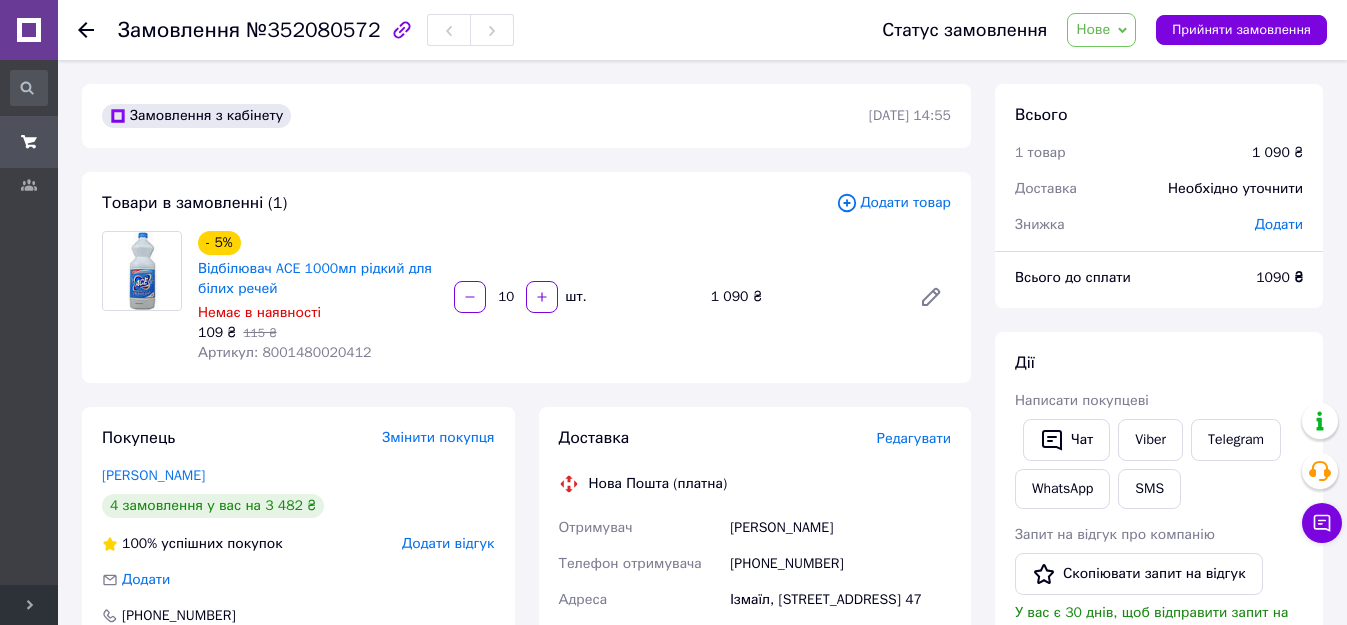 click on "Редагувати" at bounding box center [914, 438] 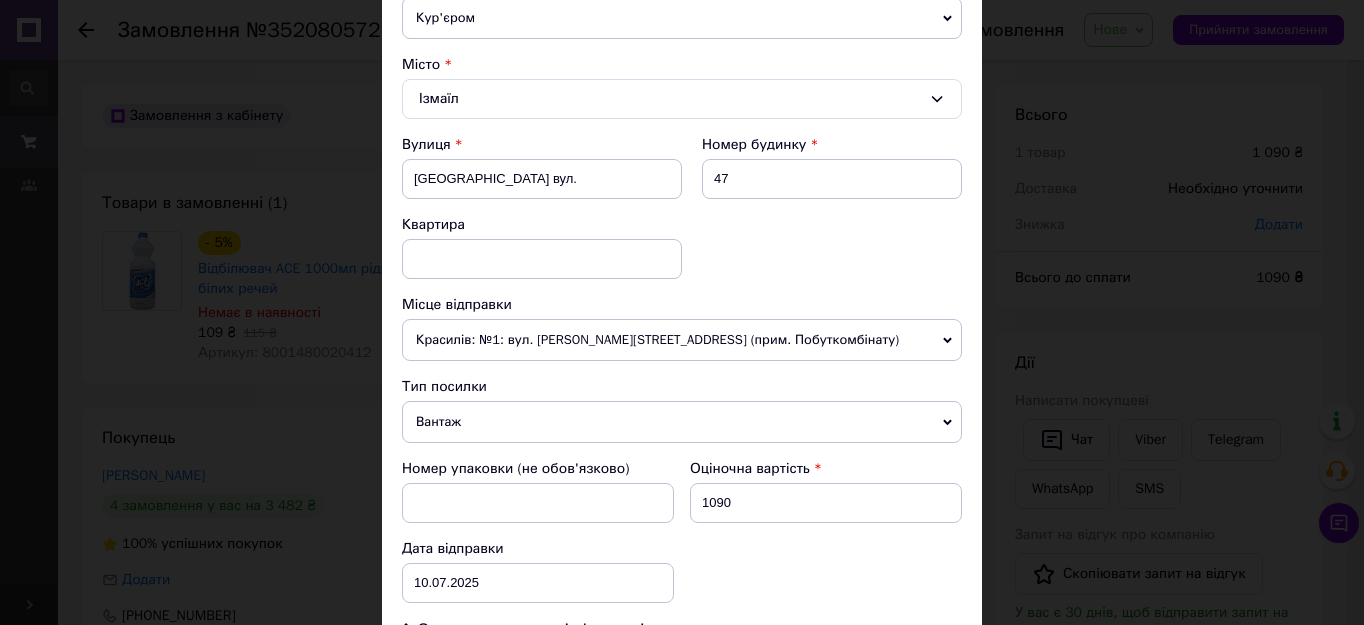 scroll, scrollTop: 800, scrollLeft: 0, axis: vertical 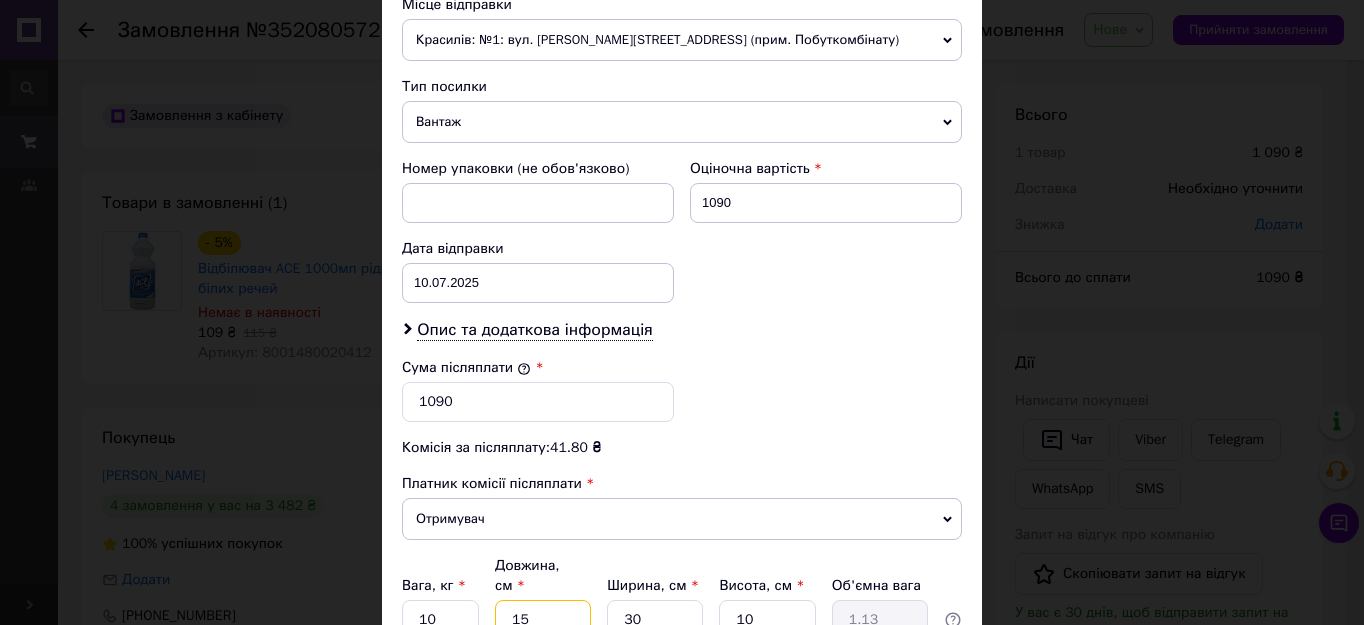 click on "15" at bounding box center [543, 620] 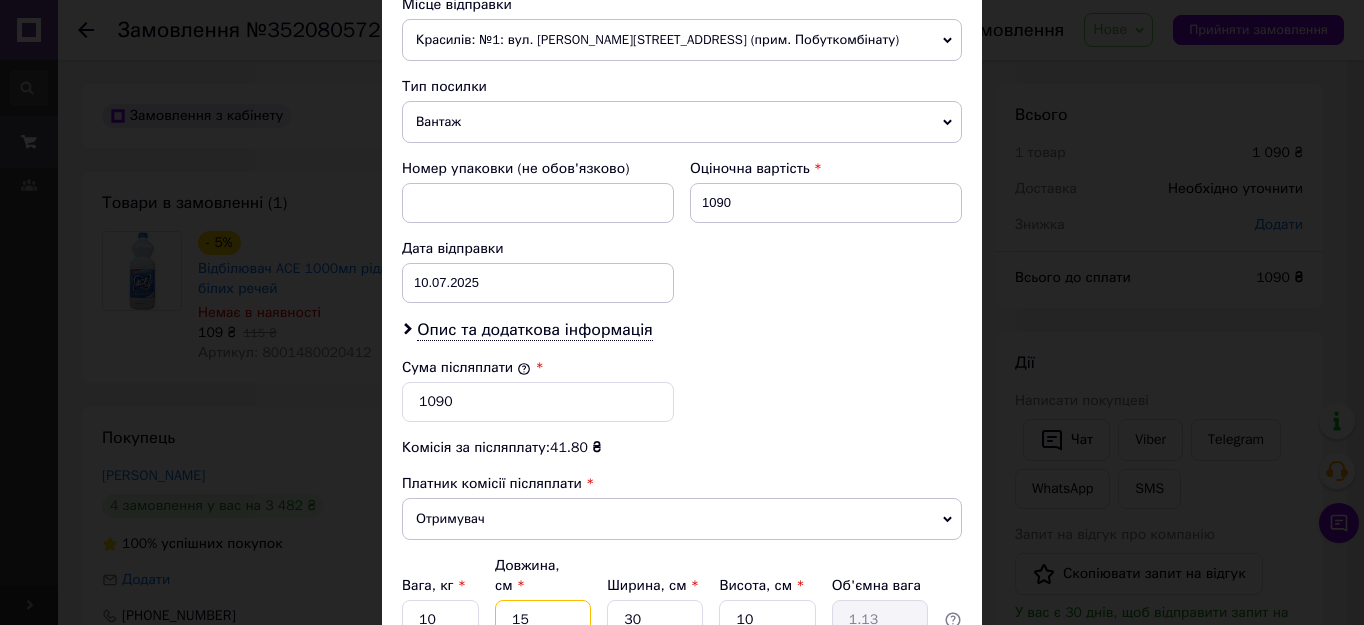 type on "1" 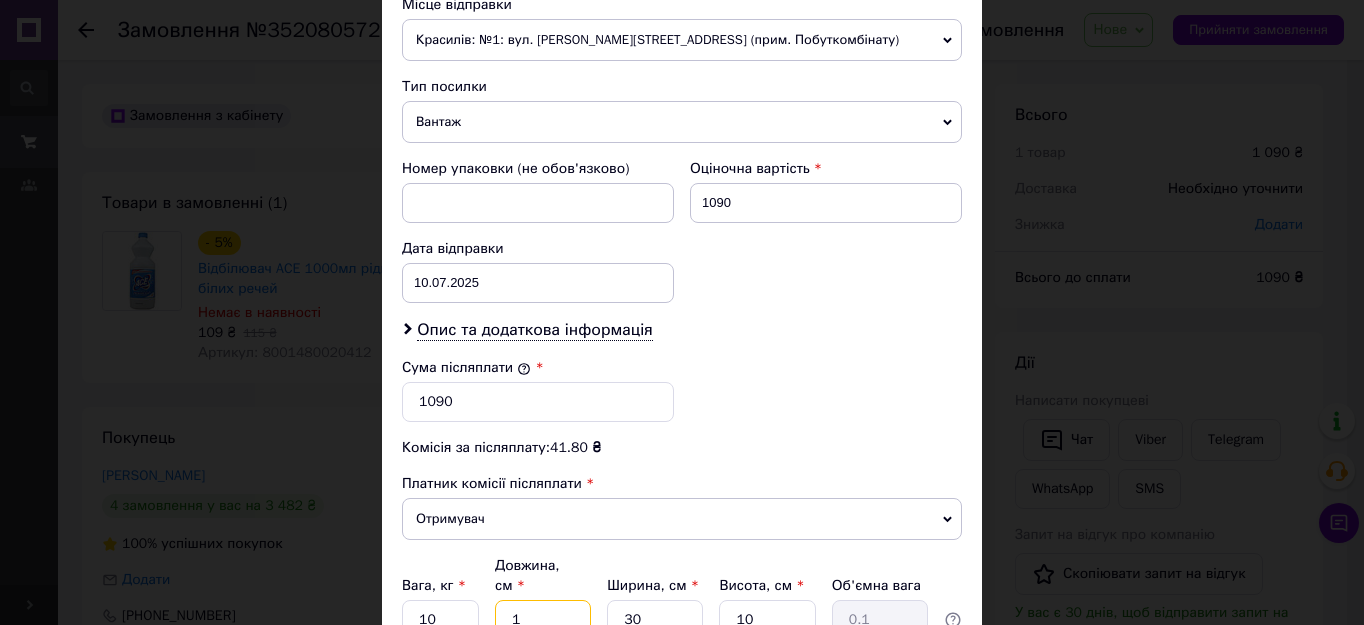type 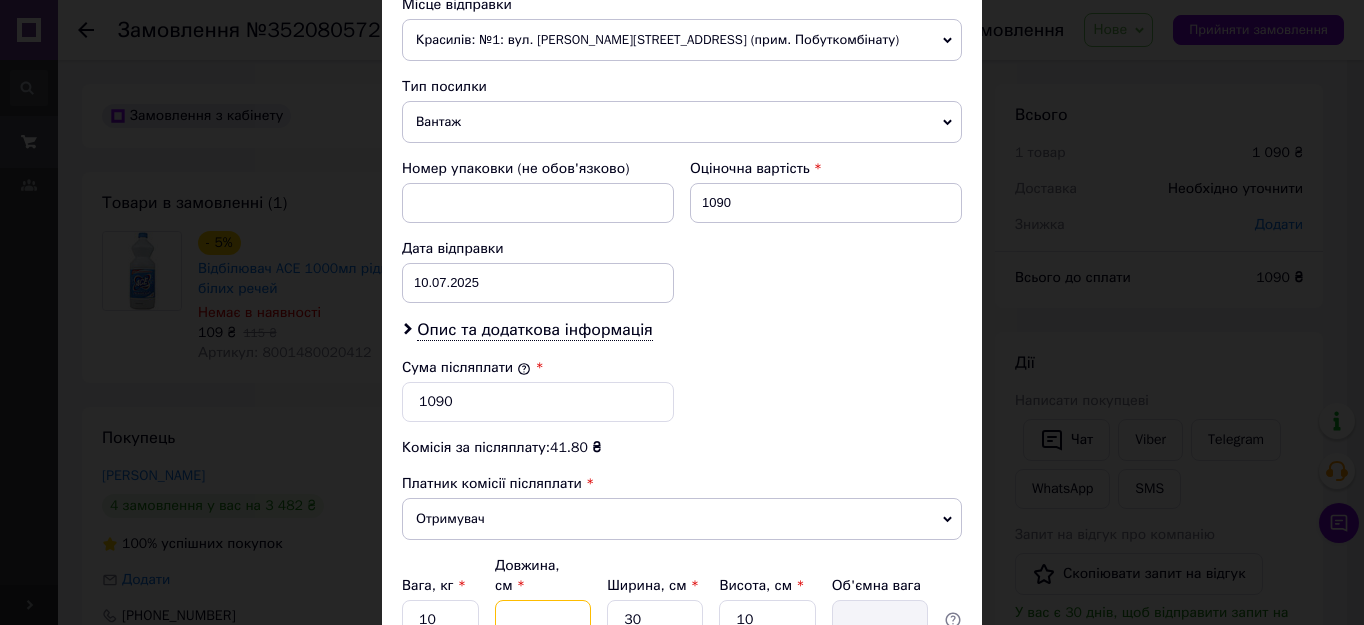 type on "5" 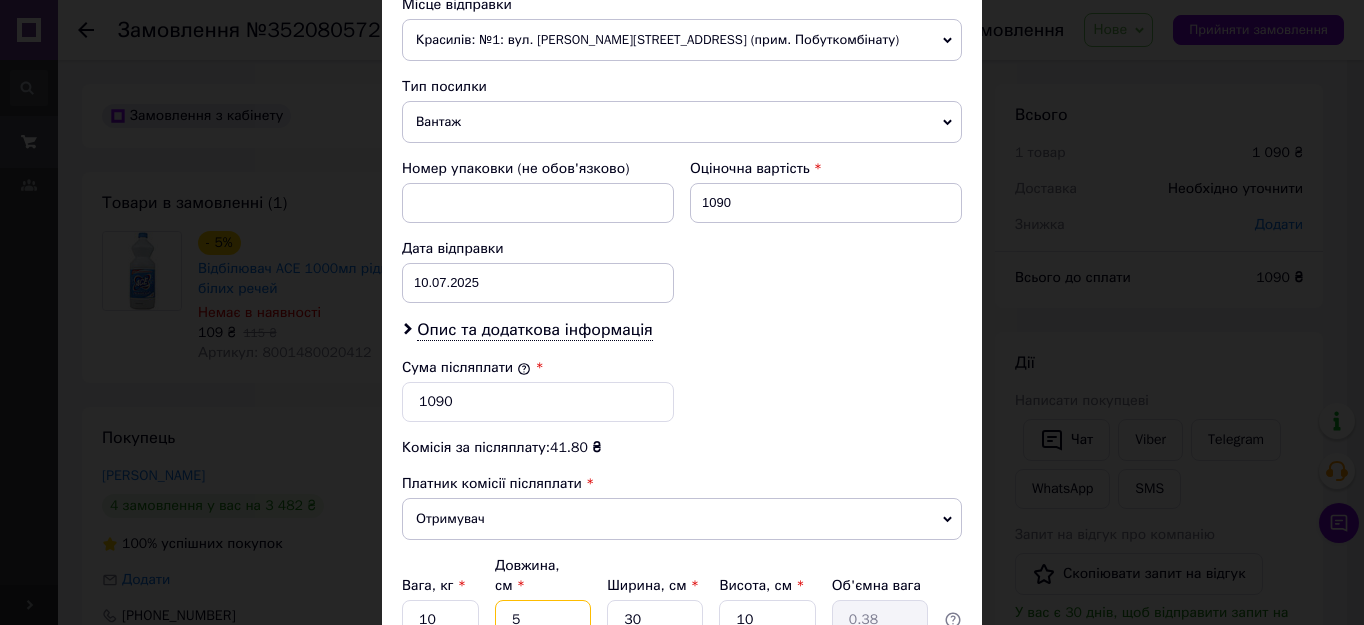 type 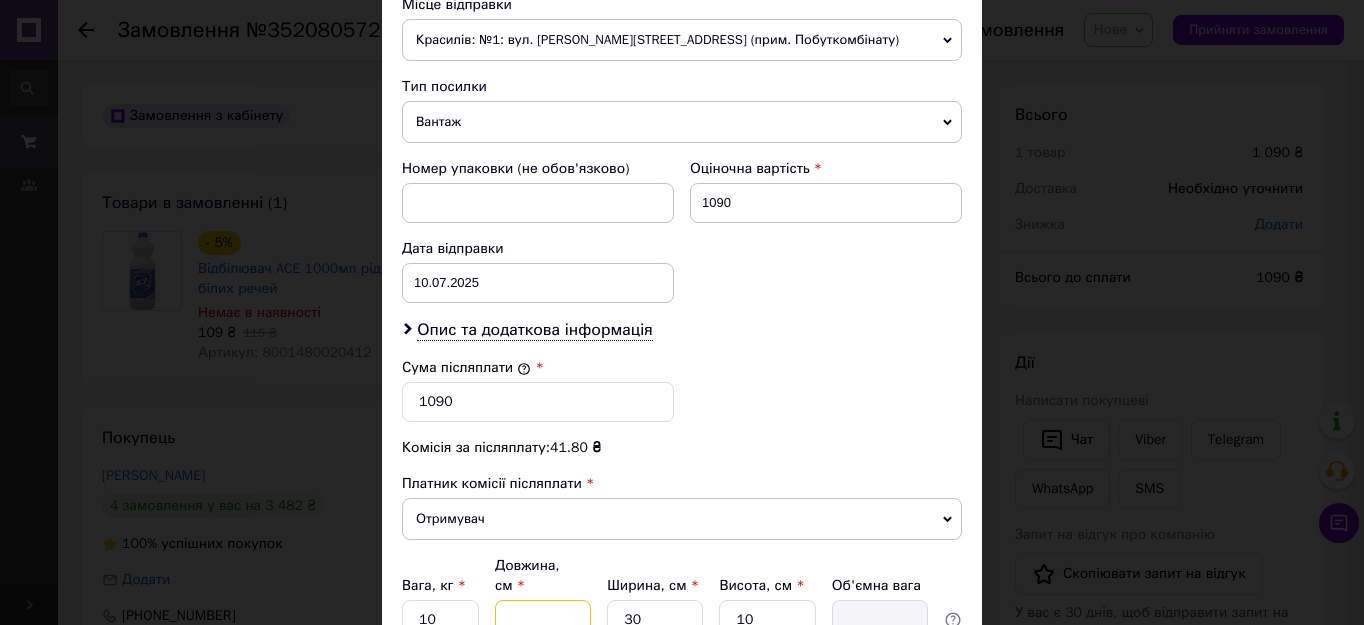type on "4" 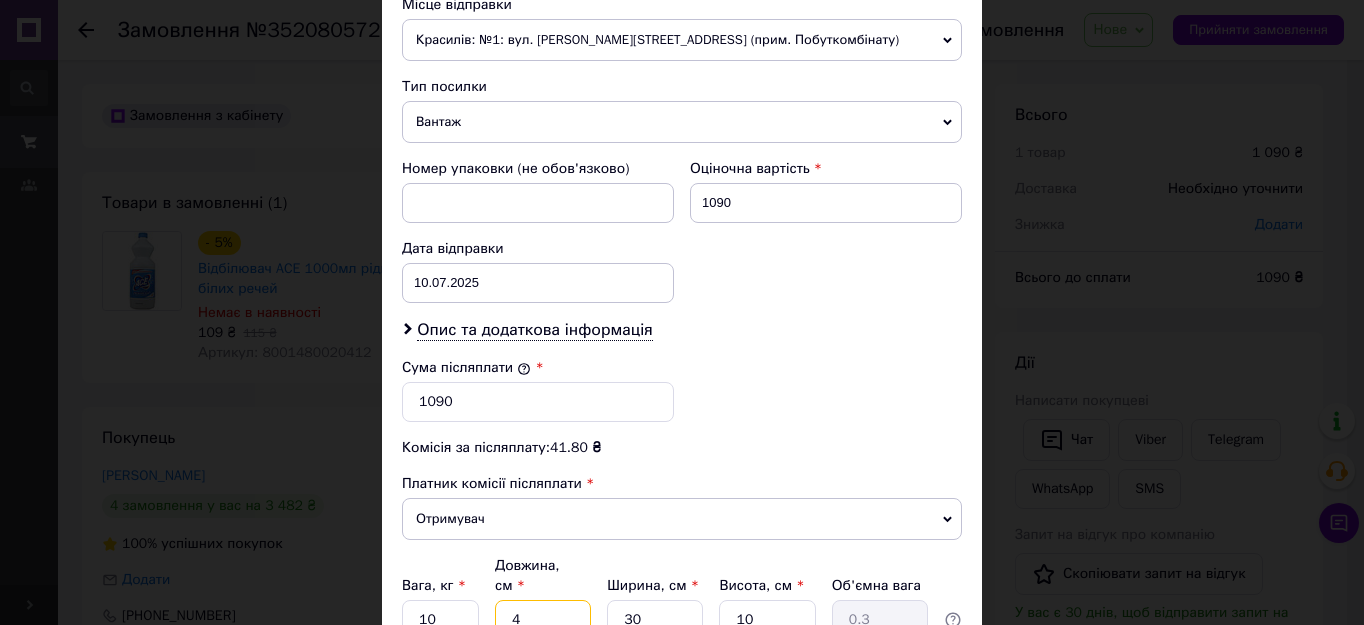 type on "40" 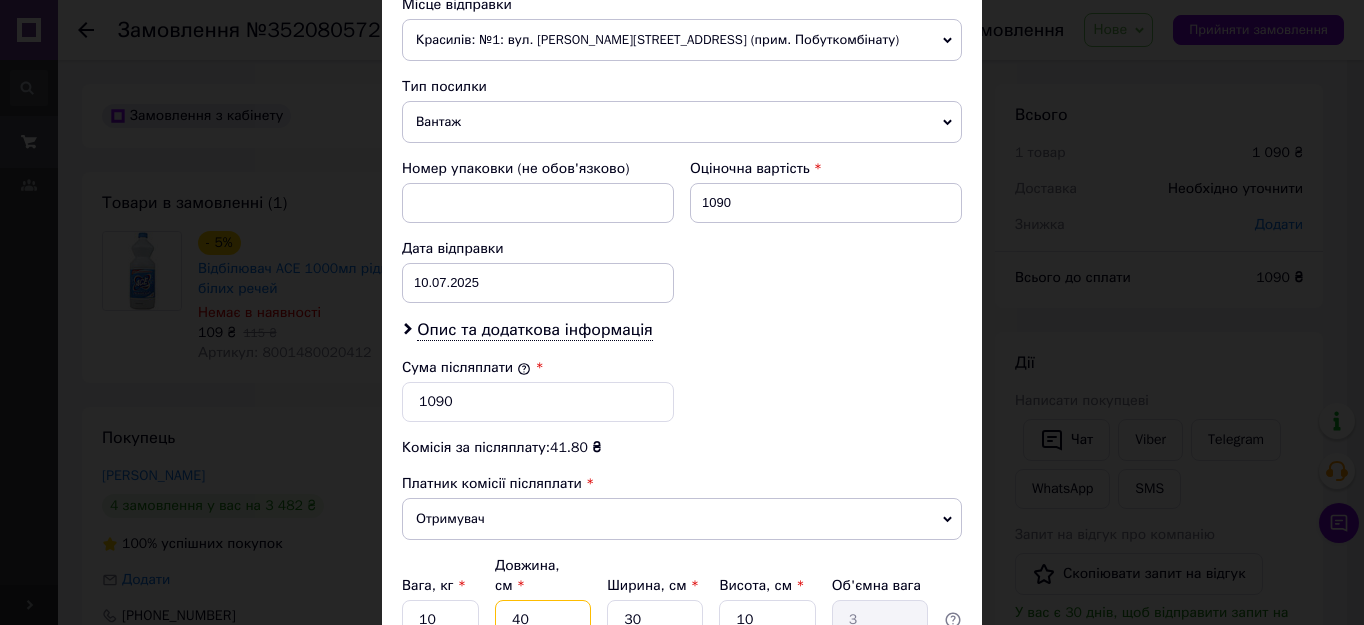 type on "40" 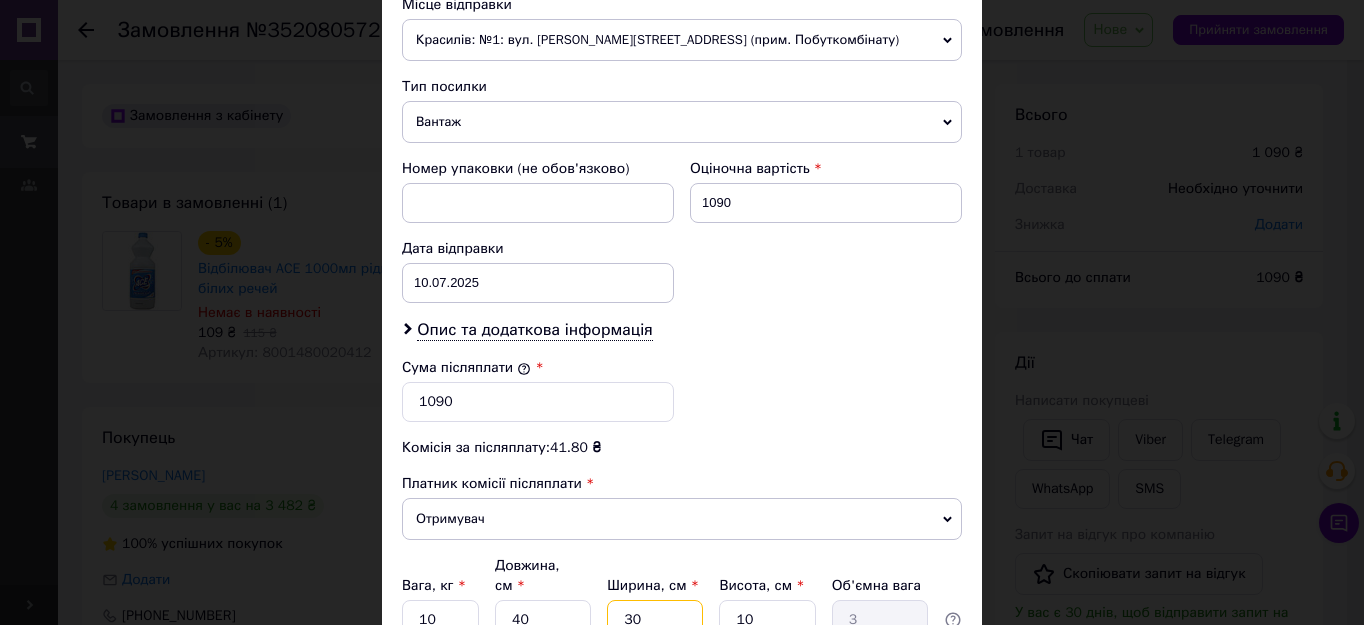 click on "30" at bounding box center [655, 620] 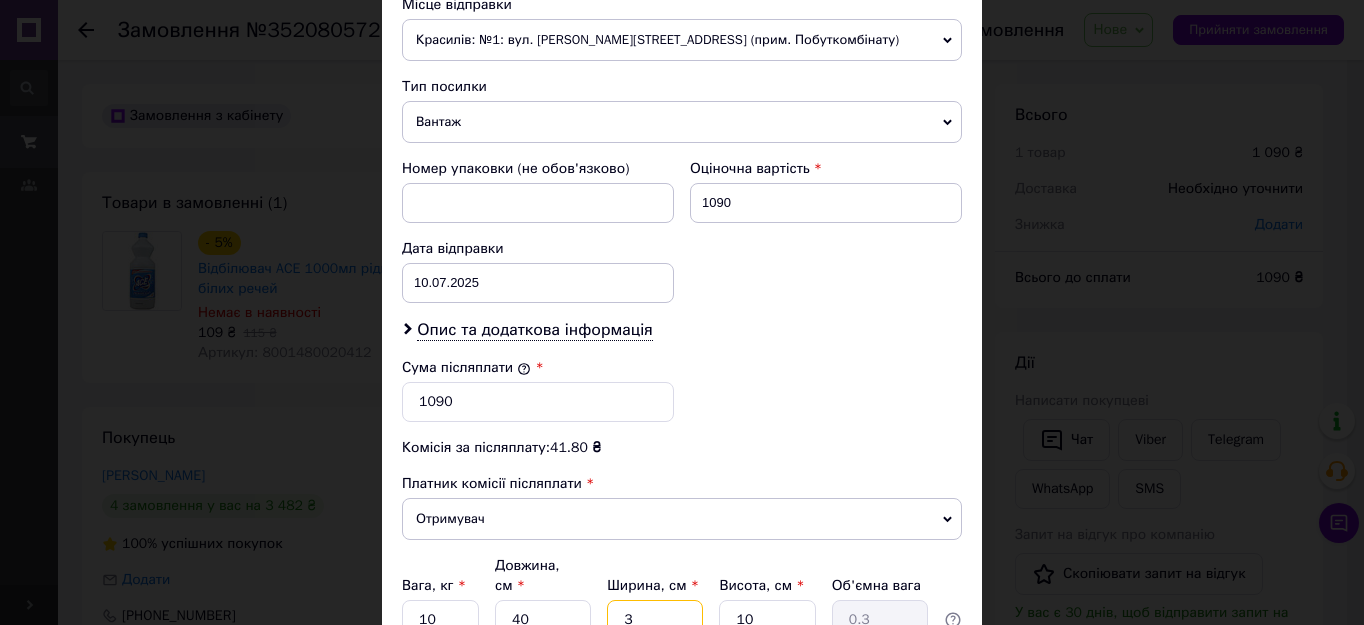 type 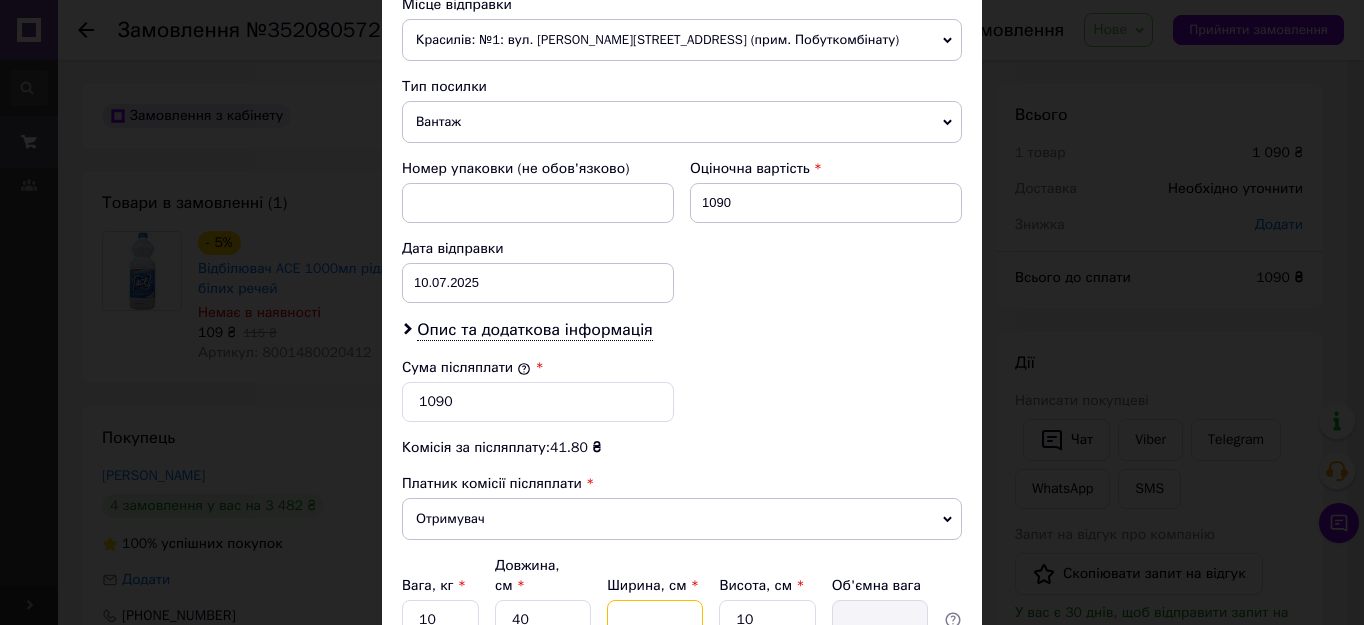type on "2" 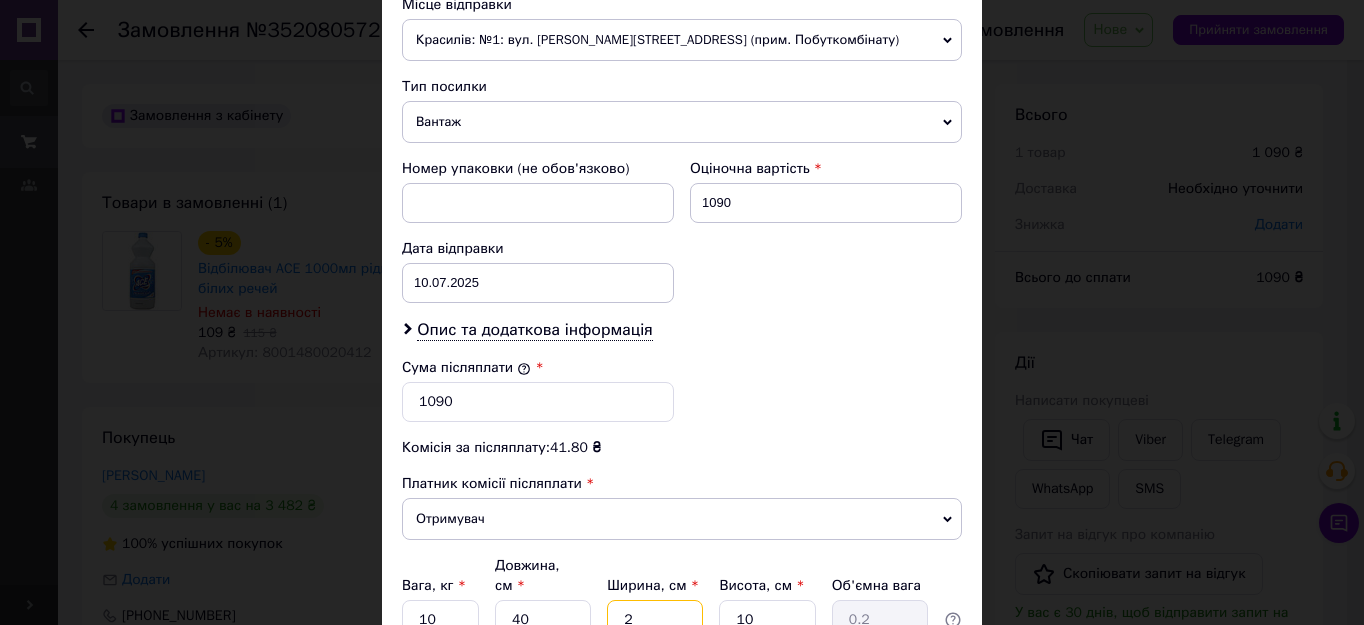 type on "23" 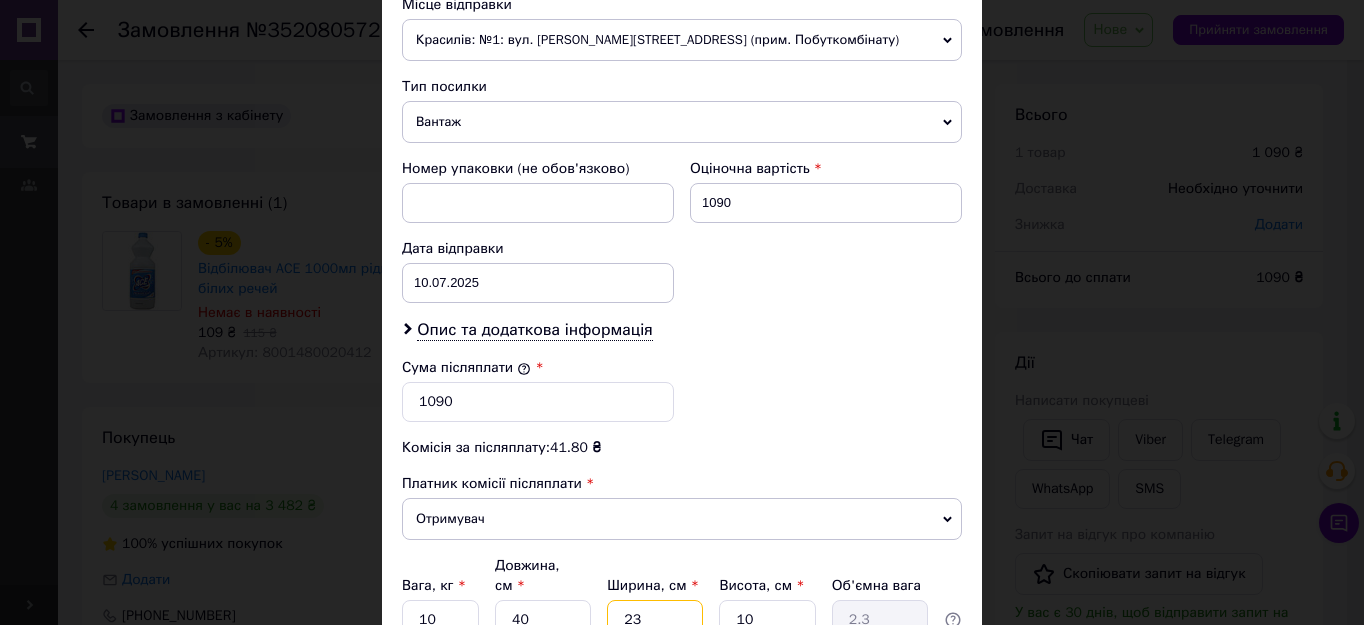 type on "23" 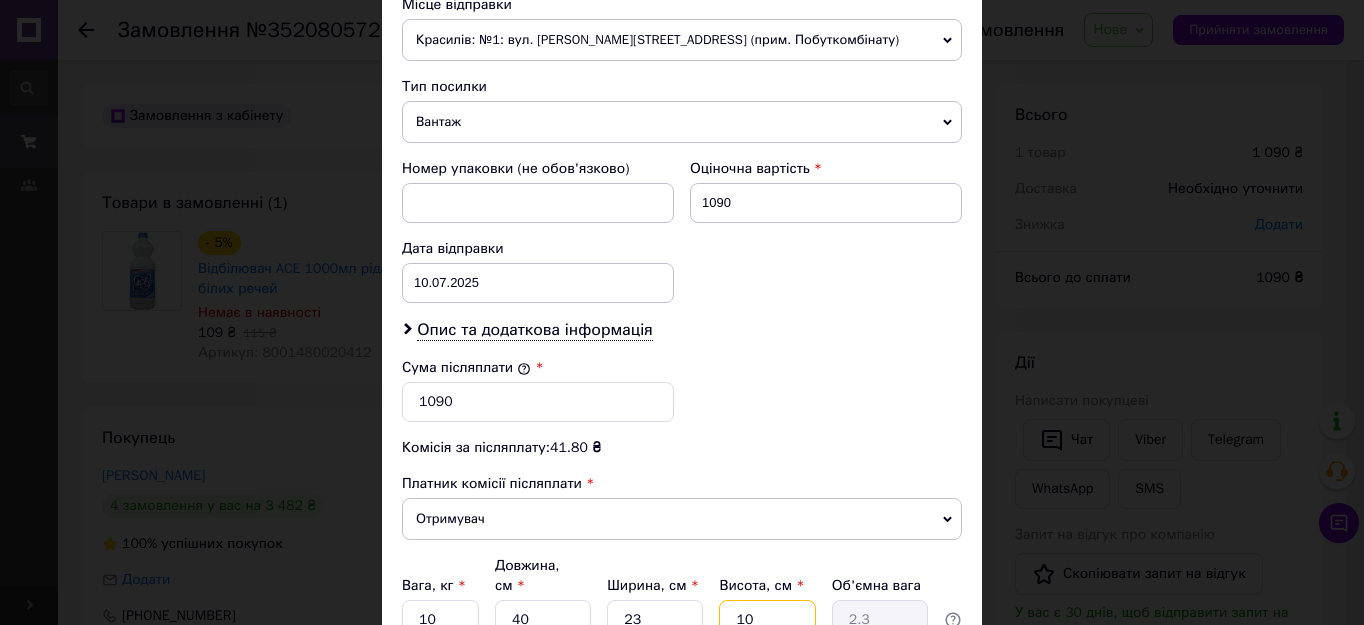 click on "10" at bounding box center (767, 620) 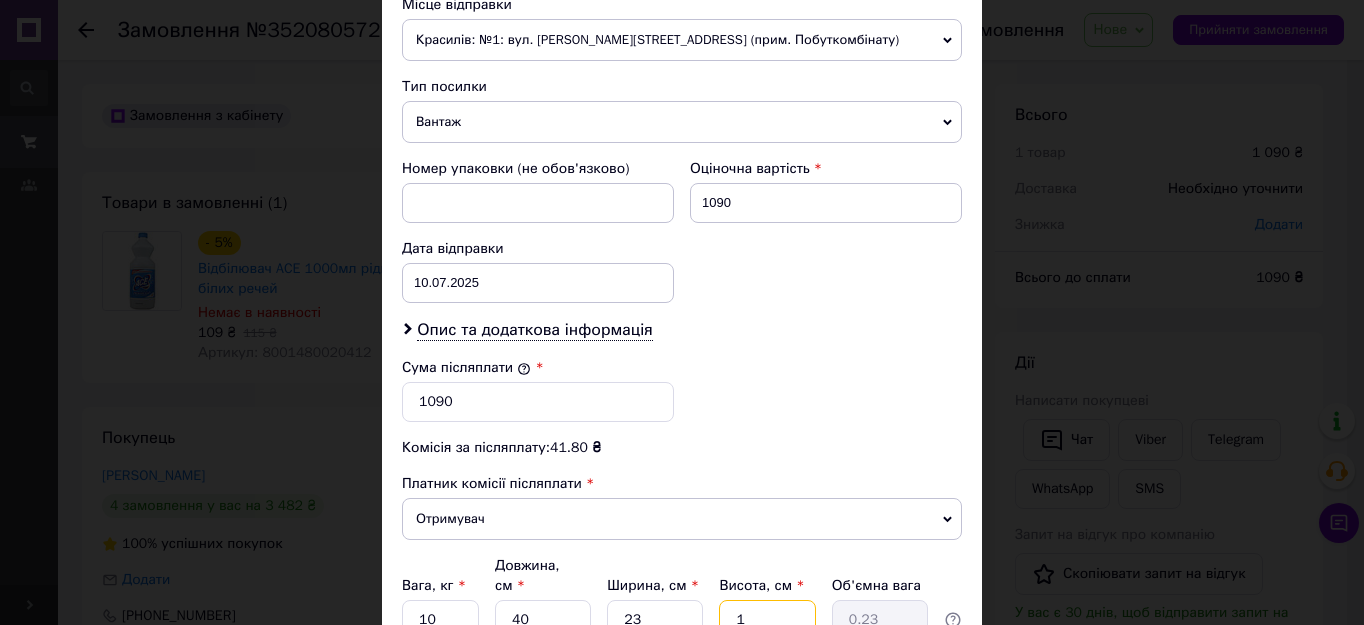 type 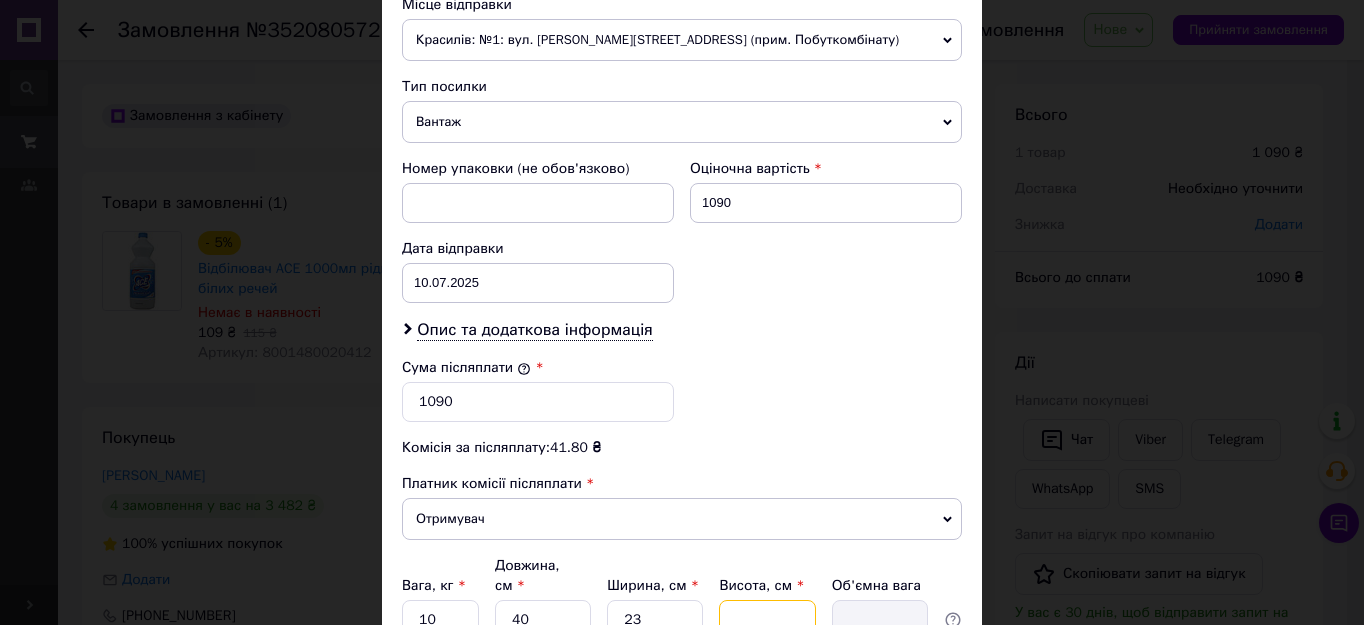type on "2" 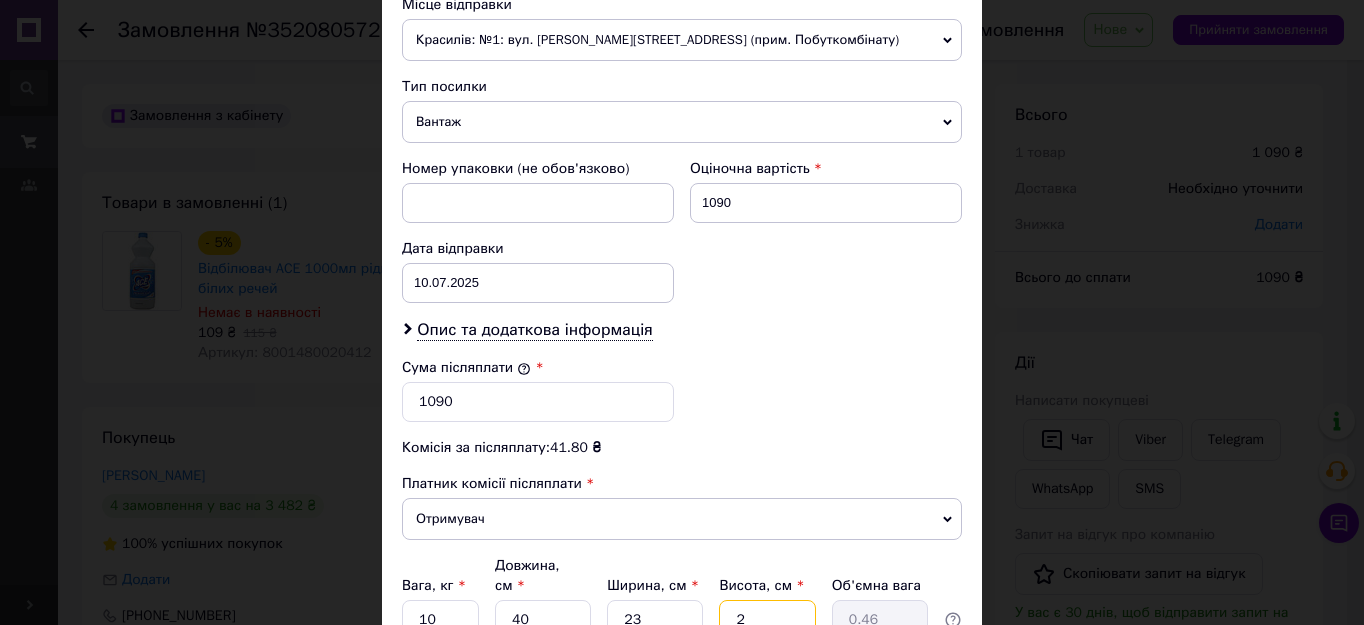 type on "28" 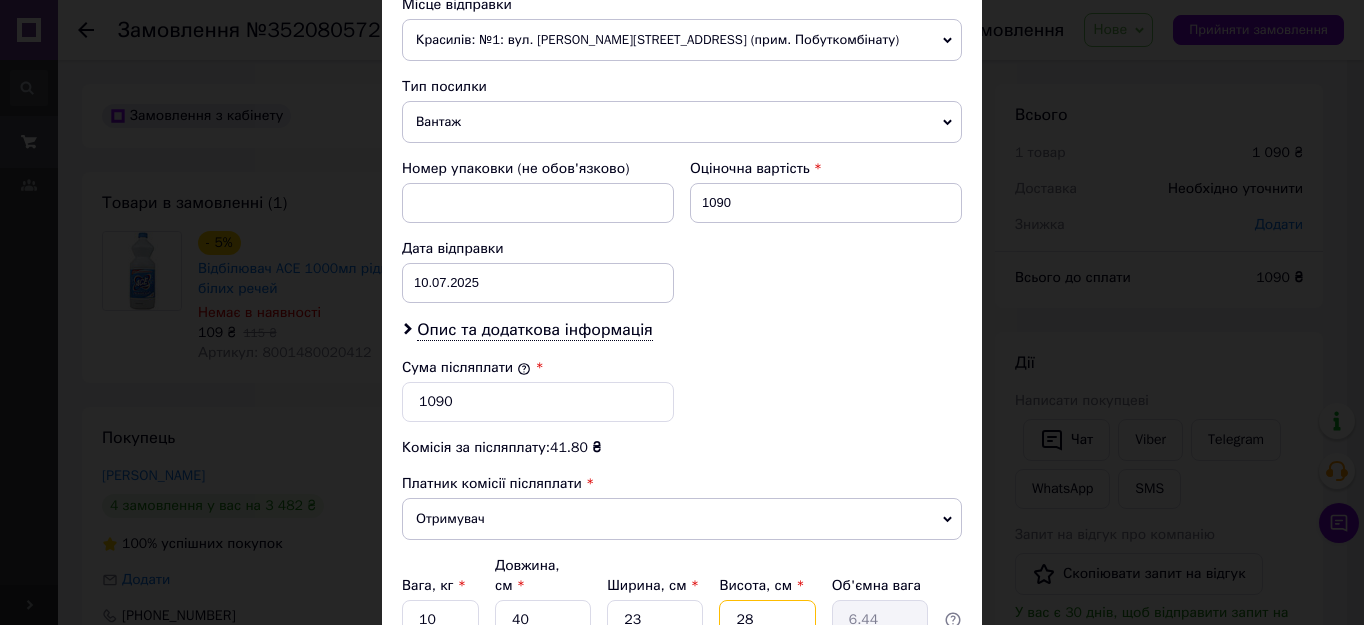 type on "28" 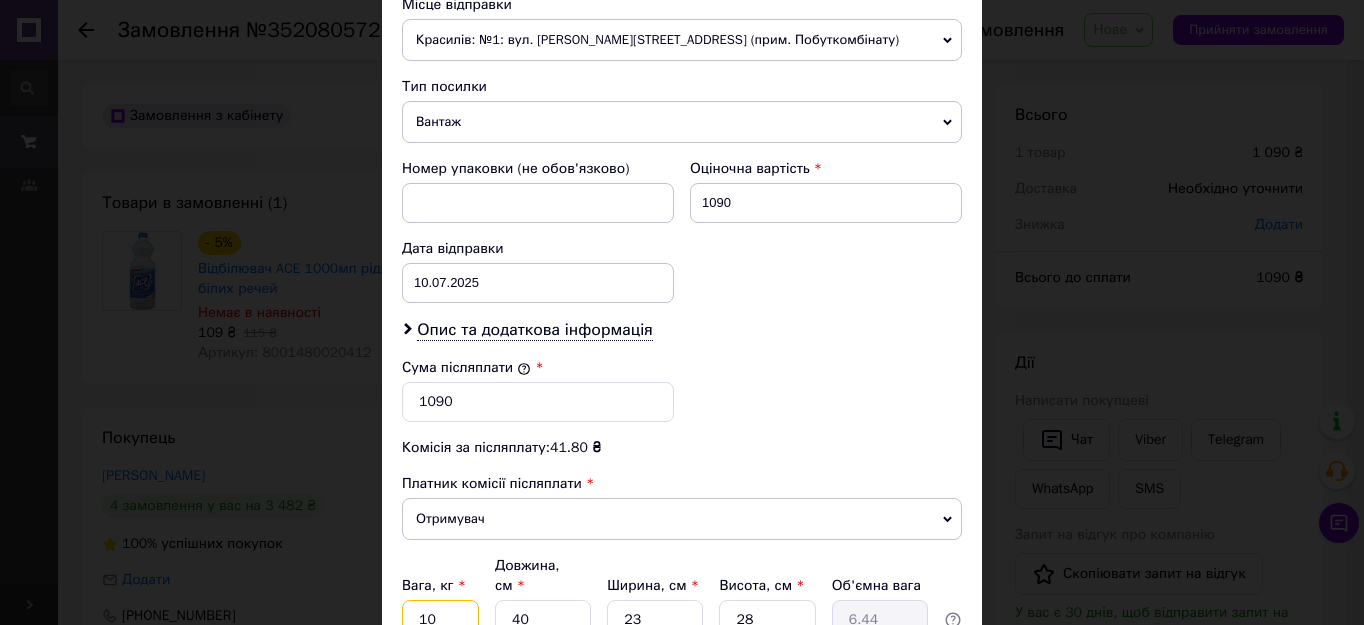 click on "10" at bounding box center [440, 620] 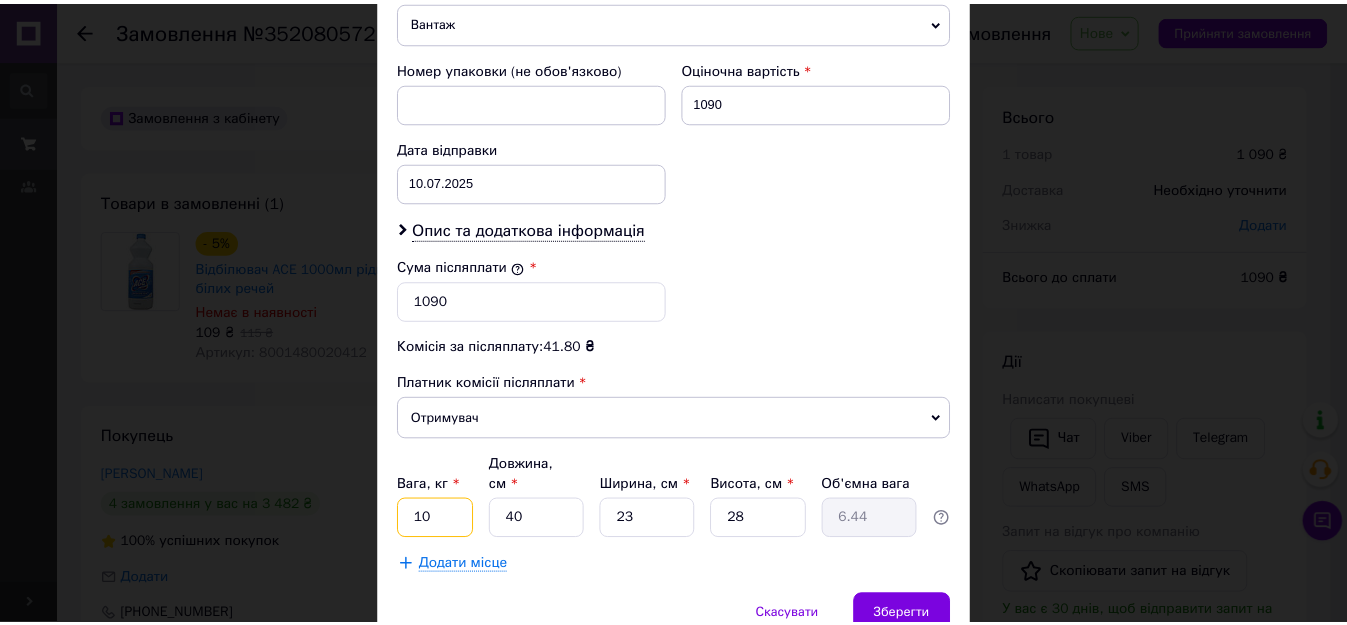 scroll, scrollTop: 981, scrollLeft: 0, axis: vertical 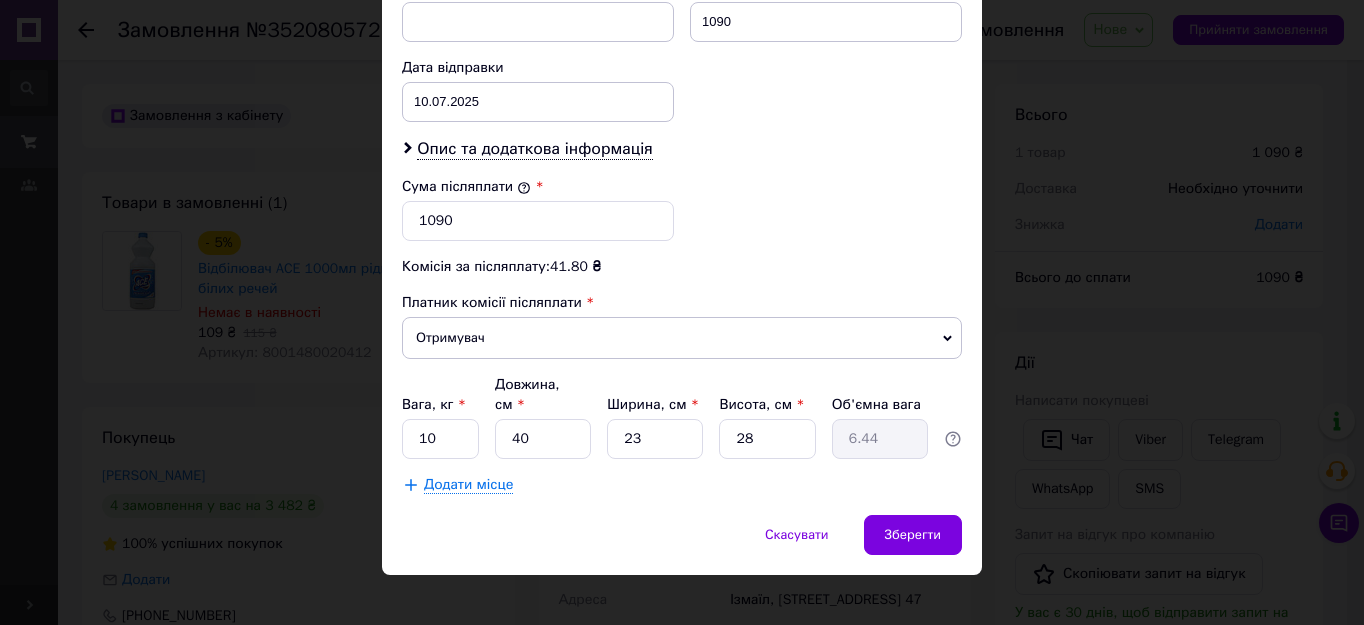click on "Зберегти" at bounding box center (913, 535) 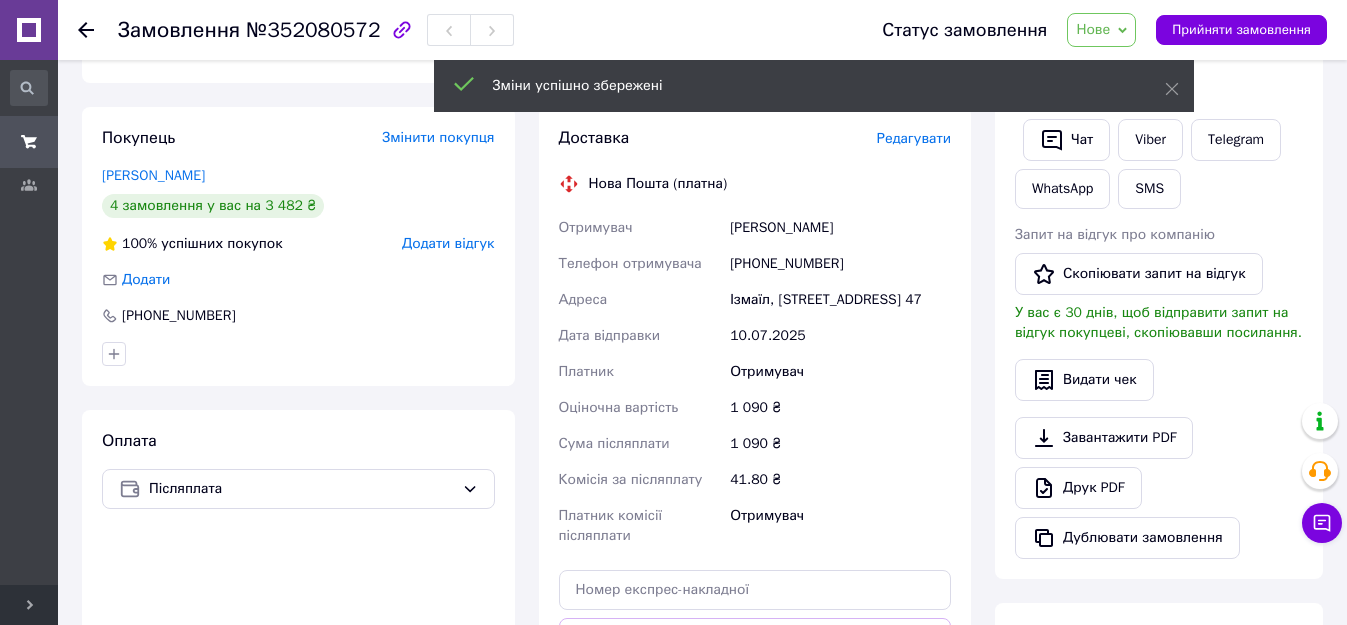 scroll, scrollTop: 600, scrollLeft: 0, axis: vertical 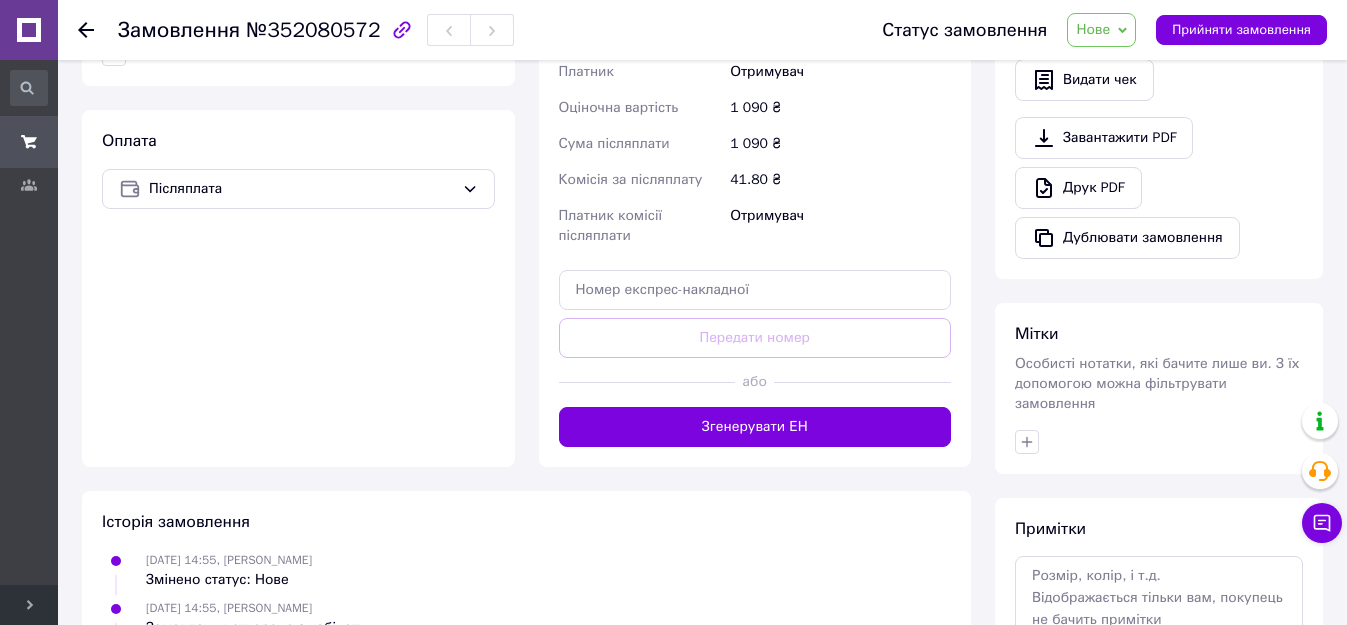 click on "Згенерувати ЕН" at bounding box center (755, 427) 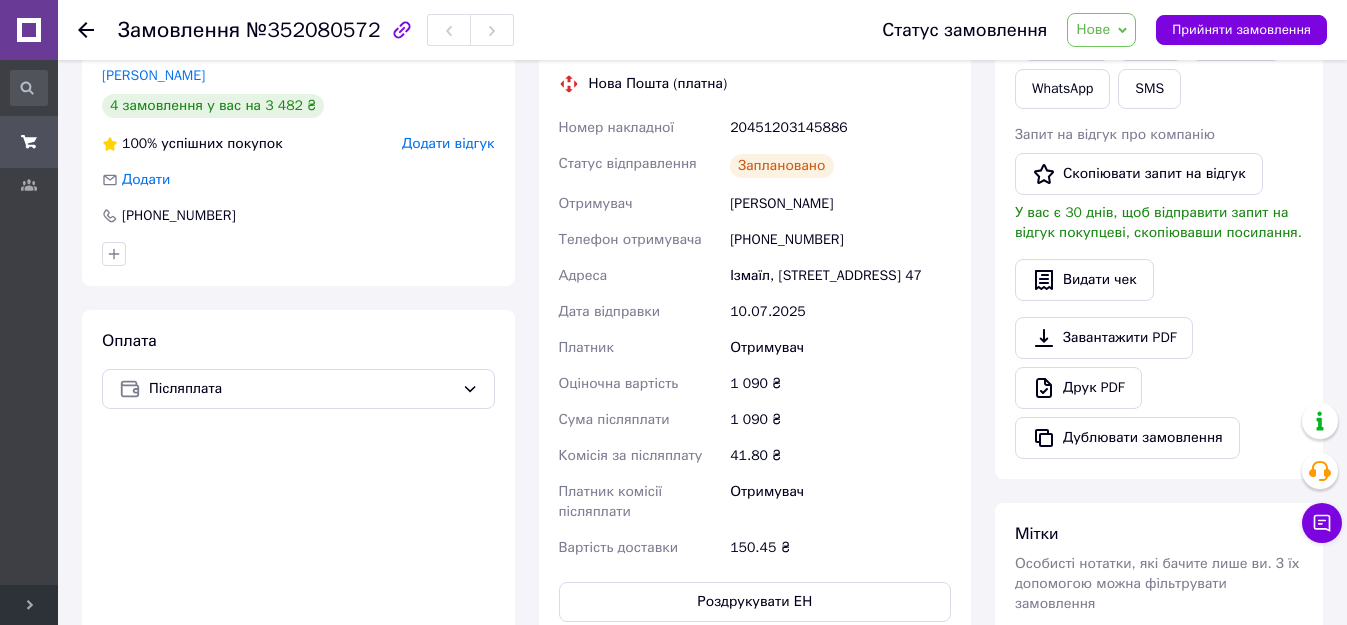 scroll, scrollTop: 0, scrollLeft: 0, axis: both 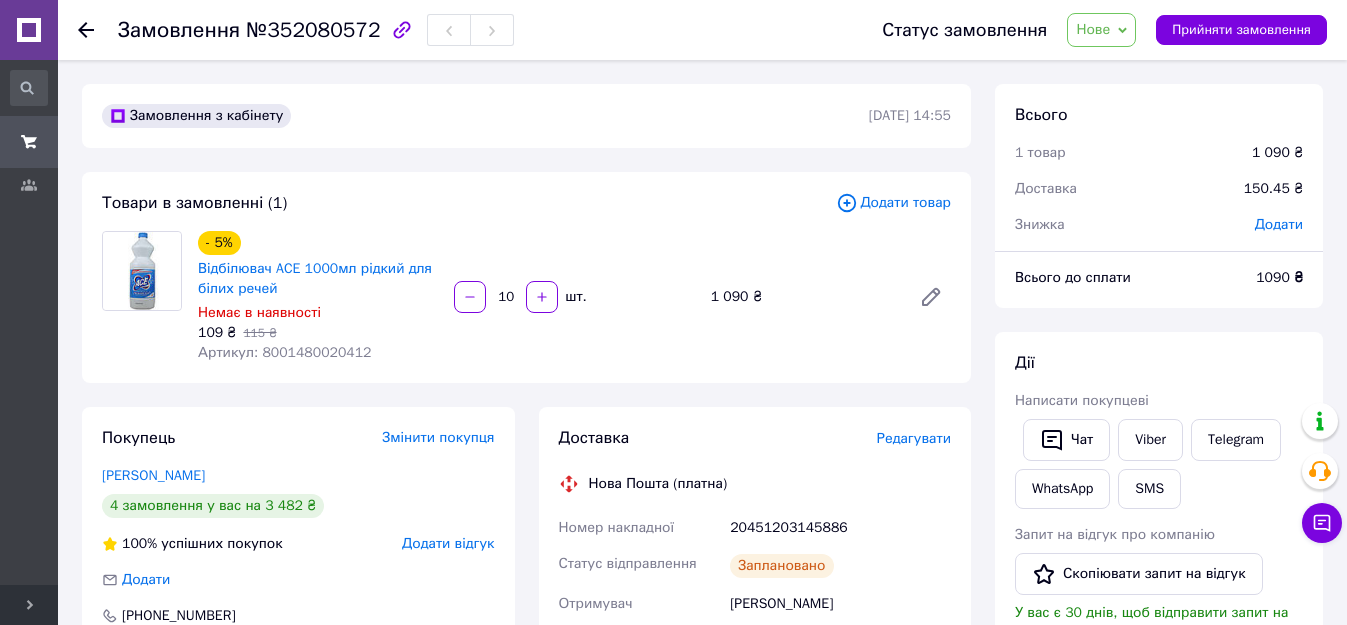 click on "Артикул: 8001480020412" at bounding box center (285, 352) 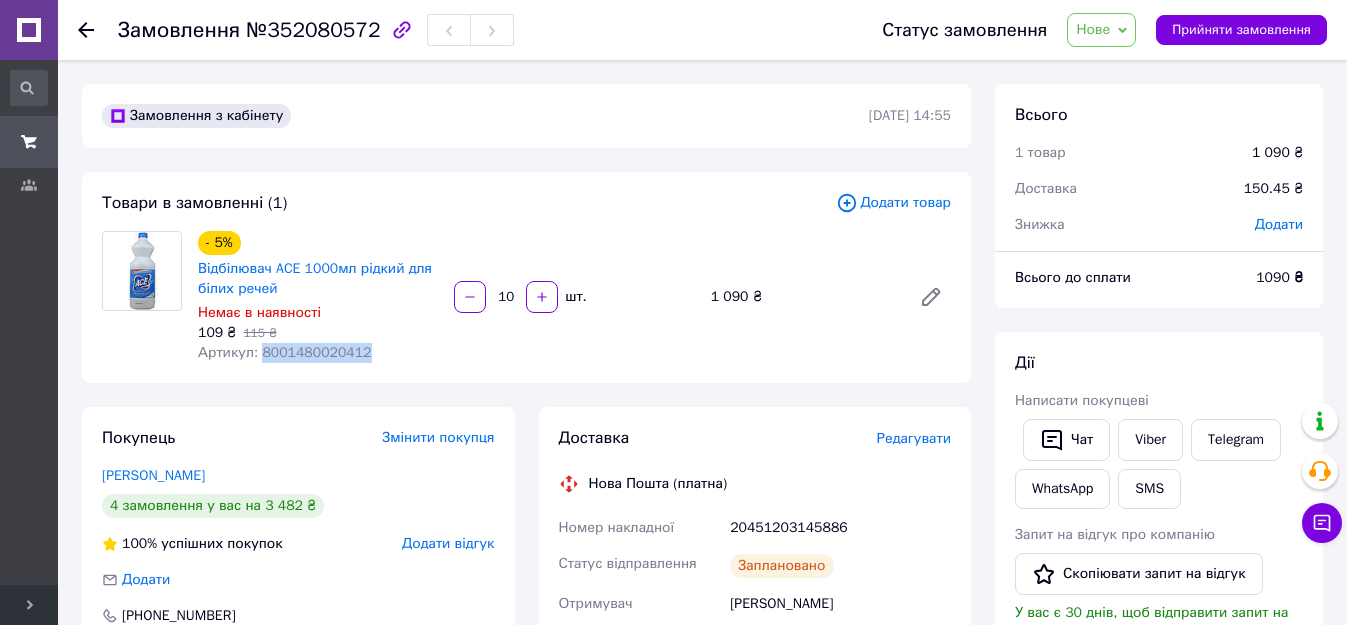 click on "Артикул: 8001480020412" at bounding box center [285, 352] 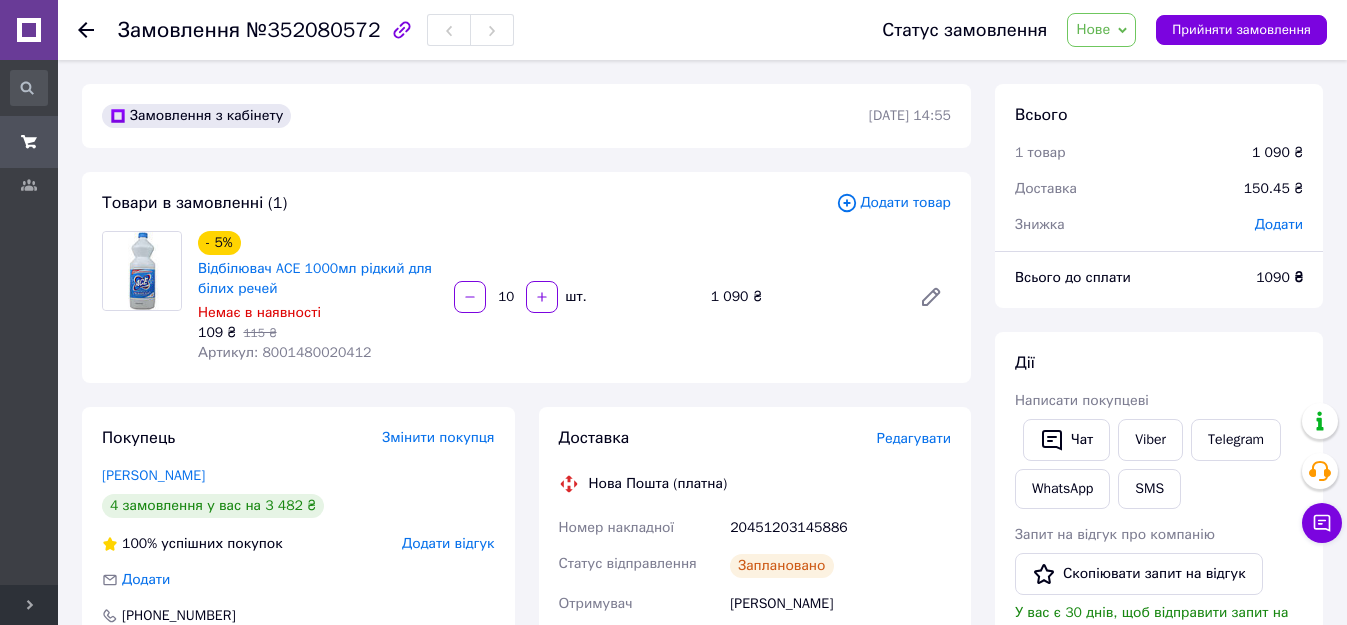 click on "20451203145886" at bounding box center (840, 528) 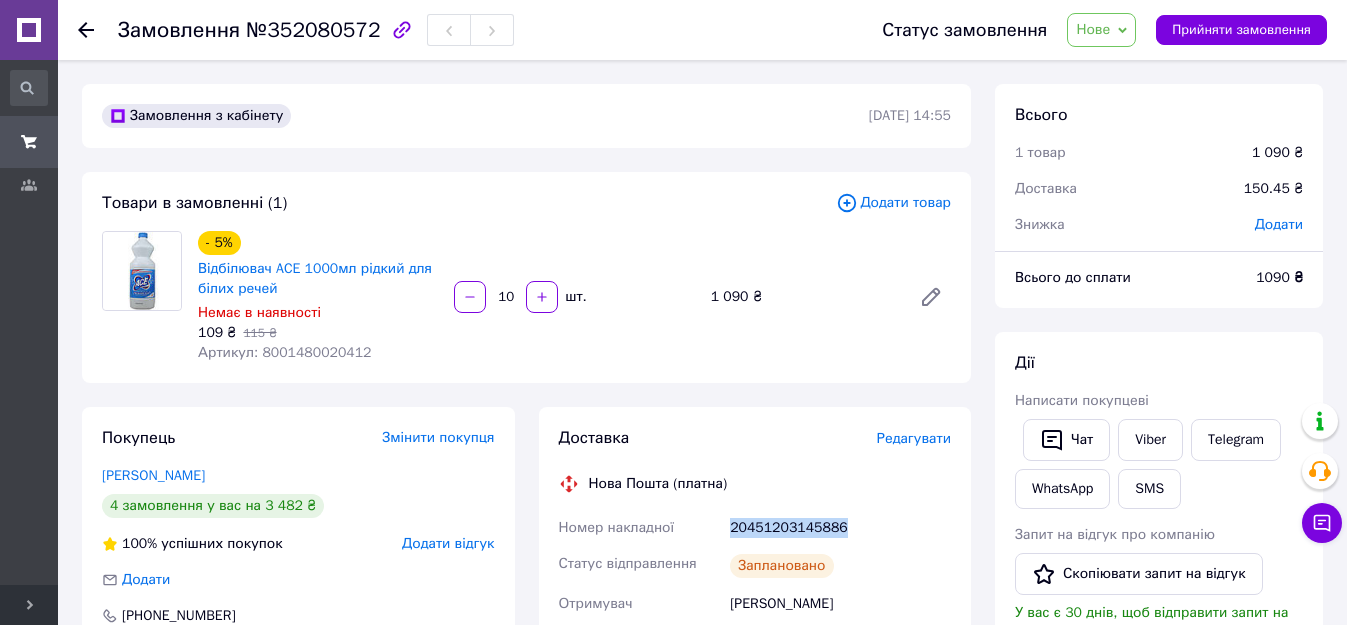 click on "20451203145886" at bounding box center [840, 528] 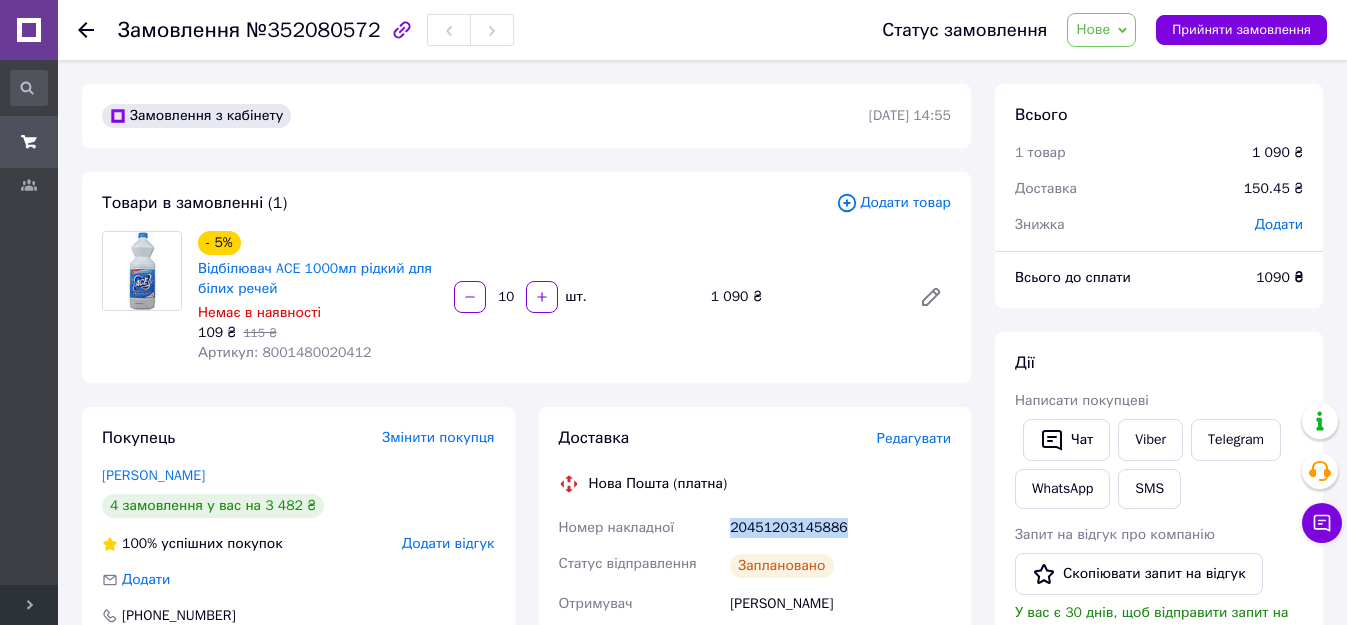 click on "Прийняти замовлення" at bounding box center [1241, 30] 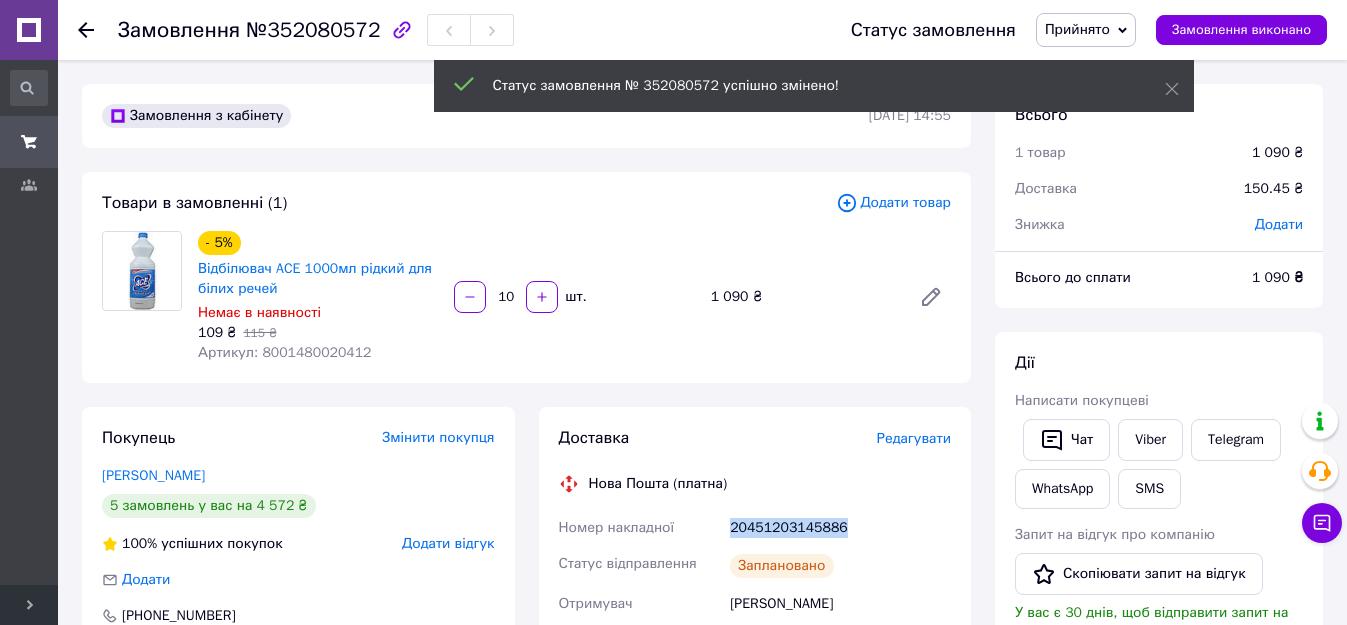 click on "Прийнято" at bounding box center (1077, 29) 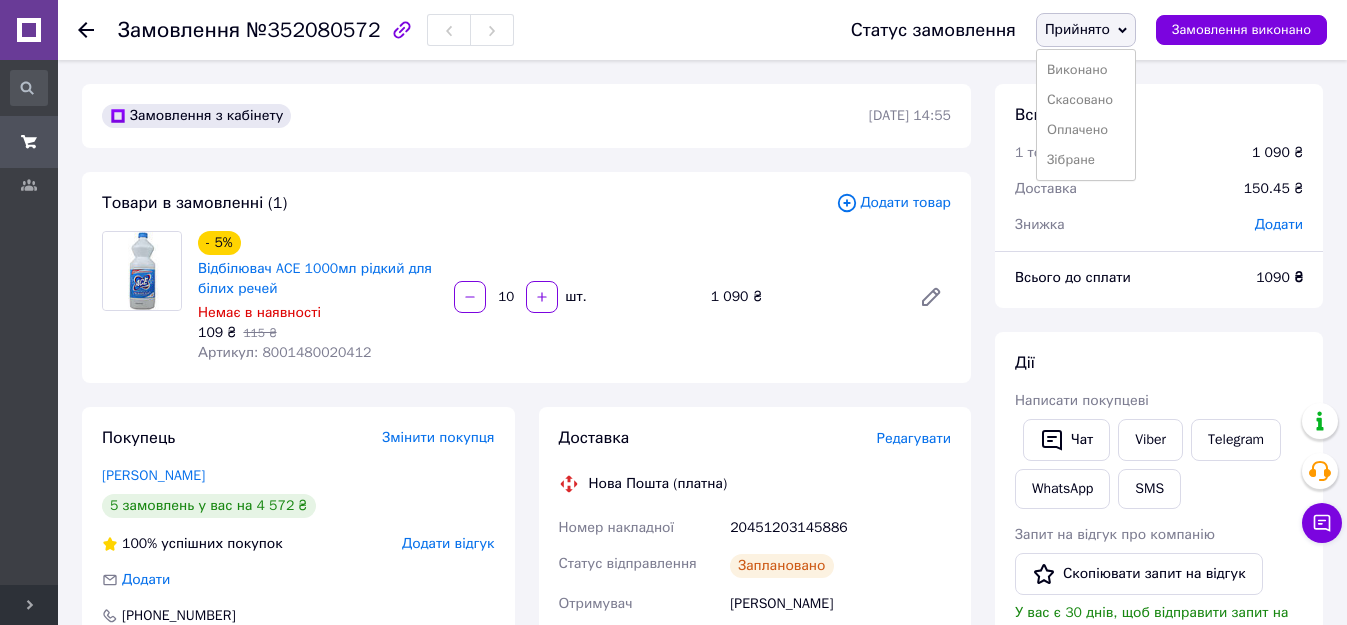 click on "Зібране" at bounding box center (1086, 160) 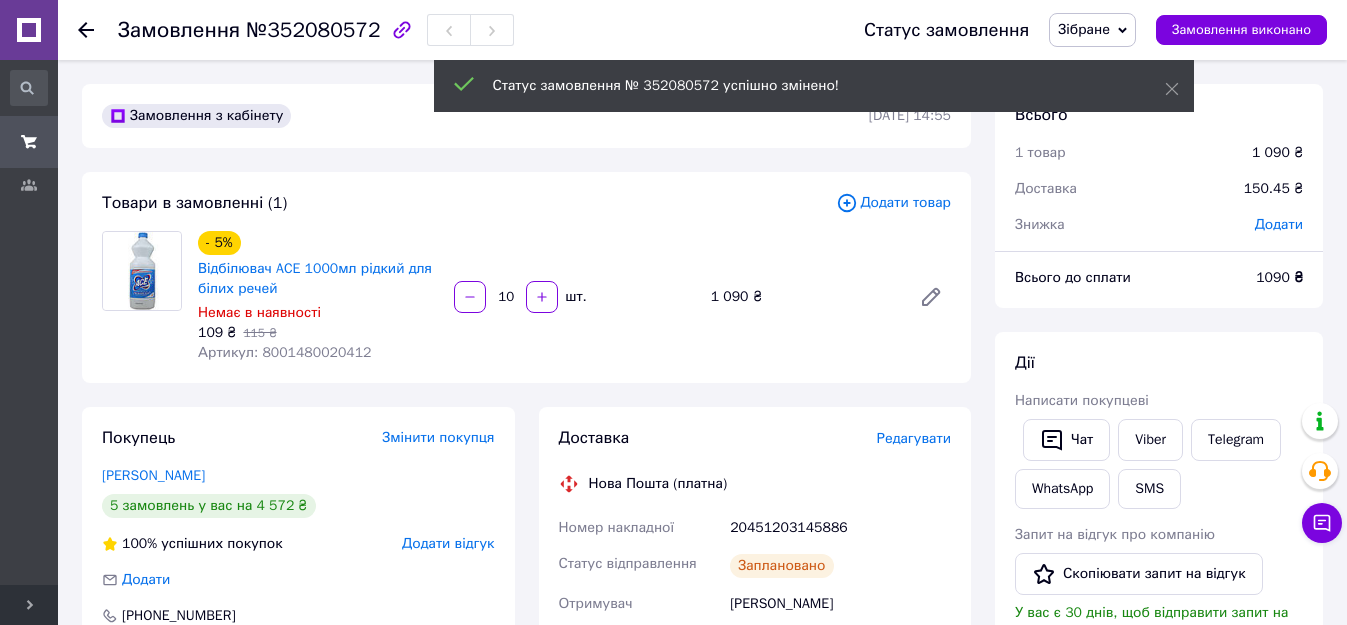 click on "Зібране" at bounding box center [1084, 29] 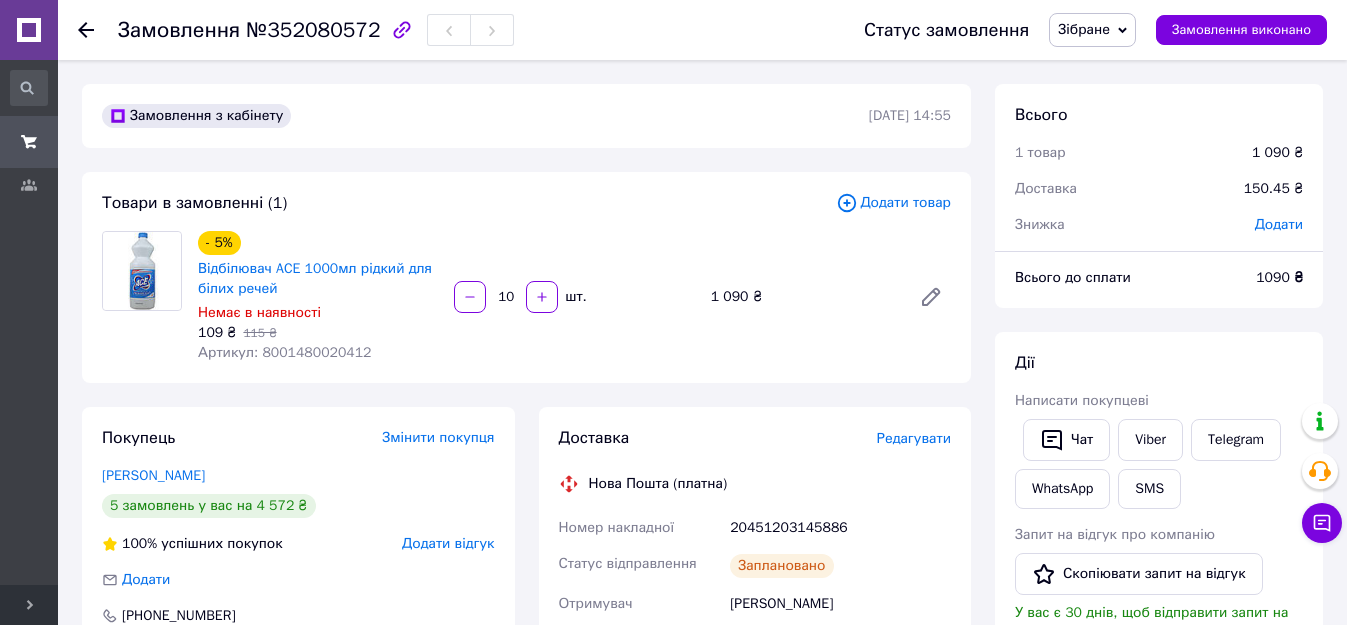 click on "Замовлення виконано" at bounding box center [1241, 30] 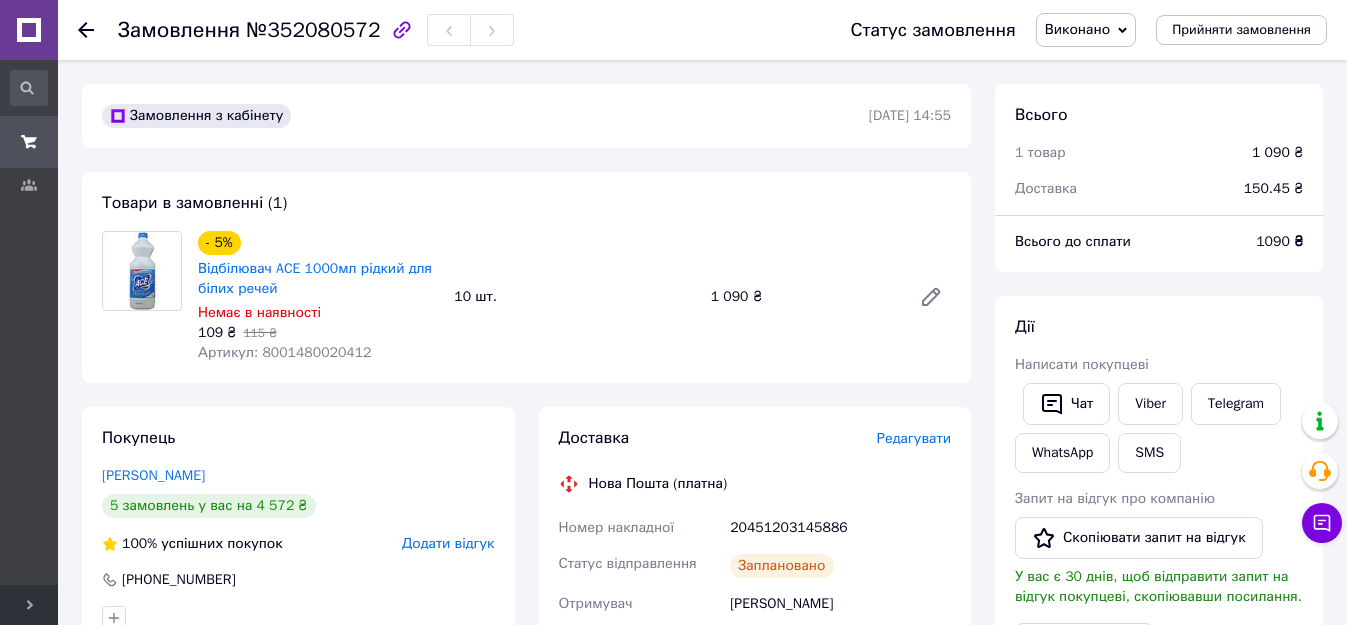 click 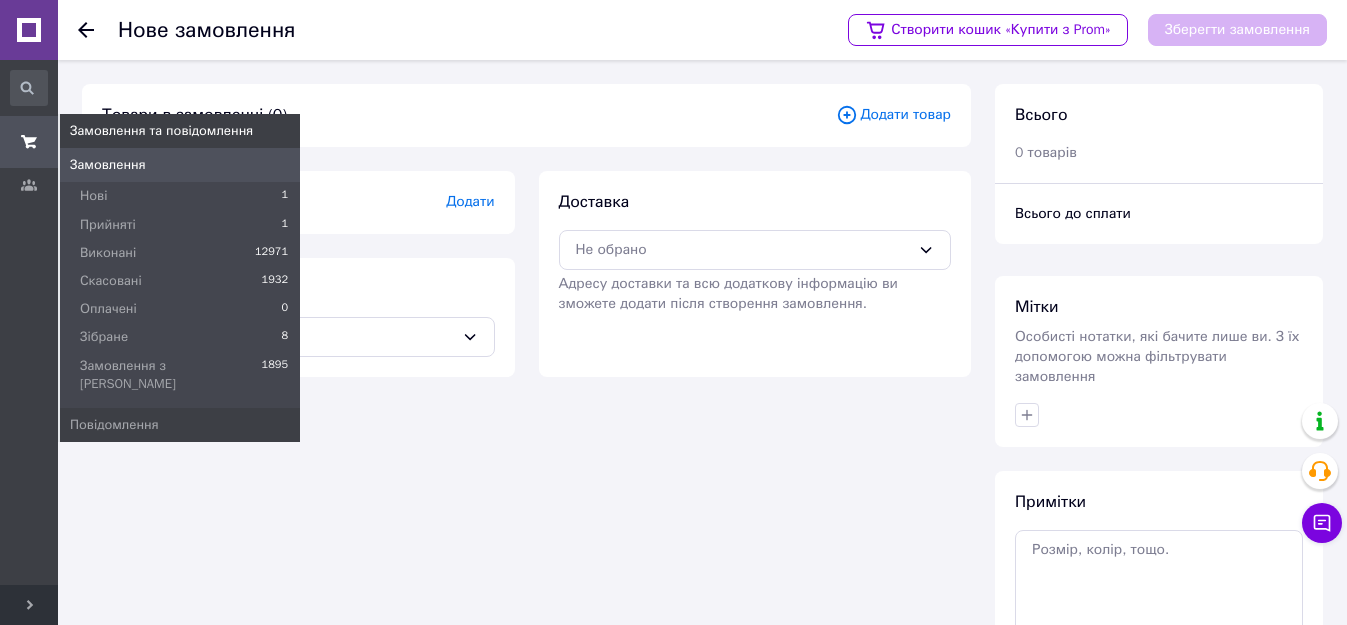 click on "Прийняті" at bounding box center [108, 225] 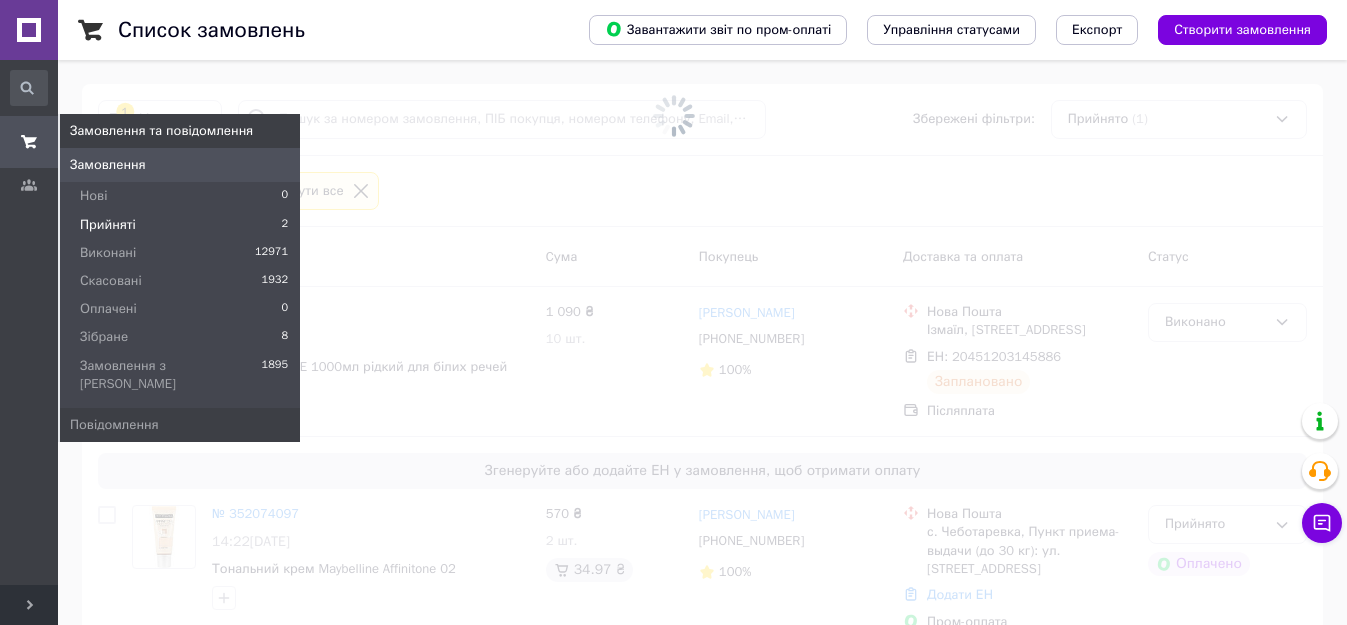 click on "Нові 0" at bounding box center (180, 196) 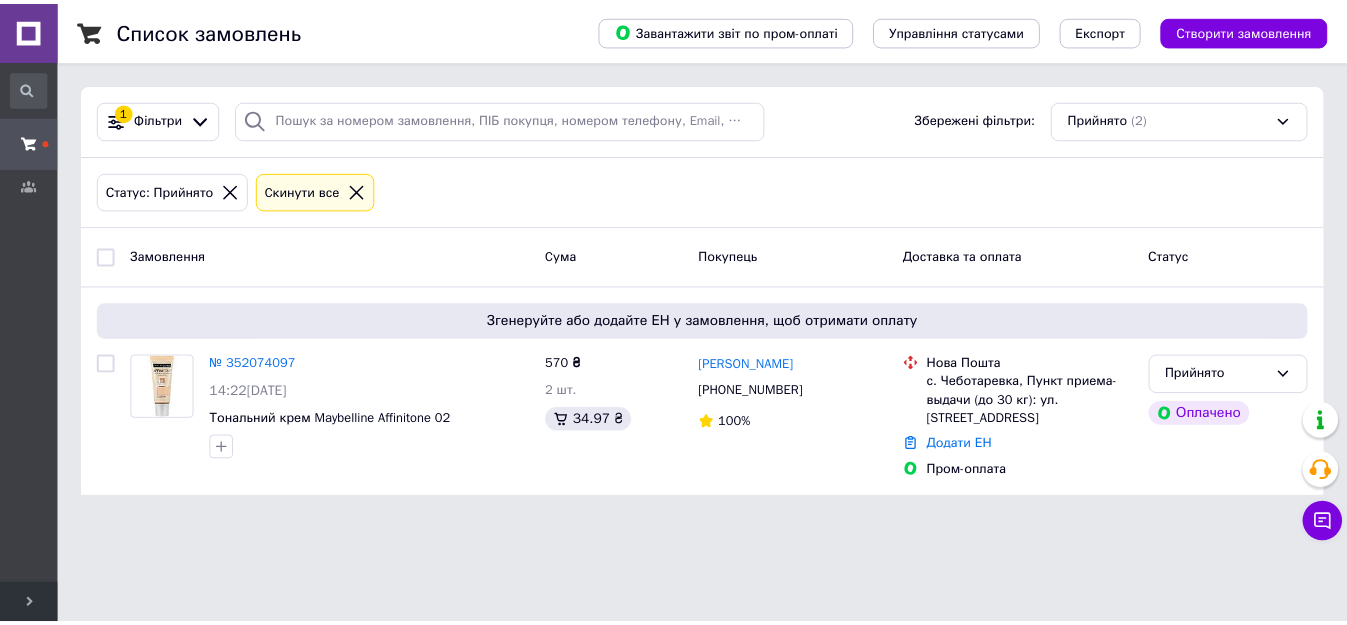scroll, scrollTop: 0, scrollLeft: 0, axis: both 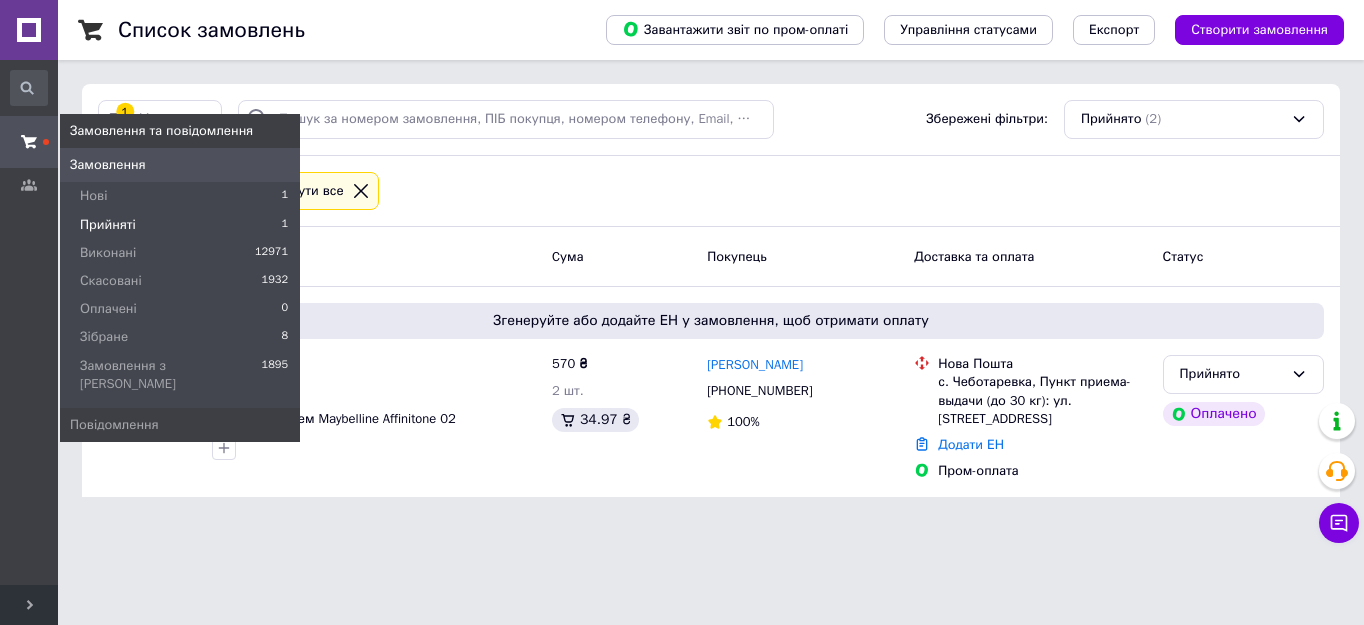 click at bounding box center [29, 142] 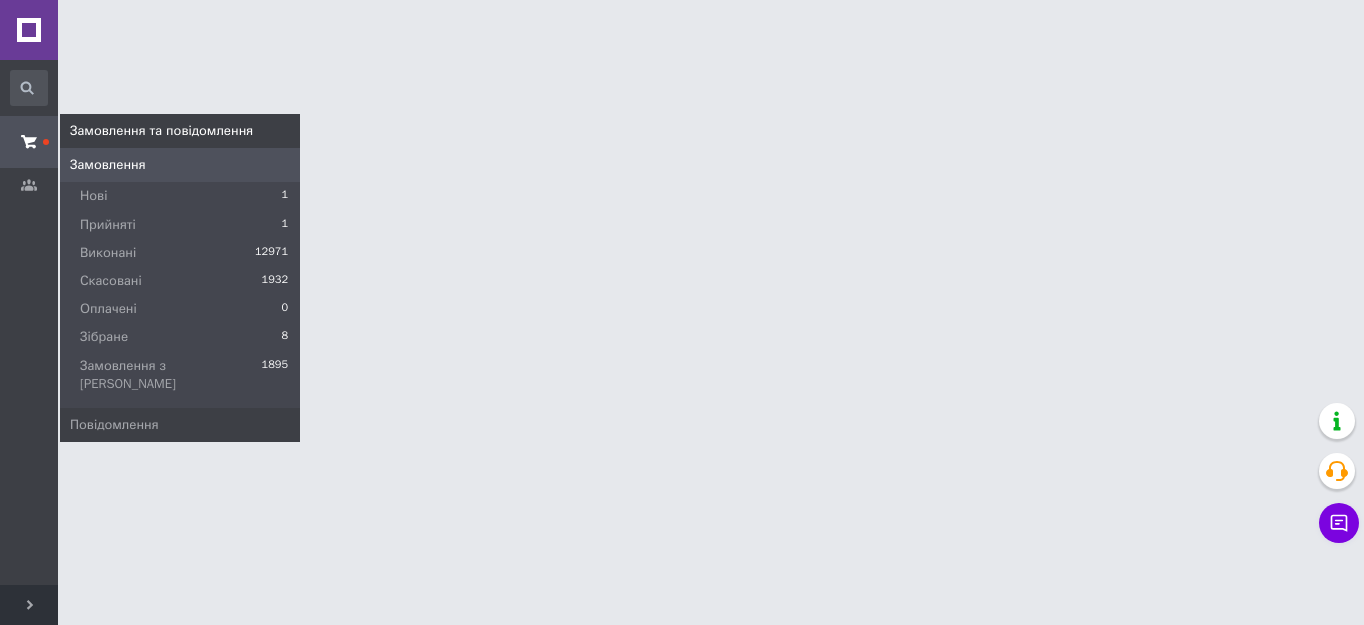 click on "Прийняті" at bounding box center (108, 225) 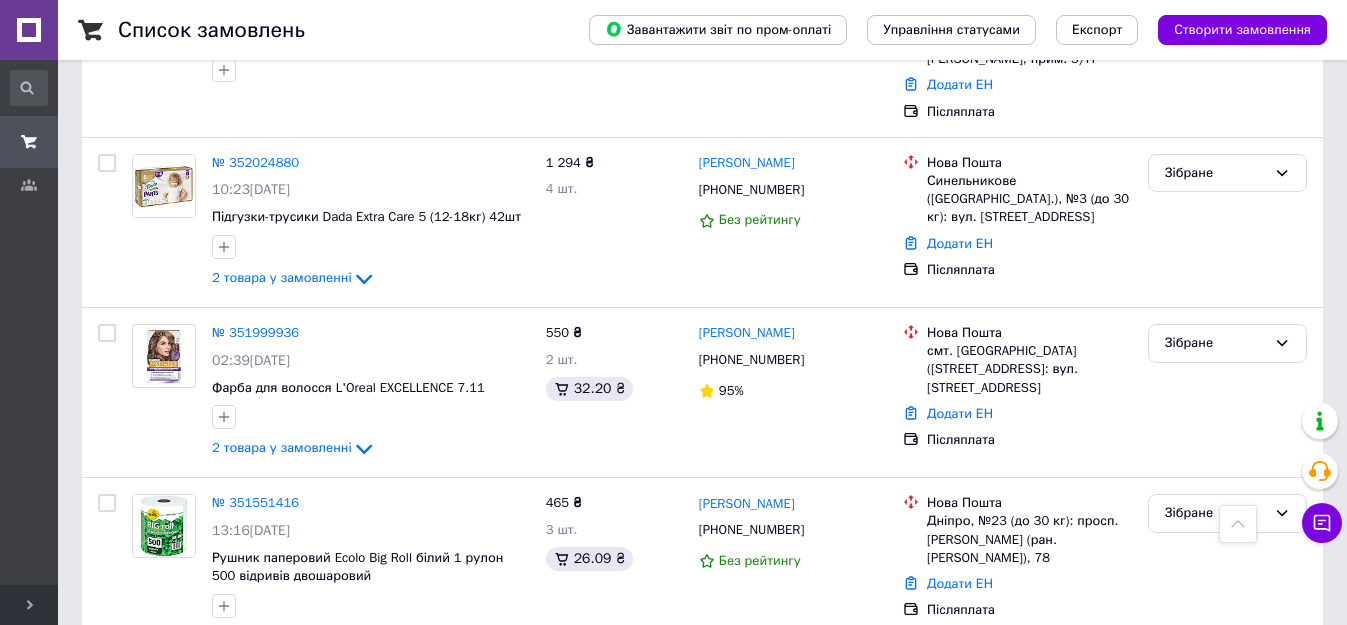 scroll, scrollTop: 1223, scrollLeft: 0, axis: vertical 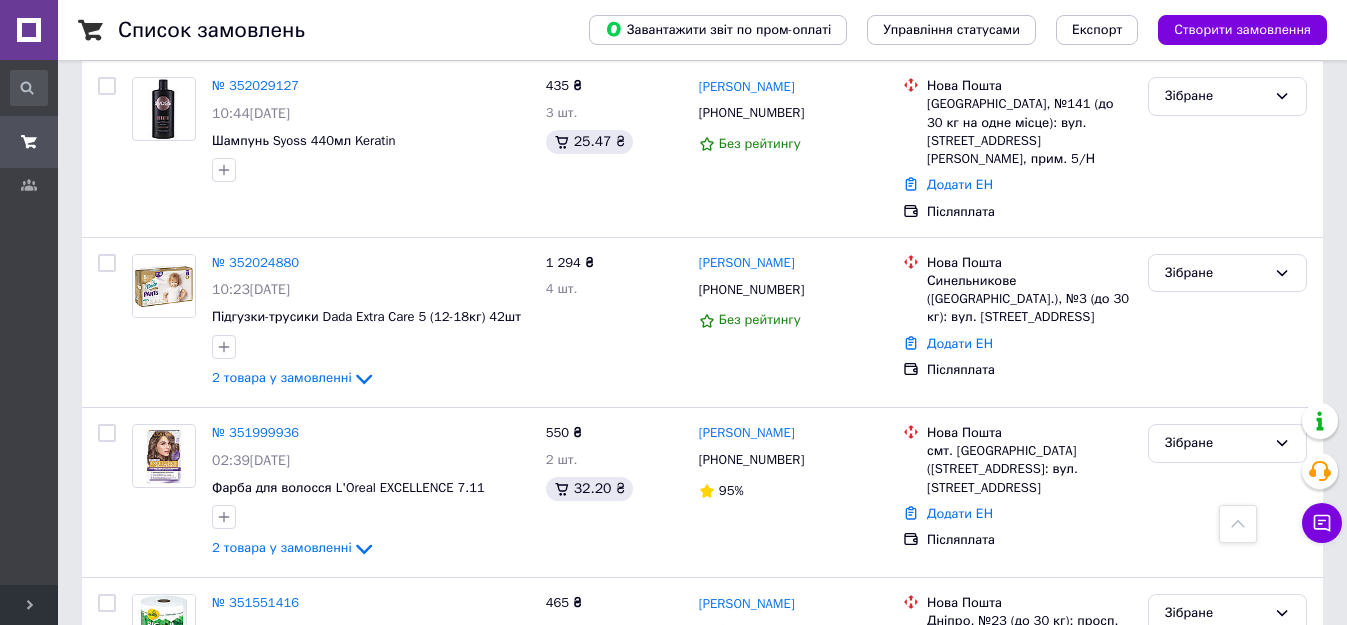 click 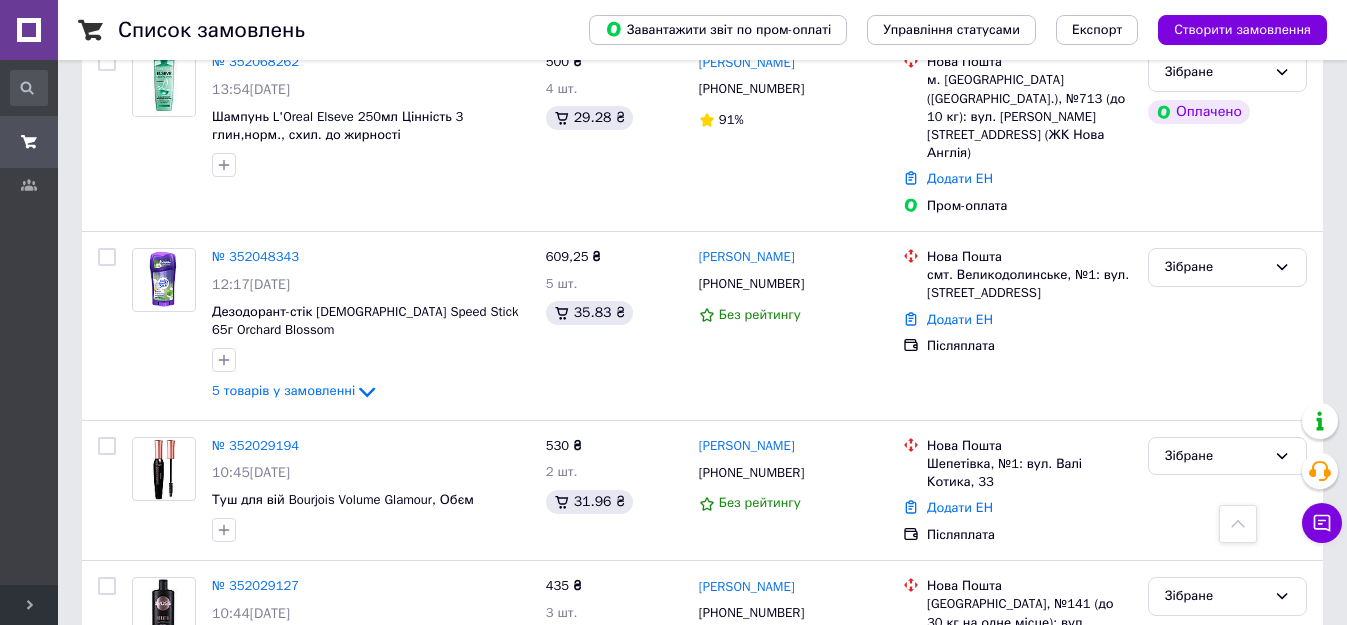 scroll, scrollTop: 623, scrollLeft: 0, axis: vertical 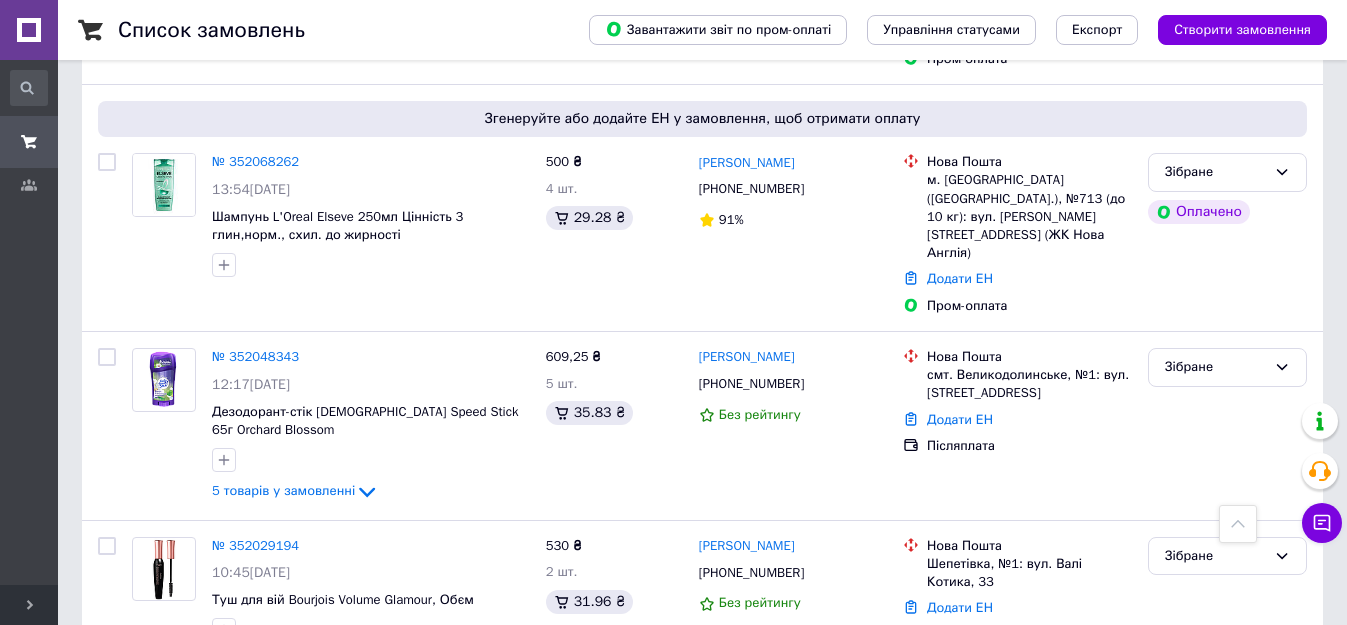 click 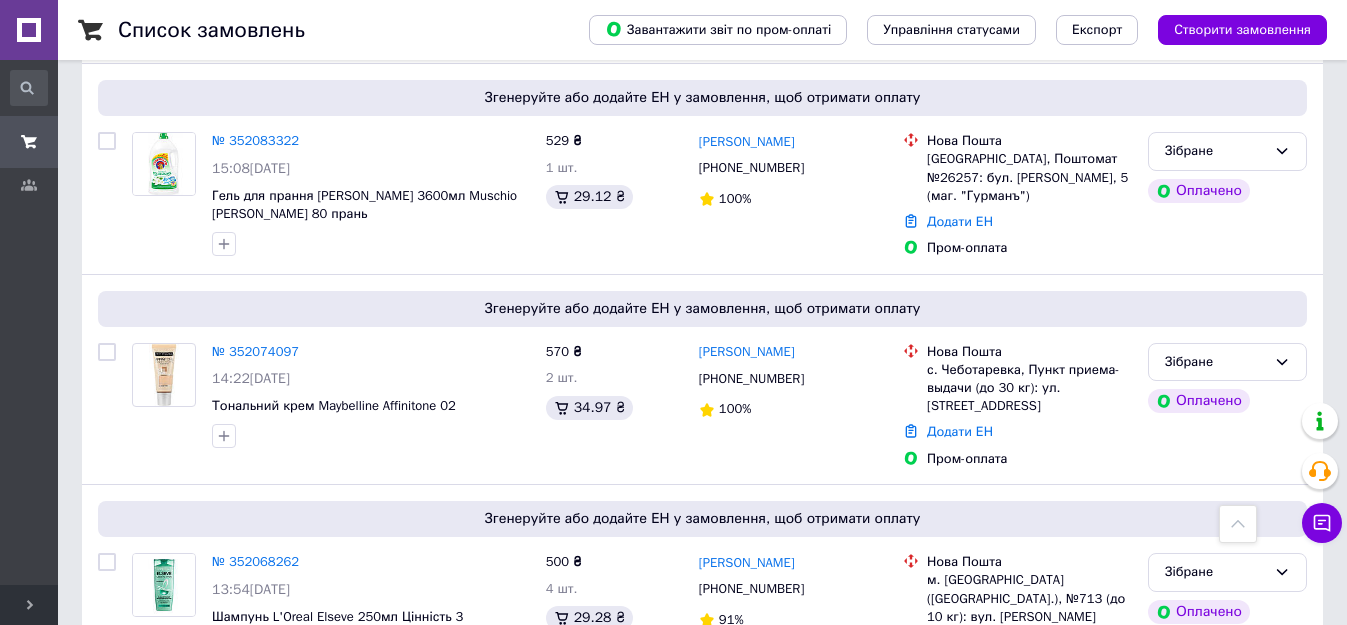scroll, scrollTop: 123, scrollLeft: 0, axis: vertical 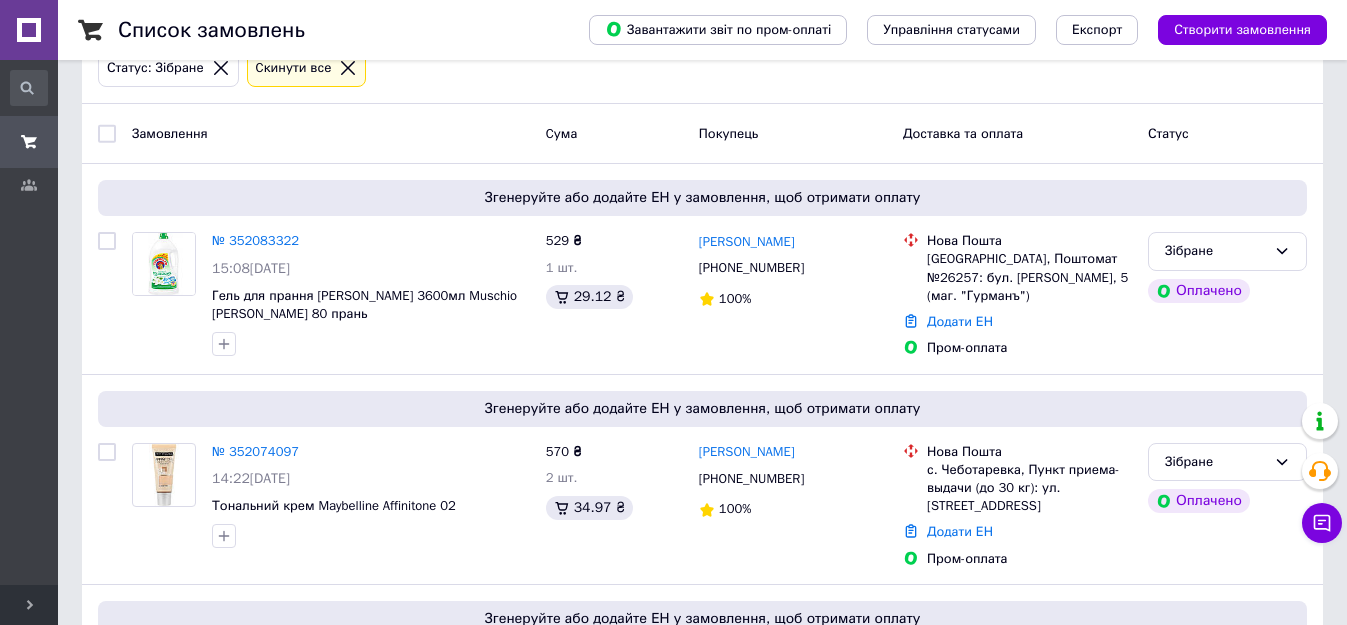 click 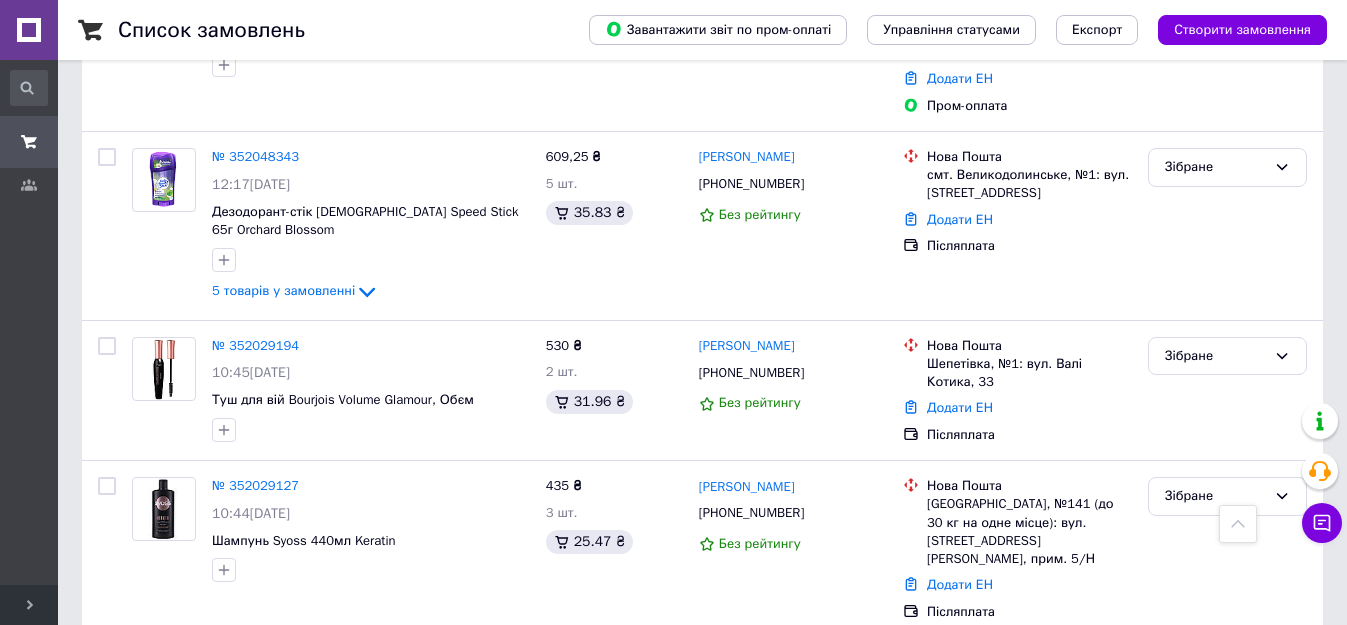 scroll, scrollTop: 923, scrollLeft: 0, axis: vertical 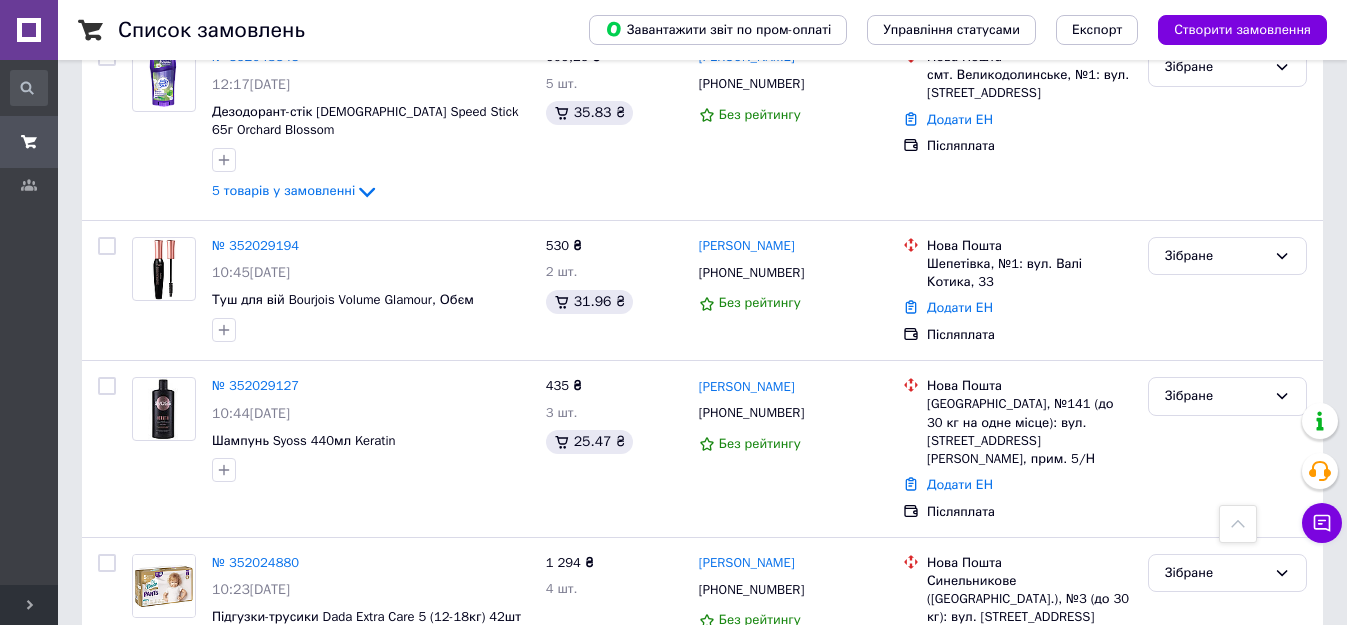 click on "№ 352024880" at bounding box center (255, 562) 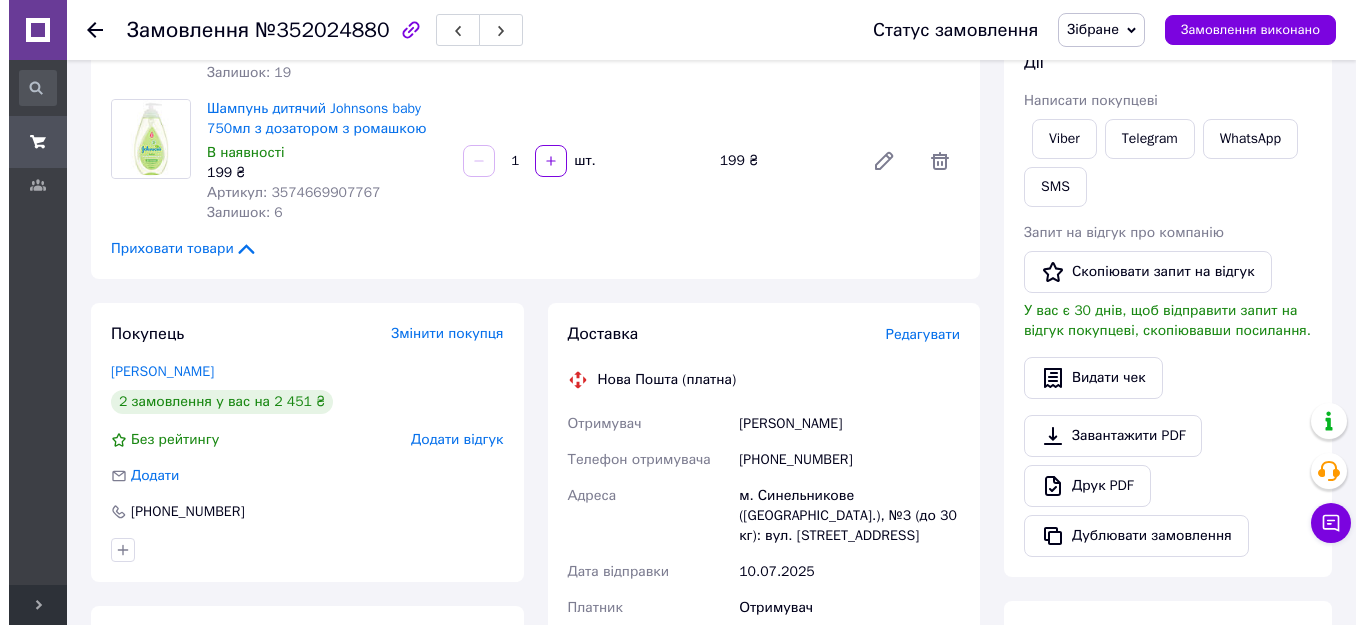 scroll, scrollTop: 500, scrollLeft: 0, axis: vertical 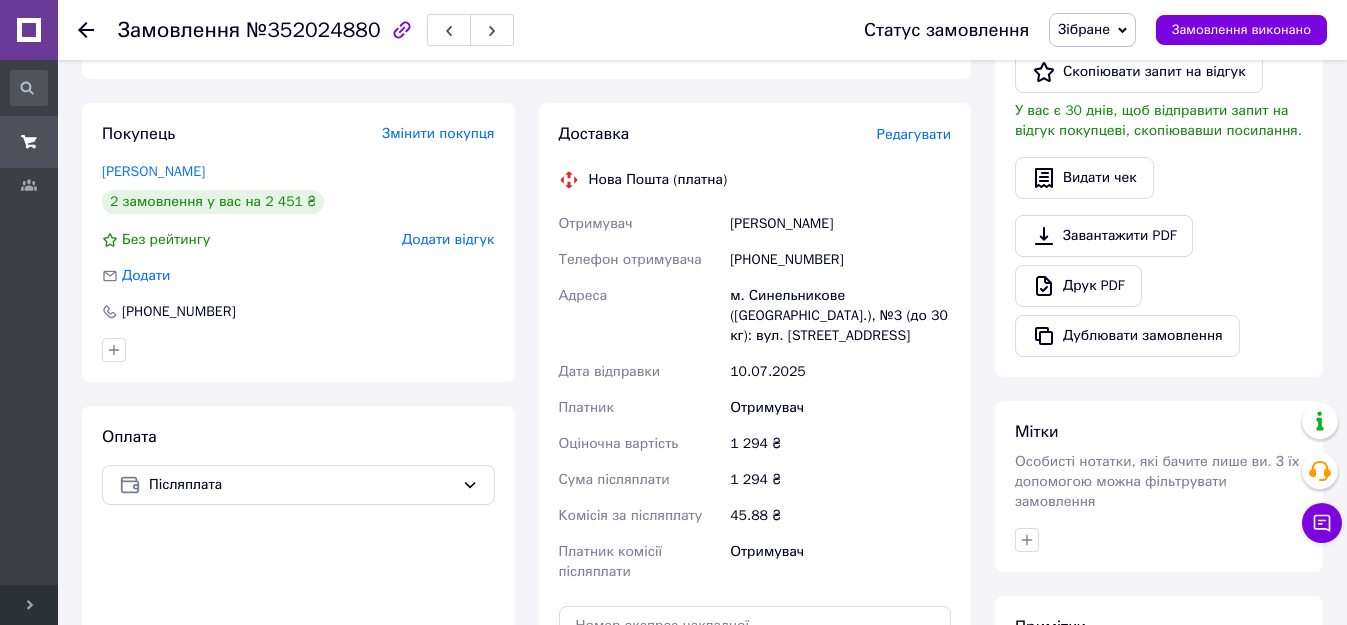 click on "Редагувати" at bounding box center [914, 134] 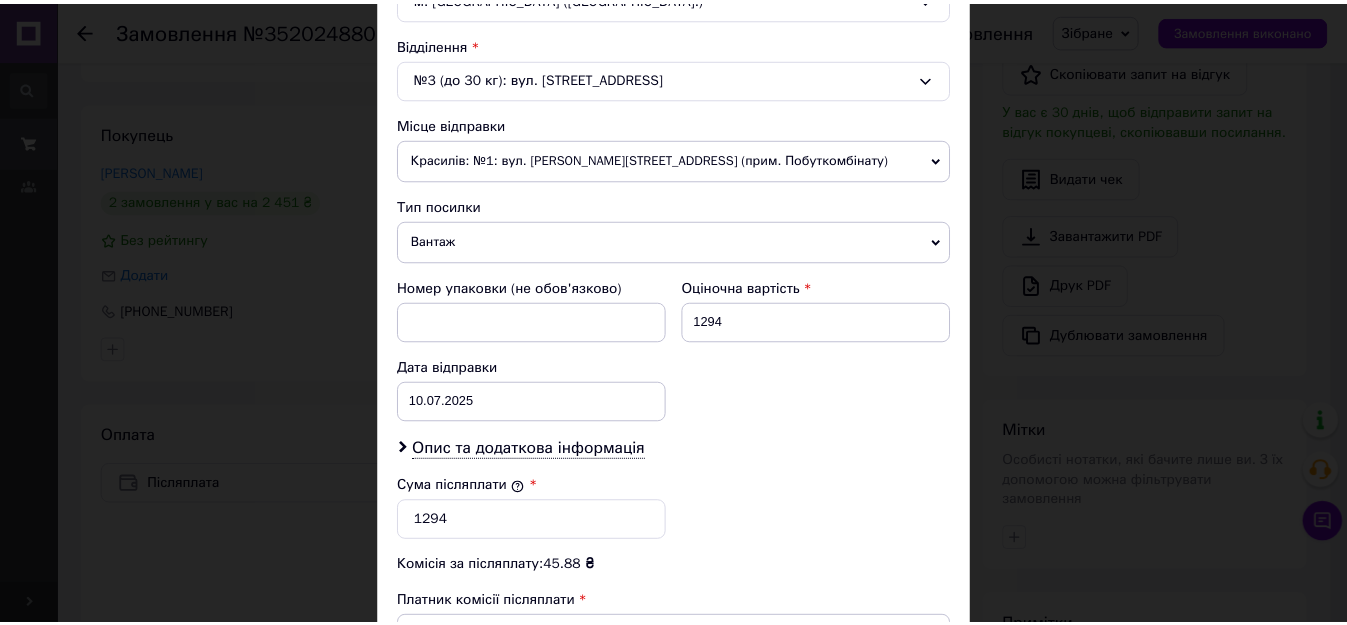 scroll, scrollTop: 900, scrollLeft: 0, axis: vertical 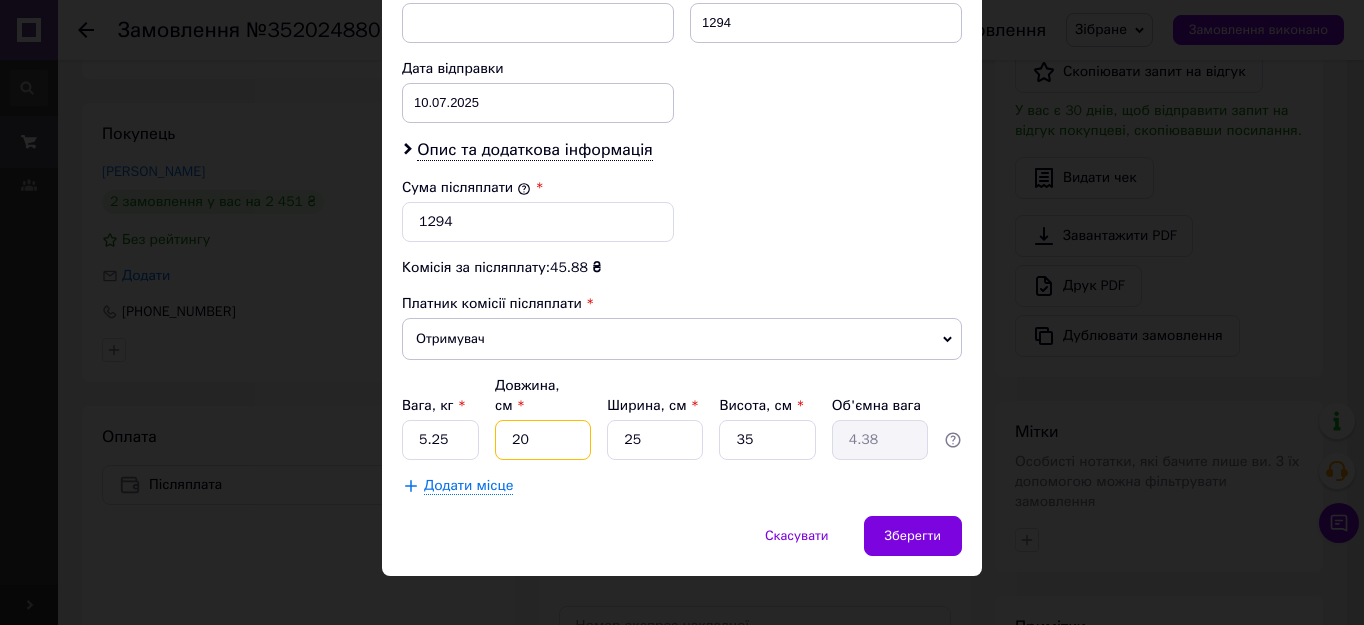 click on "20" at bounding box center [543, 440] 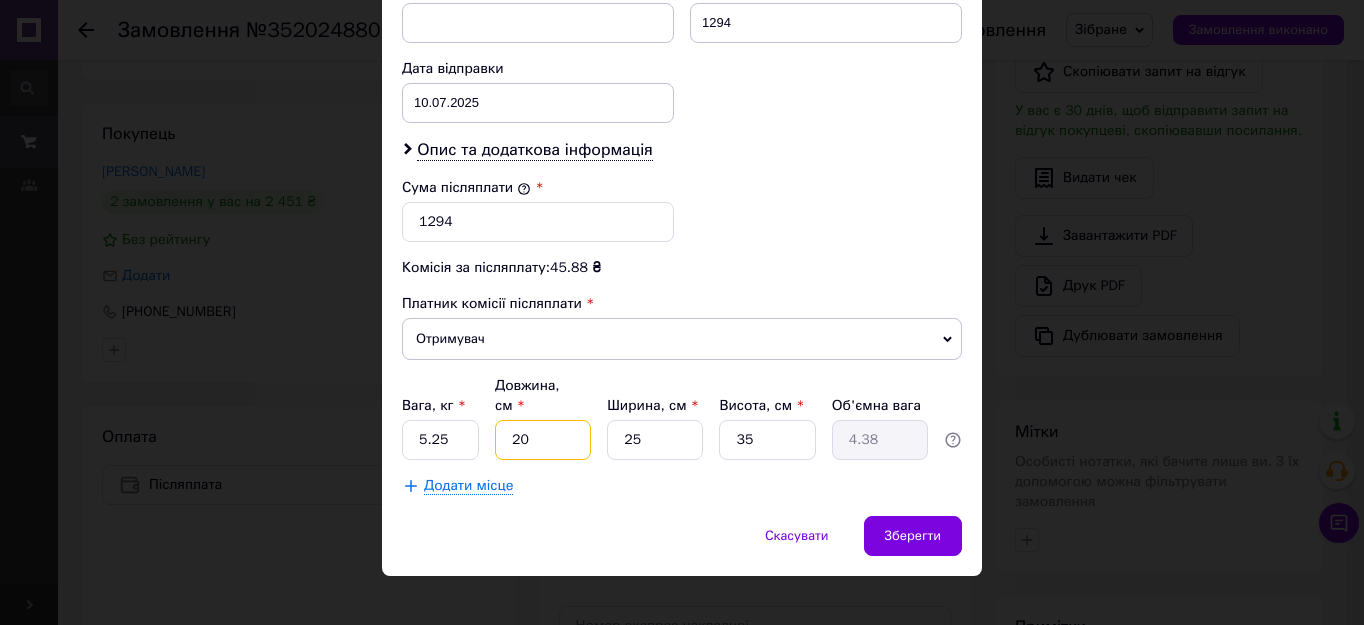 type on "2" 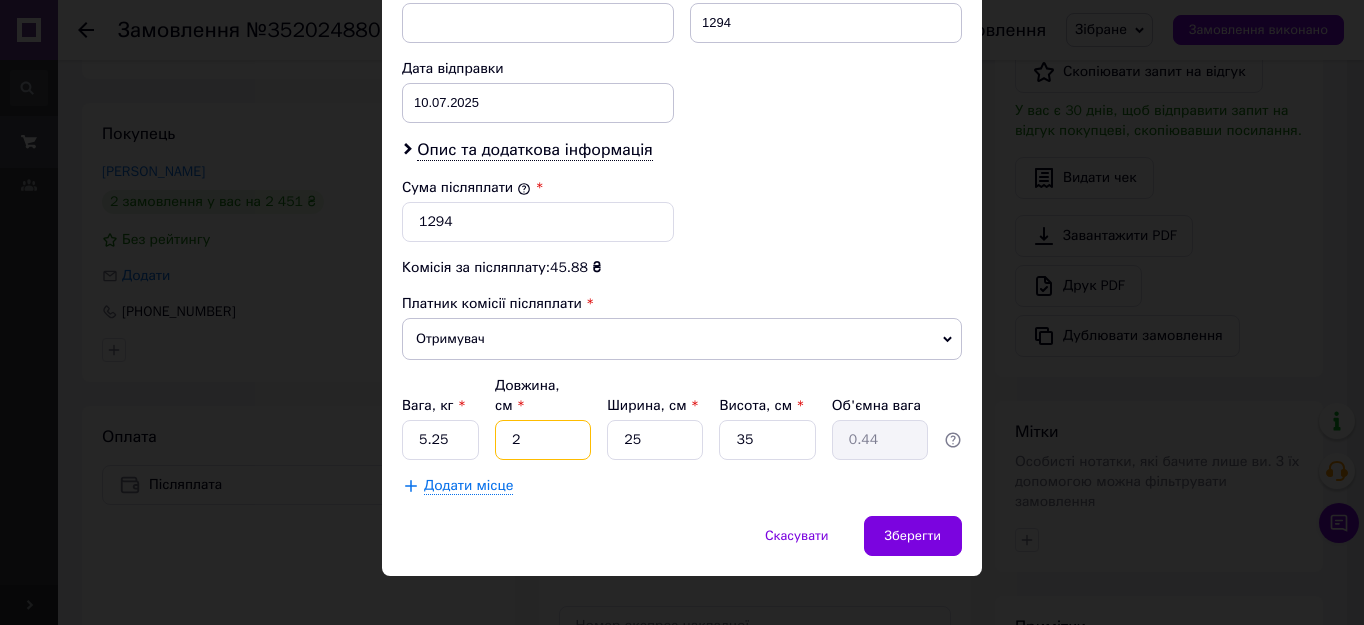 type 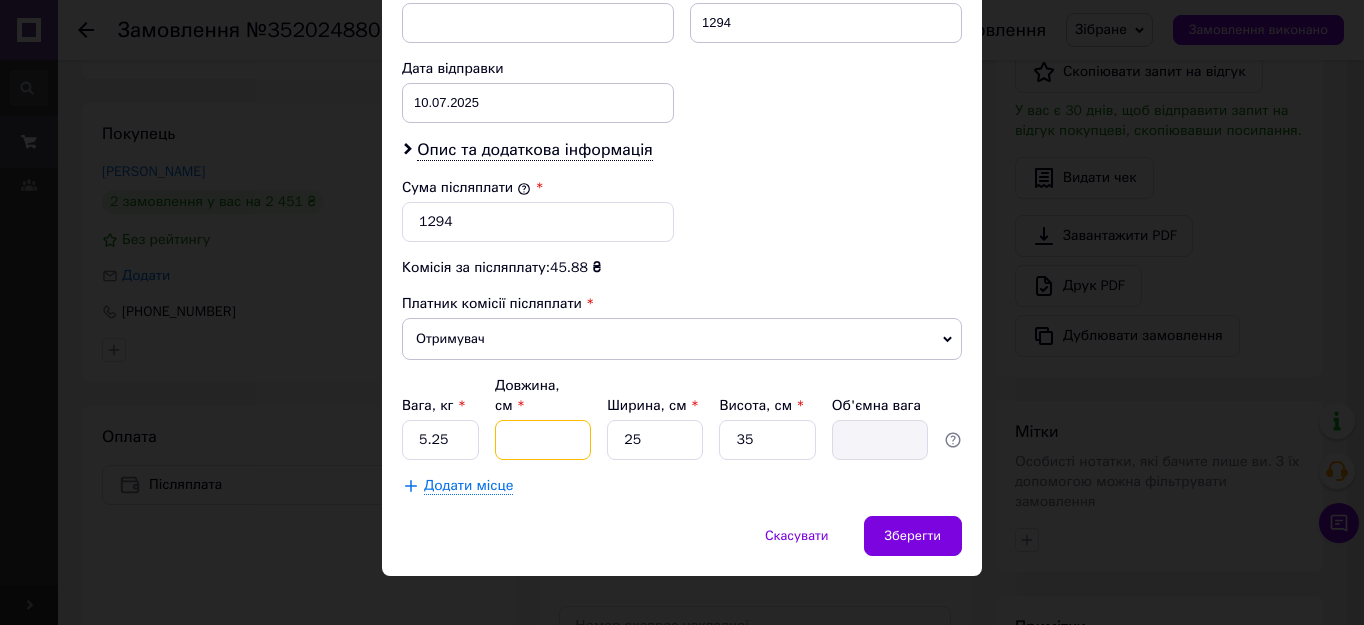 type on "3" 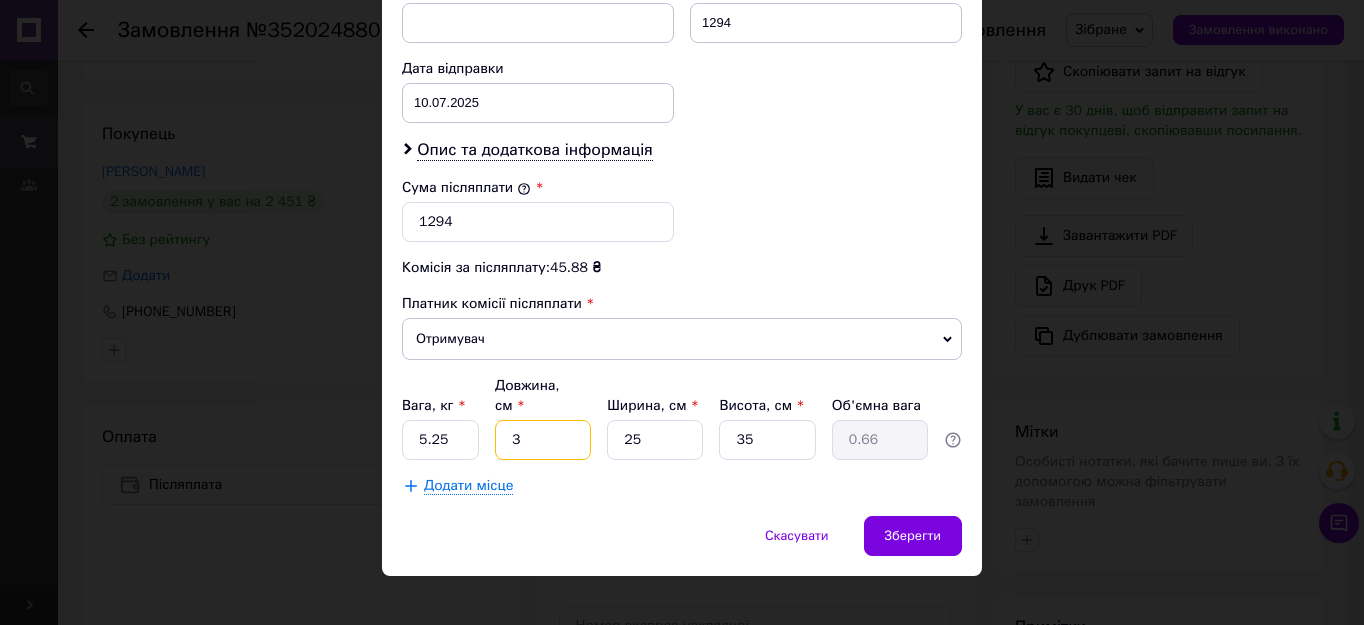 type on "39" 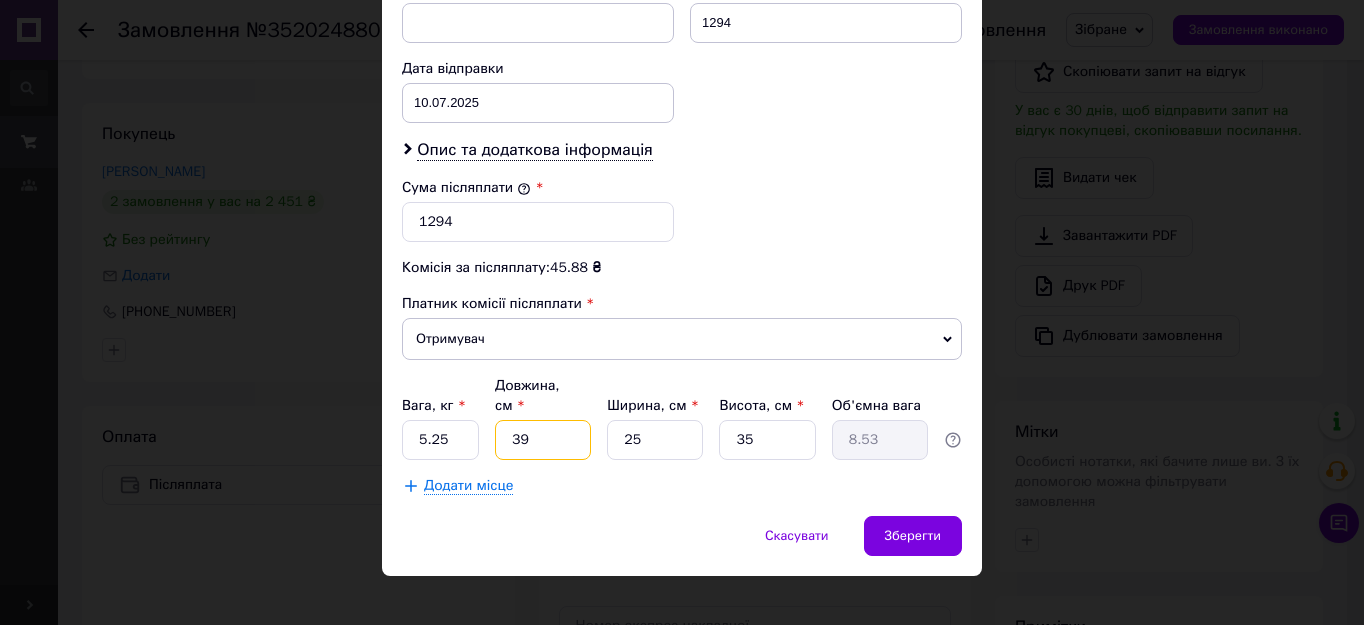 type on "39" 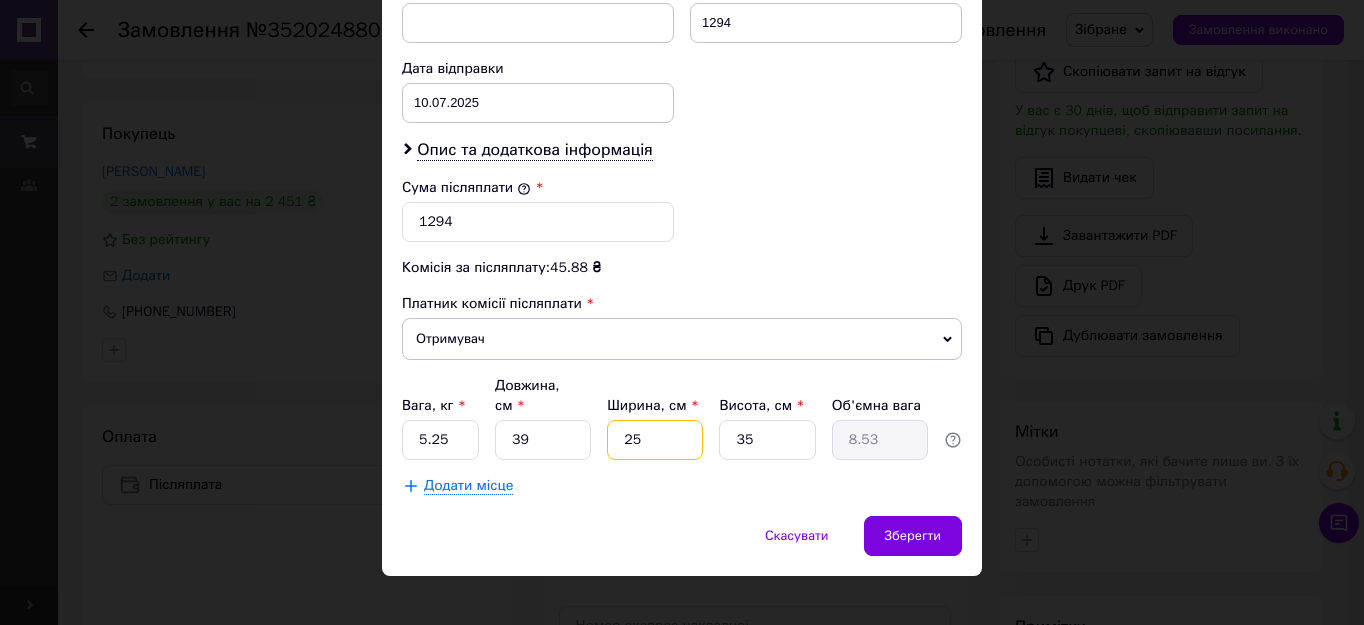 click on "25" at bounding box center (655, 440) 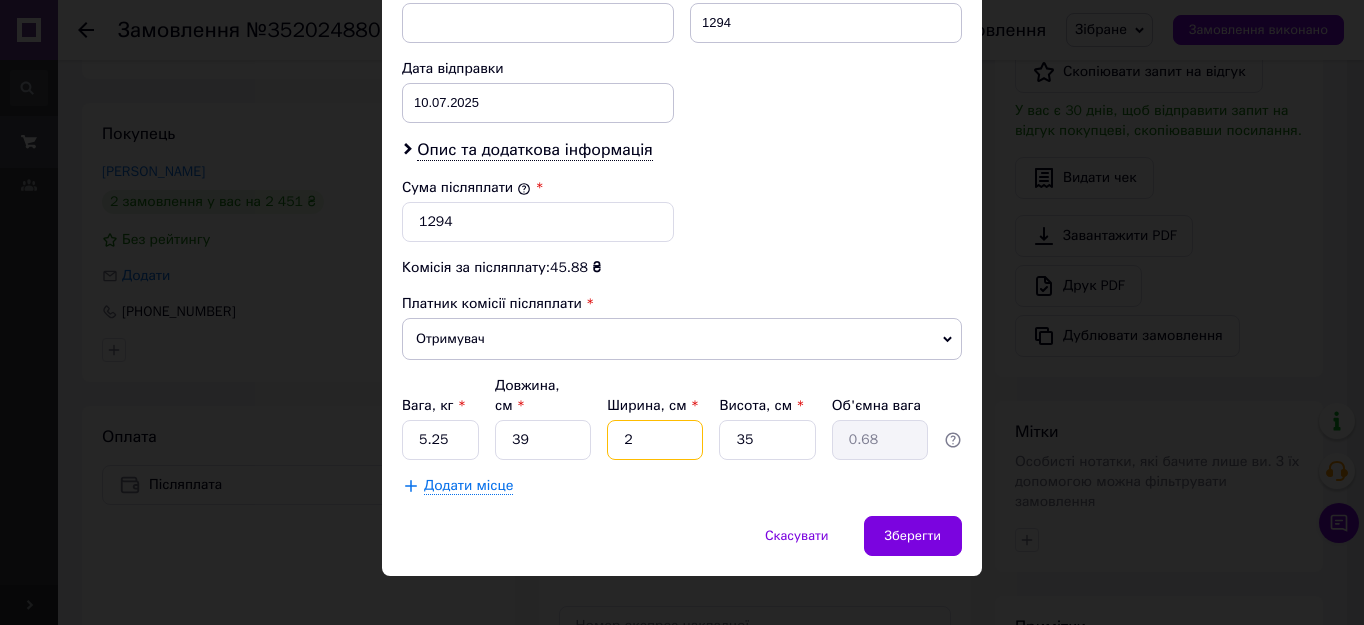 type on "26" 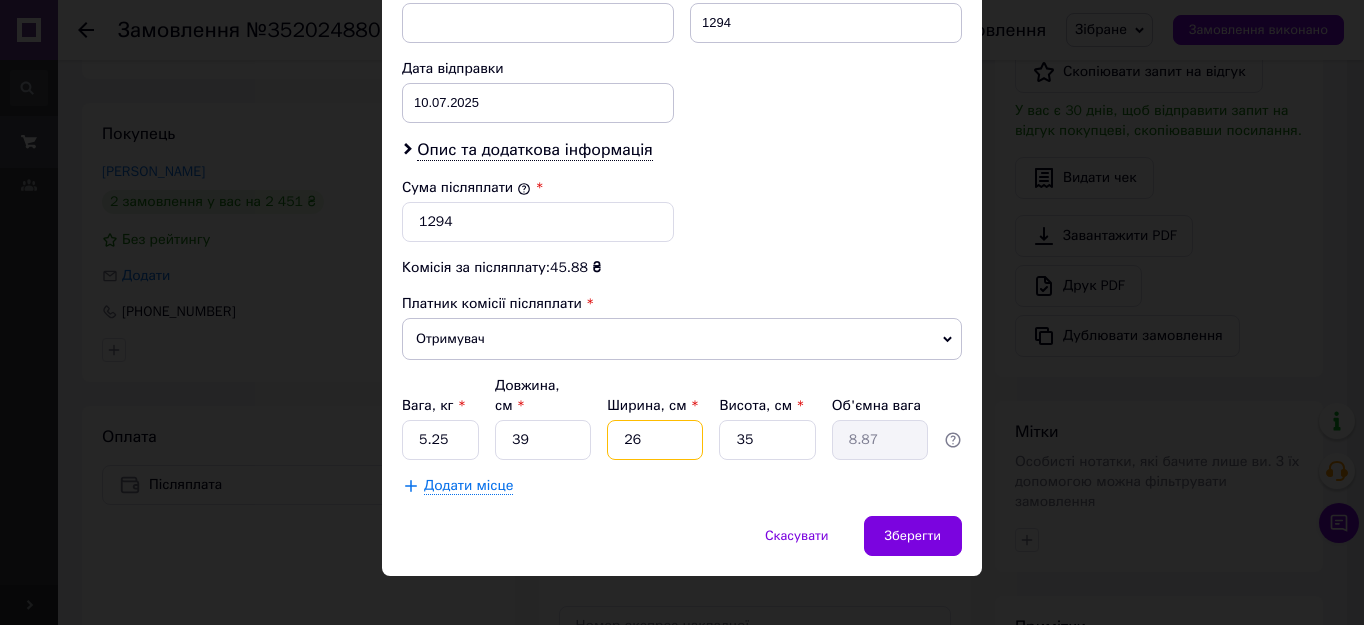 type on "26" 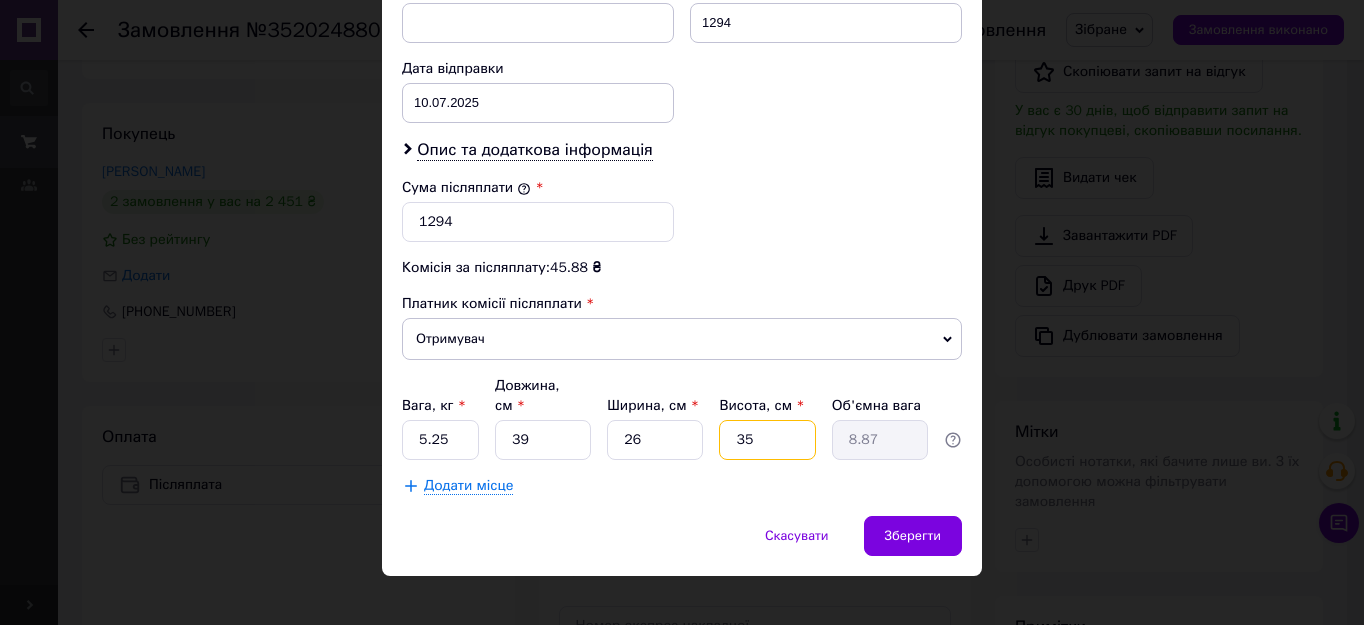 click on "35" at bounding box center [767, 440] 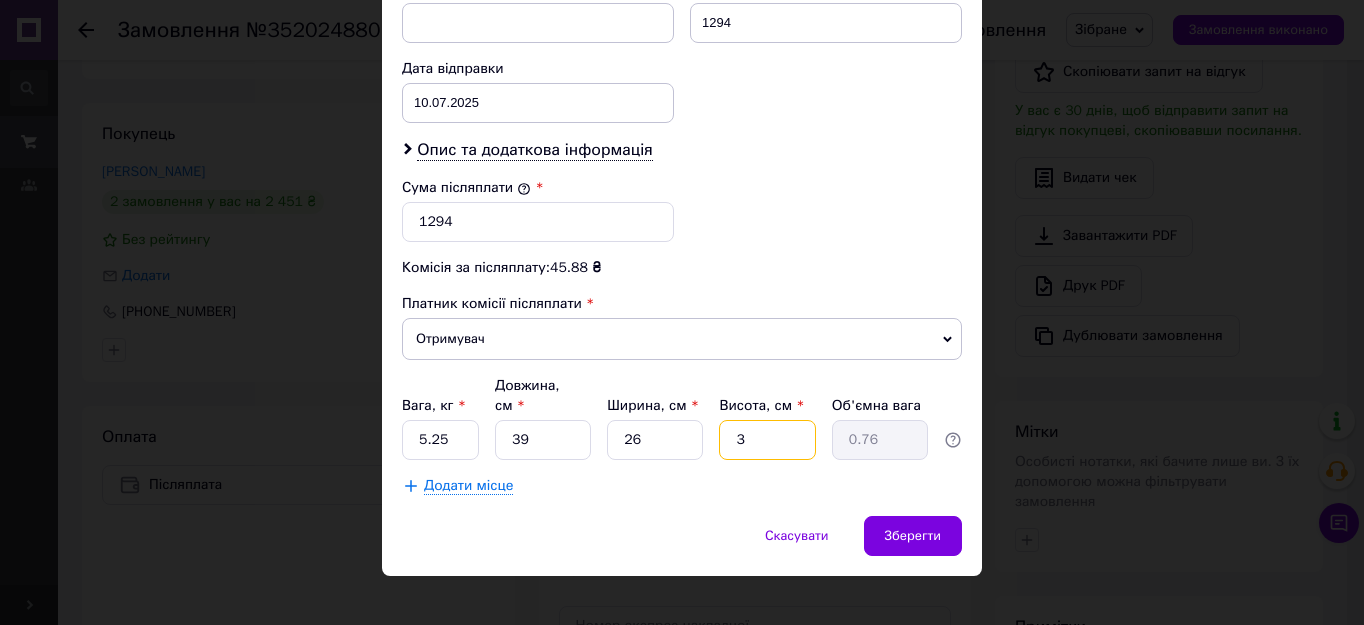 type on "37" 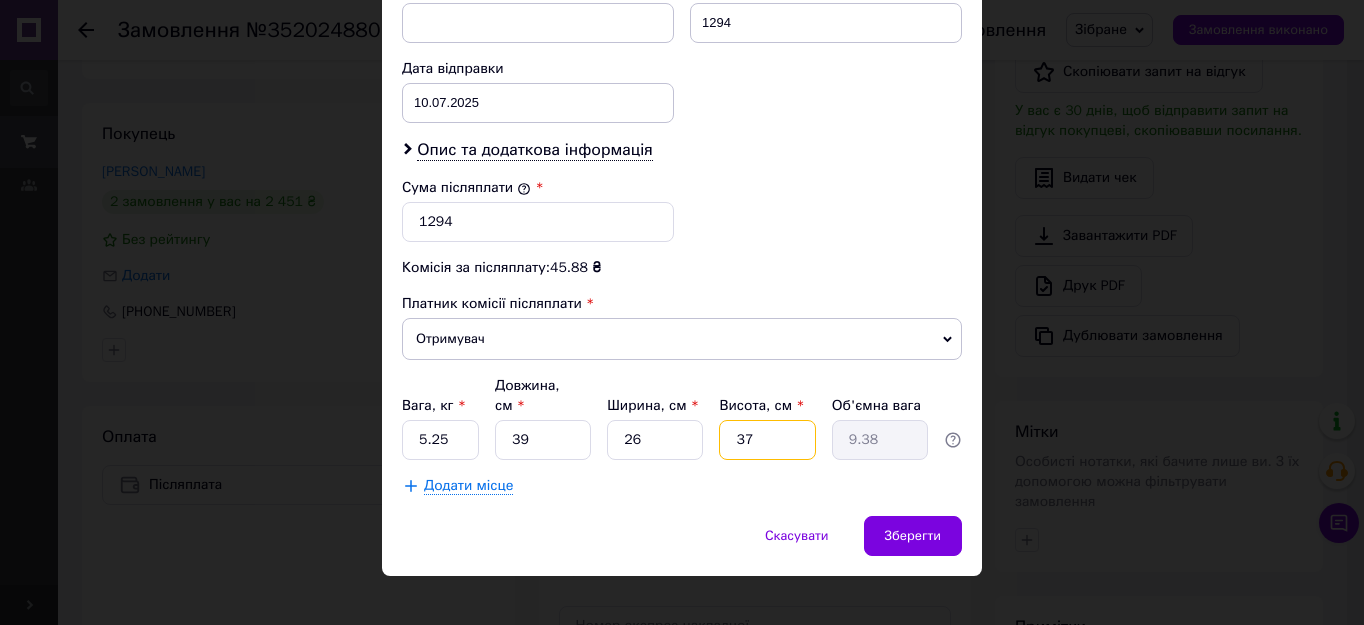 type on "3" 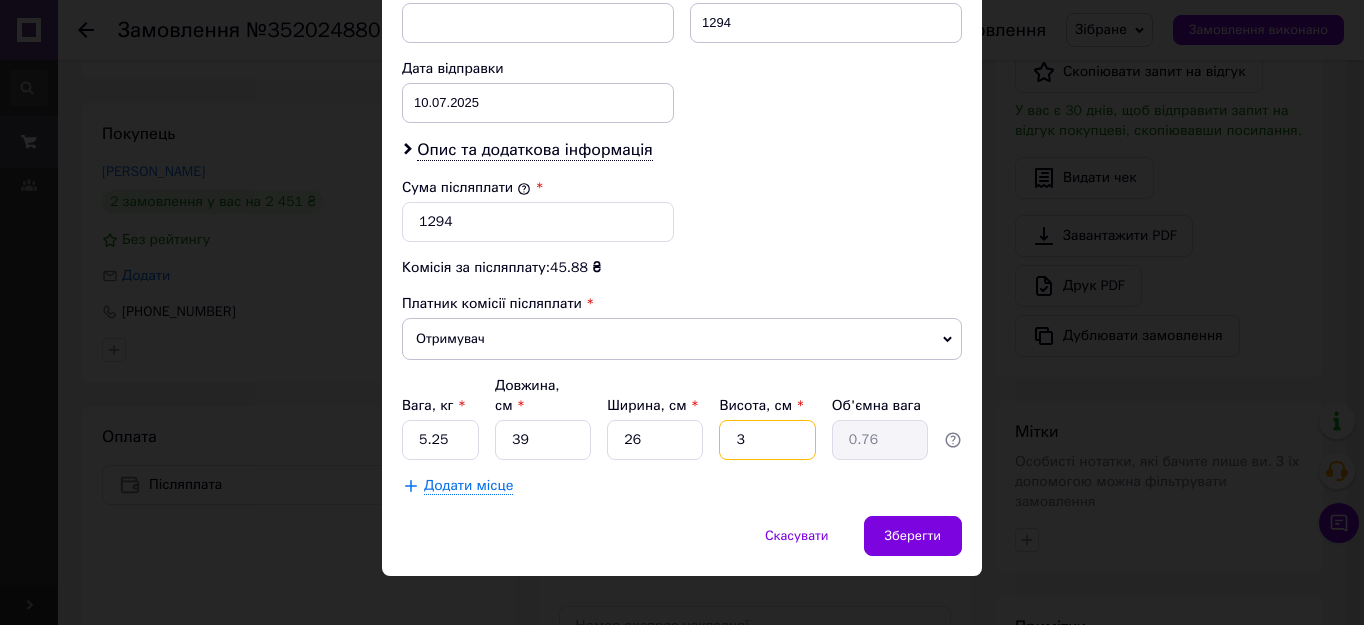 type on "35" 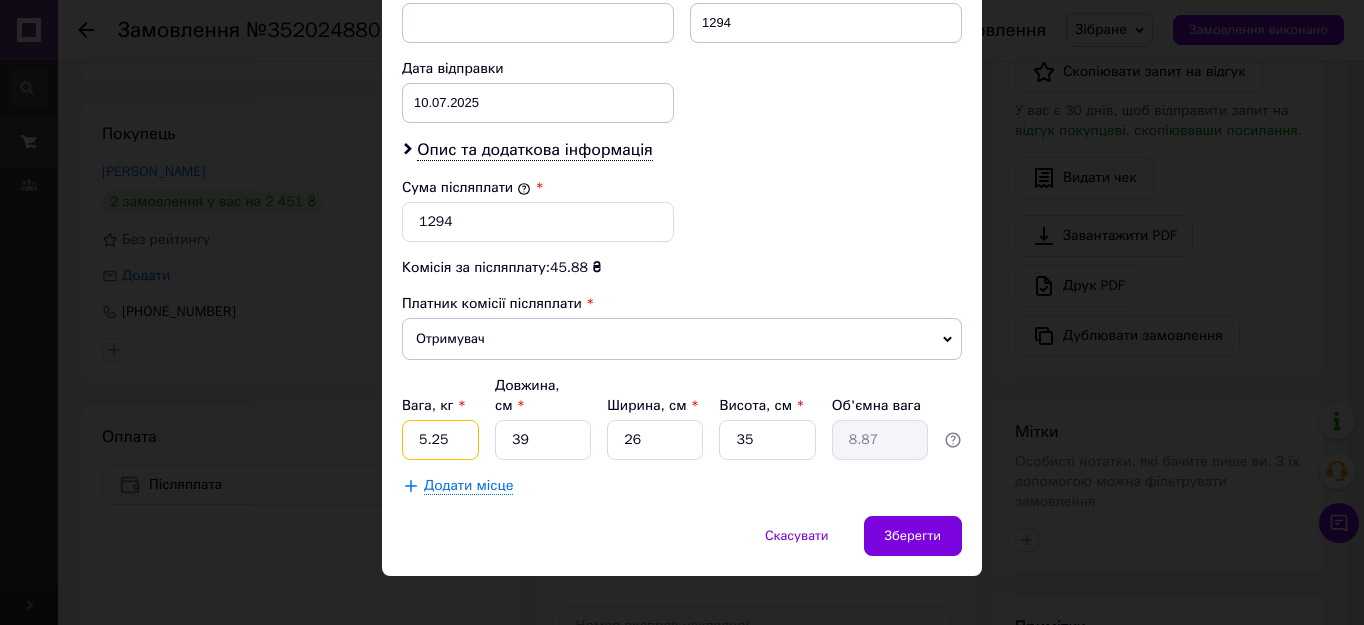 click on "5.25" at bounding box center (440, 440) 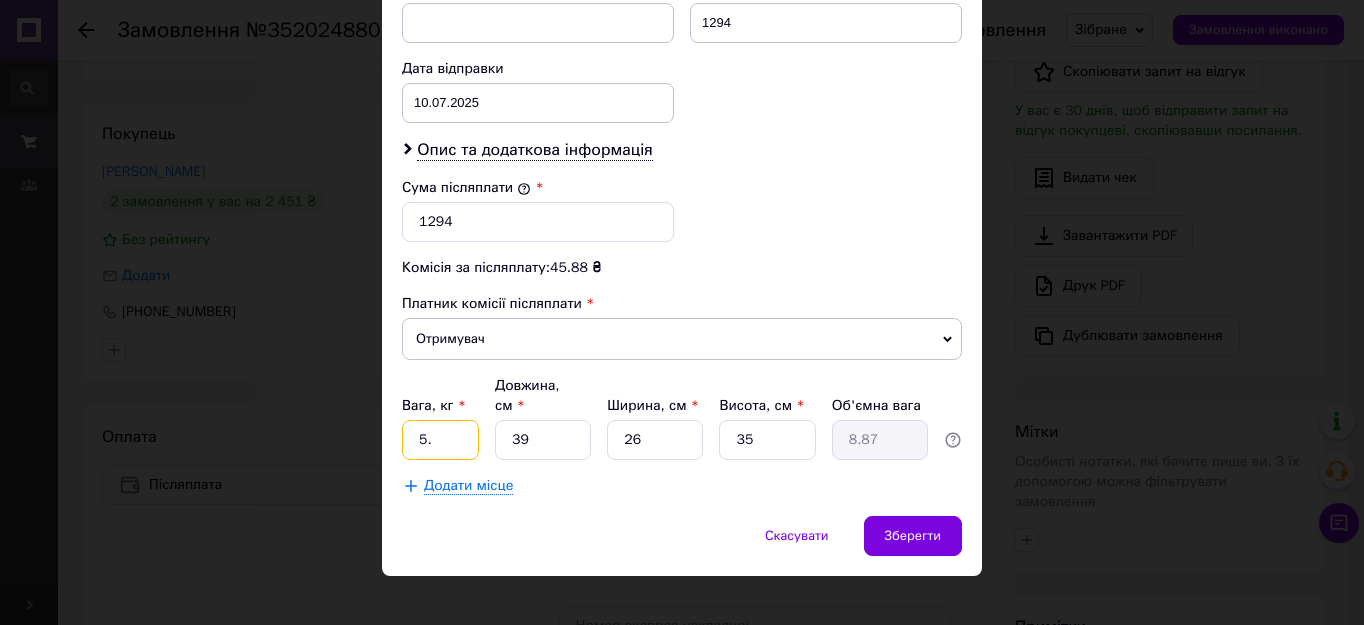 type on "5" 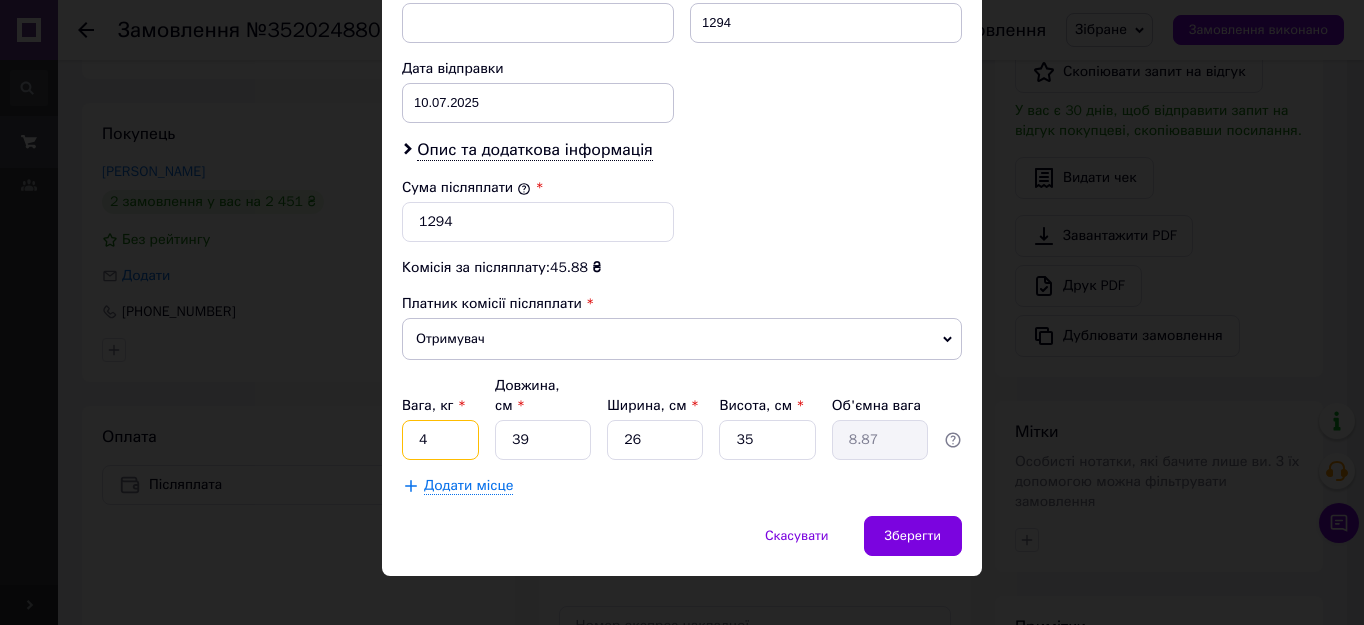 type on "4" 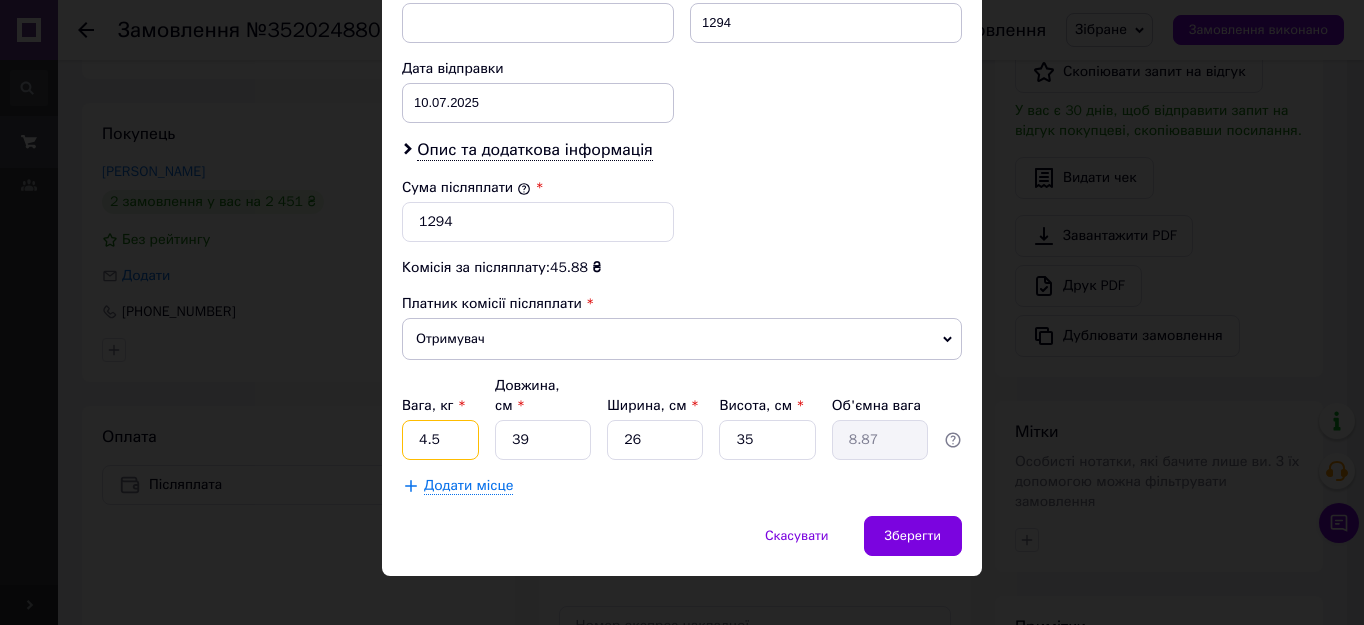 type on "4.5" 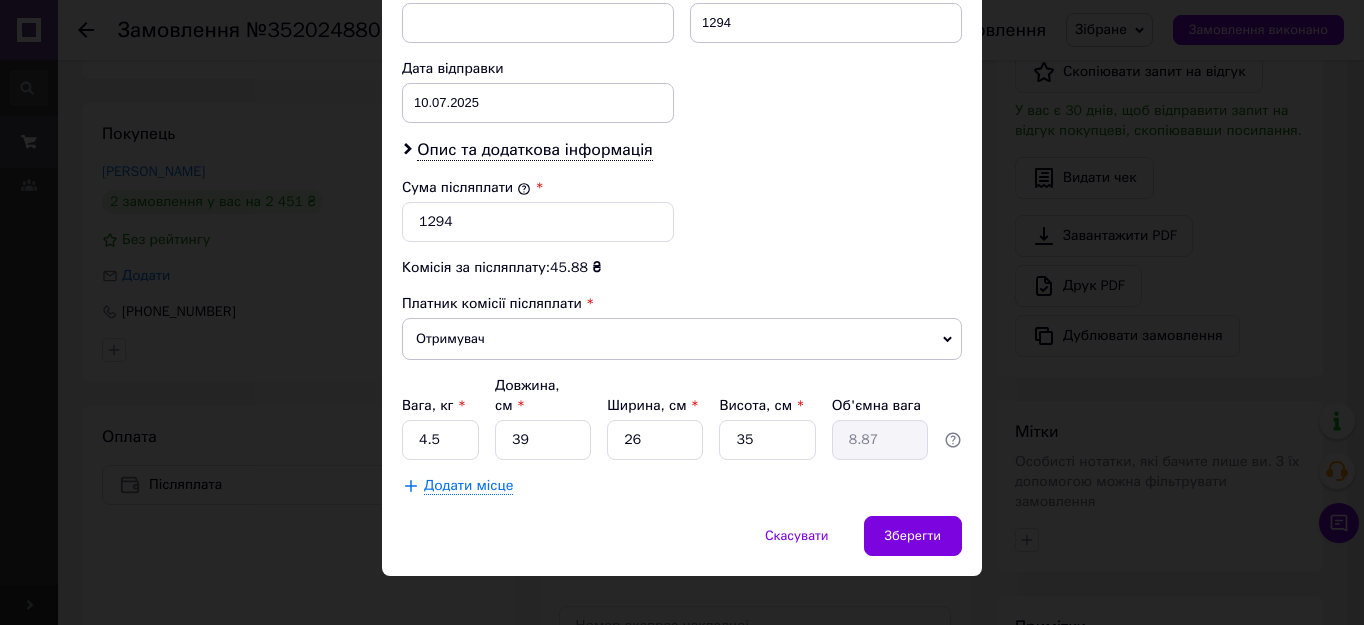 click on "Зберегти" at bounding box center (913, 536) 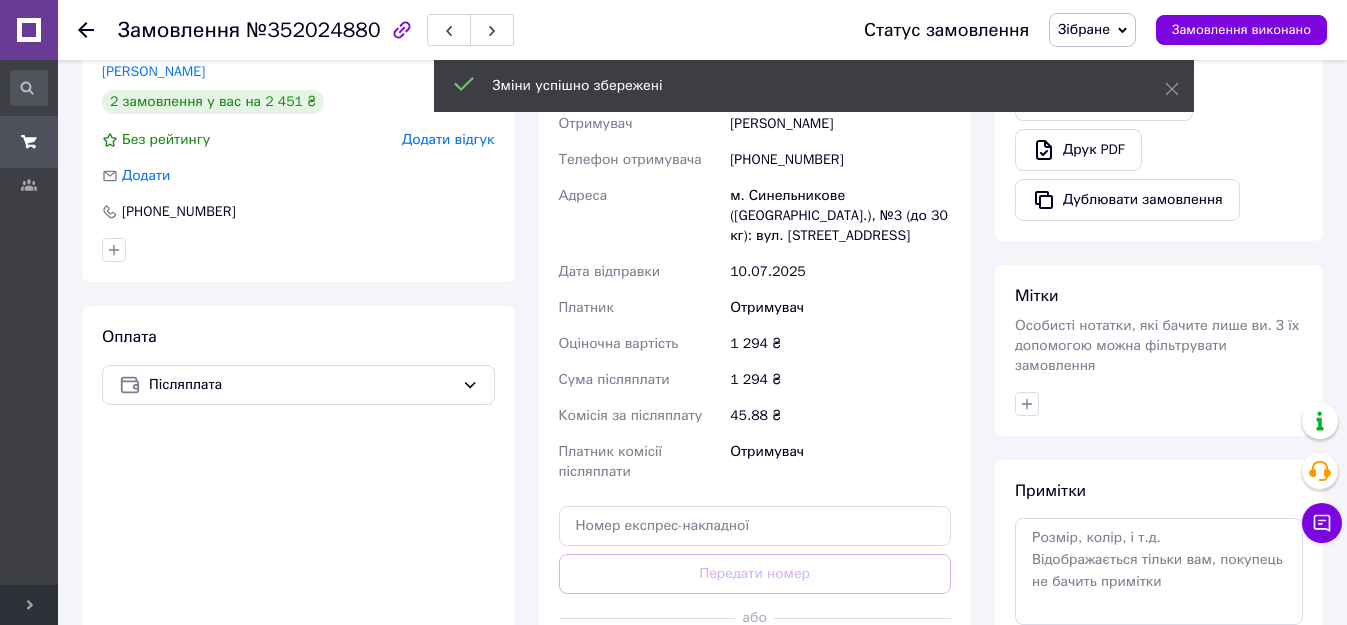 scroll, scrollTop: 800, scrollLeft: 0, axis: vertical 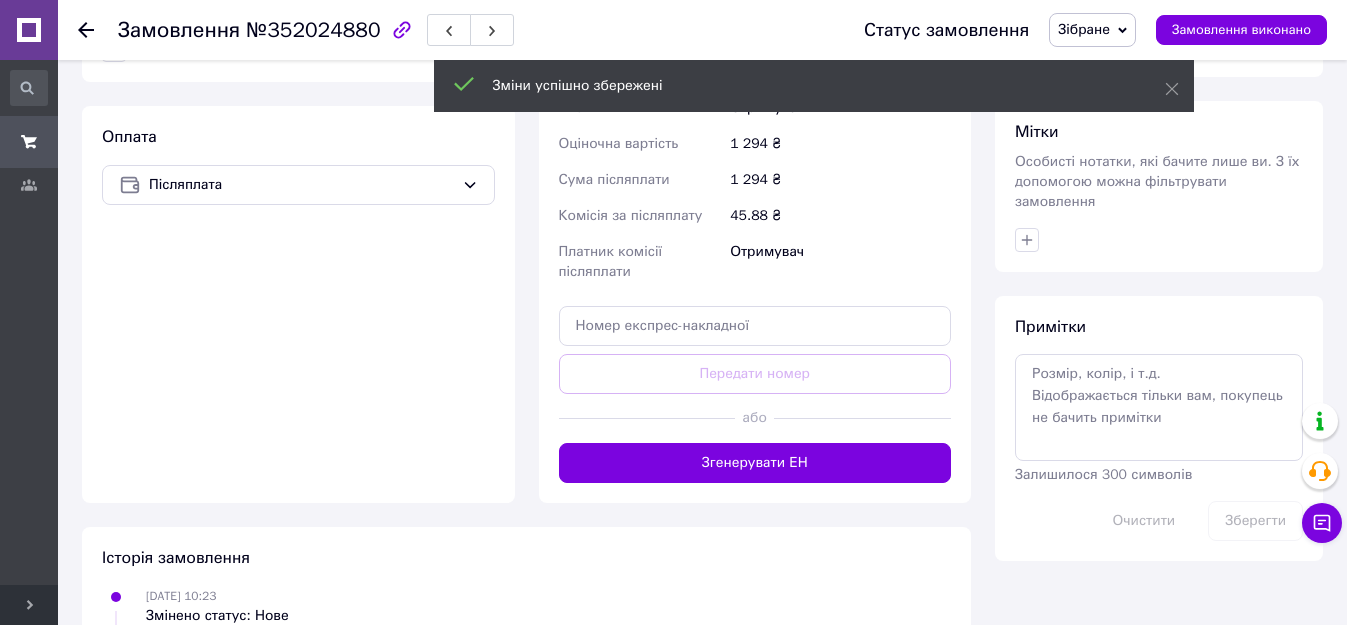 click on "Згенерувати ЕН" at bounding box center [755, 463] 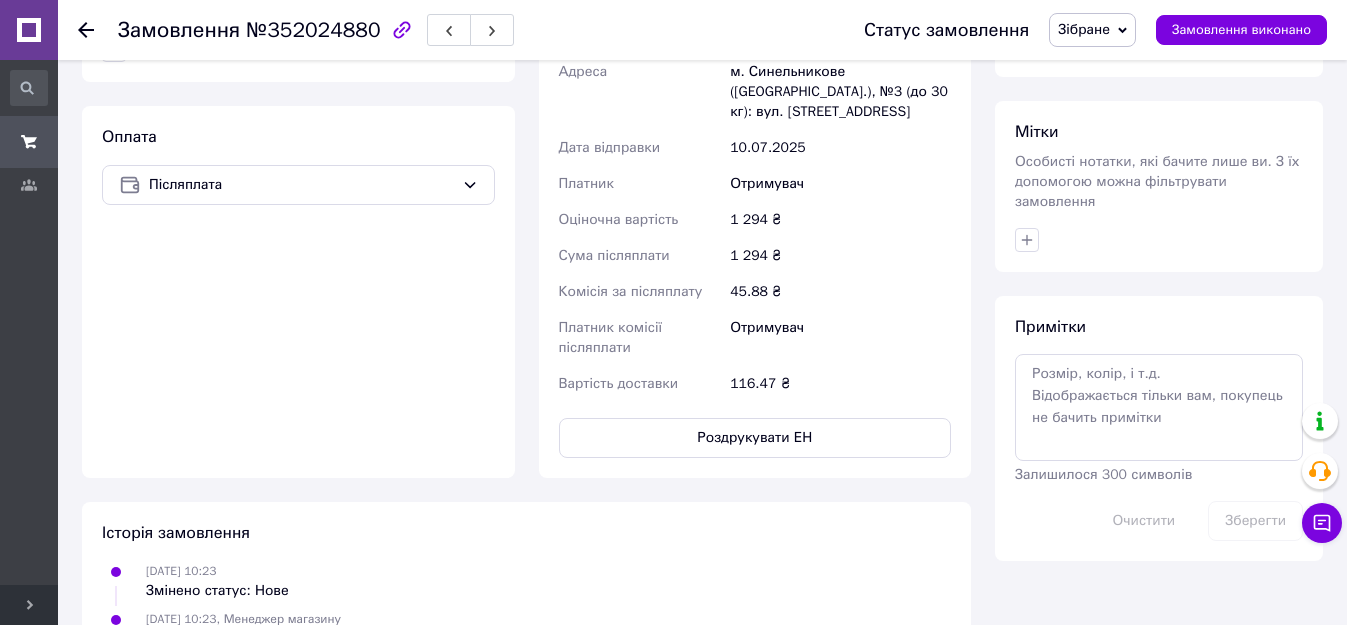 scroll, scrollTop: 600, scrollLeft: 0, axis: vertical 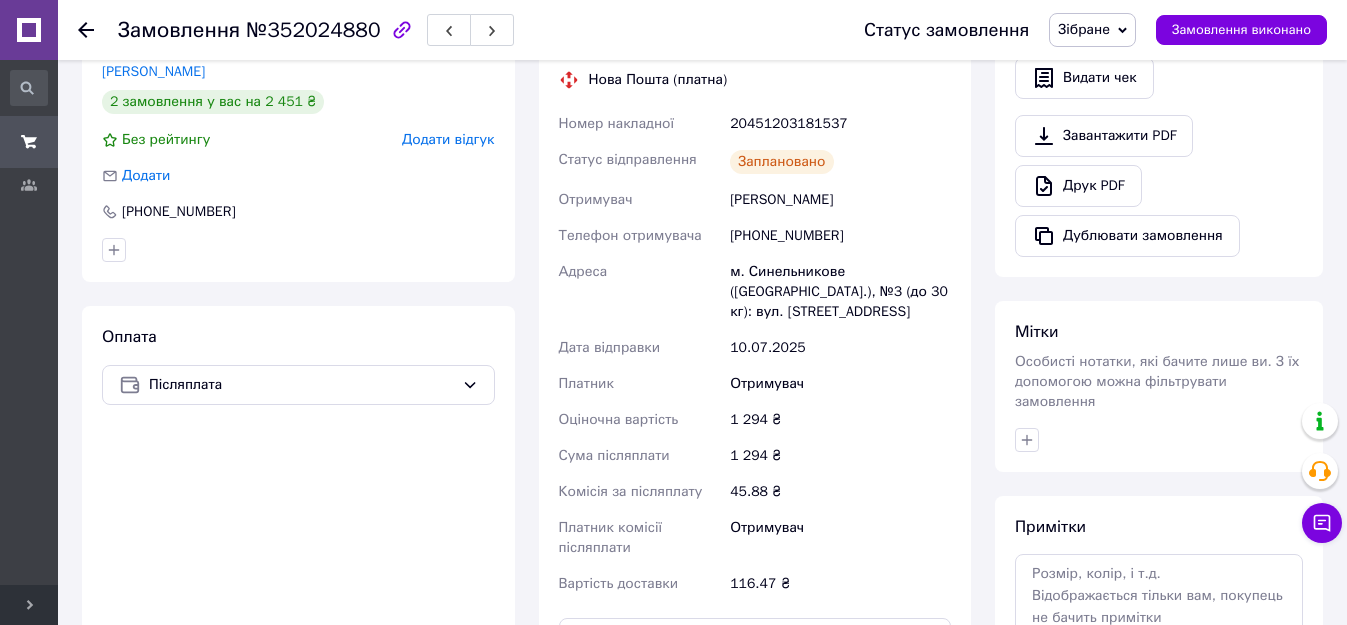 click on "20451203181537" at bounding box center (840, 124) 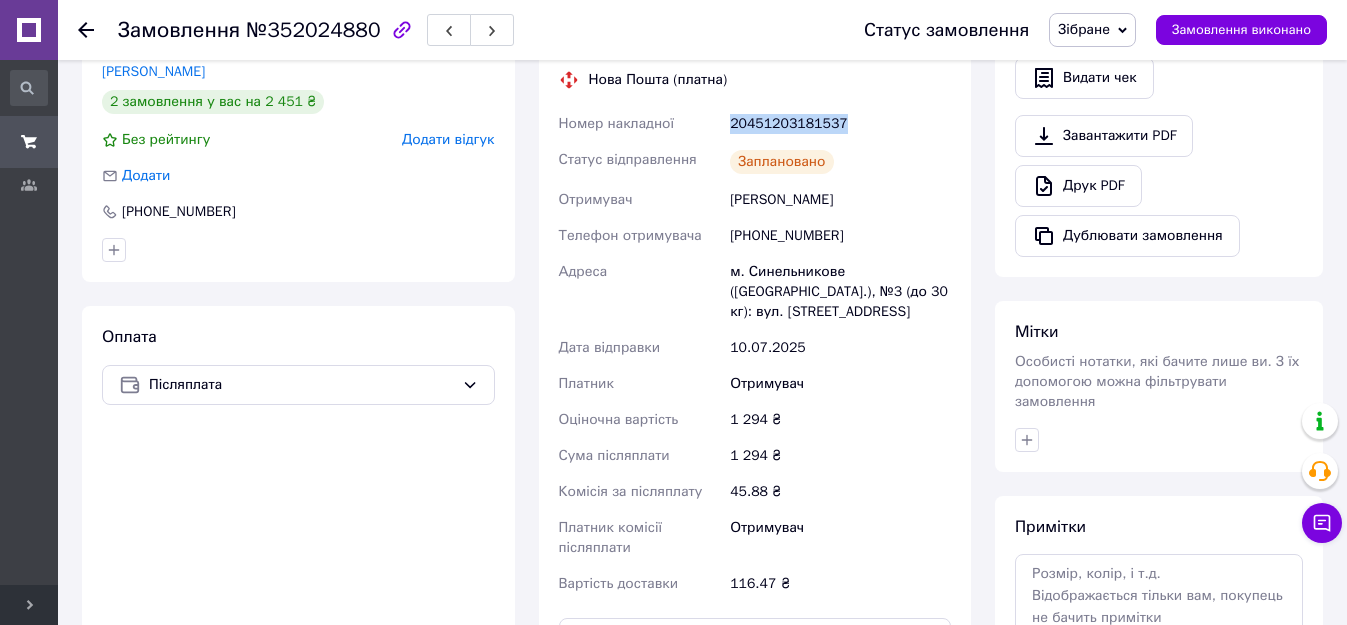 click on "20451203181537" at bounding box center [840, 124] 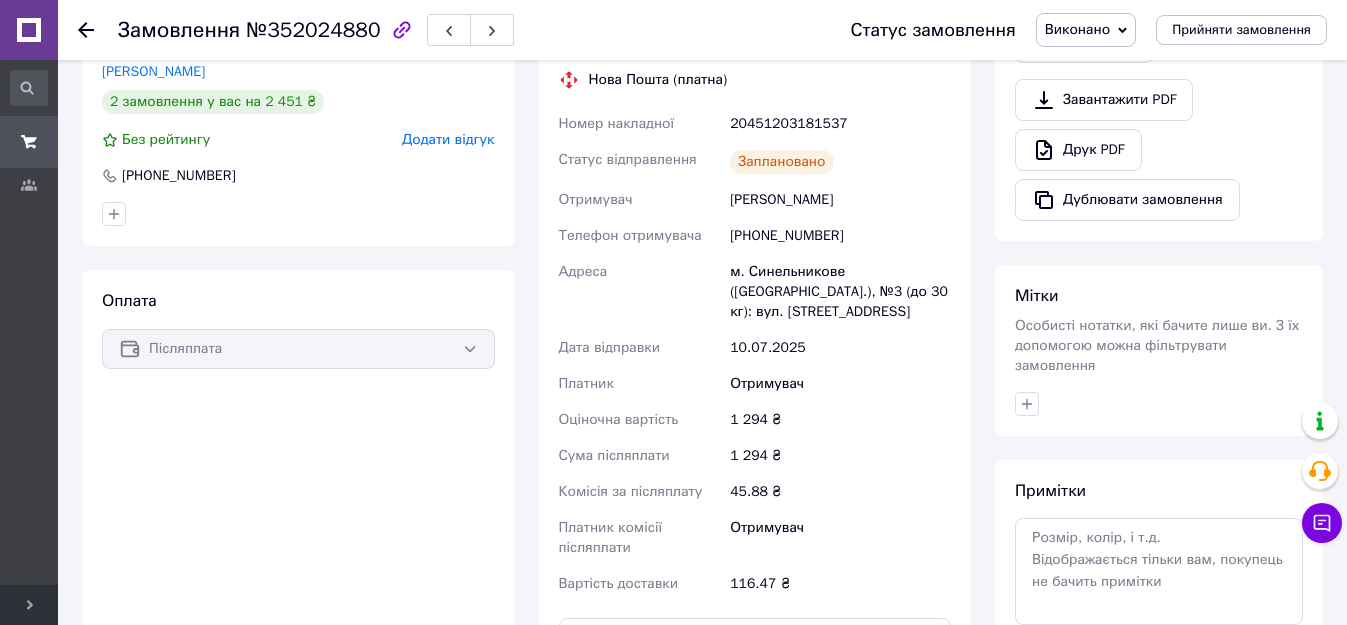 click 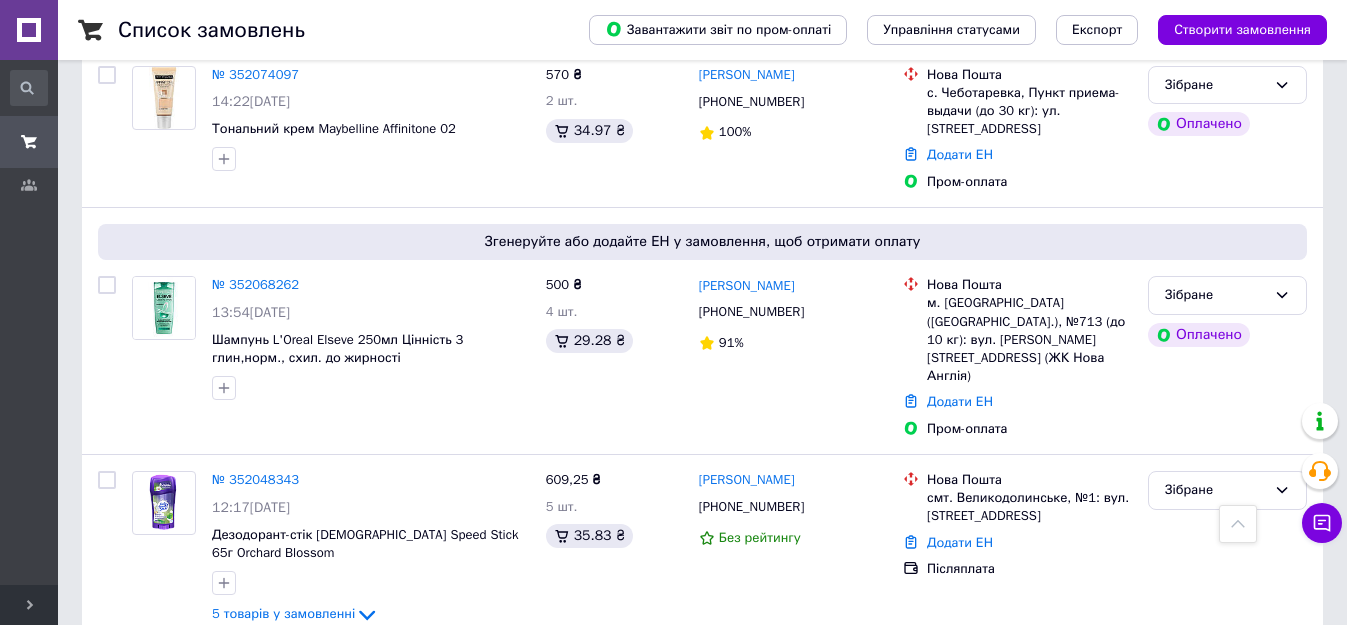 click on "№ 352068262" at bounding box center (255, 284) 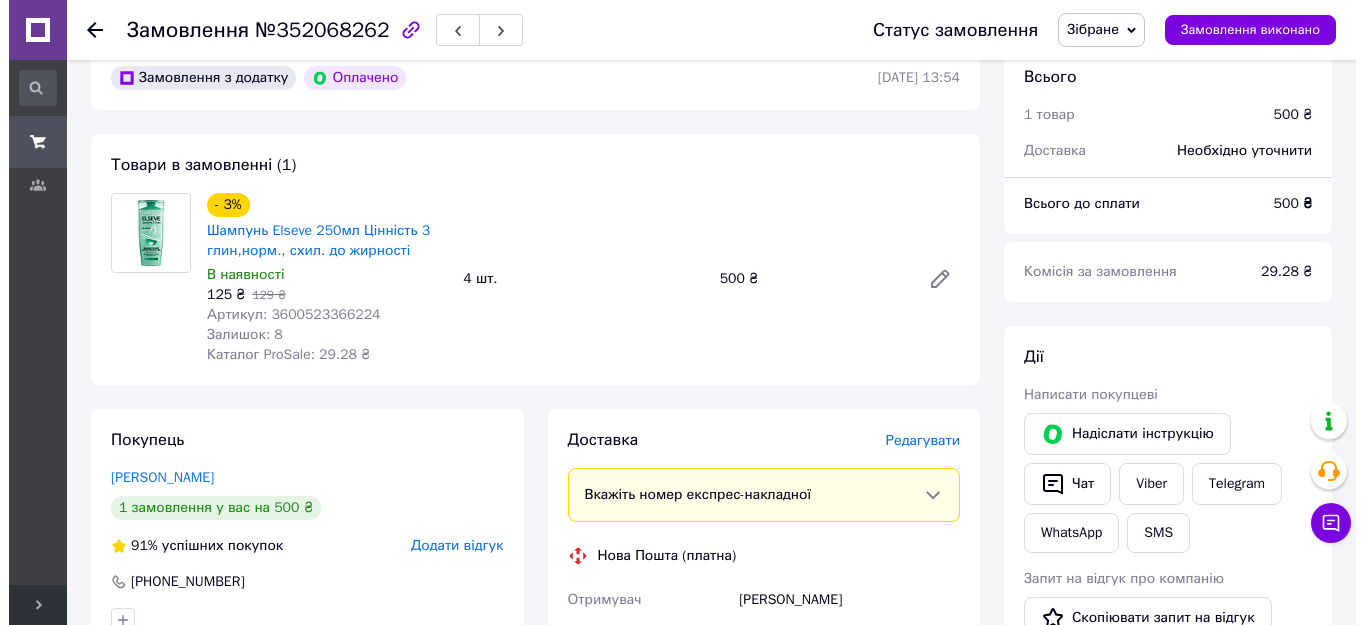 scroll, scrollTop: 300, scrollLeft: 0, axis: vertical 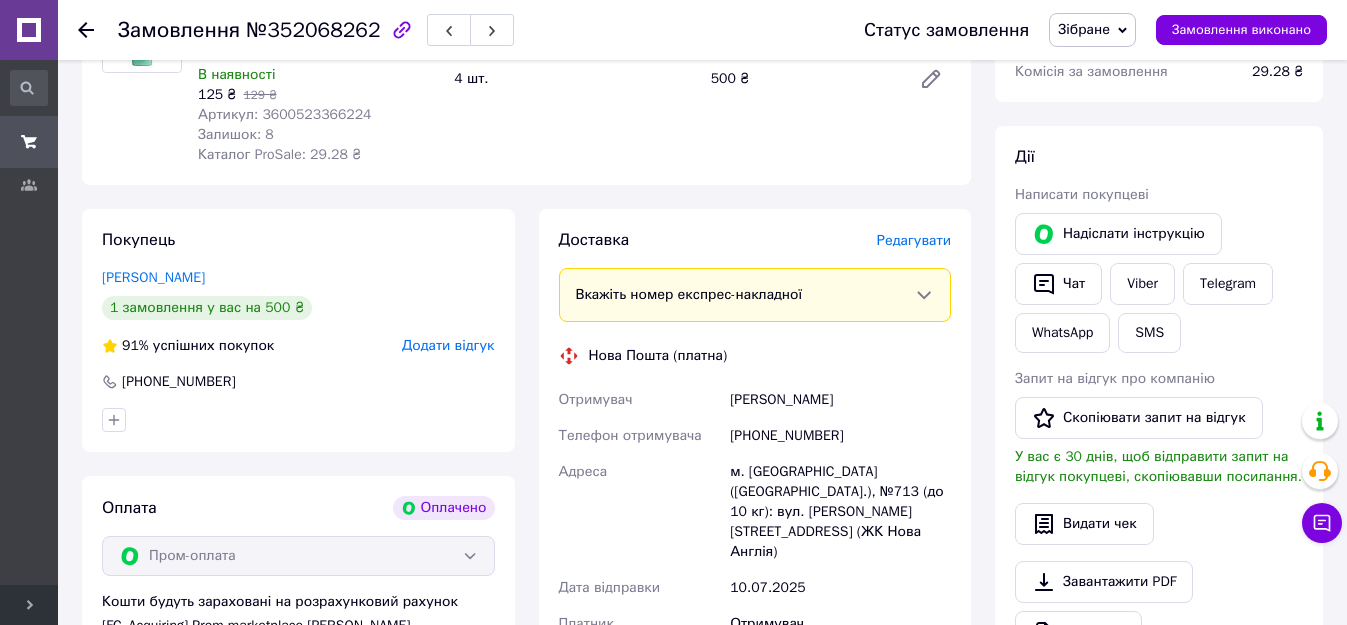 click on "Редагувати" at bounding box center (914, 240) 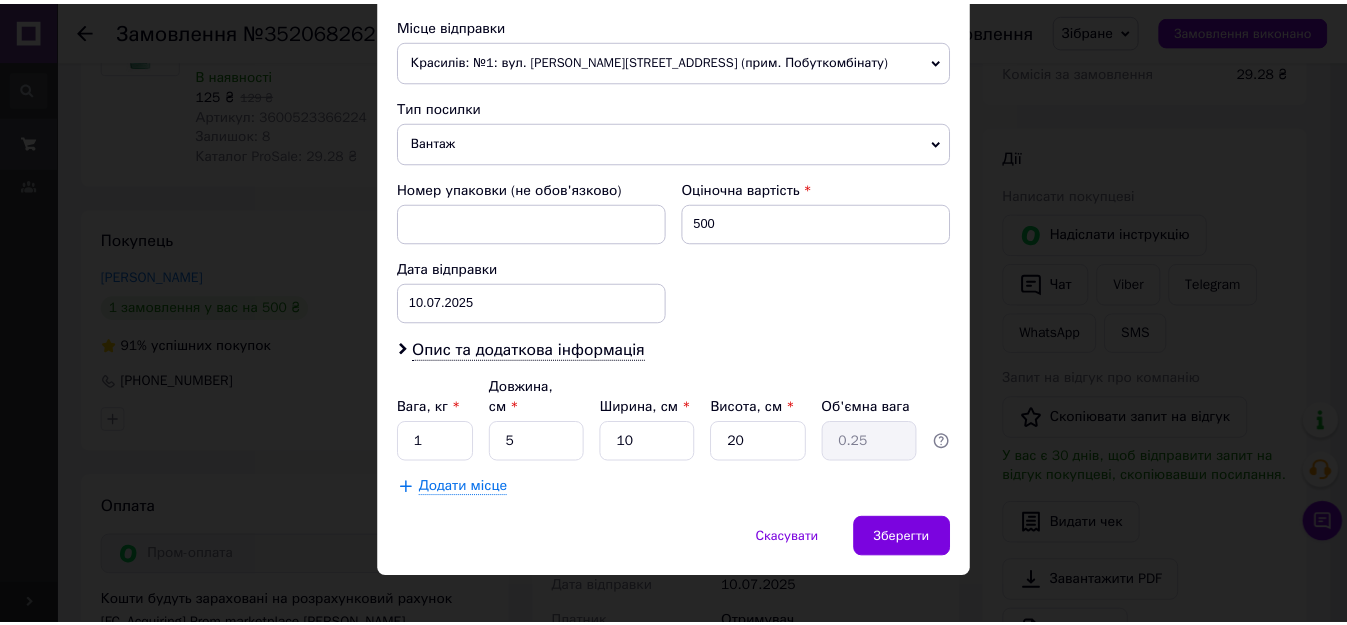 scroll, scrollTop: 703, scrollLeft: 0, axis: vertical 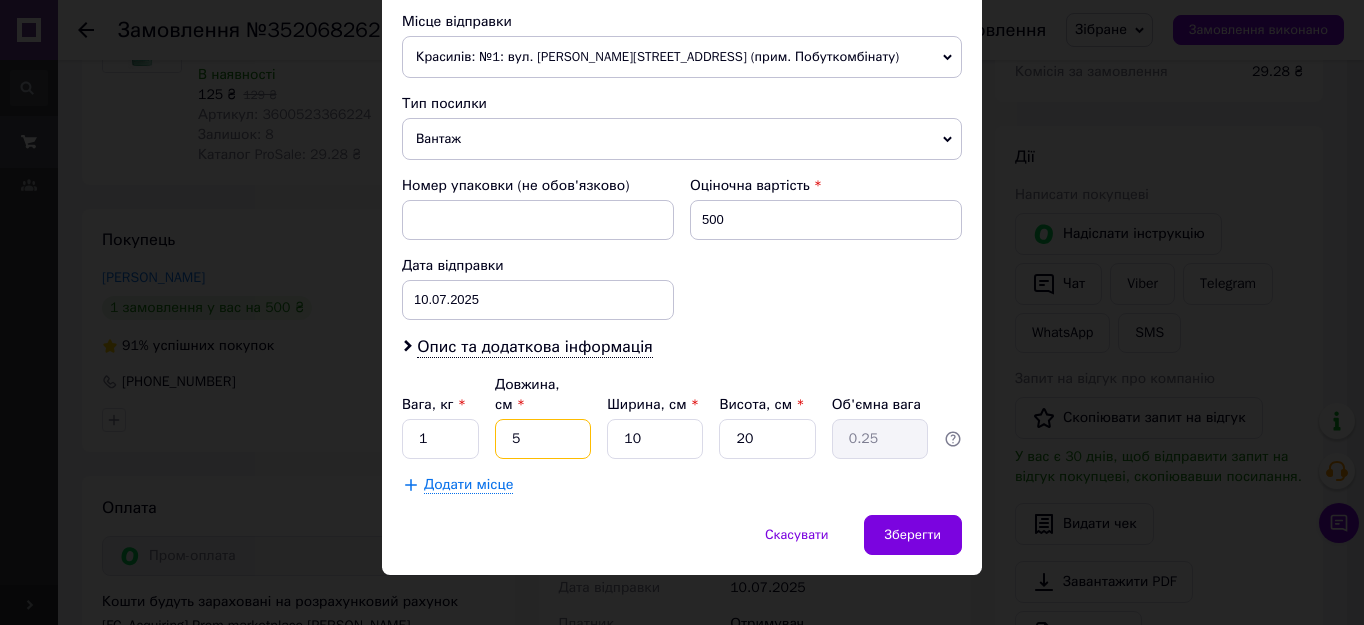 click on "5" at bounding box center [543, 439] 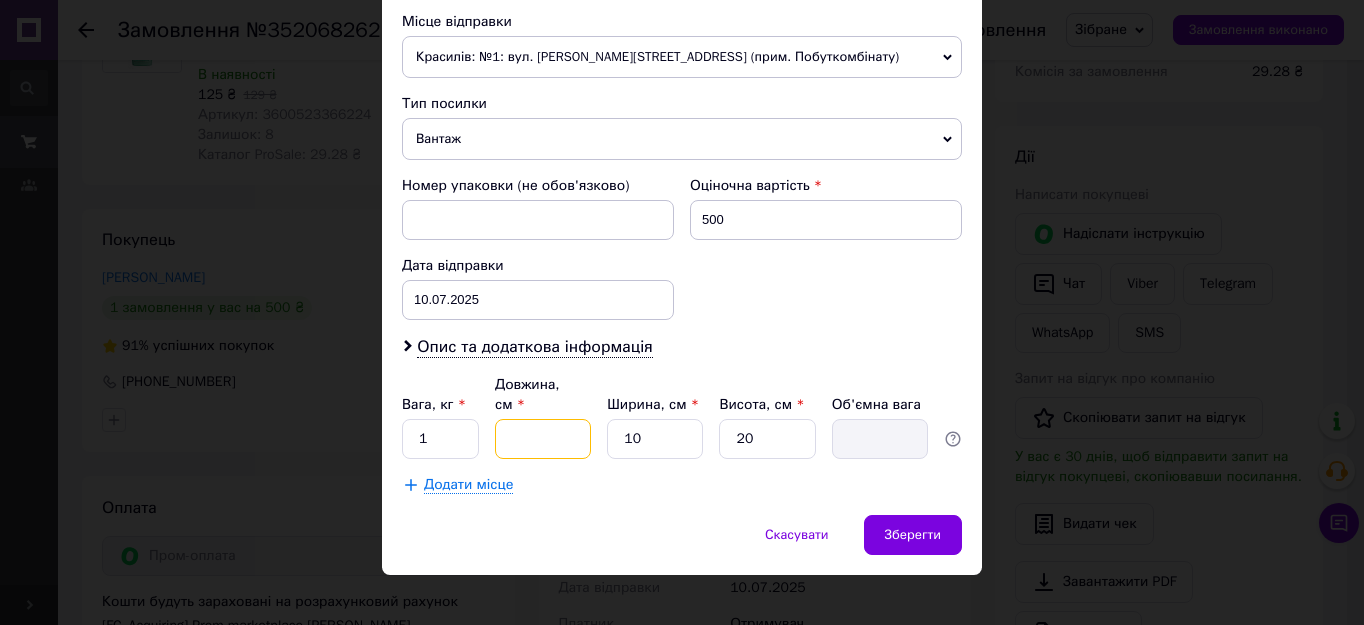 type on "2" 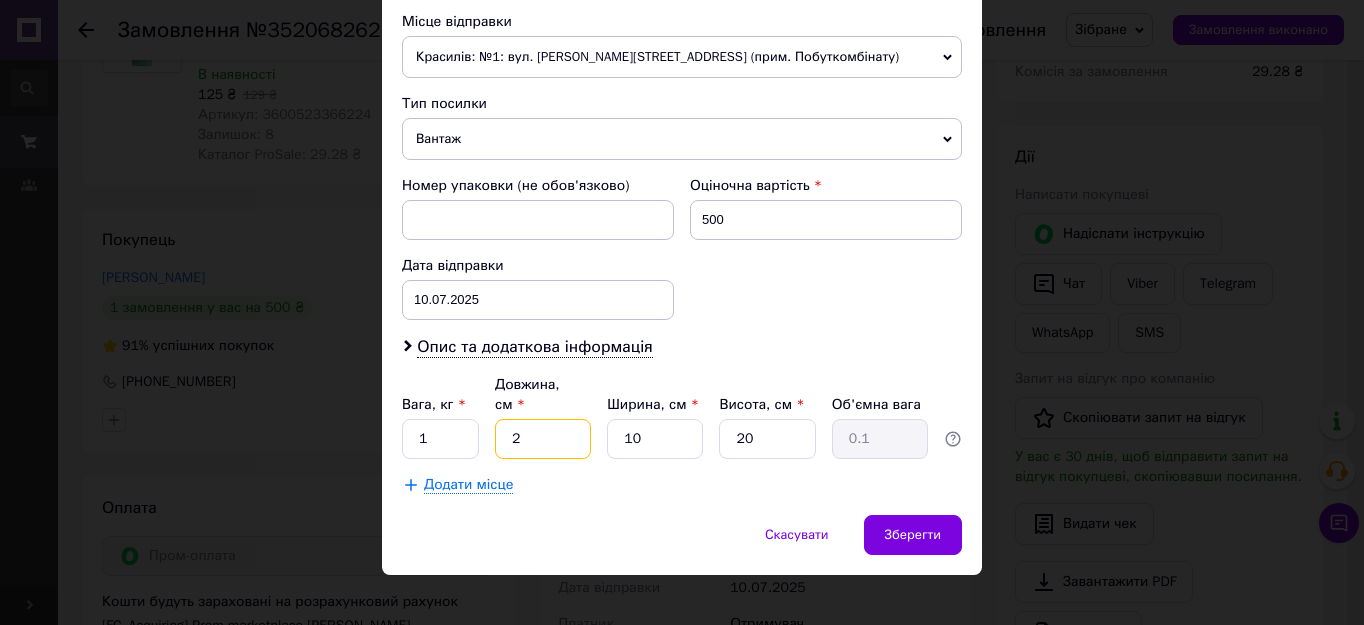 type on "22" 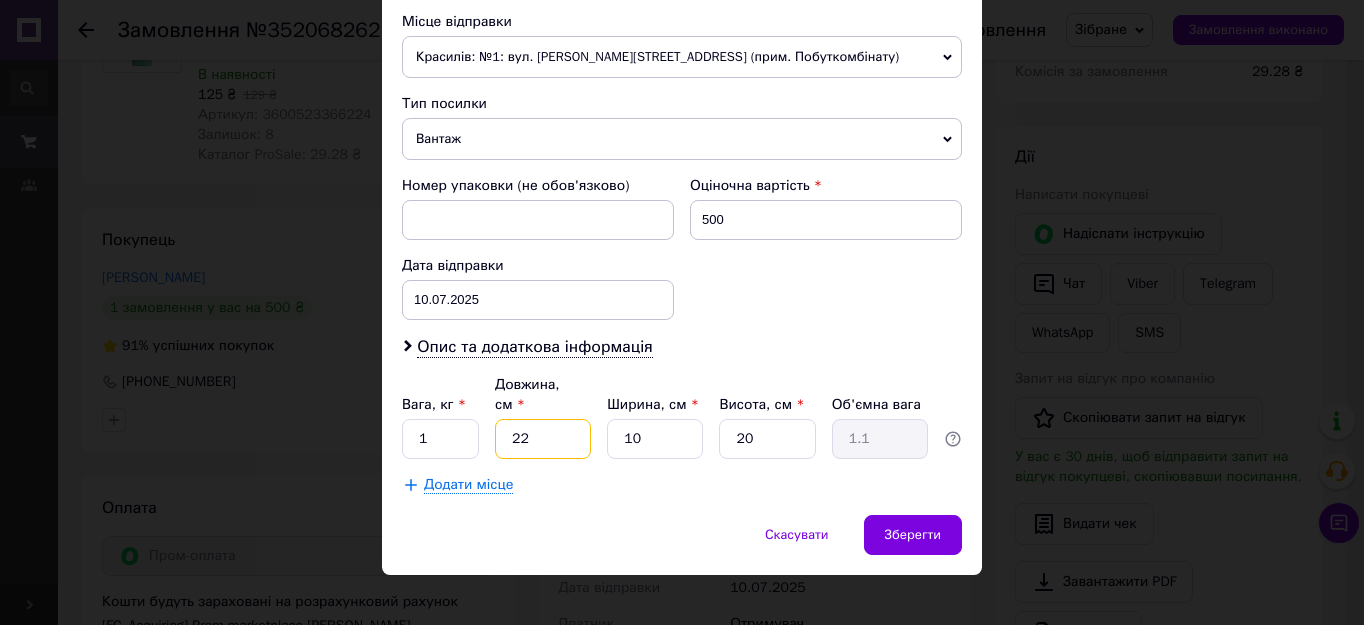 type on "22" 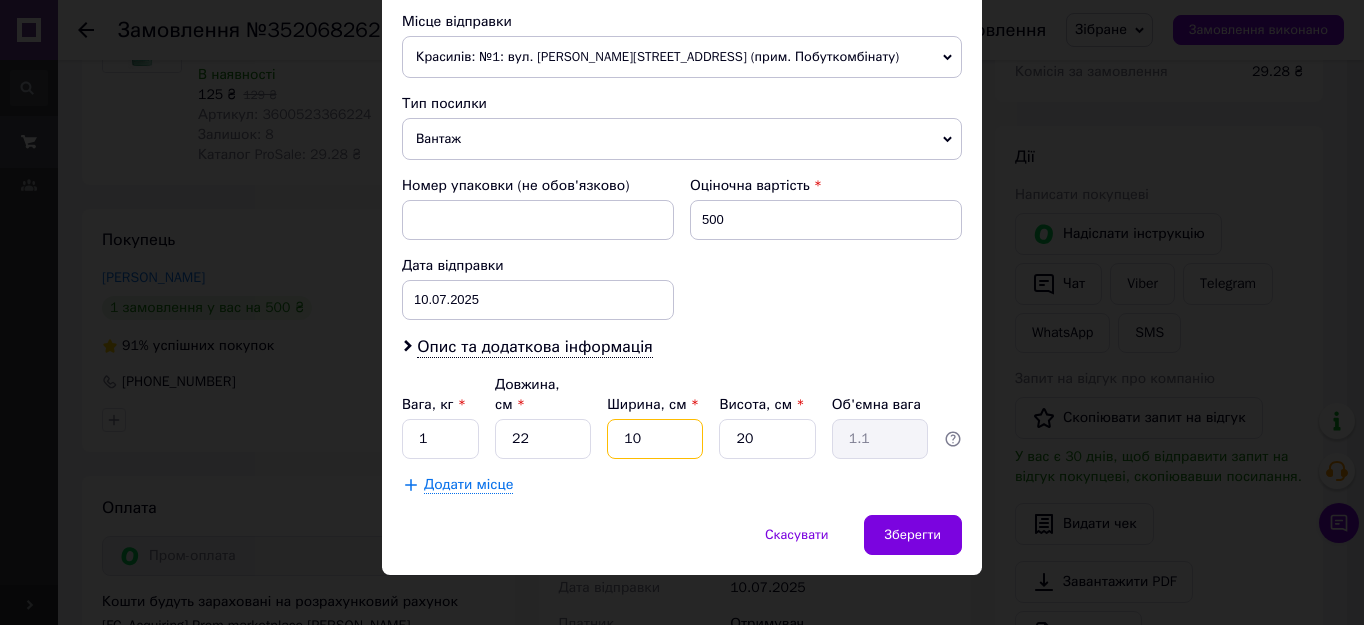 click on "10" at bounding box center [655, 439] 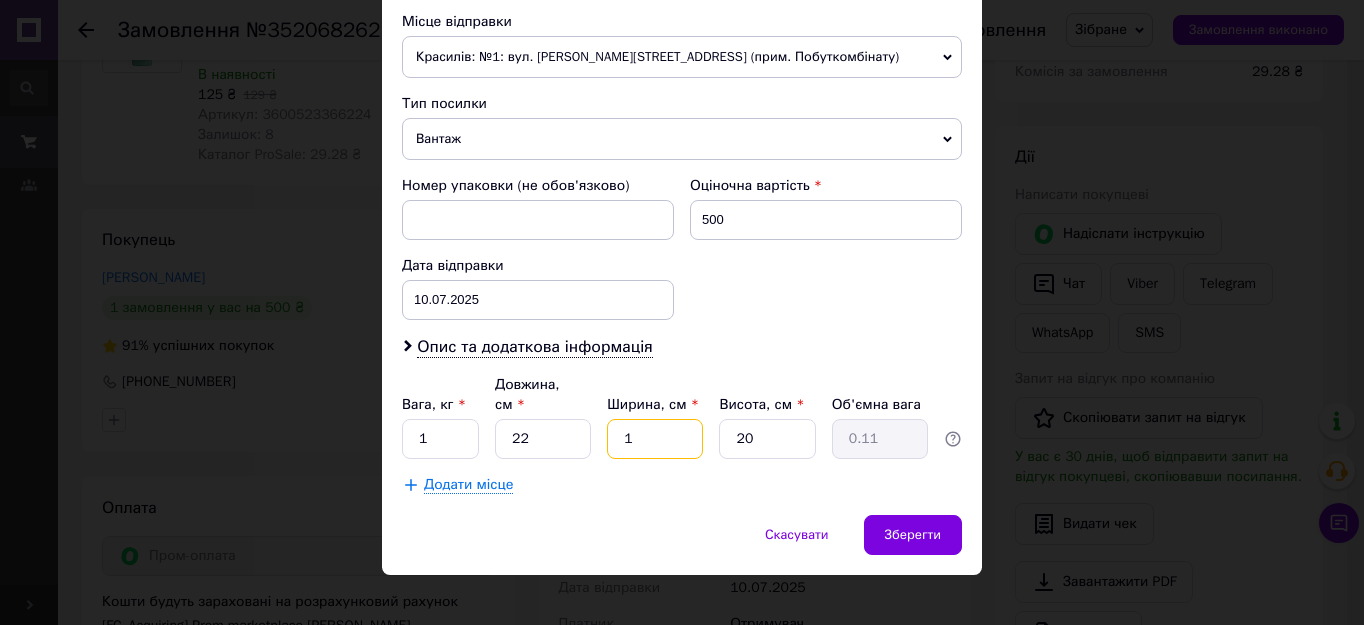 type on "17" 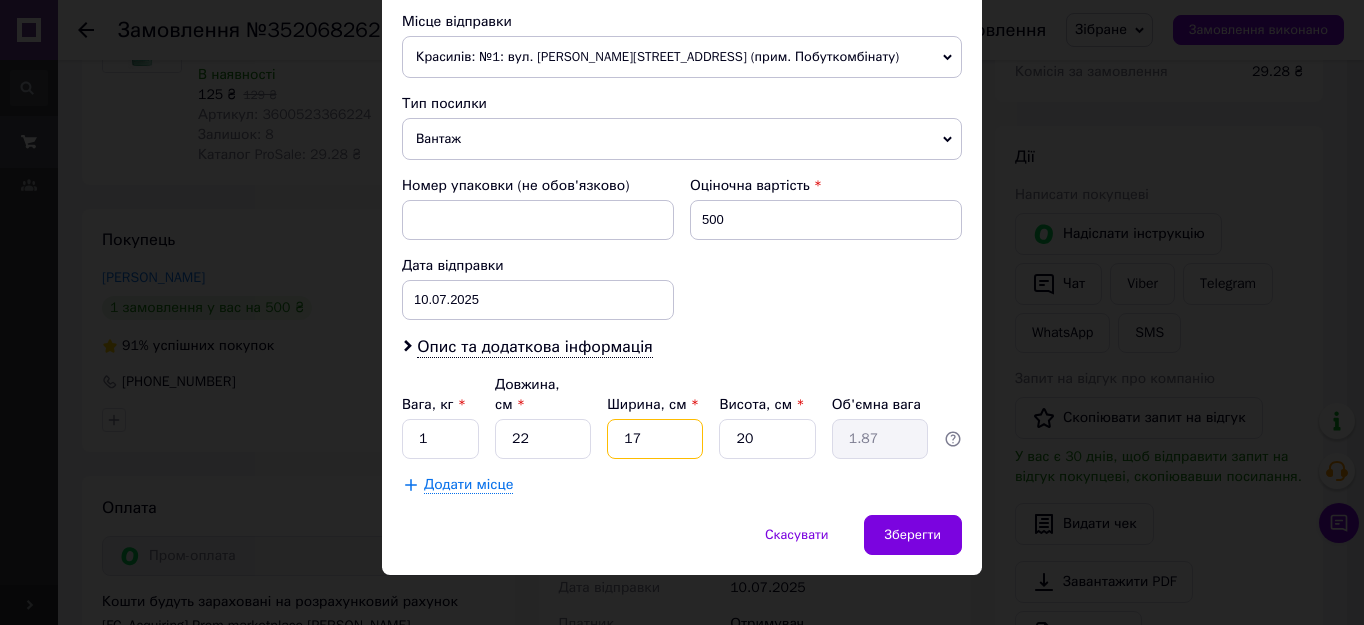 type on "17" 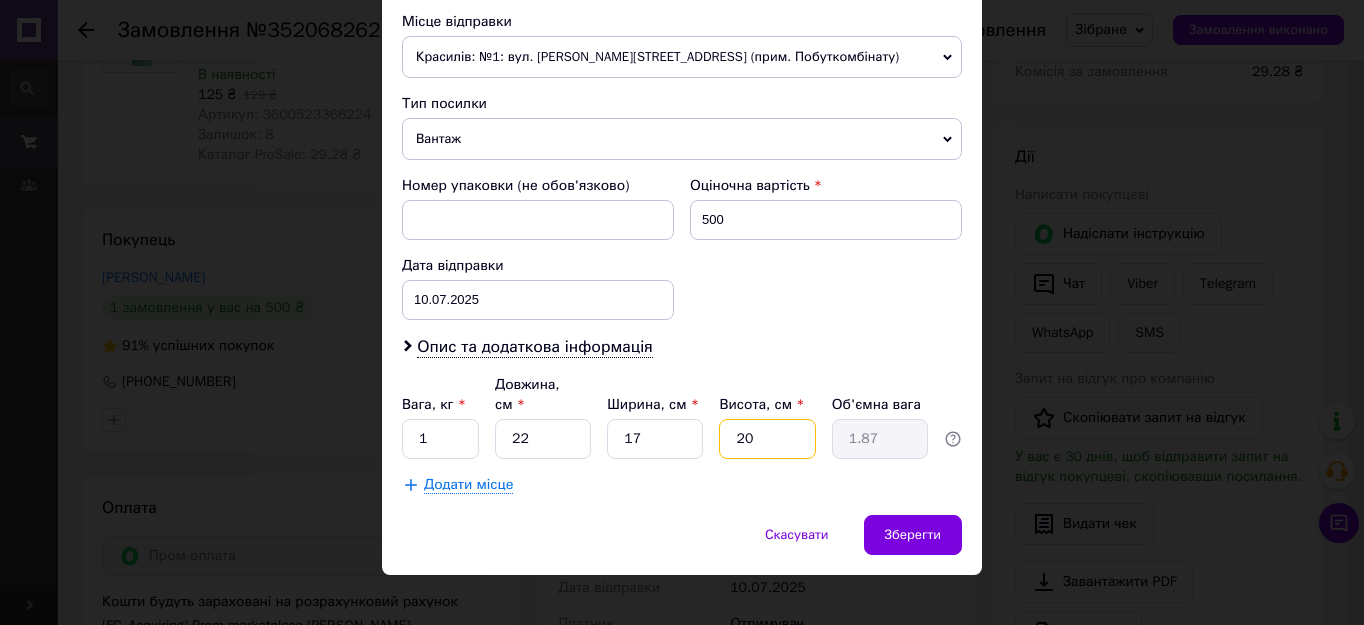 click on "20" at bounding box center [767, 439] 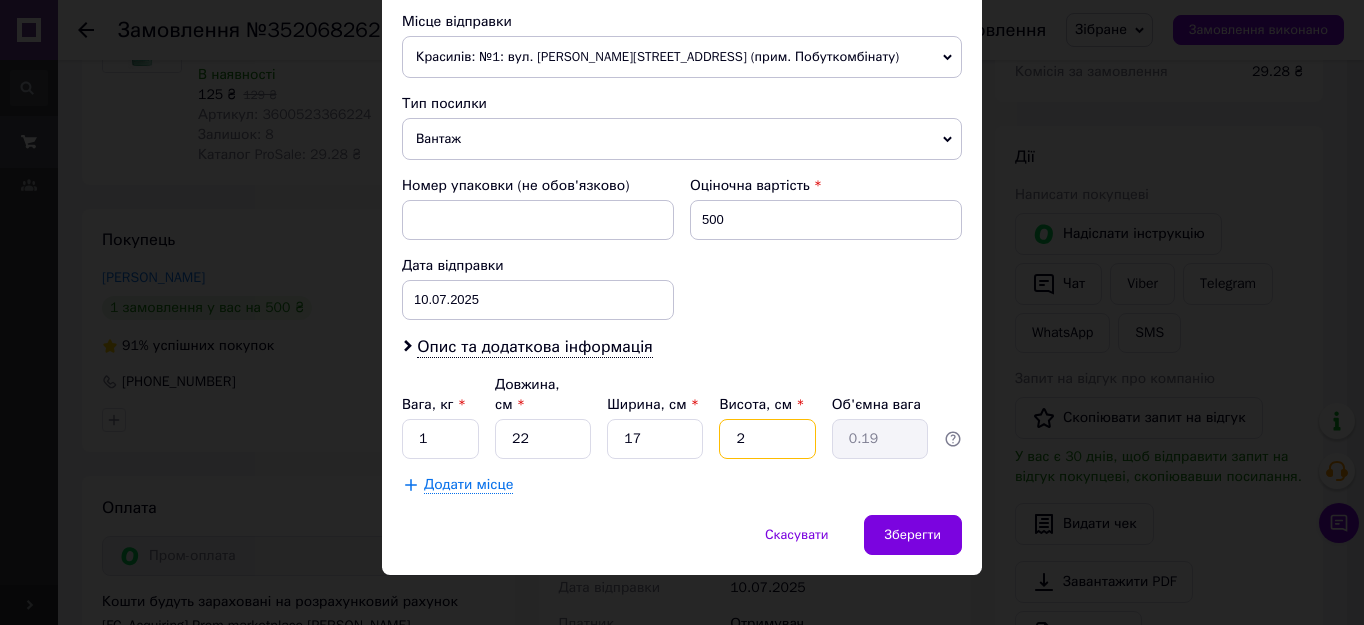 type 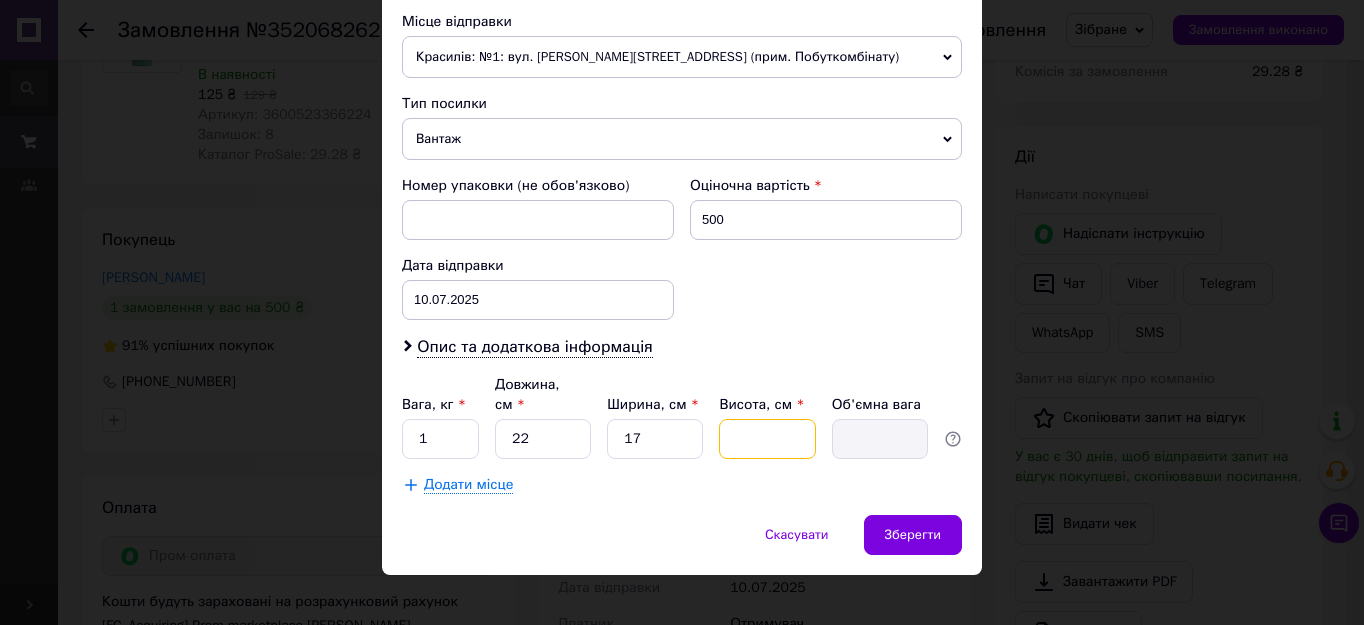 type on "9" 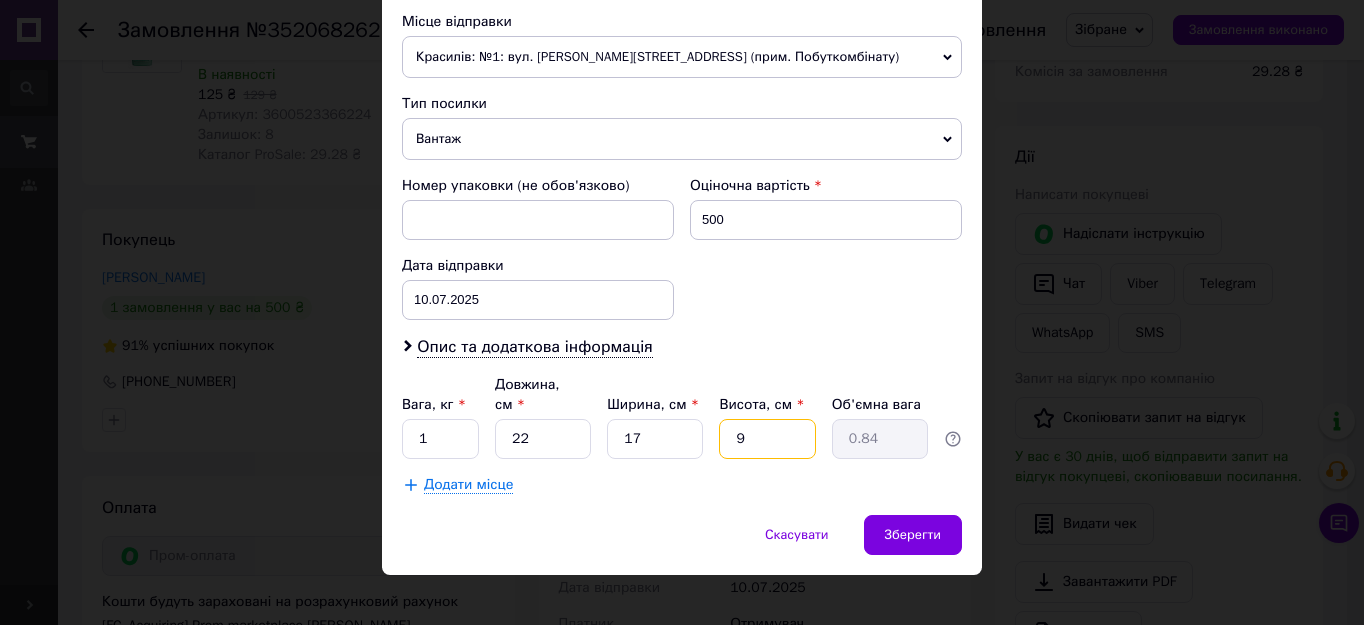 type on "9" 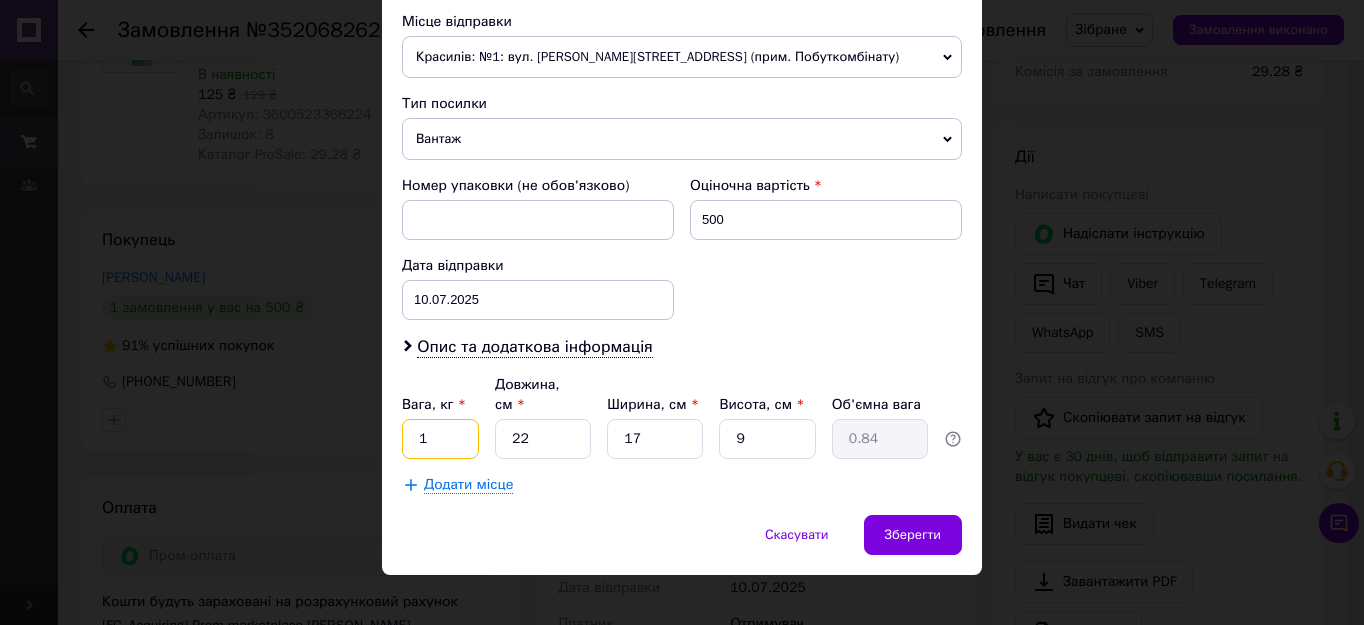 click on "1" at bounding box center (440, 439) 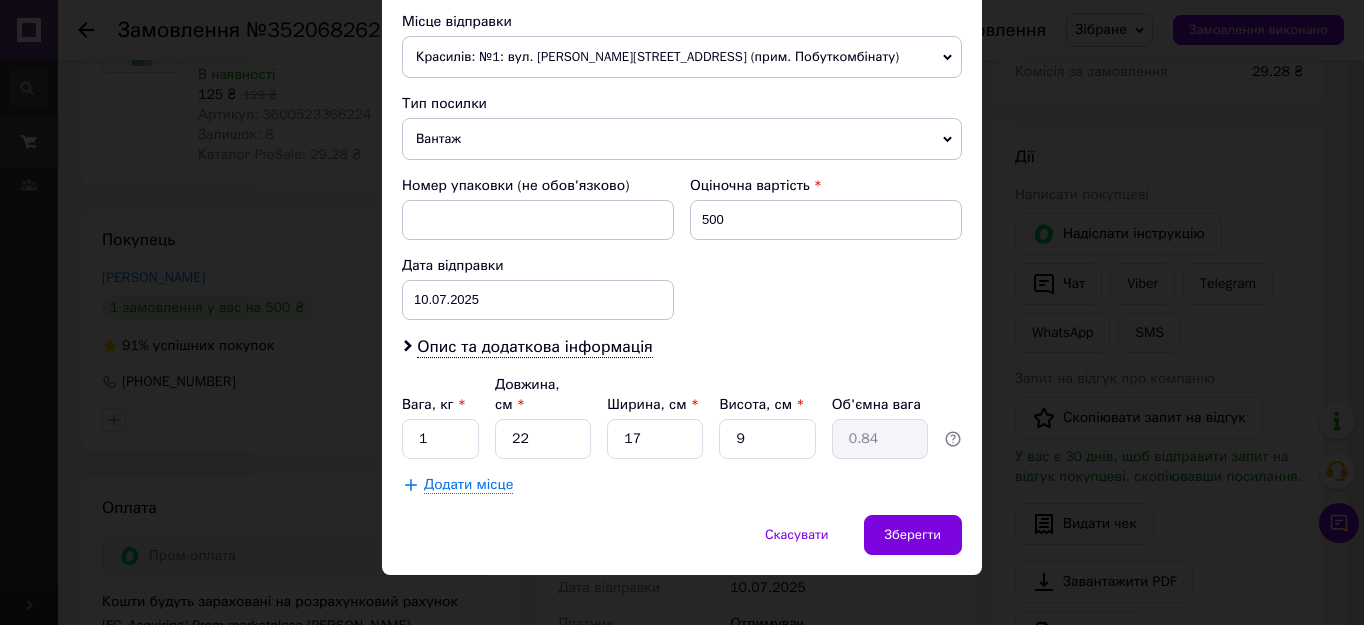click on "Зберегти" at bounding box center [913, 535] 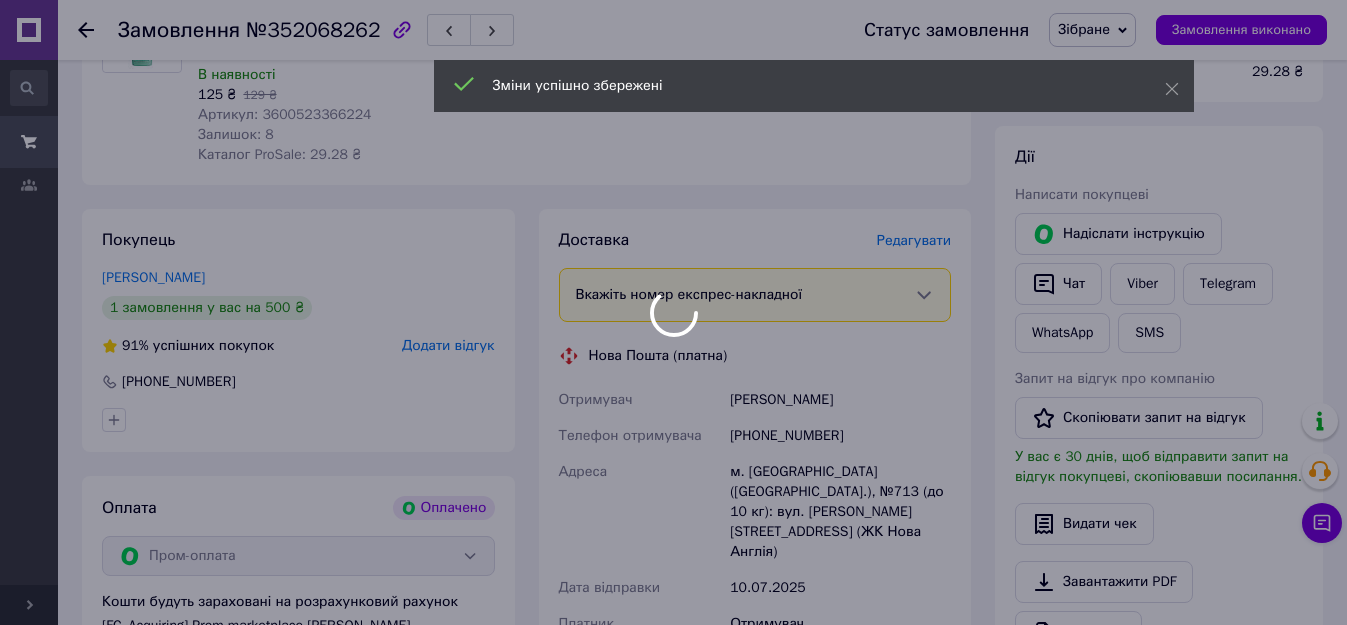 scroll, scrollTop: 600, scrollLeft: 0, axis: vertical 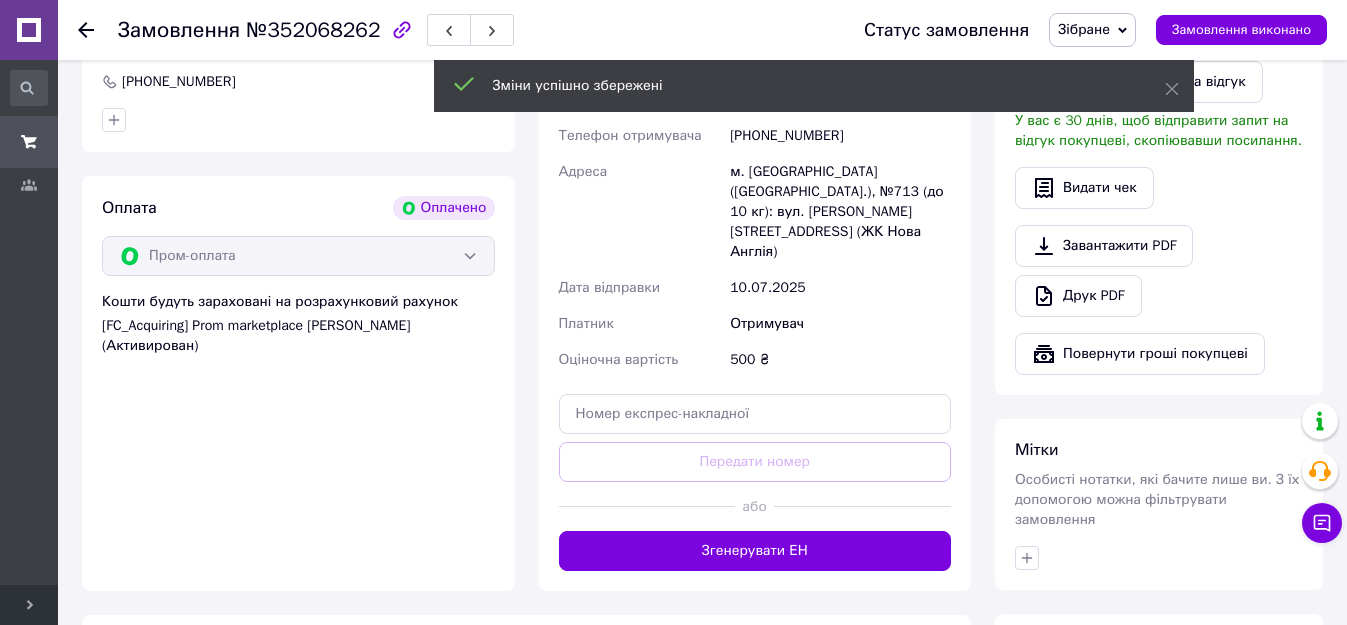 click on "Згенерувати ЕН" at bounding box center [755, 551] 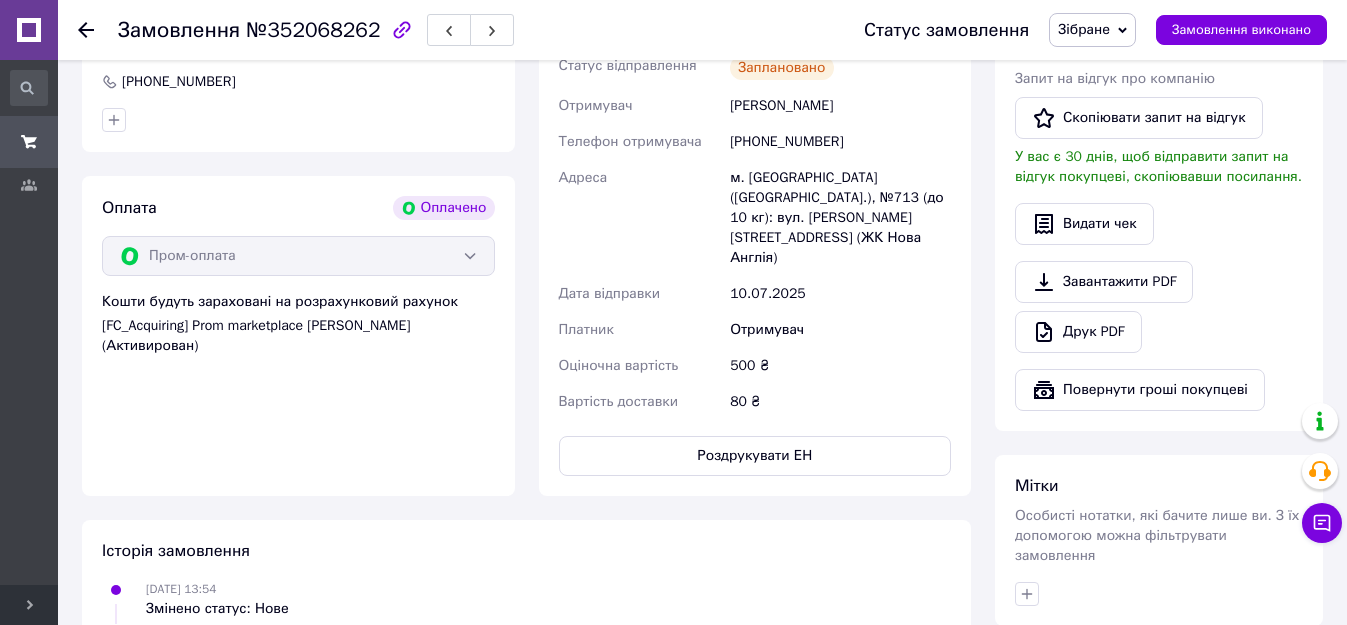click on "Замовлення виконано" at bounding box center [1241, 30] 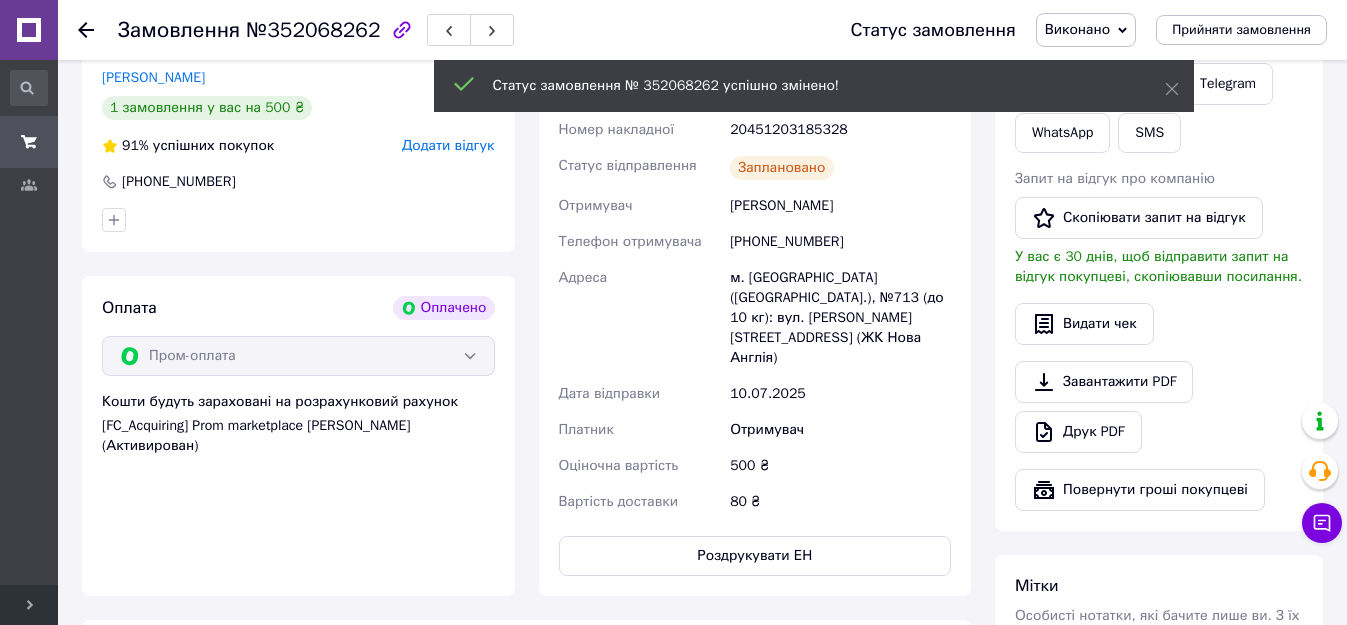scroll, scrollTop: 300, scrollLeft: 0, axis: vertical 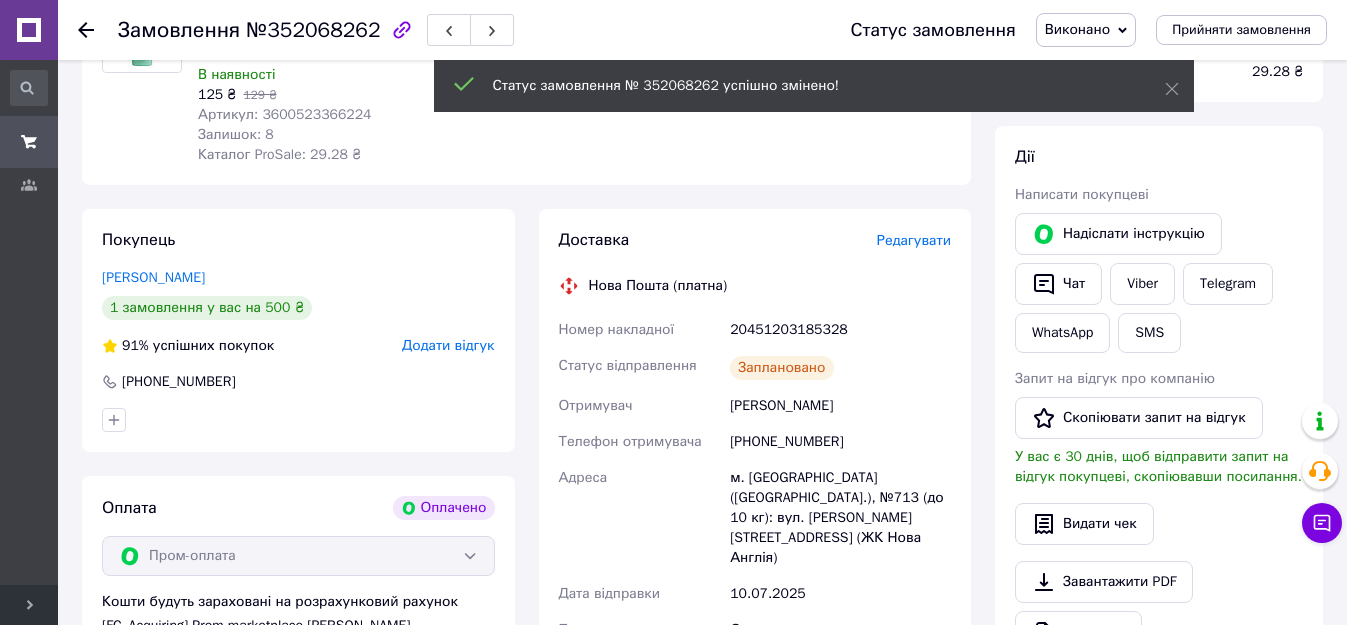 click on "Viber" at bounding box center [1142, 284] 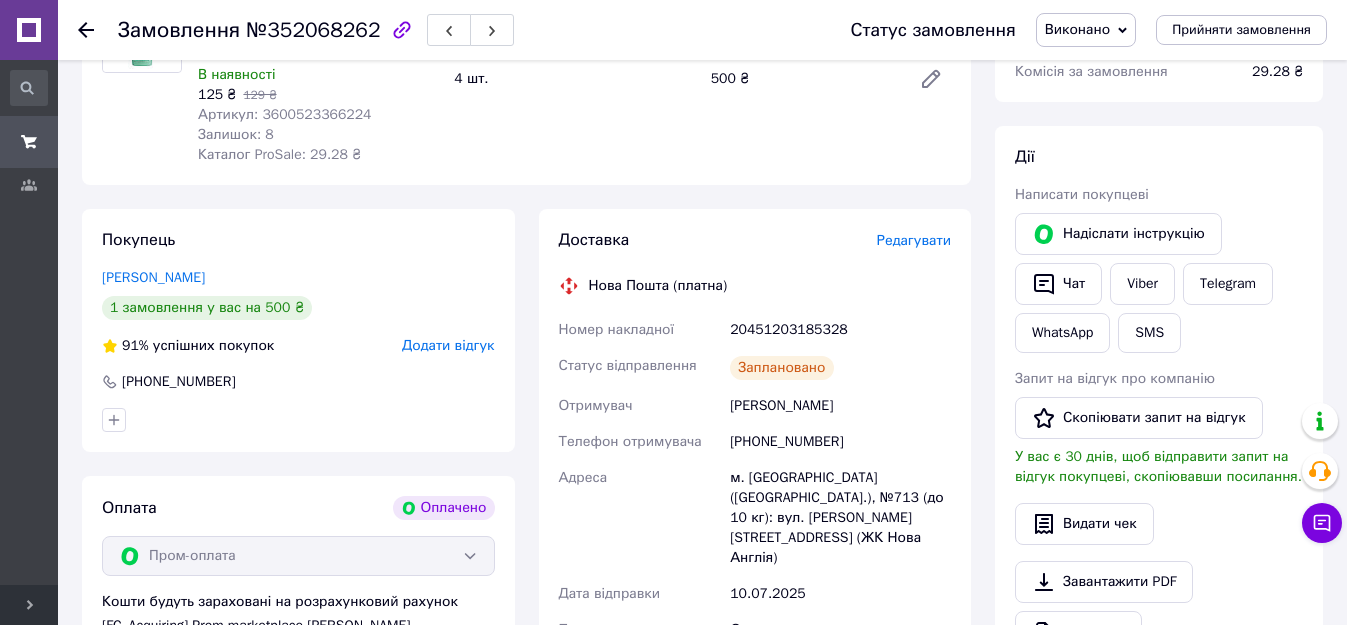 click on "20451203185328" at bounding box center [840, 330] 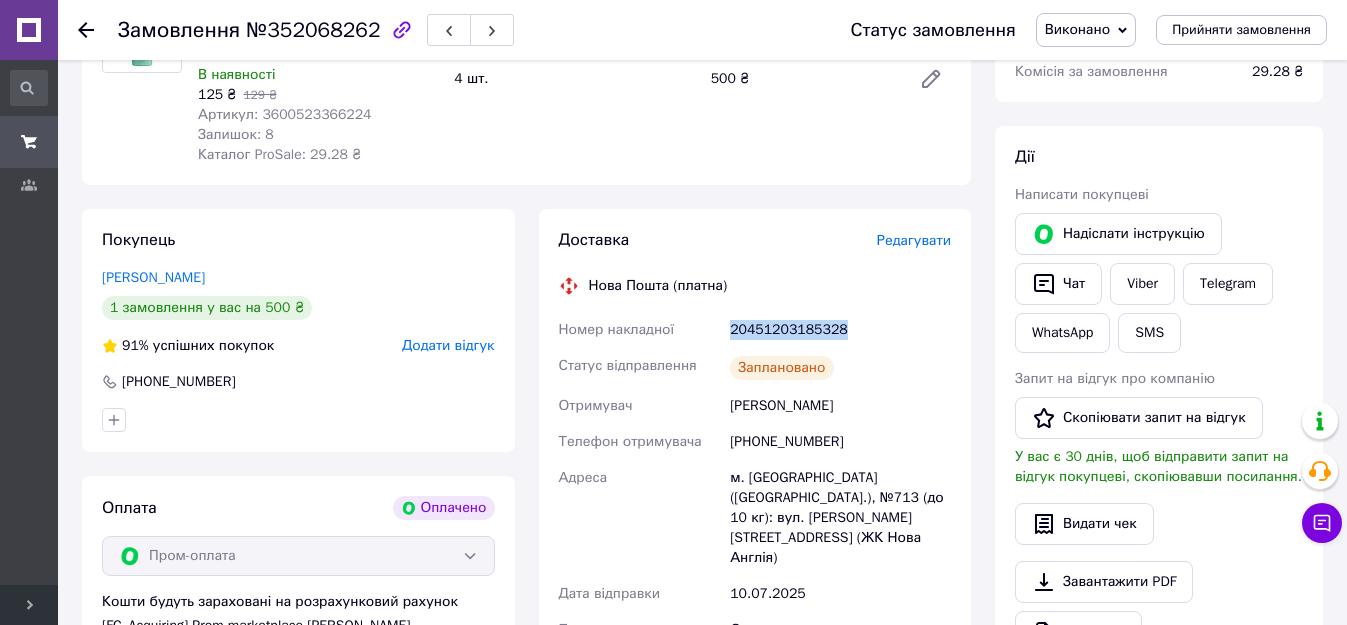click on "20451203185328" at bounding box center [840, 330] 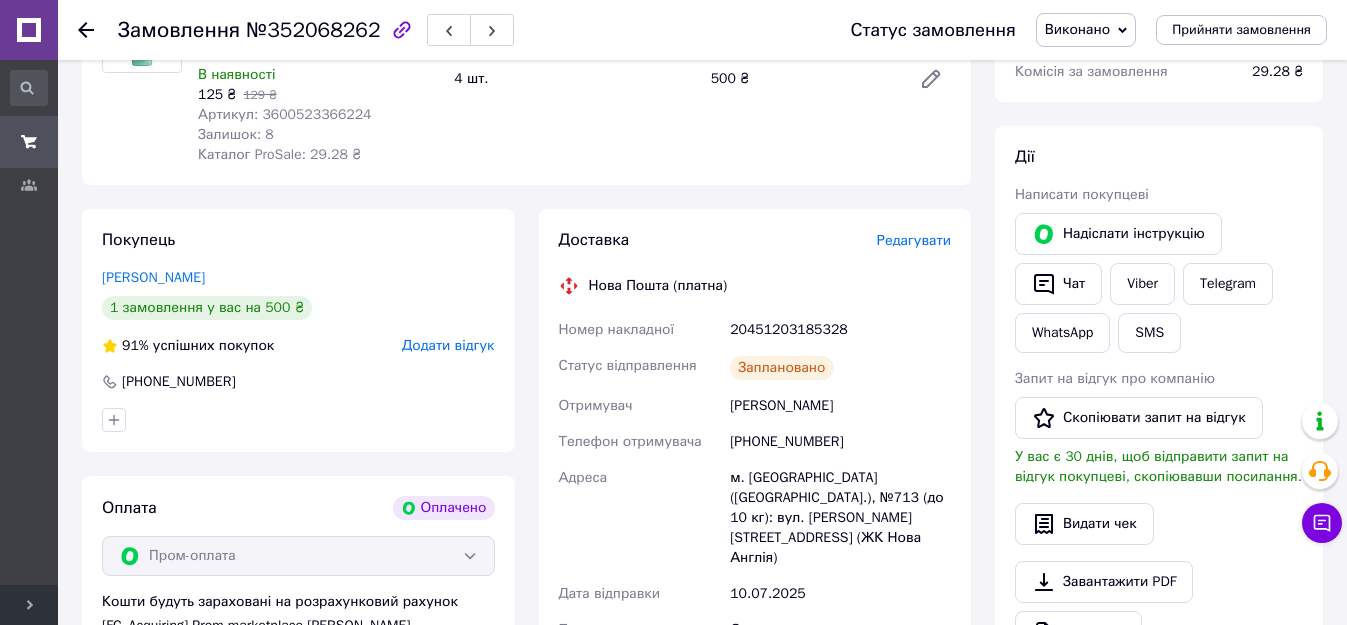 click 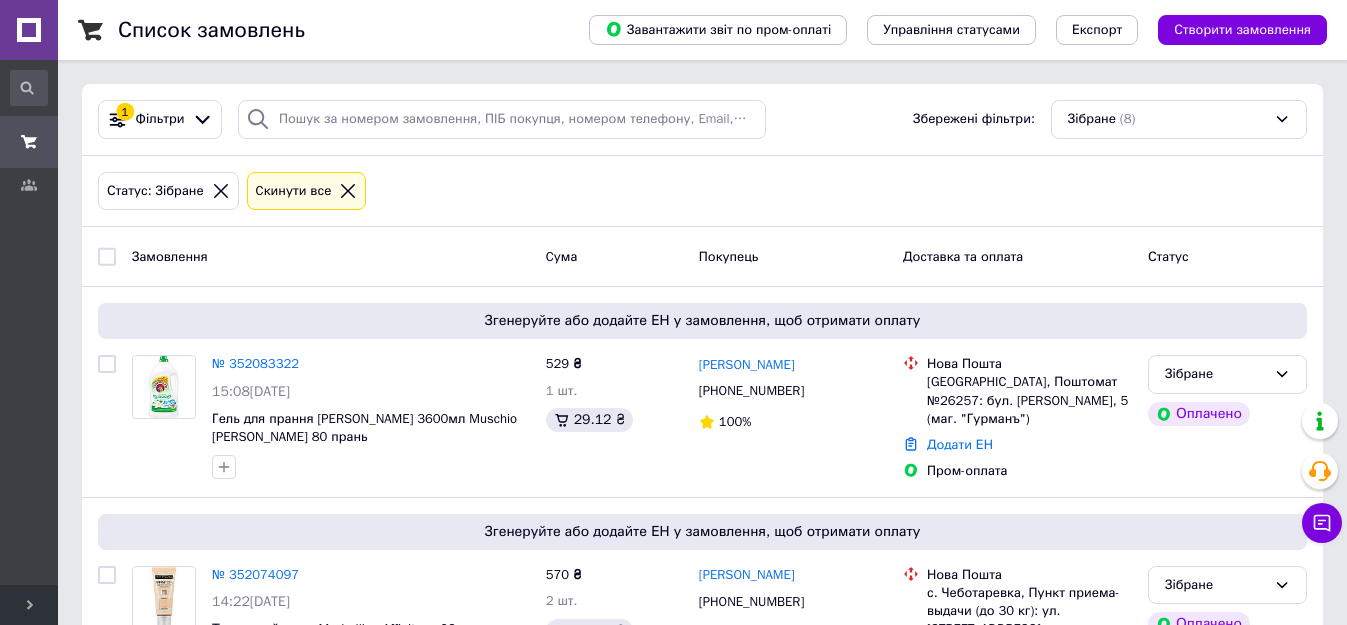 click on "№ 352083322" at bounding box center [255, 363] 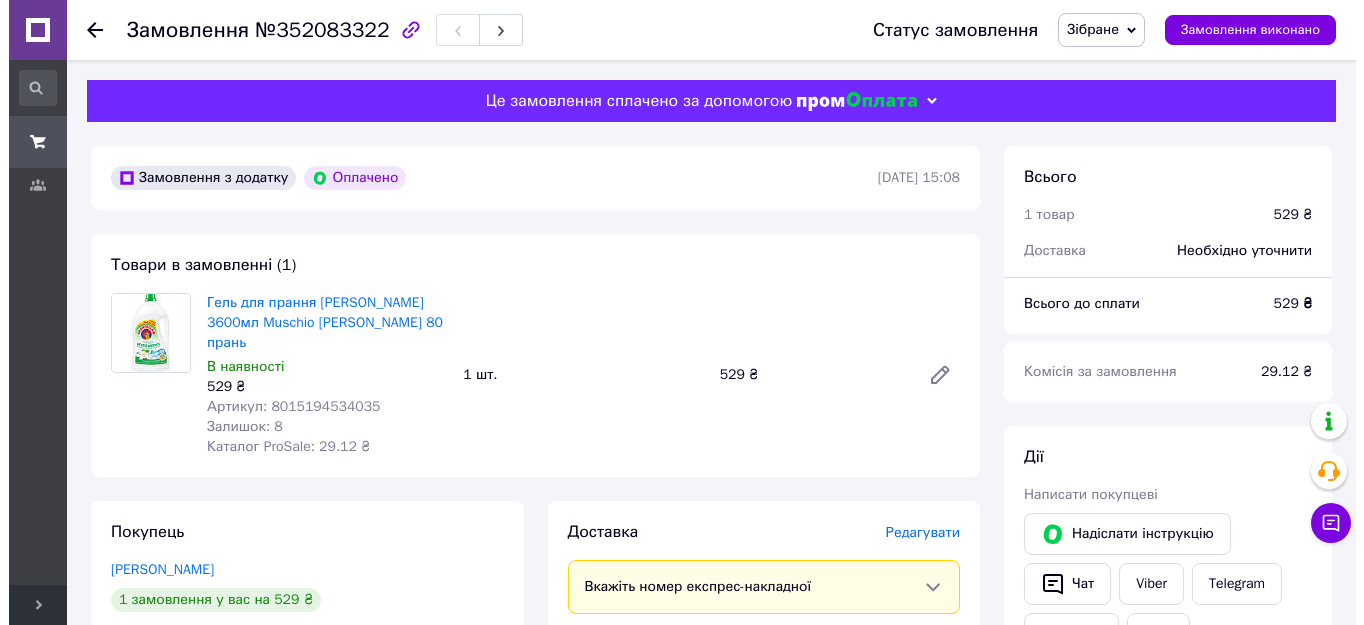 scroll, scrollTop: 300, scrollLeft: 0, axis: vertical 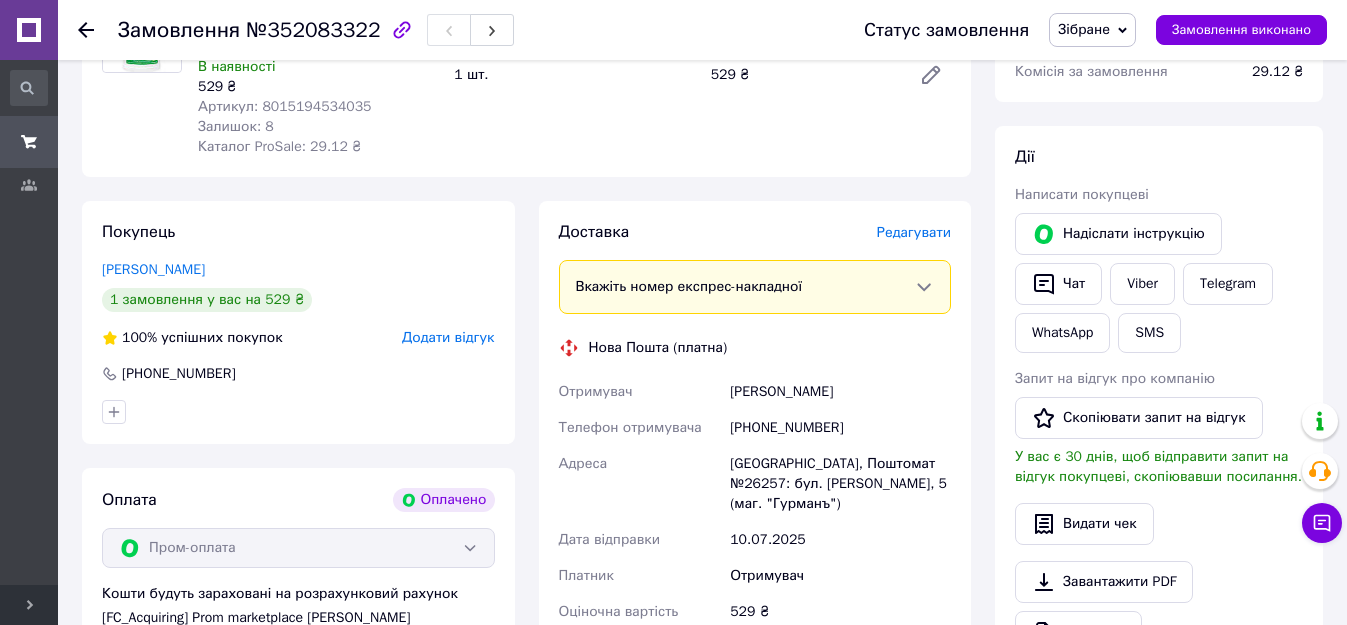 click on "Редагувати" at bounding box center (914, 232) 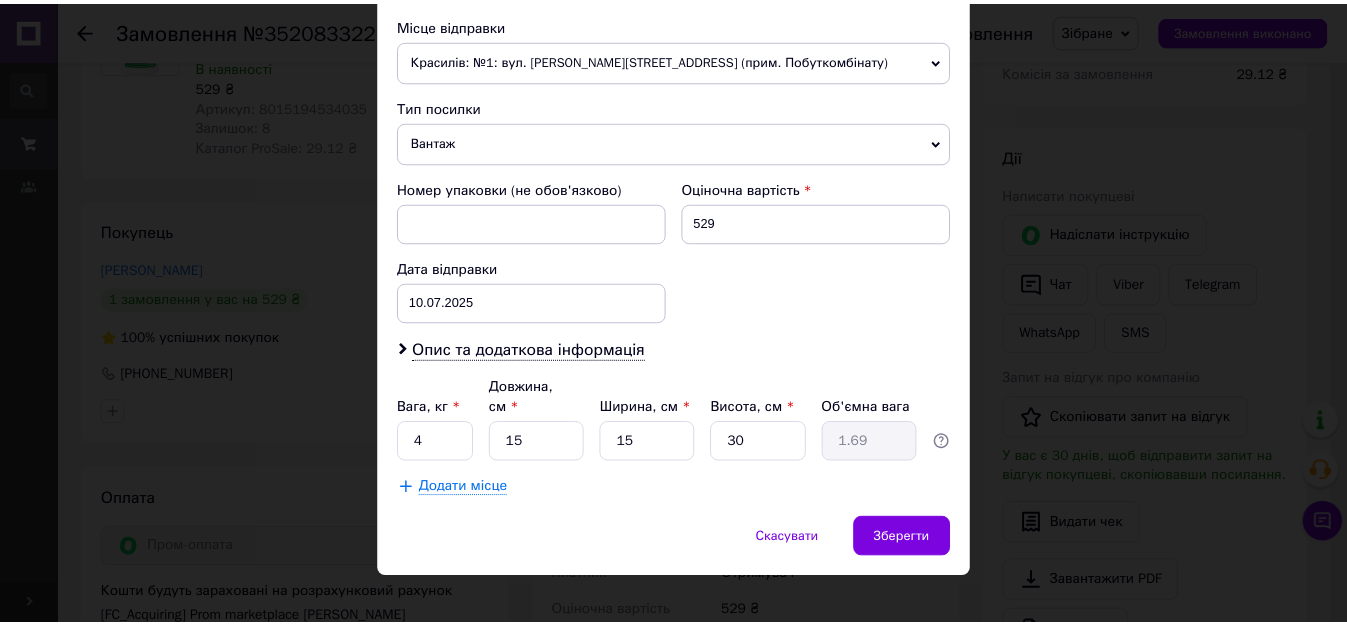 scroll, scrollTop: 703, scrollLeft: 0, axis: vertical 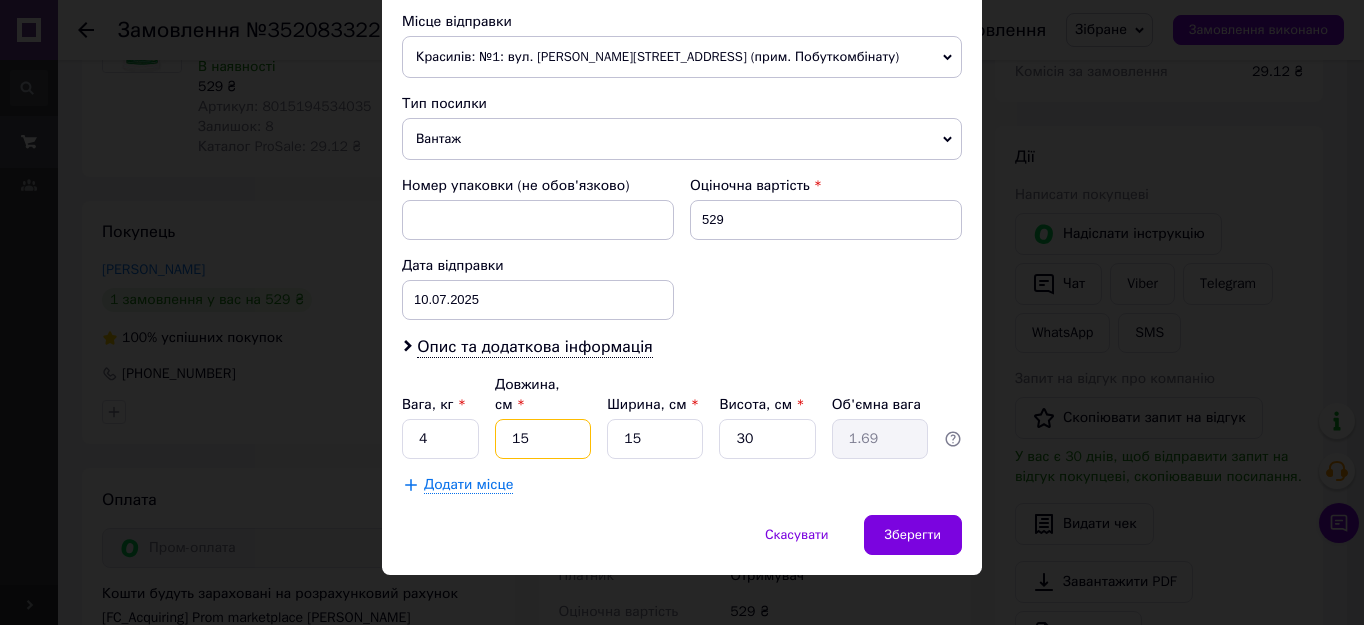 click on "15" at bounding box center (543, 439) 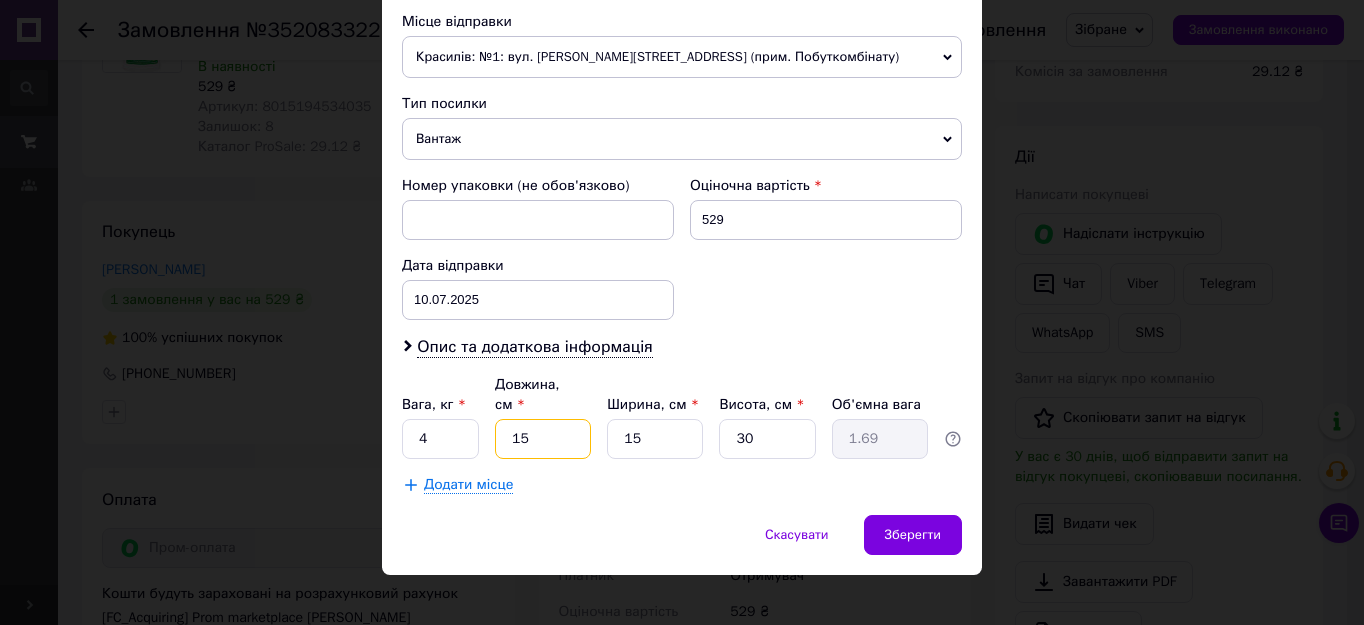 type on "1" 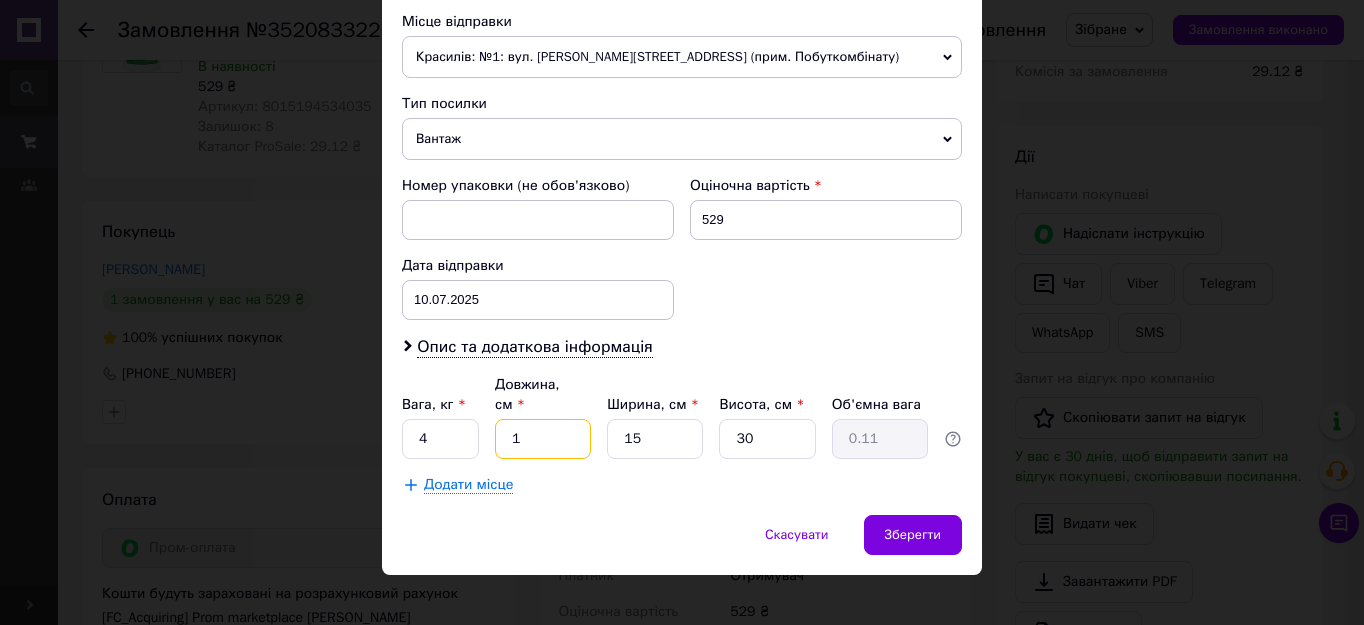 type on "14" 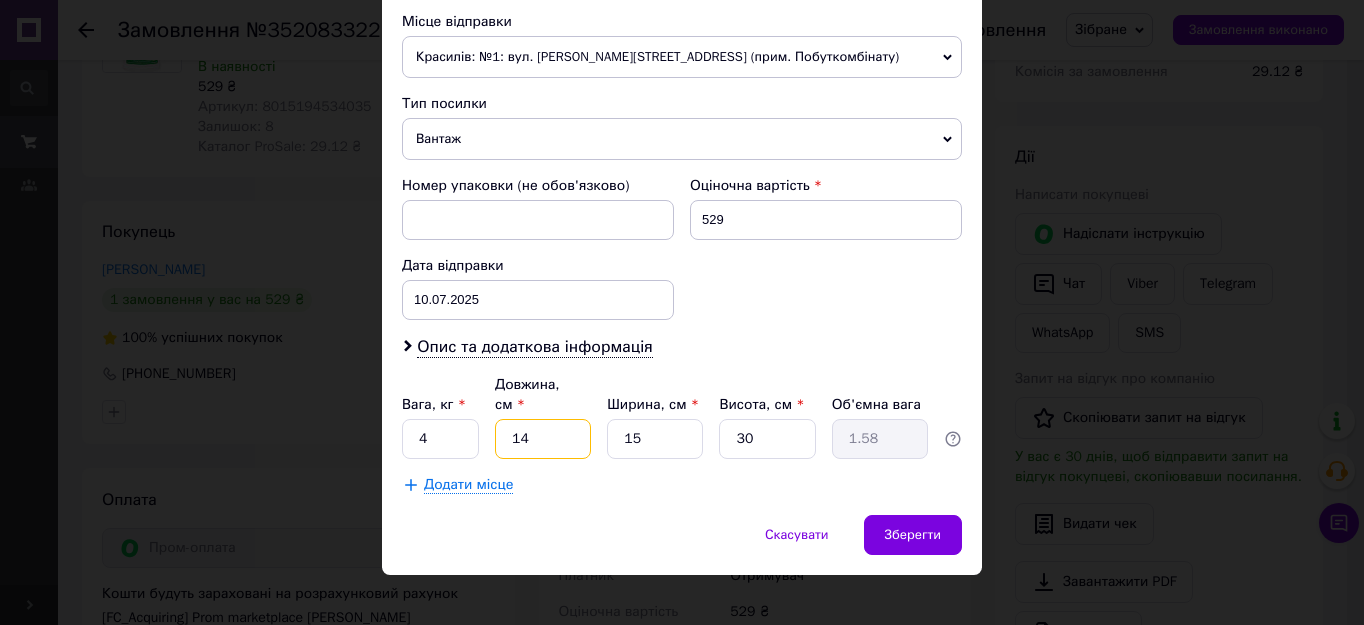 type on "1" 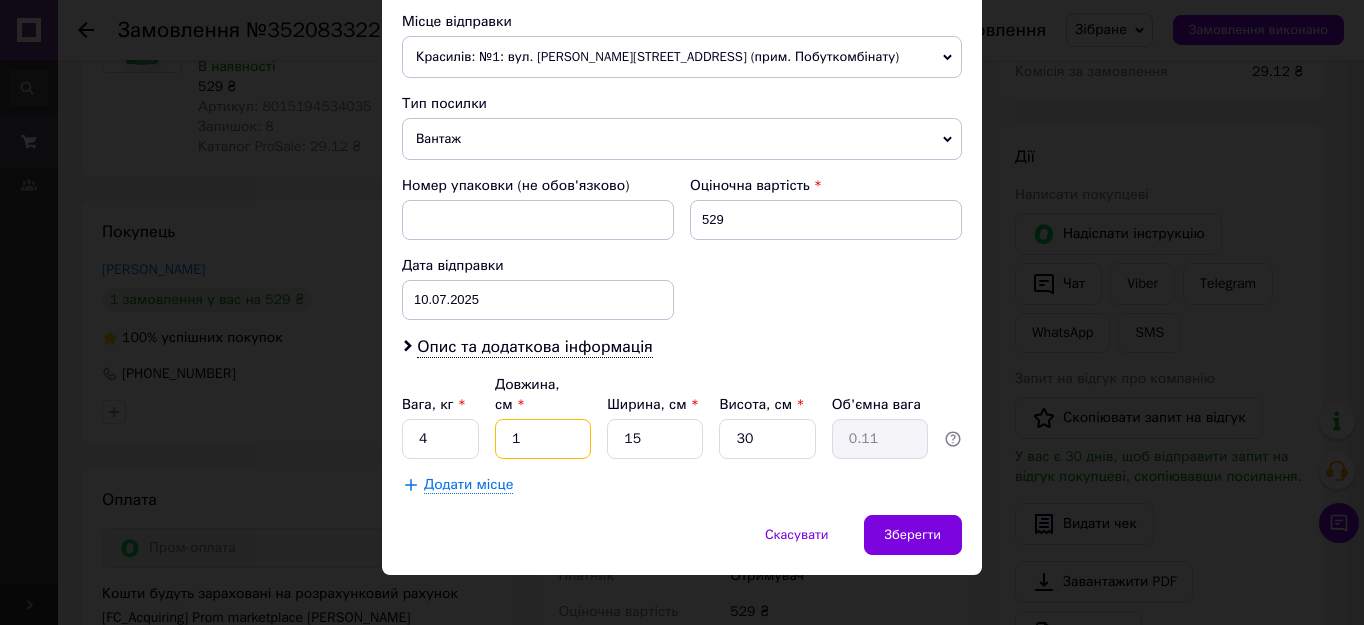 type on "17" 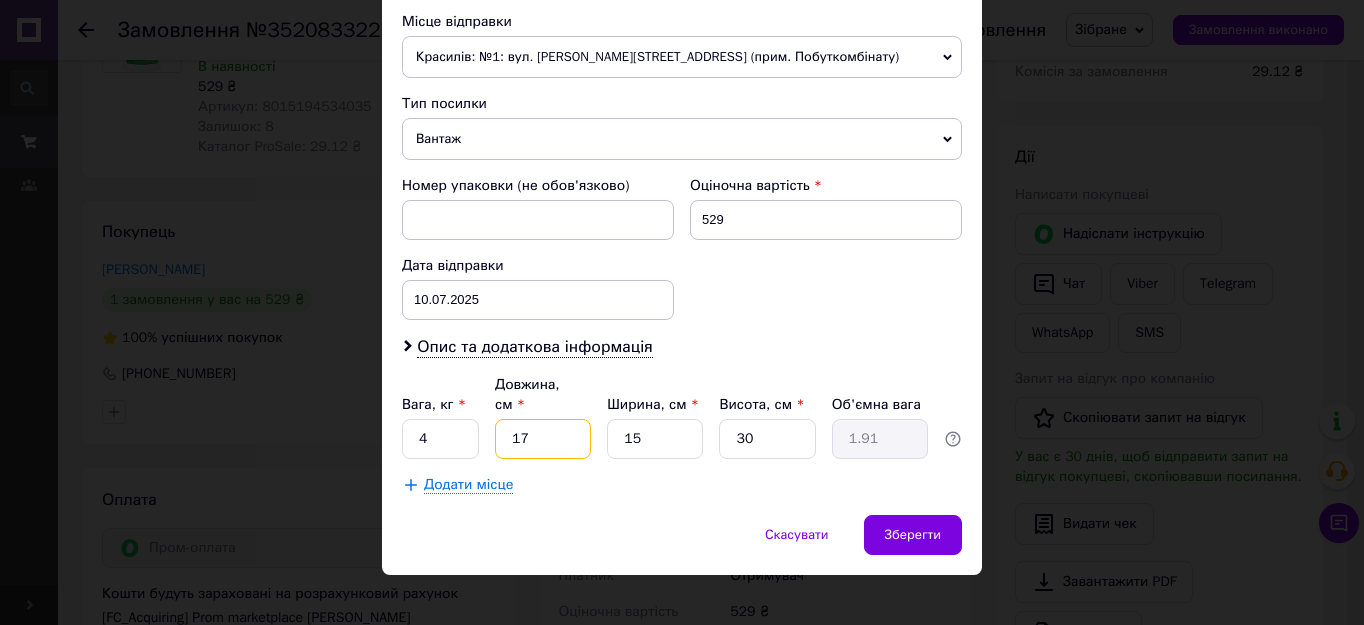 type on "17" 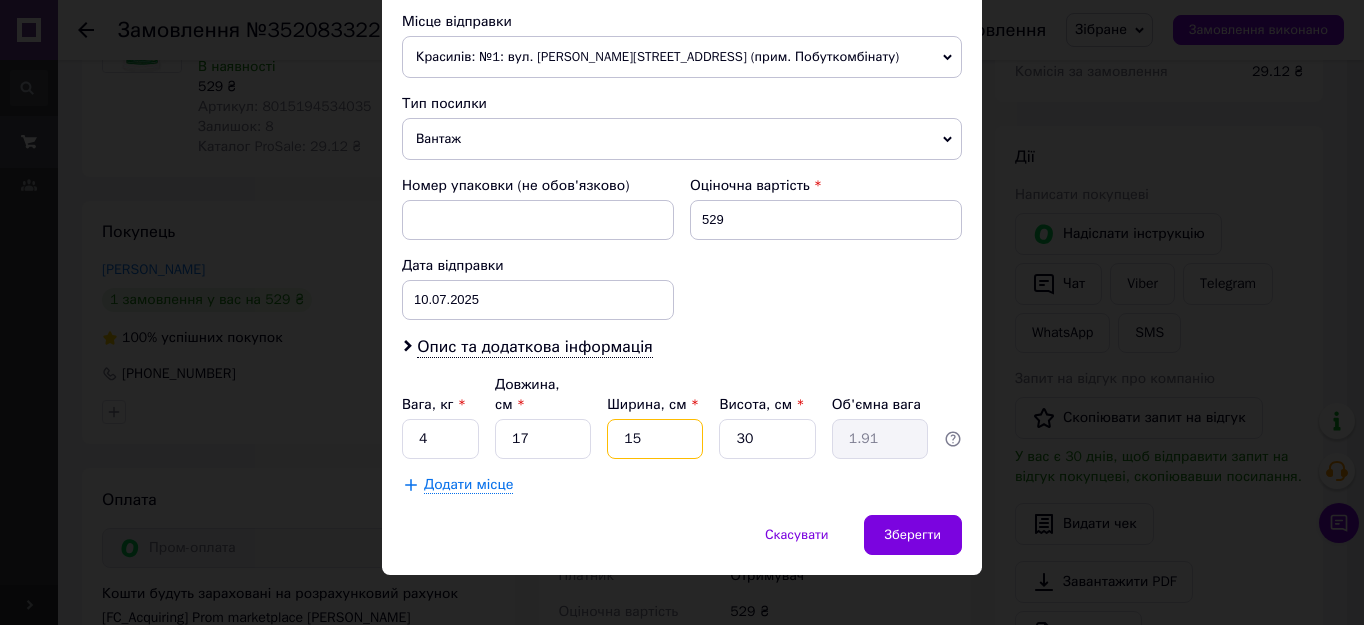 click on "15" at bounding box center (655, 439) 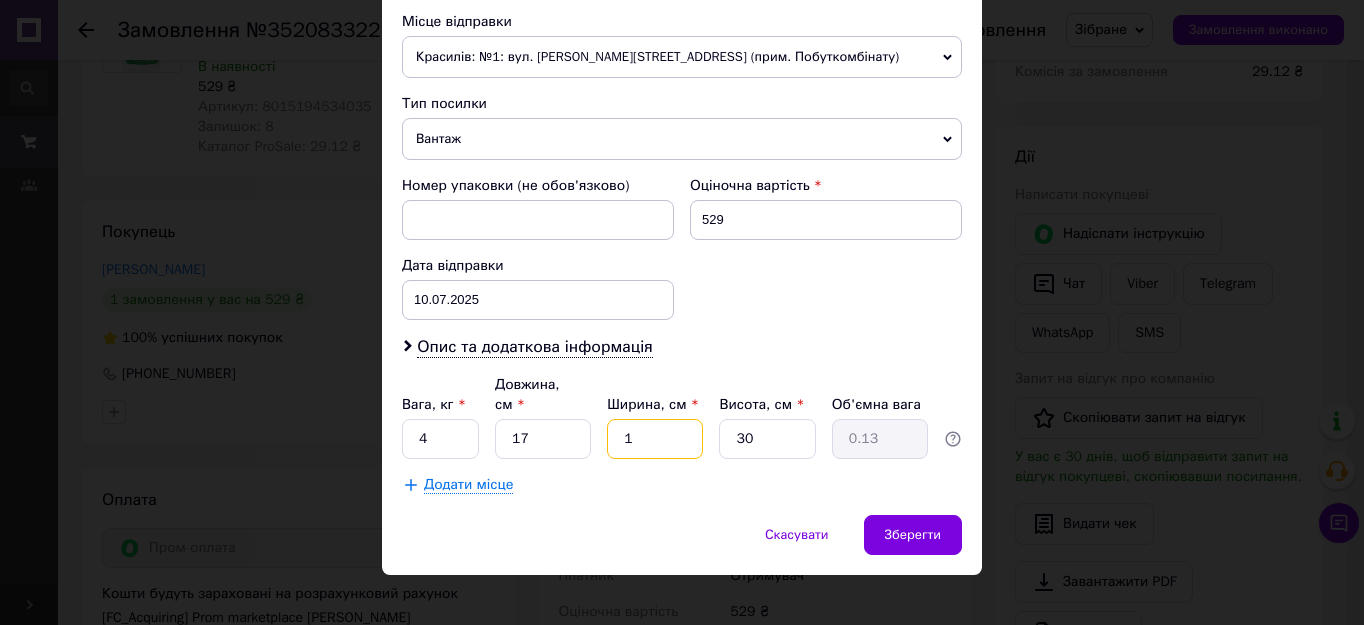 type on "14" 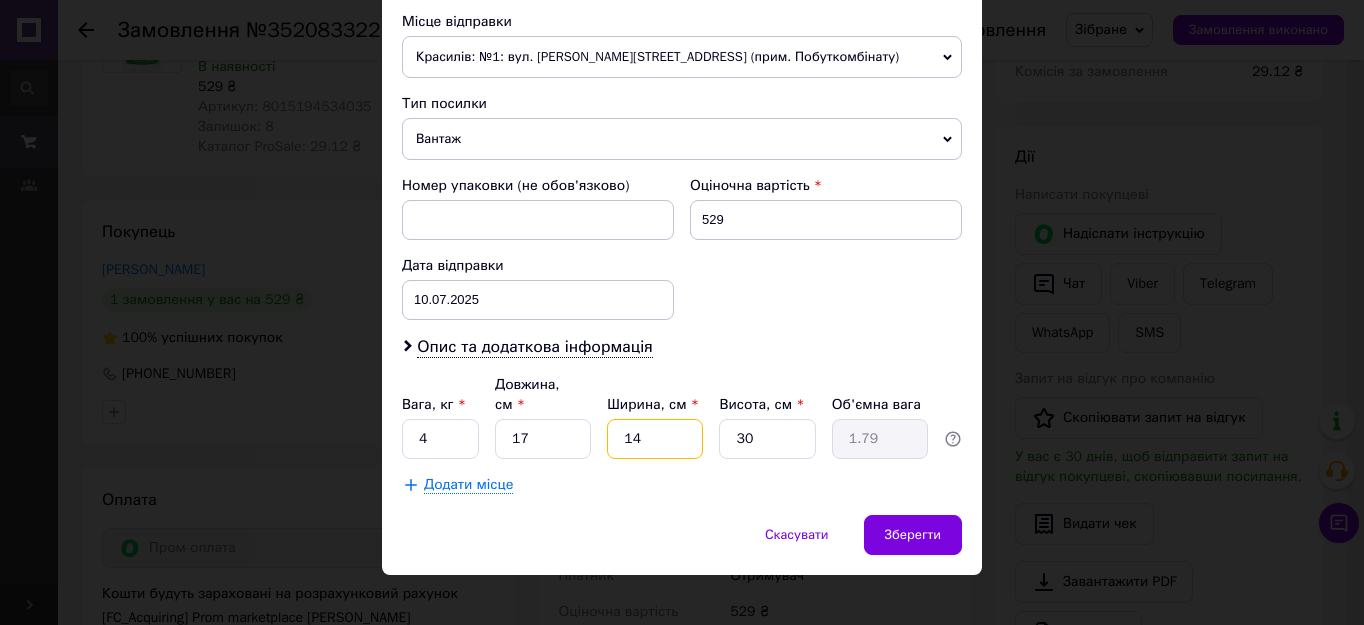 type on "14" 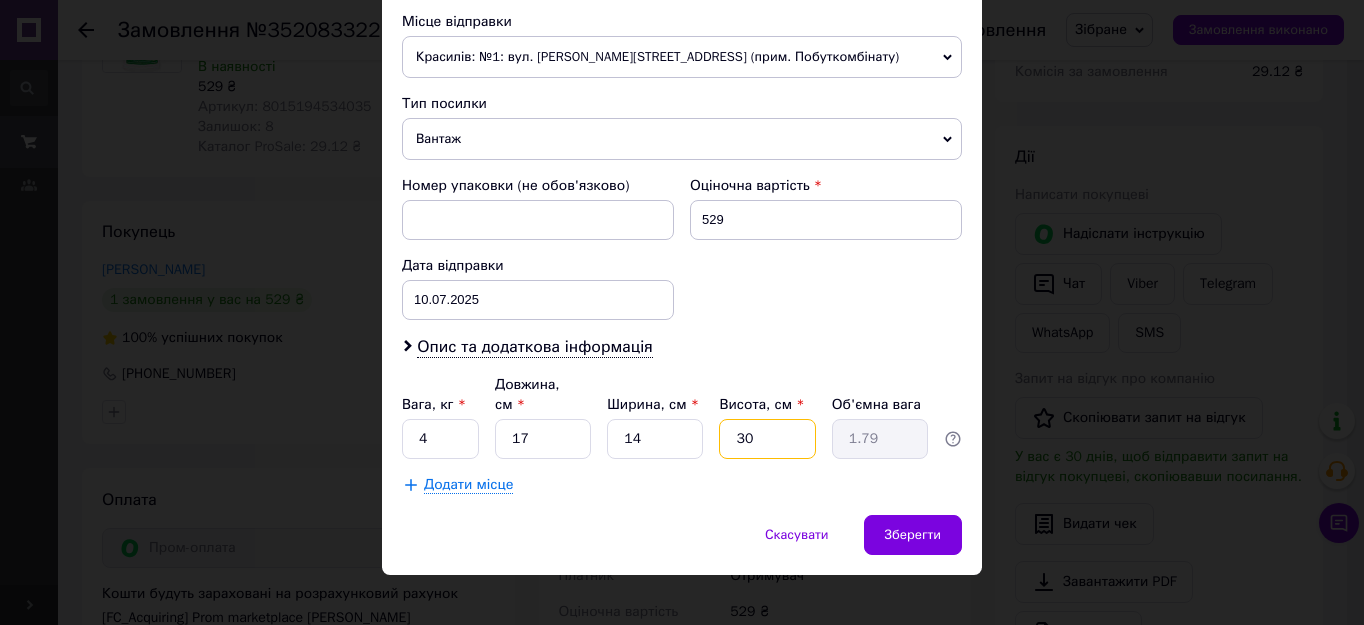 click on "30" at bounding box center (767, 439) 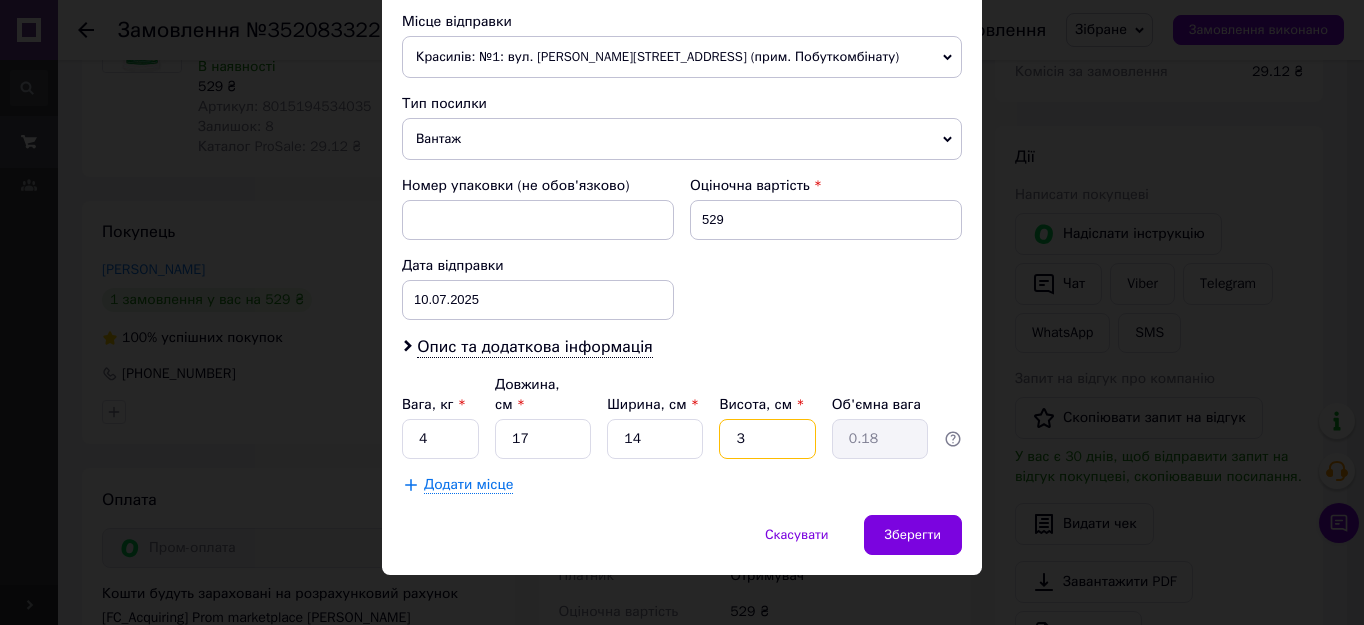 type on "39" 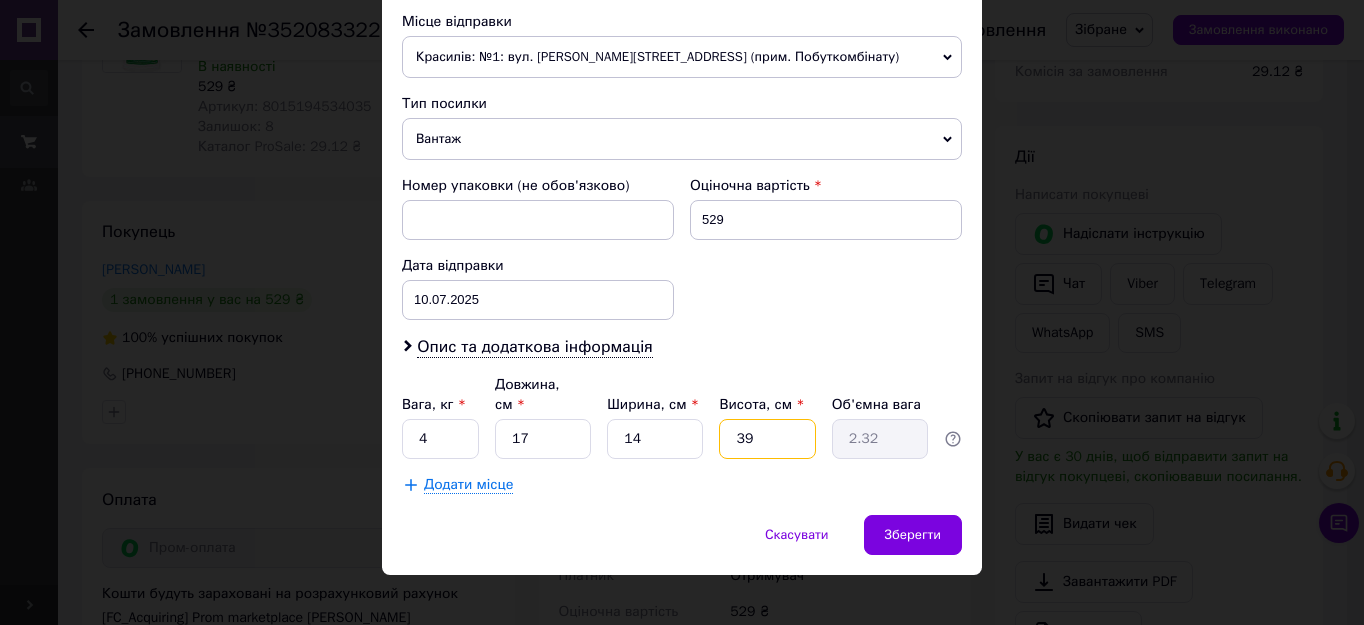 type on "39" 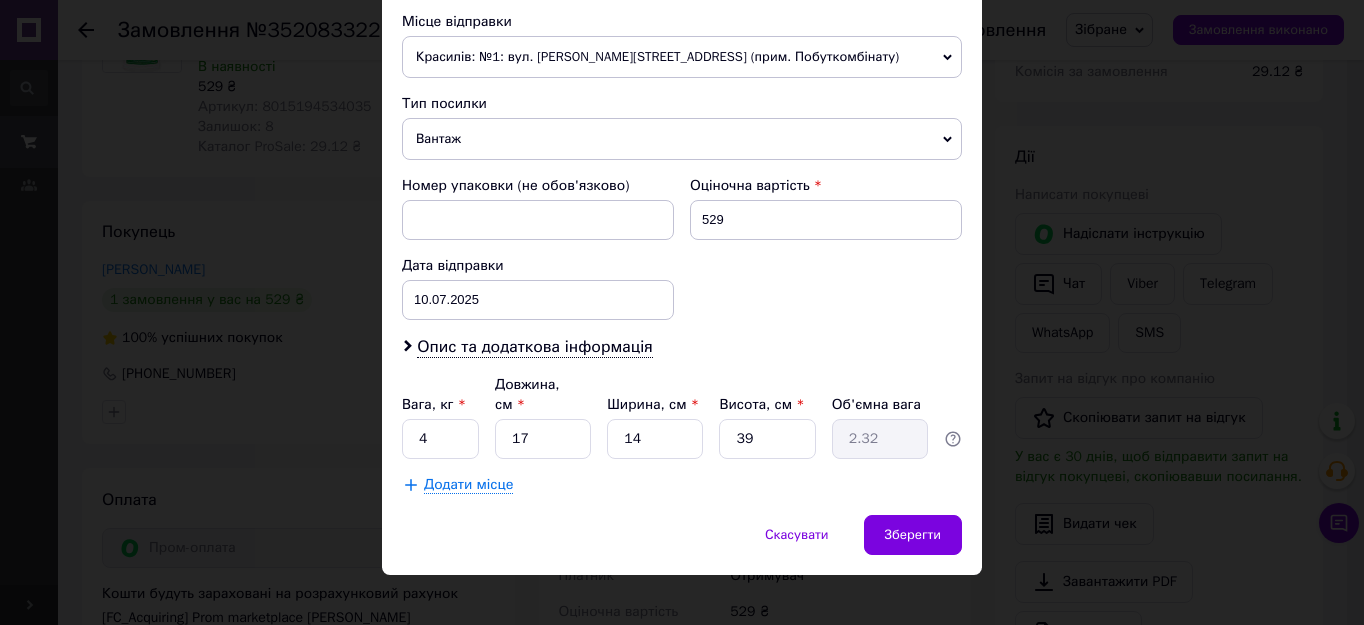 click on "Зберегти" at bounding box center [913, 535] 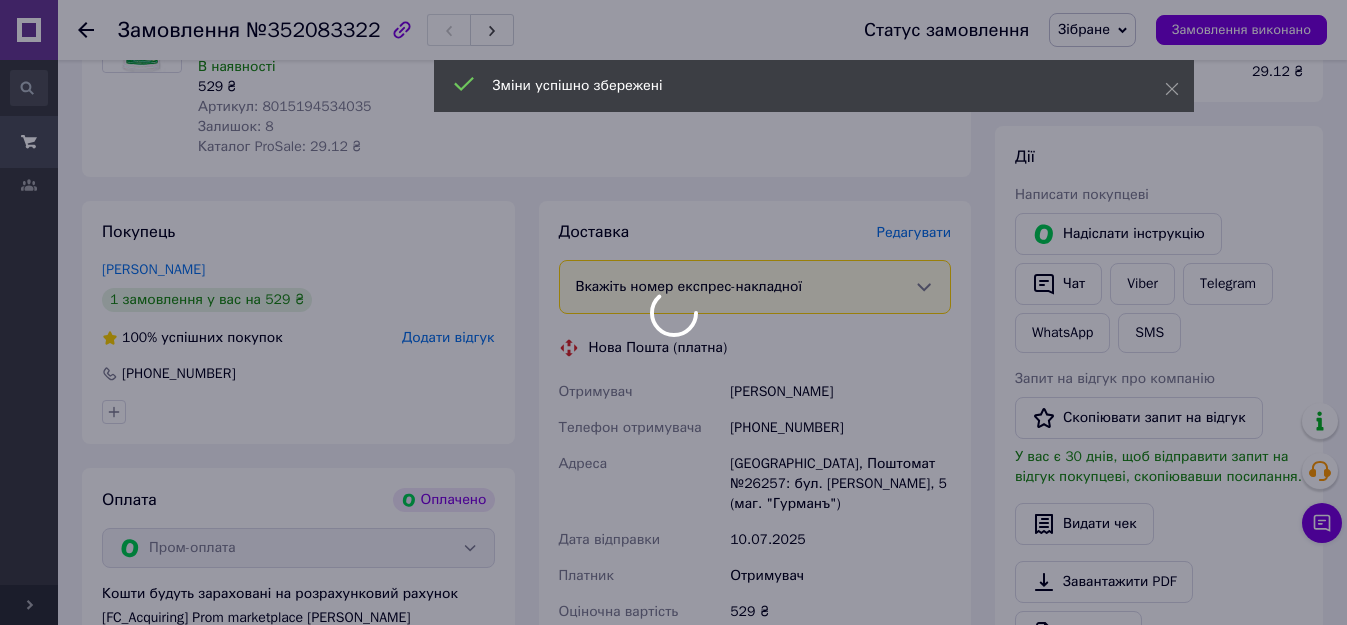 scroll, scrollTop: 600, scrollLeft: 0, axis: vertical 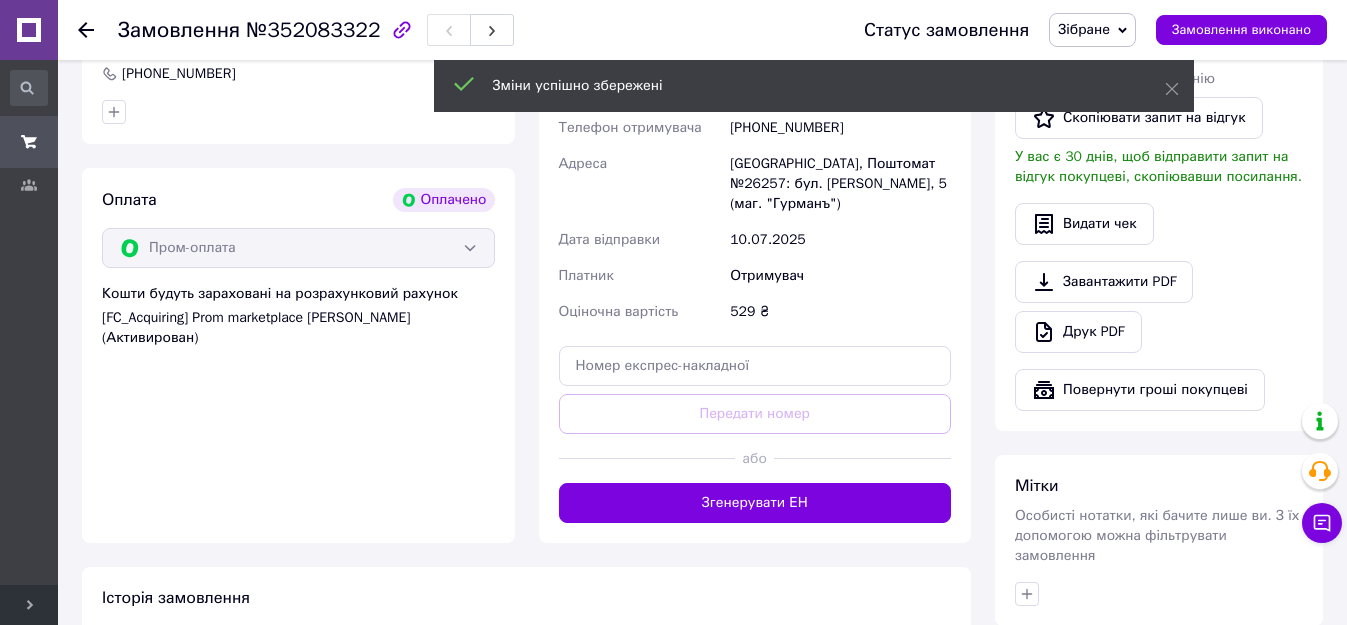 click on "Згенерувати ЕН" at bounding box center (755, 503) 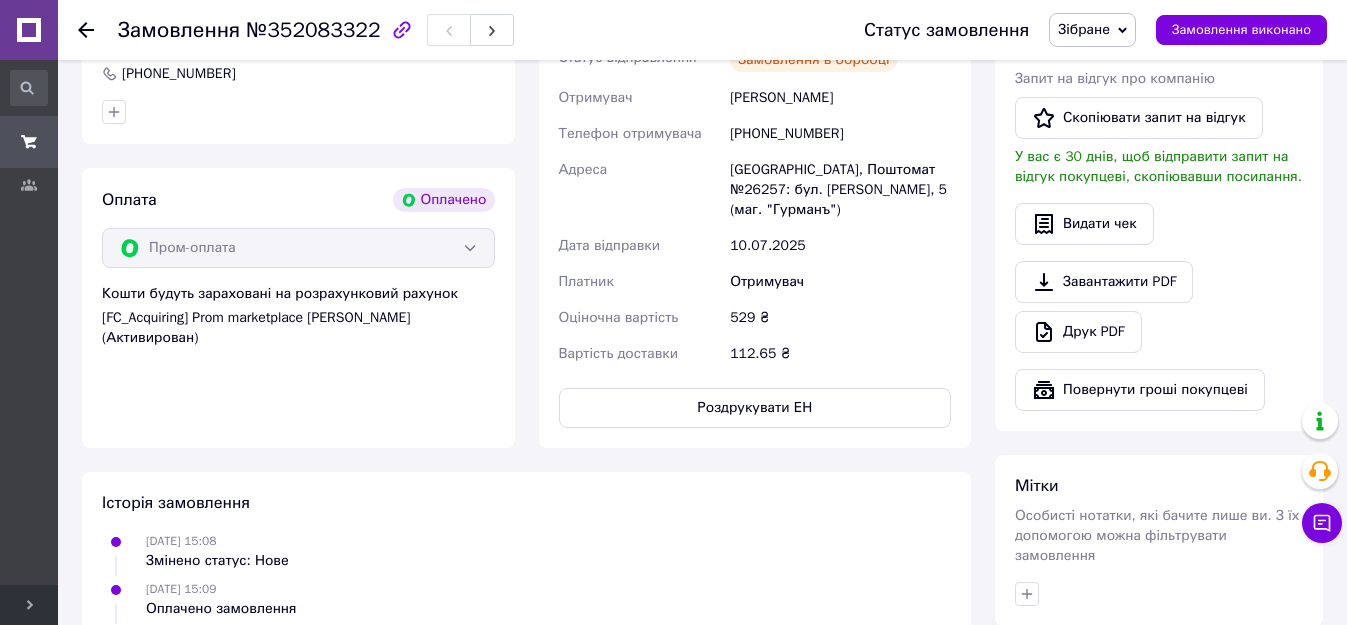 scroll, scrollTop: 400, scrollLeft: 0, axis: vertical 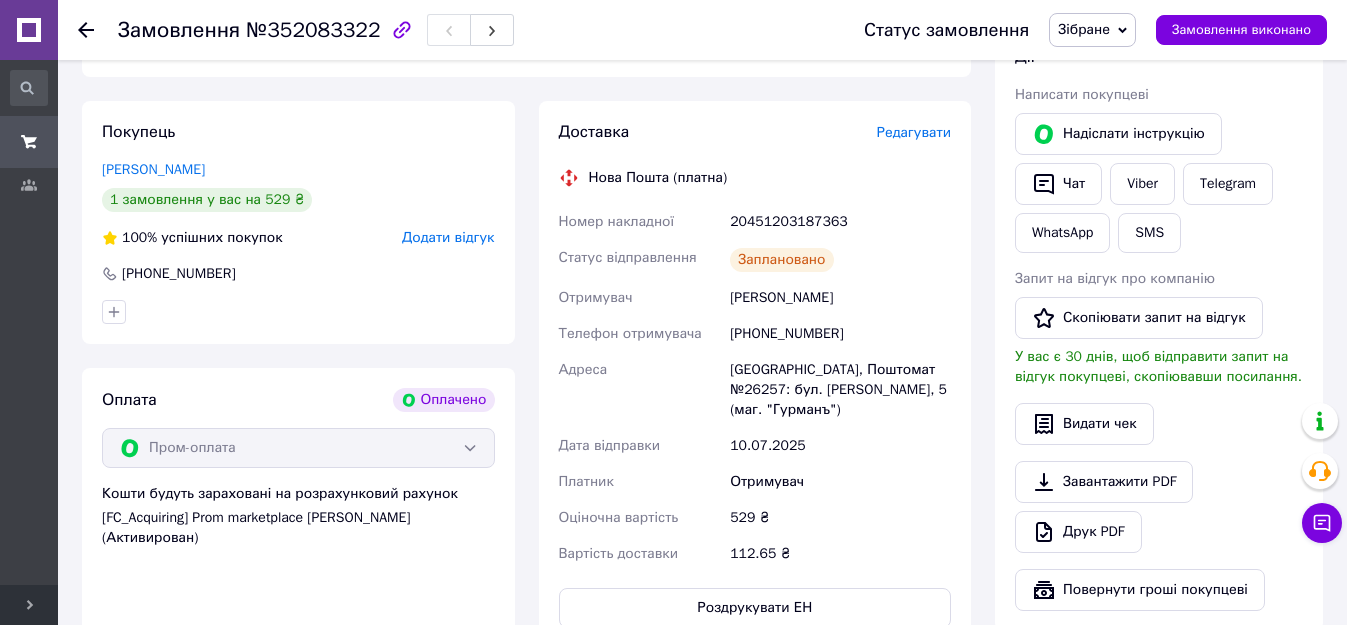 click on "Замовлення виконано" at bounding box center (1241, 30) 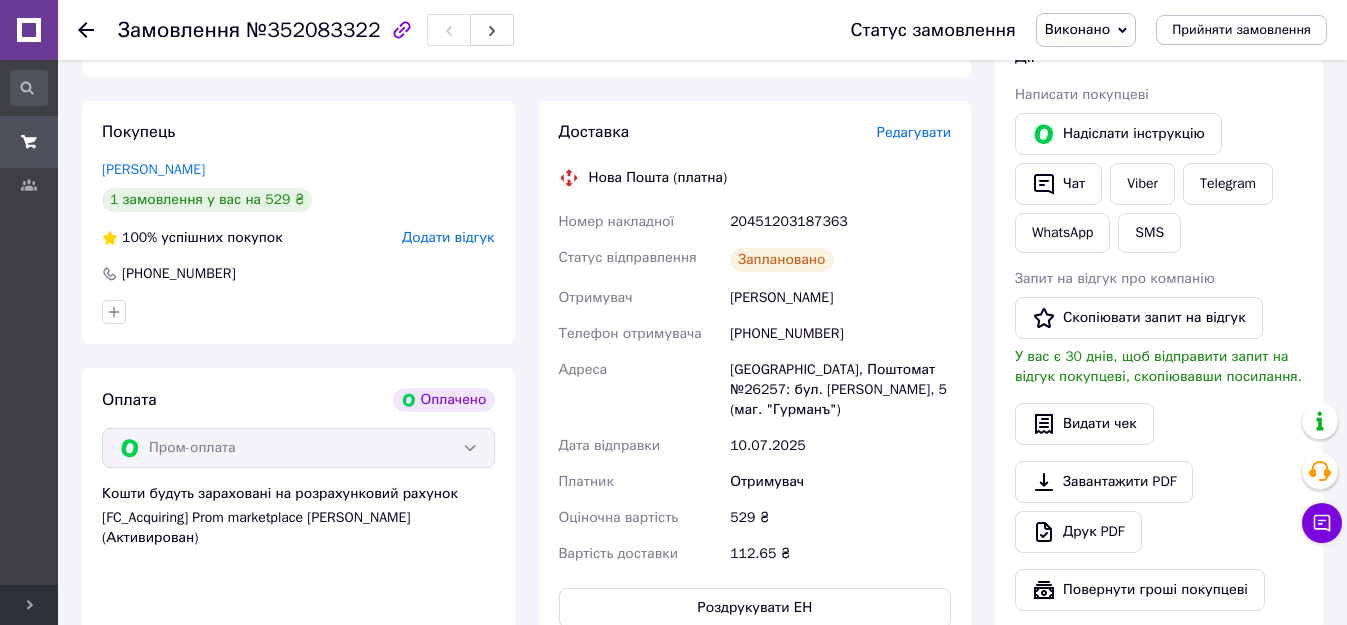 click on "Viber" at bounding box center (1142, 184) 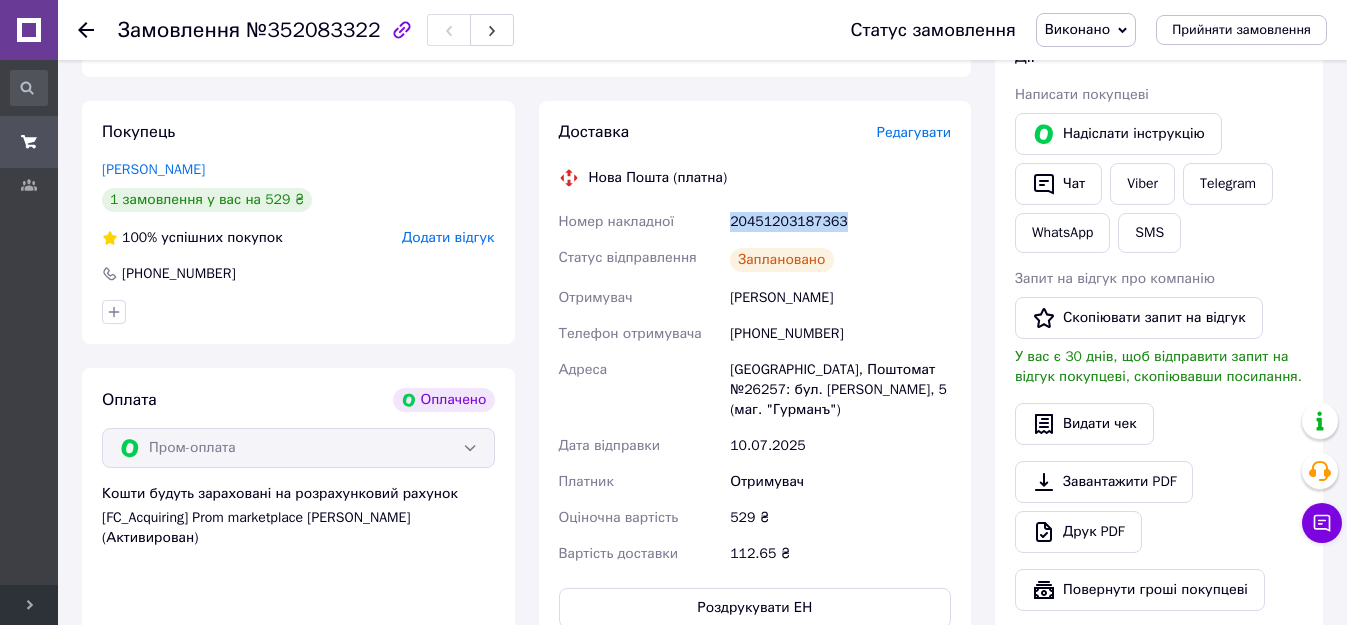 click on "20451203187363" at bounding box center (840, 222) 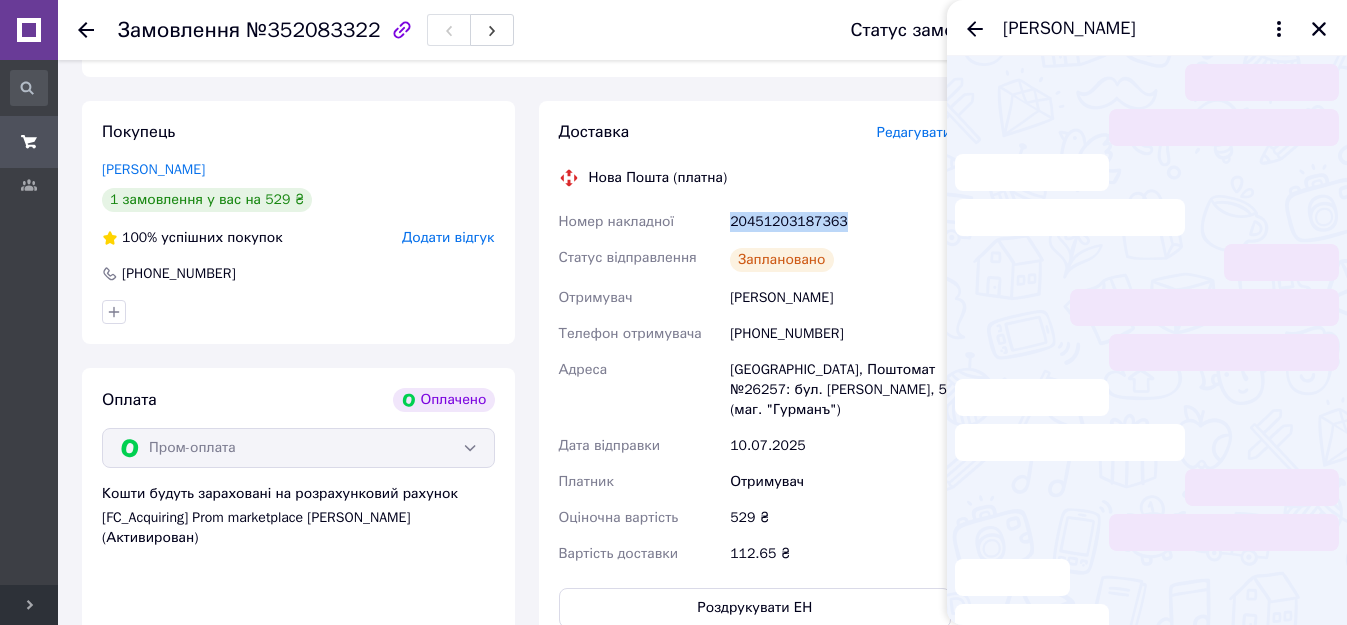 scroll, scrollTop: 45, scrollLeft: 0, axis: vertical 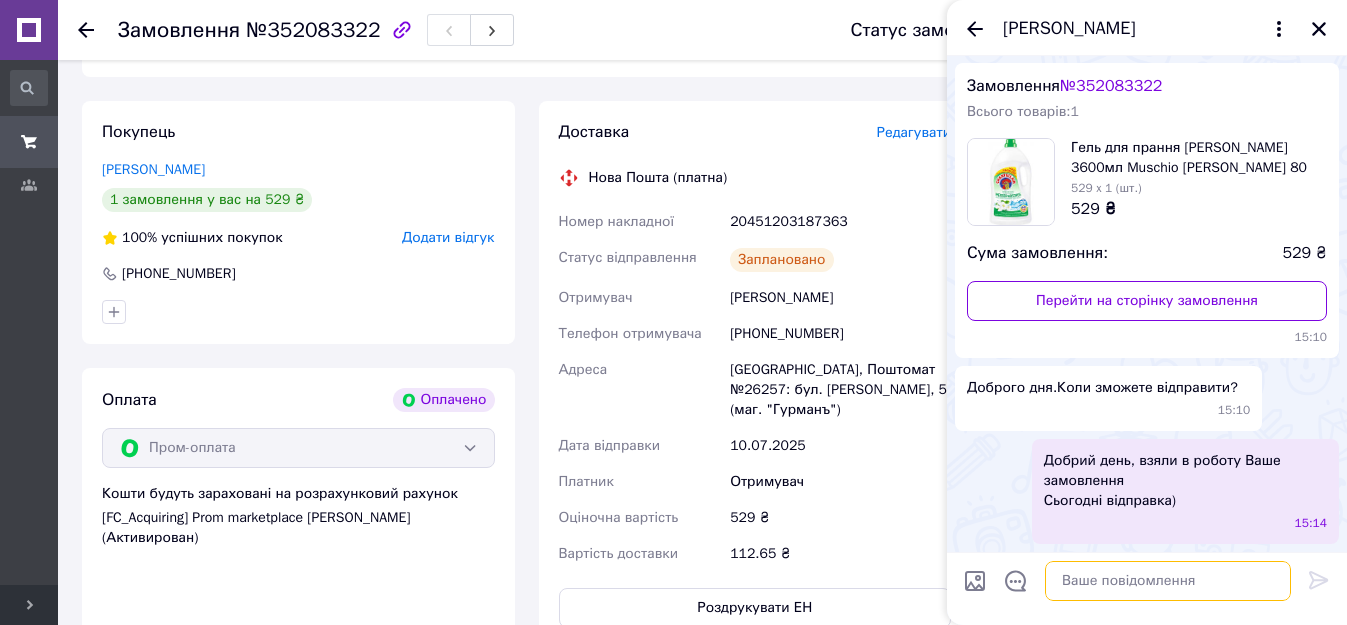 click at bounding box center (1168, 581) 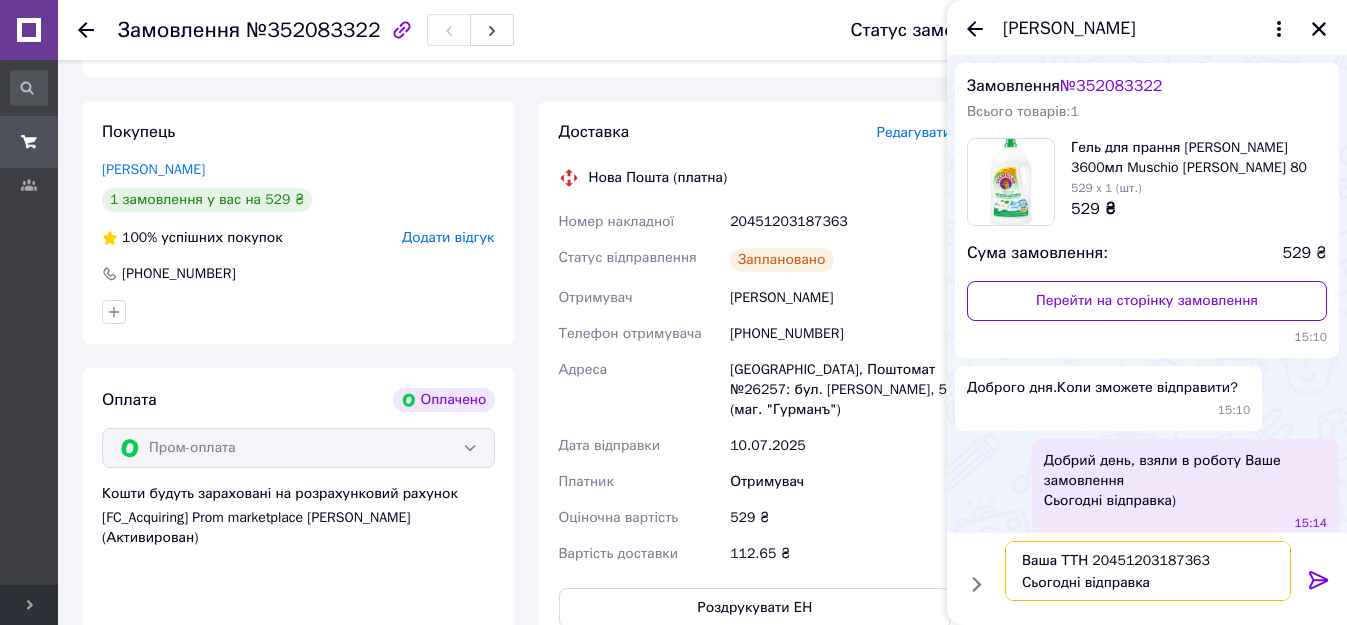 type on "Ваша ТТН 20451203187363
Сьогодні відправка" 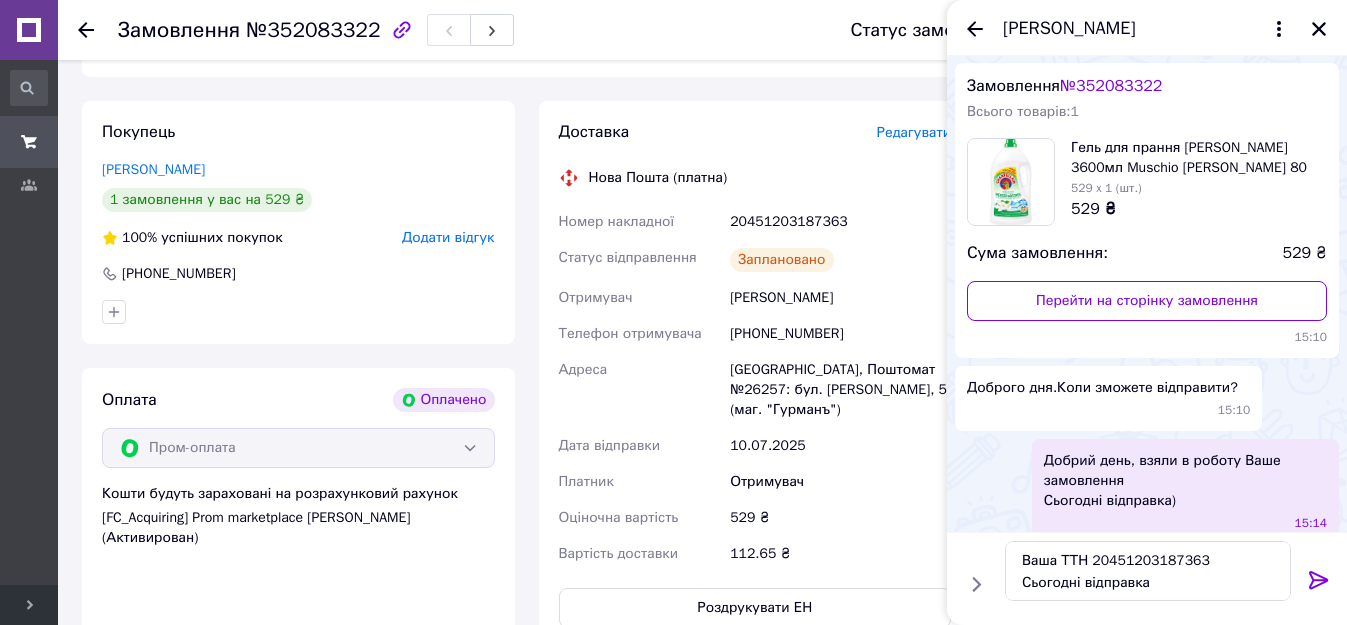 click 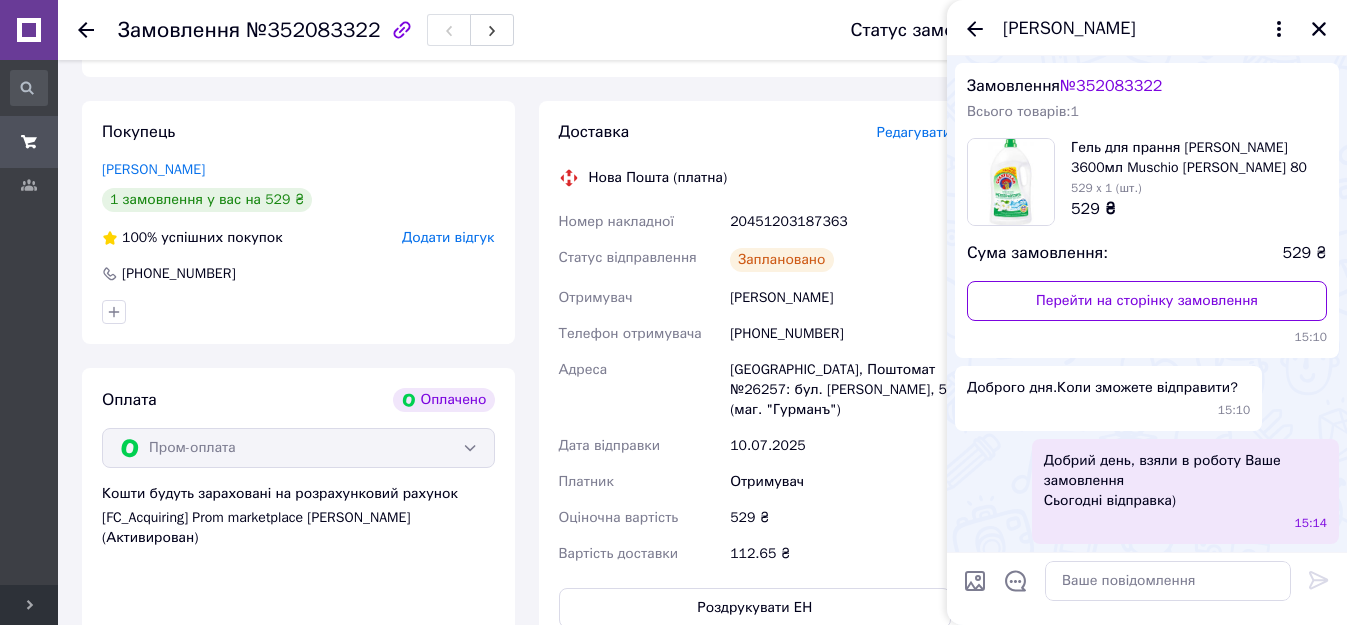 scroll, scrollTop: 117, scrollLeft: 0, axis: vertical 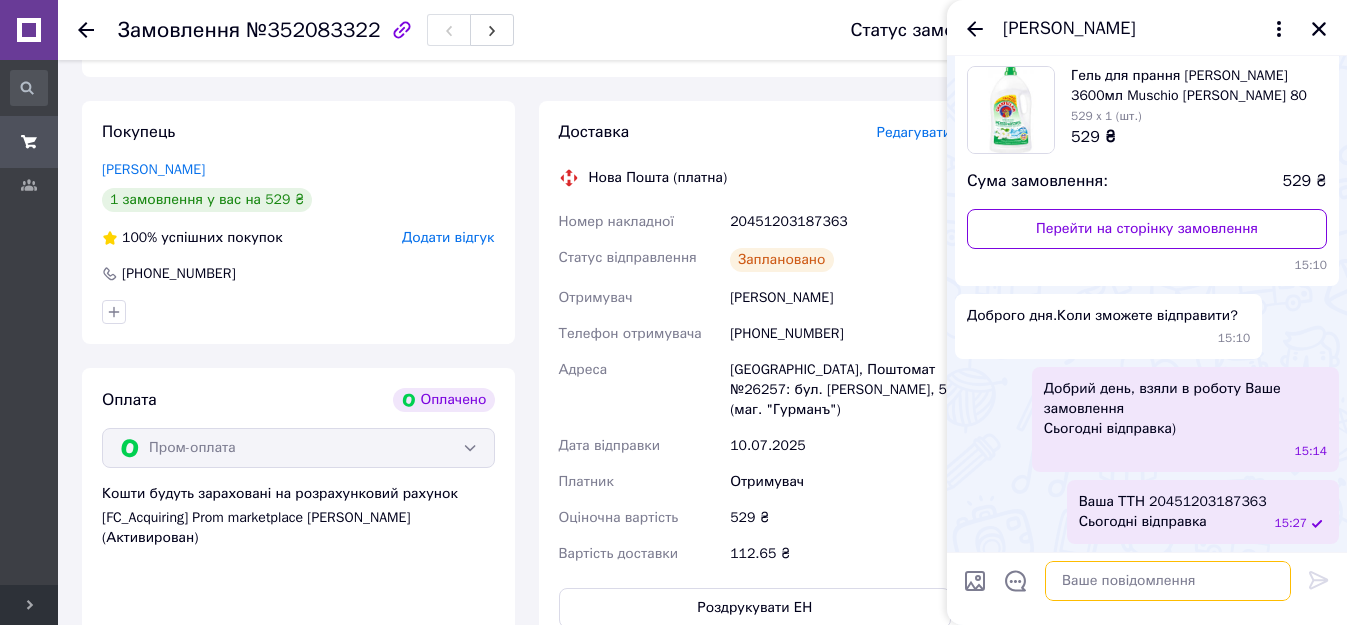 click at bounding box center [1168, 581] 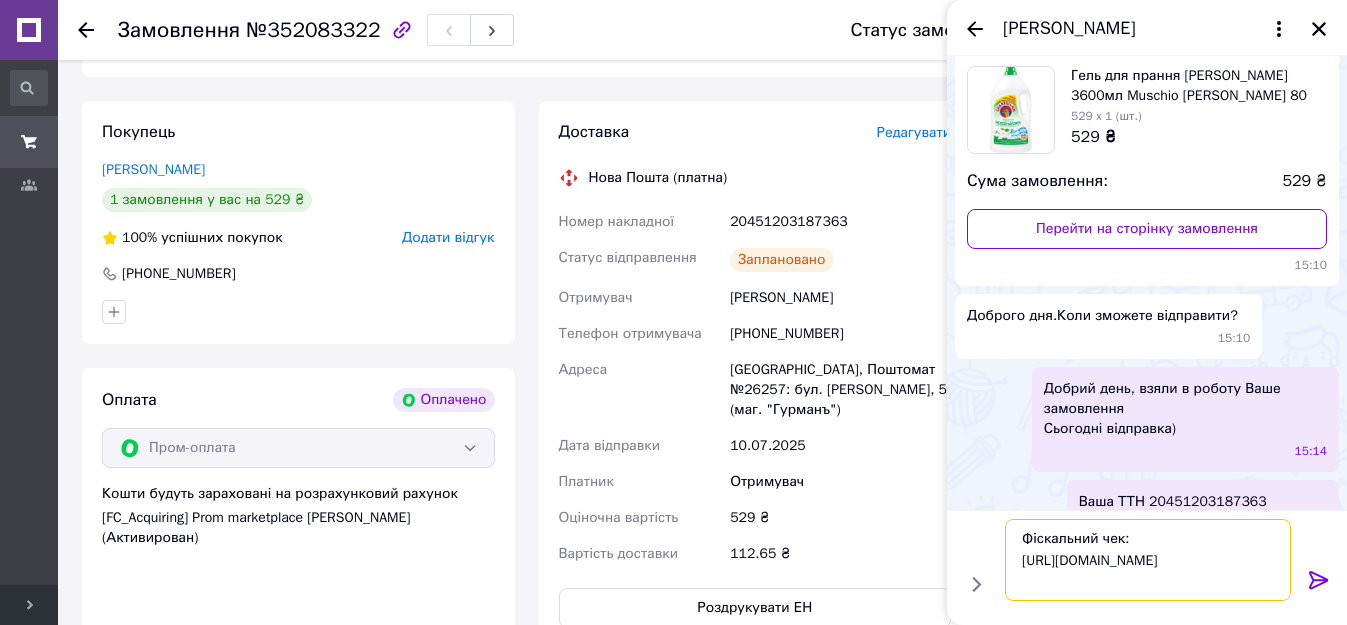 type on "Фіскальний чек:
https://kasa.vchasno.ua/check-viewer/zNOGR590-4A" 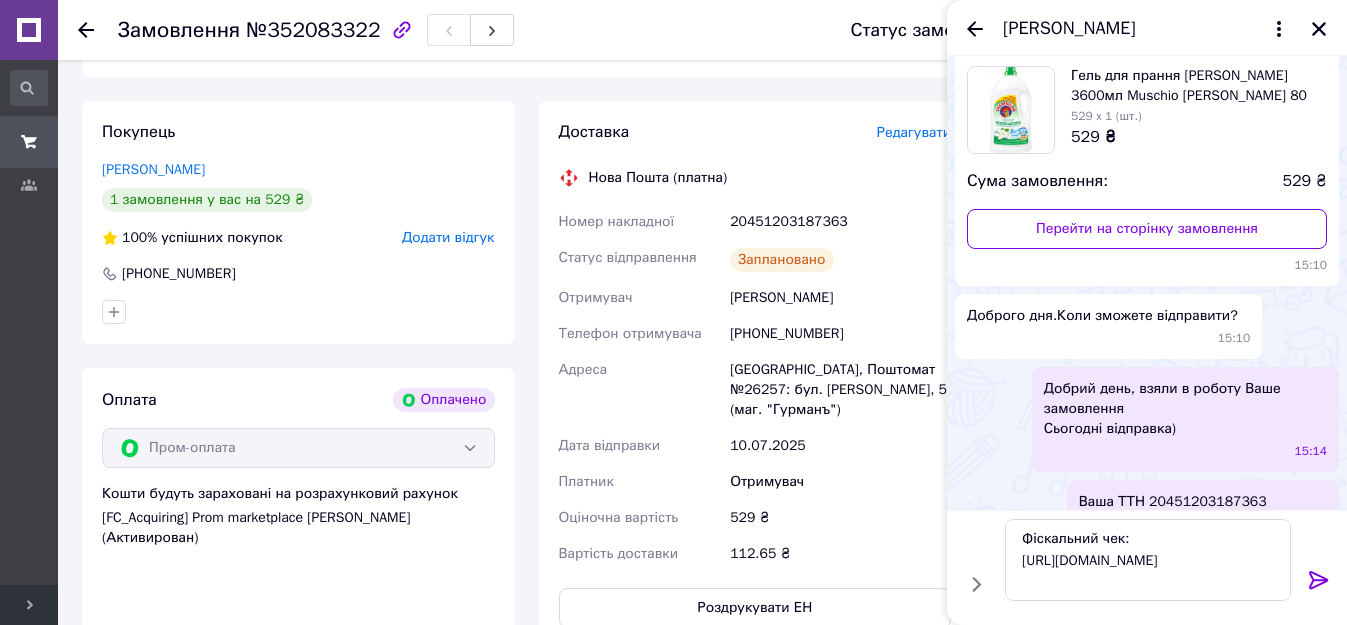 click 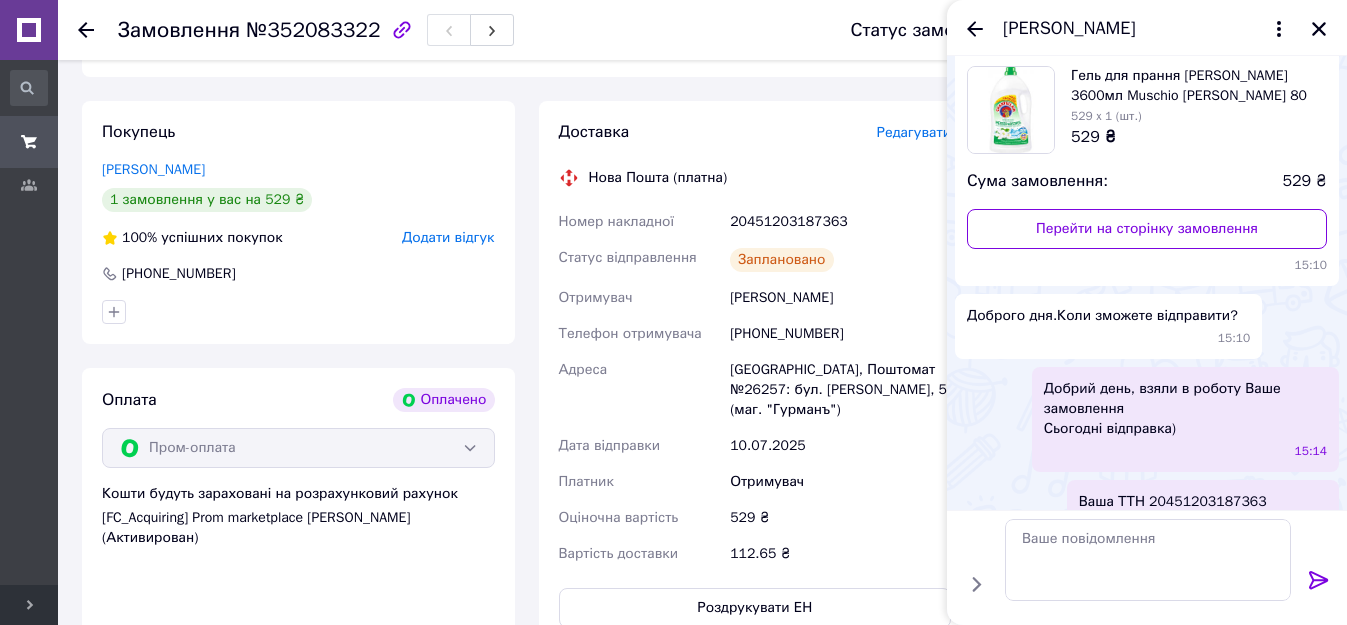 scroll, scrollTop: 478, scrollLeft: 0, axis: vertical 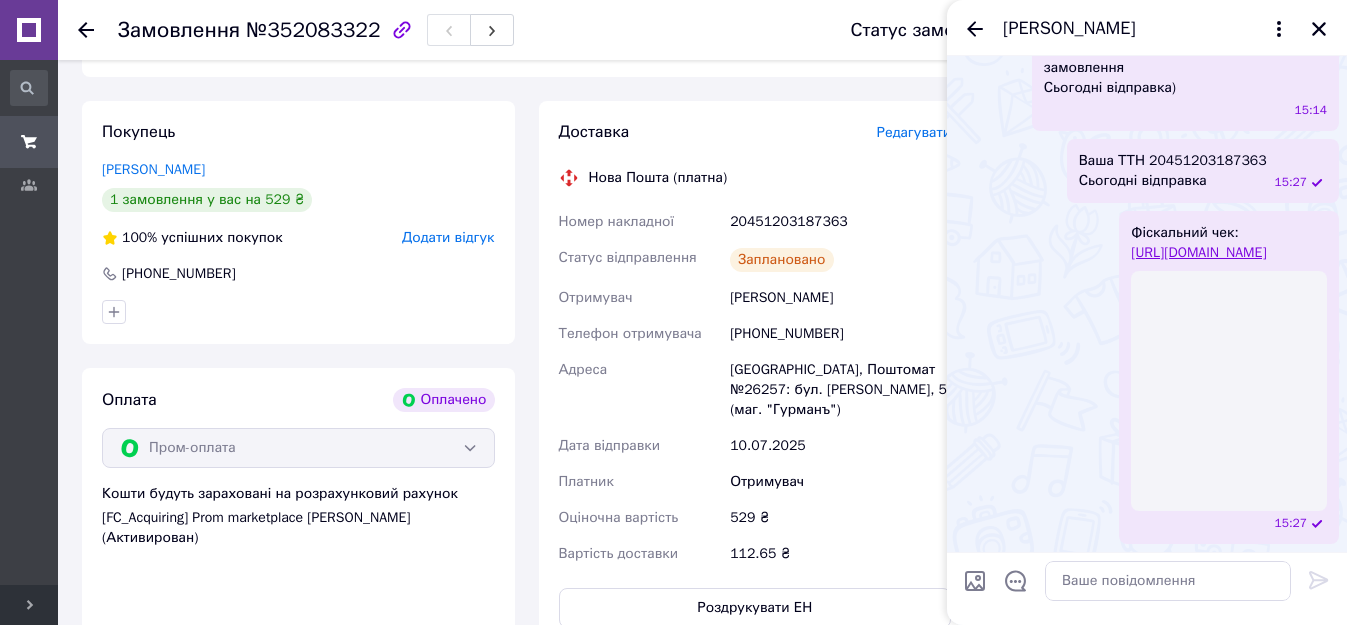 click at bounding box center (1229, 391) 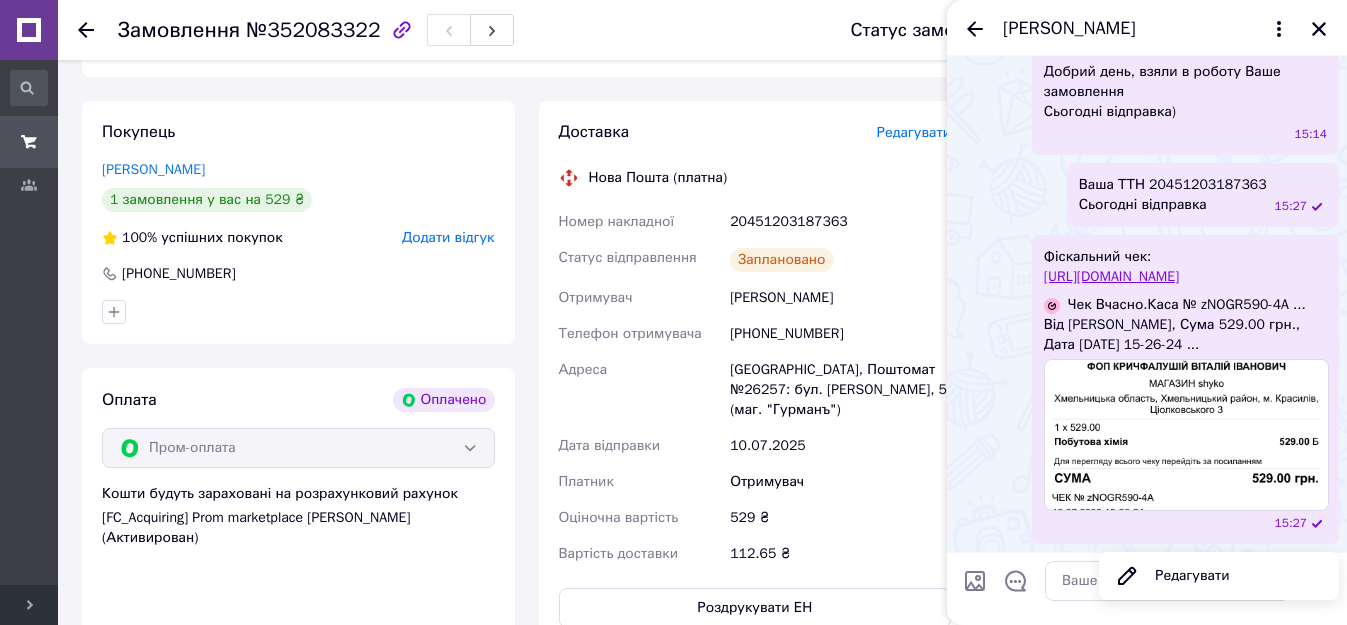 scroll, scrollTop: 474, scrollLeft: 0, axis: vertical 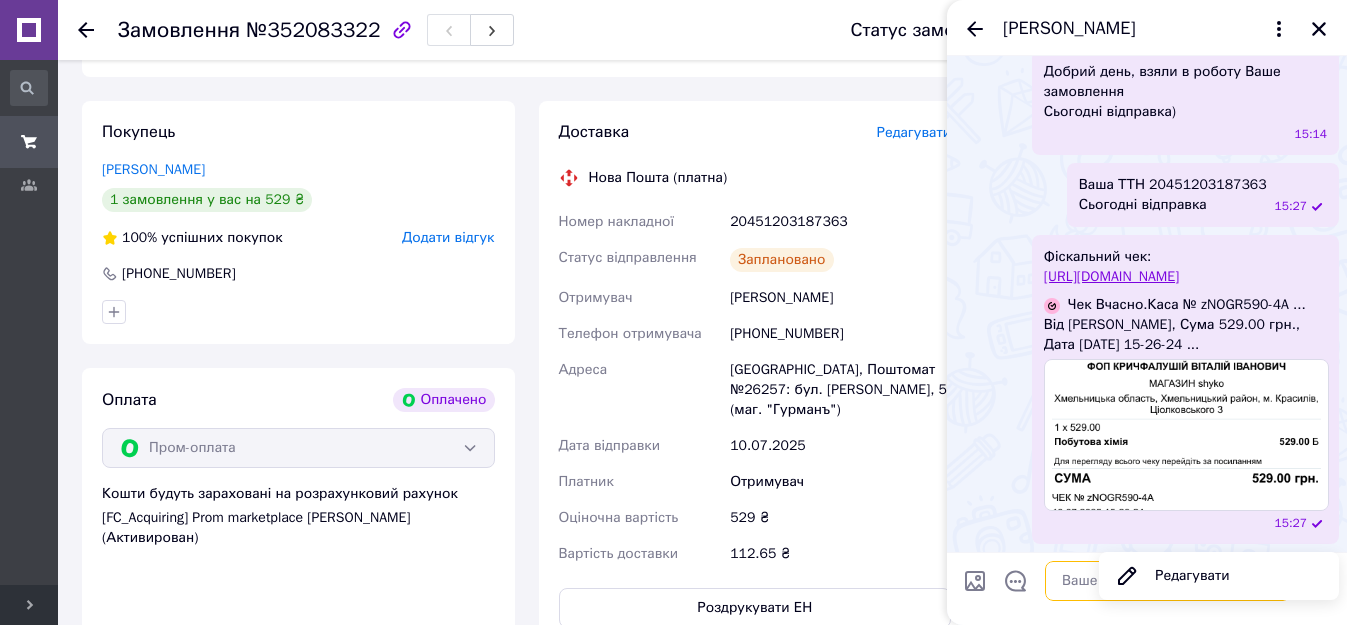 click at bounding box center (1168, 581) 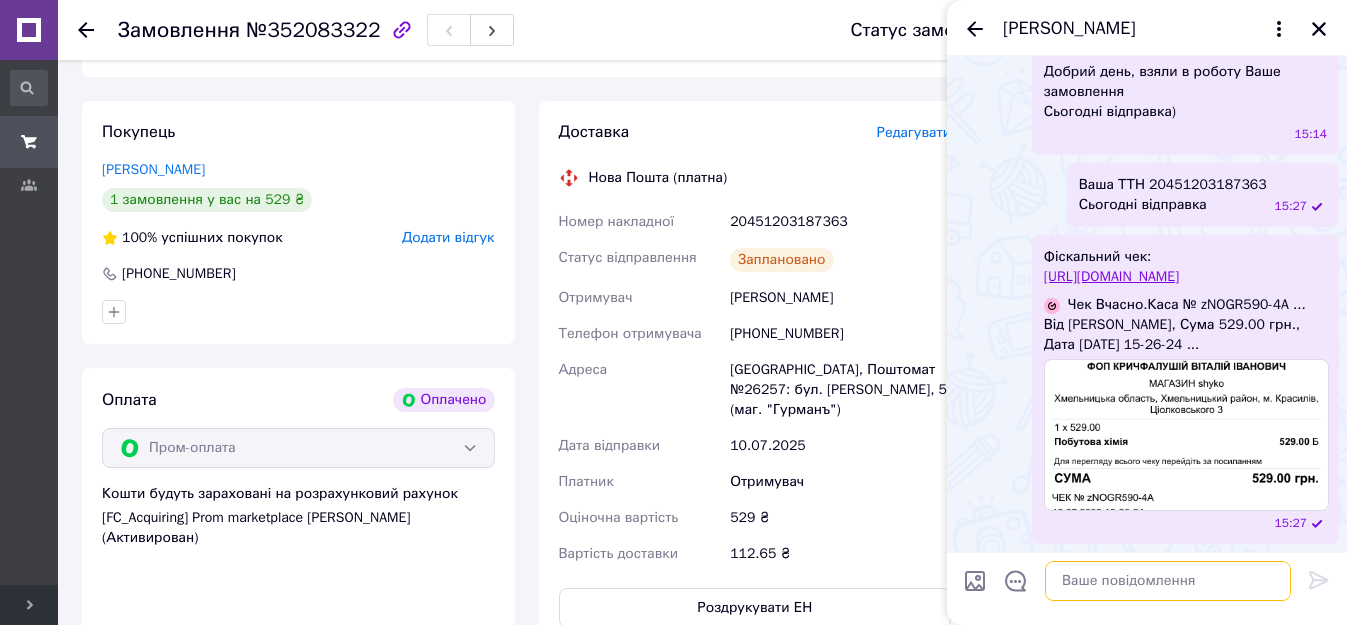 paste on "Дякуємо за Ваше замовлення!)
Завжди Вам раді:)
Мирного Неба!" 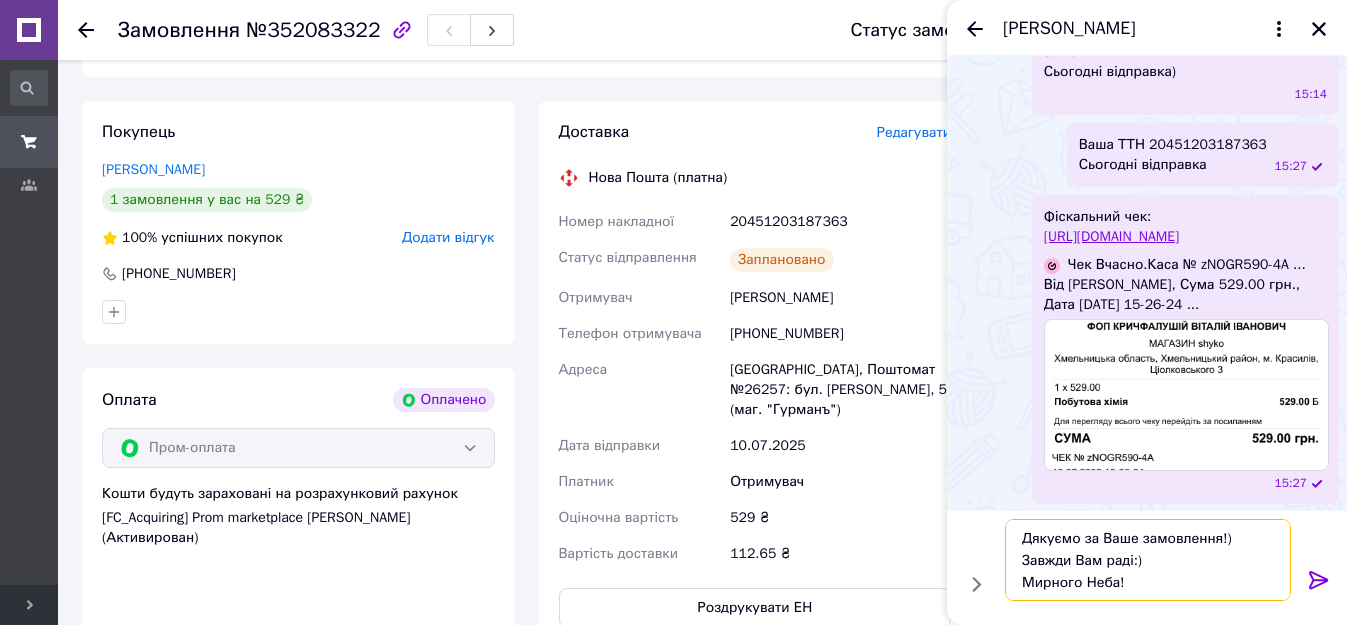 type on "Дякуємо за Ваше замовлення!)
Завжди Вам раді:)
Мирного Неба!" 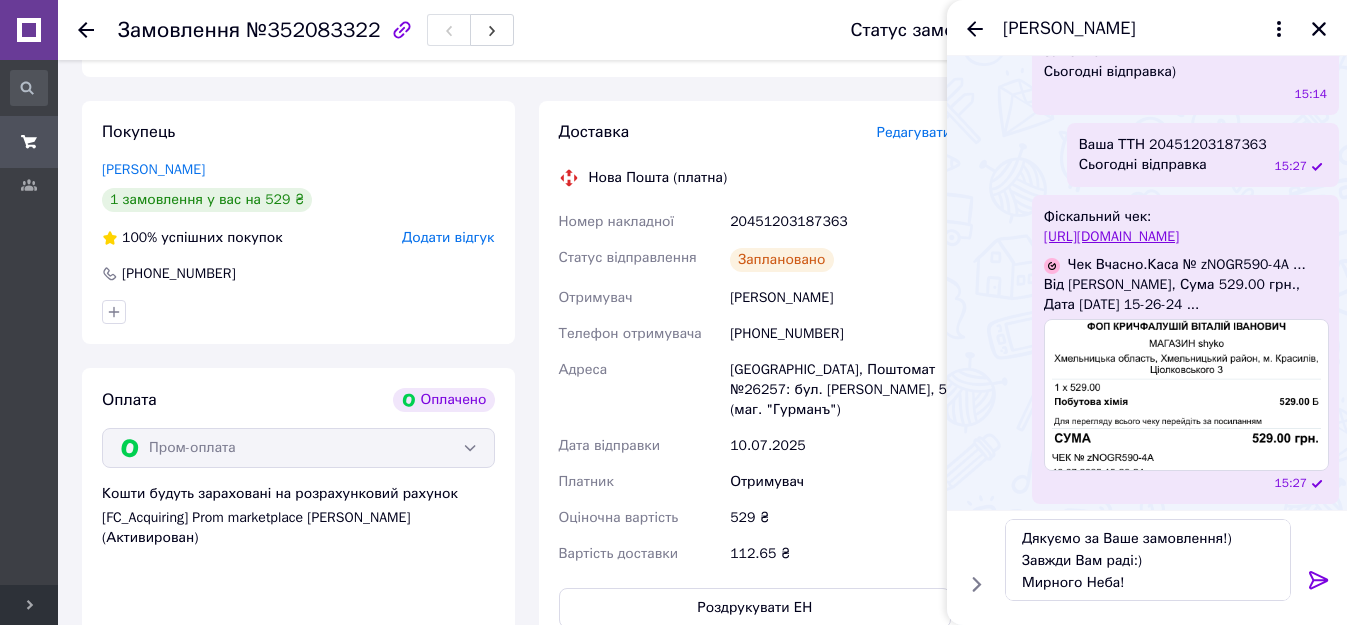 click 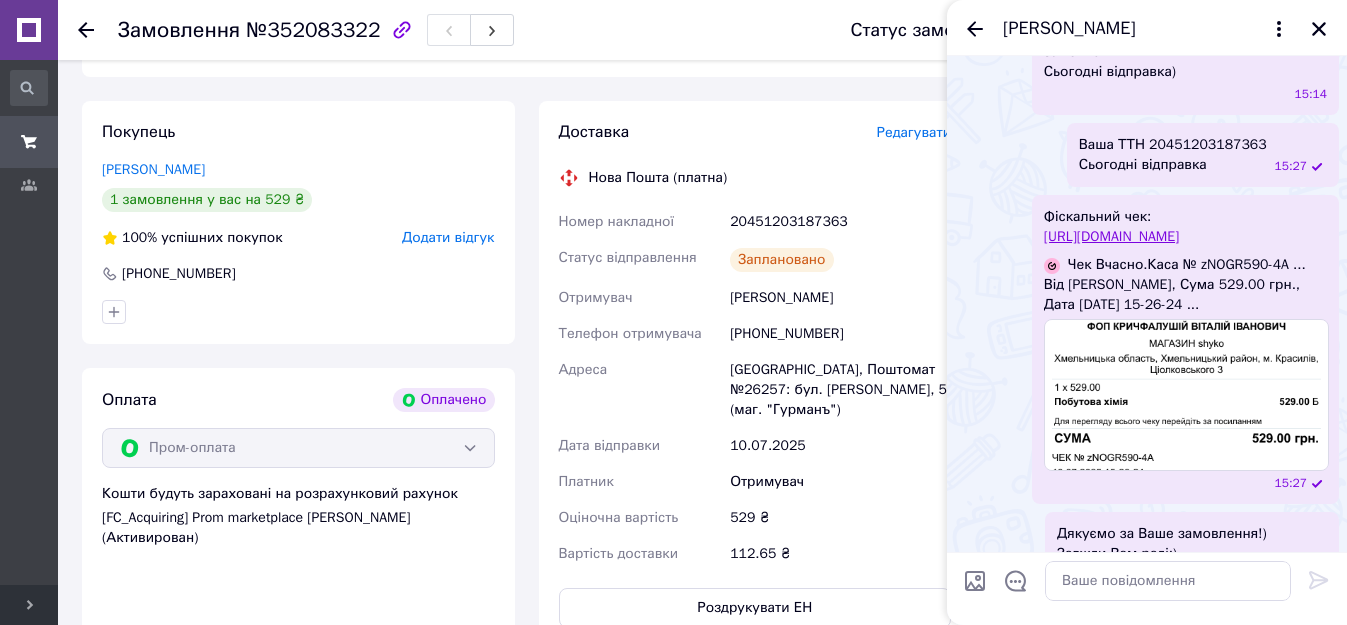scroll, scrollTop: 566, scrollLeft: 0, axis: vertical 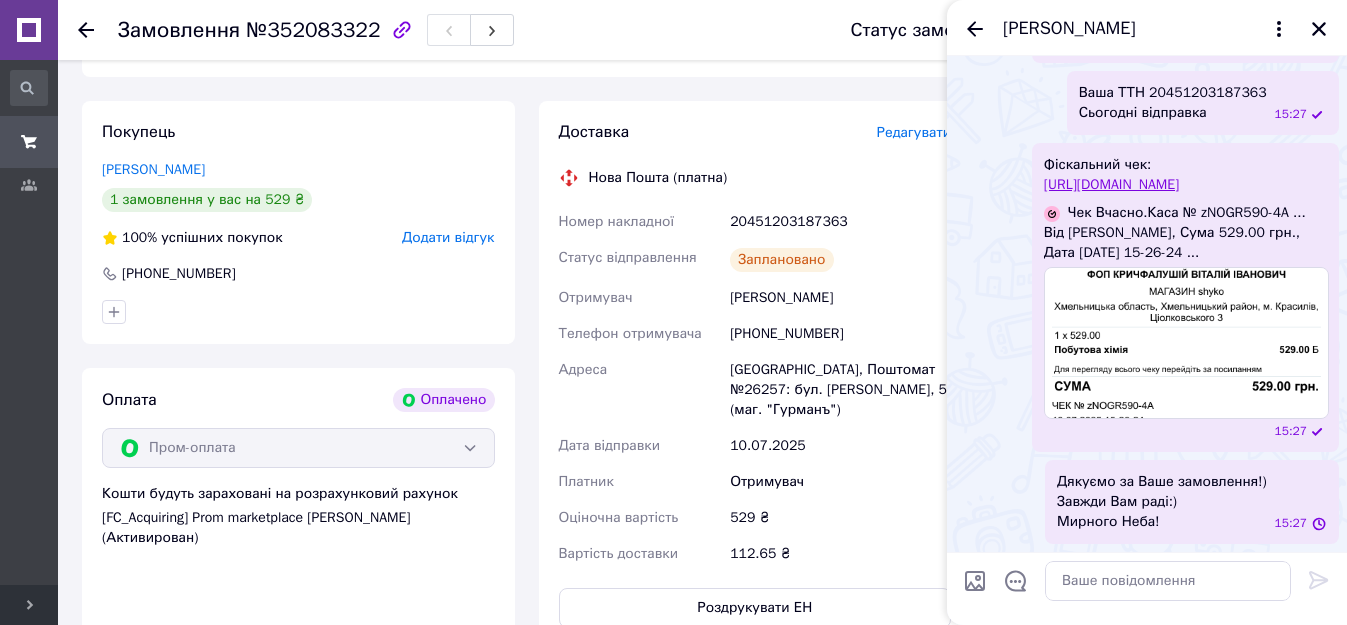 click 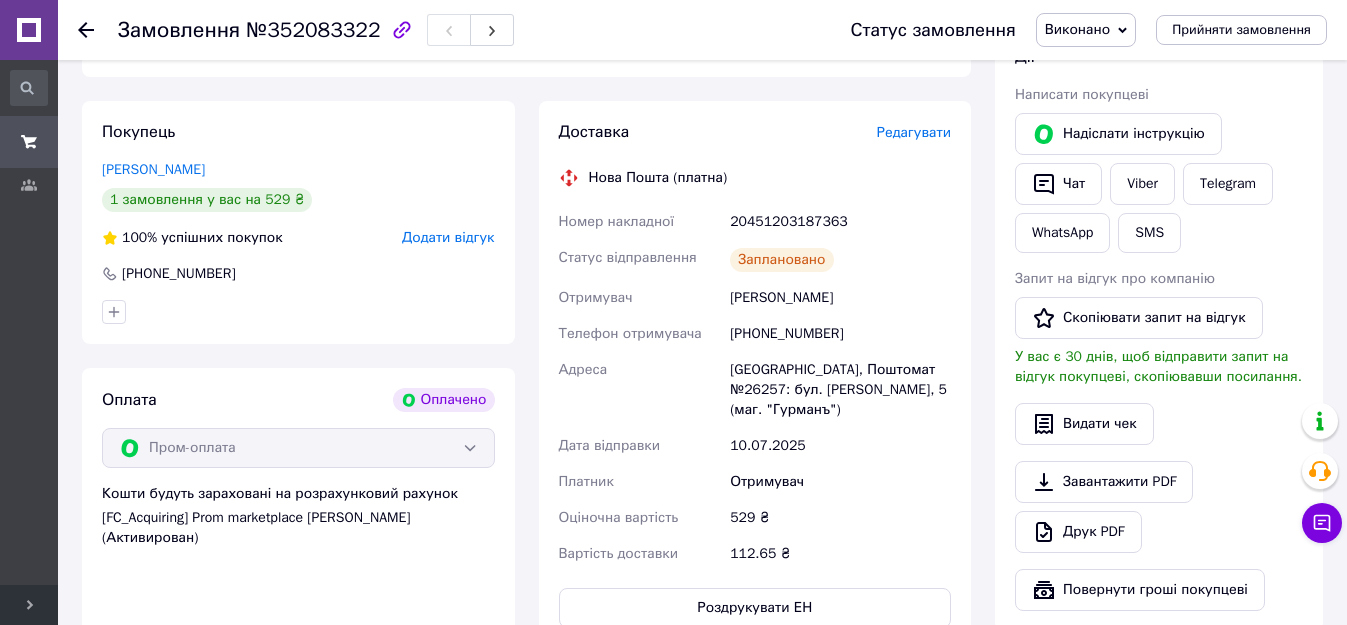 click 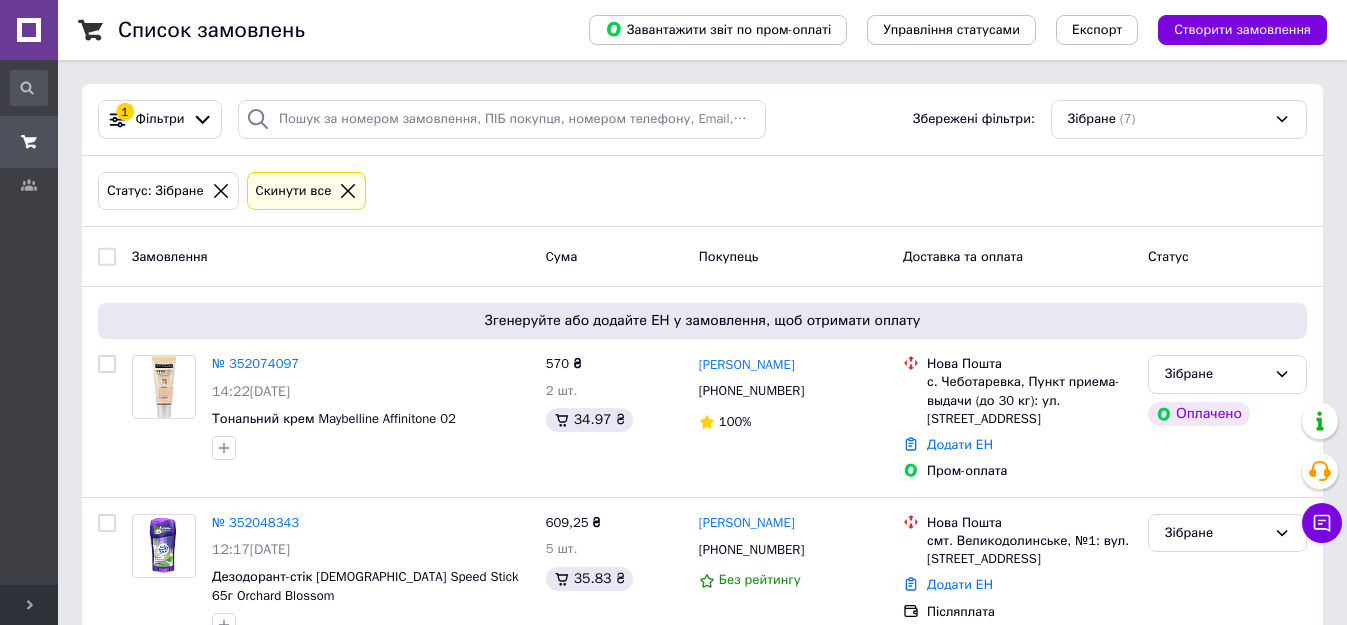 click on "№ 352074097" at bounding box center (255, 363) 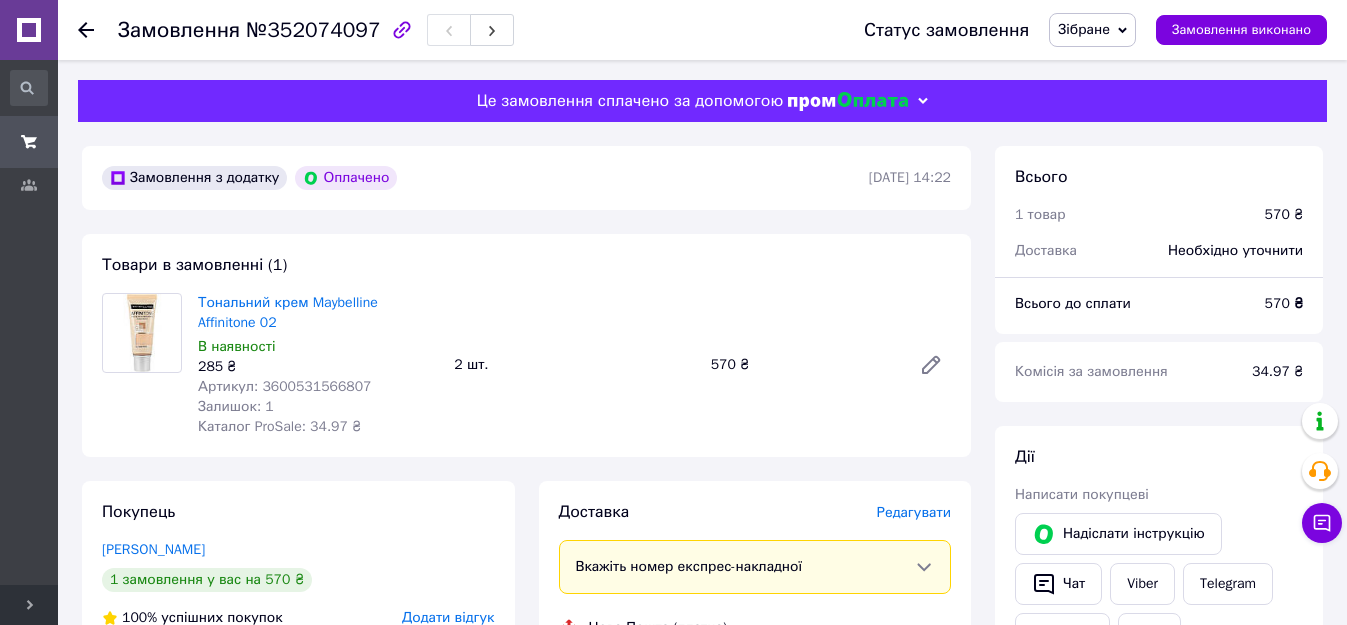 click on "Редагувати" at bounding box center [914, 513] 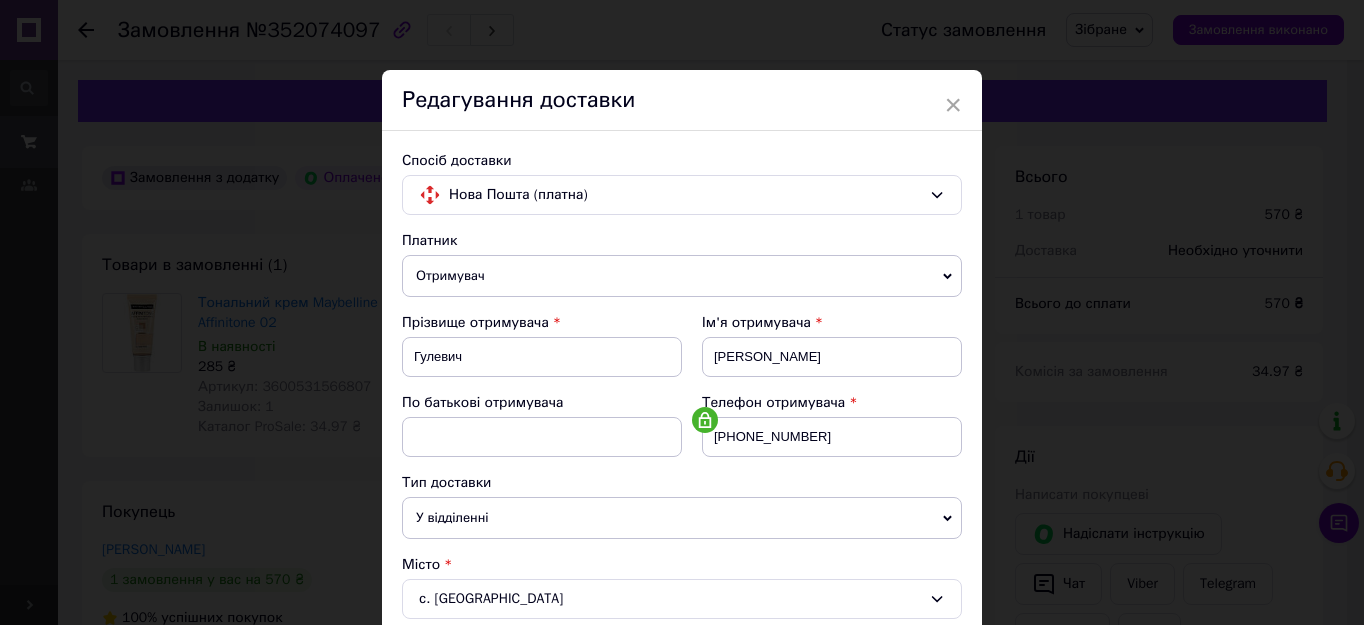 click on "У відділенні" at bounding box center [682, 518] 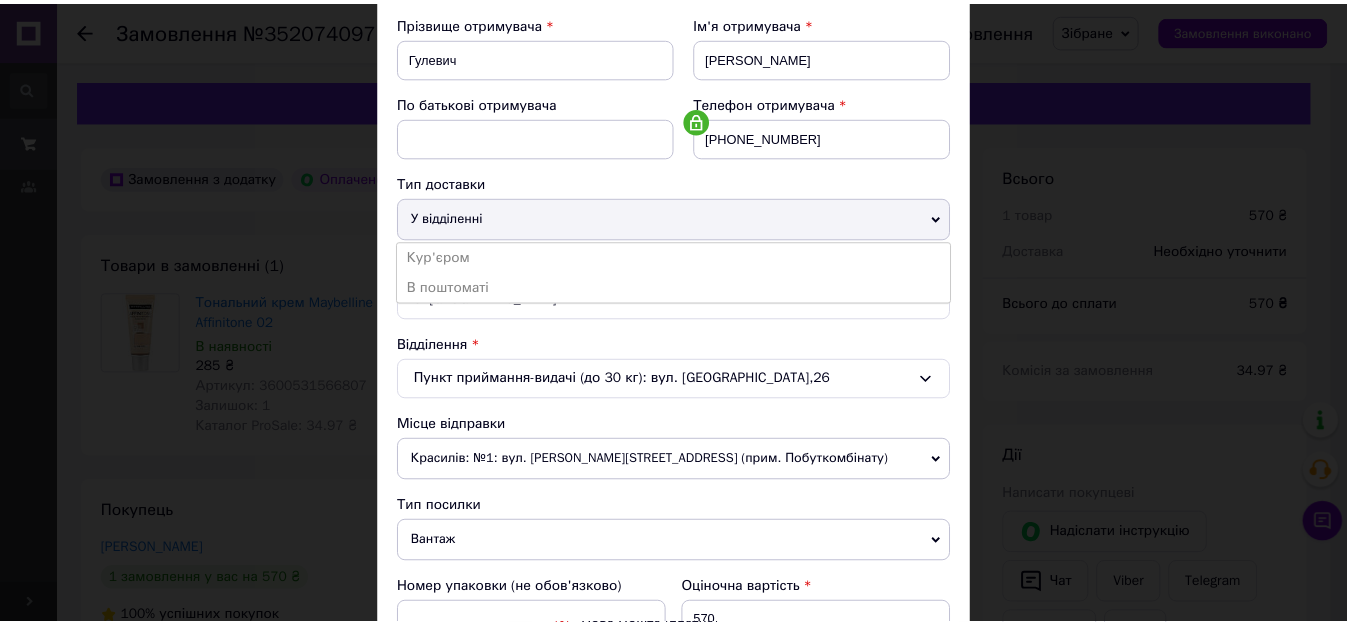 scroll, scrollTop: 0, scrollLeft: 0, axis: both 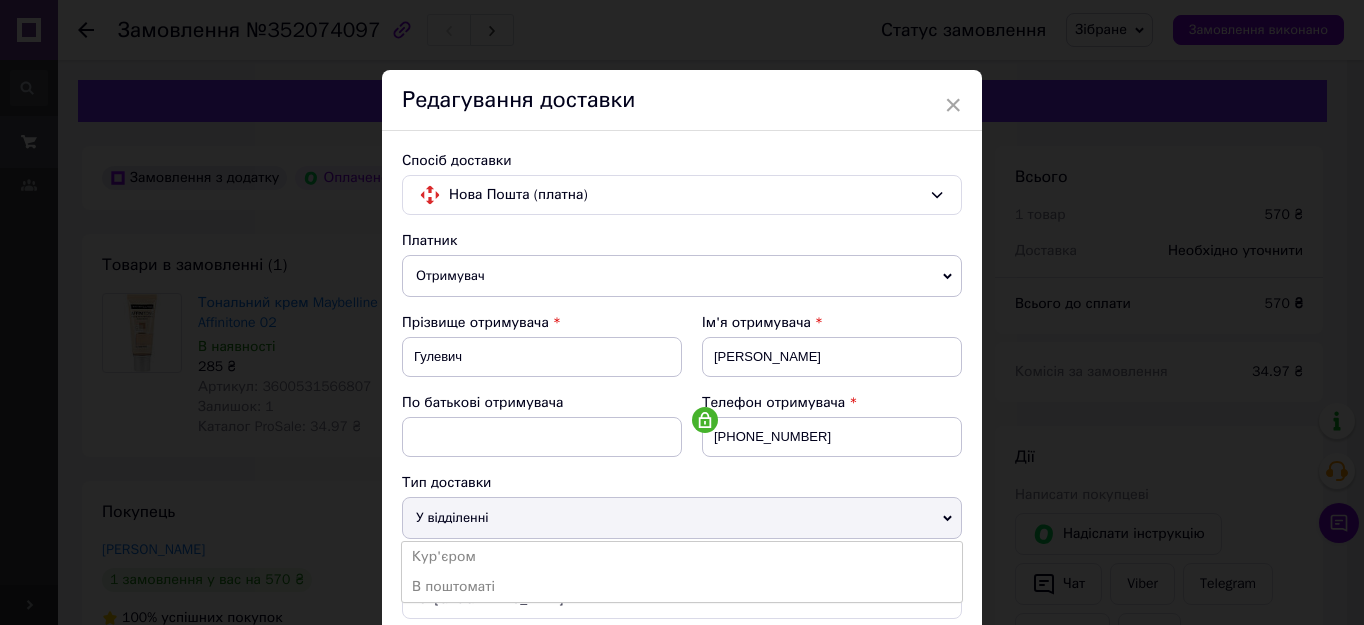 click on "Нова Пошта (платна)" at bounding box center [685, 195] 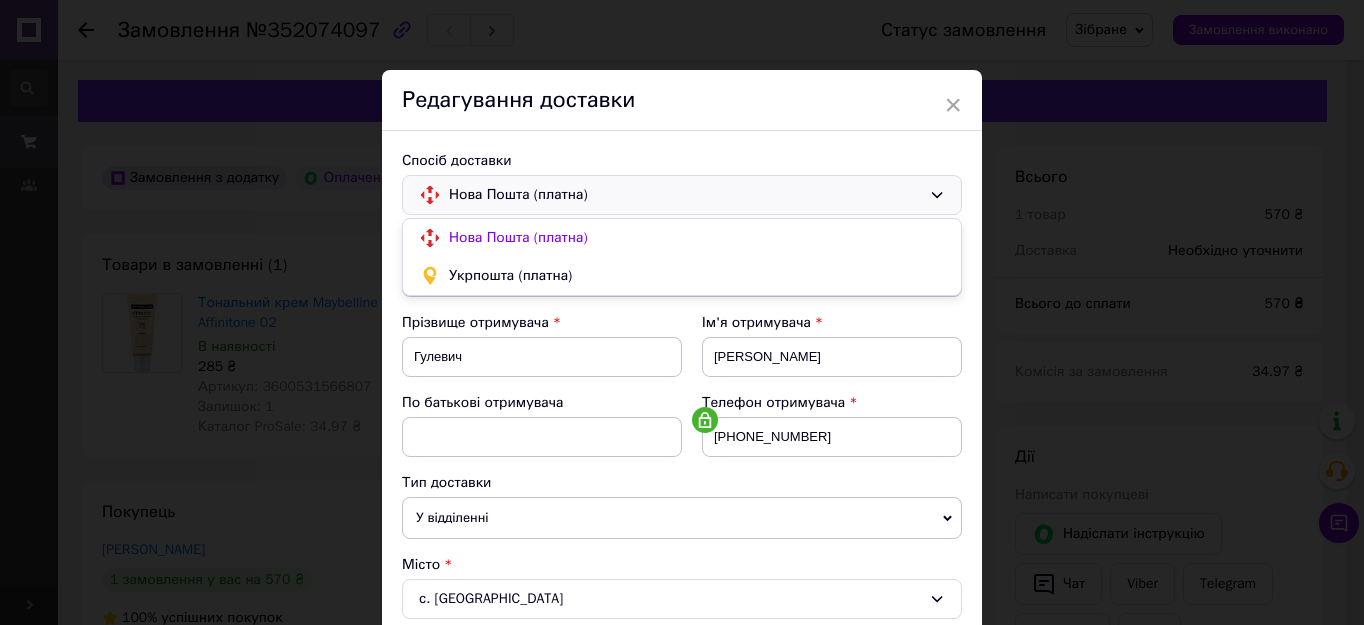 click on "×" at bounding box center [953, 105] 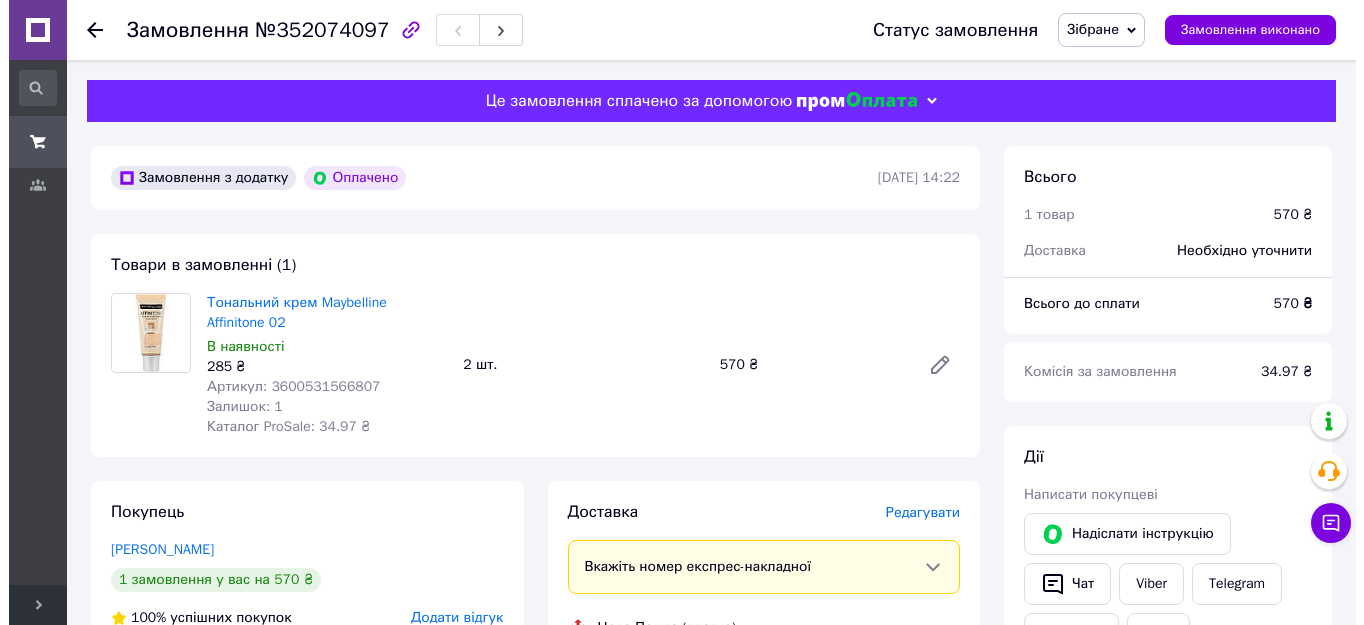 scroll, scrollTop: 300, scrollLeft: 0, axis: vertical 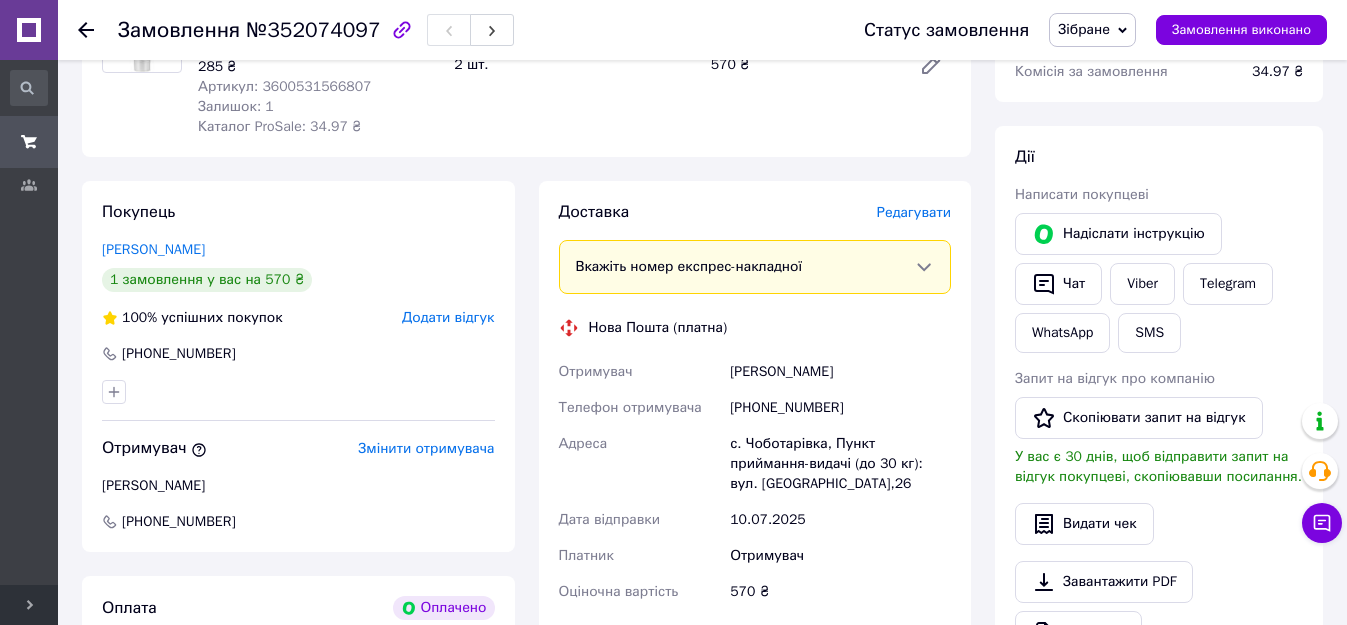 click on "Редагувати" at bounding box center [914, 212] 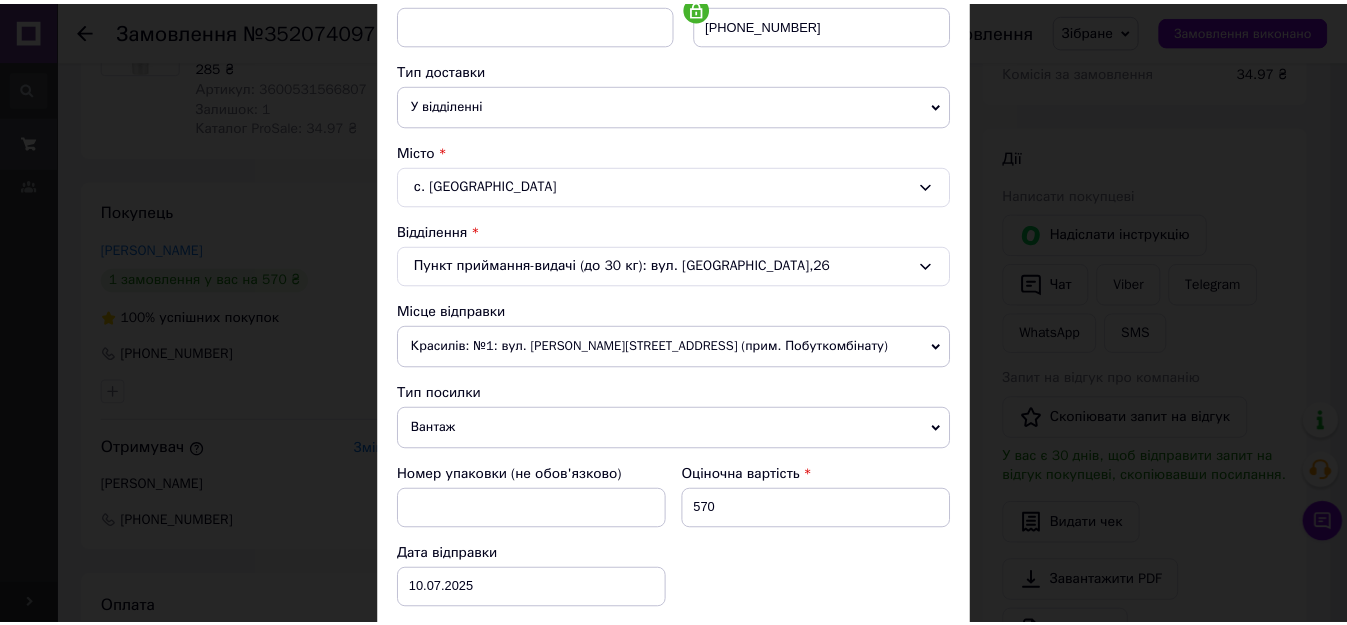 scroll, scrollTop: 703, scrollLeft: 0, axis: vertical 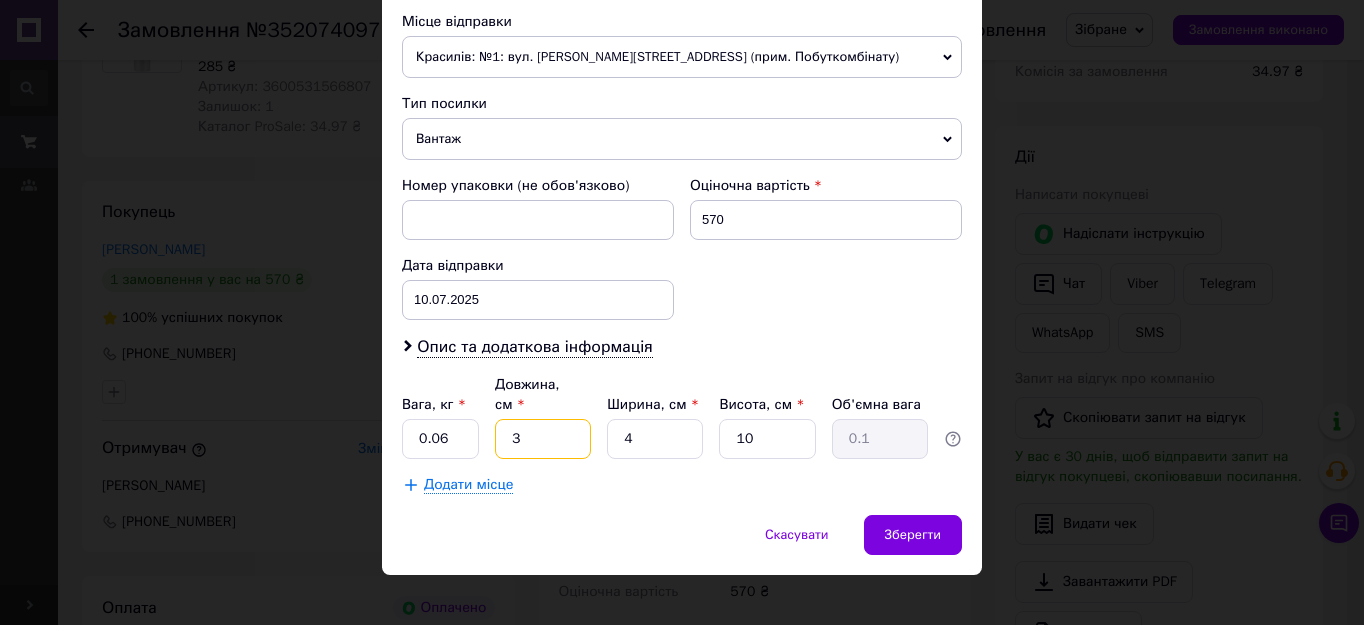 click on "3" at bounding box center (543, 439) 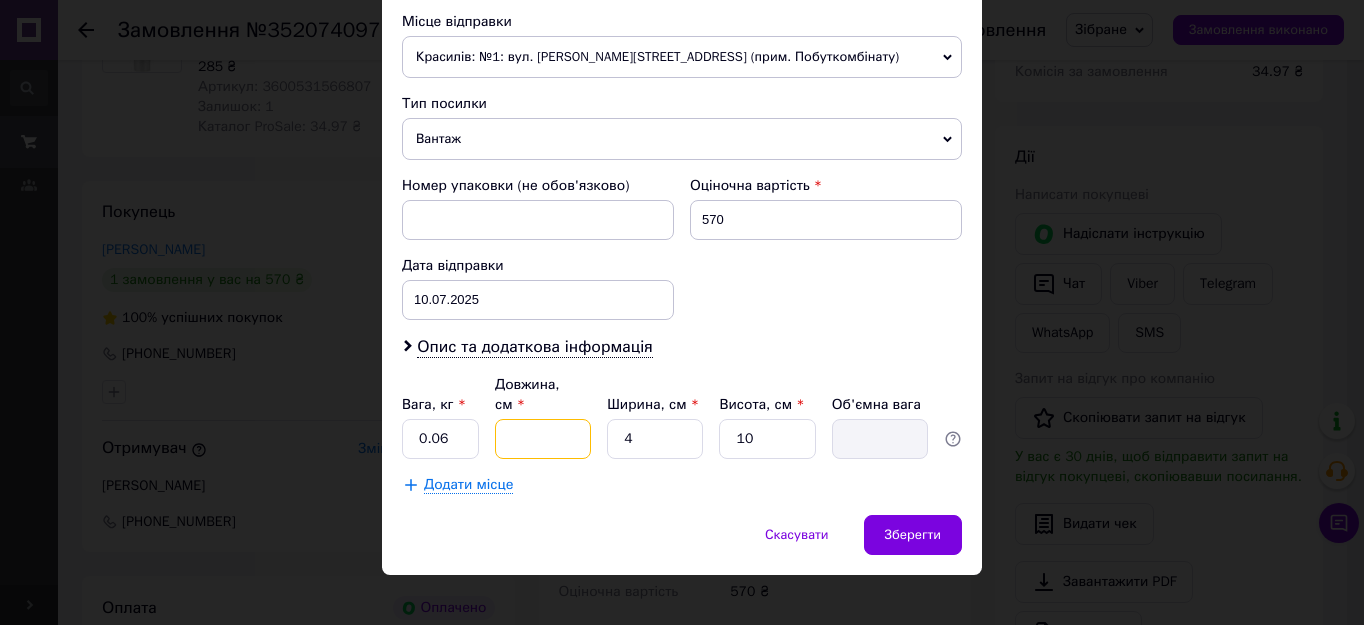 type on "1" 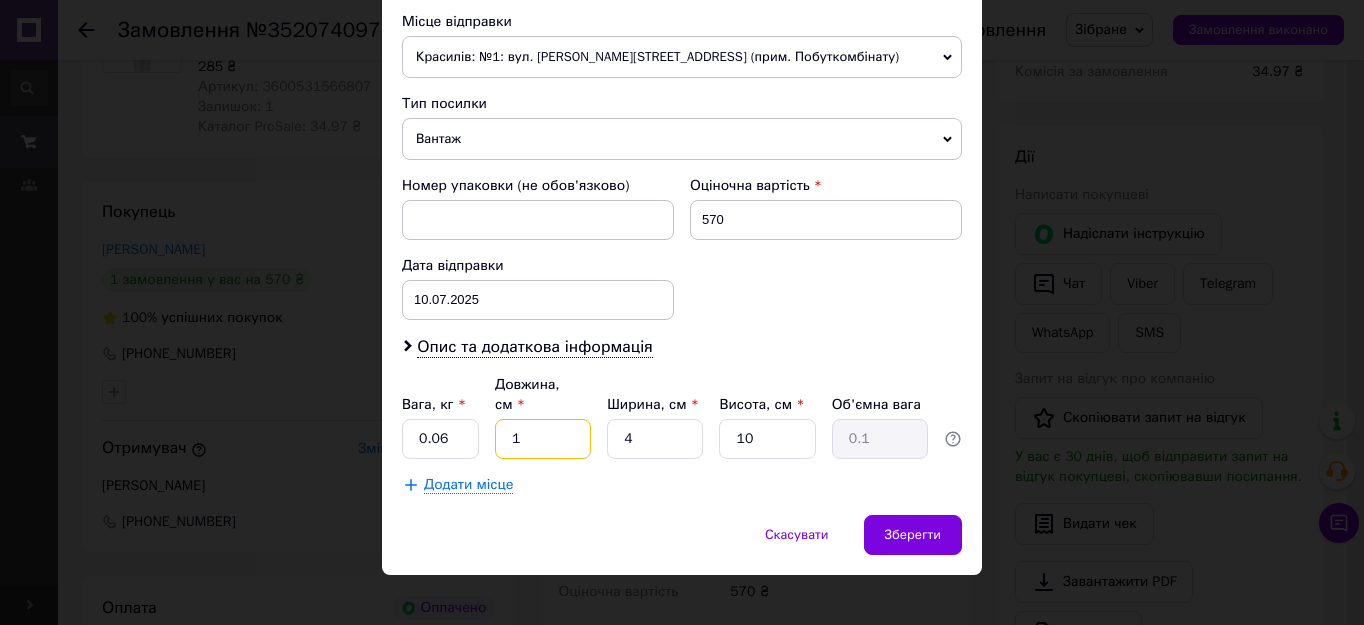 type on "18" 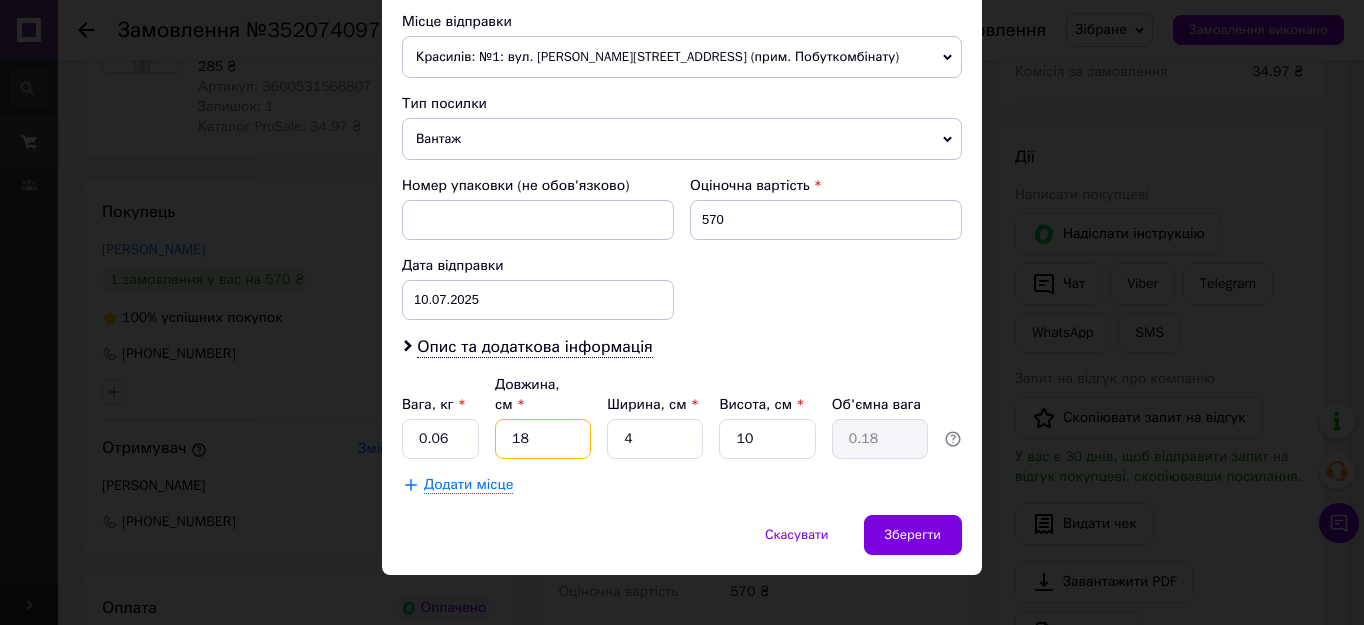 type on "18" 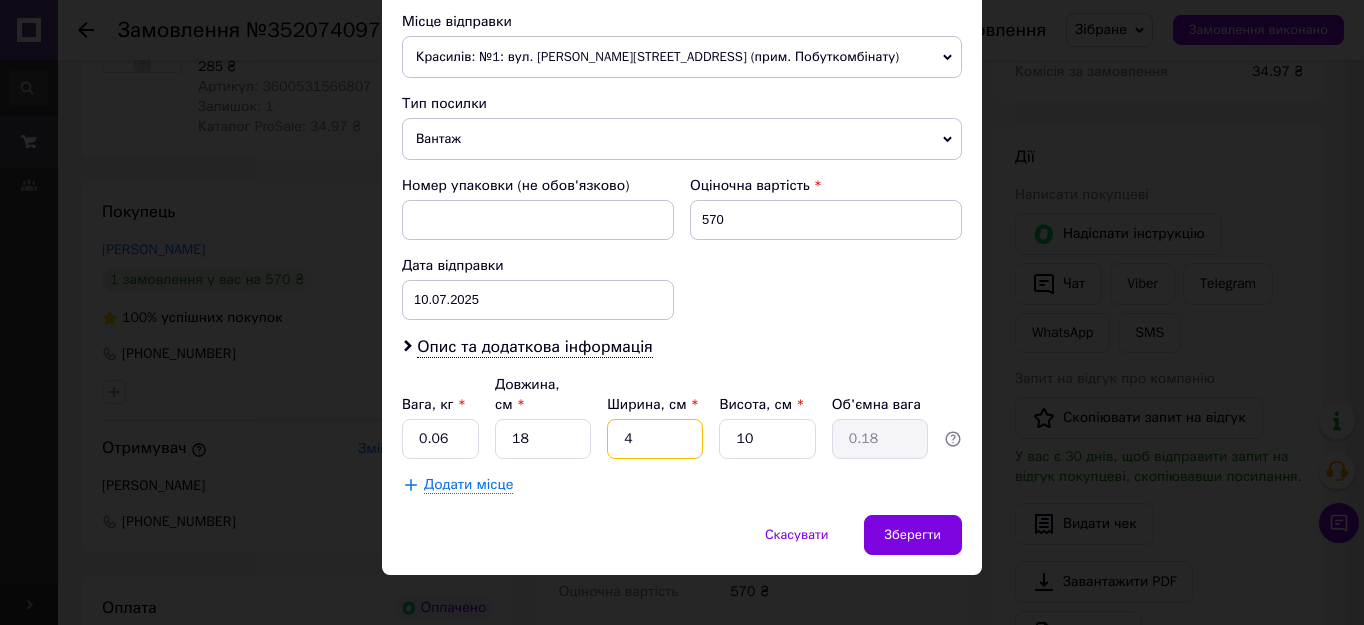 click on "4" at bounding box center [655, 439] 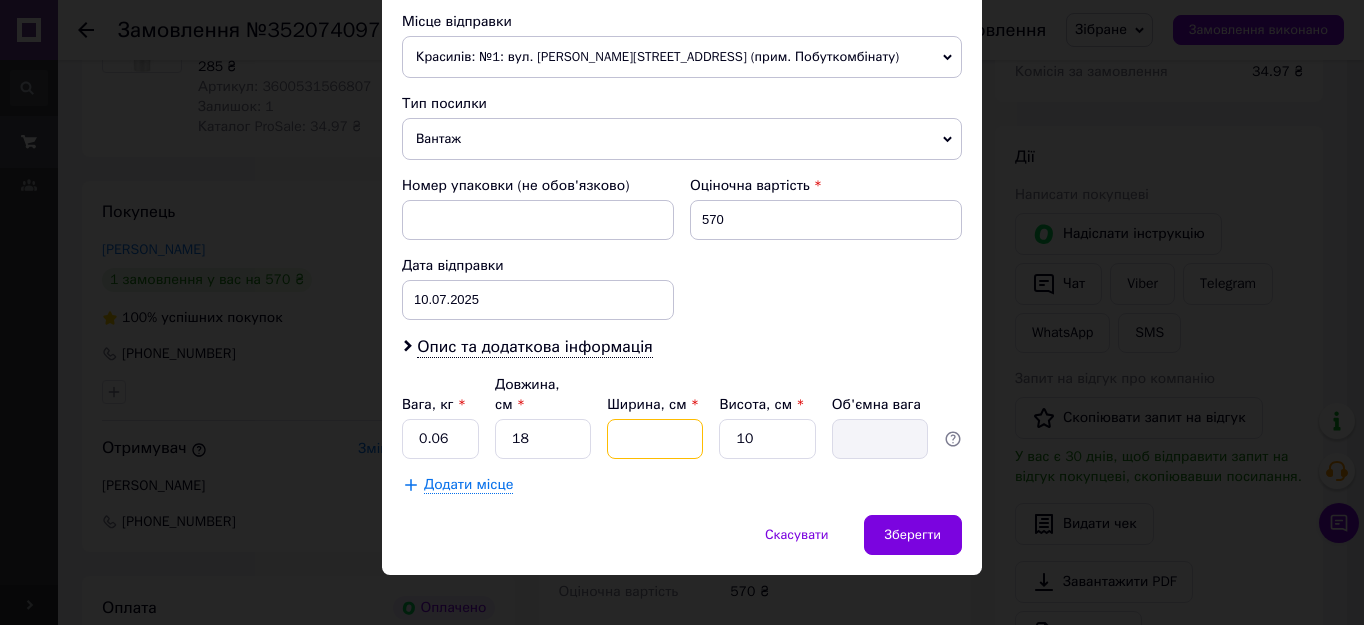 type on "1" 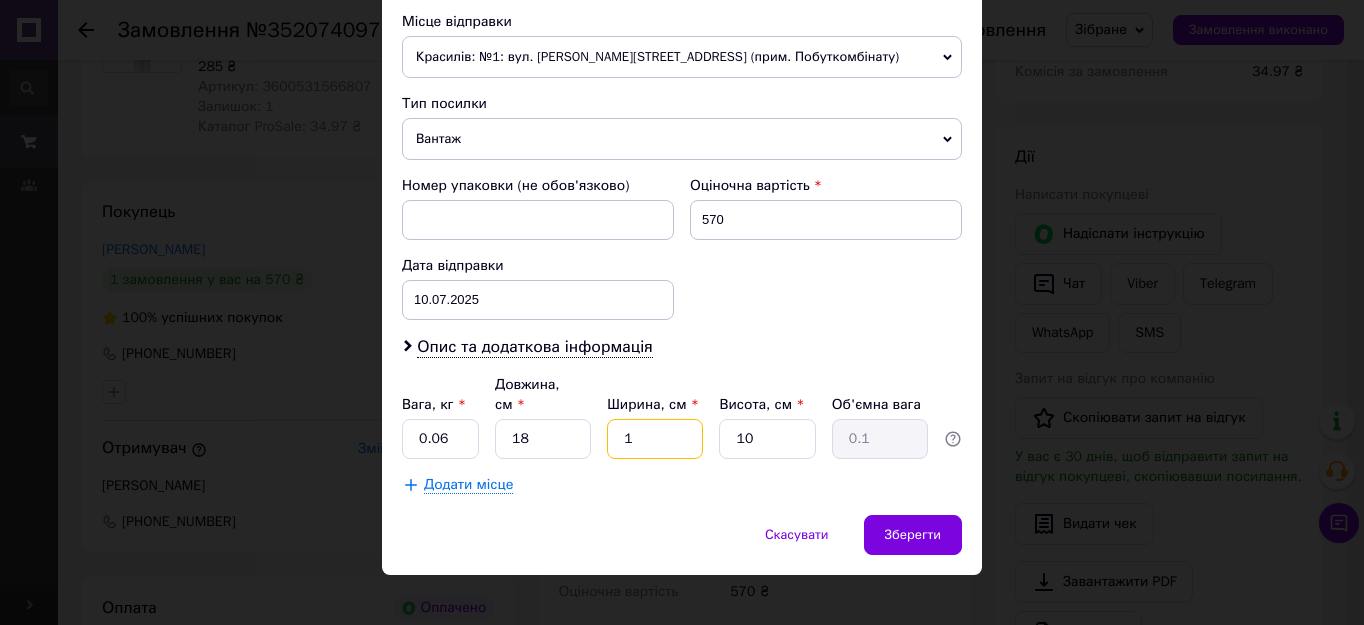 type on "14" 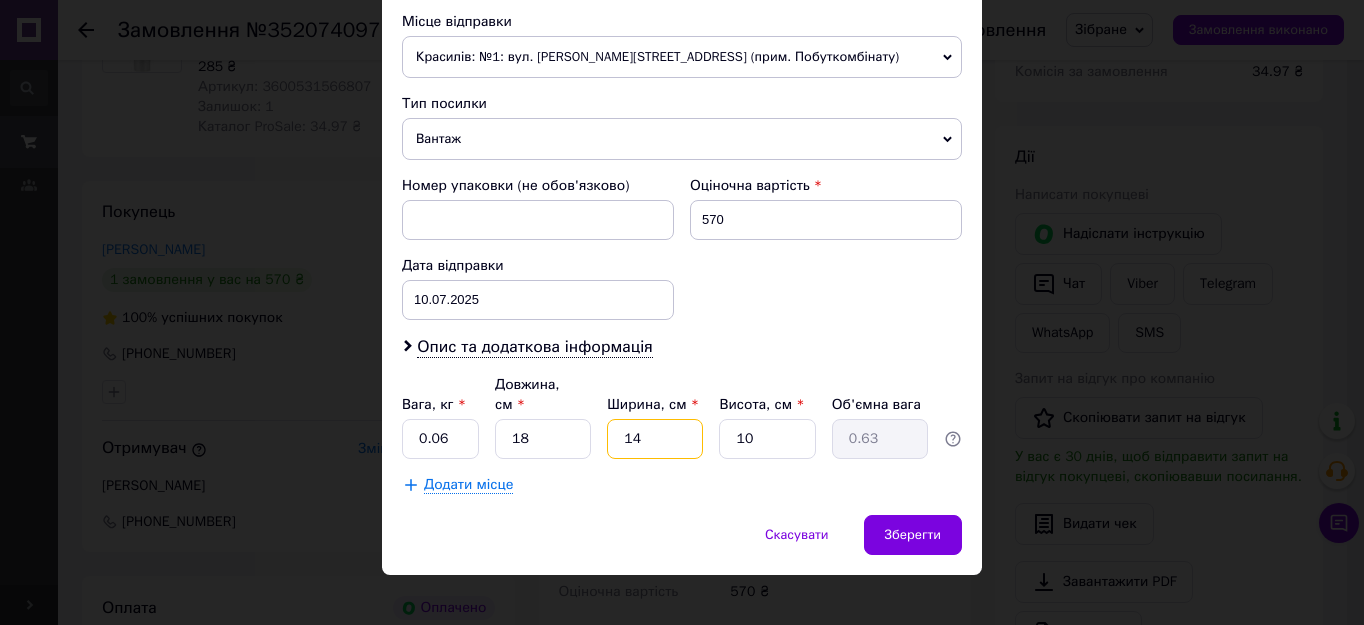 type on "14" 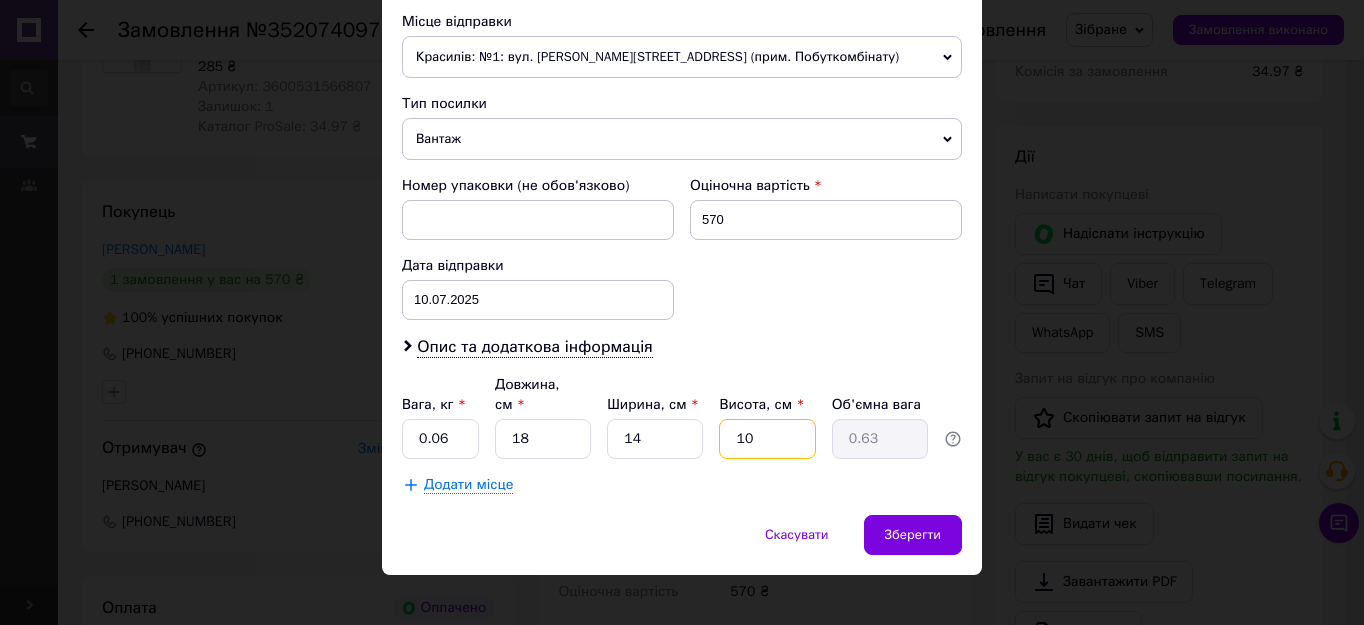 click on "10" at bounding box center [767, 439] 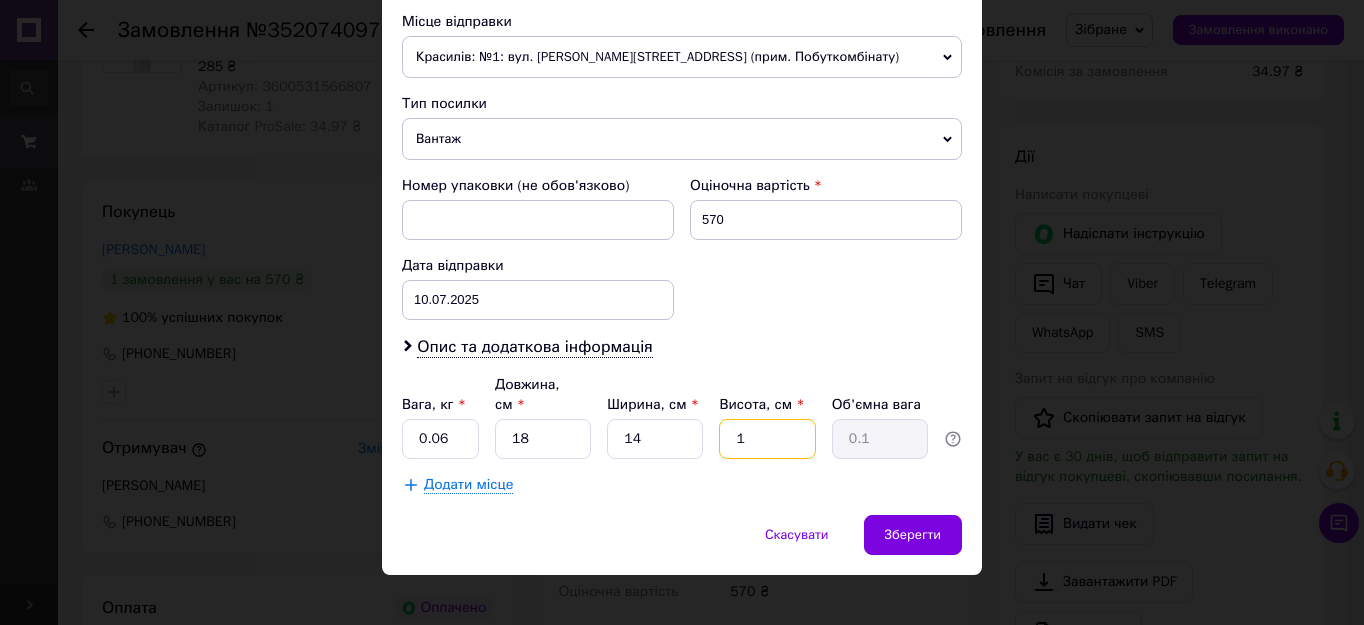 type 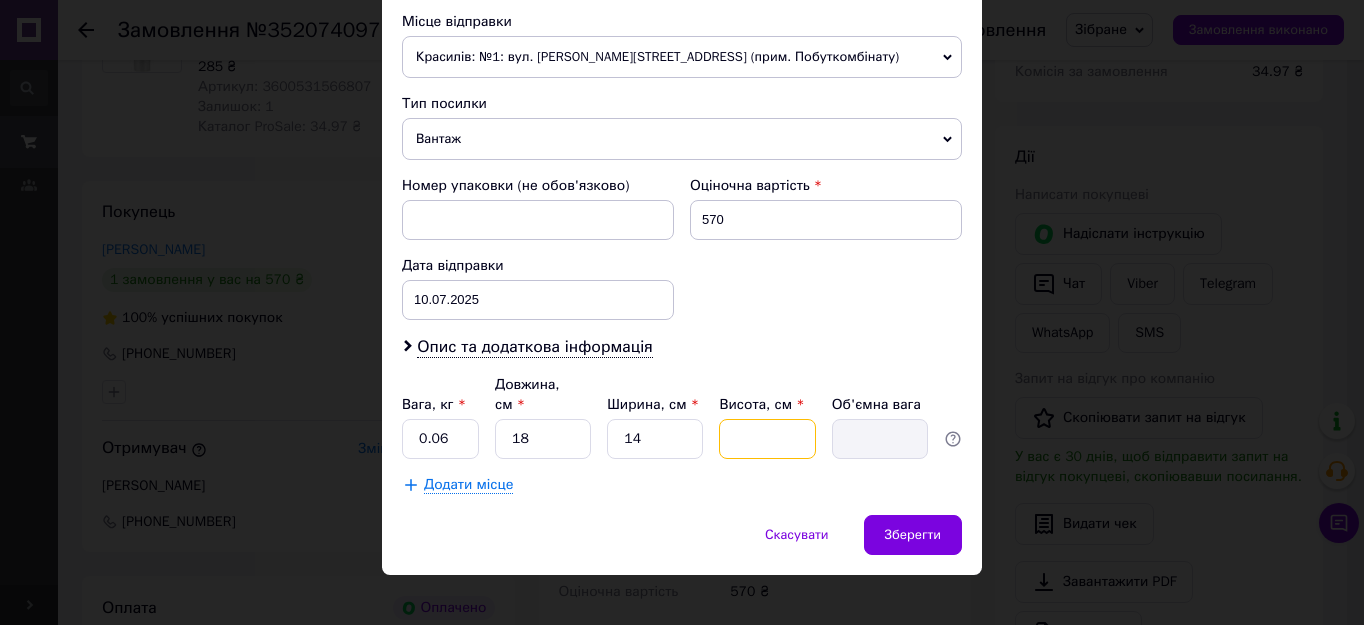 type on "9" 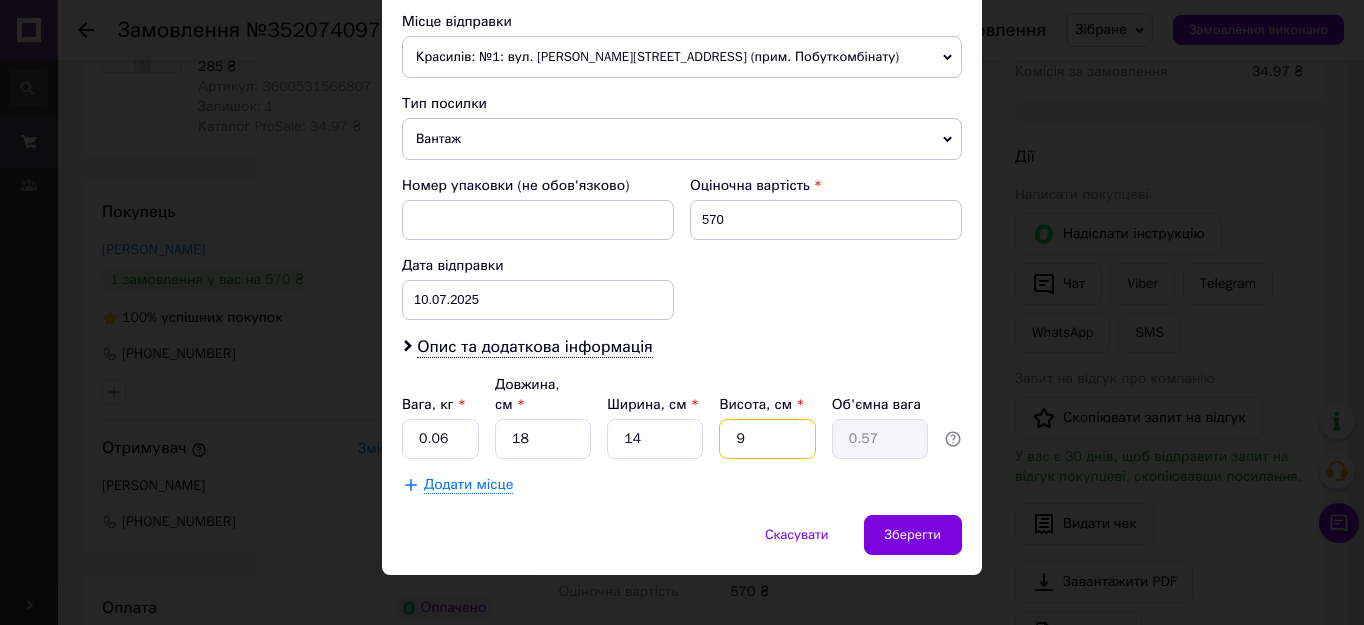 type on "9" 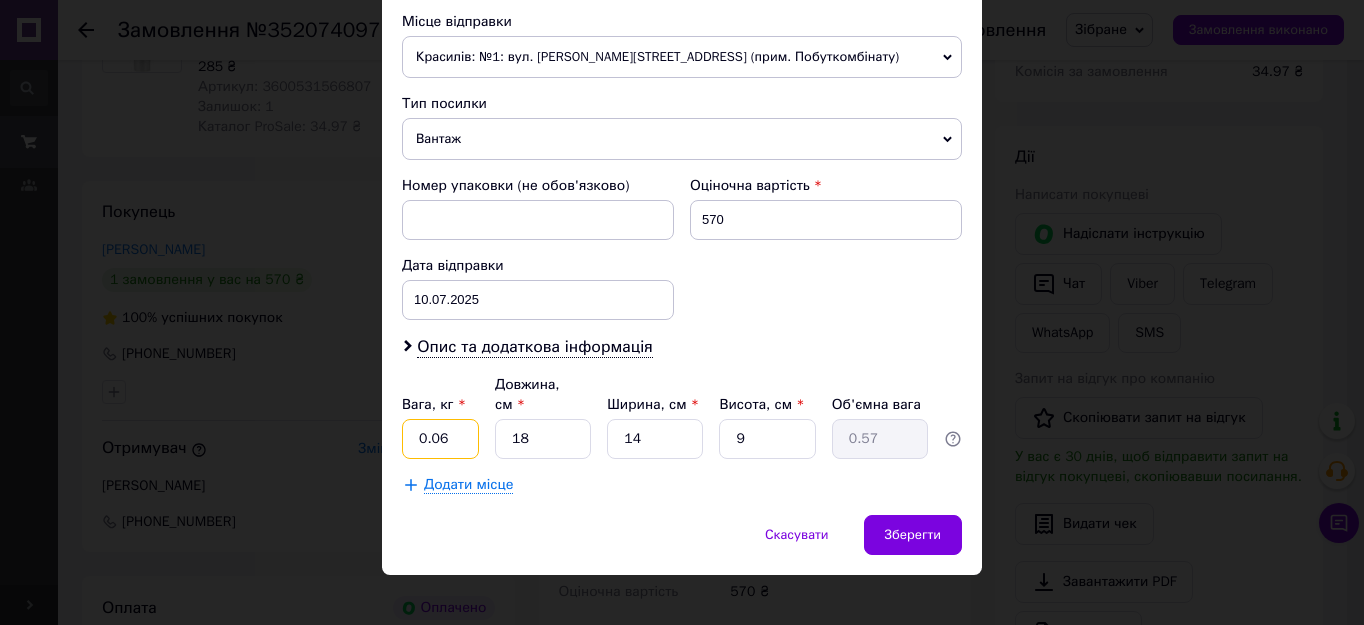 click on "0.06" at bounding box center (440, 439) 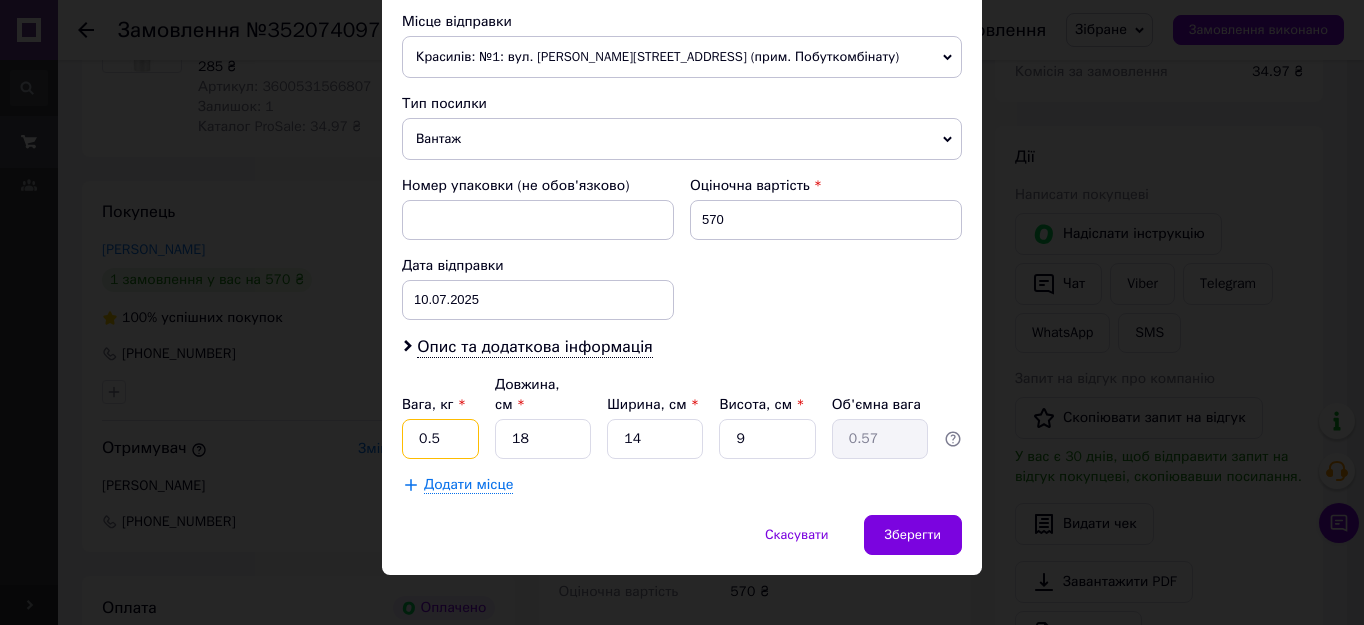 type on "0.5" 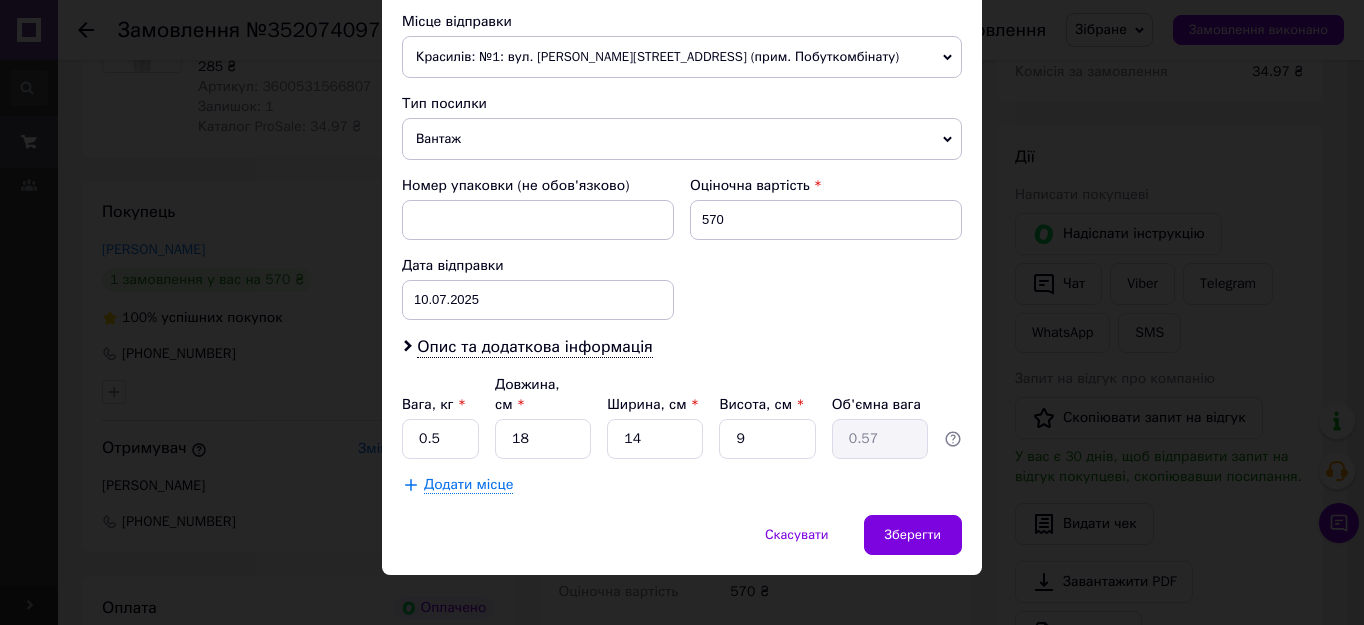 click on "Скасувати   Зберегти" at bounding box center [682, 545] 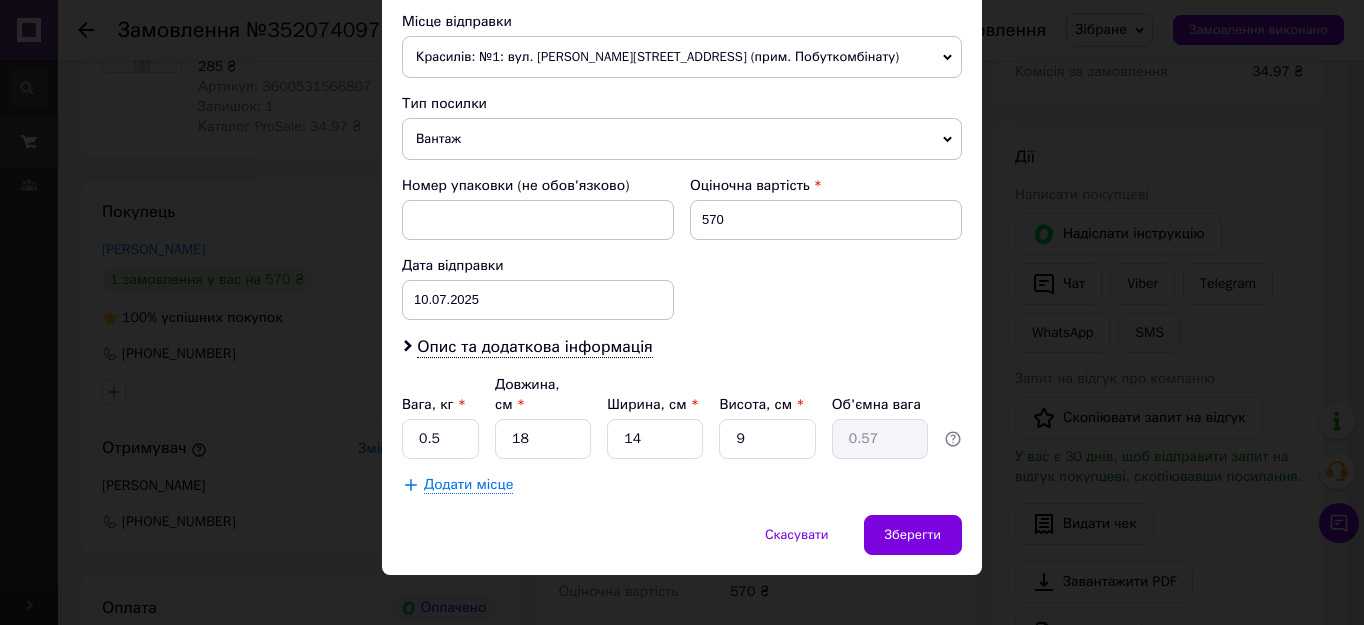 click on "Зберегти" at bounding box center (913, 535) 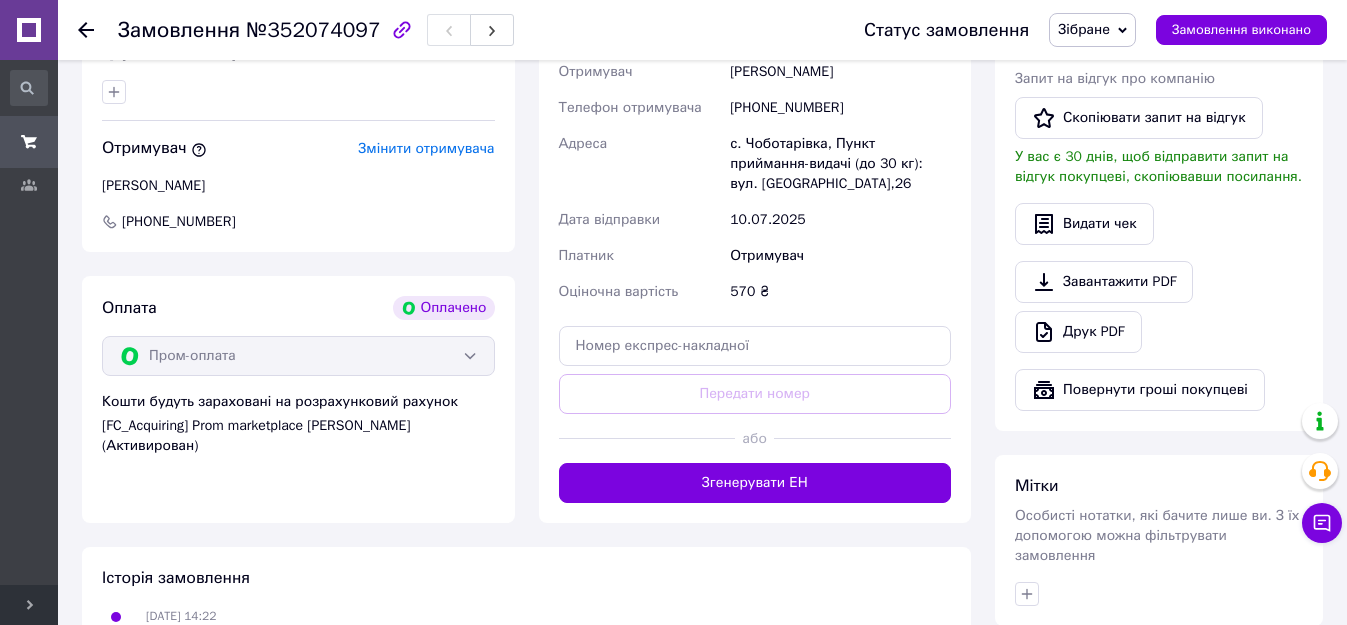 scroll, scrollTop: 700, scrollLeft: 0, axis: vertical 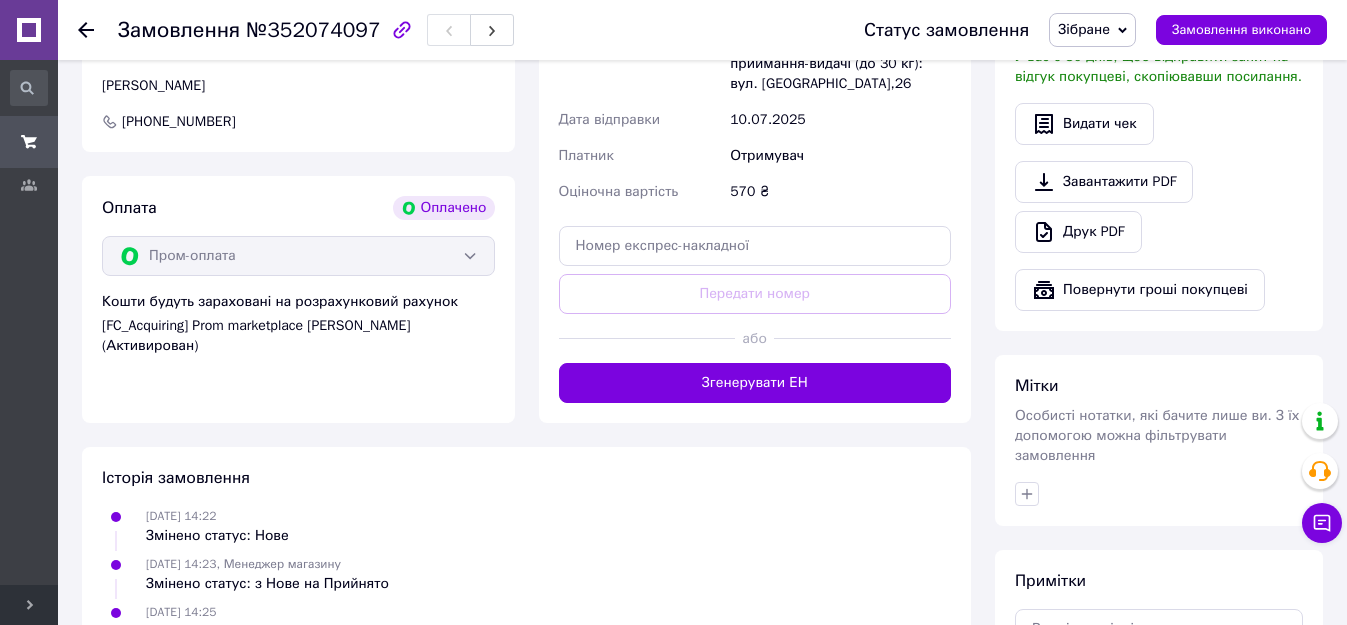 click on "Згенерувати ЕН" at bounding box center (755, 383) 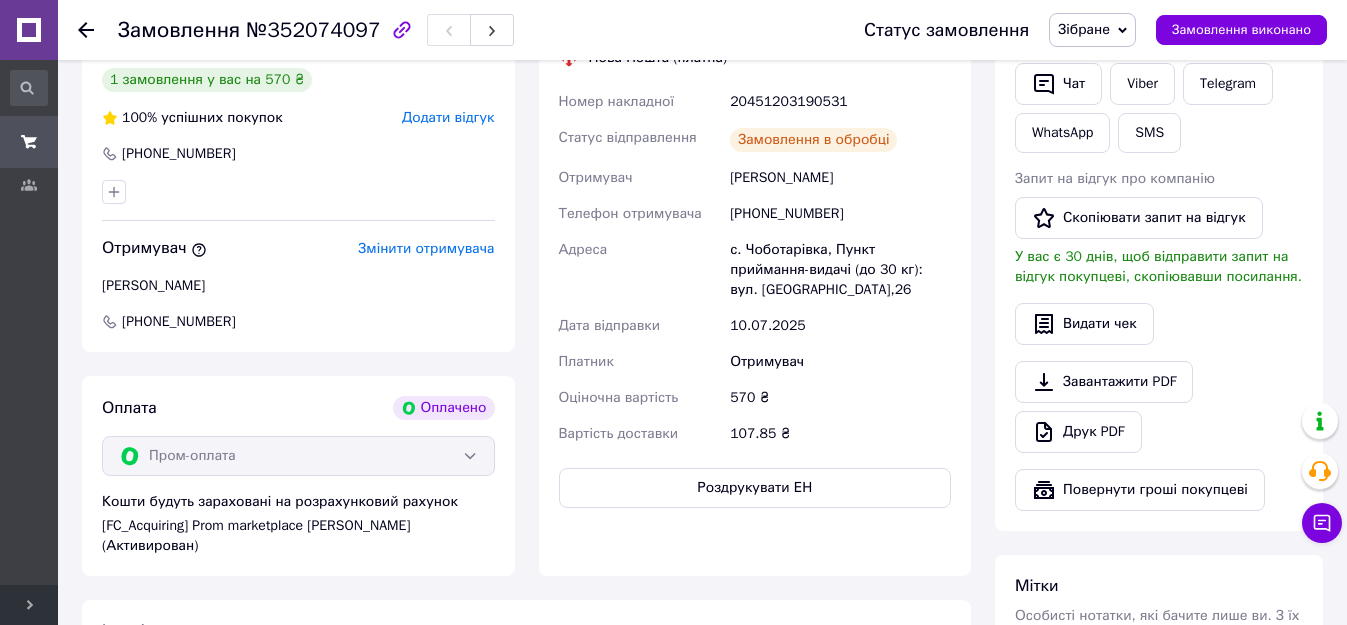 scroll, scrollTop: 400, scrollLeft: 0, axis: vertical 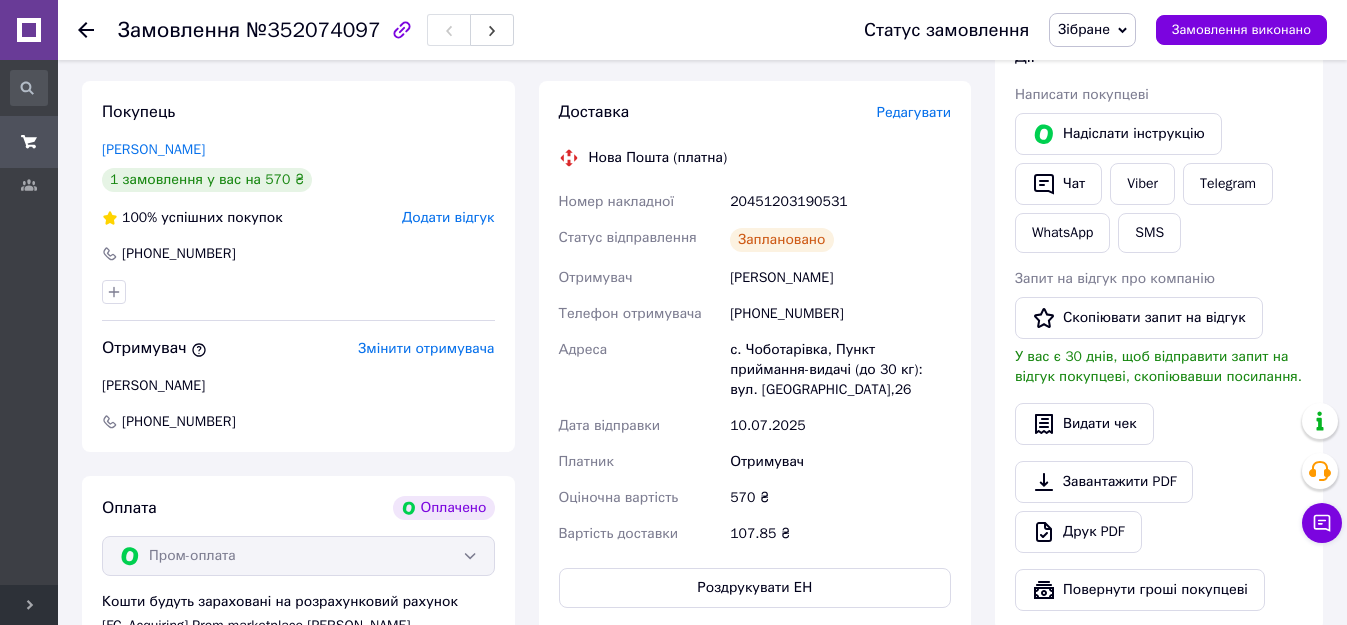 click on "Замовлення виконано" at bounding box center [1241, 30] 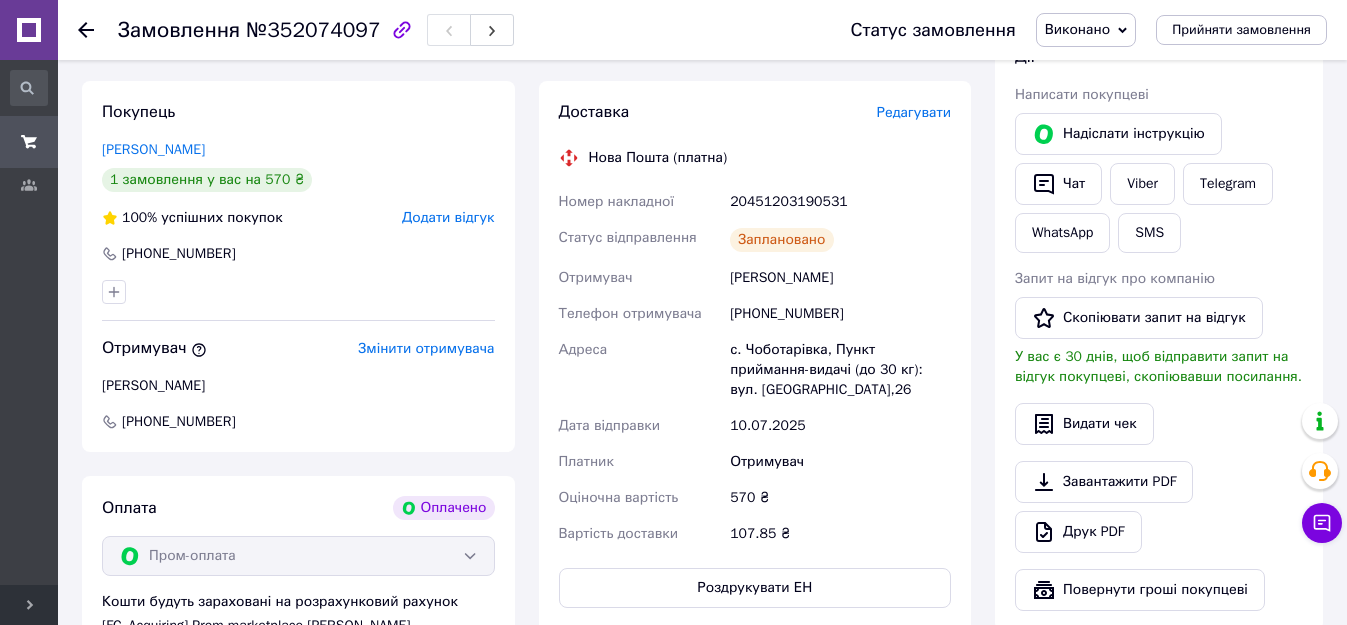 click on "Viber" at bounding box center (1142, 184) 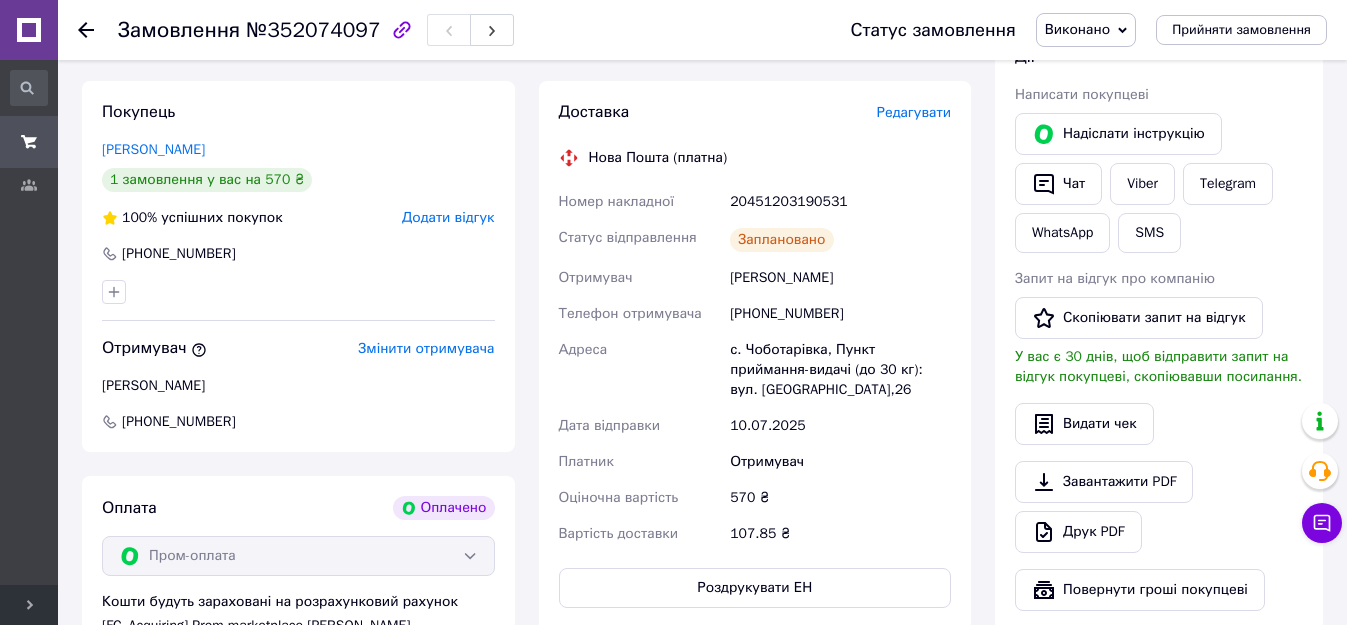 click on "20451203190531" at bounding box center (840, 202) 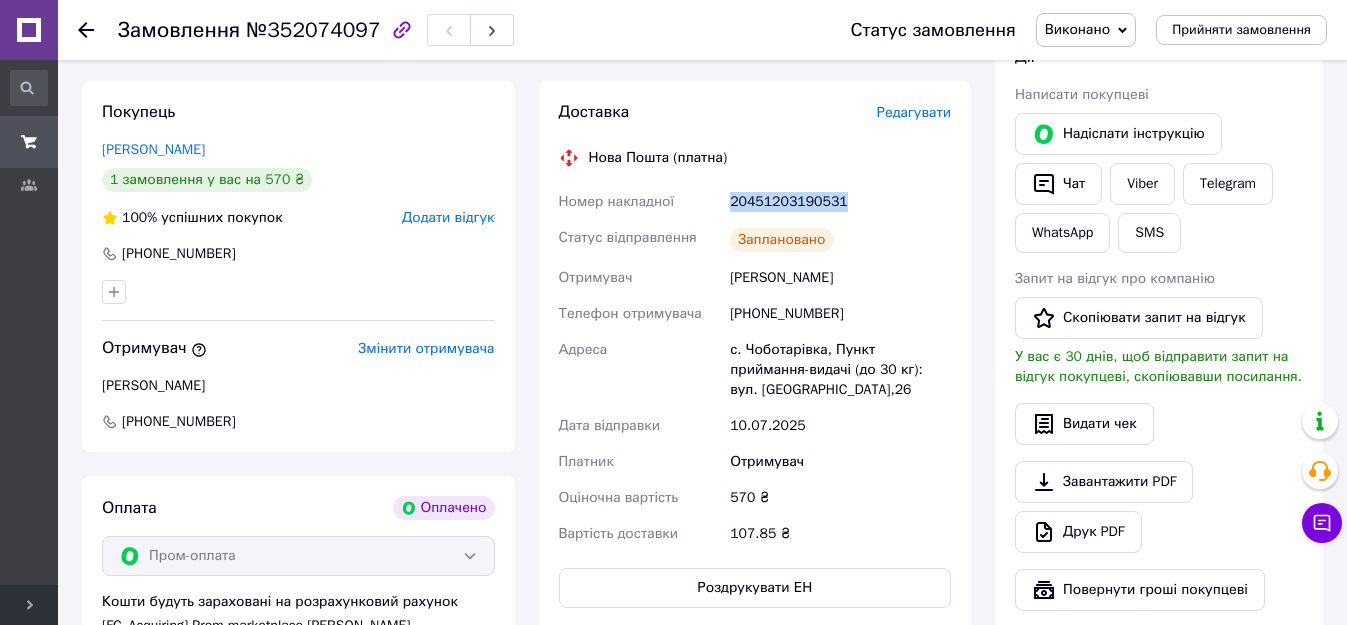 click on "20451203190531" at bounding box center [840, 202] 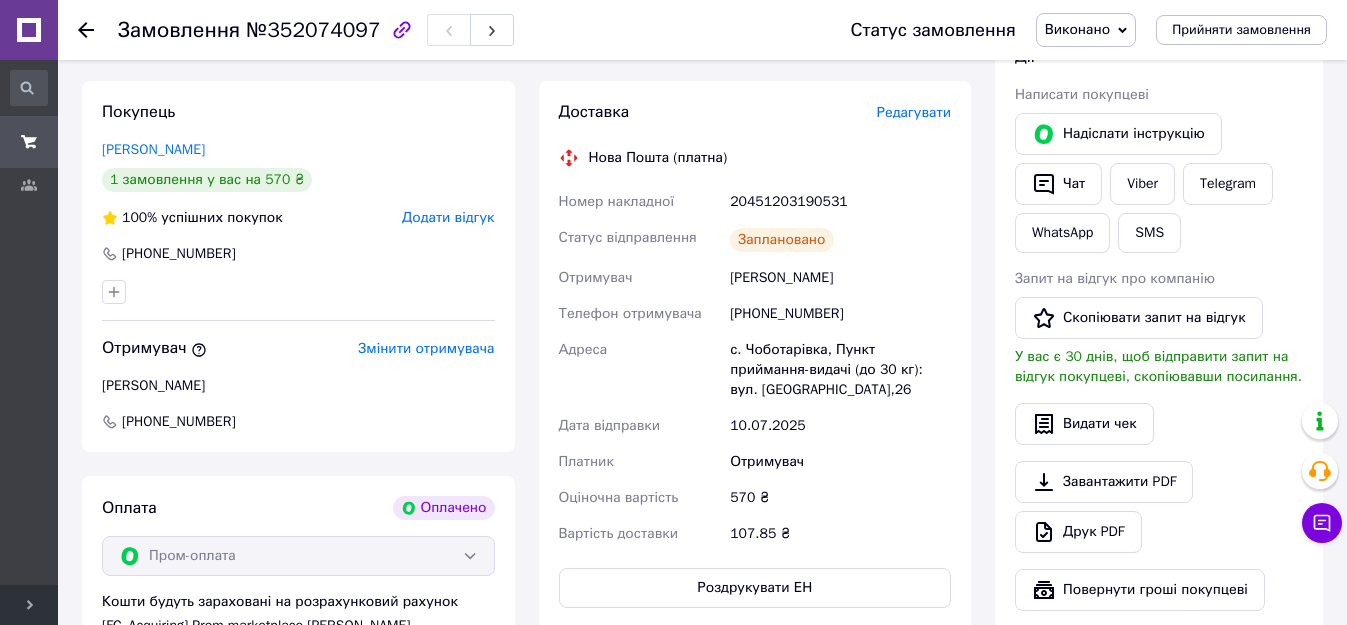 click 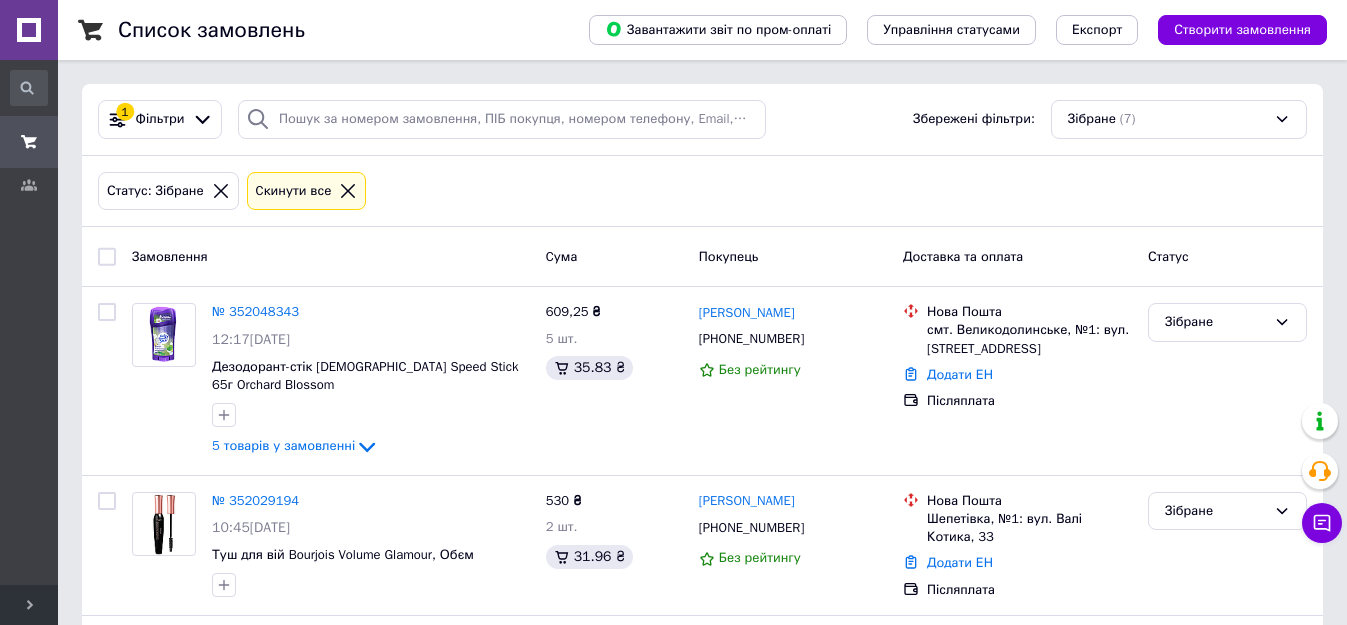 click on "Створити замовлення" at bounding box center (1242, 30) 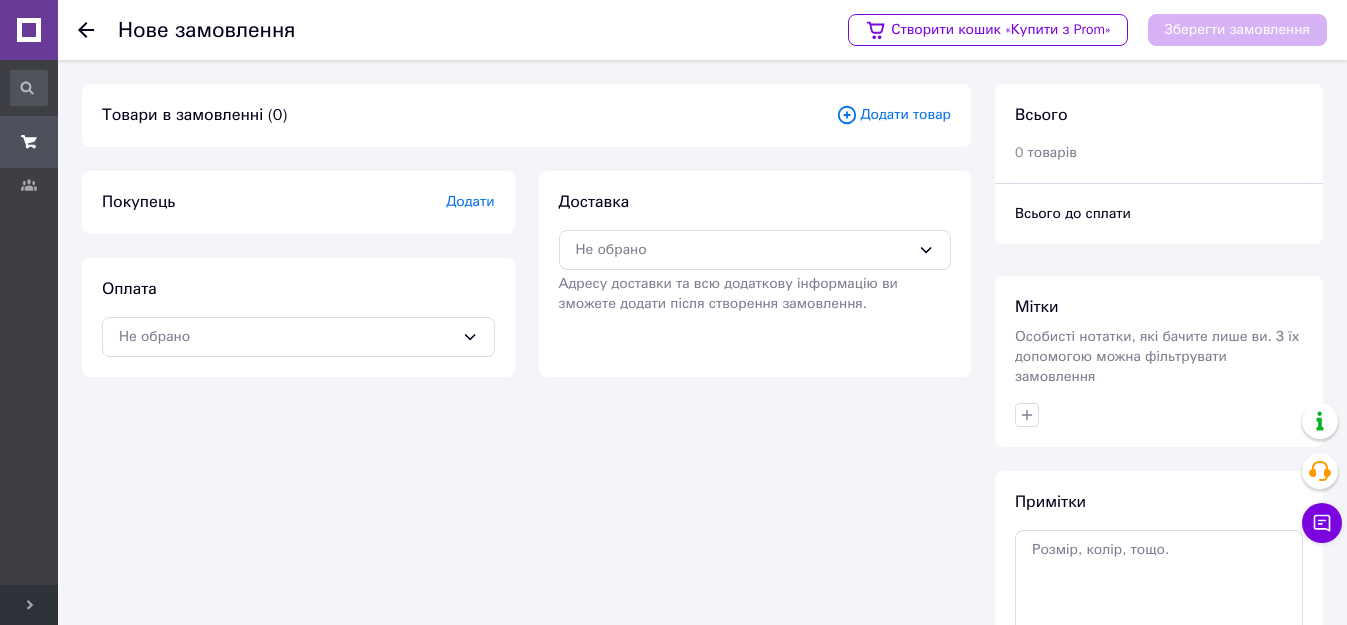 click on "Додати товар" at bounding box center (893, 115) 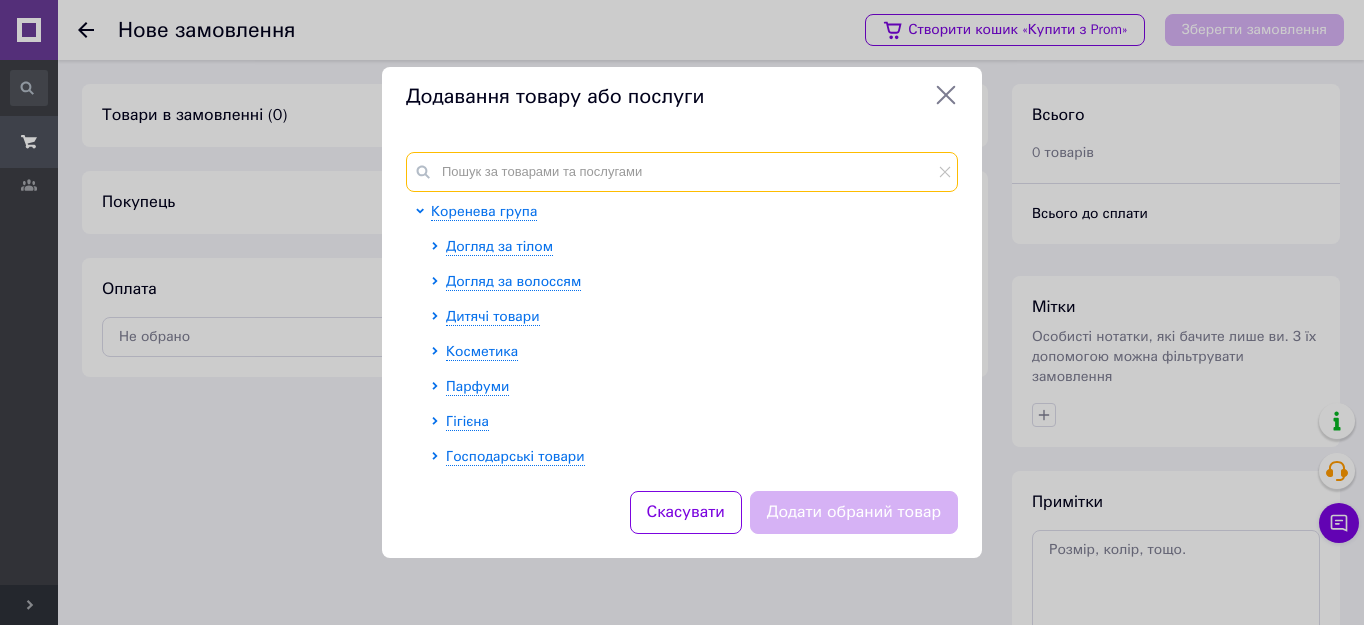 click at bounding box center (682, 172) 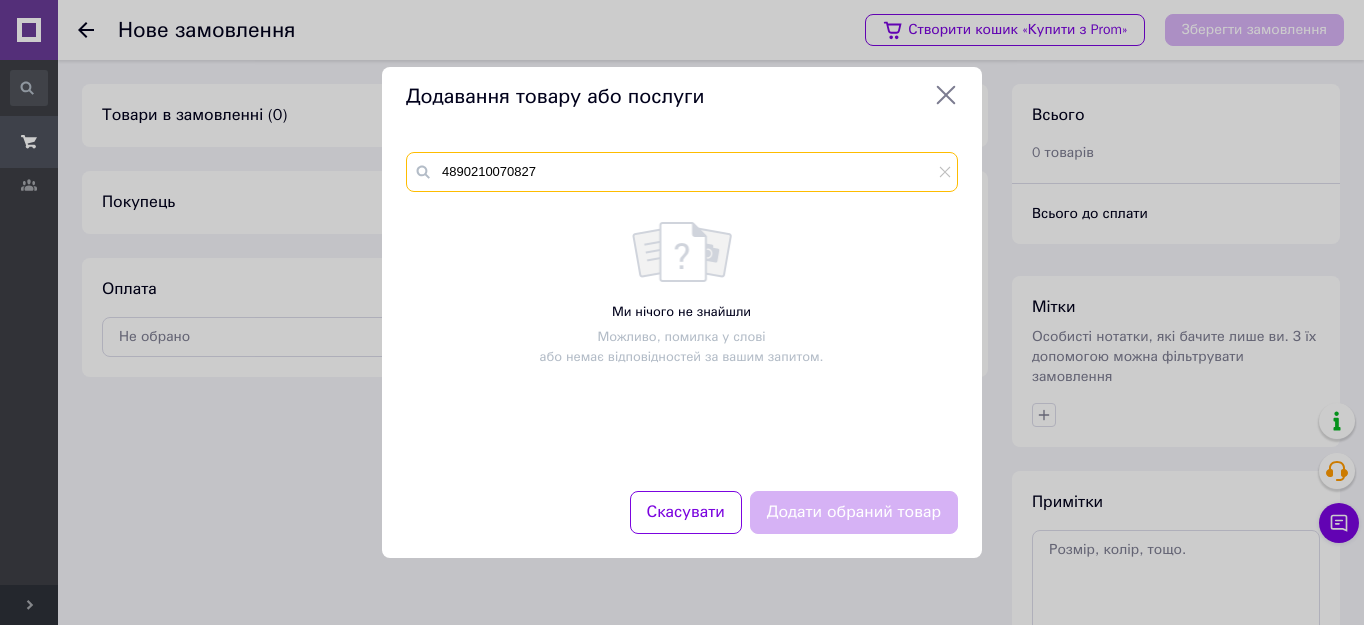 type on "4890210070827" 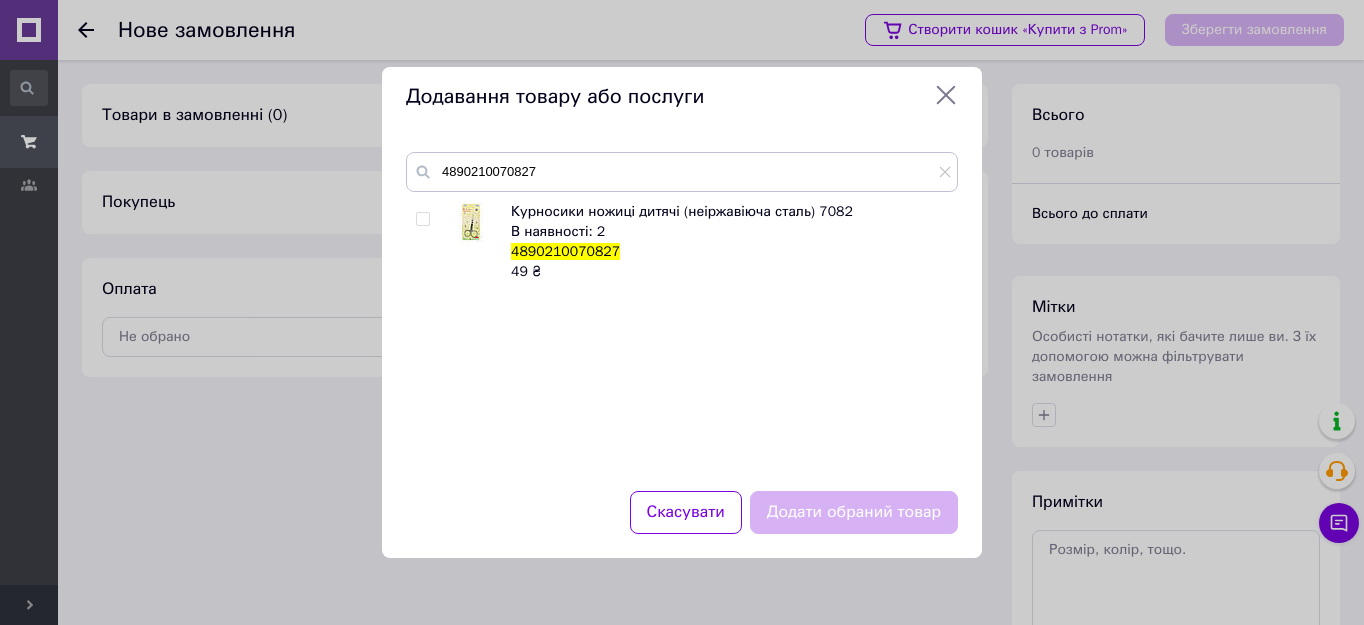 click at bounding box center [423, 219] 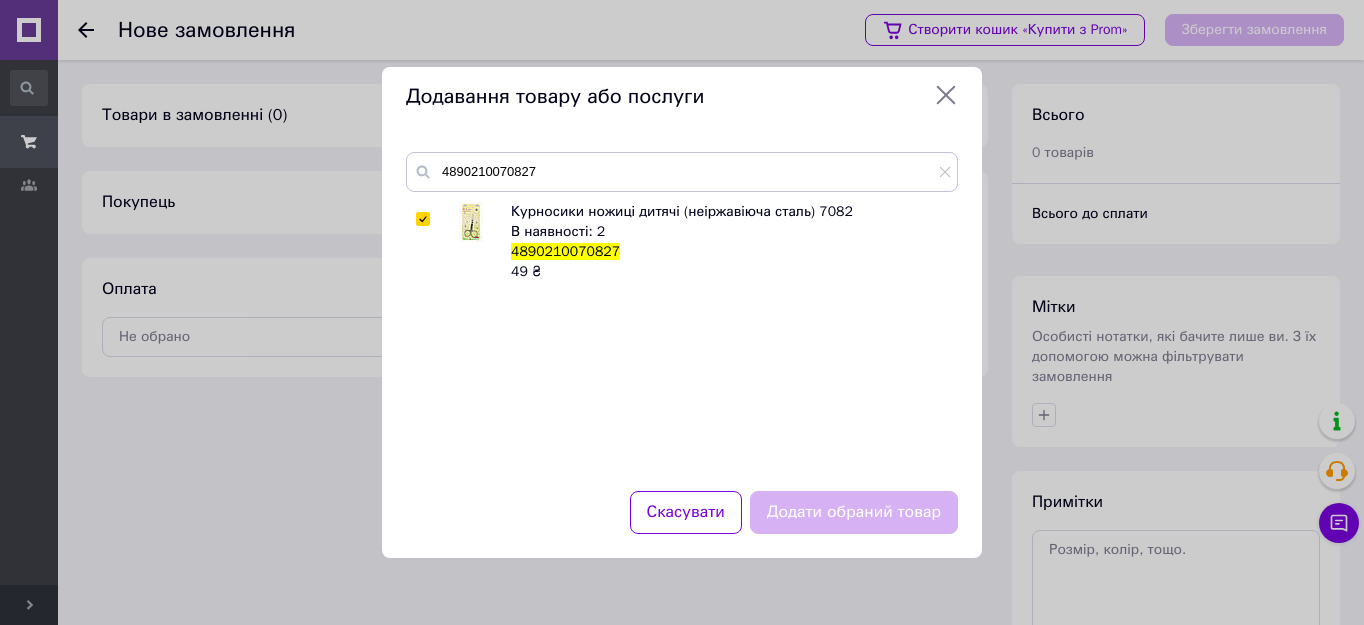 checkbox on "true" 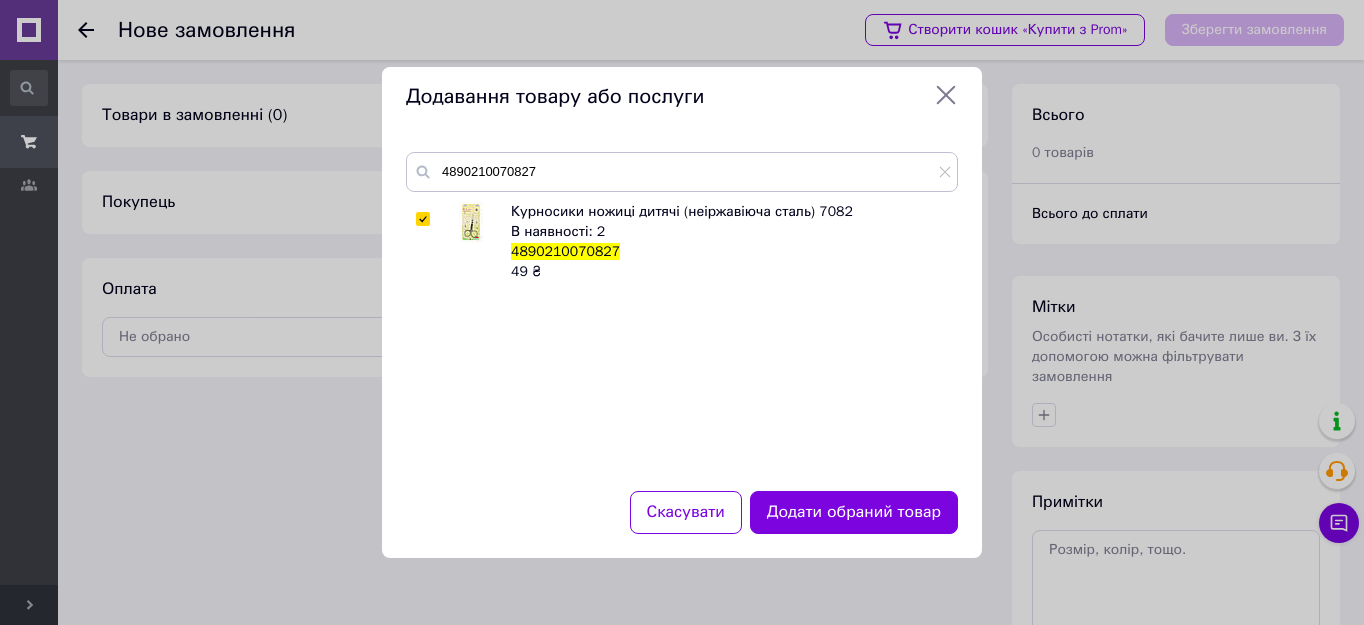 click on "Додати обраний товар" at bounding box center [854, 512] 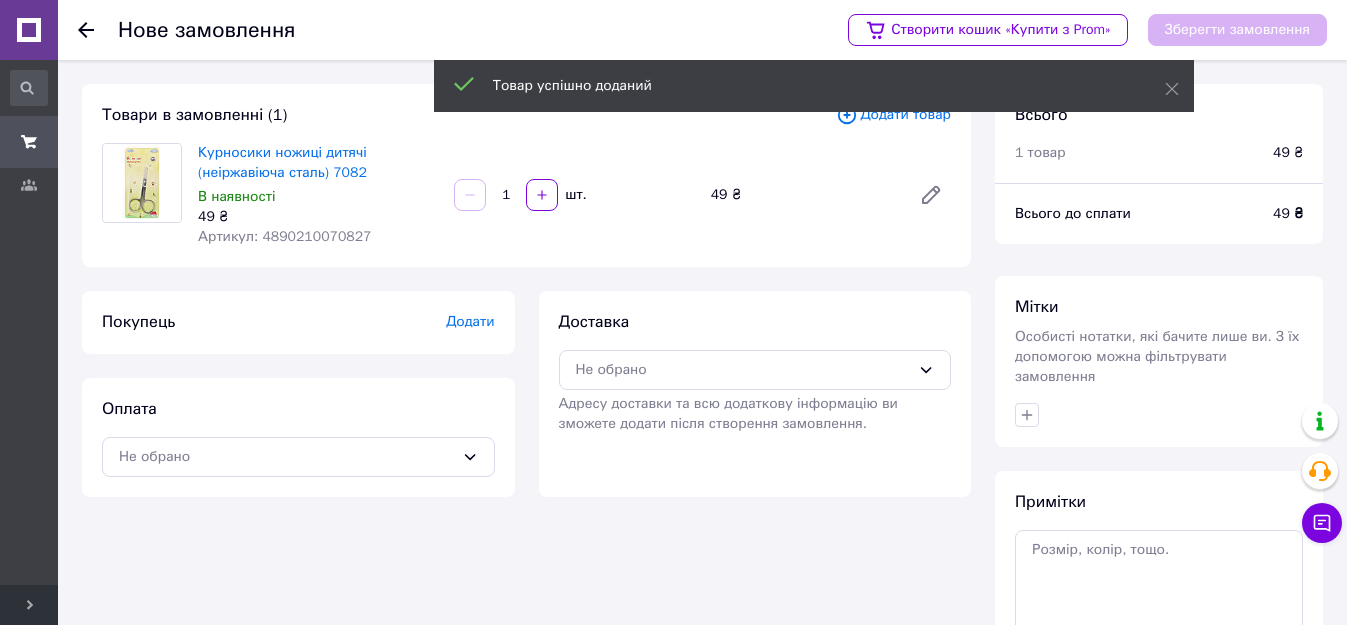 click on "Товар успішно доданий" at bounding box center [814, 88] 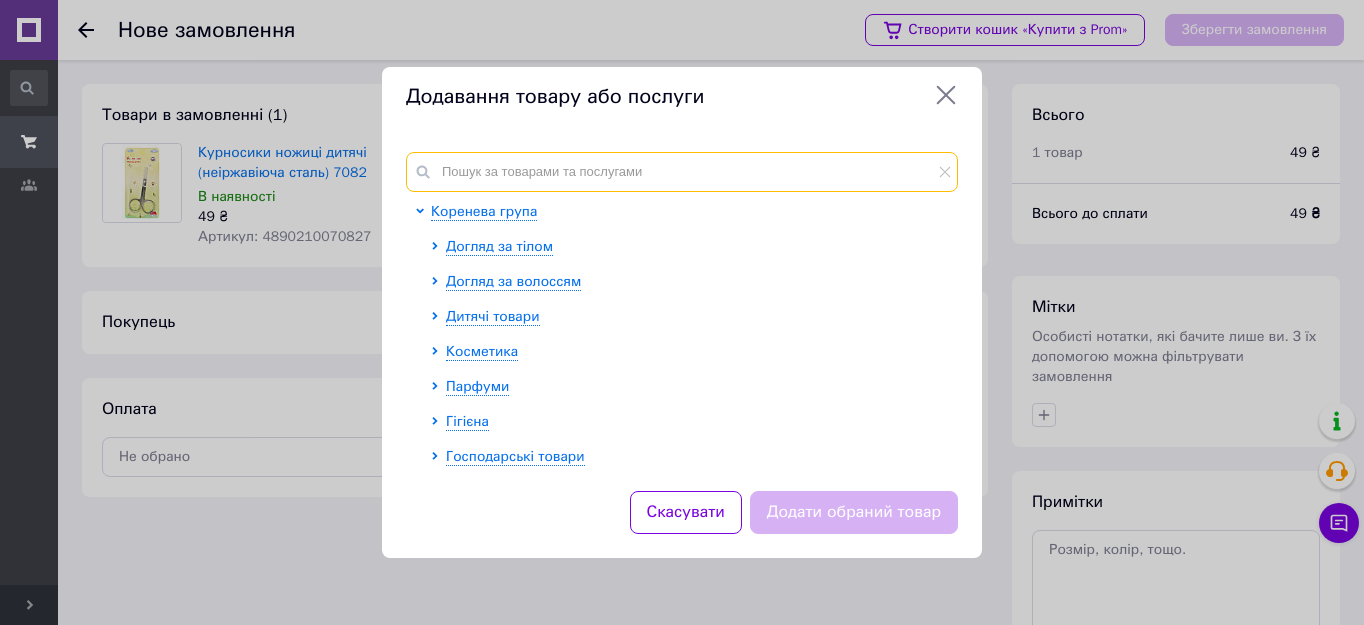 click at bounding box center (682, 172) 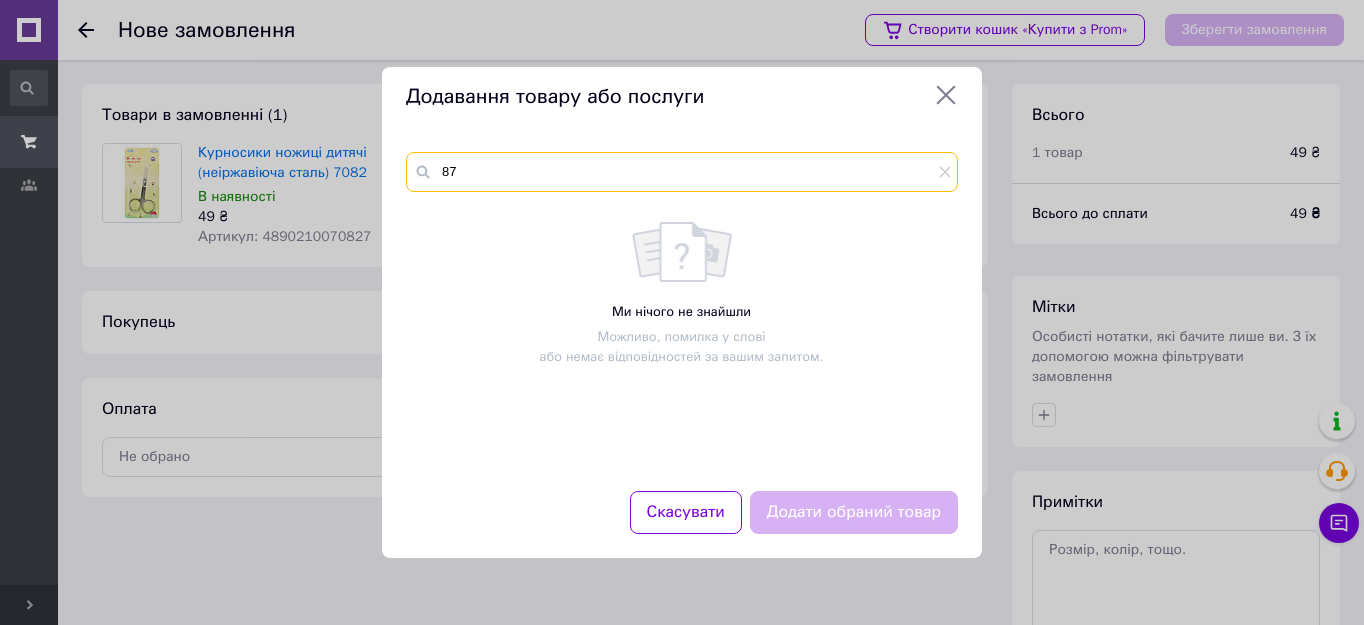 type on "8" 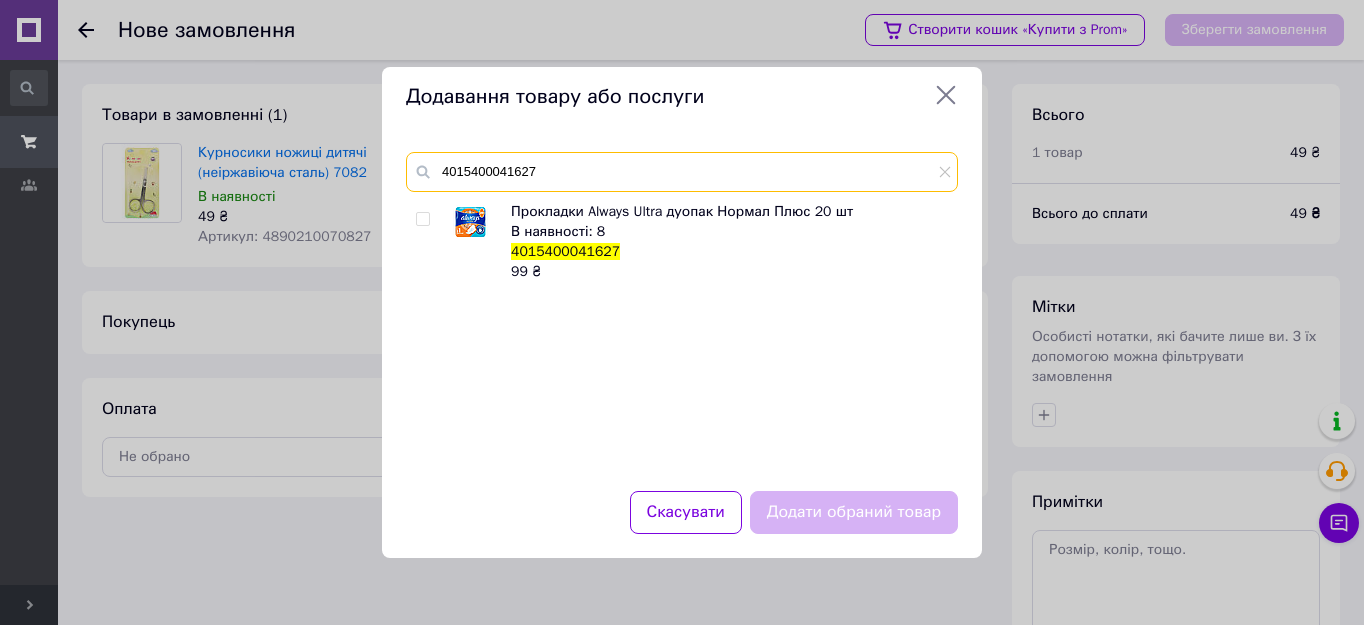 type on "4015400041627" 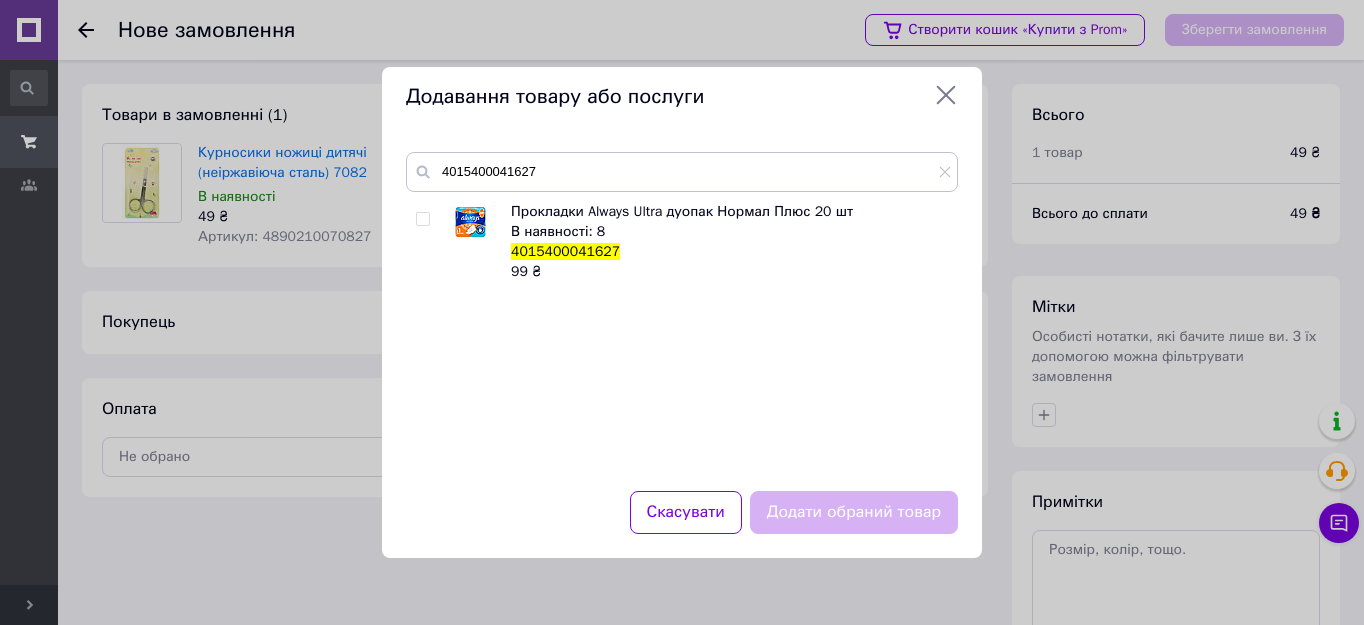 click at bounding box center (422, 219) 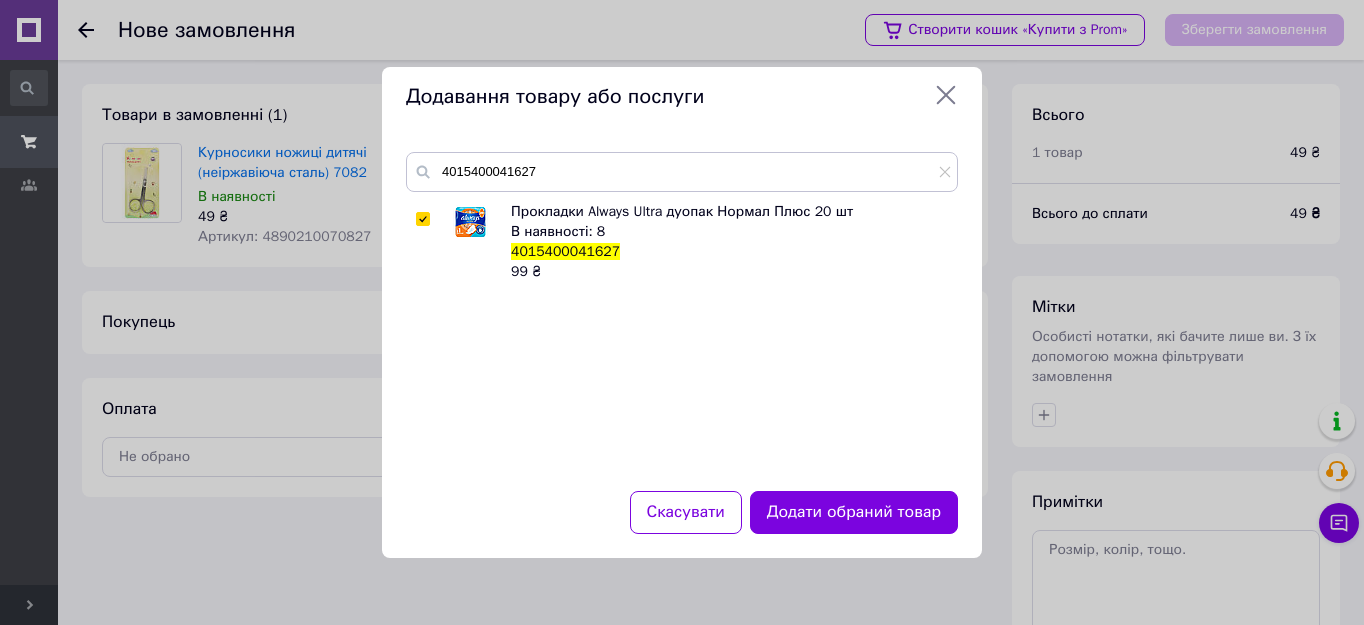 click on "Додати обраний товар" at bounding box center (854, 512) 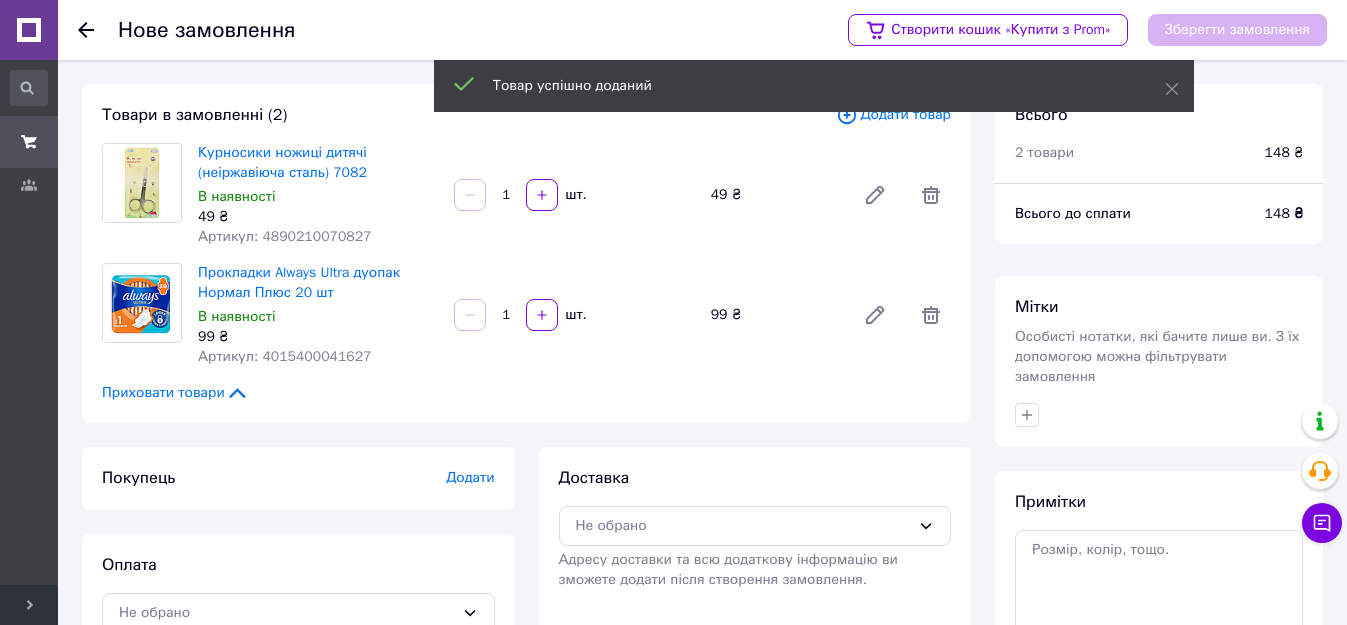 click on "Додати товар" at bounding box center (893, 115) 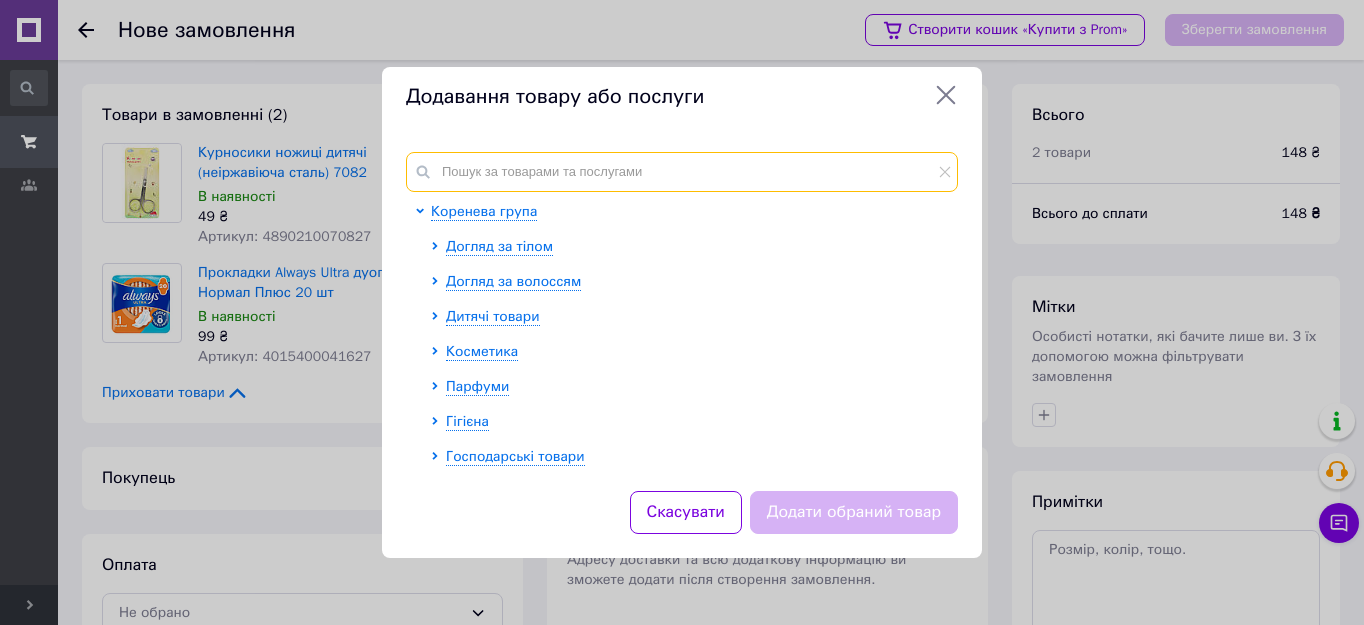 click at bounding box center [682, 172] 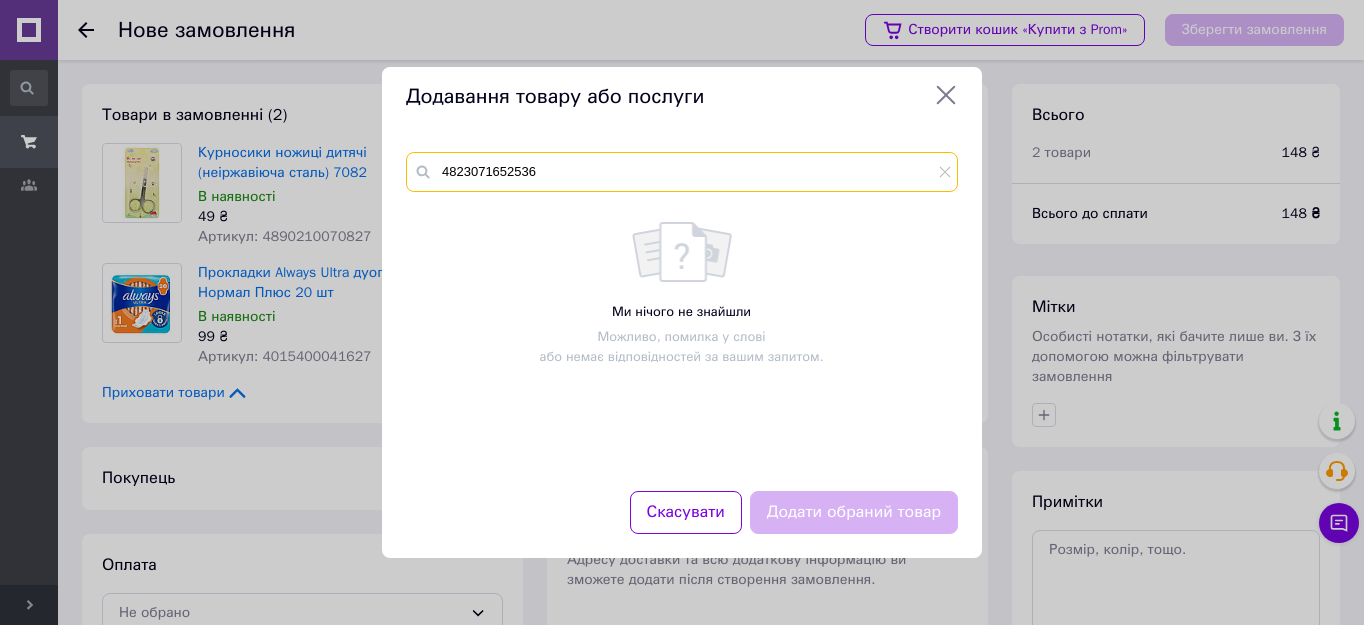 type on "4823071652536" 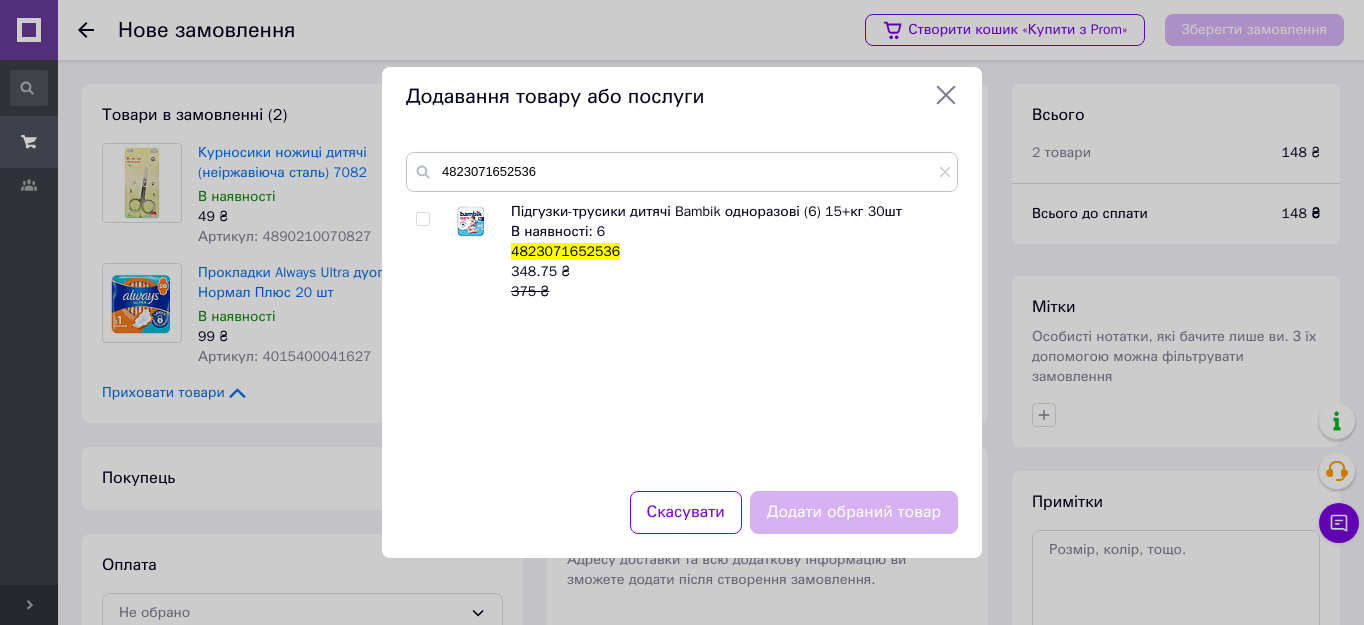 click at bounding box center (422, 219) 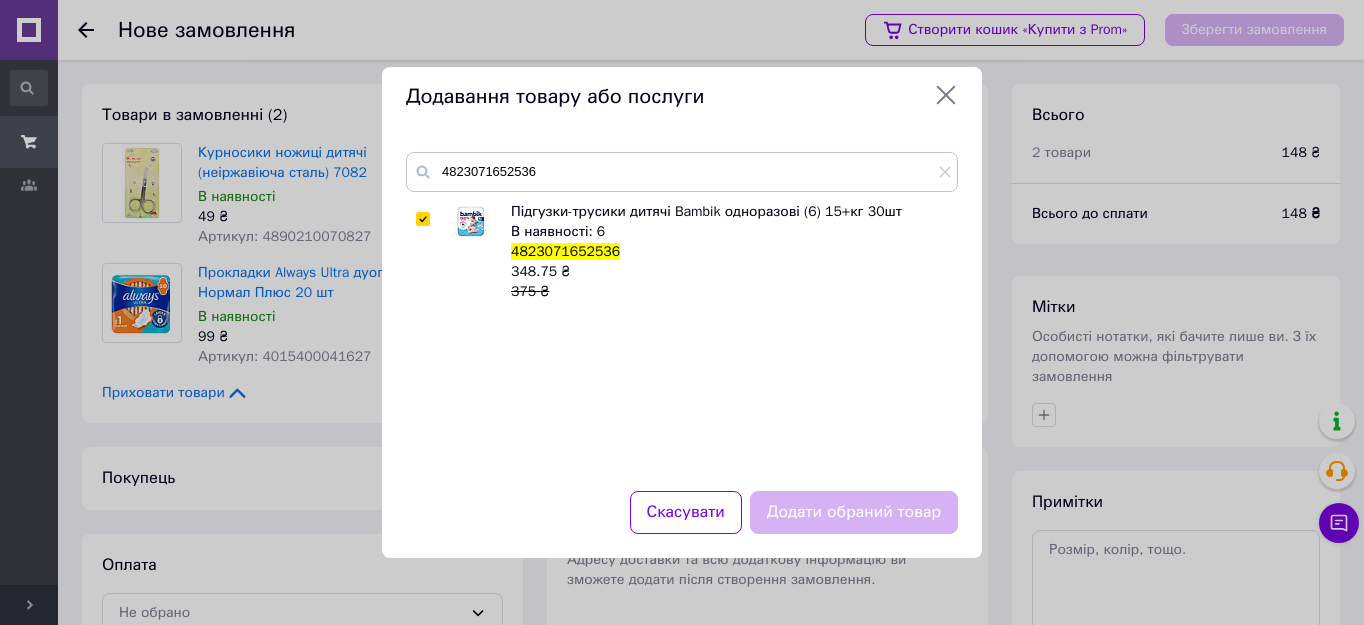 checkbox on "true" 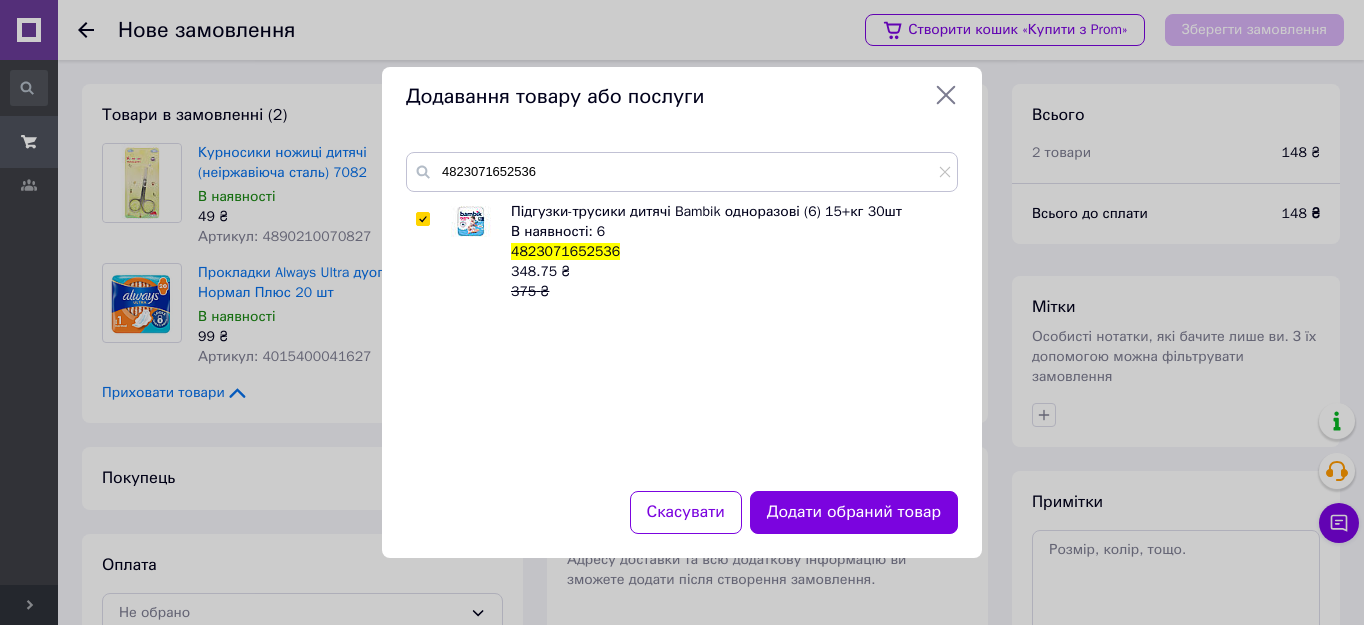 click on "Додати обраний товар" at bounding box center [854, 512] 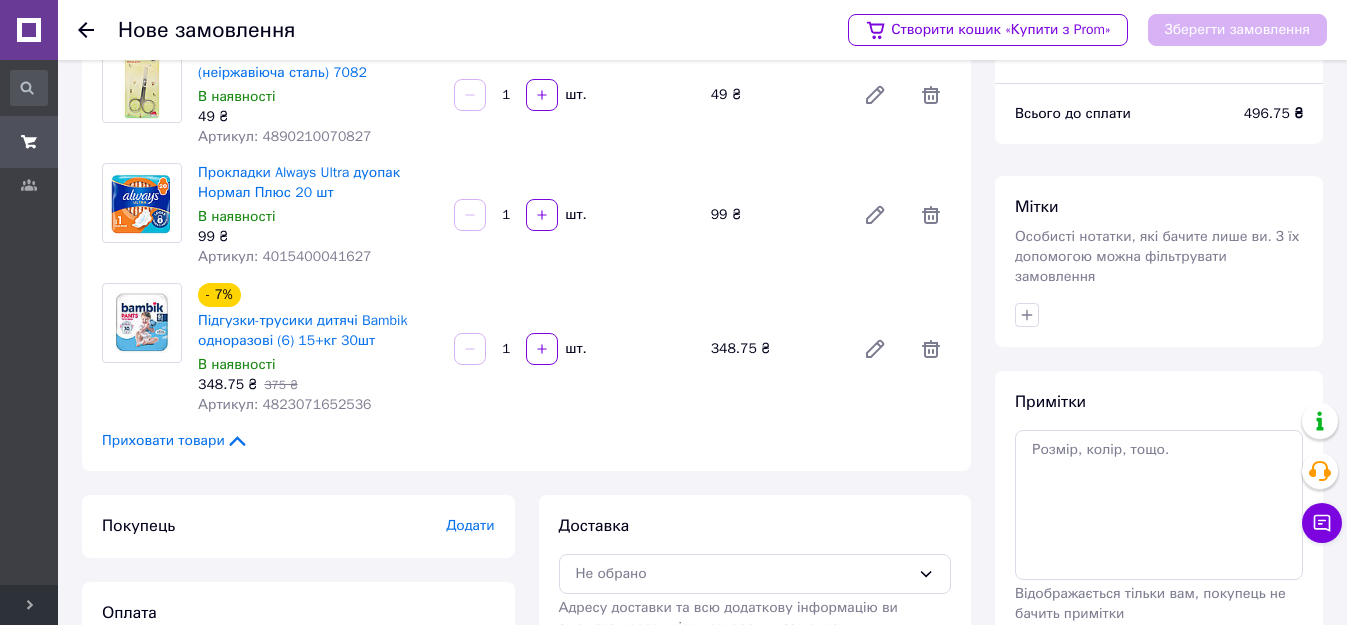scroll, scrollTop: 200, scrollLeft: 0, axis: vertical 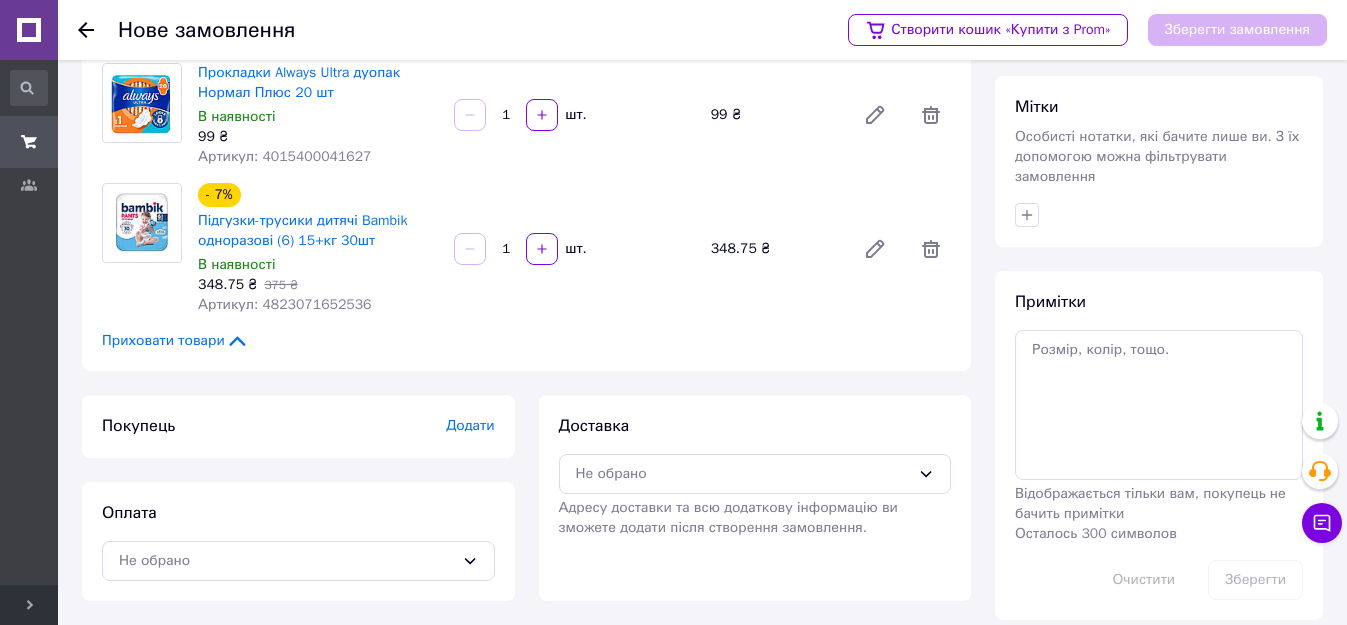 click on "Не обрано" at bounding box center [286, 561] 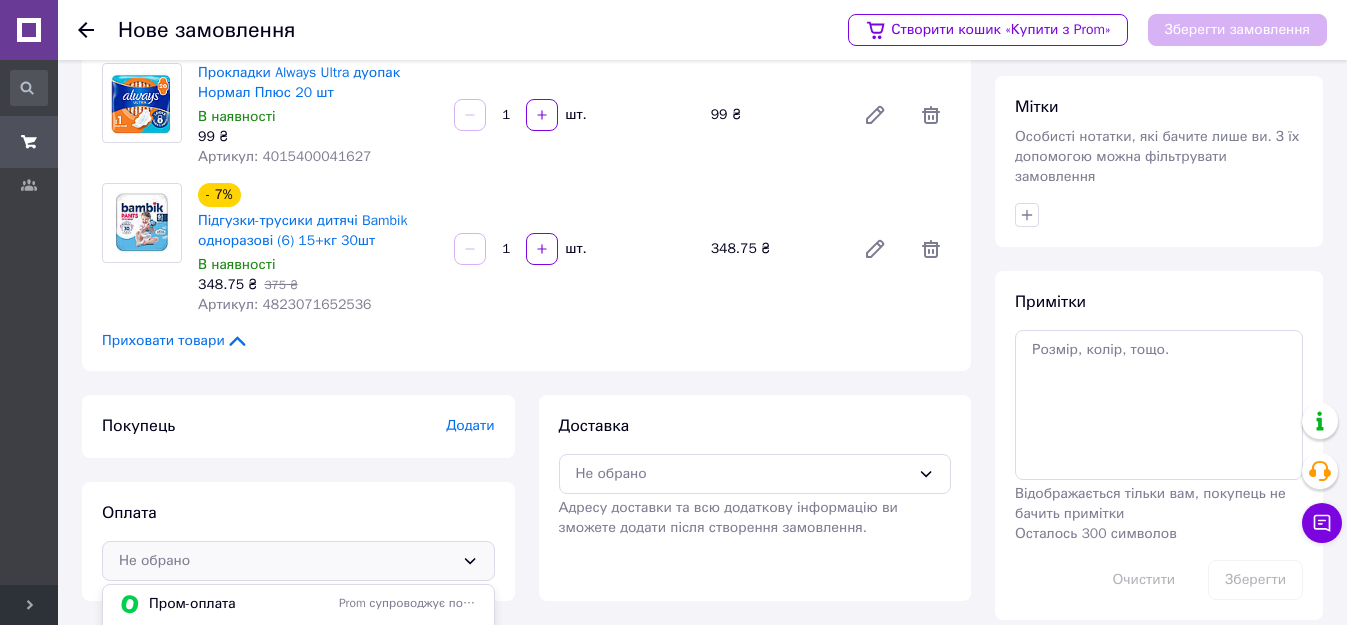 scroll, scrollTop: 273, scrollLeft: 0, axis: vertical 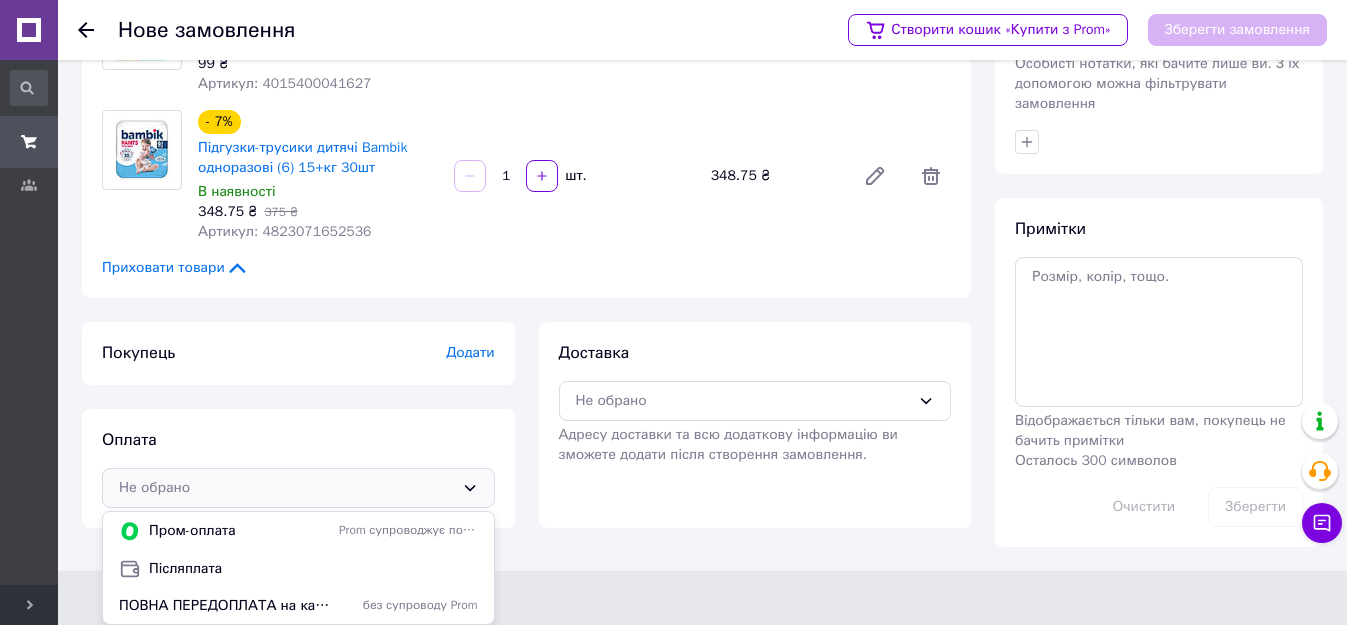 click on "ПОВНА ПЕРЕДОПЛАТА на картку/рахунок" at bounding box center (225, 606) 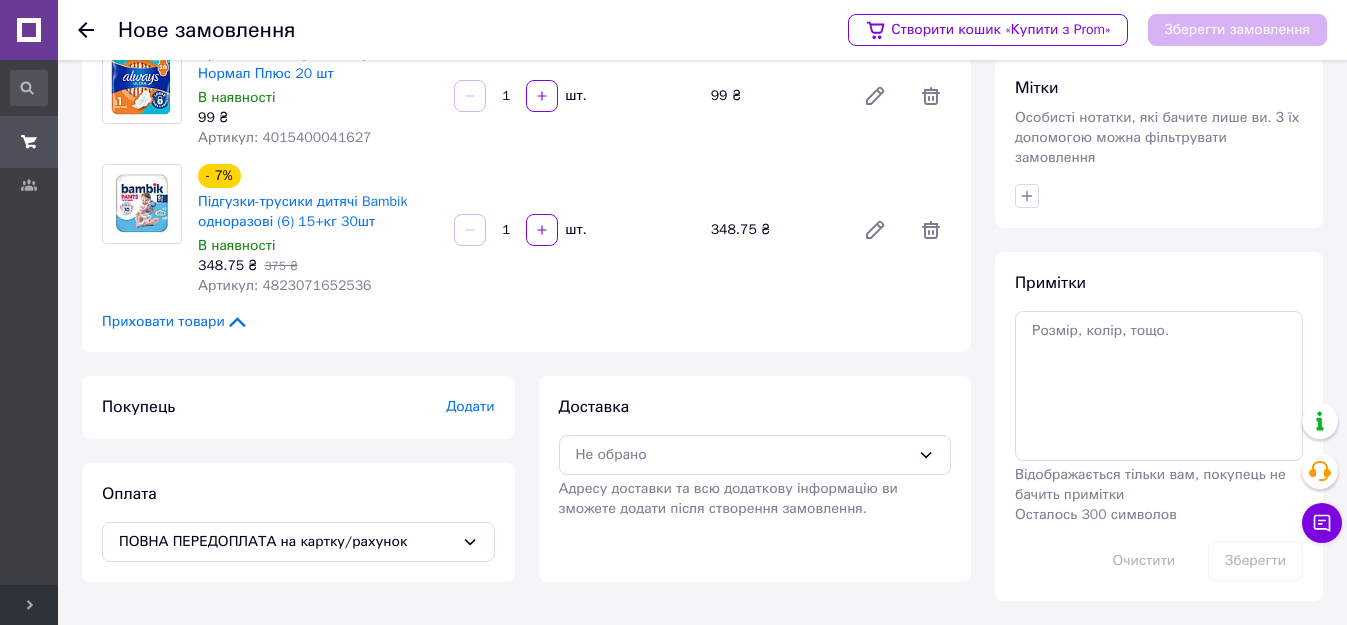 scroll, scrollTop: 200, scrollLeft: 0, axis: vertical 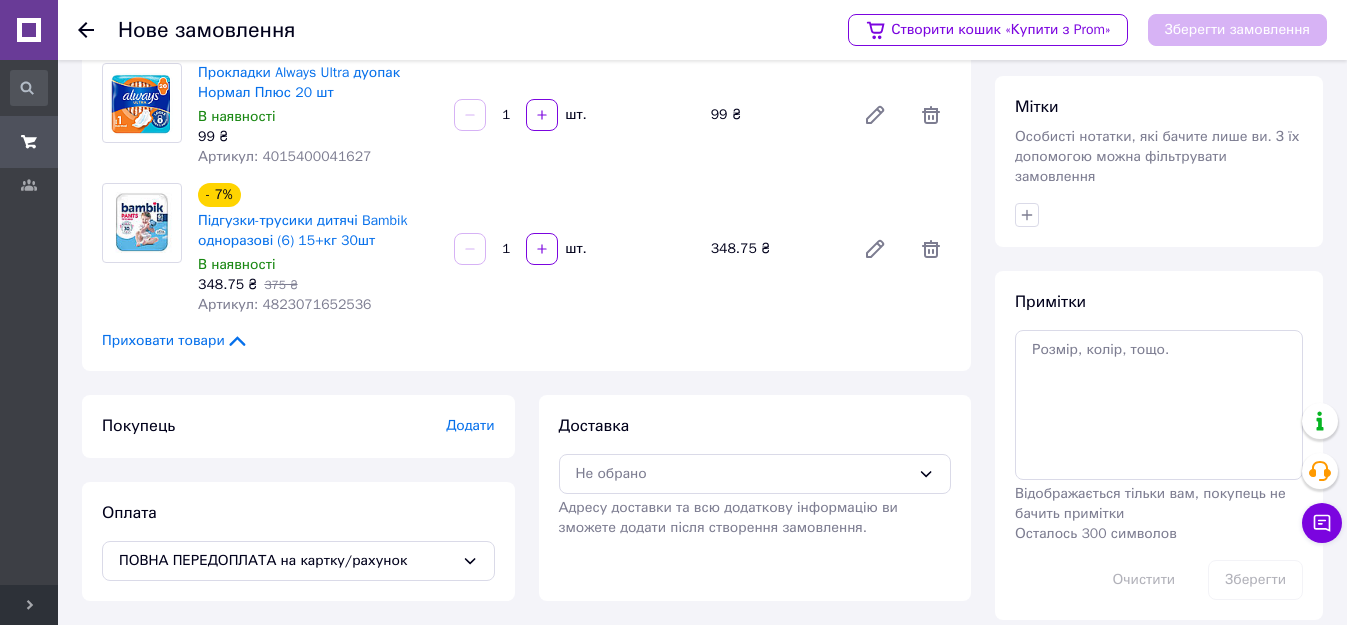 click on "Не обрано" at bounding box center (743, 474) 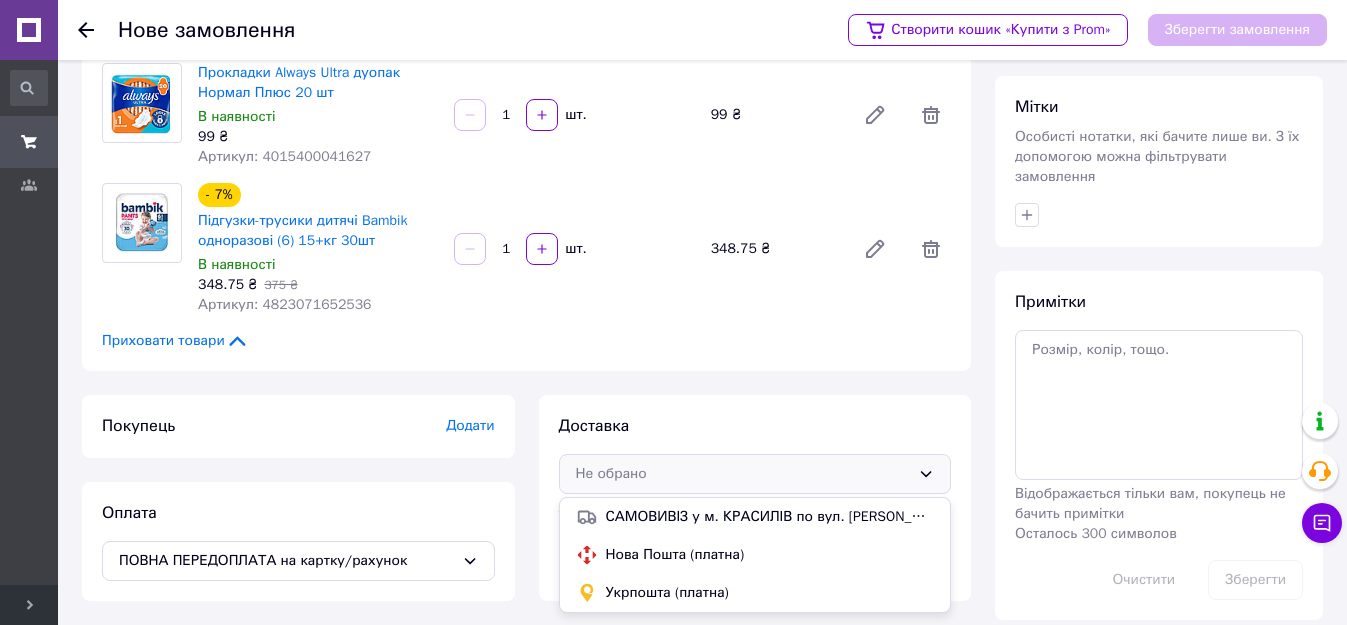click on "Укрпошта (платна)" at bounding box center [755, 593] 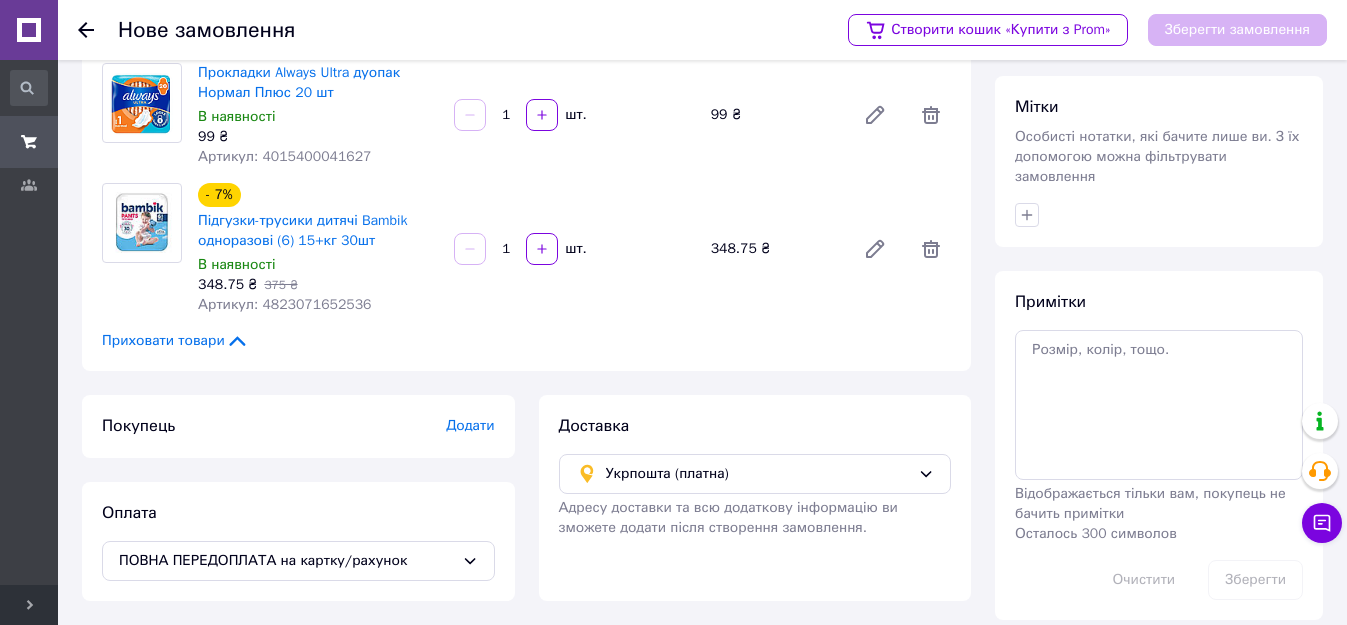click on "Додати" at bounding box center [470, 425] 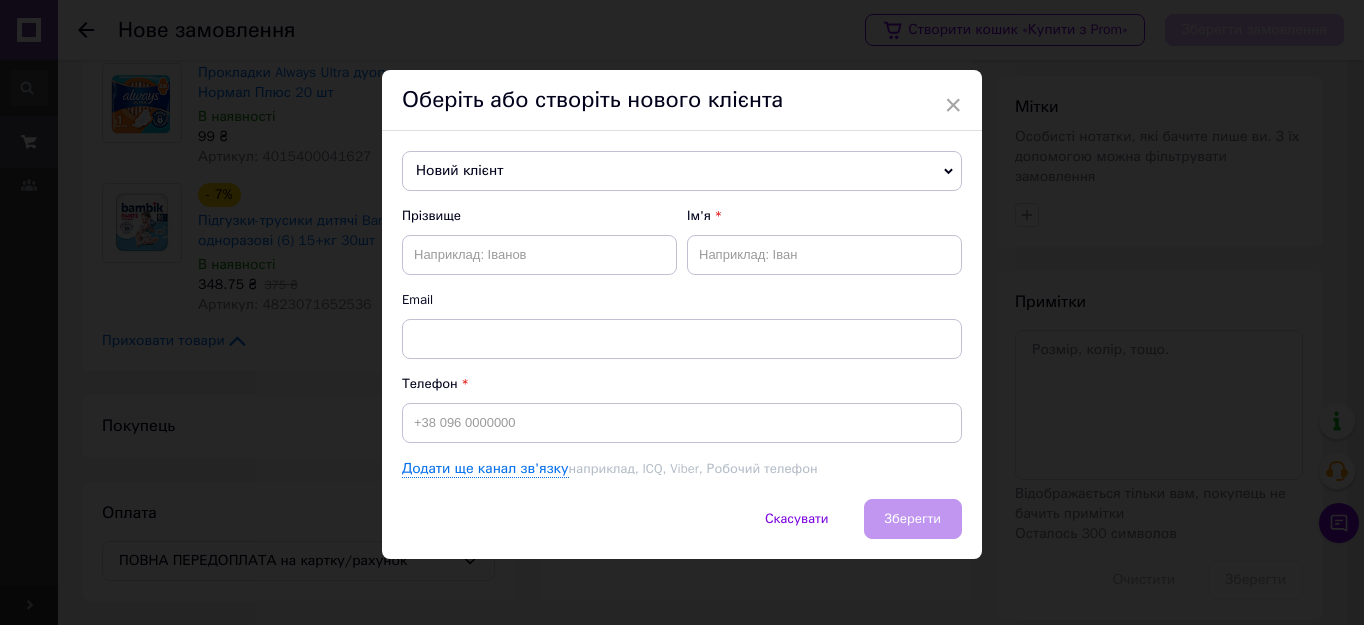 click on "Новий клієнт" at bounding box center [682, 171] 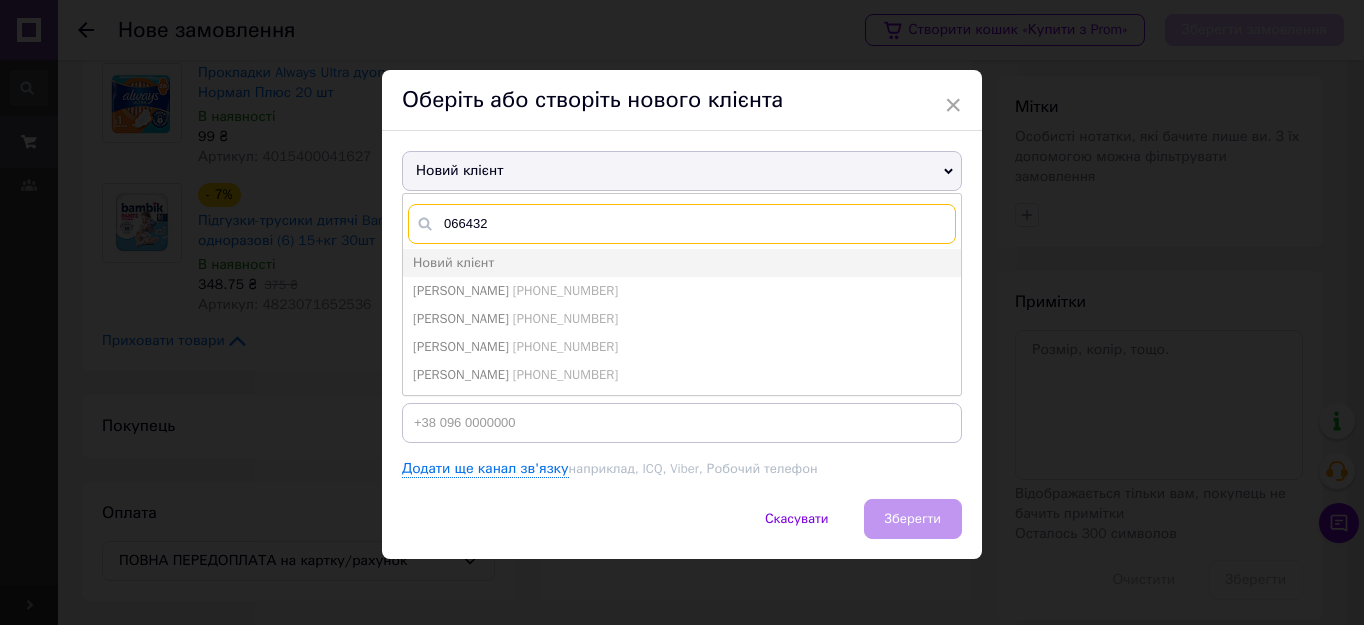 type on "066432" 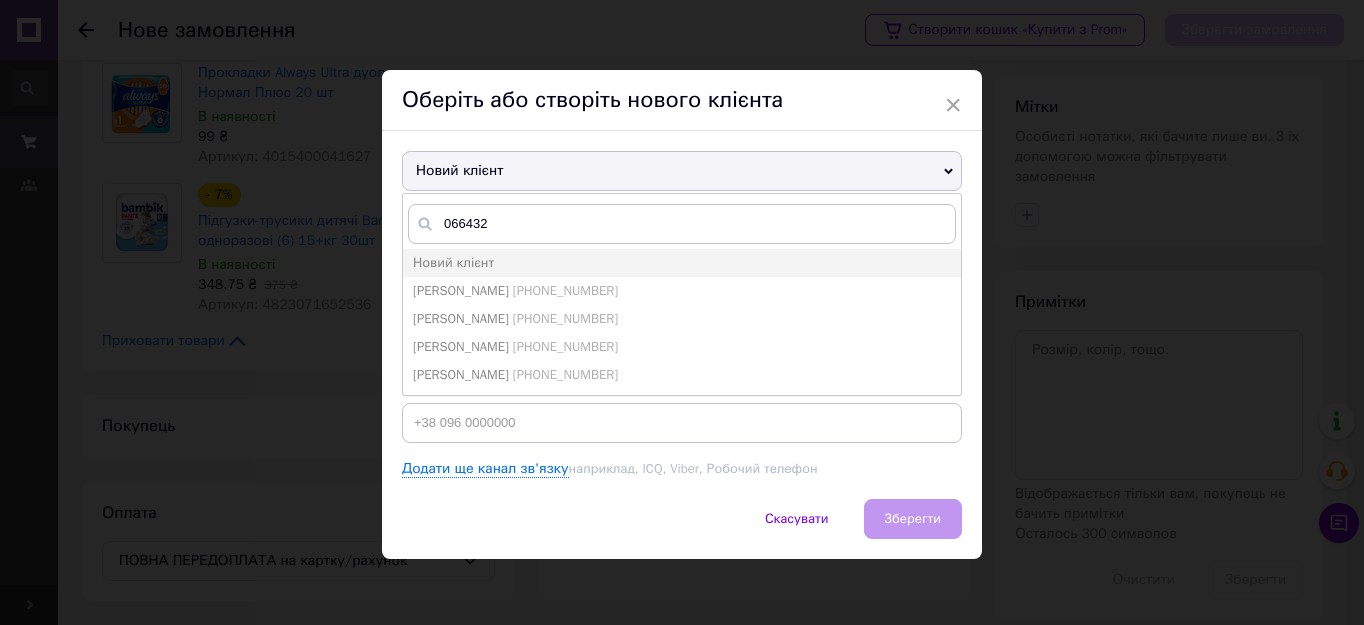 click on "+380664326594" at bounding box center [565, 290] 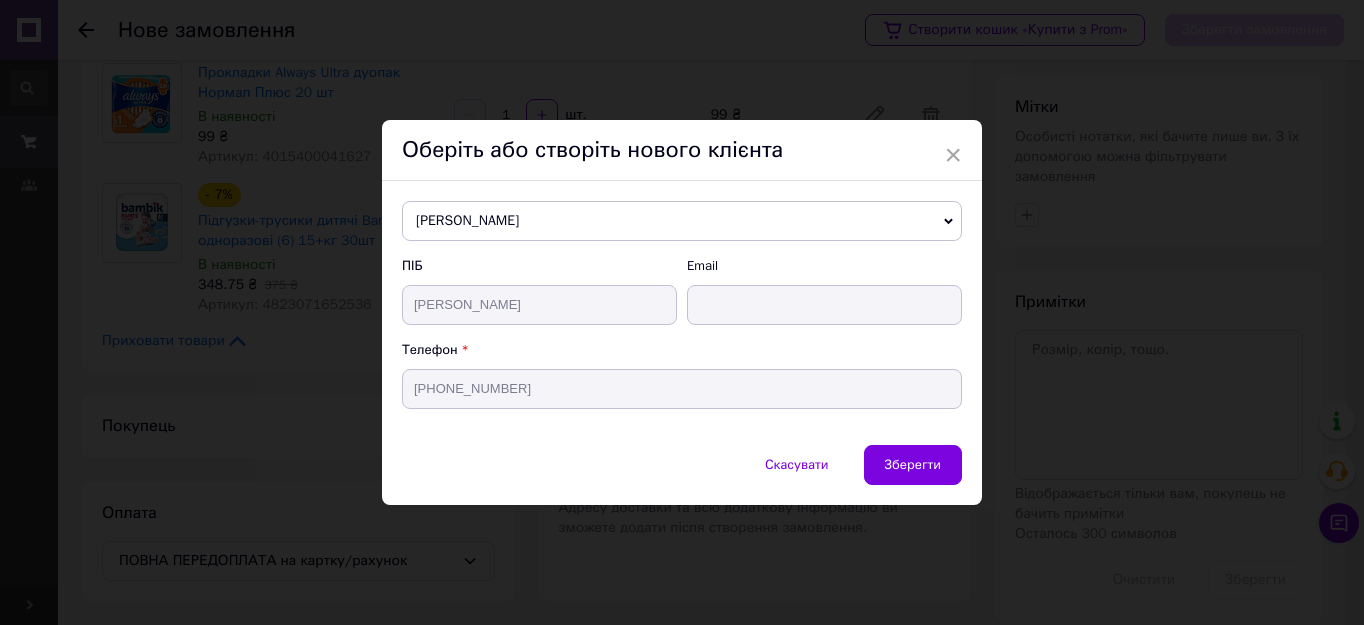 click on "Зберегти" at bounding box center (913, 464) 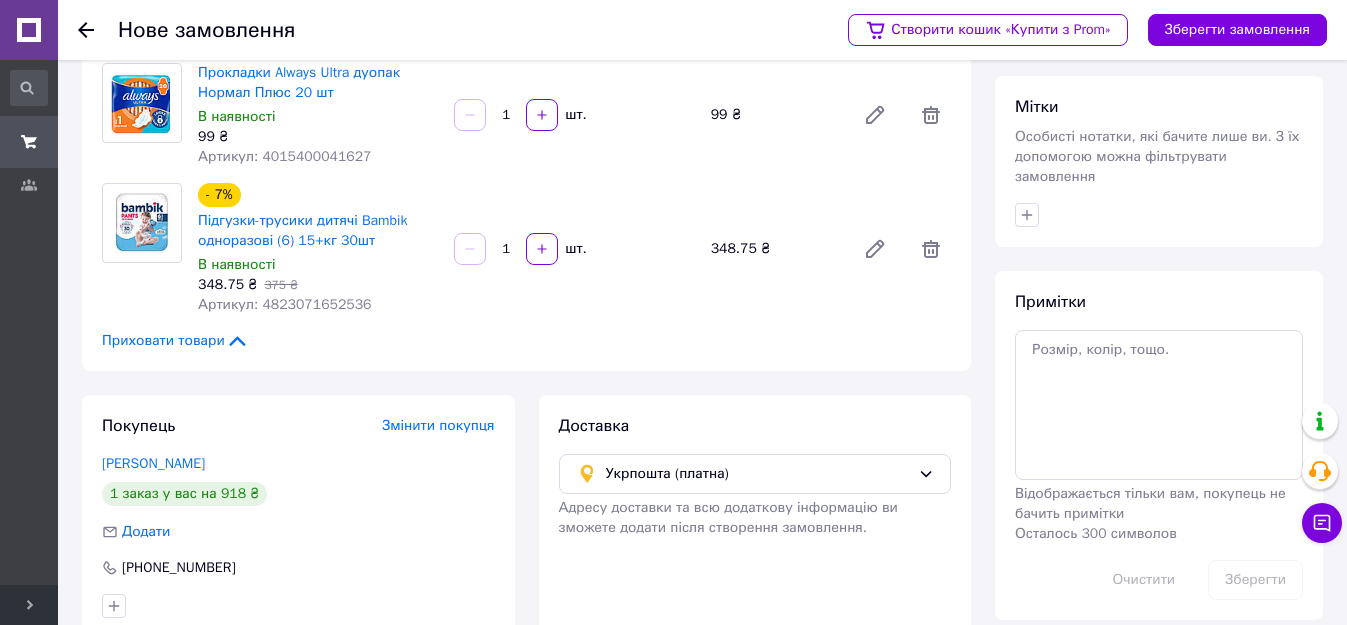 click on "Укрпошта (платна)" at bounding box center (758, 474) 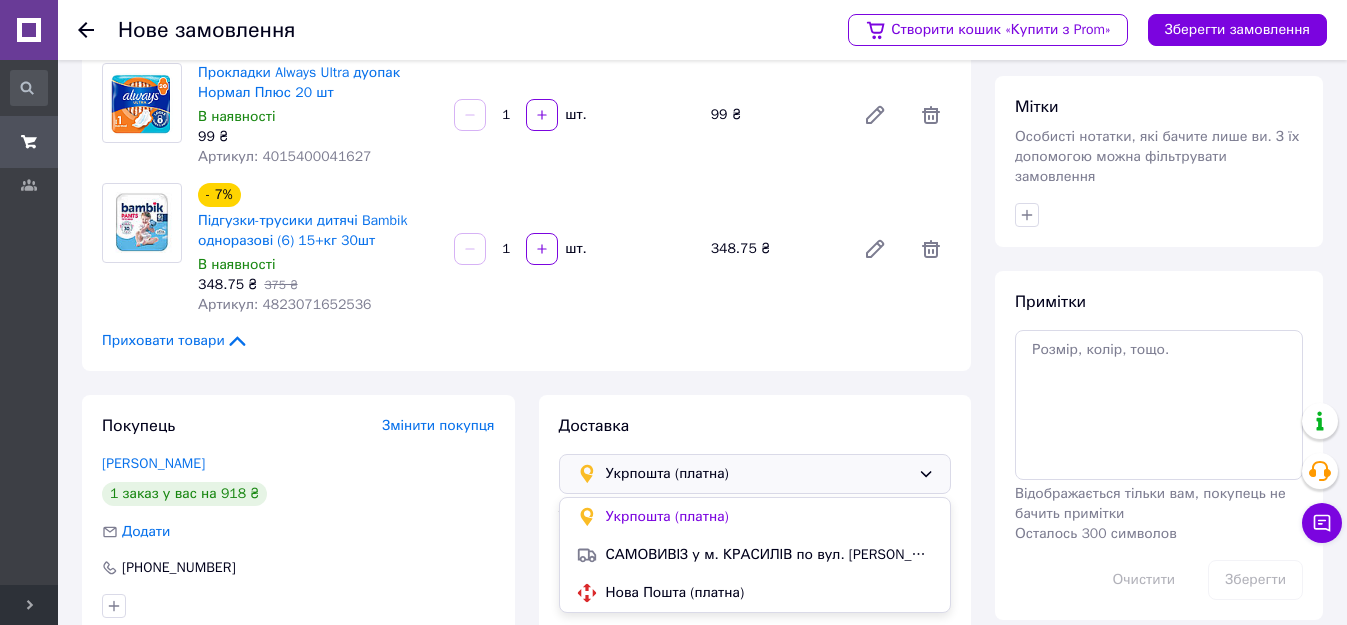 click on "Зберегти замовлення" at bounding box center [1237, 30] 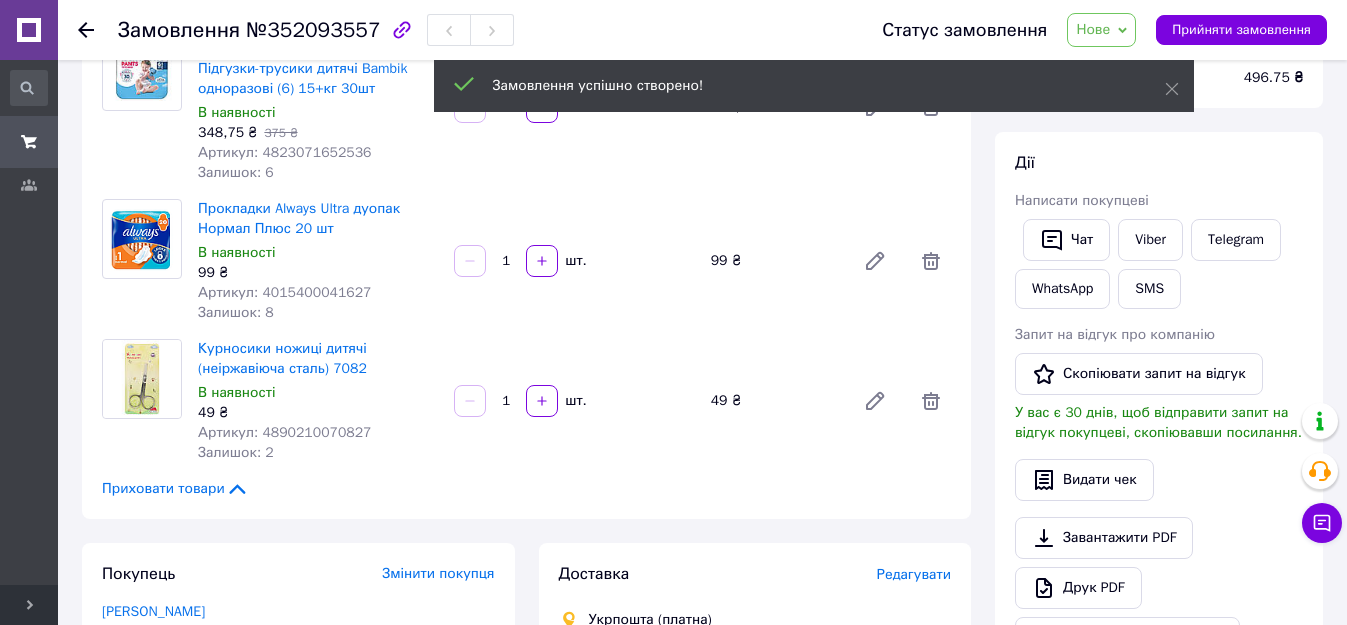 click on "Нове" at bounding box center (1101, 30) 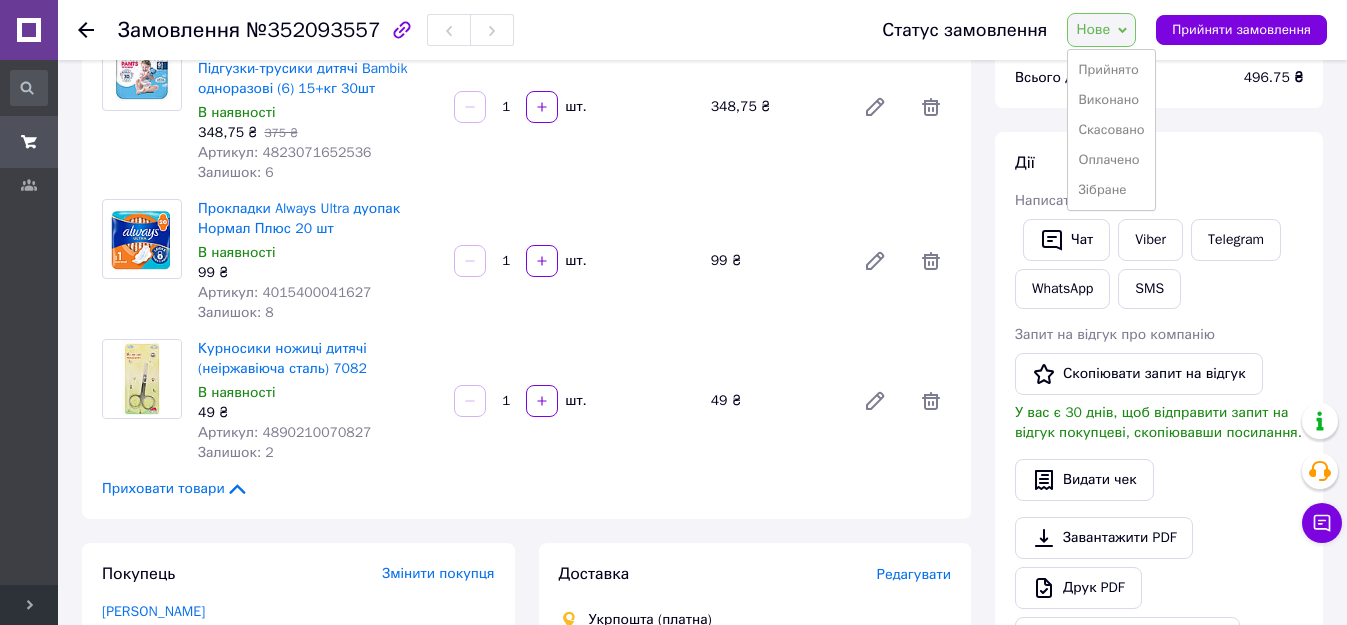 click on "Прийнято" at bounding box center [1111, 70] 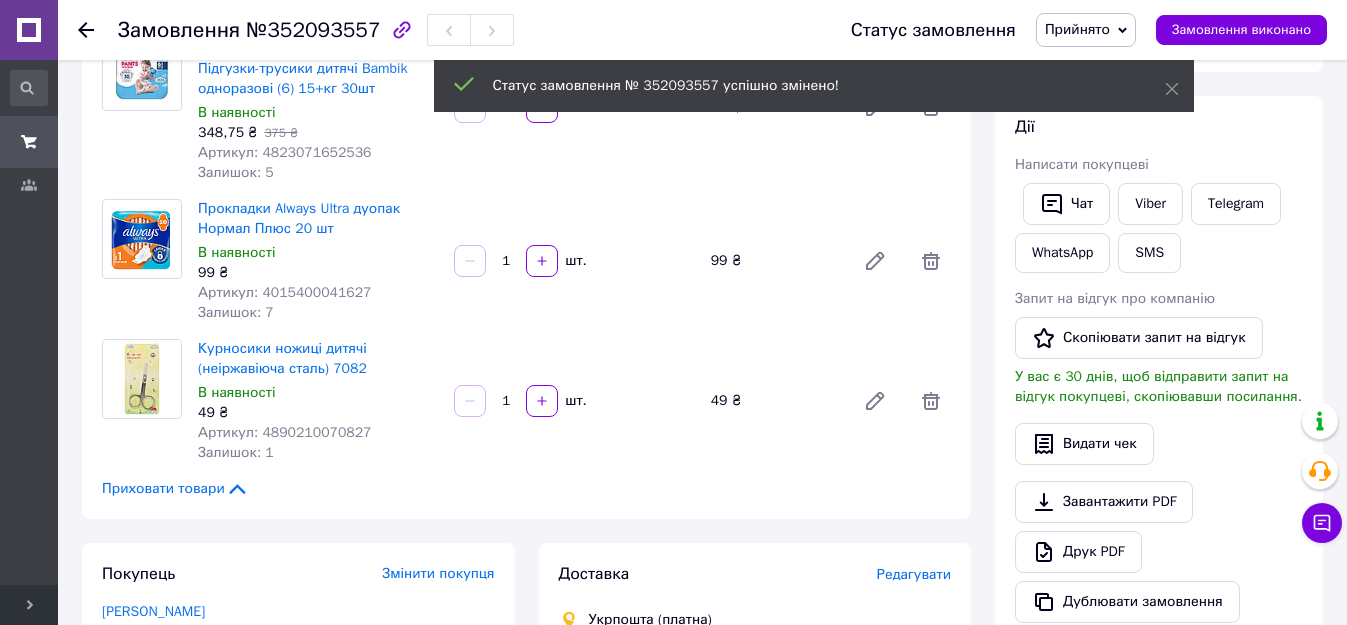 click on "Прийнято" at bounding box center [1077, 29] 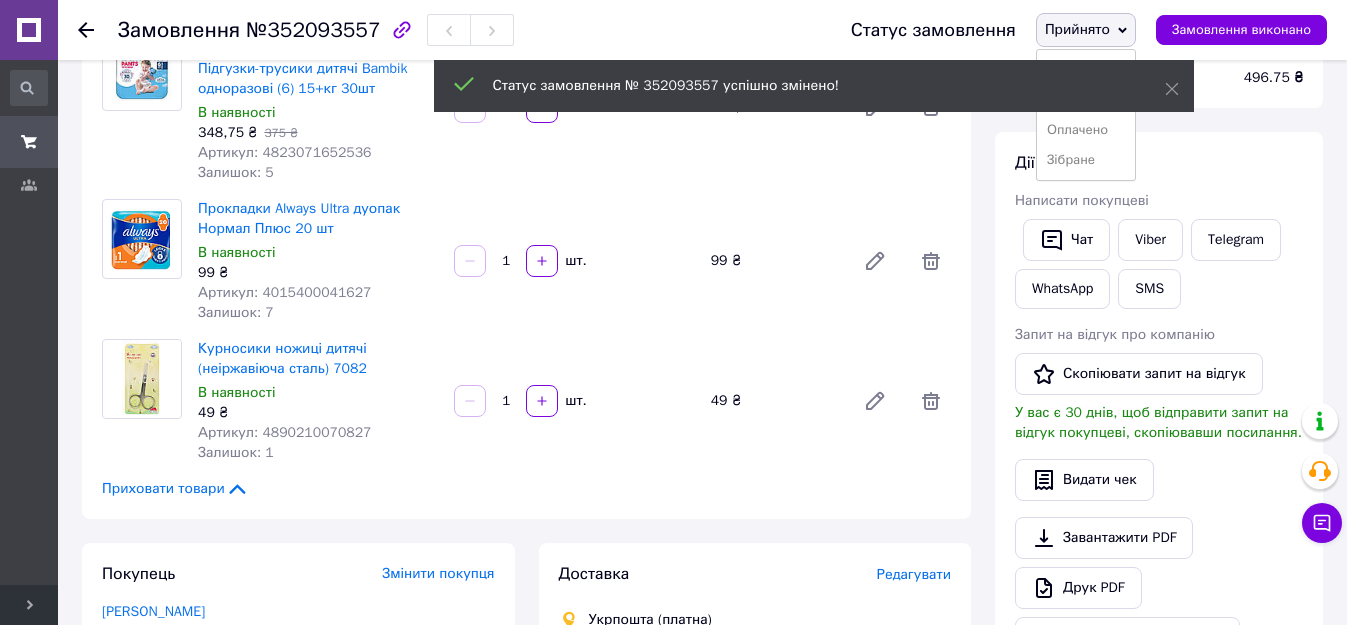 click on "Зібране" at bounding box center (1086, 160) 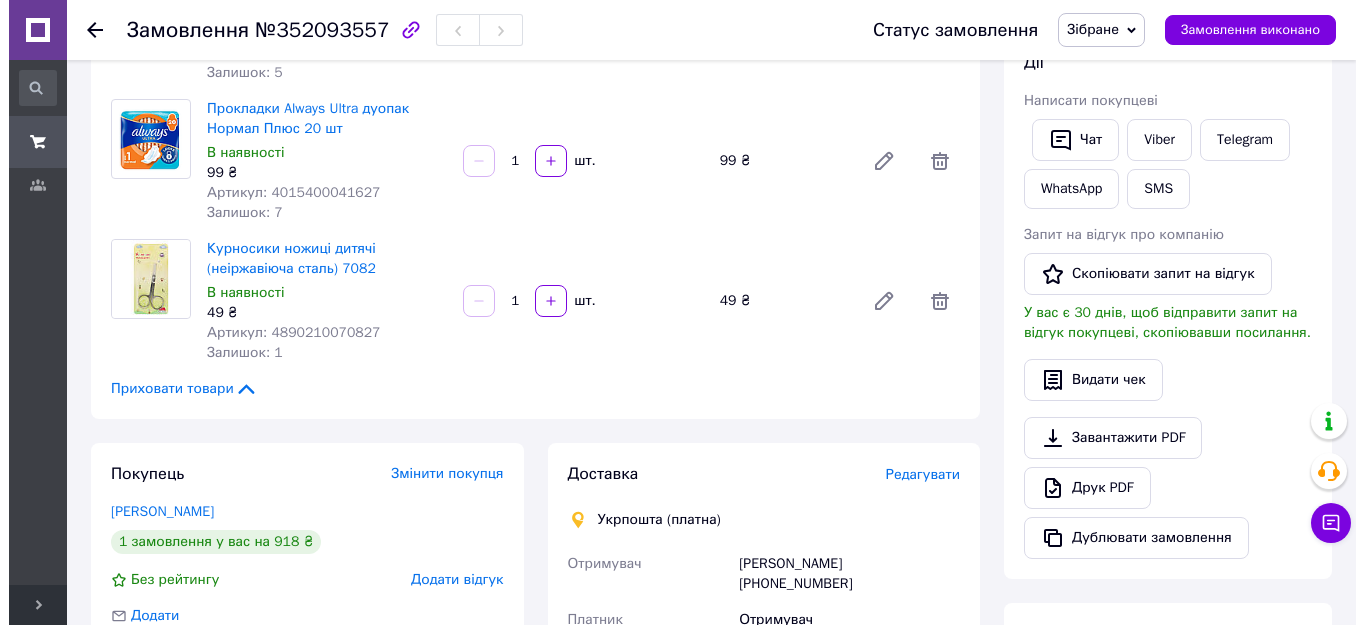 scroll, scrollTop: 500, scrollLeft: 0, axis: vertical 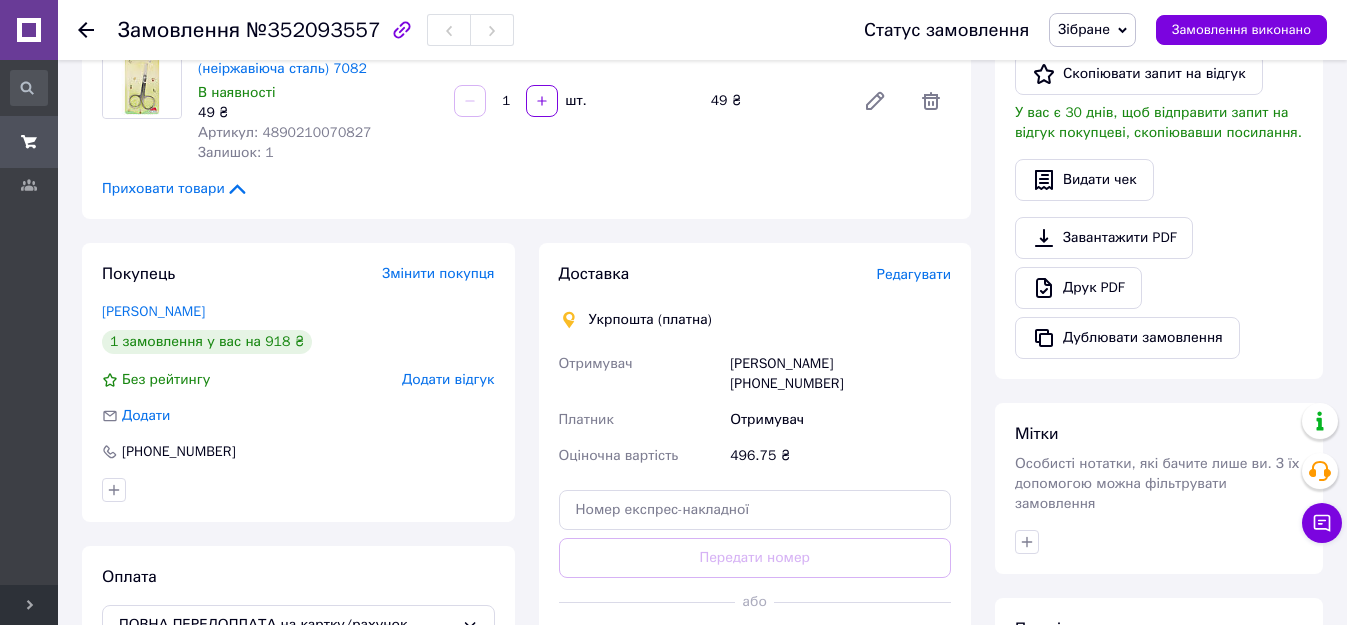 click on "Редагувати" at bounding box center [914, 274] 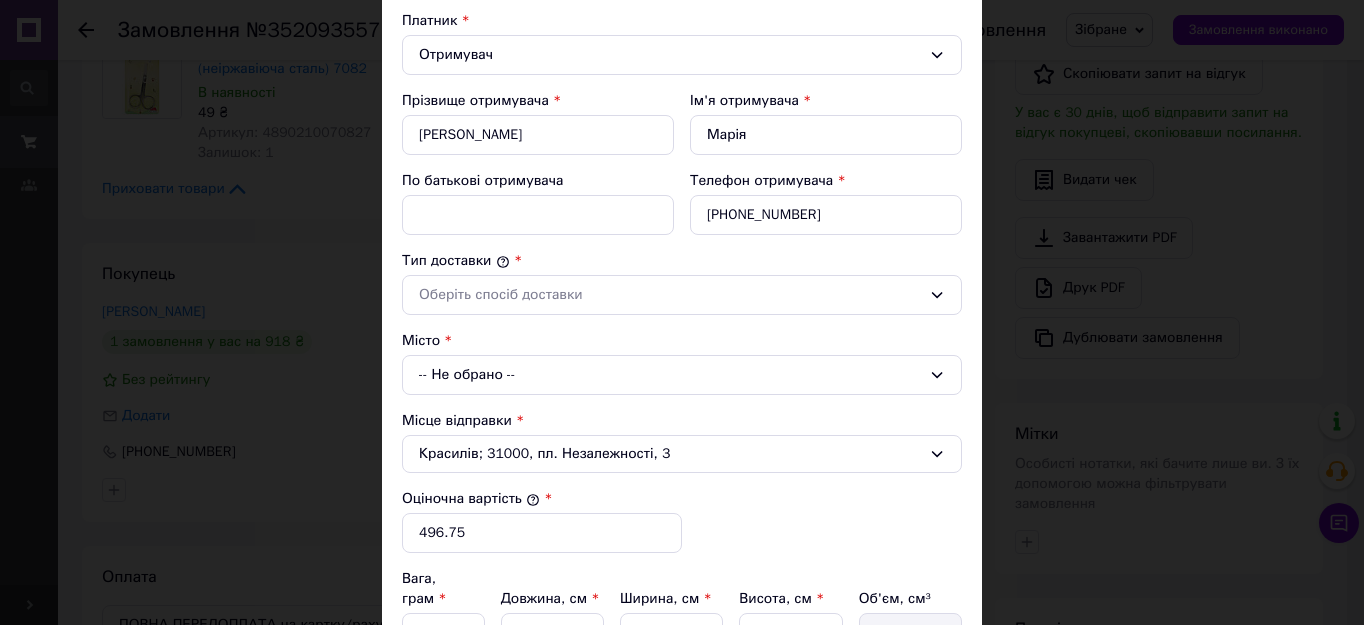 scroll, scrollTop: 500, scrollLeft: 0, axis: vertical 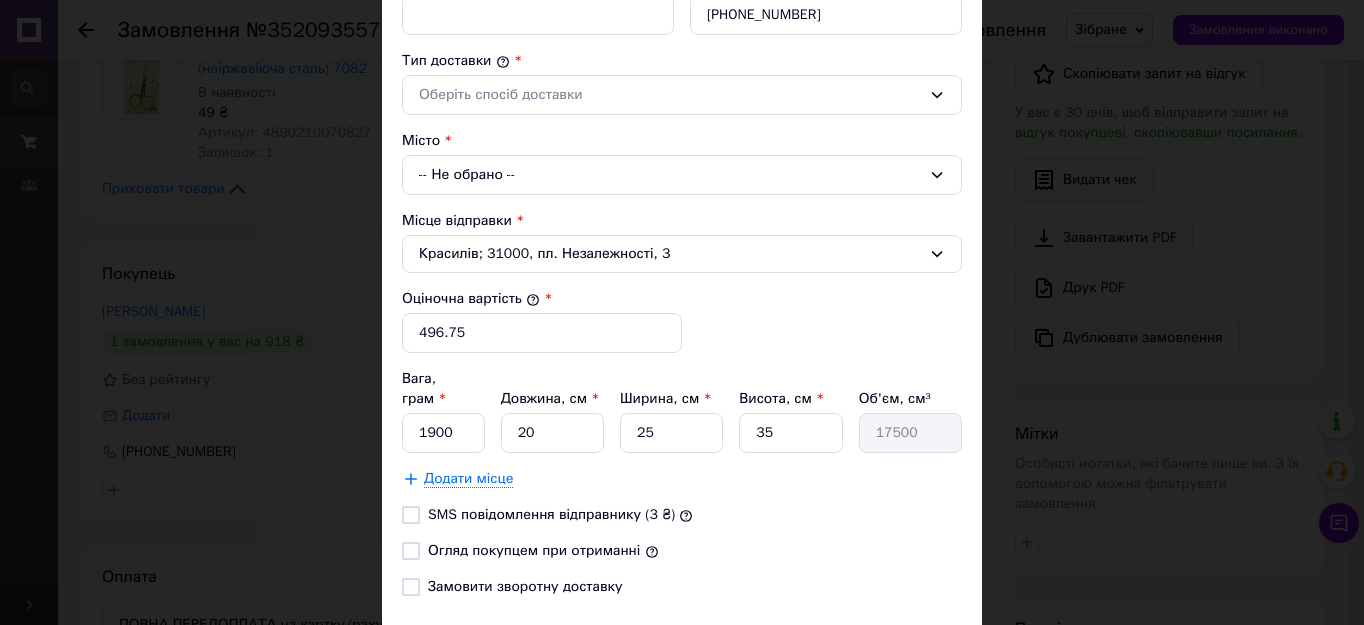 click on "Оберіть спосіб доставки" at bounding box center [670, 95] 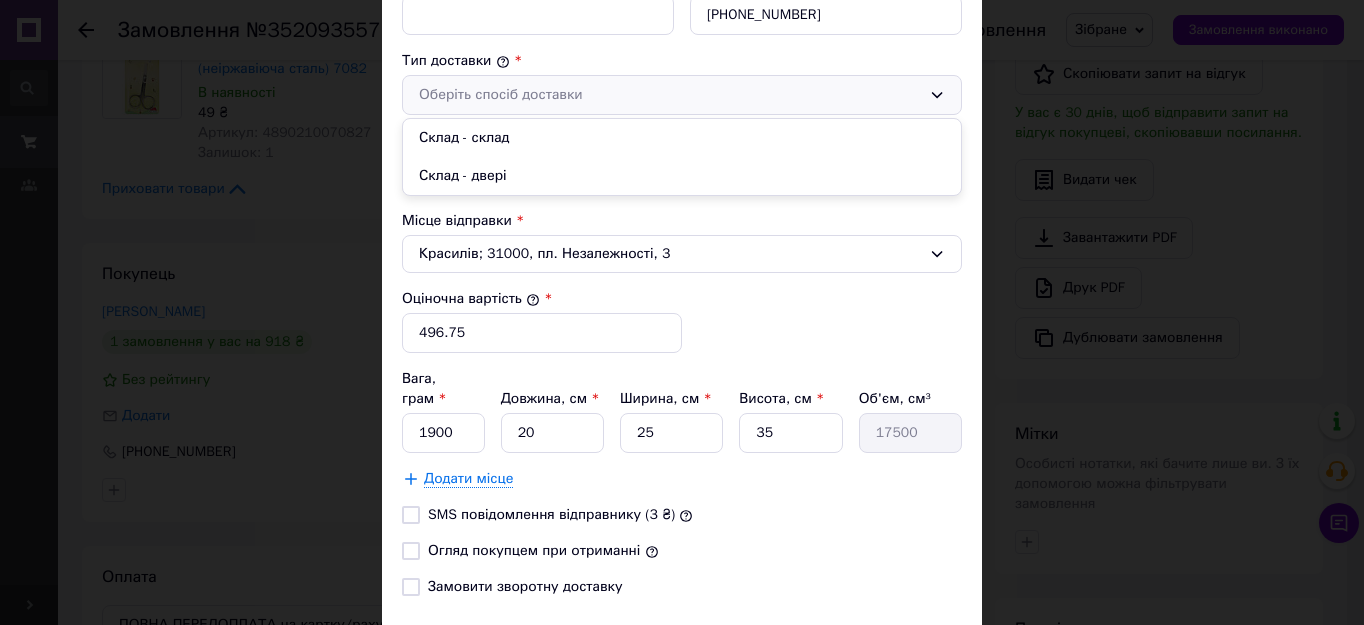 click on "Склад - склад" at bounding box center [682, 138] 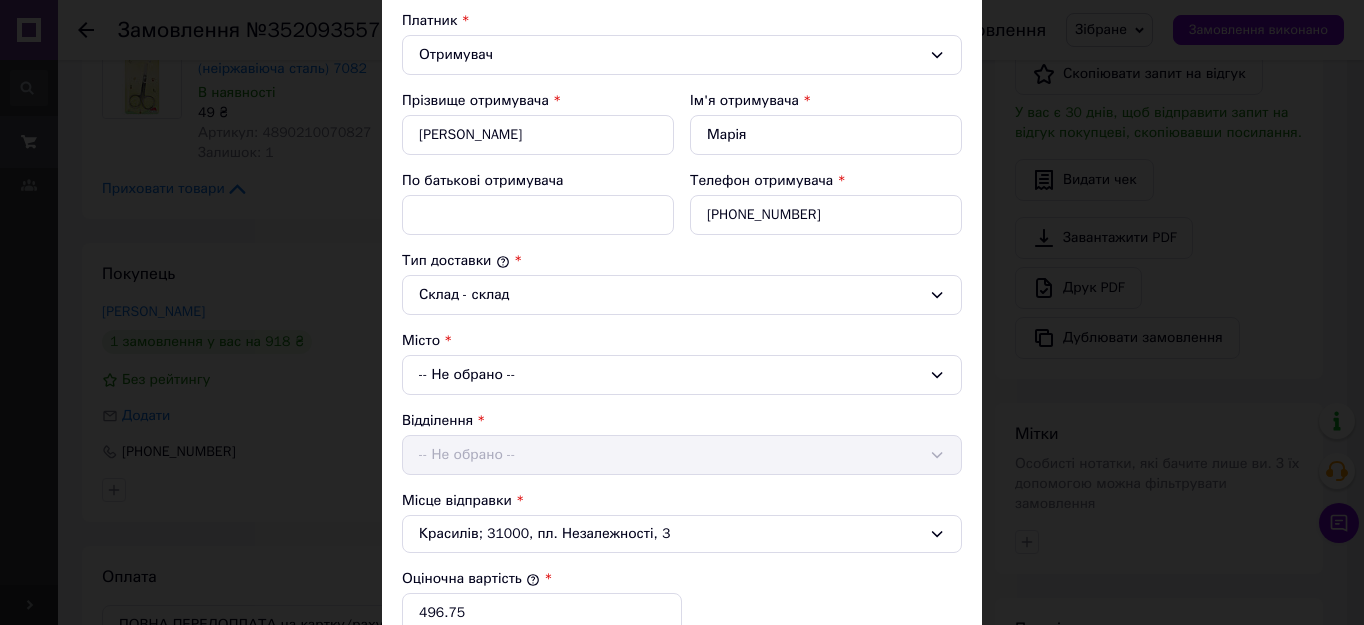 scroll, scrollTop: 500, scrollLeft: 0, axis: vertical 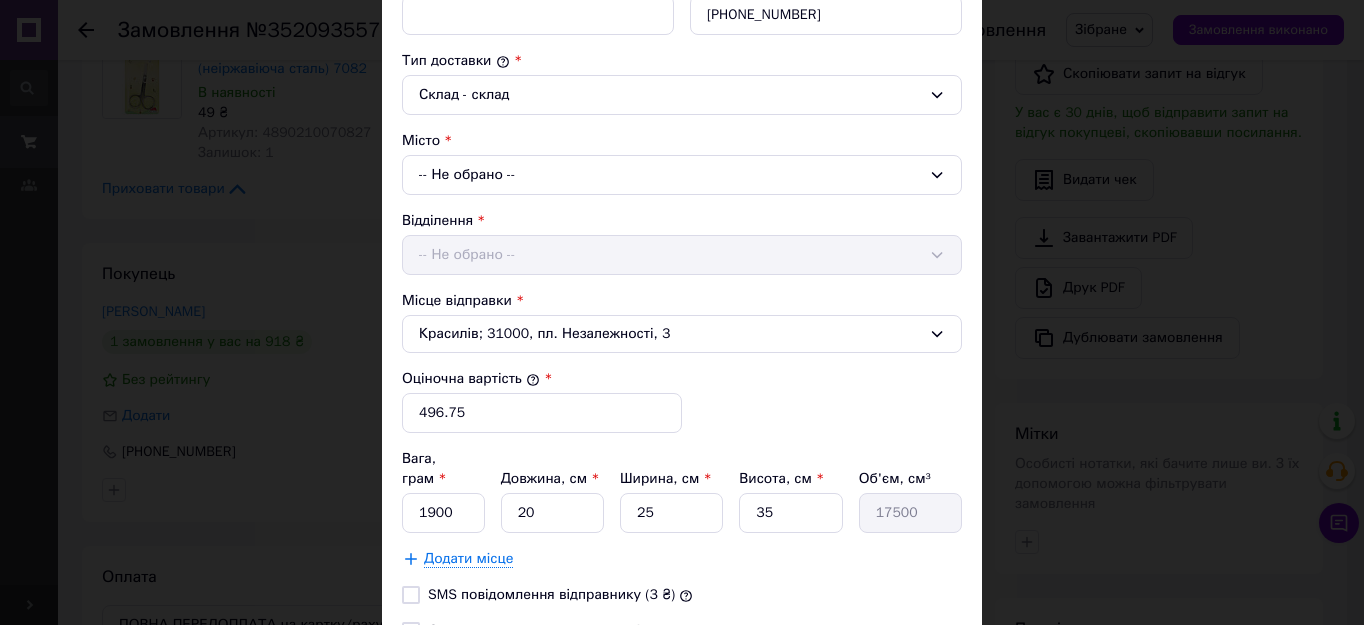 click on "Відділення -- Не обрано --" at bounding box center (682, 243) 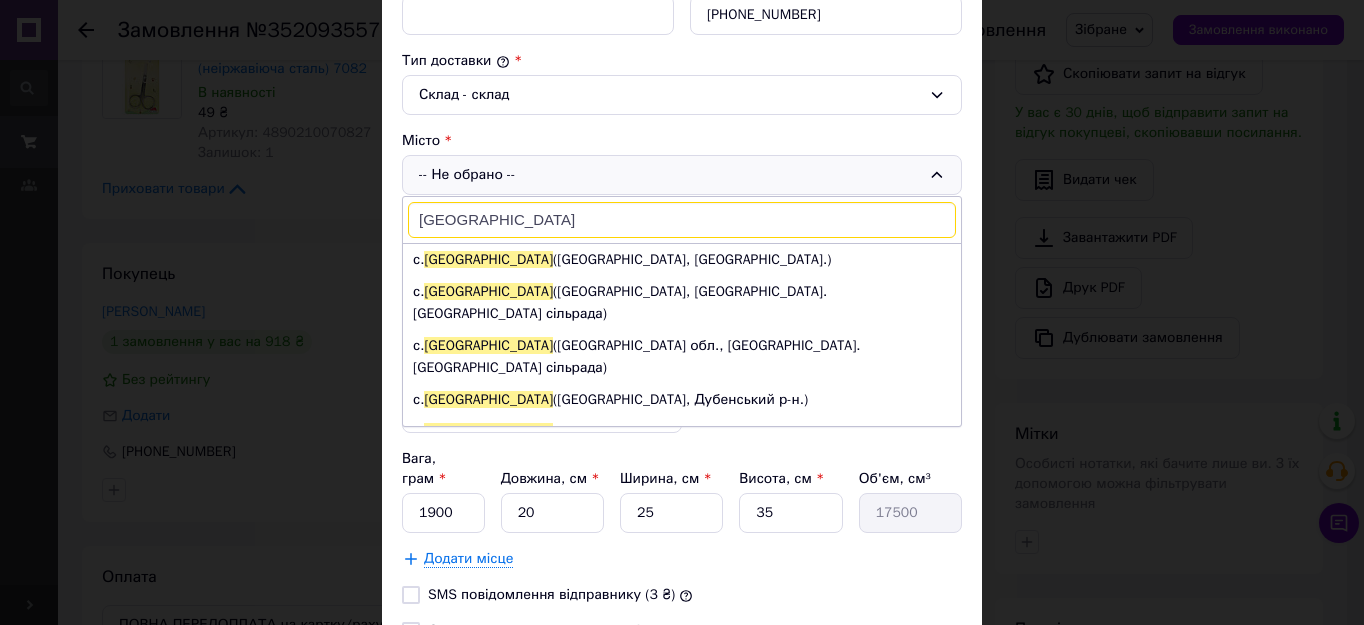 type on "мартинівка" 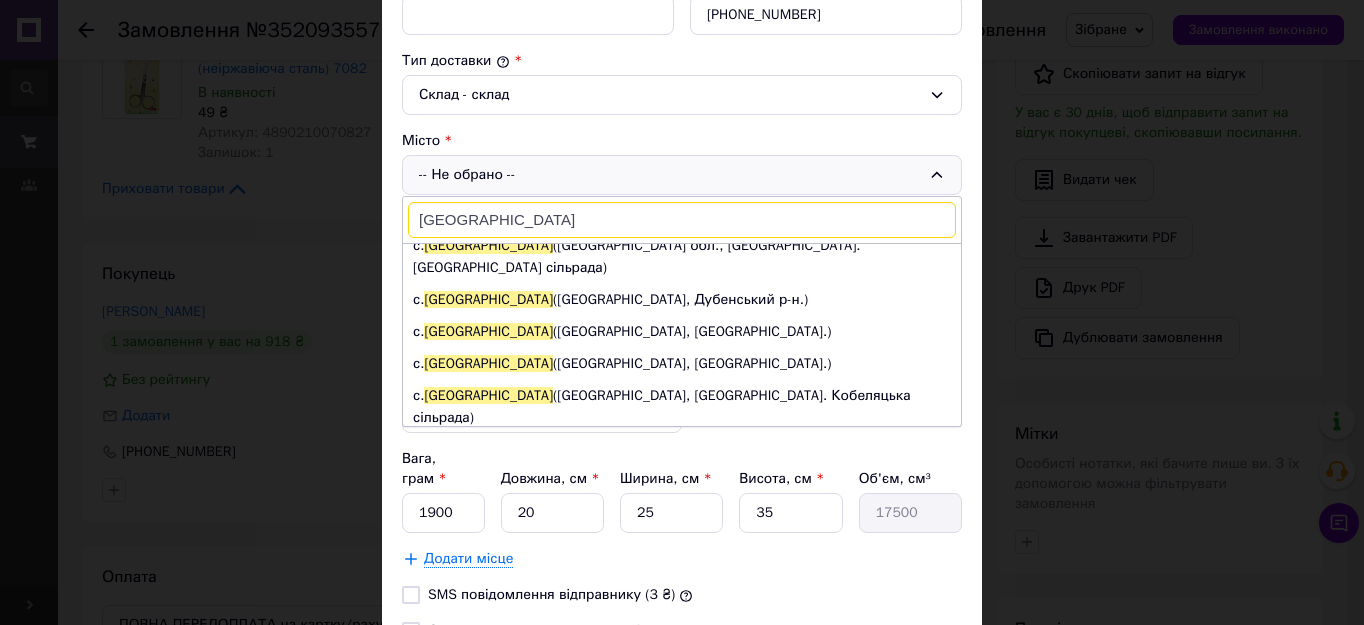 click on "с.  Мартинівка  (Полтавська обл., Полтавський р-н. Кобеляцька сільрада)" at bounding box center [682, 407] 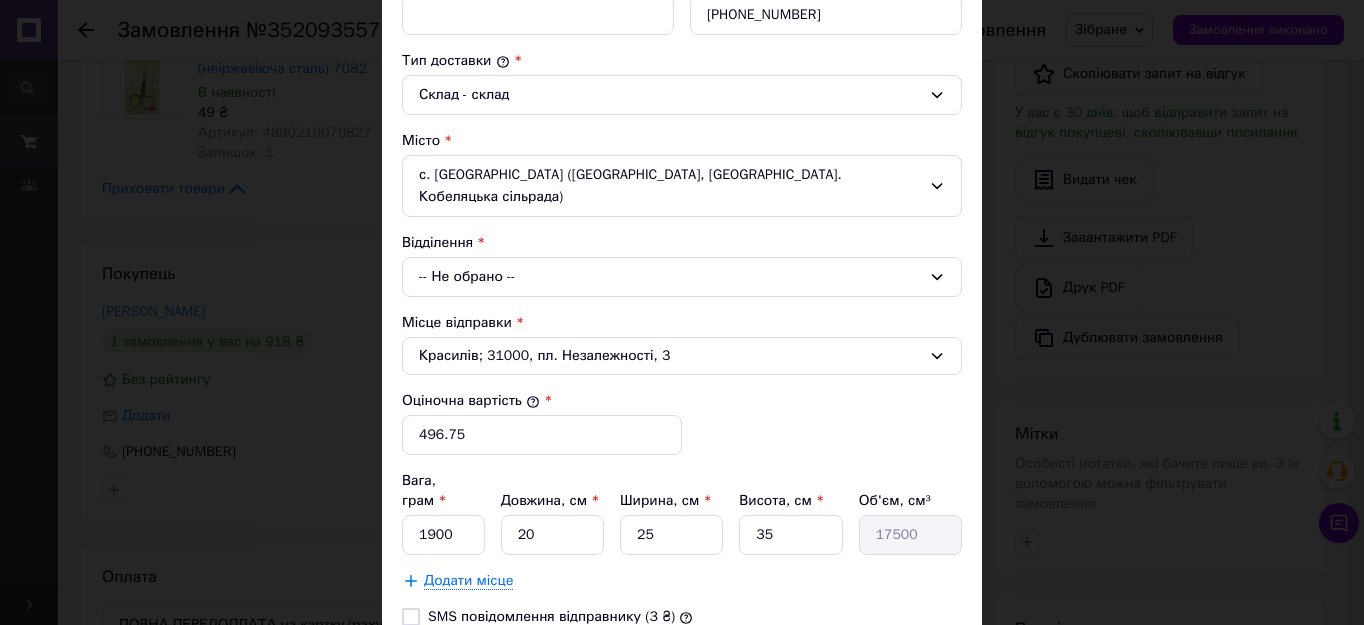 click on "-- Не обрано --" at bounding box center [682, 277] 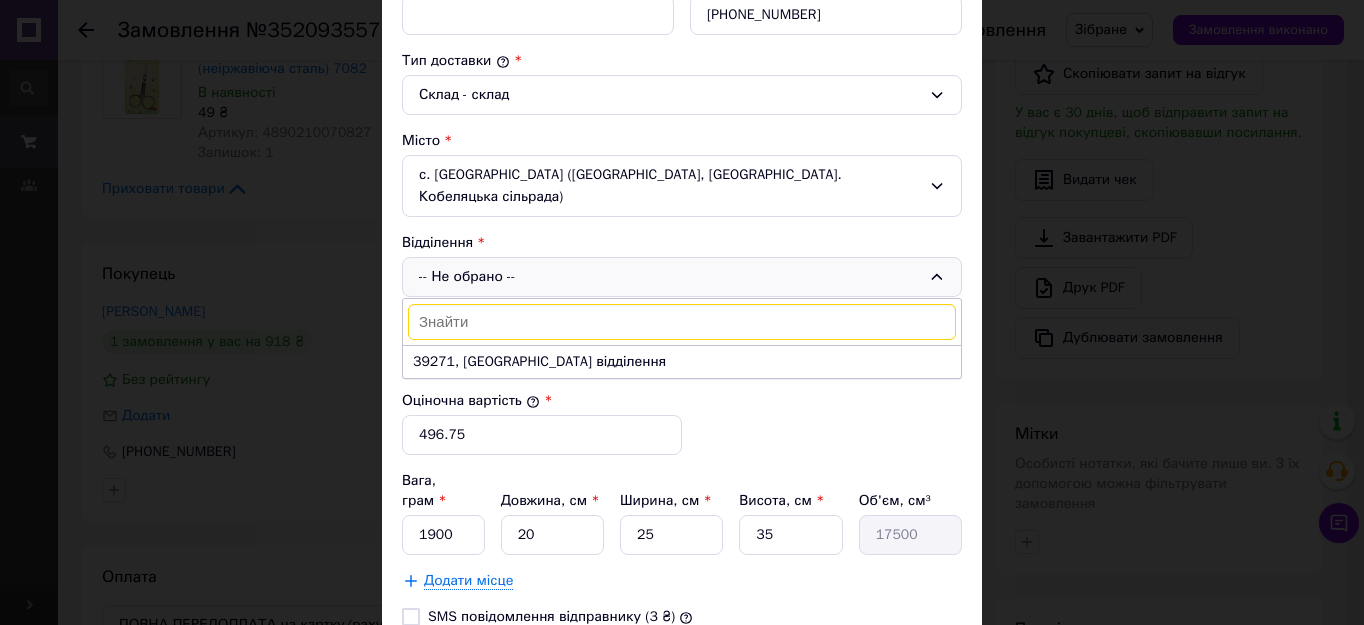 click on "с. Мартинівка (Полтавська обл., Полтавський р-н. Кобеляцька сільрада)" at bounding box center [682, 186] 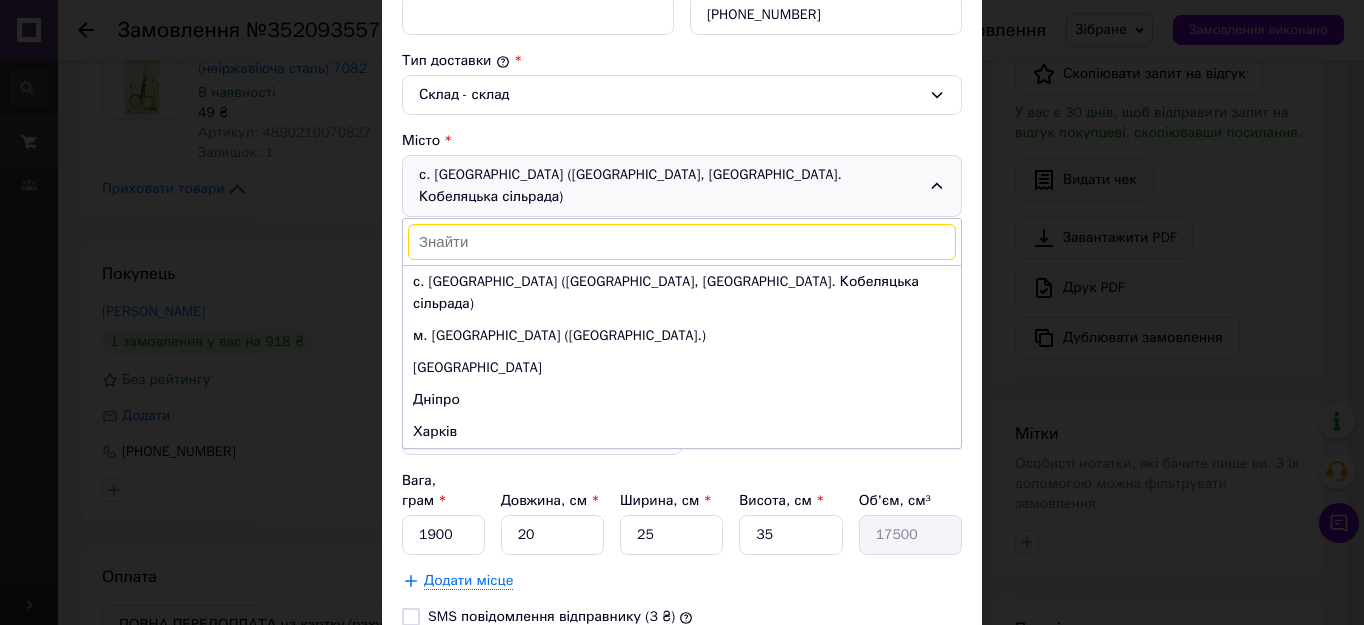 click at bounding box center [682, 242] 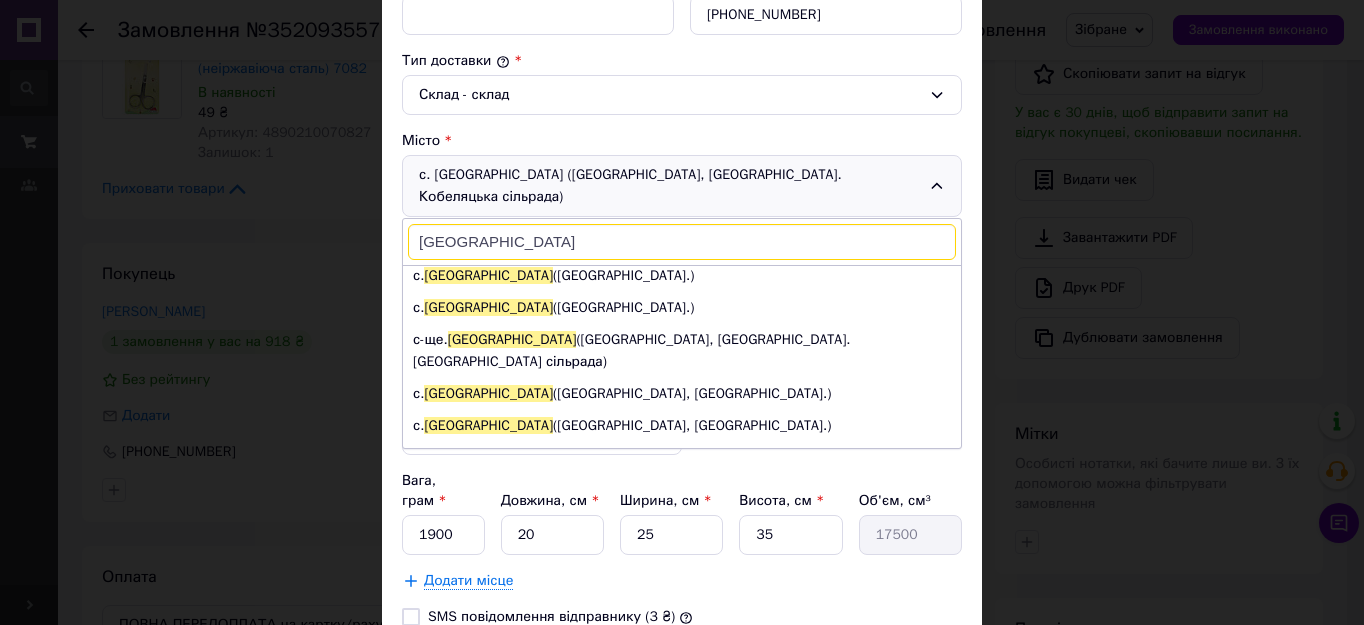scroll, scrollTop: 480, scrollLeft: 0, axis: vertical 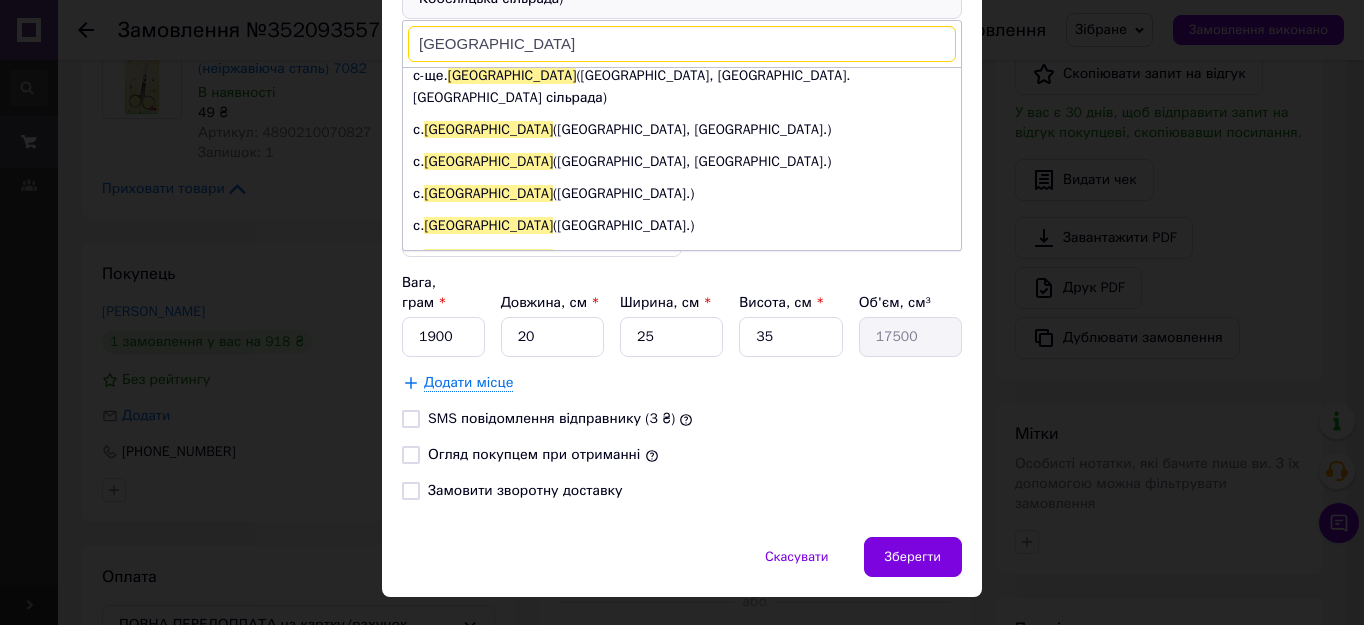 type on "мартинівка" 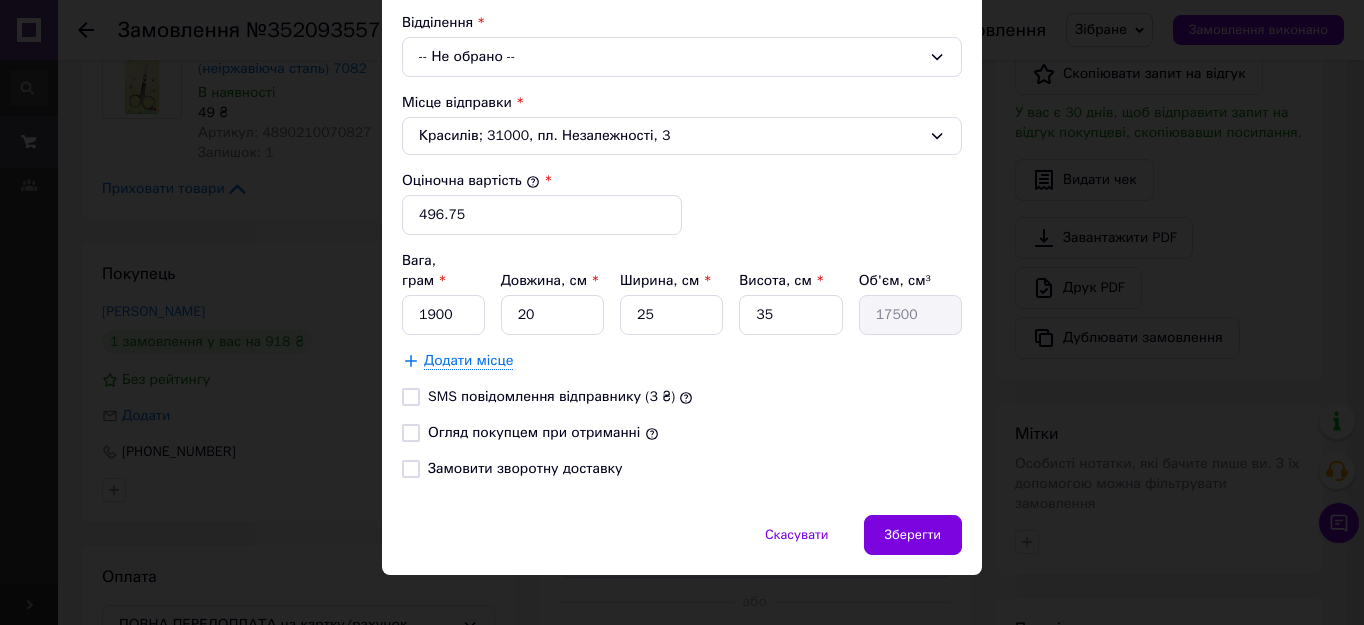 click on "-- Не обрано --" at bounding box center [682, 57] 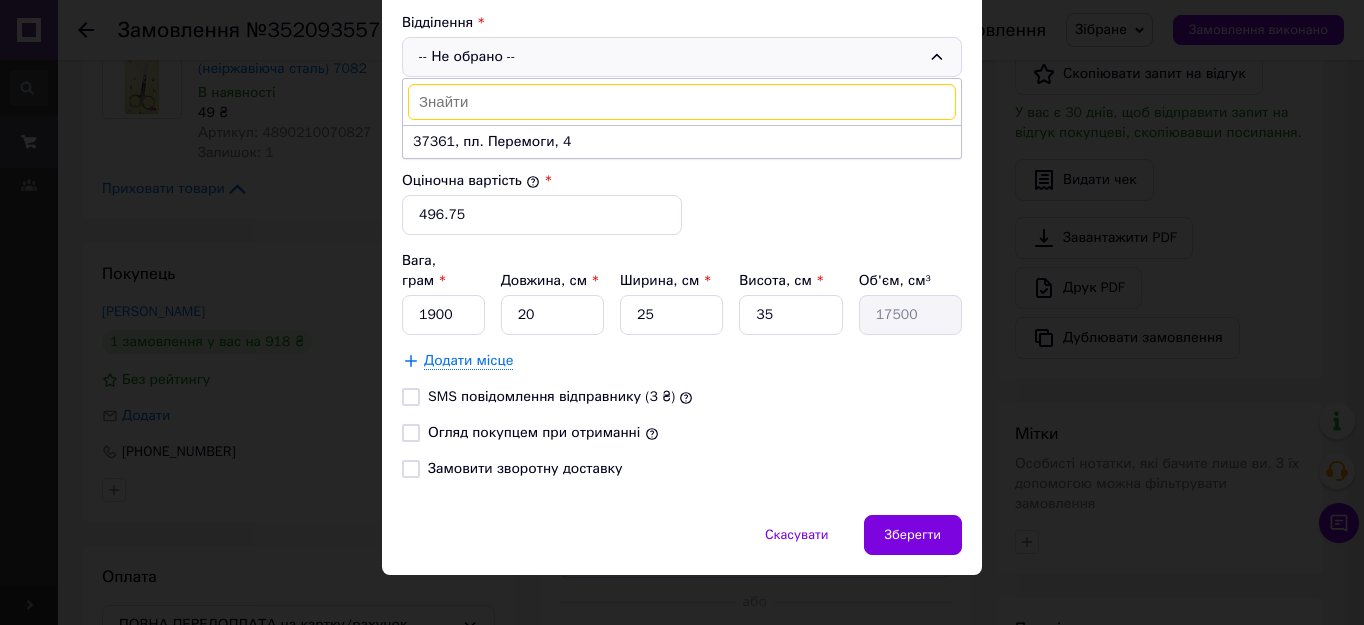 click on "37361, пл. Перемоги, 4" at bounding box center [682, 142] 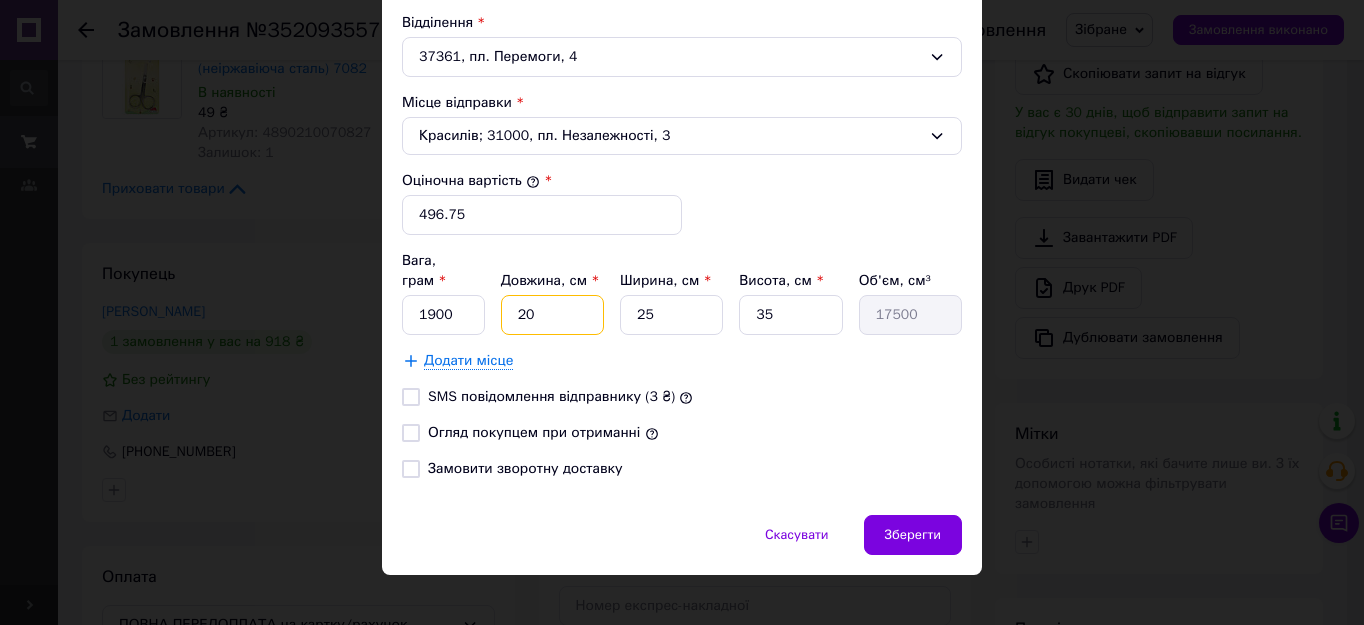 click on "20" at bounding box center (552, 315) 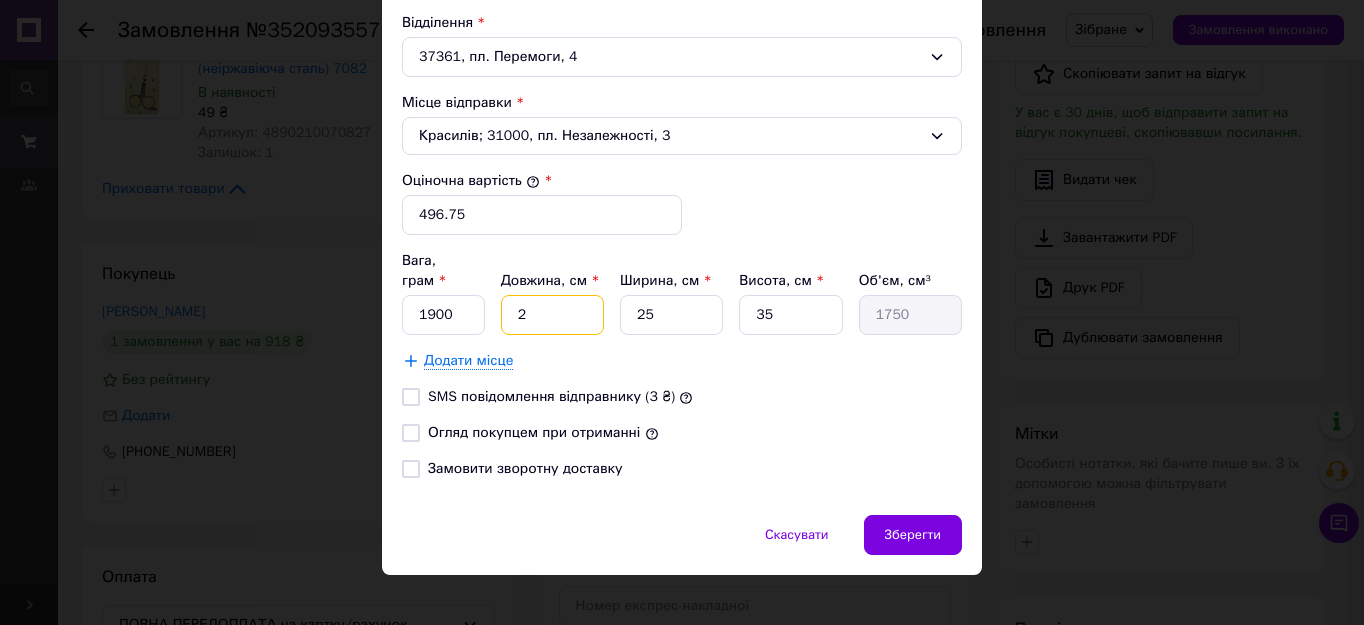 type 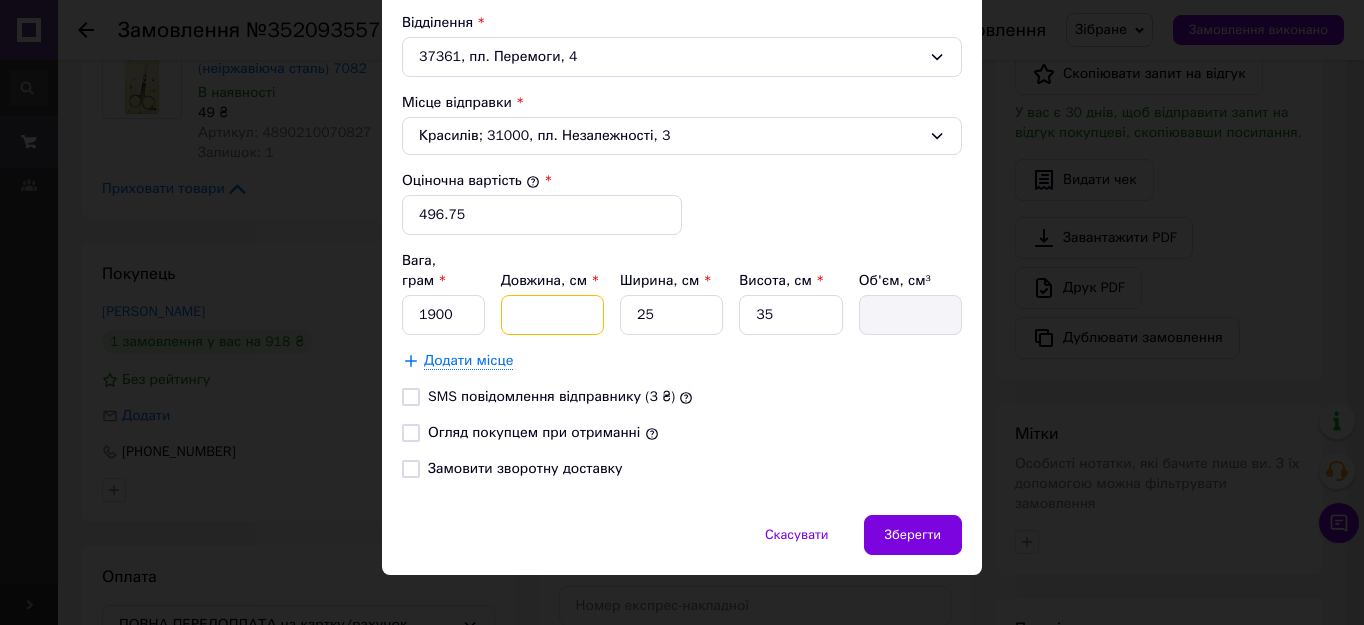 type on "3" 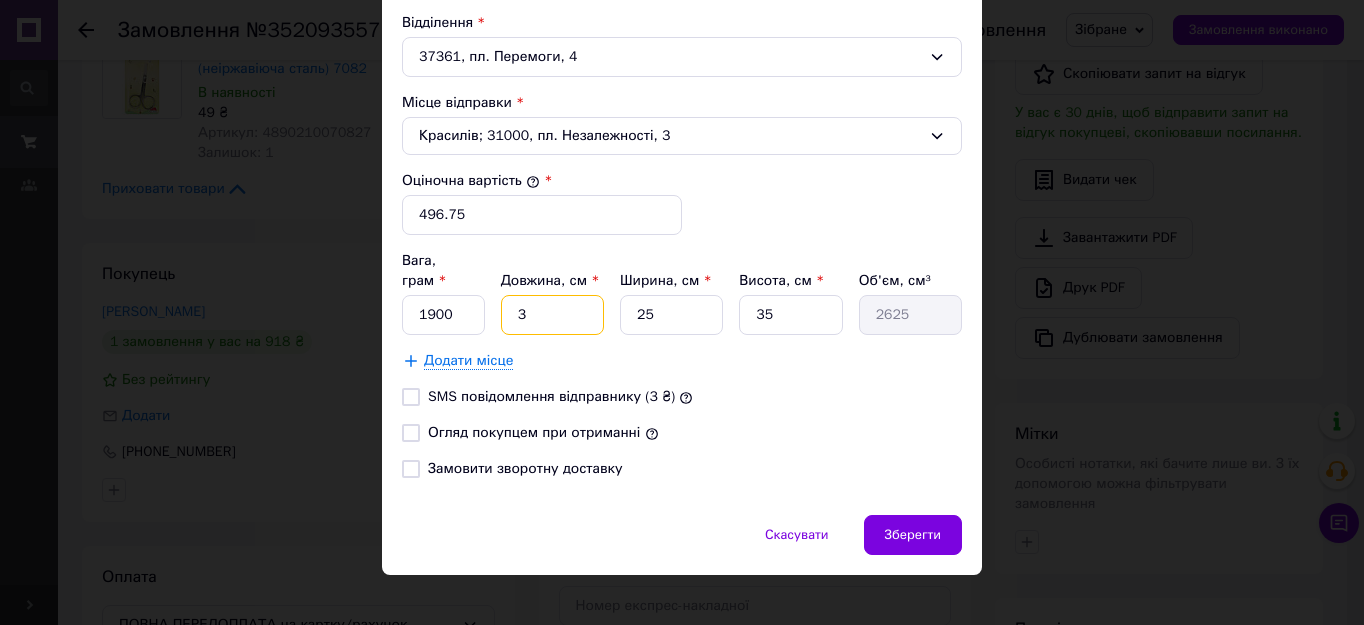 type on "30" 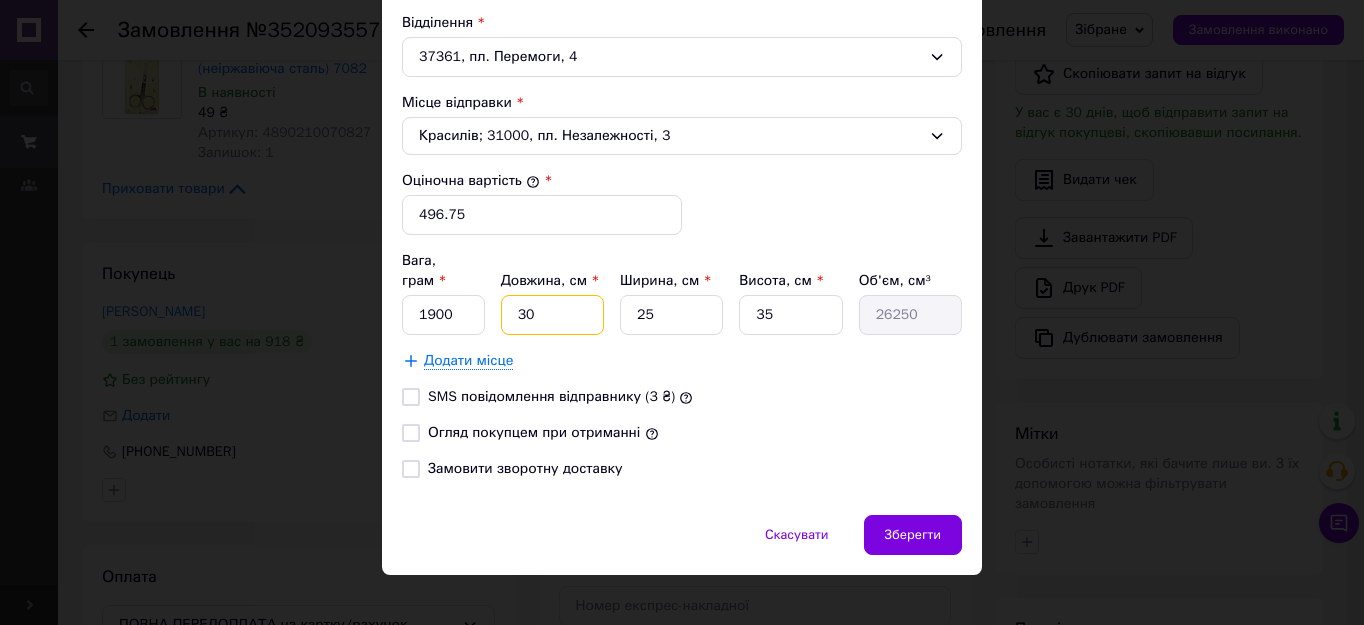 type on "30" 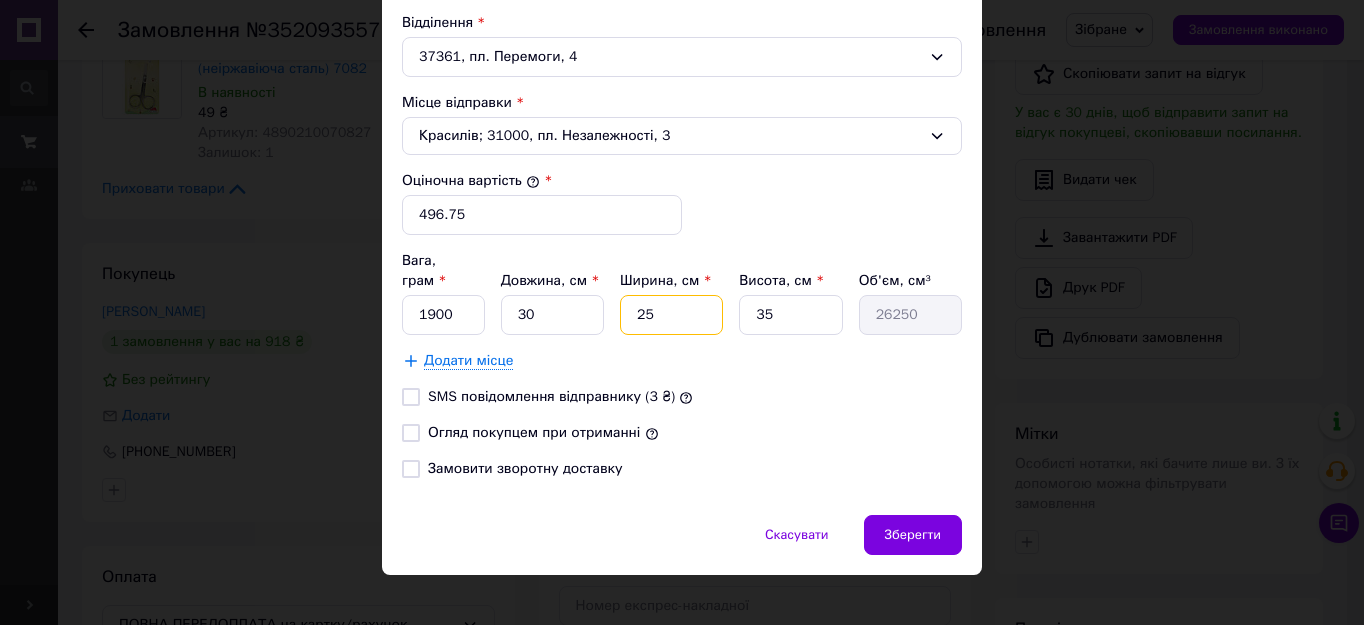click on "25" at bounding box center (671, 315) 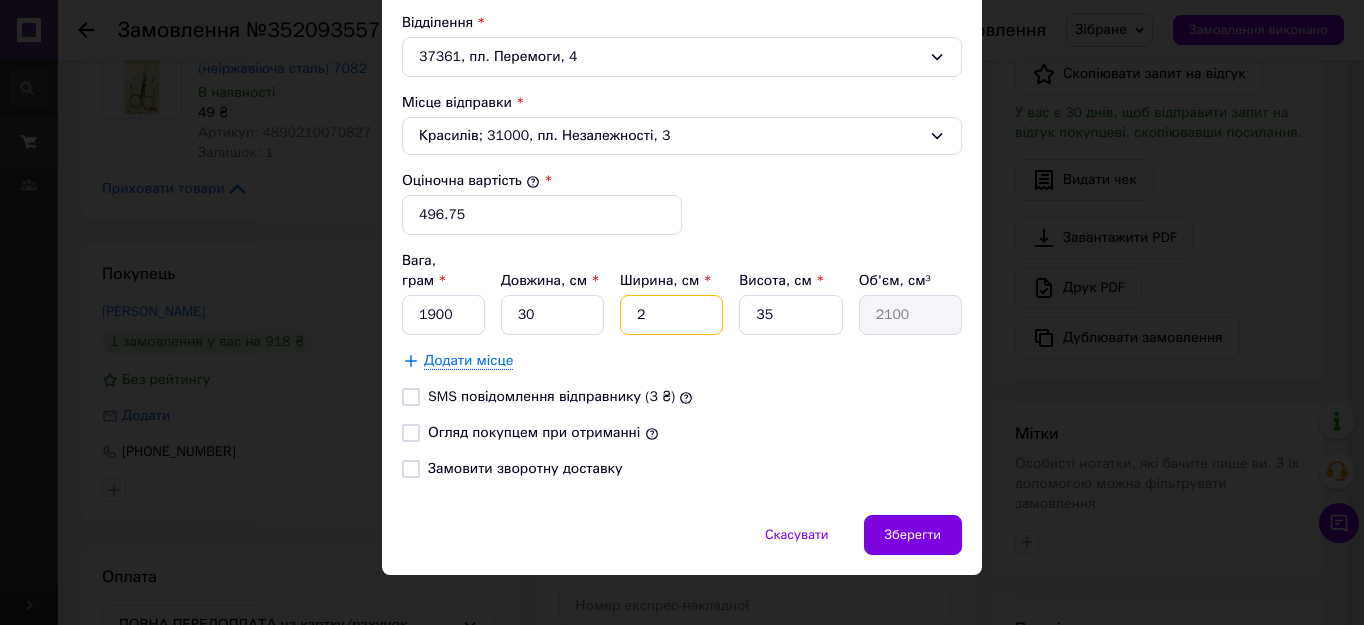 type on "23" 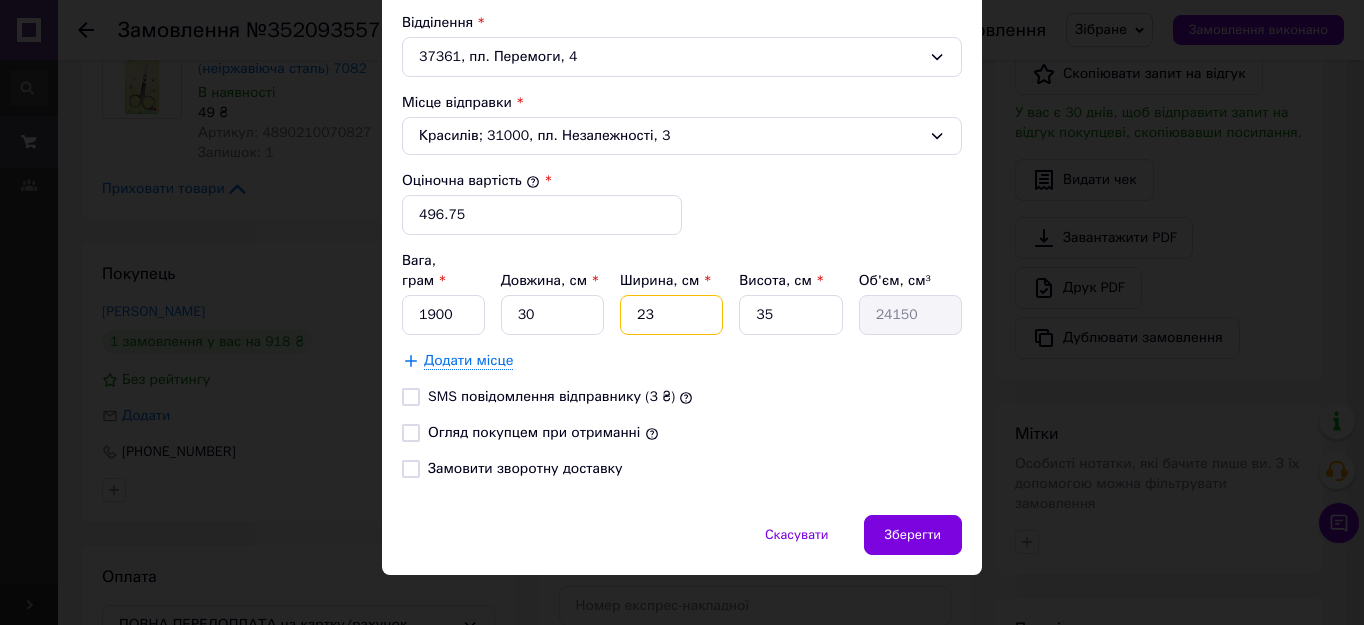 type on "23" 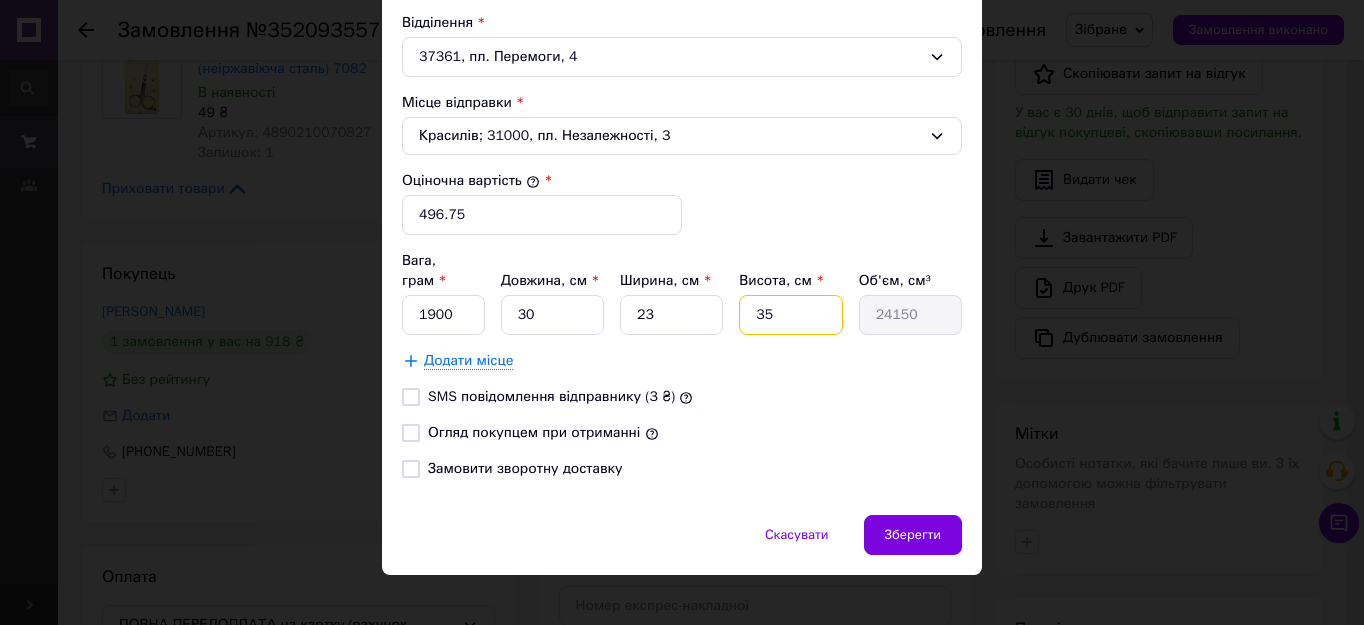 click on "35" at bounding box center (790, 315) 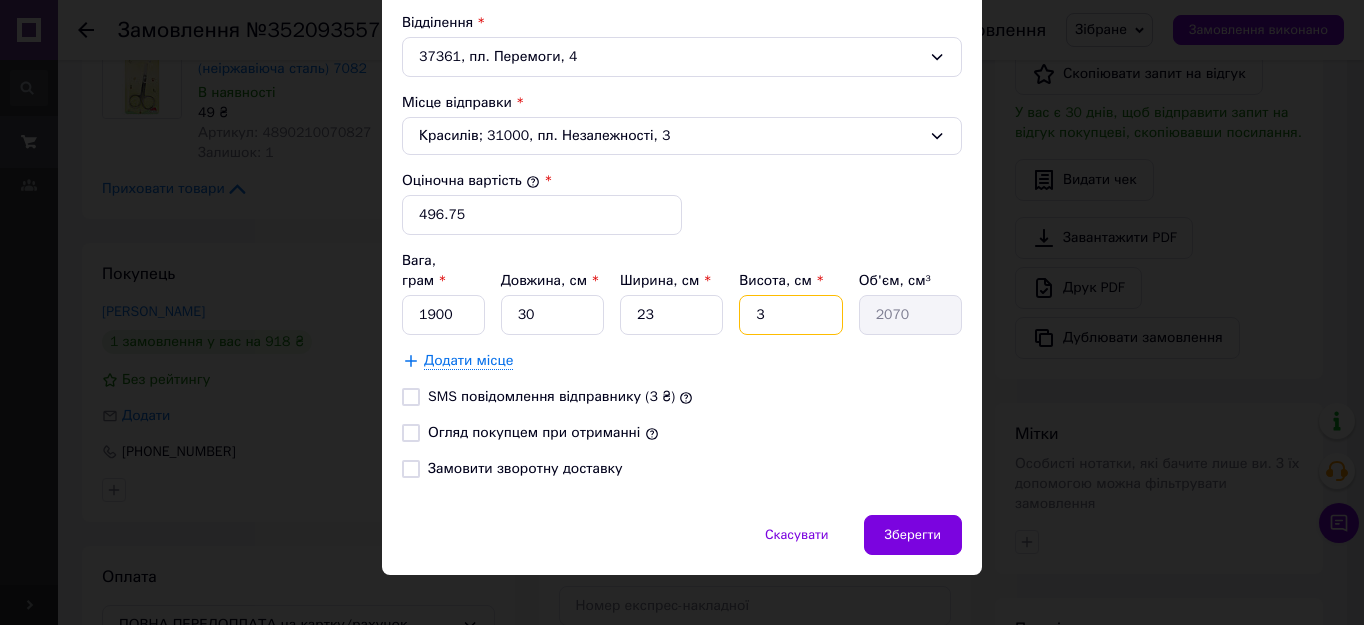 type 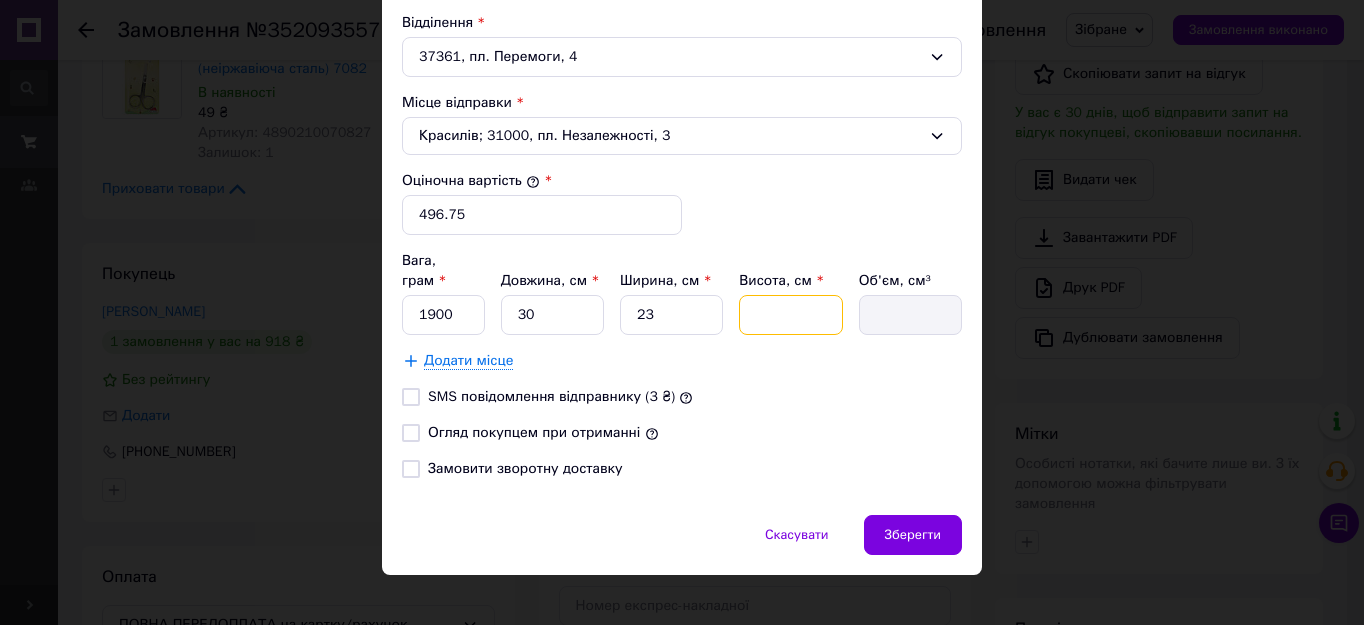 type on "1" 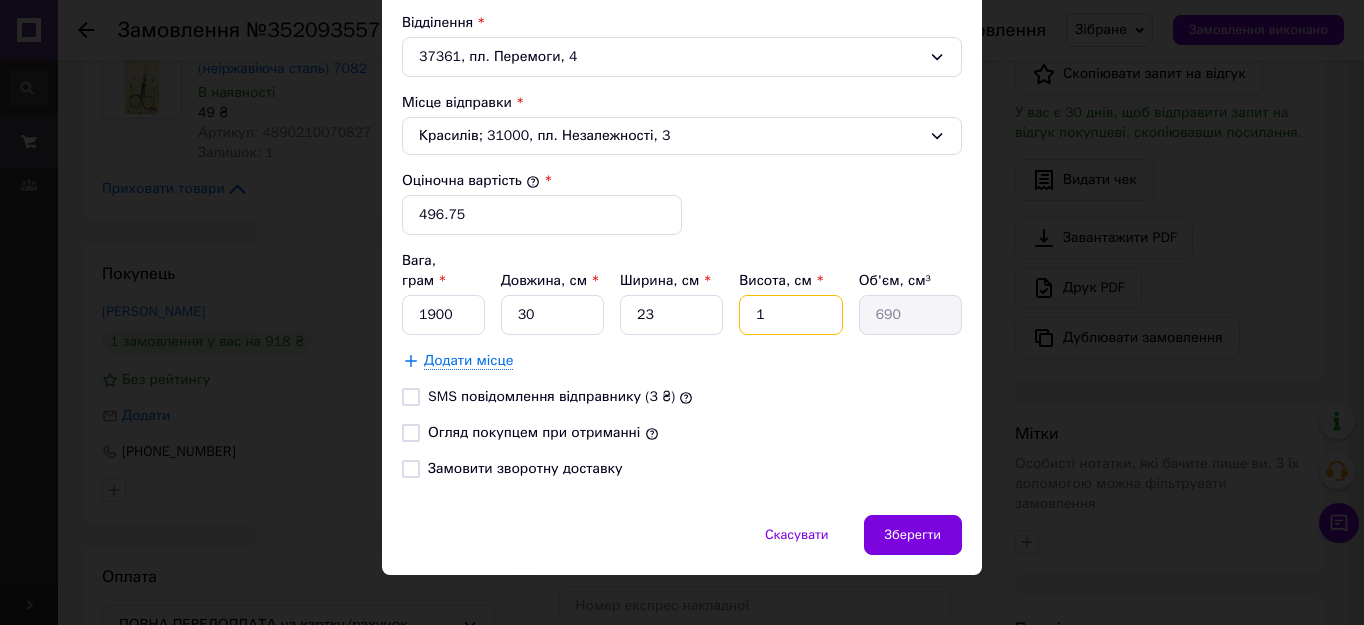 type on "19" 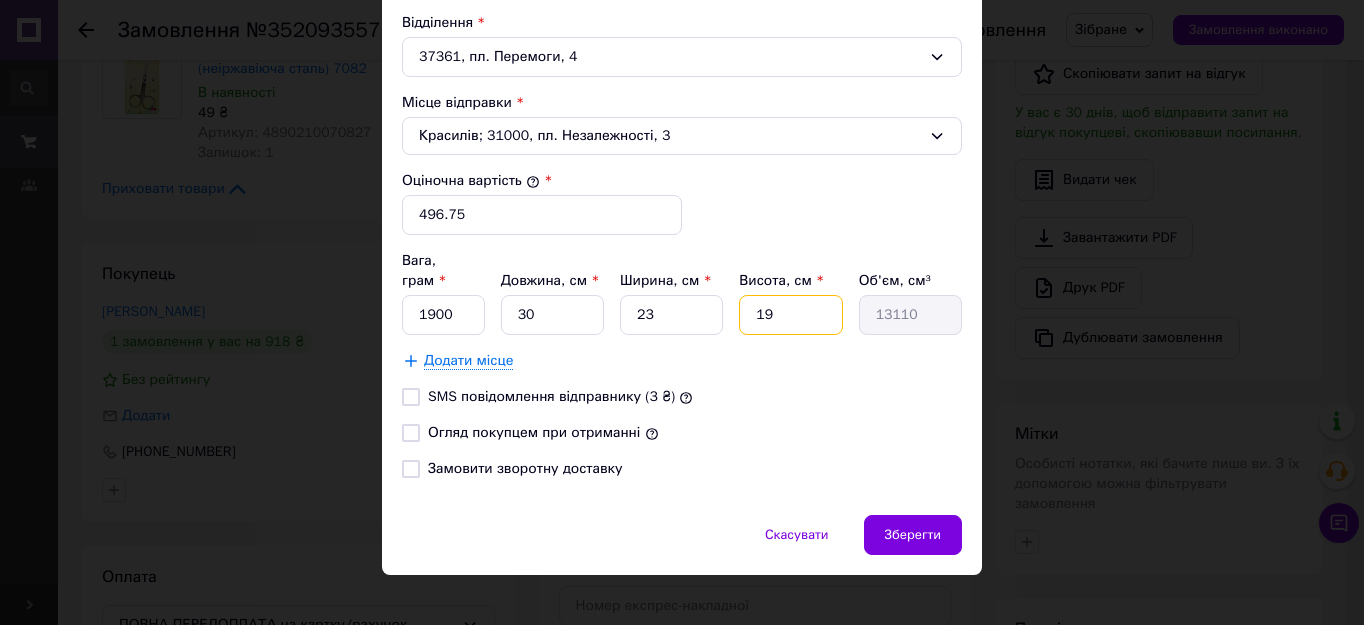 type on "19" 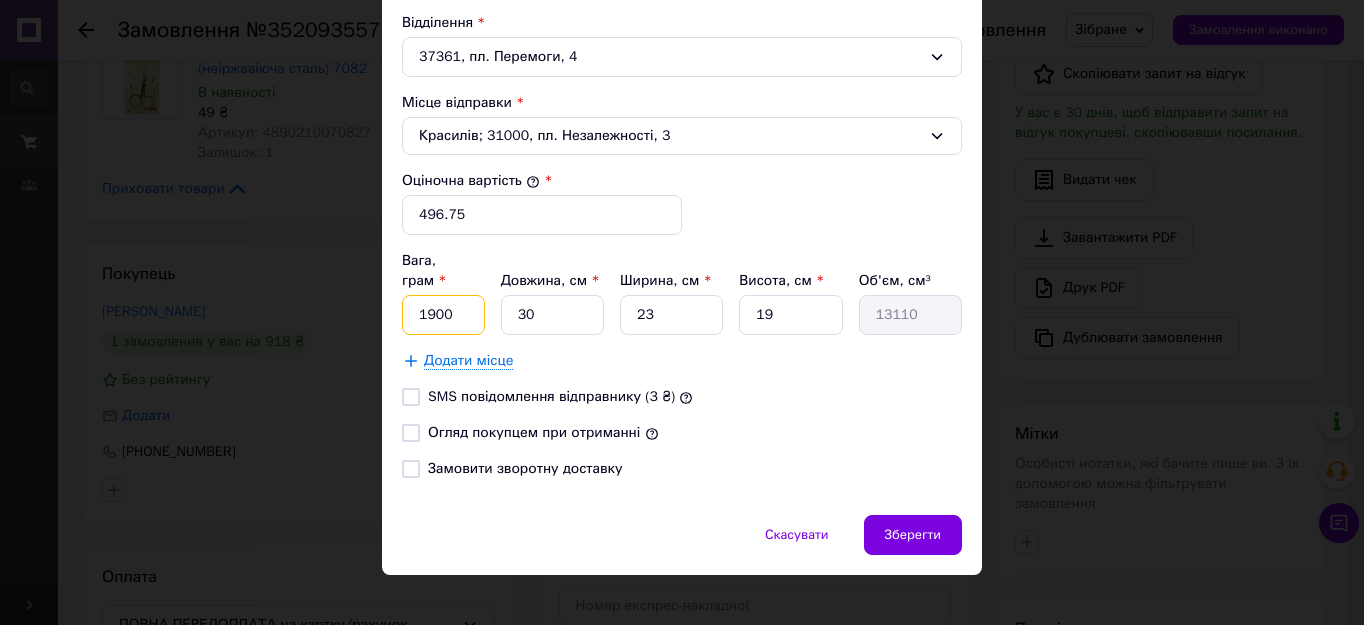 click on "1900" at bounding box center [443, 315] 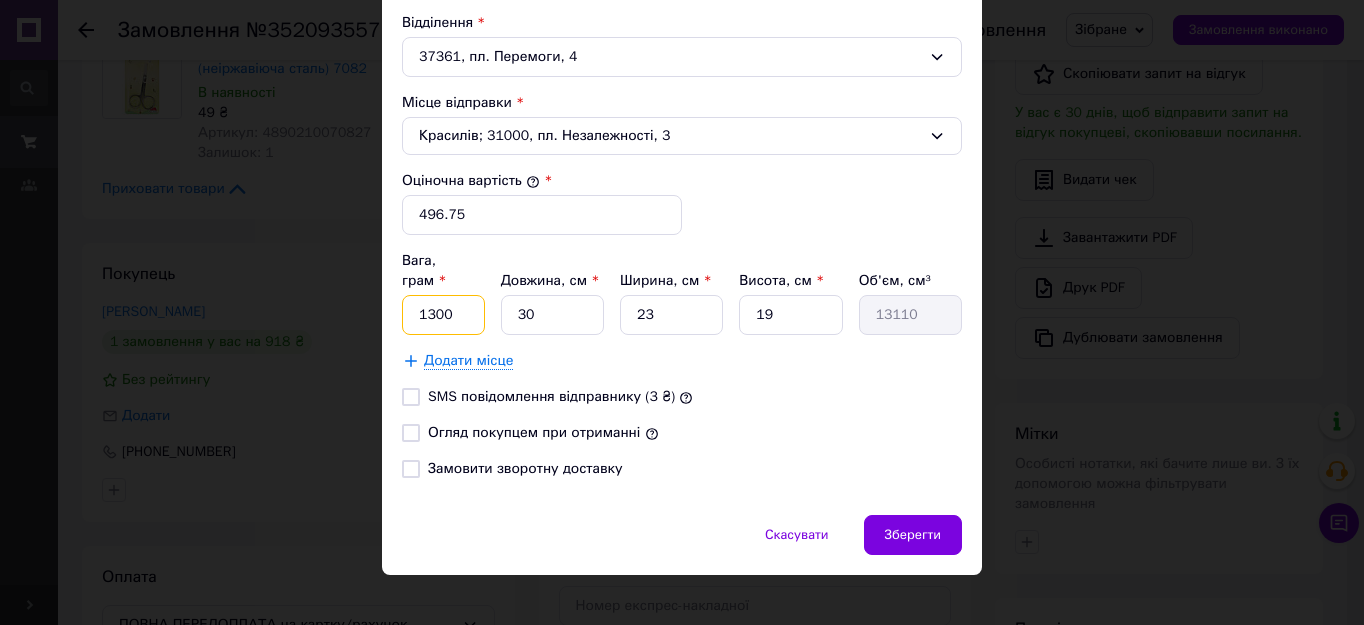 type on "1300" 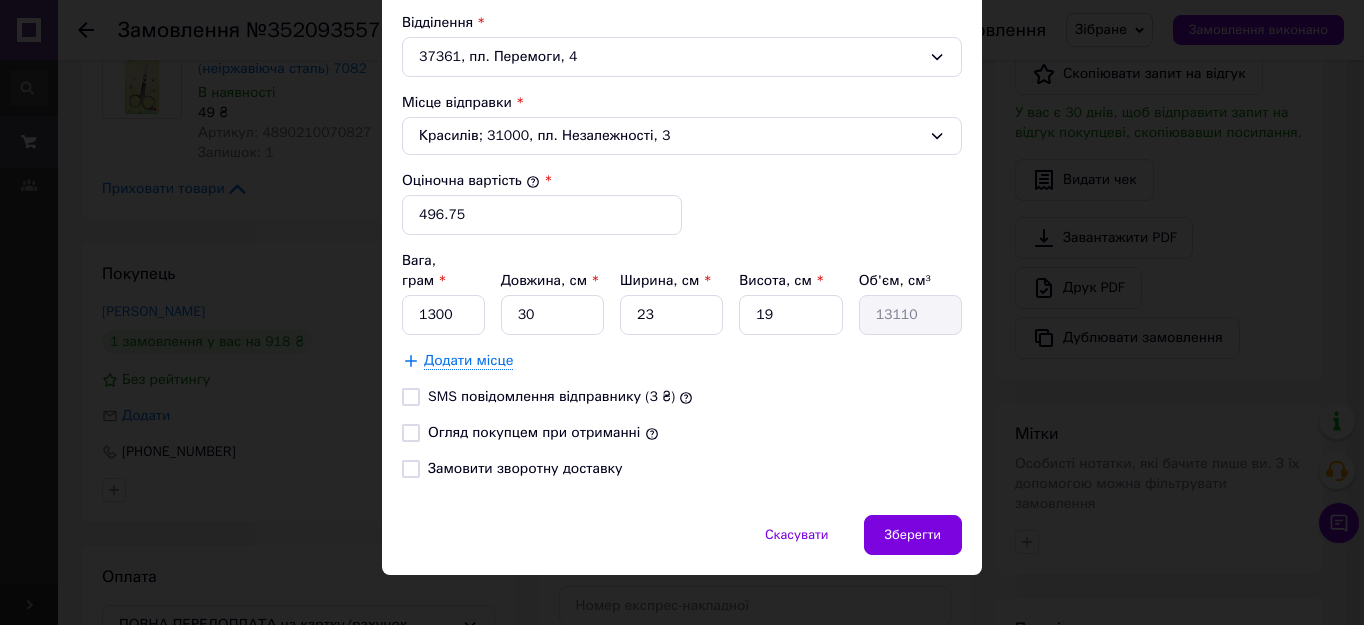 click on "Зберегти" at bounding box center (913, 535) 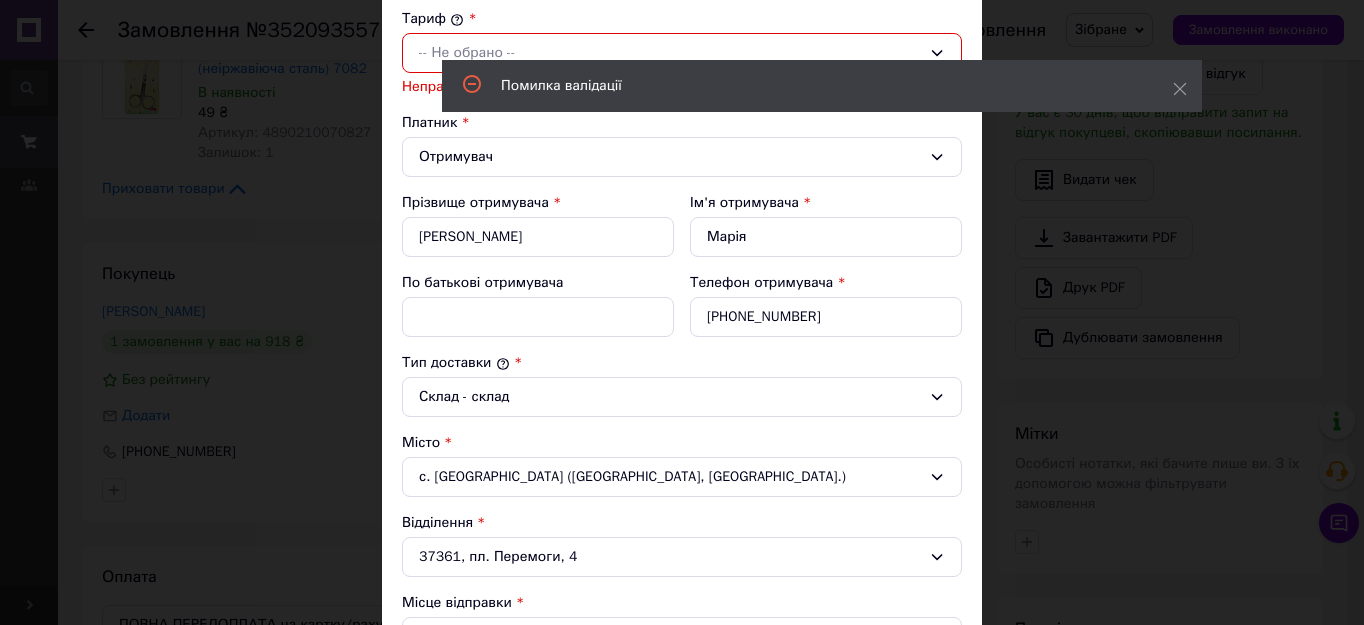 scroll, scrollTop: 0, scrollLeft: 0, axis: both 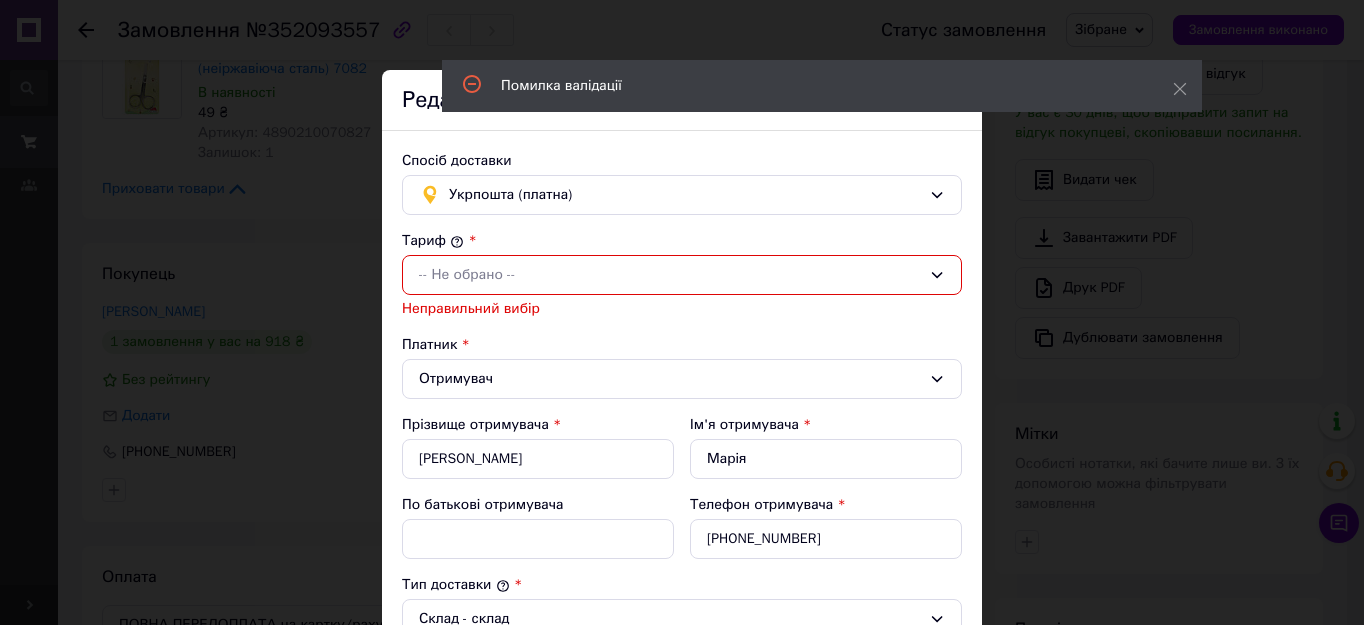 click on "-- Не обрано --" at bounding box center [670, 275] 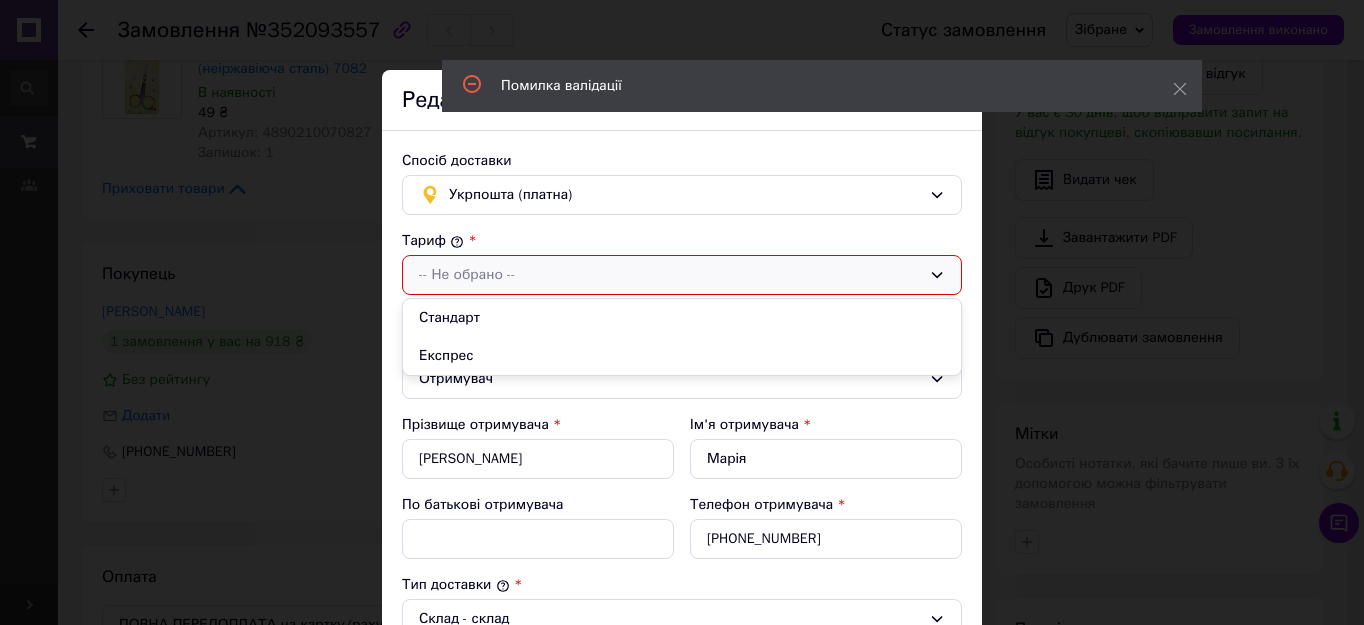 click on "Стандарт" at bounding box center (682, 318) 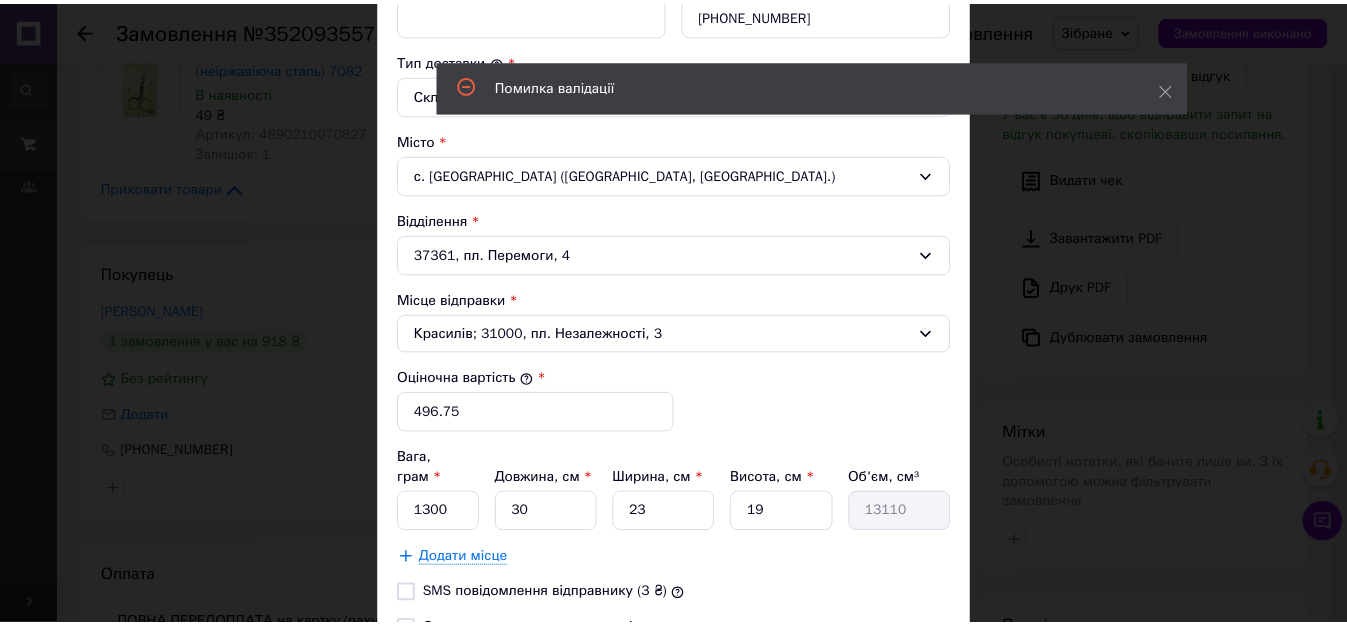 scroll, scrollTop: 698, scrollLeft: 0, axis: vertical 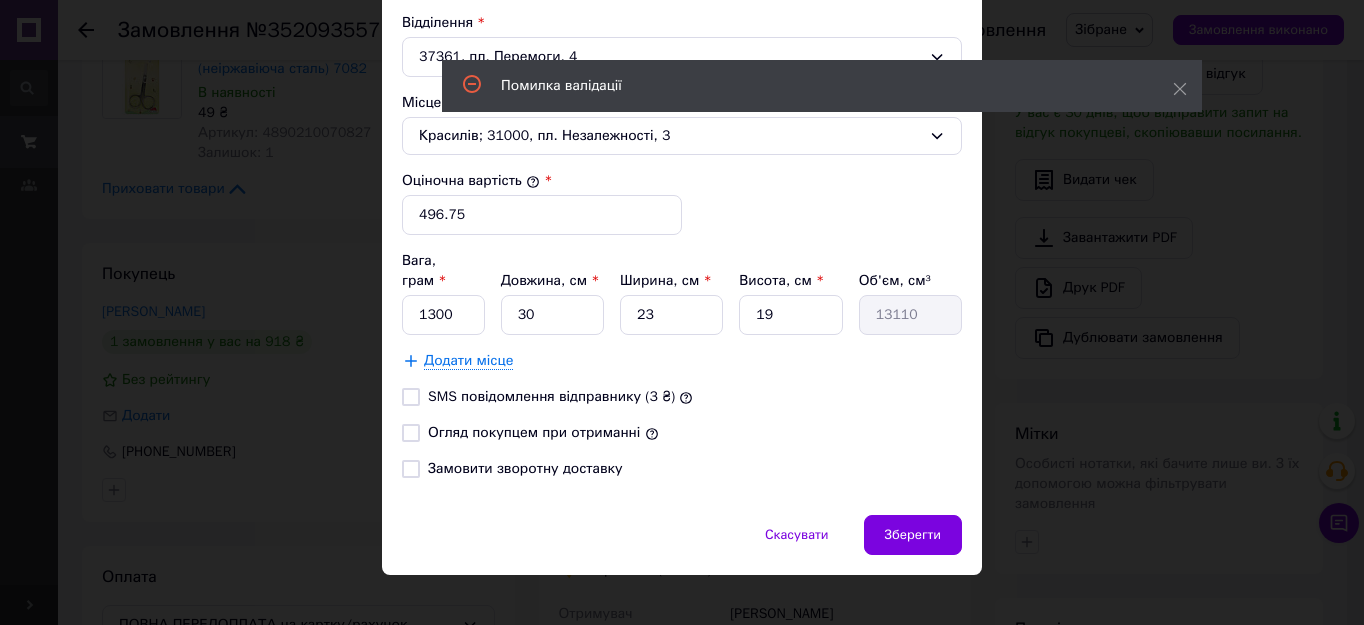 click on "Зберегти" at bounding box center [913, 535] 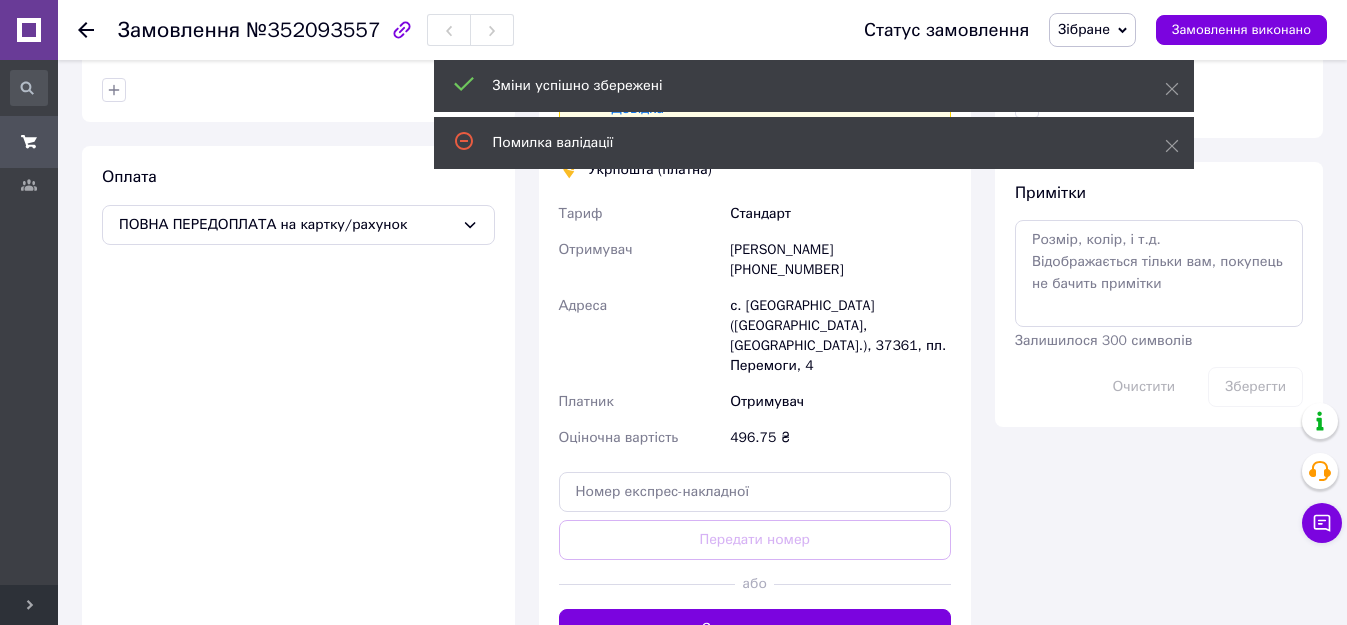 scroll, scrollTop: 1000, scrollLeft: 0, axis: vertical 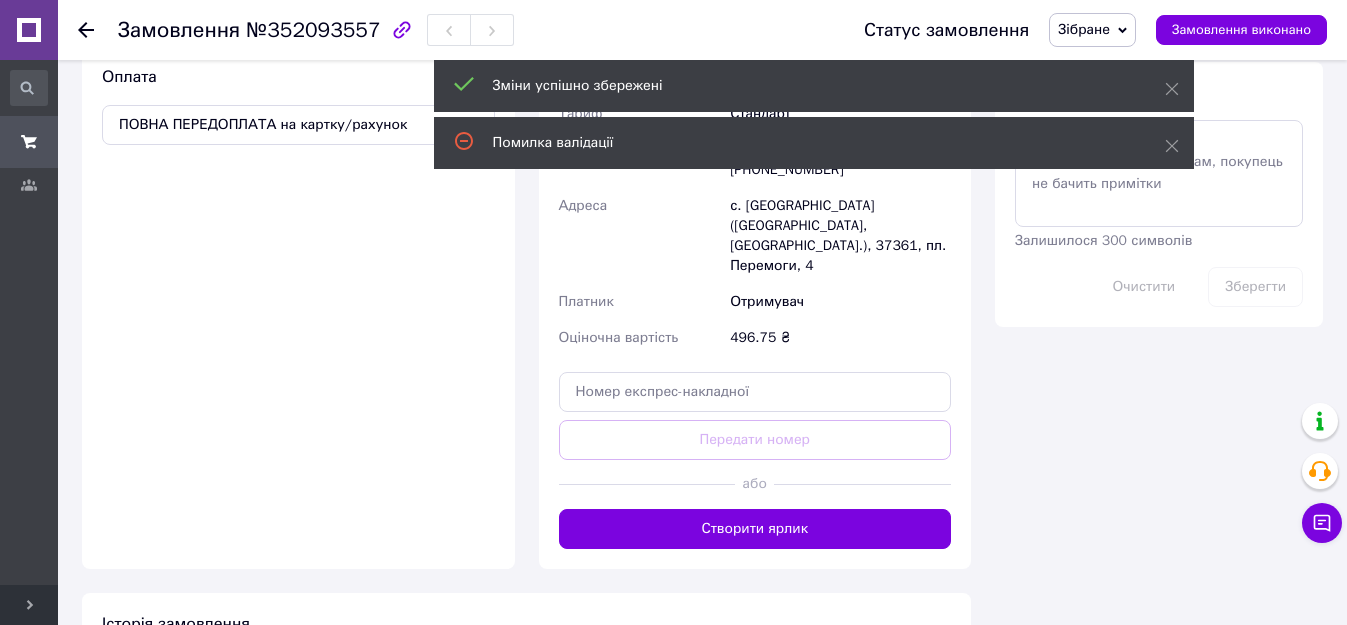 click on "Створити ярлик" at bounding box center (755, 529) 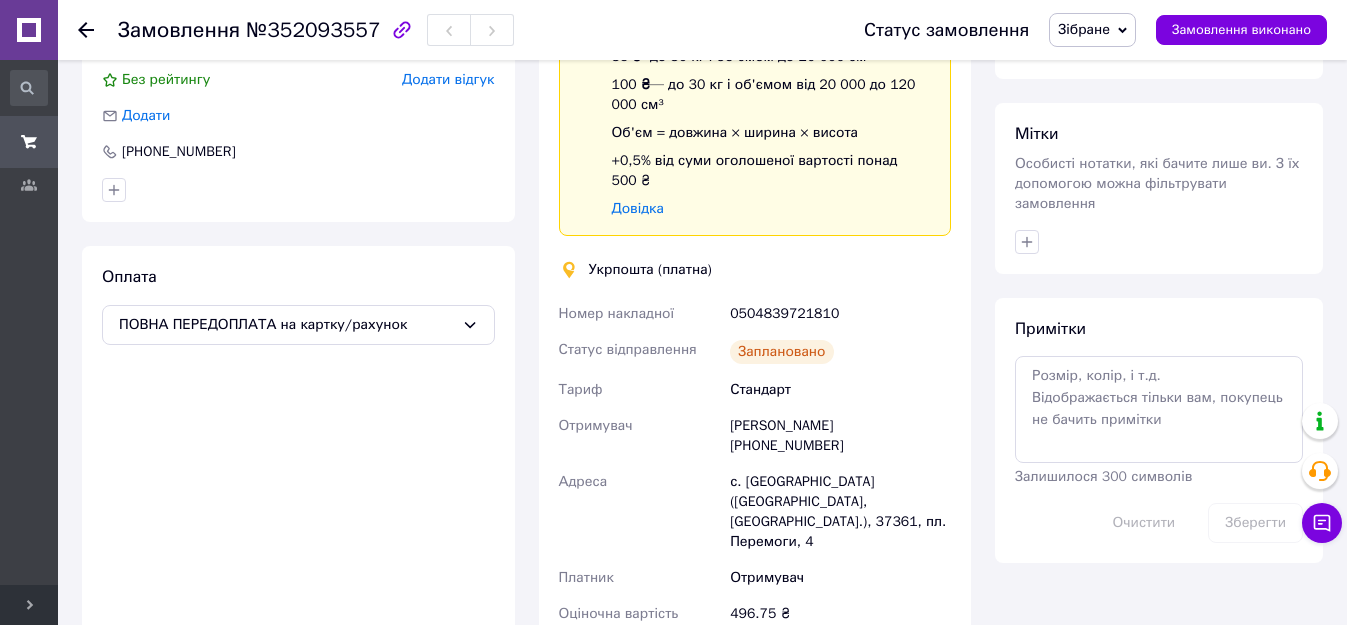 scroll, scrollTop: 900, scrollLeft: 0, axis: vertical 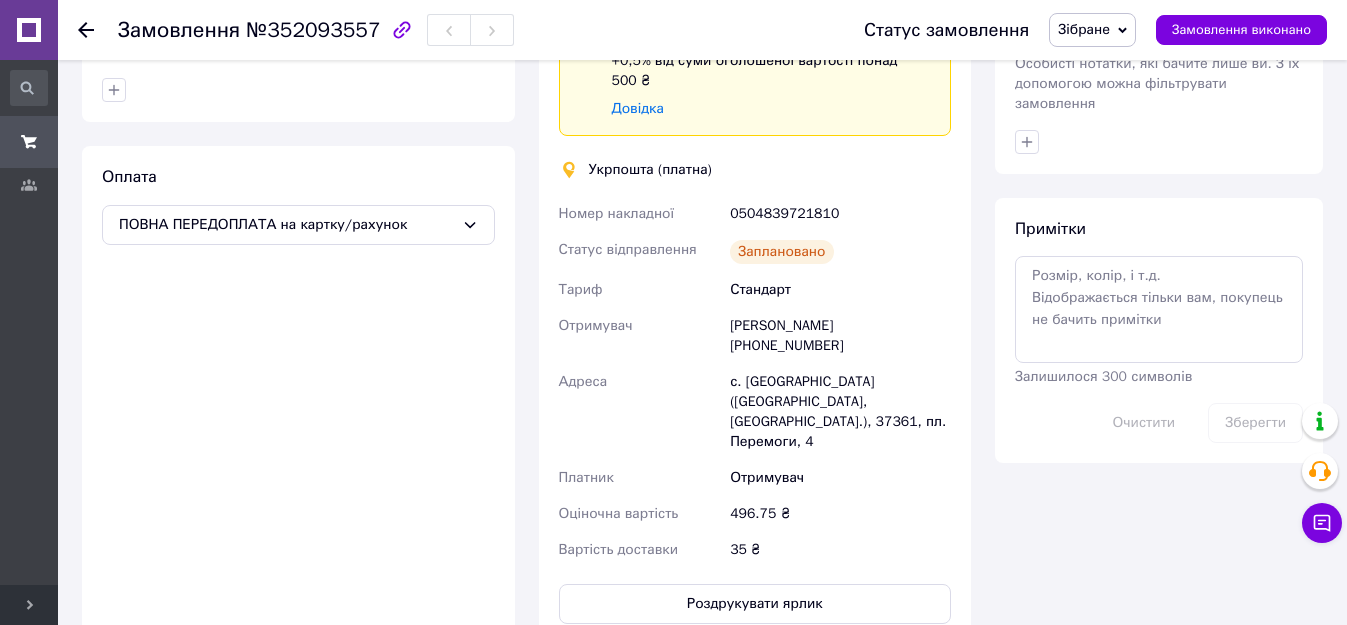 click on "Замовлення виконано" at bounding box center [1241, 30] 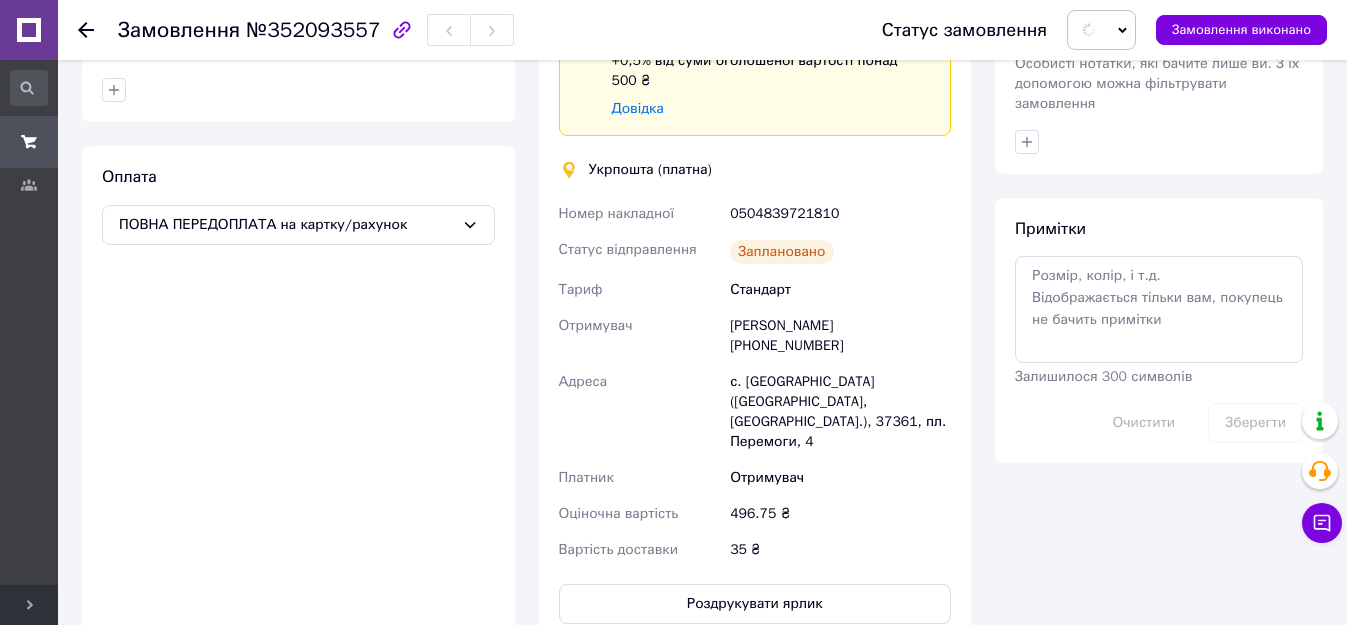 click on "Доставка Редагувати Спецтариф Укрпошта Стандарт 35 ₴  - до 30 кг і об'ємом до 20 000 см³ 100 ₴  — до 30 кг і об'ємом від 20 000 до 120 000 см³ Об'єм = довжина × ширина × висота +0,5% від суми оголошеної вартості понад 500 ₴ Довідка Укрпошта (платна) Номер накладної 0504839721810 Статус відправлення Заплановано Тариф Стандарт Отримувач Марія Власенко +380664326594 Адреса с. Мартинівка (Полтавська обл., Миргородський р-н.), 37361, пл. Перемоги, 4 Платник Отримувач Оціночна вартість 496.75 ₴ Вартість доставки 35 ₴ Роздрукувати ярлик Тариф     * Стандарт Платник   * Отримувач Прізвище отримувача   * *" at bounding box center (755, 243) 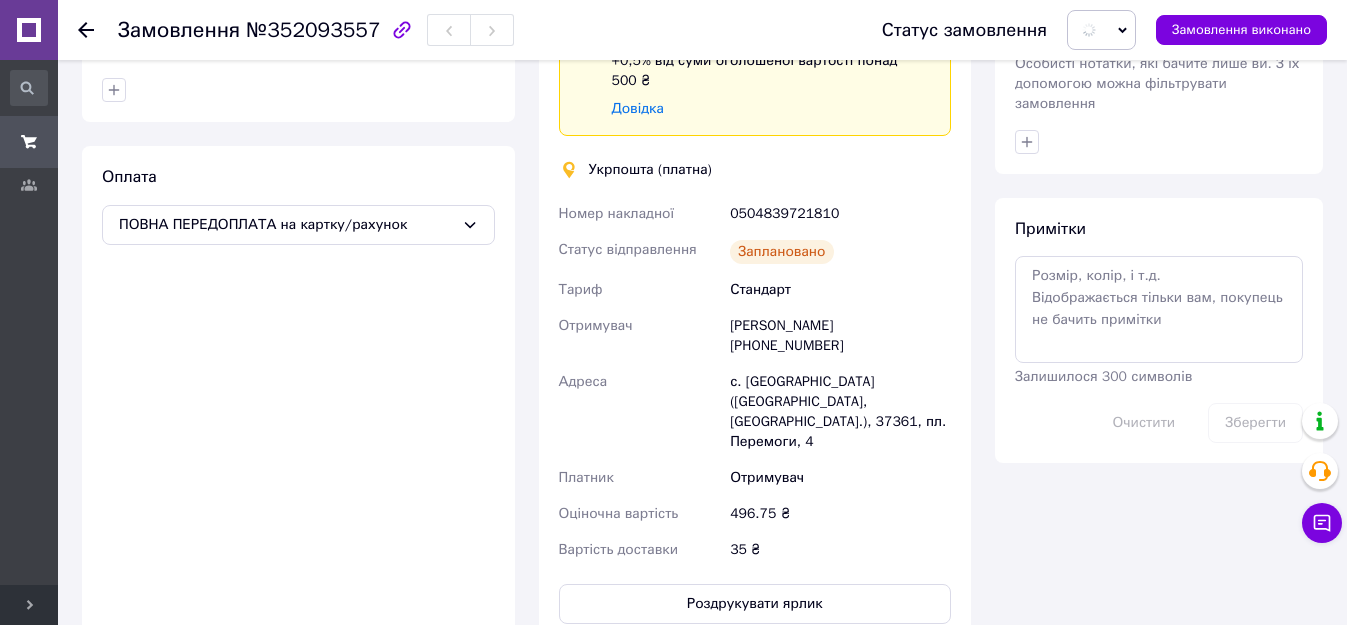 click on "Роздрукувати ярлик" at bounding box center (755, 604) 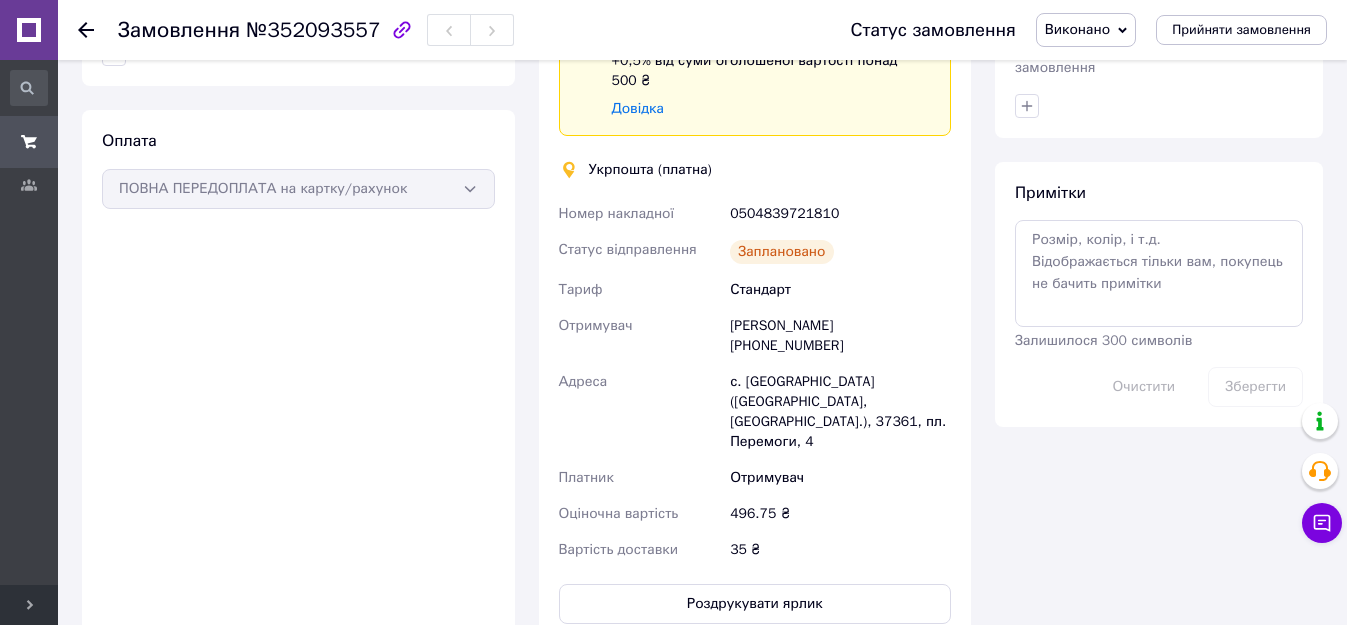 scroll, scrollTop: 864, scrollLeft: 0, axis: vertical 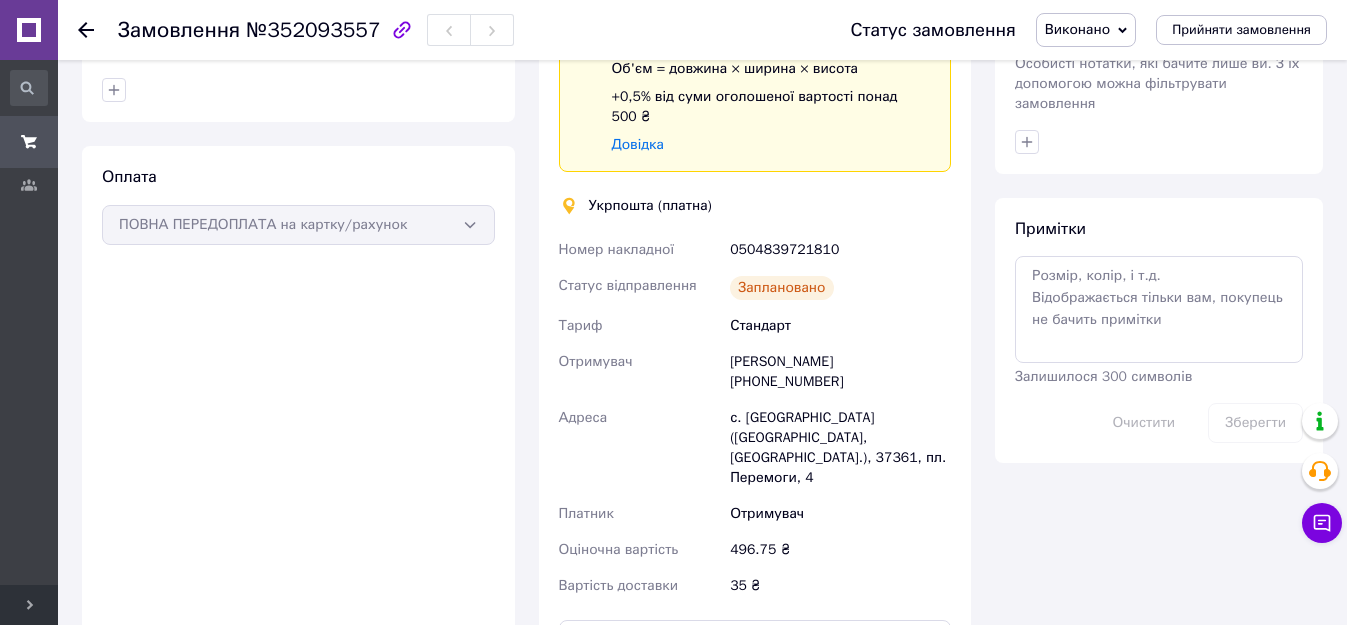 click on "0504839721810" at bounding box center (840, 250) 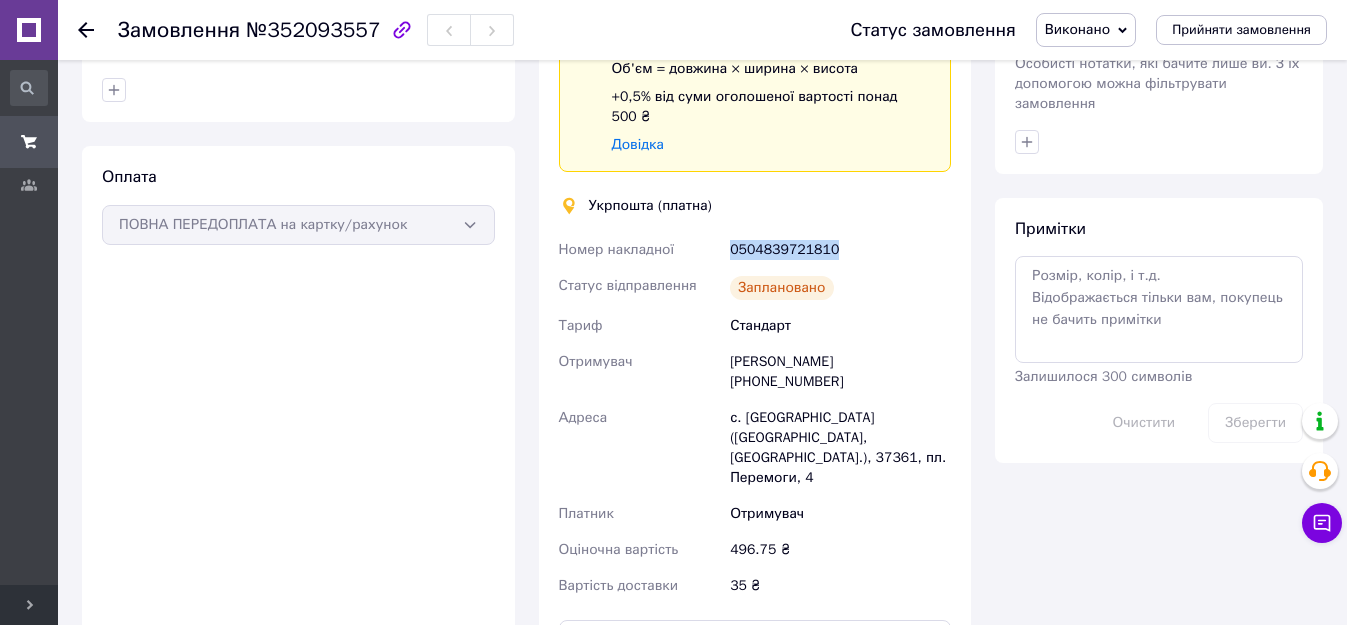 click on "0504839721810" at bounding box center (840, 250) 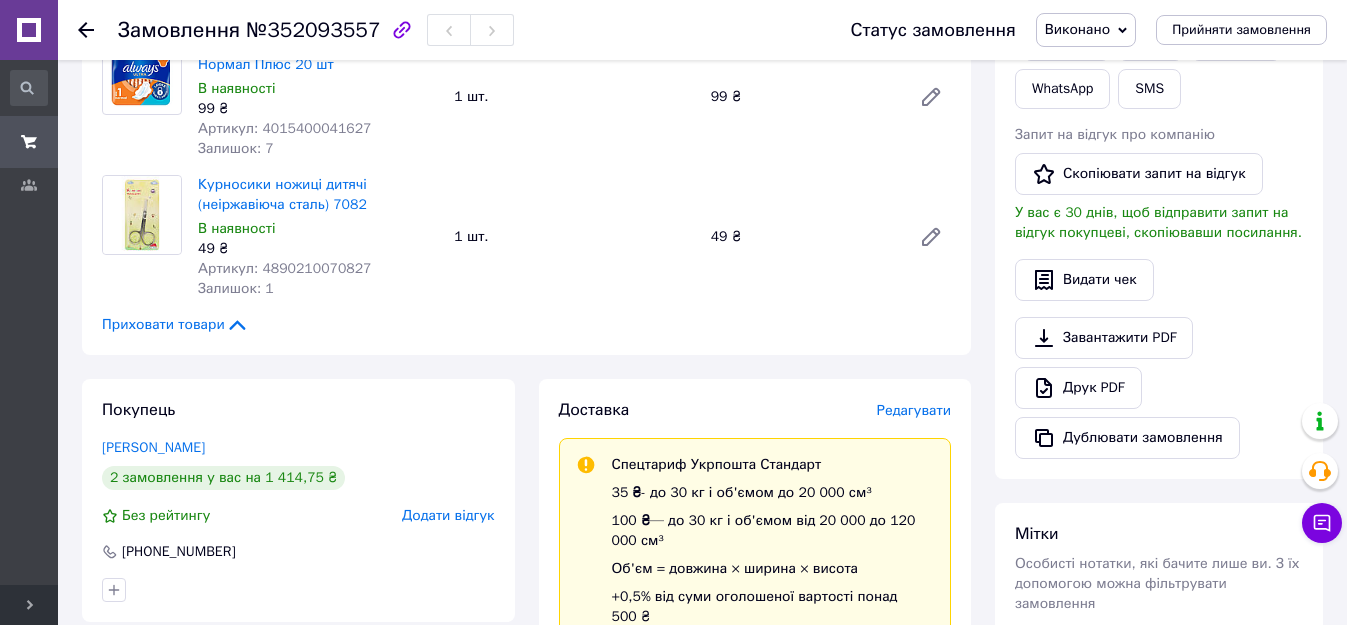 scroll, scrollTop: 164, scrollLeft: 0, axis: vertical 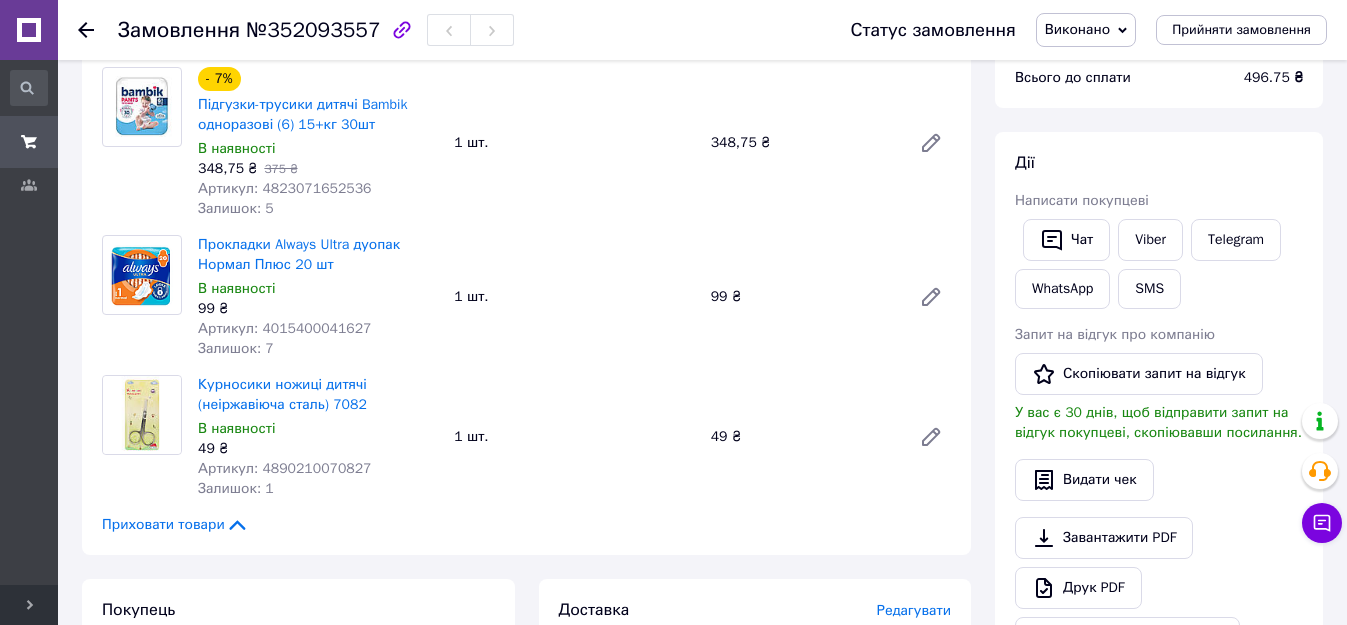 click on "Viber" at bounding box center [1150, 240] 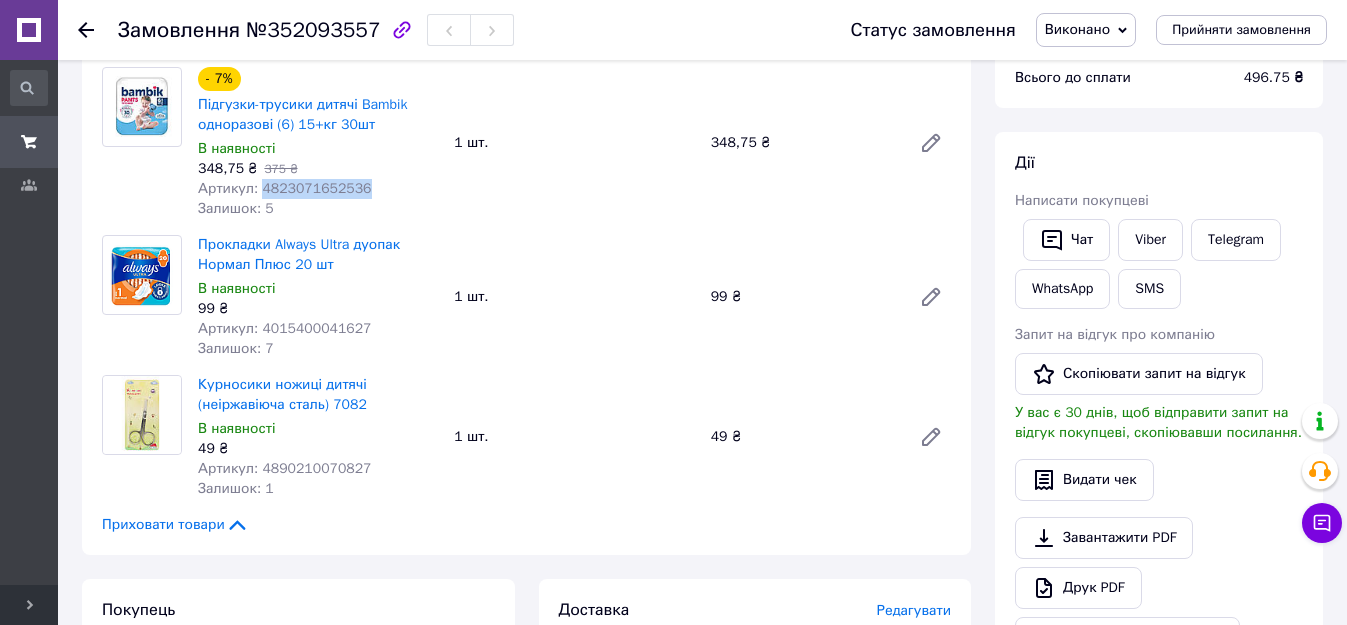 click on "Артикул: 4823071652536" at bounding box center (285, 188) 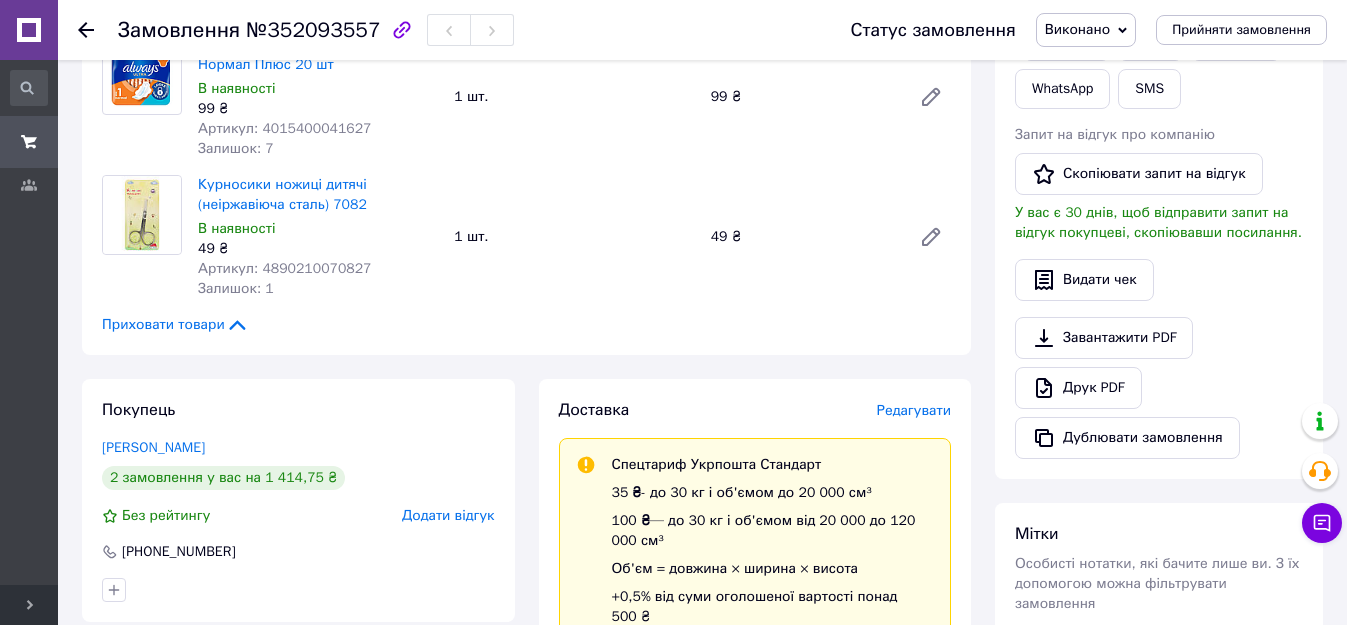 click on "Артикул: 4015400041627" at bounding box center [285, 128] 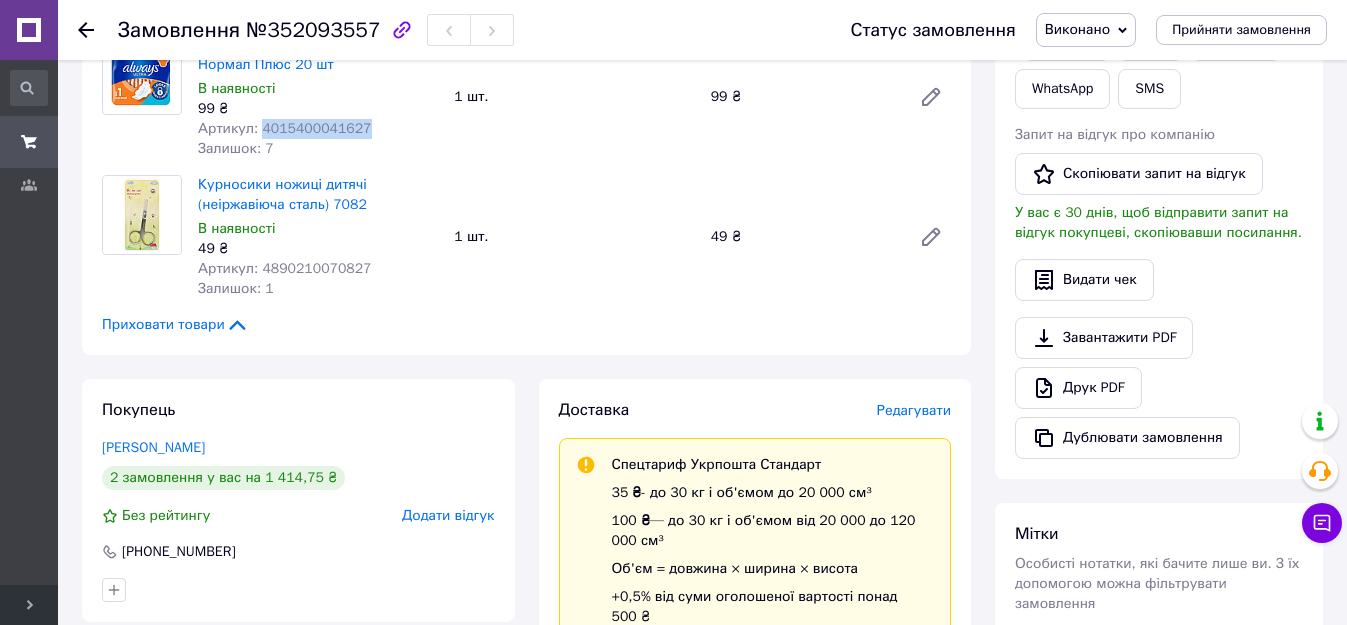 click on "Артикул: 4015400041627" at bounding box center [285, 128] 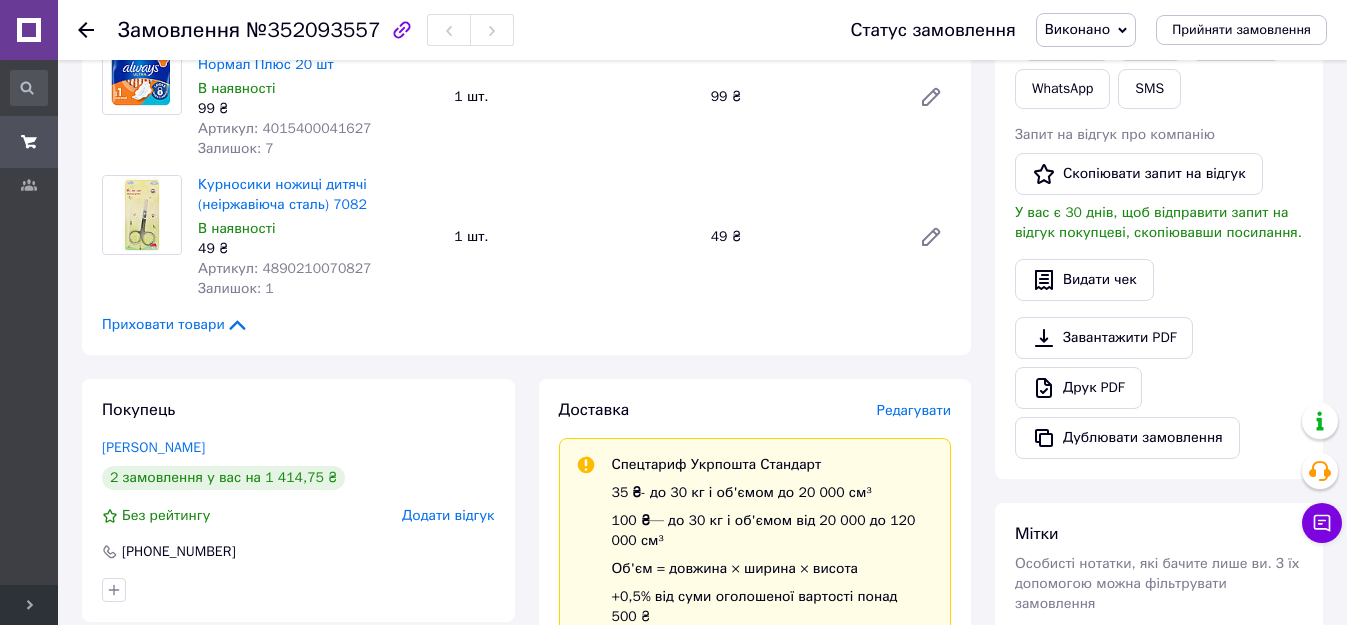 click on "Артикул: 4890210070827" at bounding box center [285, 268] 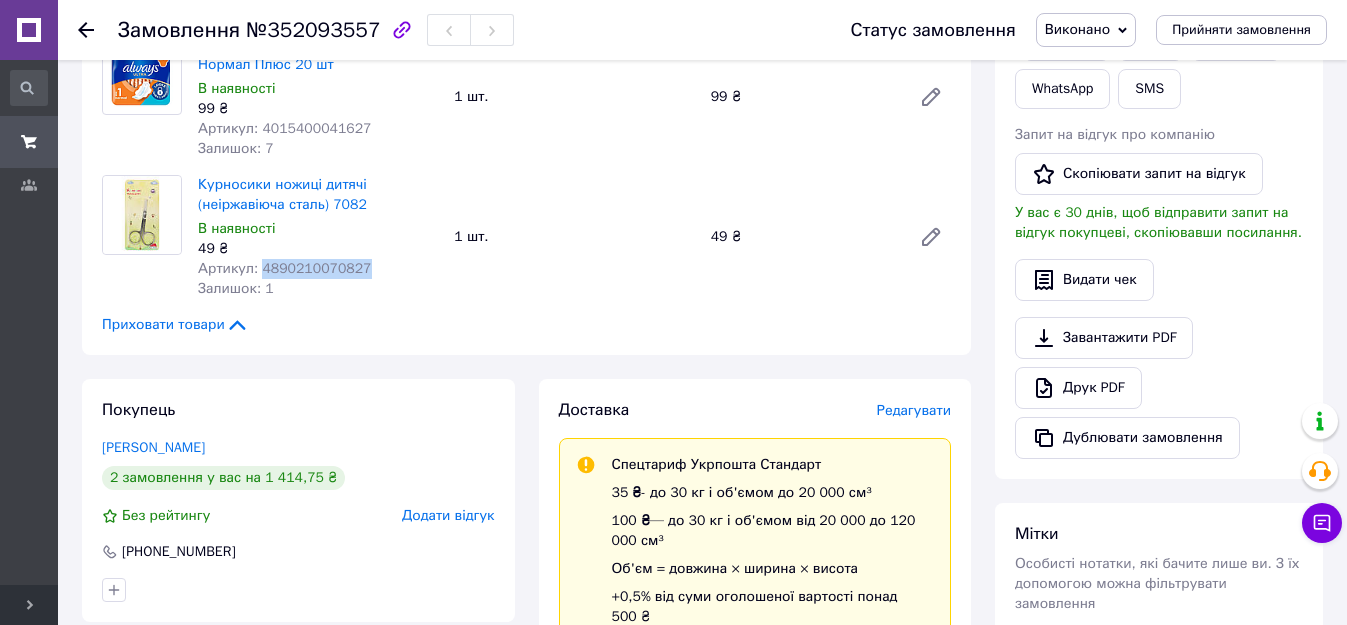 click on "Артикул: 4890210070827" at bounding box center (285, 268) 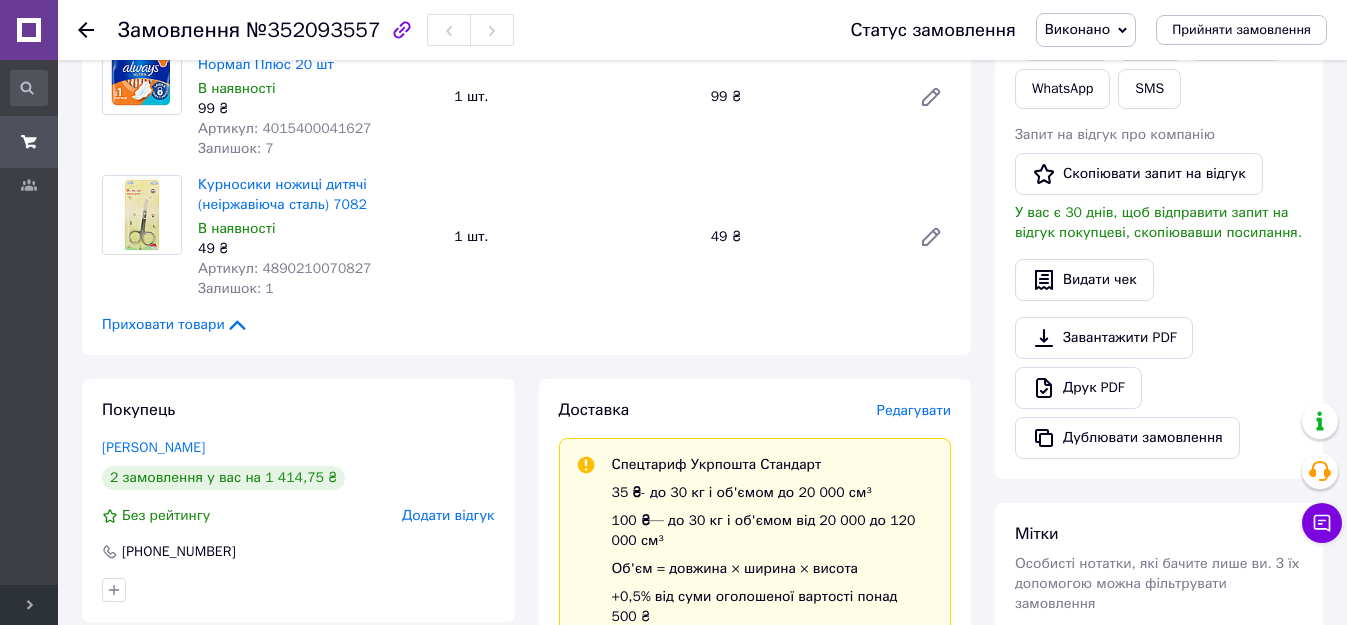 click 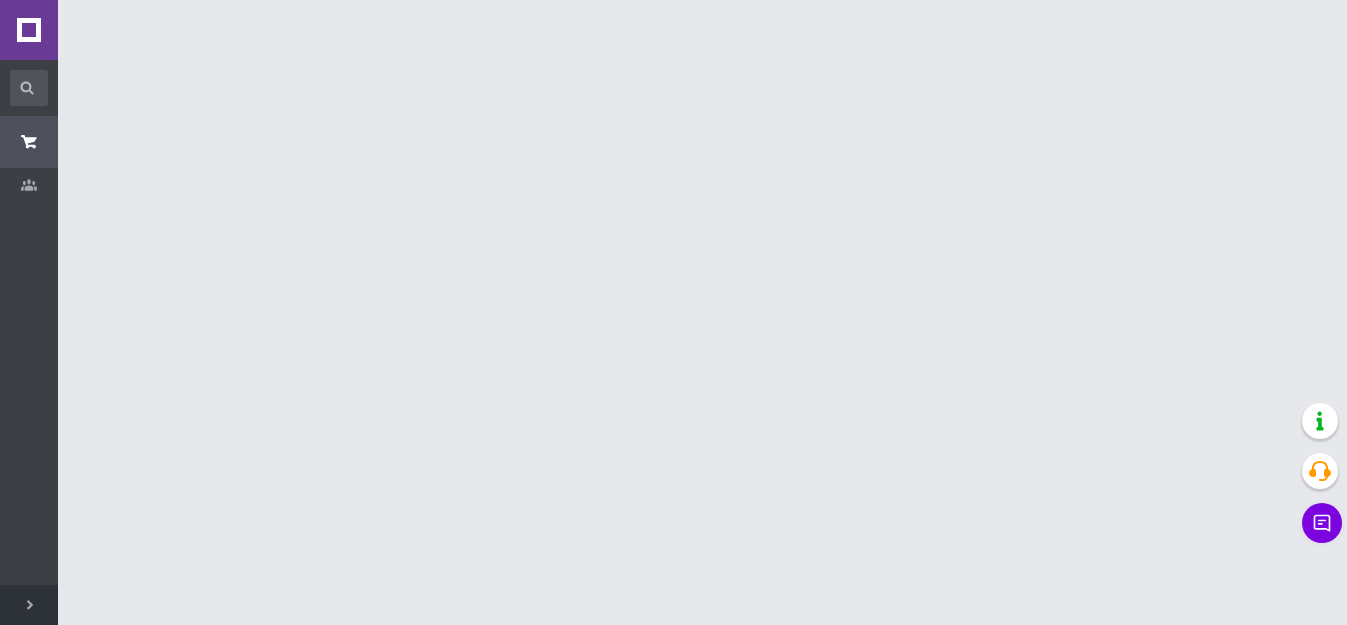 scroll, scrollTop: 0, scrollLeft: 0, axis: both 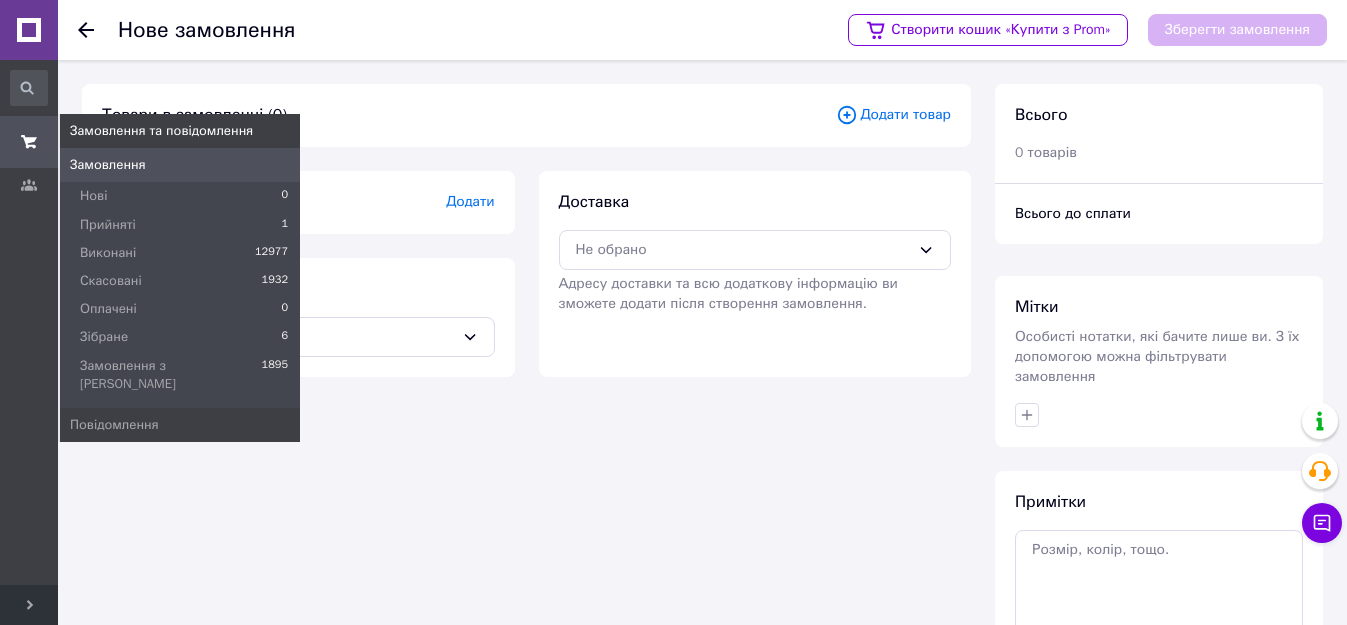 click on "Зібране" at bounding box center [104, 337] 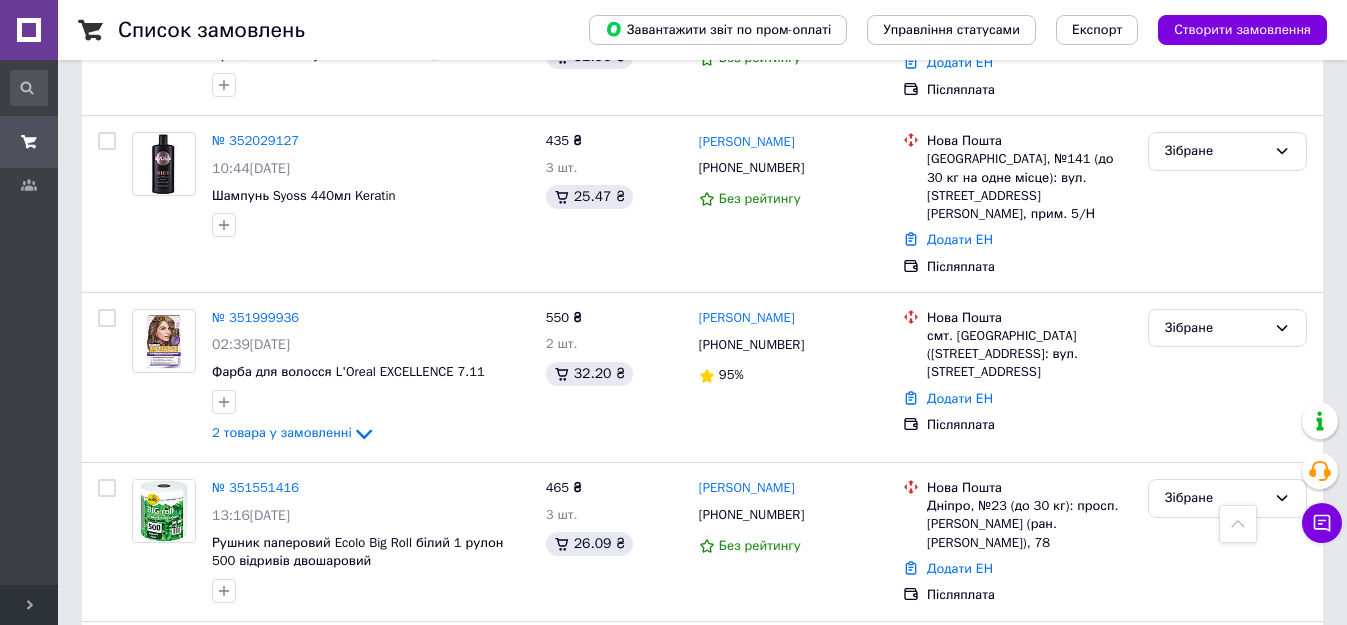 scroll, scrollTop: 640, scrollLeft: 0, axis: vertical 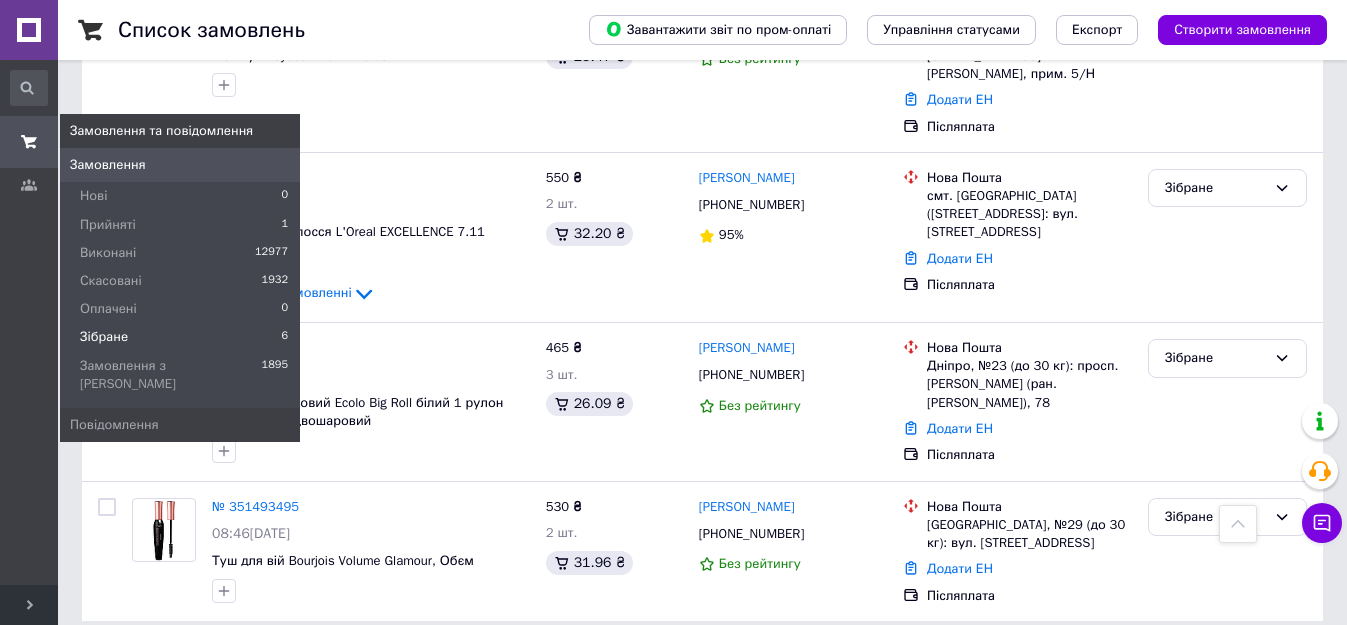 click on "Виконані 12977" at bounding box center (180, 253) 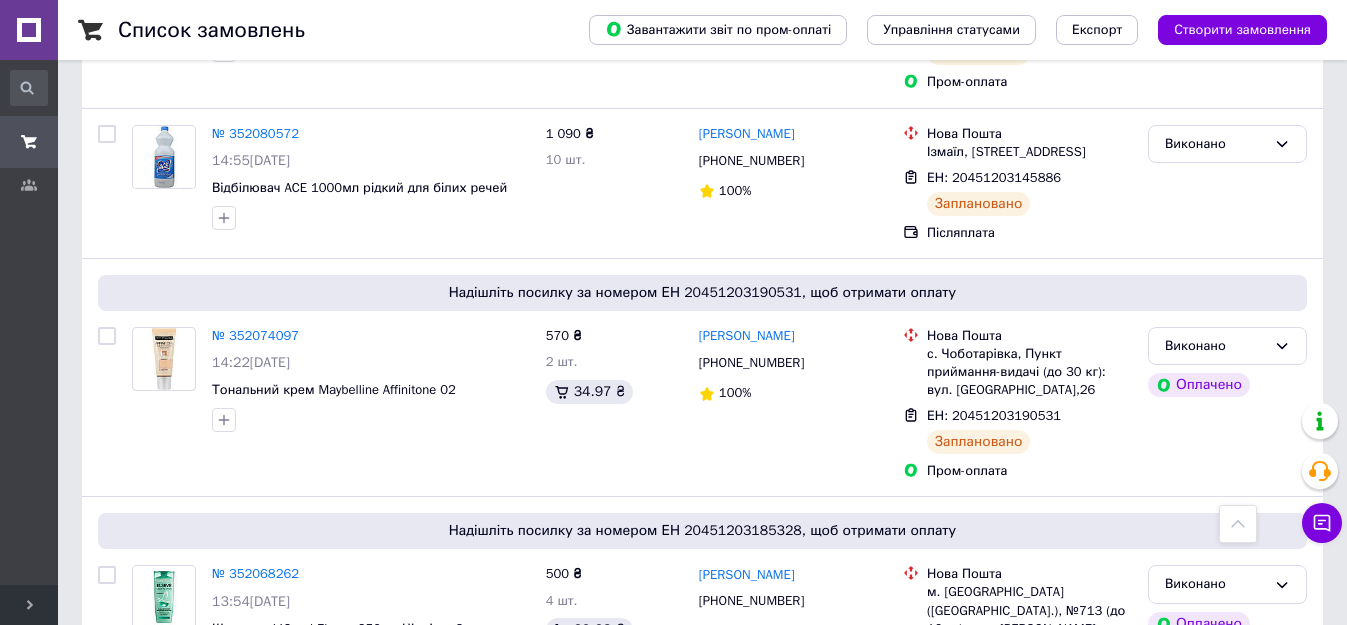 scroll, scrollTop: 0, scrollLeft: 0, axis: both 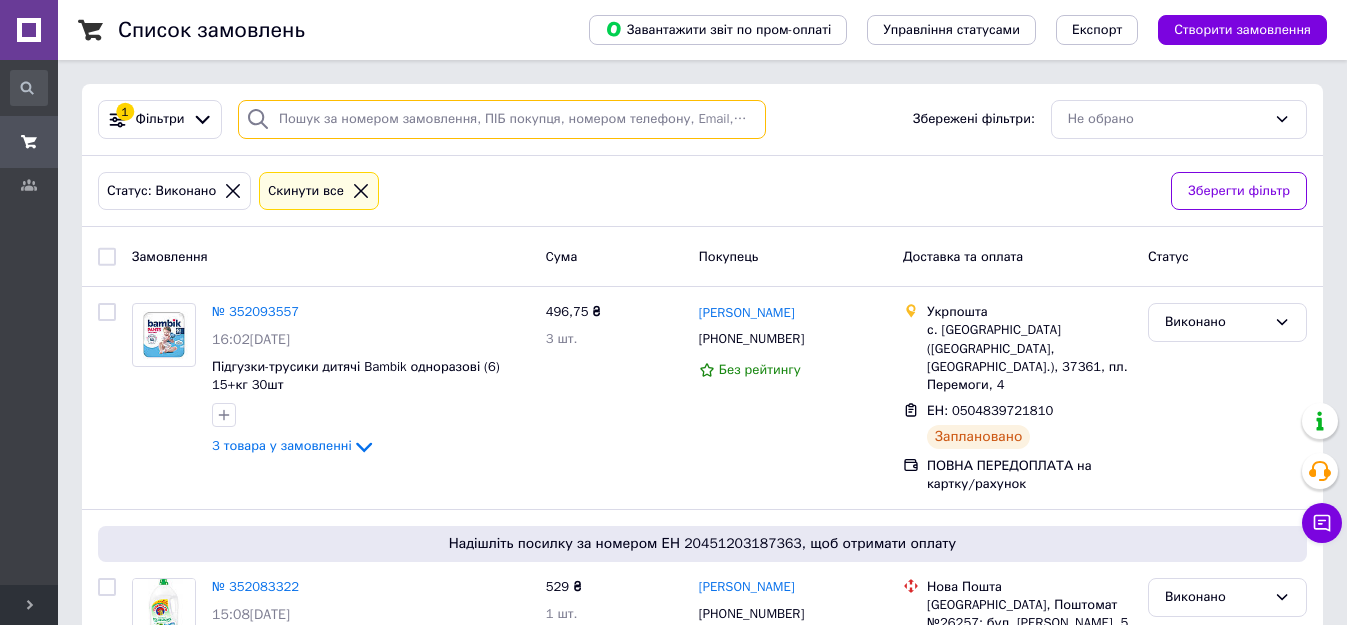 click at bounding box center [502, 119] 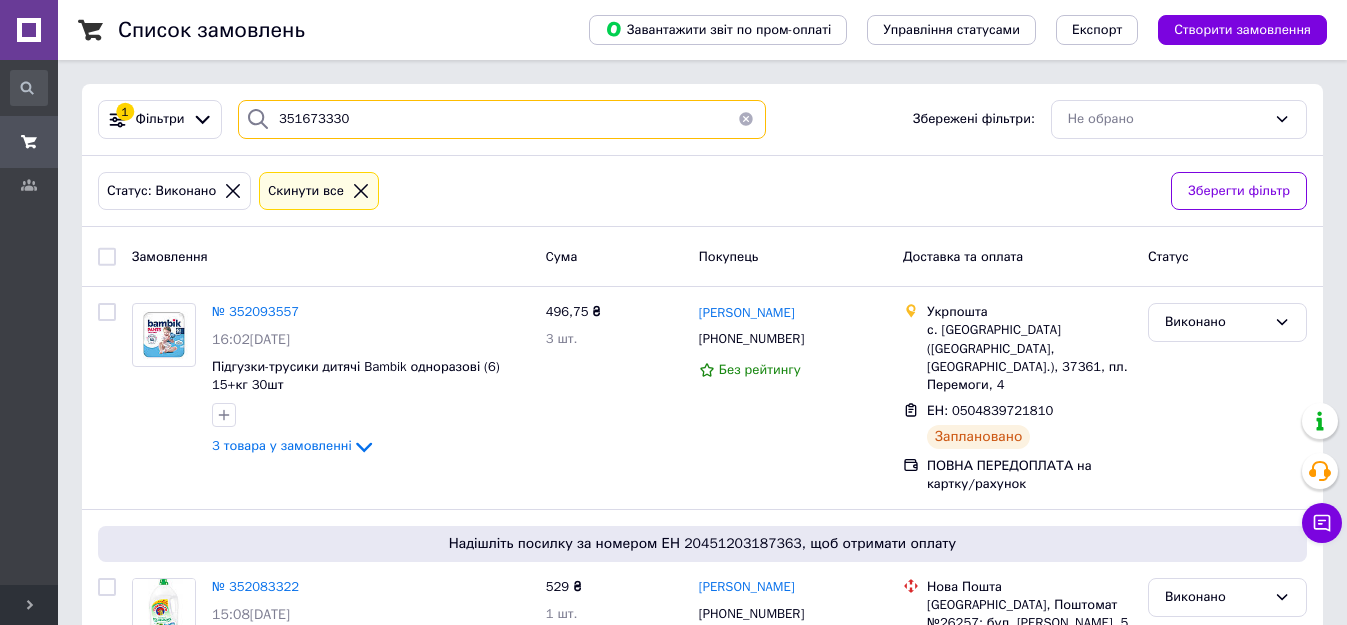 type on "351673330" 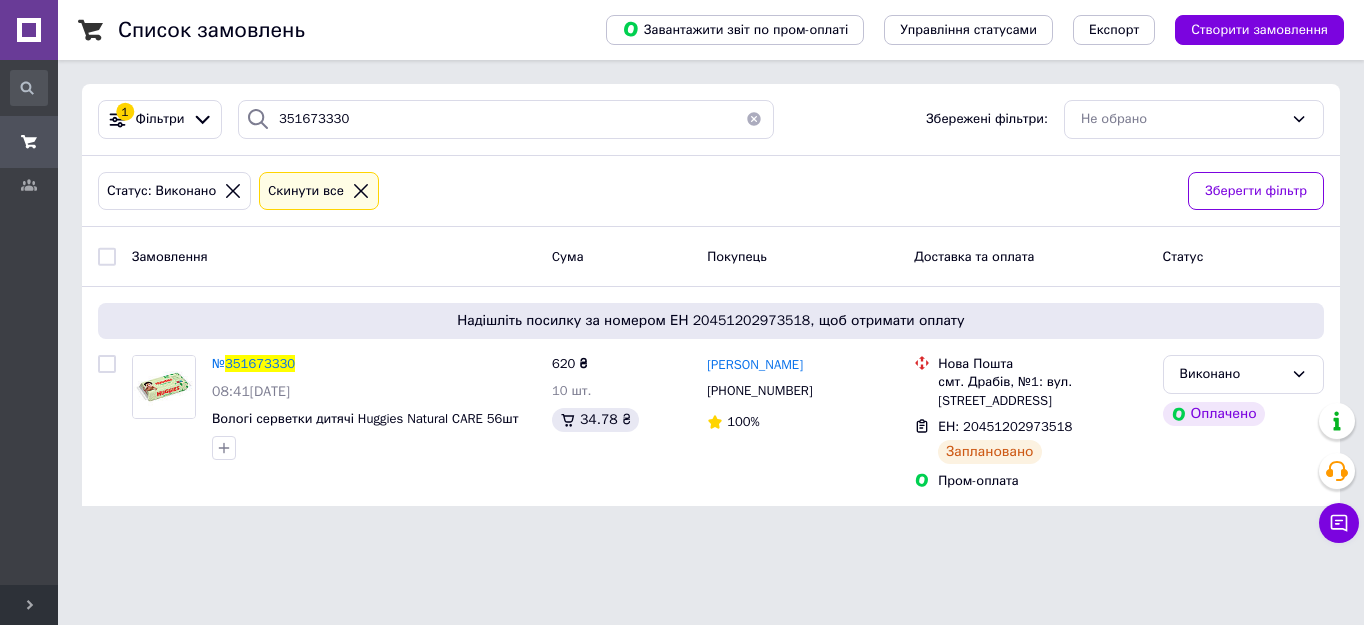click on "№  351673330" at bounding box center (253, 363) 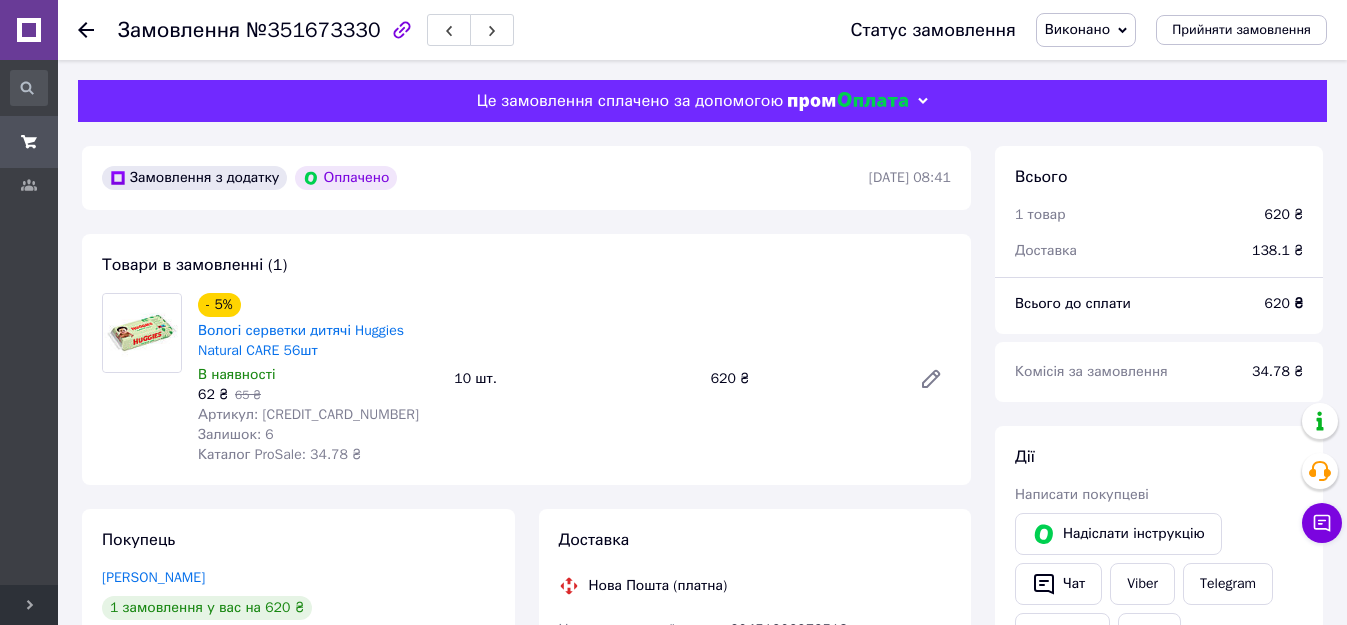 click on "Артикул: 5029053550152" at bounding box center (308, 414) 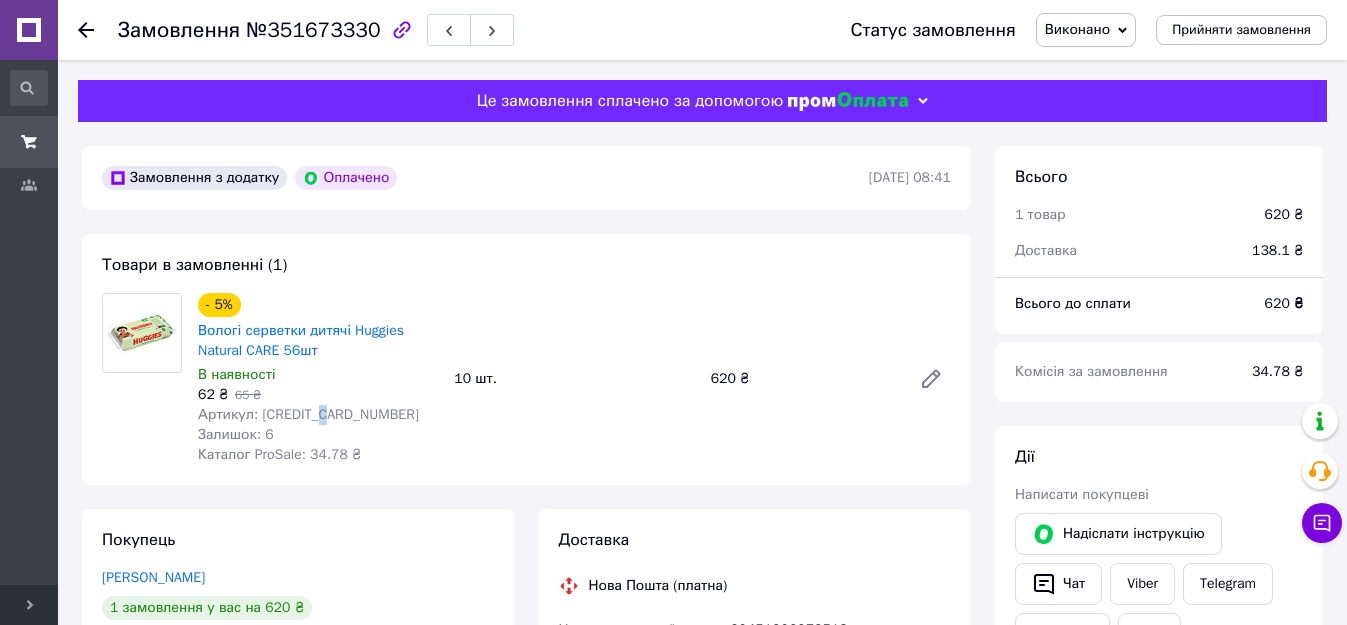 click on "Артикул: 5029053550152" at bounding box center [308, 414] 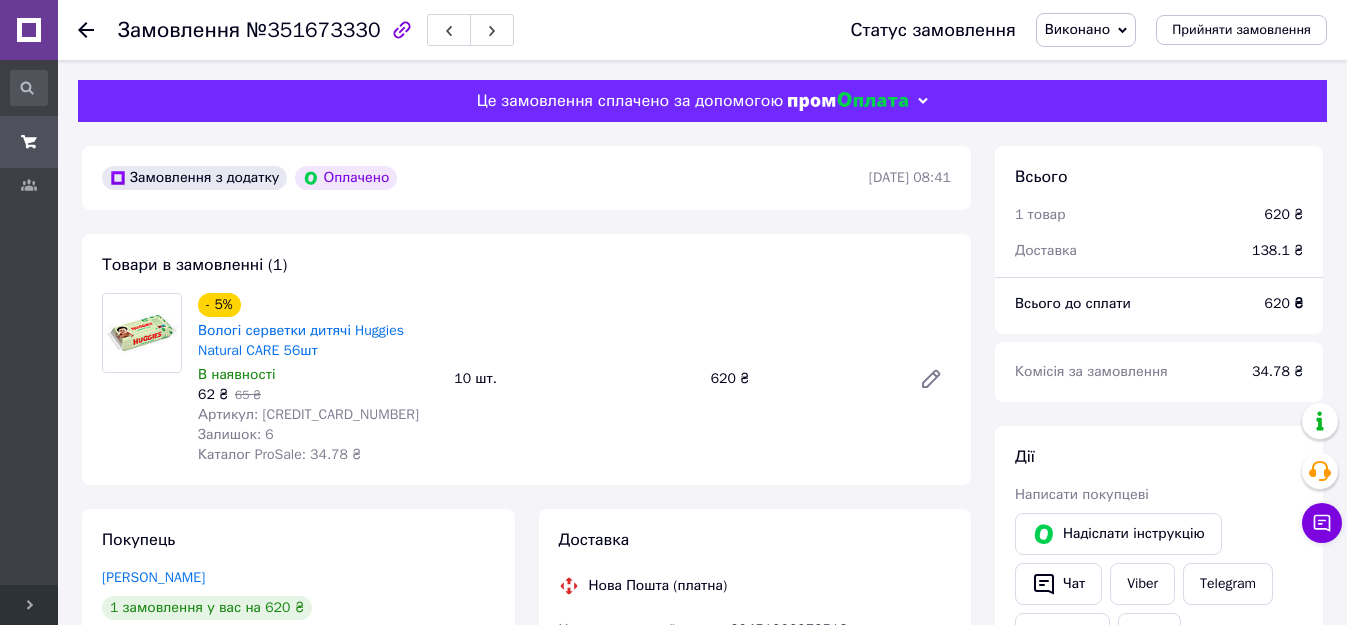 drag, startPoint x: 321, startPoint y: 407, endPoint x: 274, endPoint y: 412, distance: 47.26521 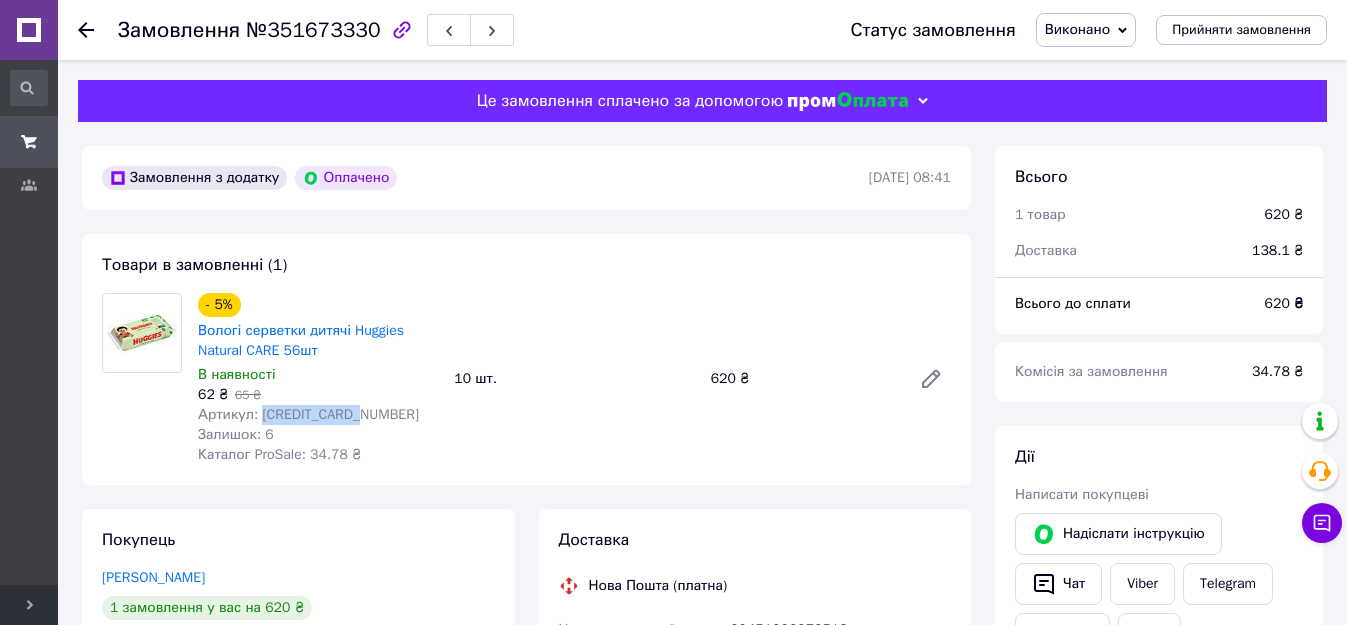click on "Артикул: 5029053550152" at bounding box center (308, 414) 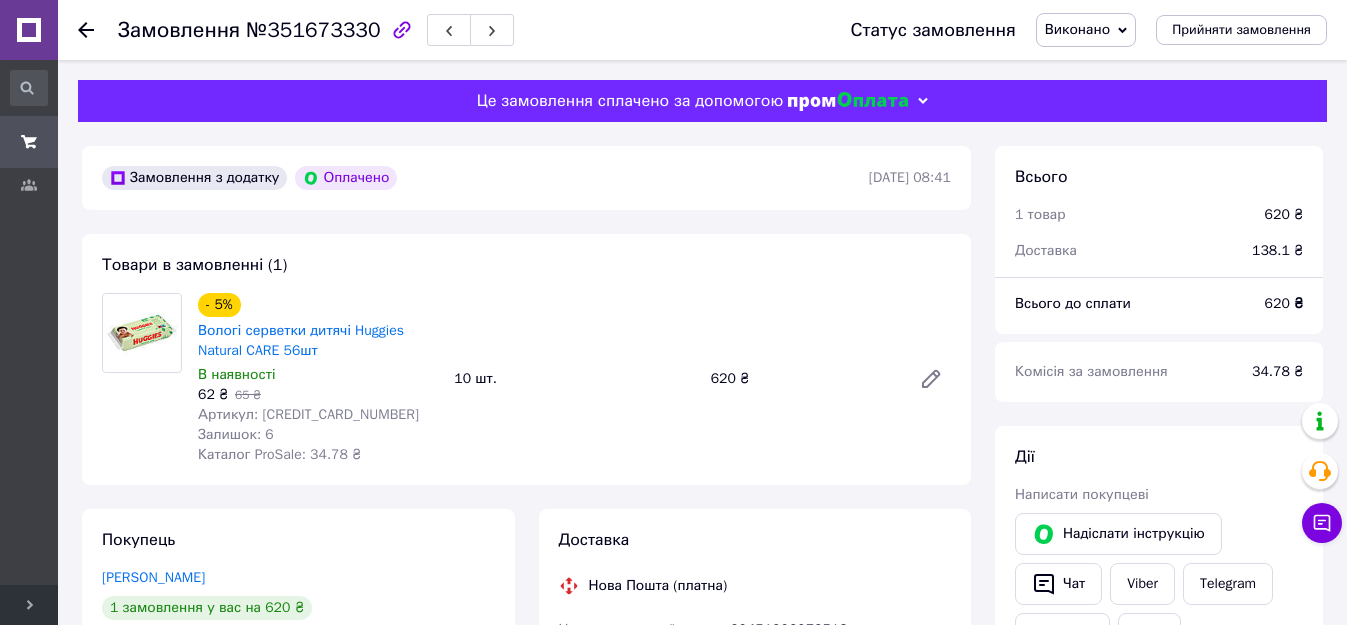 click on "Замовлення №351673330 Статус замовлення Виконано Прийнято Скасовано Оплачено Зібране Прийняти замовлення" at bounding box center [702, 30] 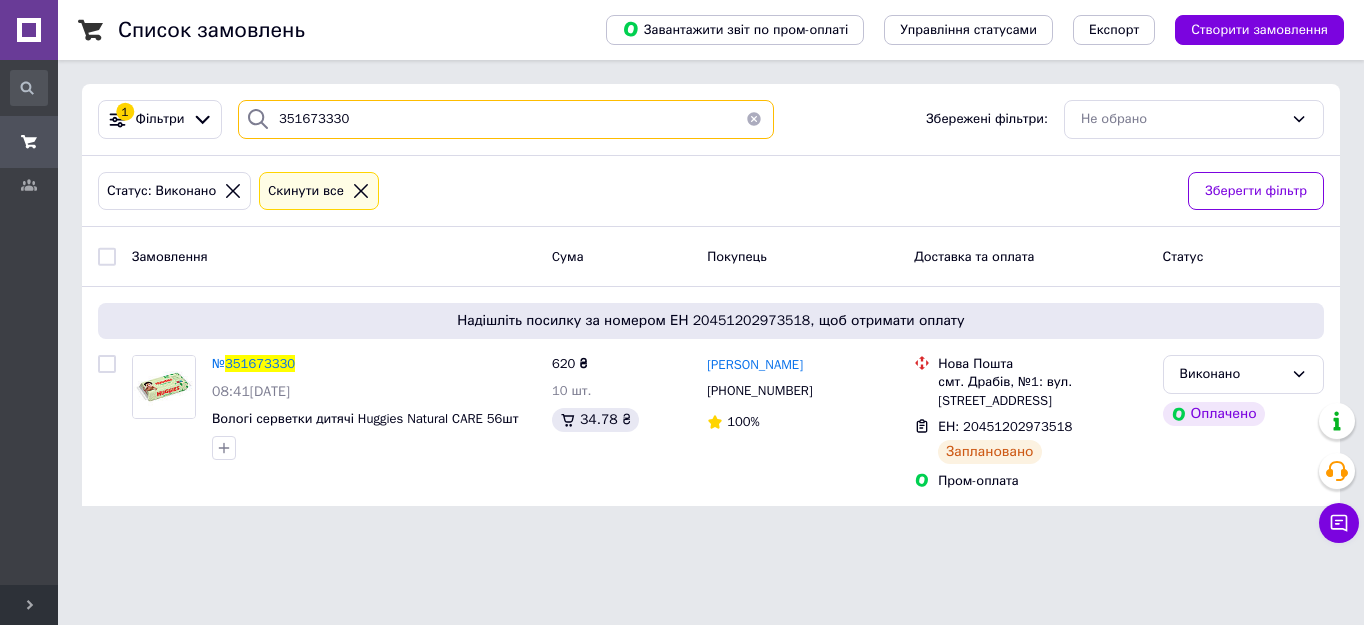 click on "351673330" at bounding box center [506, 119] 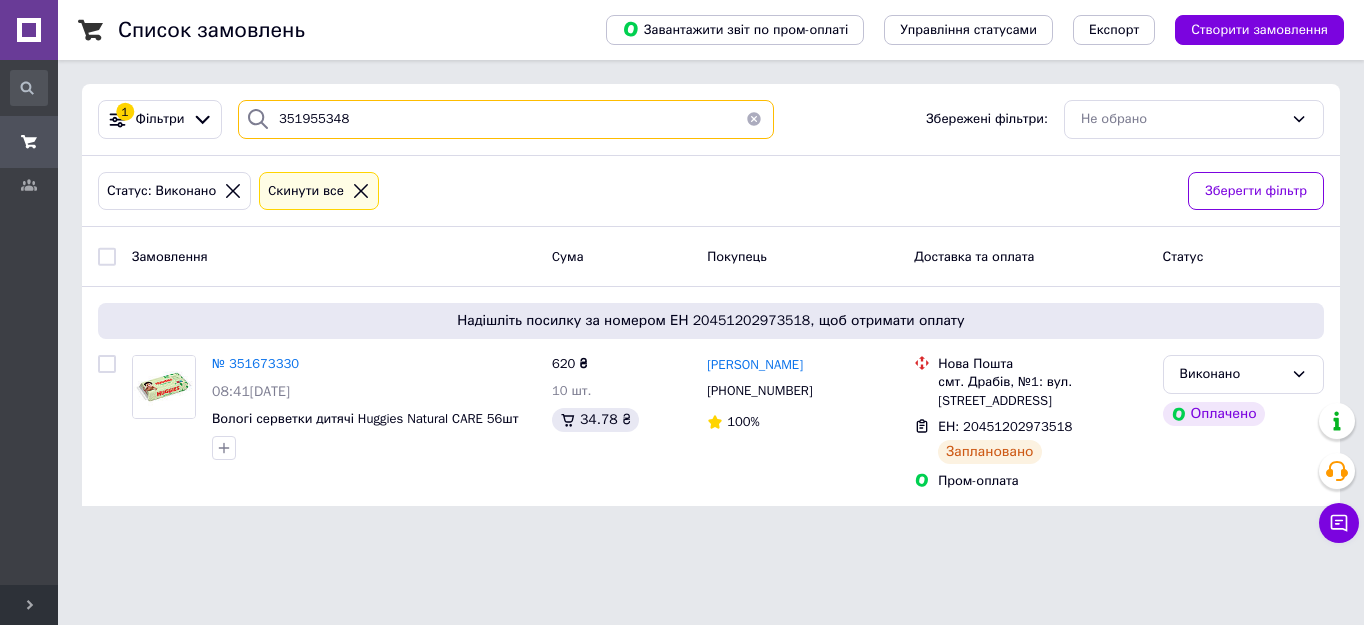 type on "351955348" 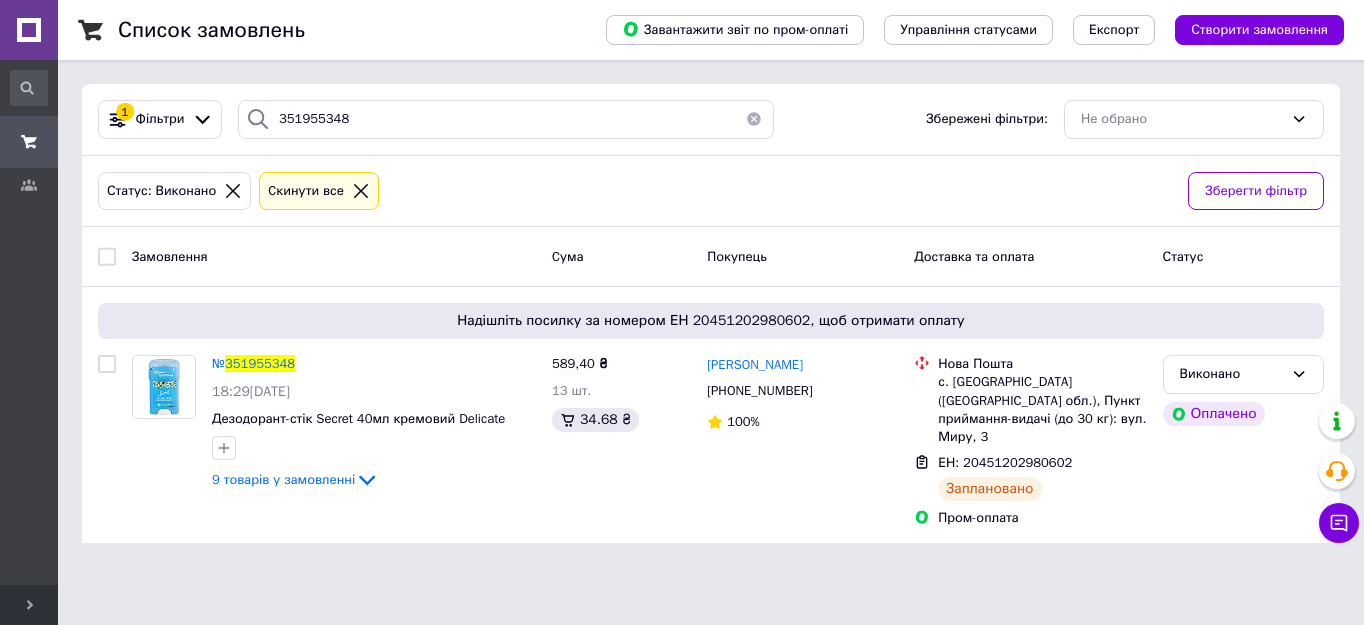 click on "351955348" at bounding box center [260, 363] 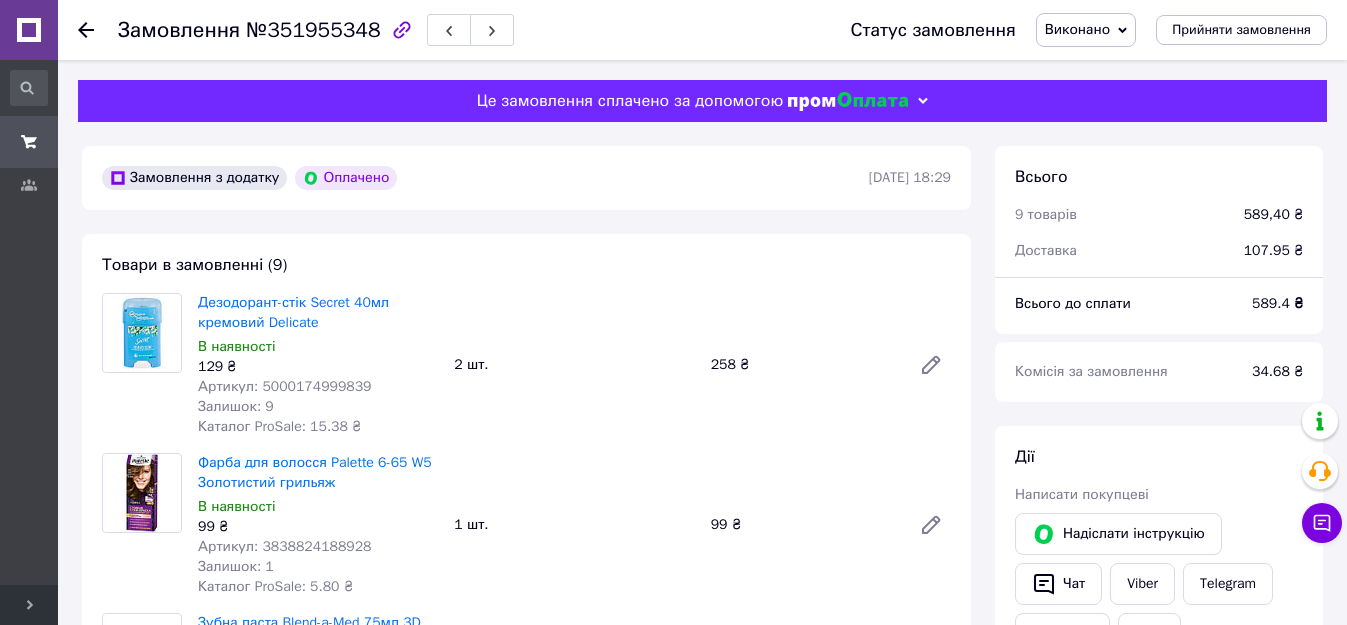 click on "Артикул: 5000174999839" at bounding box center (285, 386) 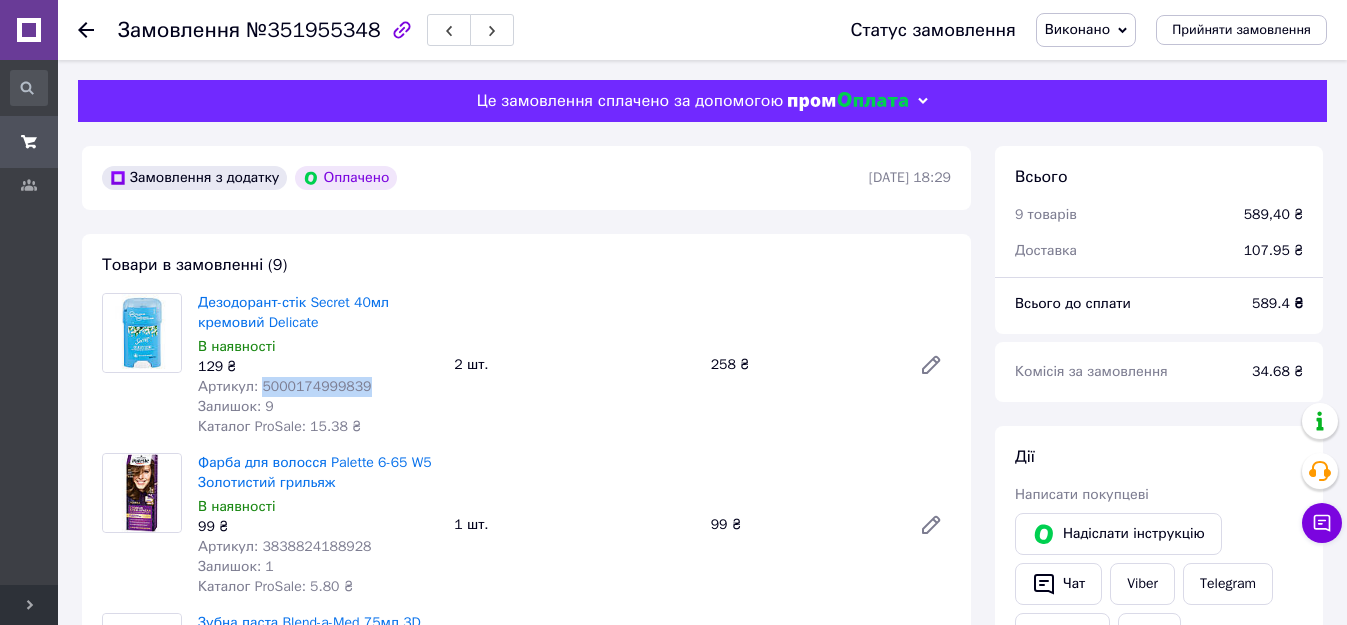click on "Артикул: 5000174999839" at bounding box center (285, 386) 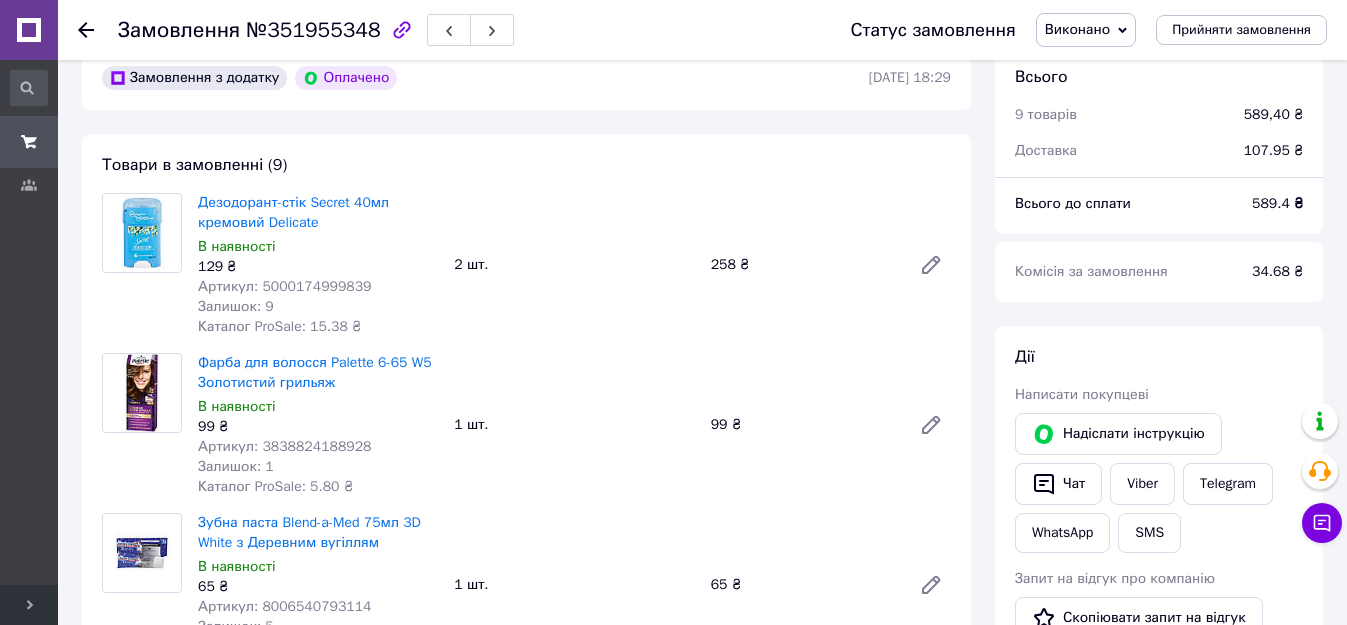 click on "Артикул: 3838824188928" at bounding box center [285, 446] 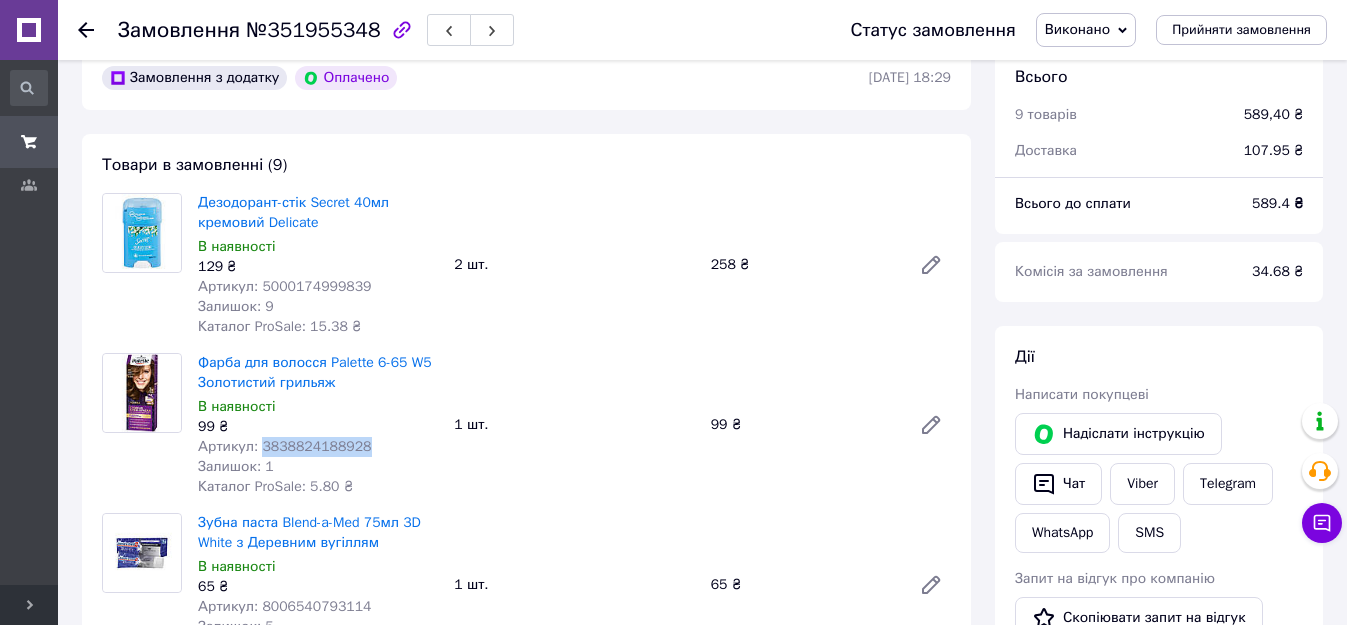 click on "Артикул: 3838824188928" at bounding box center (285, 446) 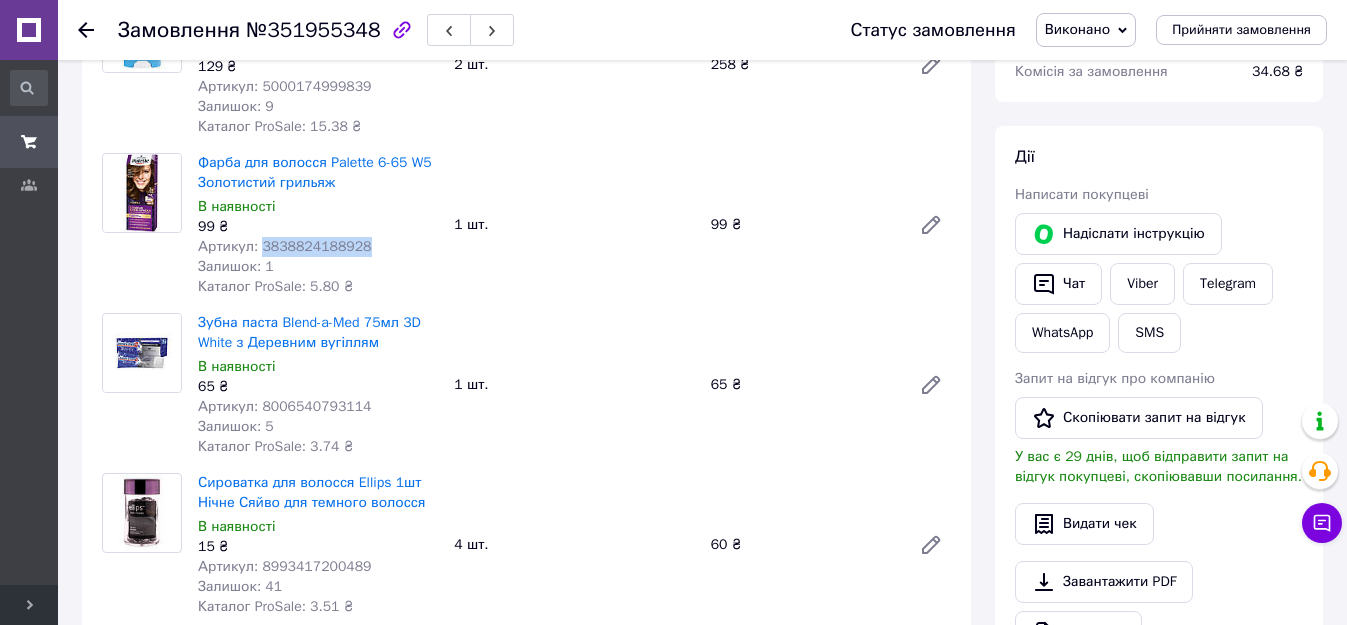 scroll, scrollTop: 400, scrollLeft: 0, axis: vertical 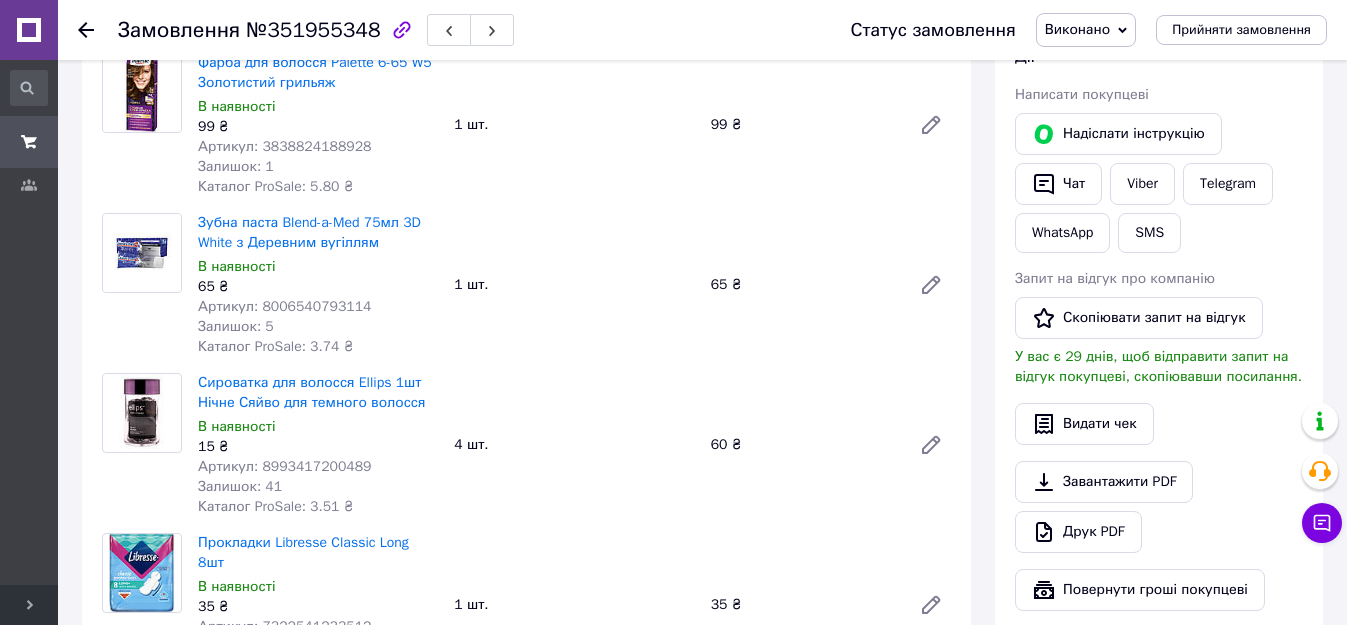 click on "Артикул: 8006540793114" at bounding box center (285, 306) 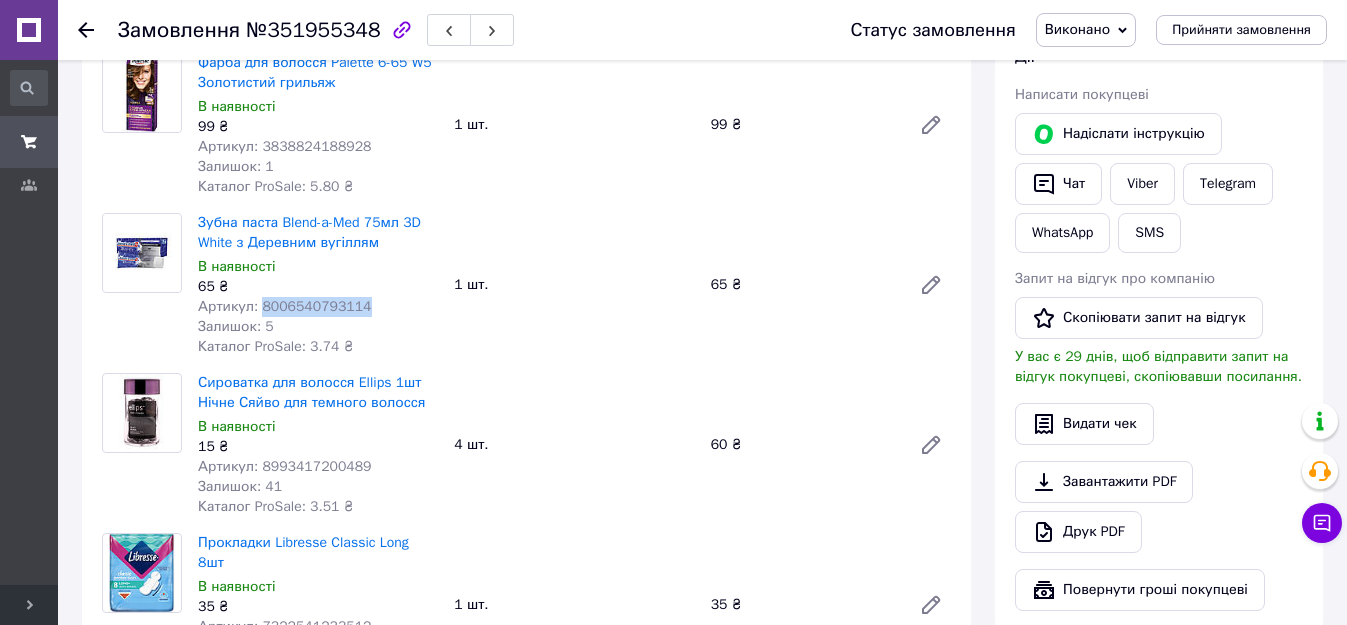 click on "Артикул: 8006540793114" at bounding box center (285, 306) 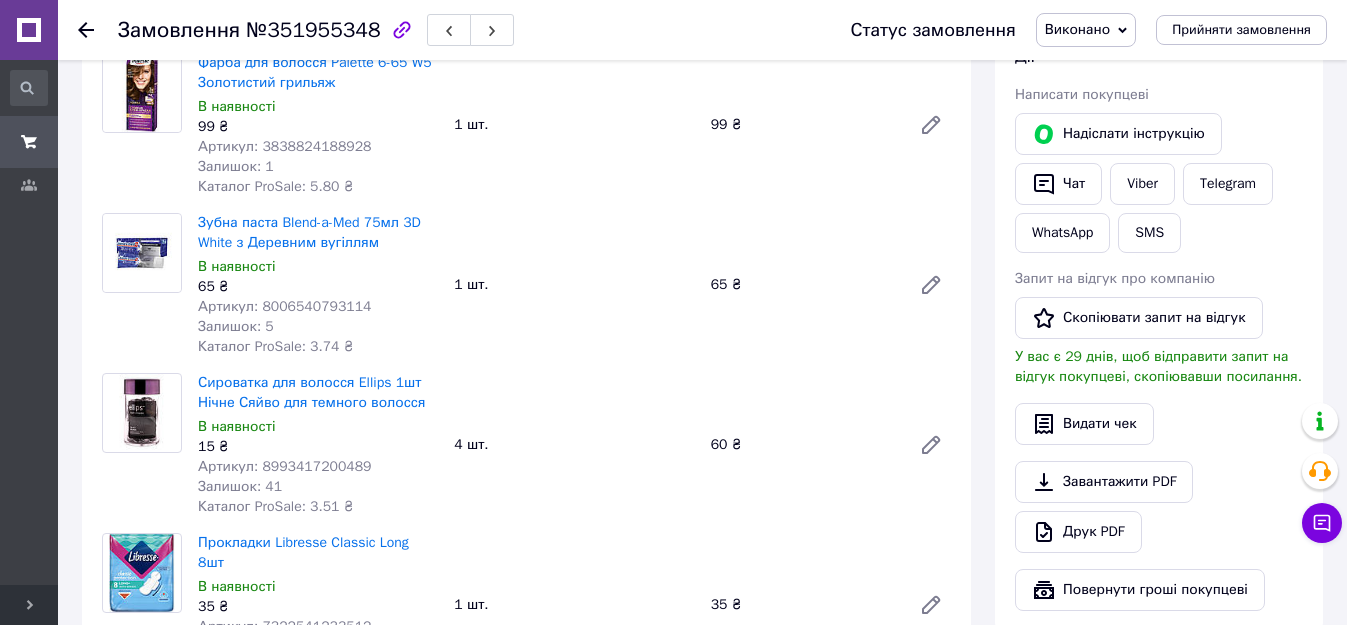 click on "Артикул: 8993417200489" at bounding box center [285, 466] 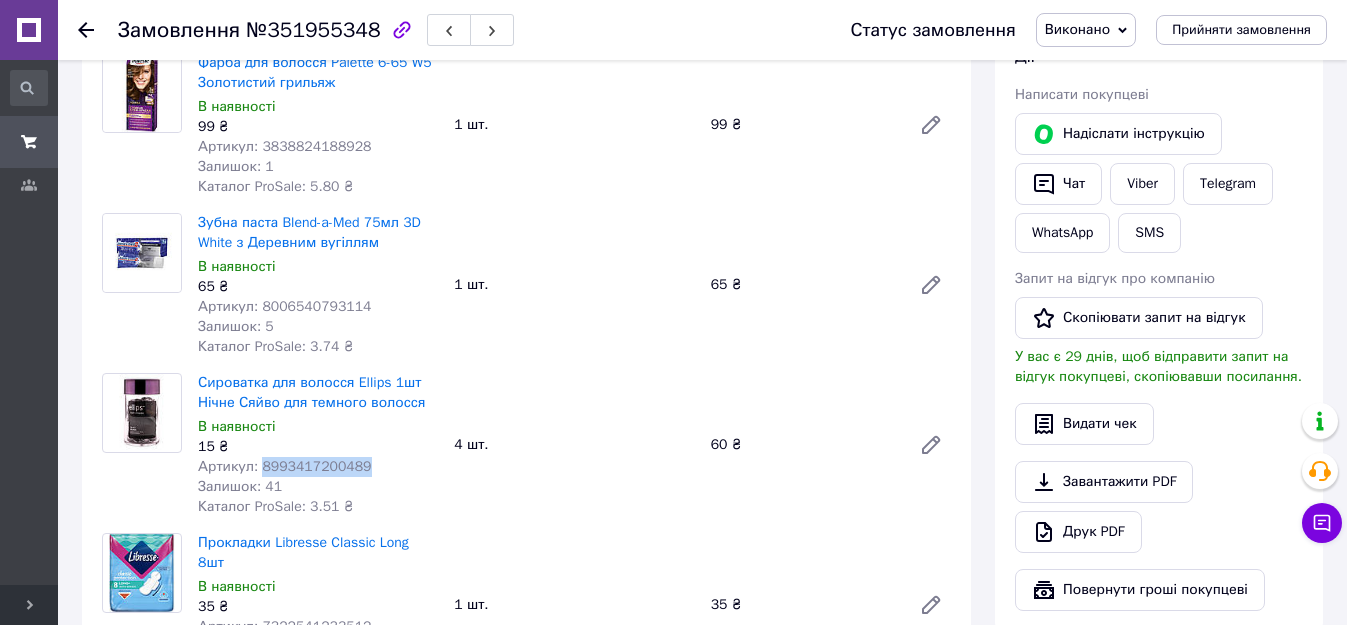 click on "Артикул: 8993417200489" at bounding box center (285, 466) 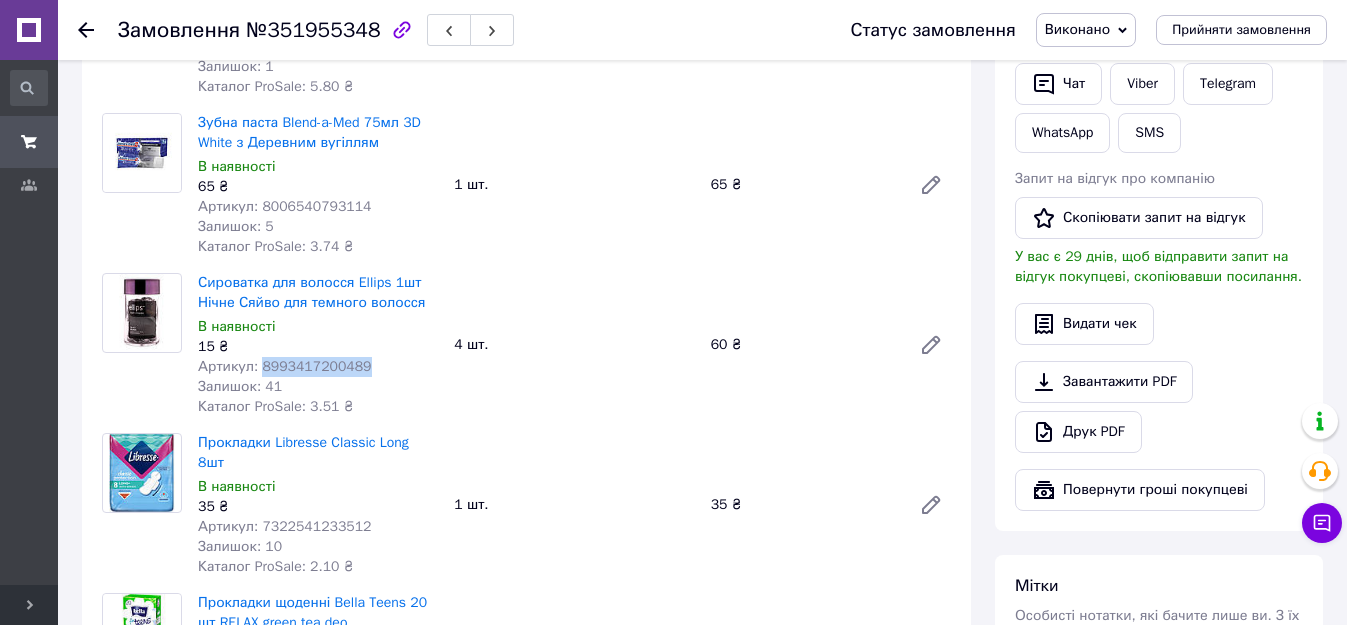 scroll, scrollTop: 600, scrollLeft: 0, axis: vertical 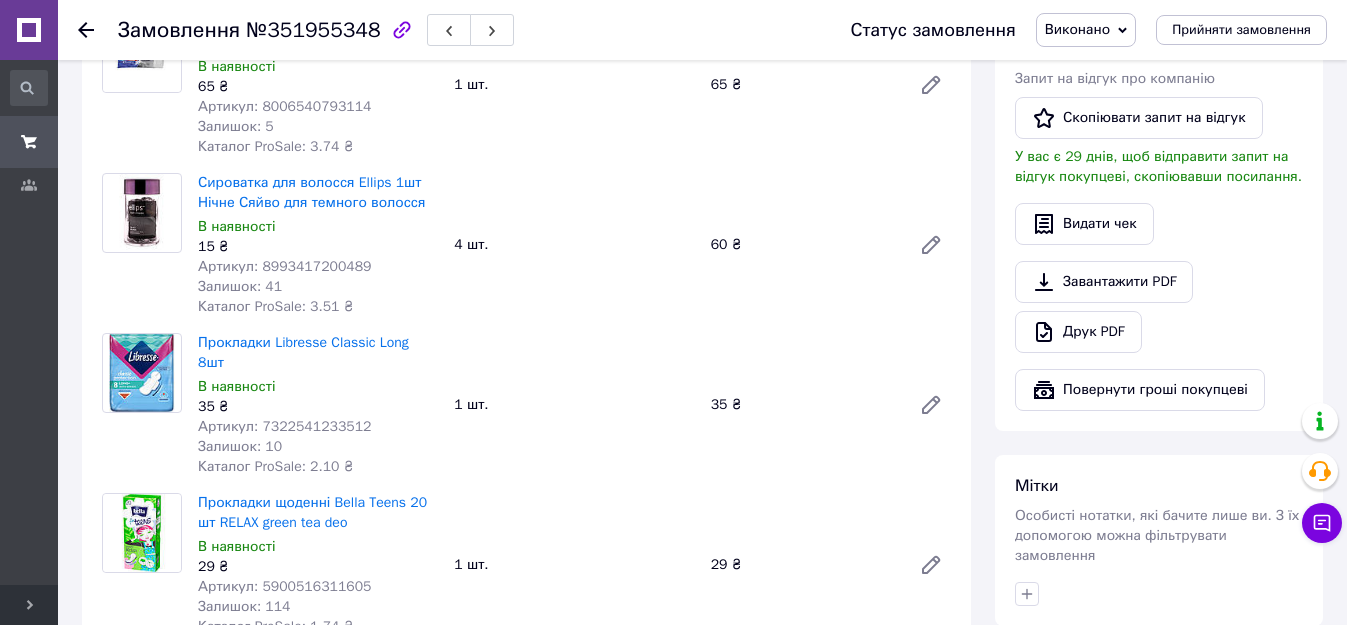click on "Артикул: 7322541233512" at bounding box center [285, 426] 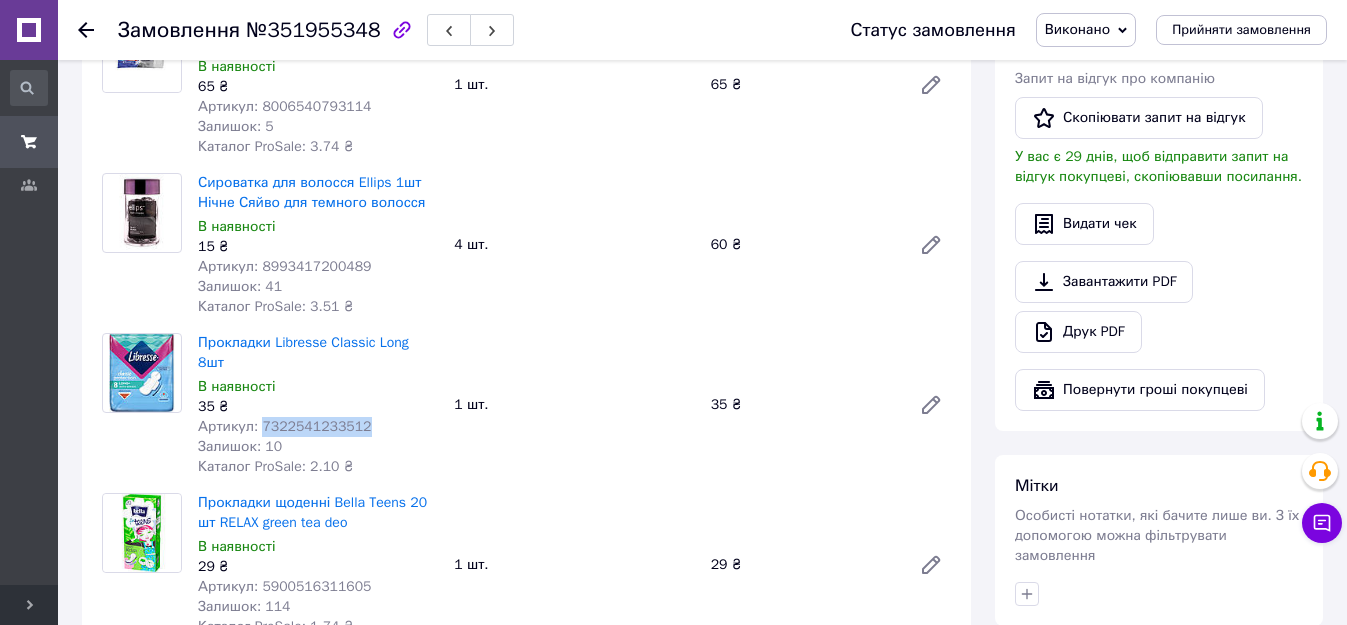 click on "Артикул: 7322541233512" at bounding box center (285, 426) 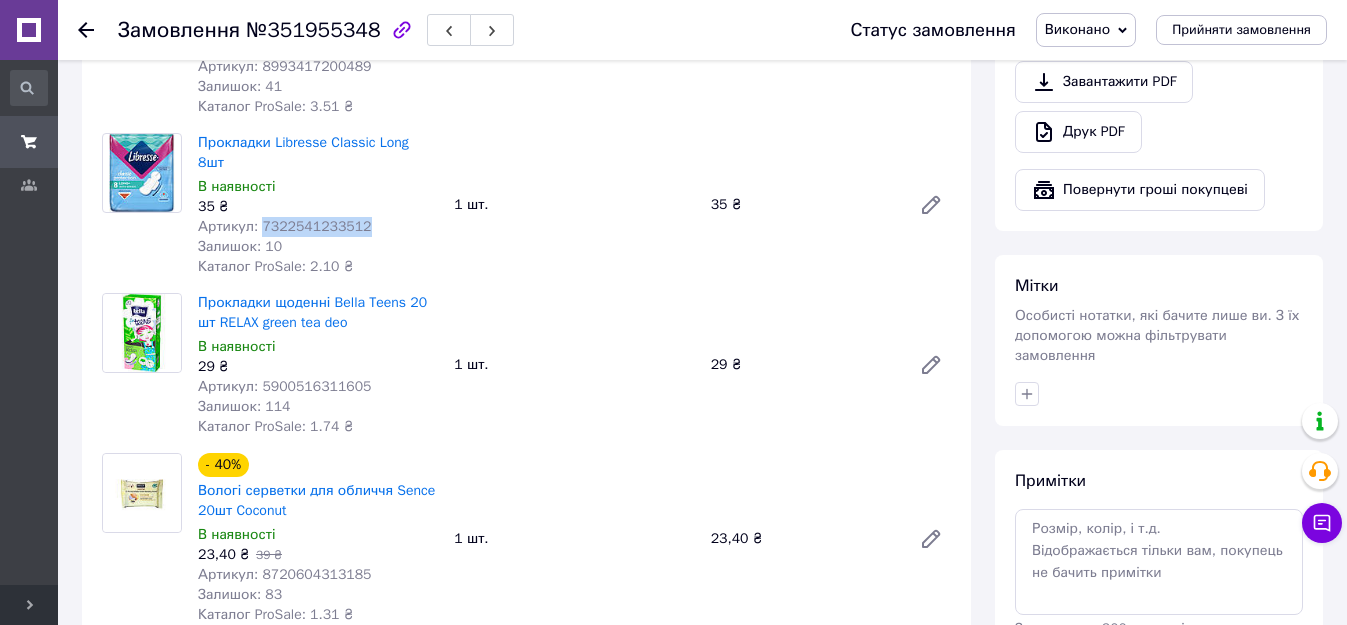 scroll, scrollTop: 900, scrollLeft: 0, axis: vertical 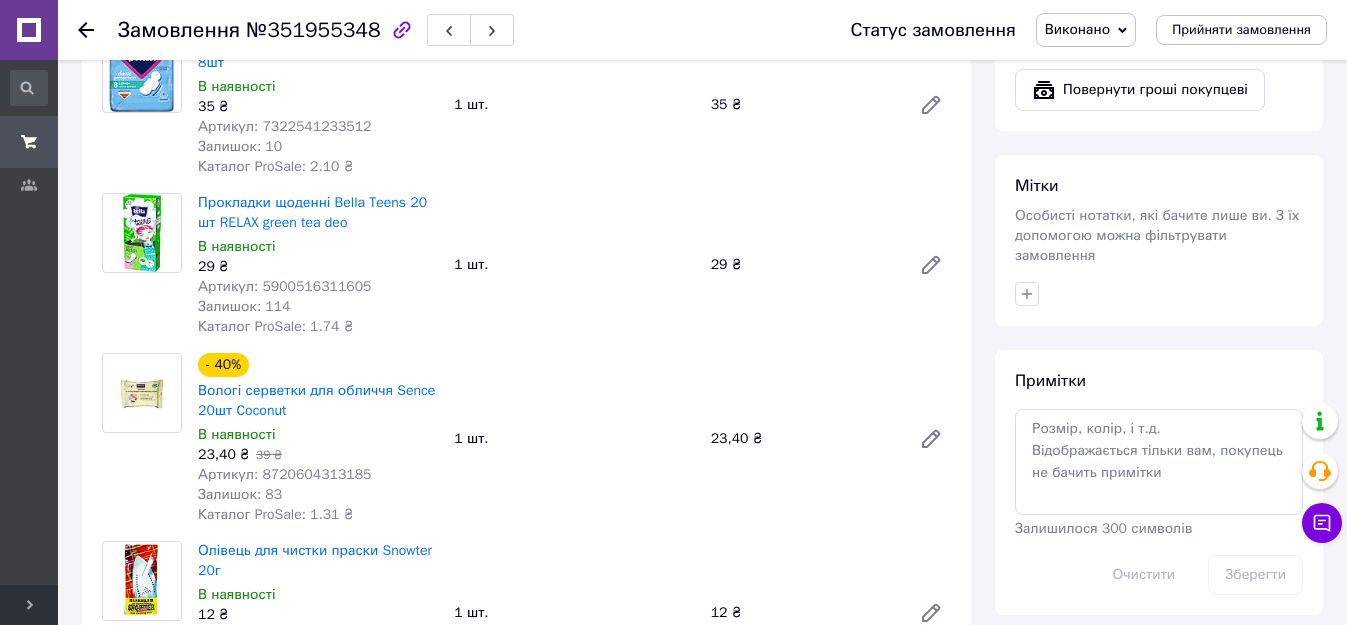 click on "Артикул: 5900516311605" at bounding box center [285, 286] 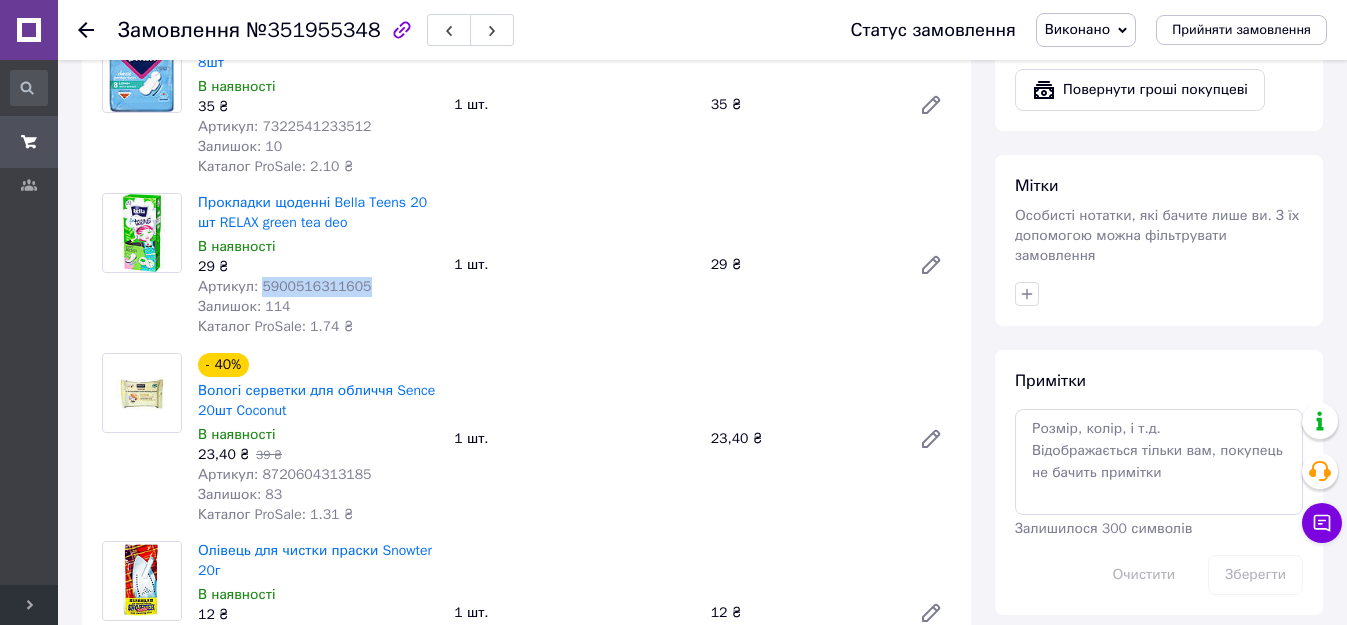 click on "Артикул: 5900516311605" at bounding box center [285, 286] 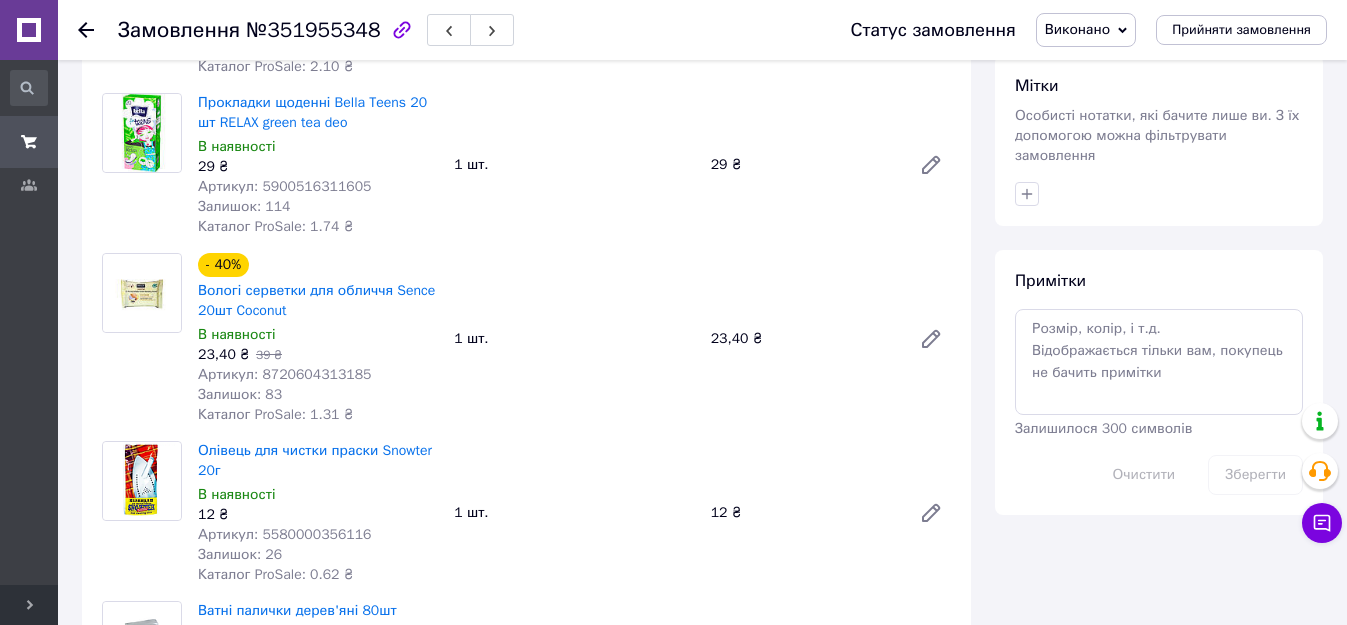 click on "Артикул: 8720604313185" at bounding box center [285, 374] 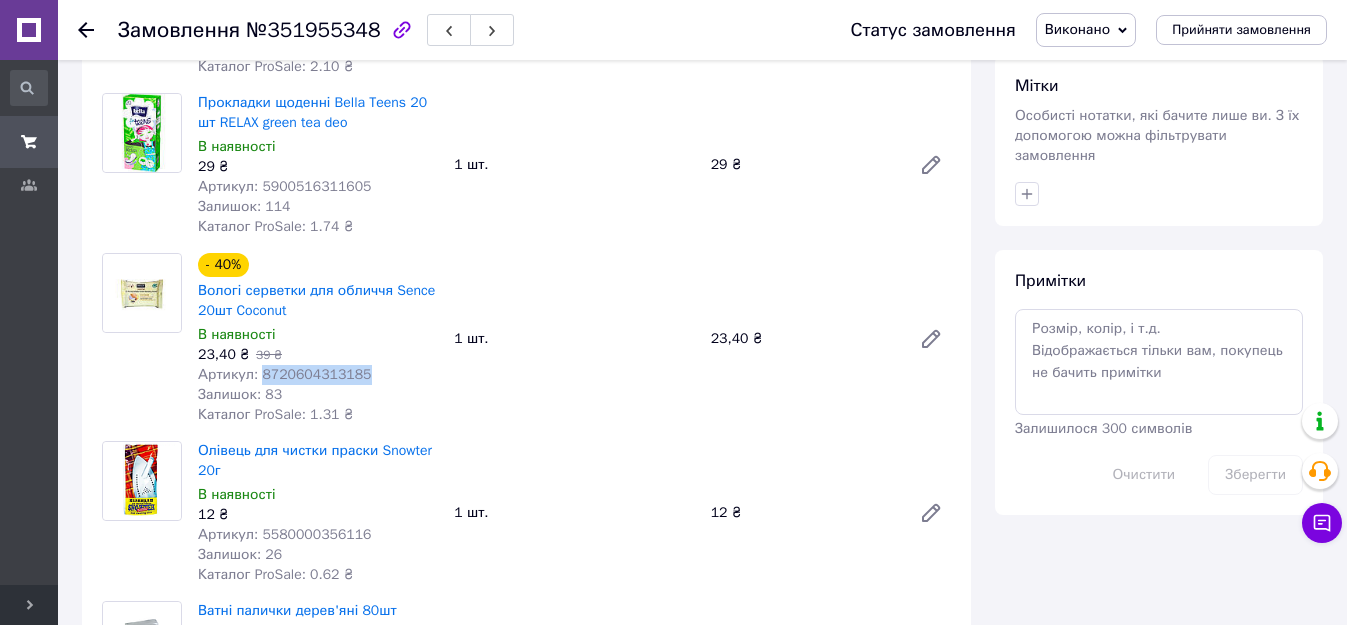 click on "Артикул: 8720604313185" at bounding box center (285, 374) 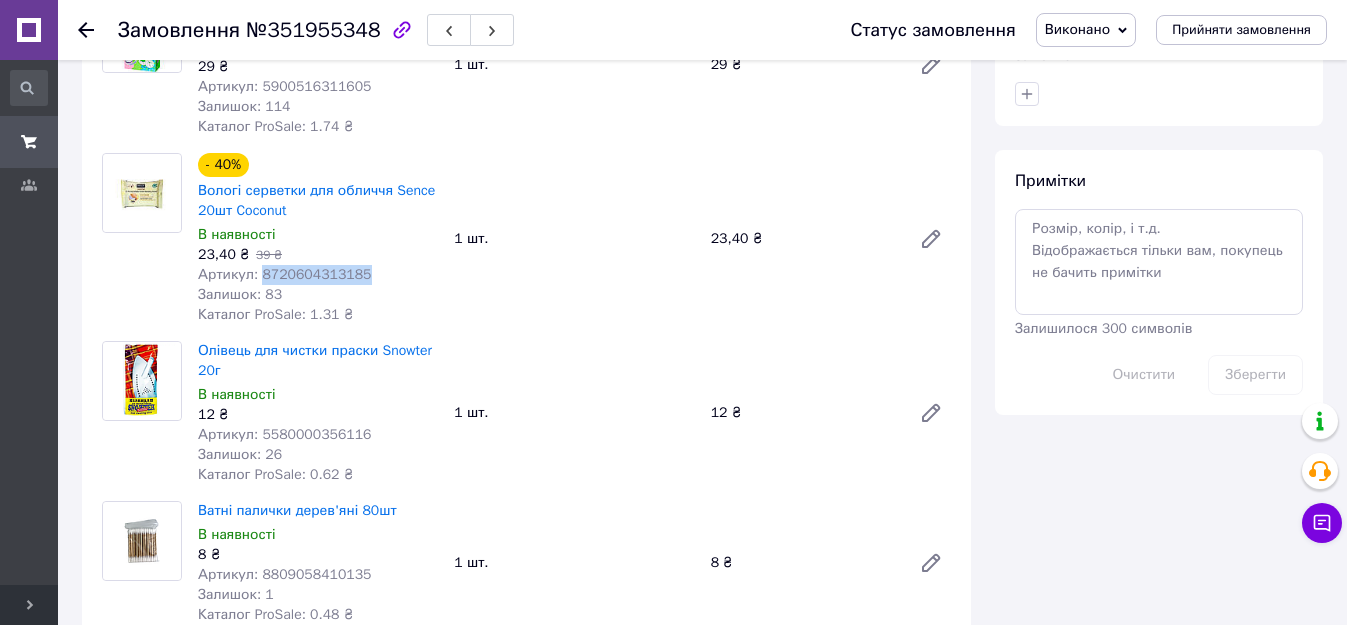scroll, scrollTop: 1200, scrollLeft: 0, axis: vertical 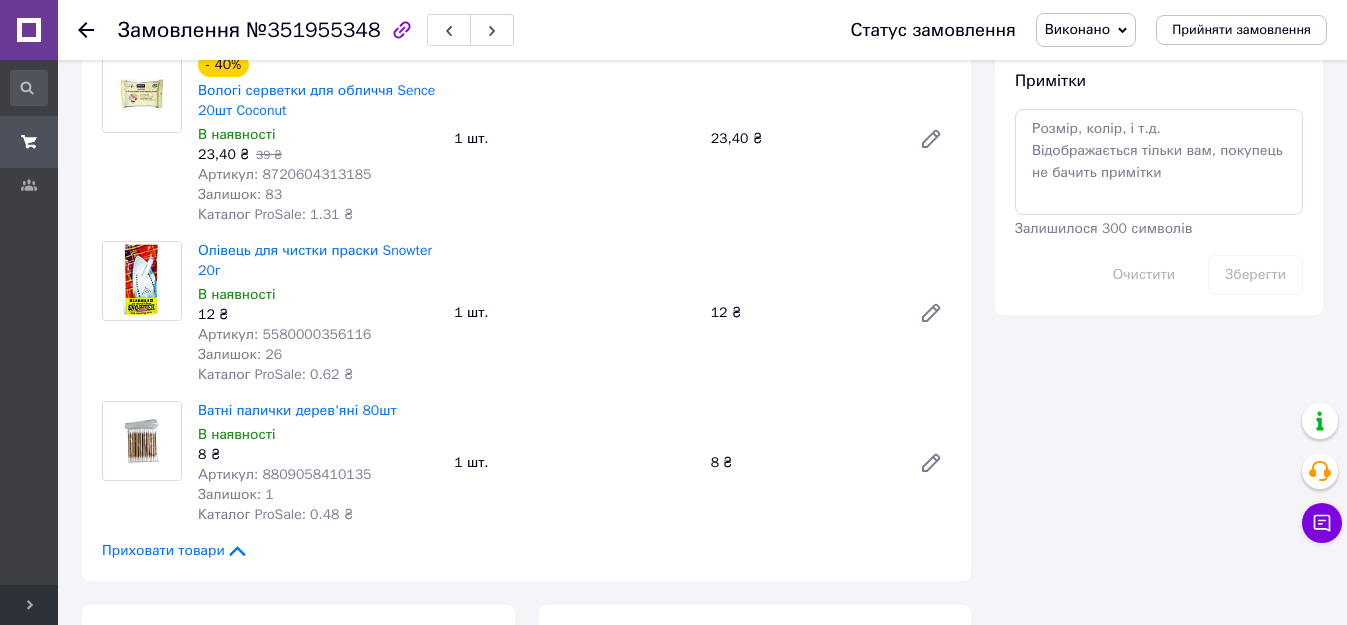 click on "Артикул: 5580000356116" at bounding box center [285, 334] 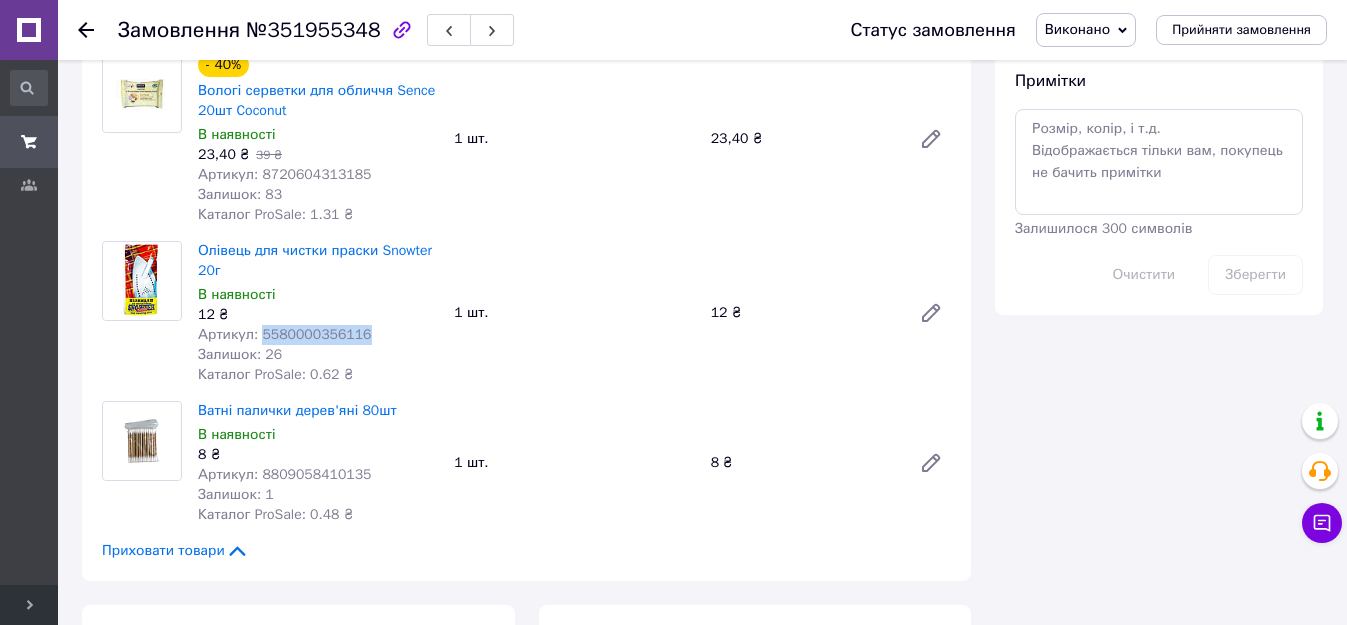 click on "Артикул: 5580000356116" at bounding box center [285, 334] 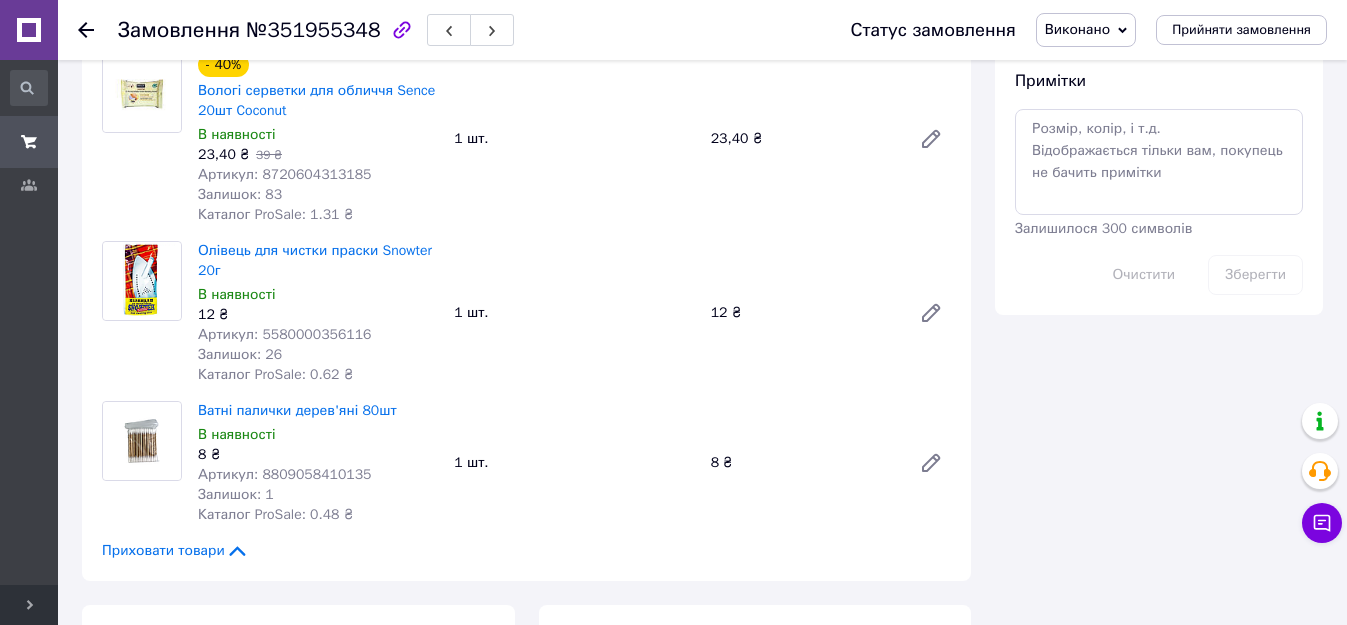 click on "Артикул: 8809058410135" at bounding box center (285, 474) 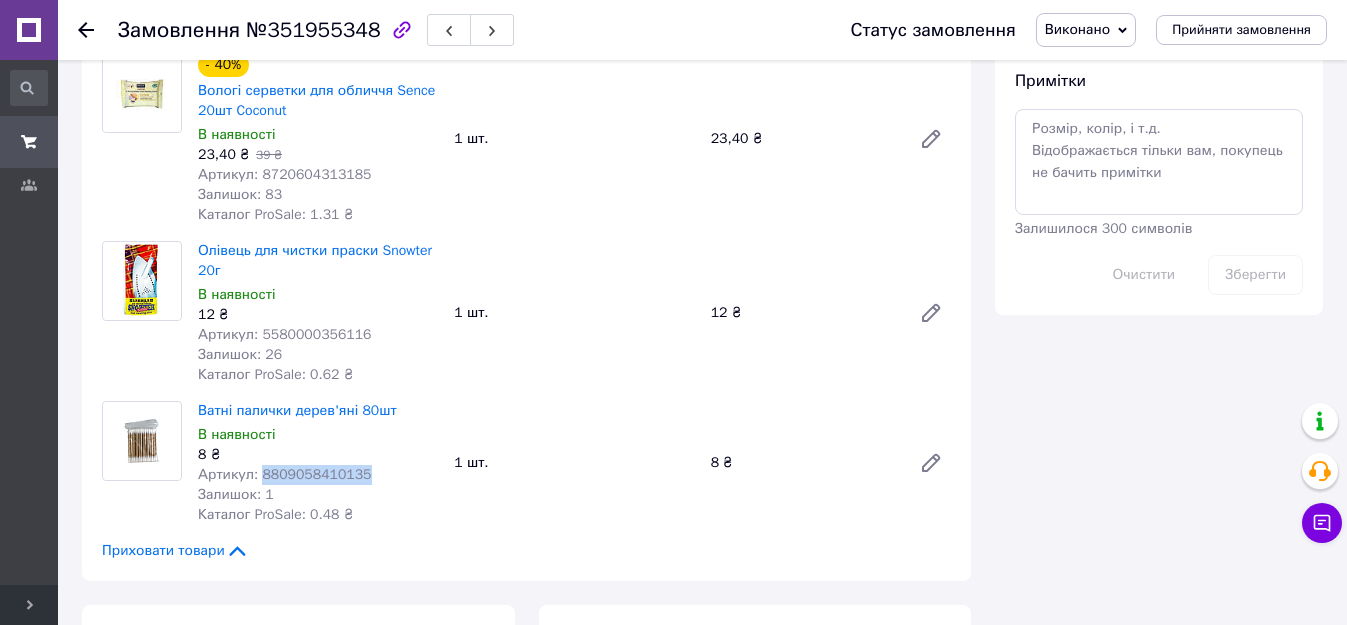 click on "Артикул: 8809058410135" at bounding box center [285, 474] 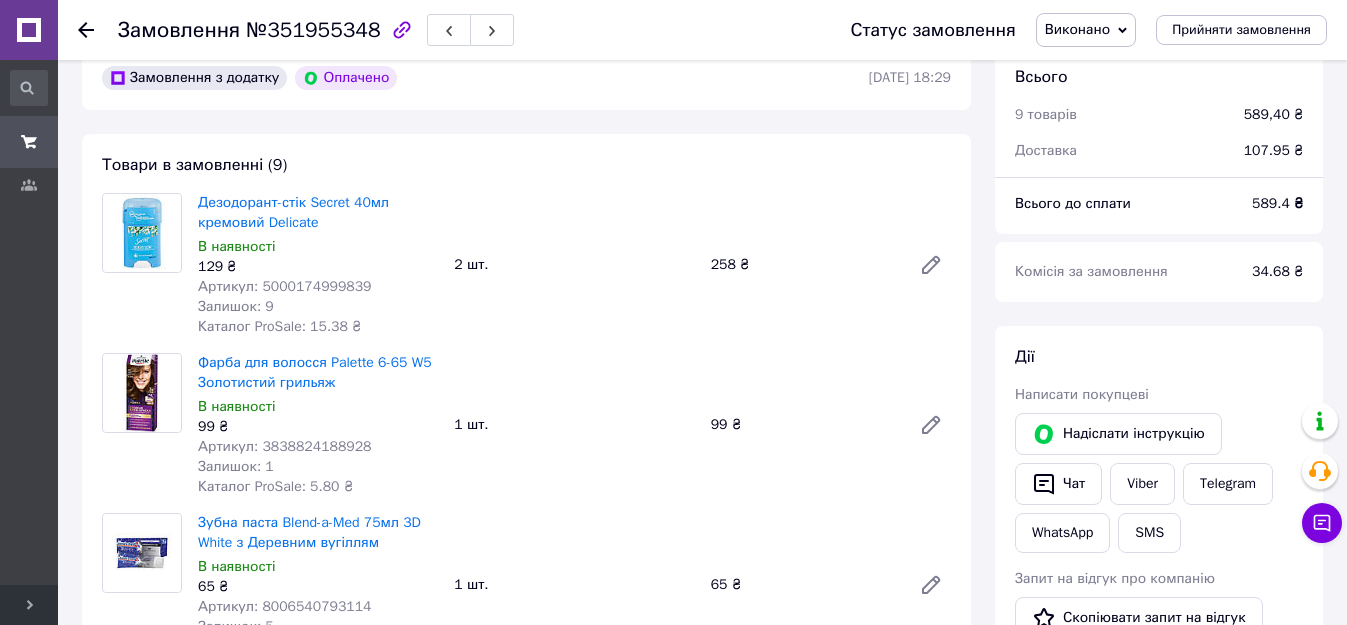 scroll, scrollTop: 0, scrollLeft: 0, axis: both 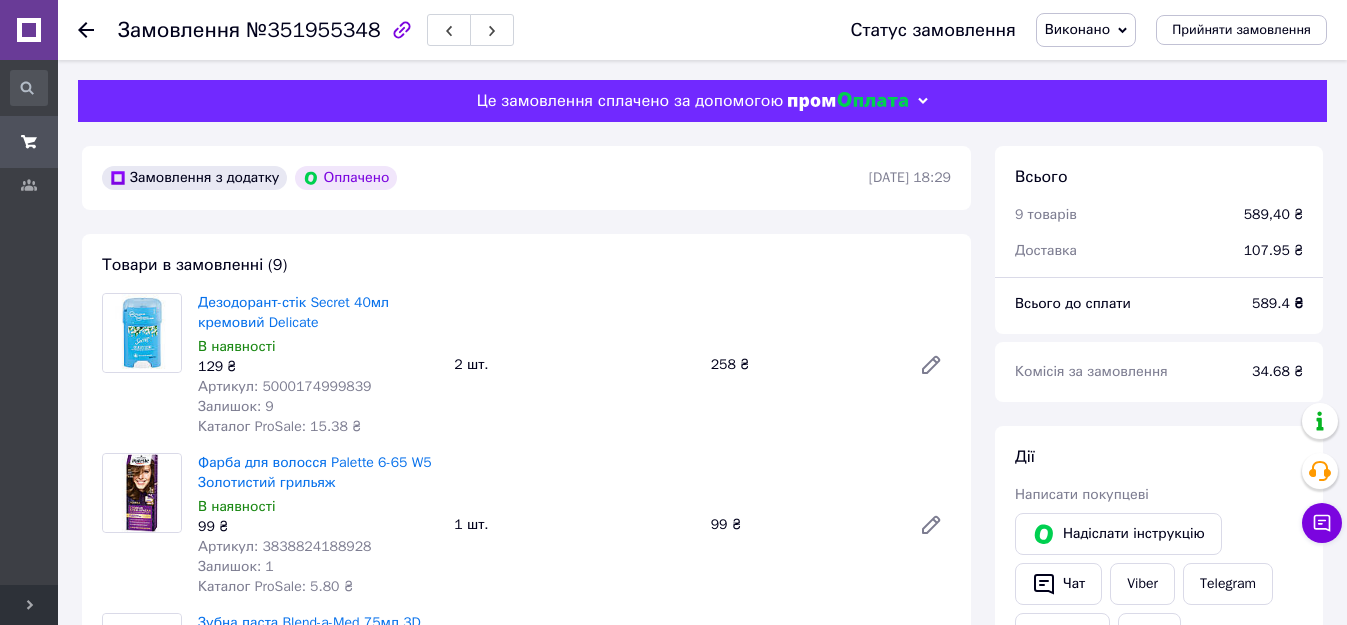click 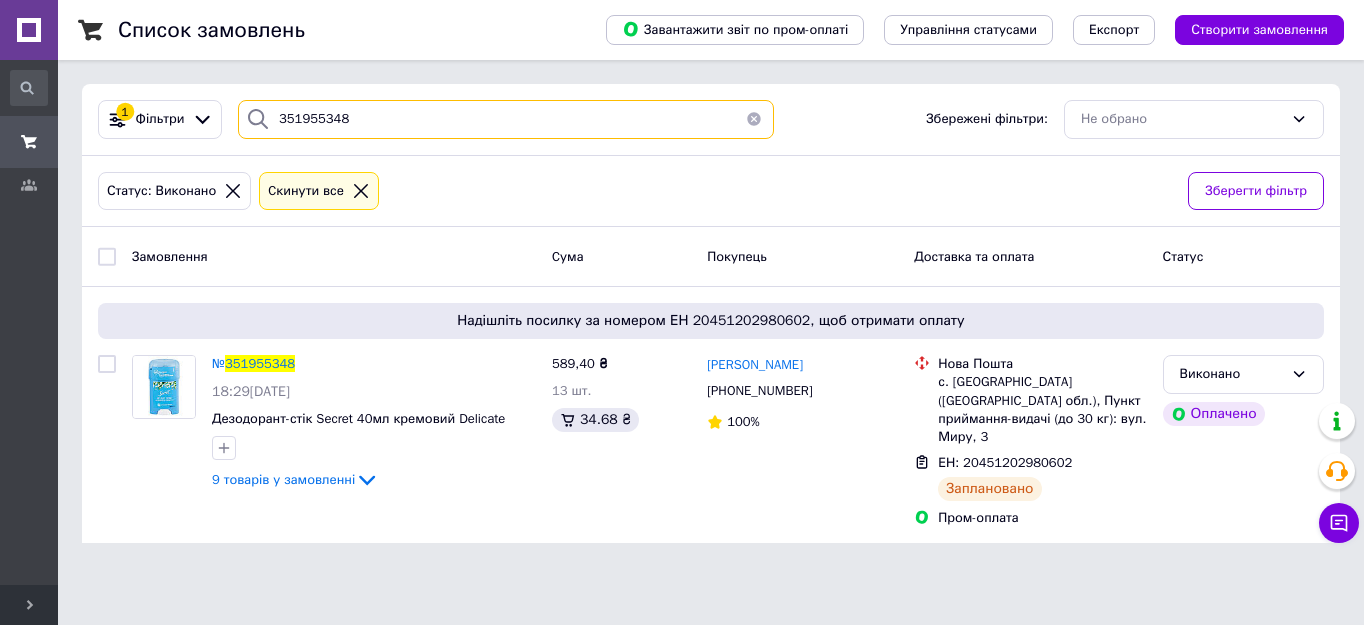 click on "351955348" at bounding box center [506, 119] 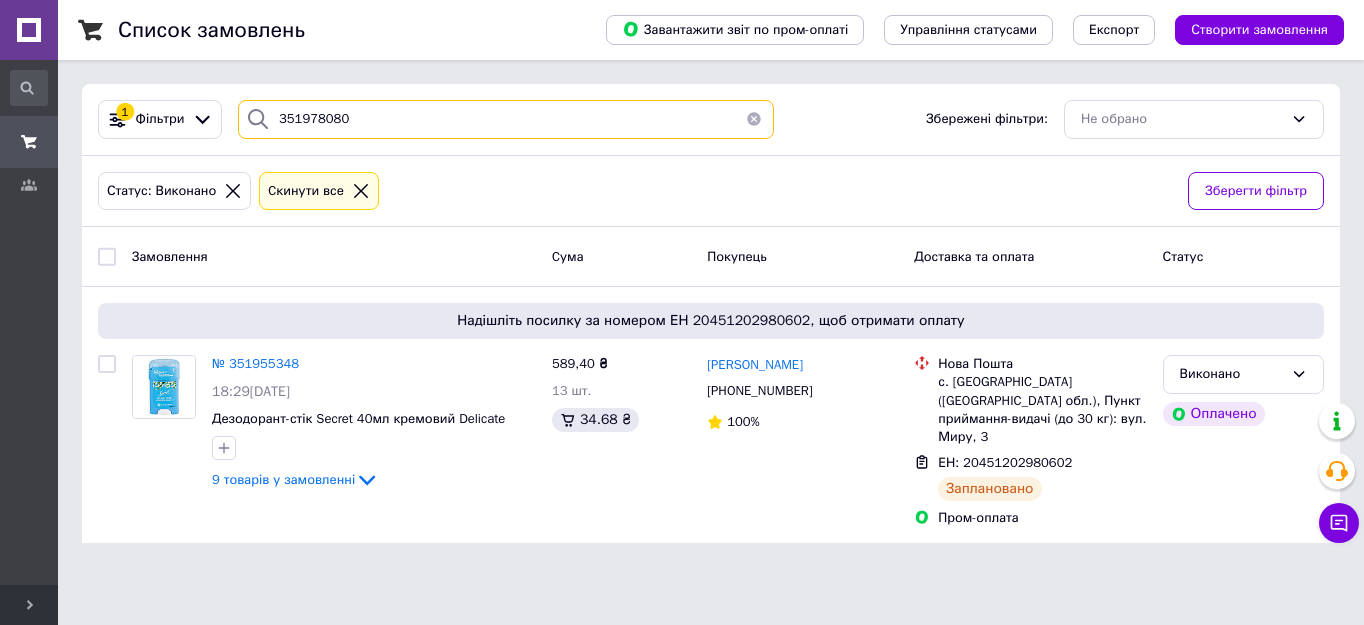 type on "351978080" 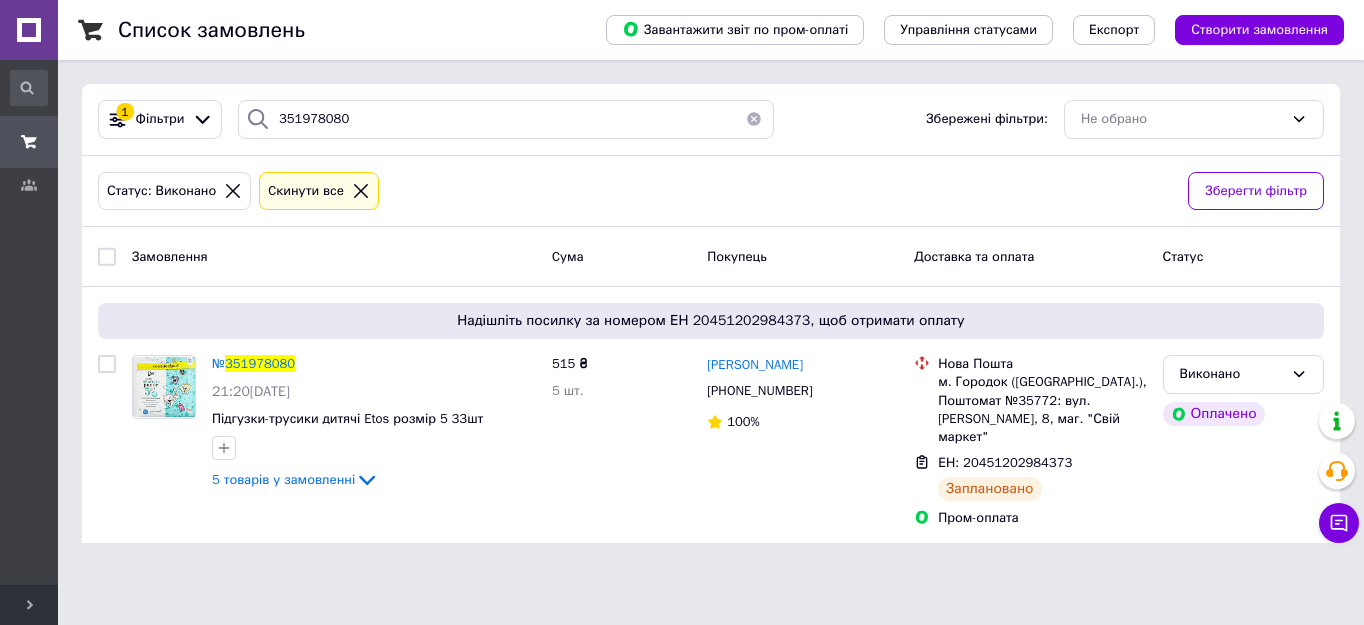 click on "351978080" at bounding box center [260, 363] 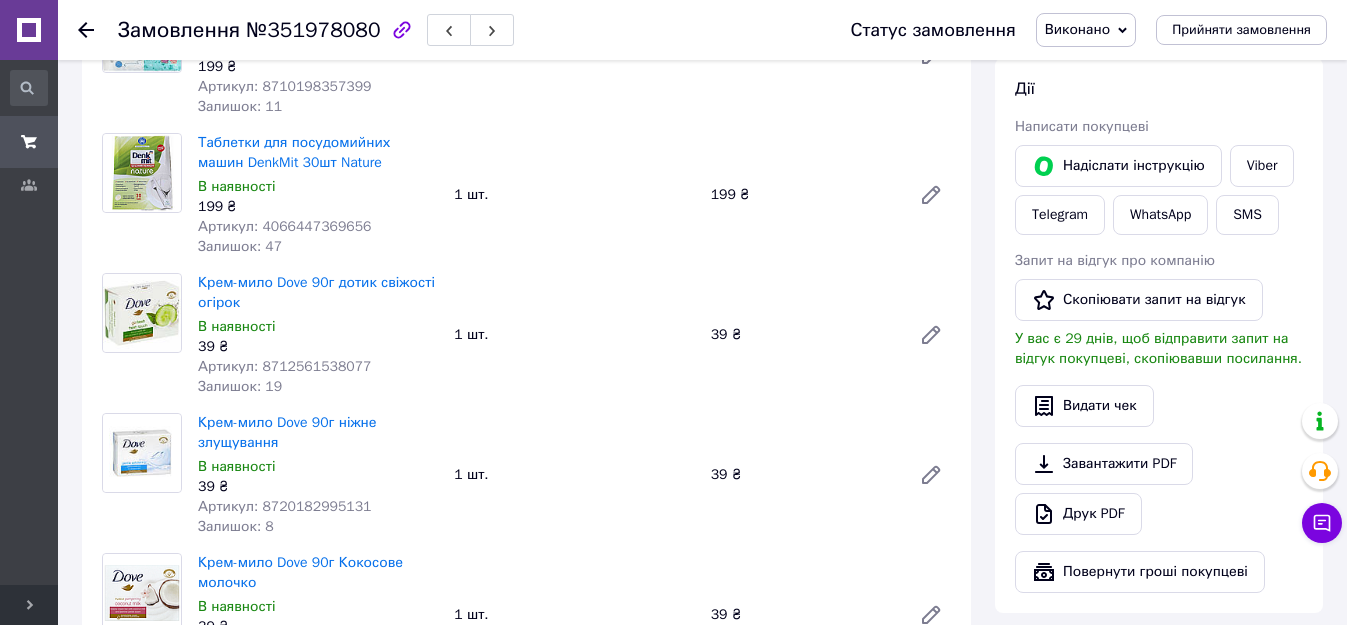 scroll, scrollTop: 200, scrollLeft: 0, axis: vertical 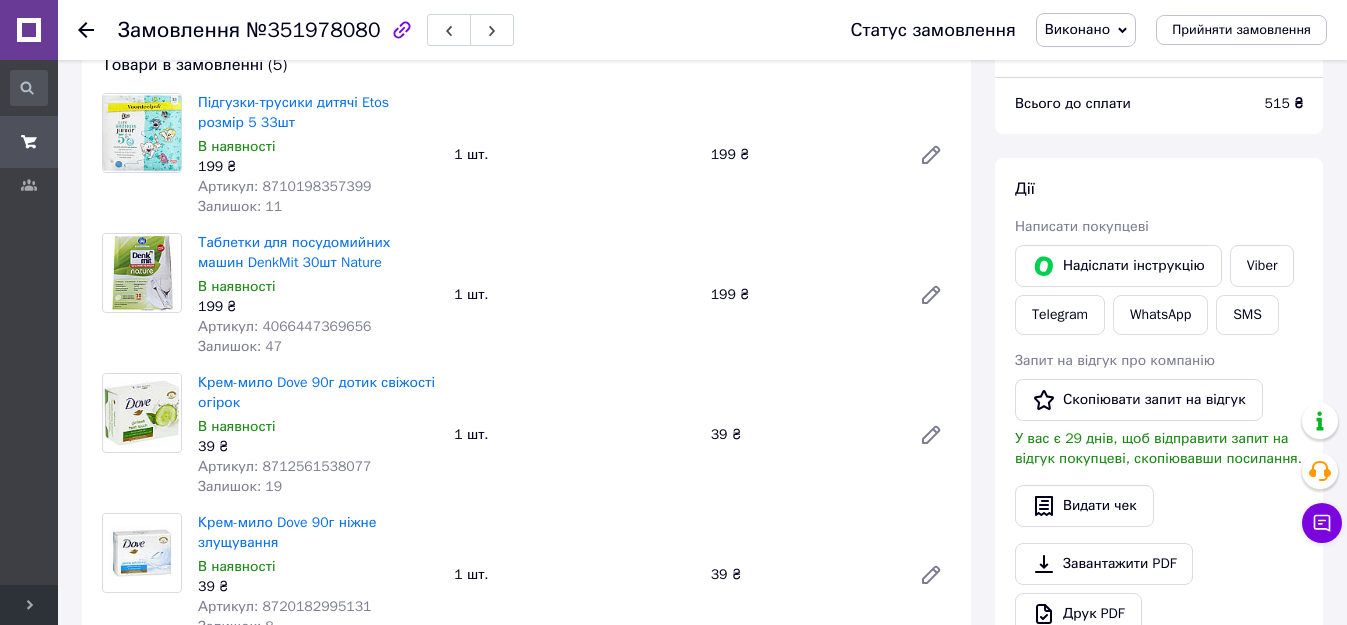 click on "Артикул: 8710198357399" at bounding box center [285, 186] 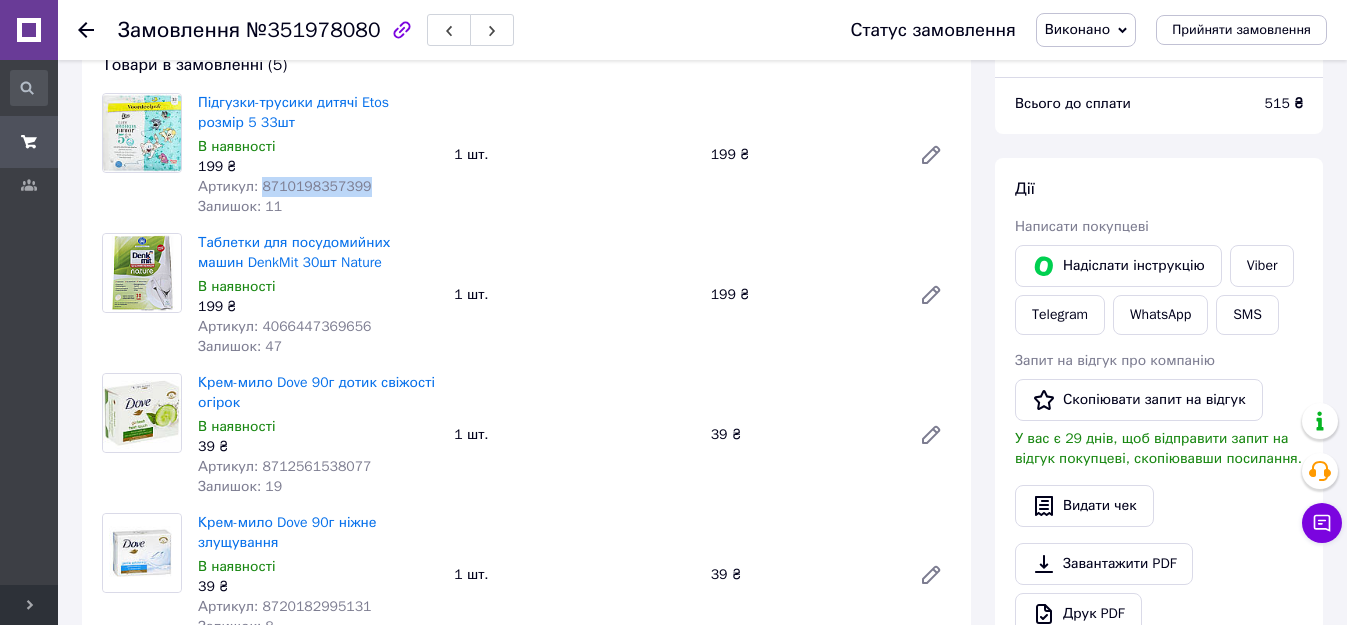 click on "Артикул: 8710198357399" at bounding box center [285, 186] 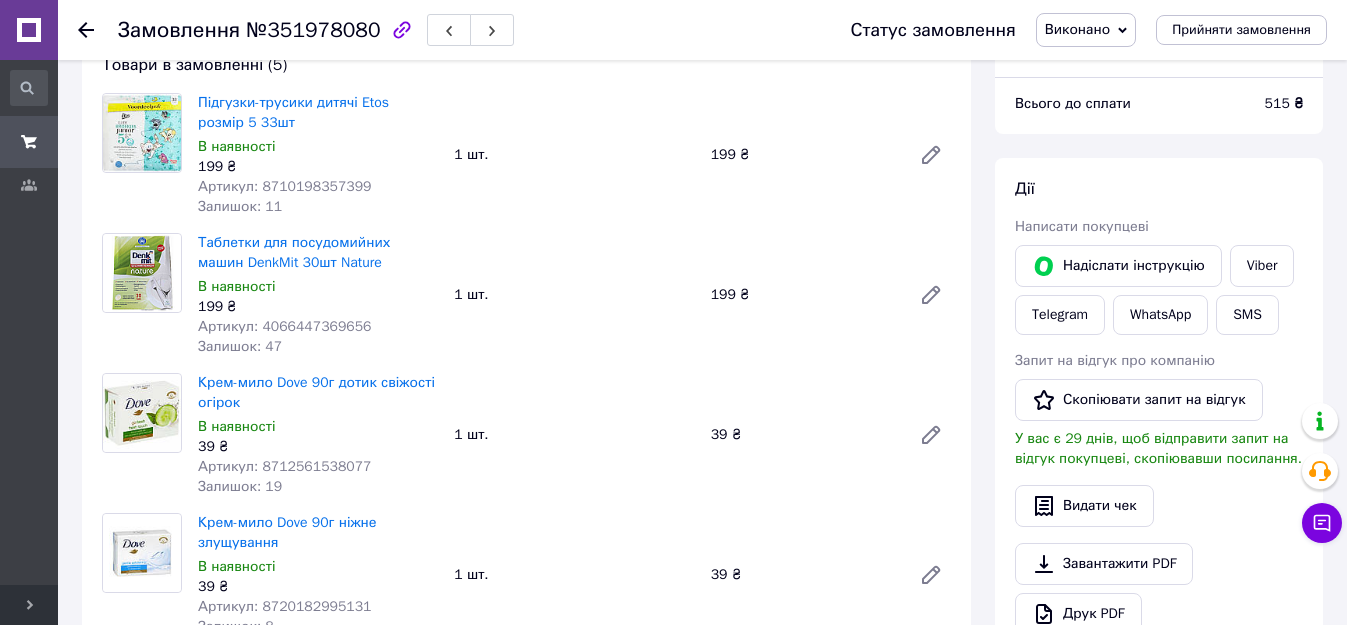 click on "199 ₴" at bounding box center [318, 307] 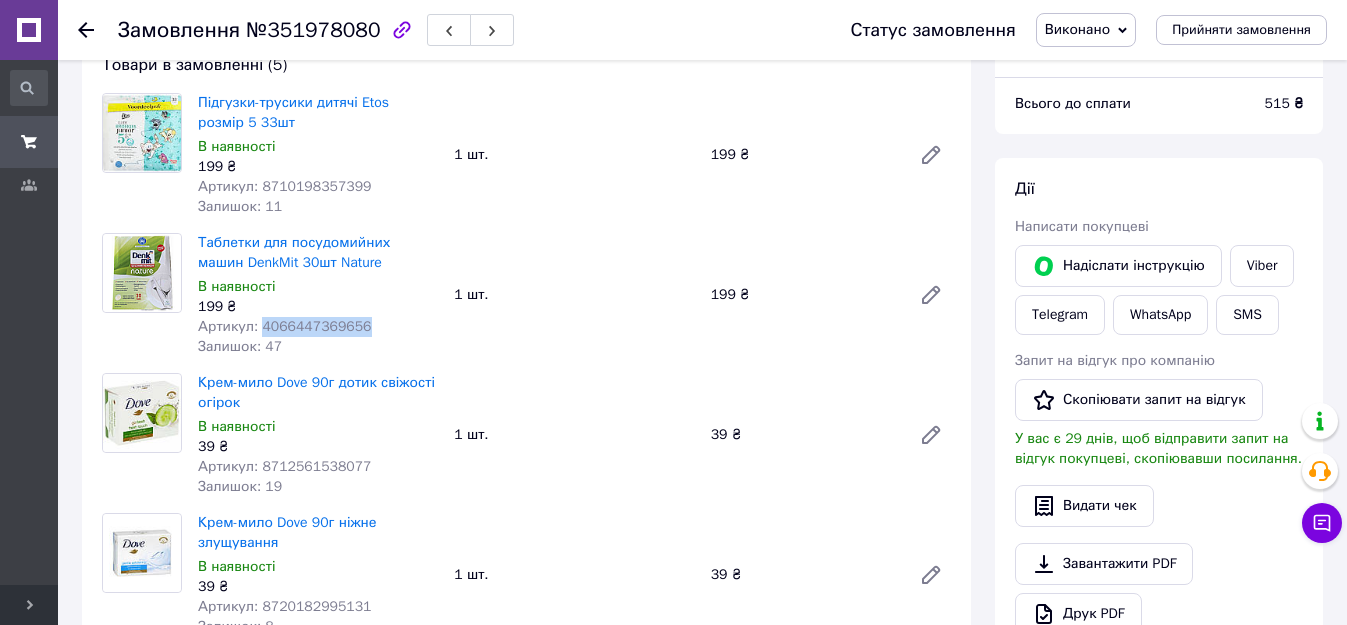 click on "Артикул: 4066447369656" at bounding box center (285, 326) 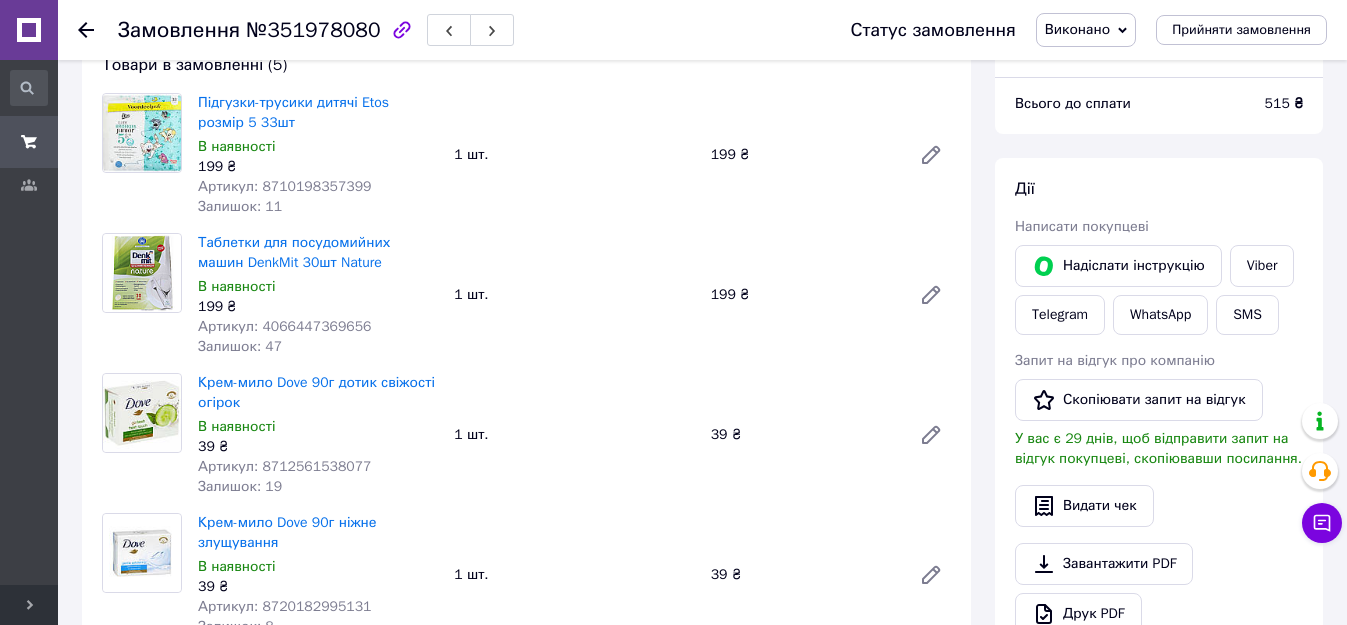 click on "Артикул: 8712561538077" at bounding box center [285, 466] 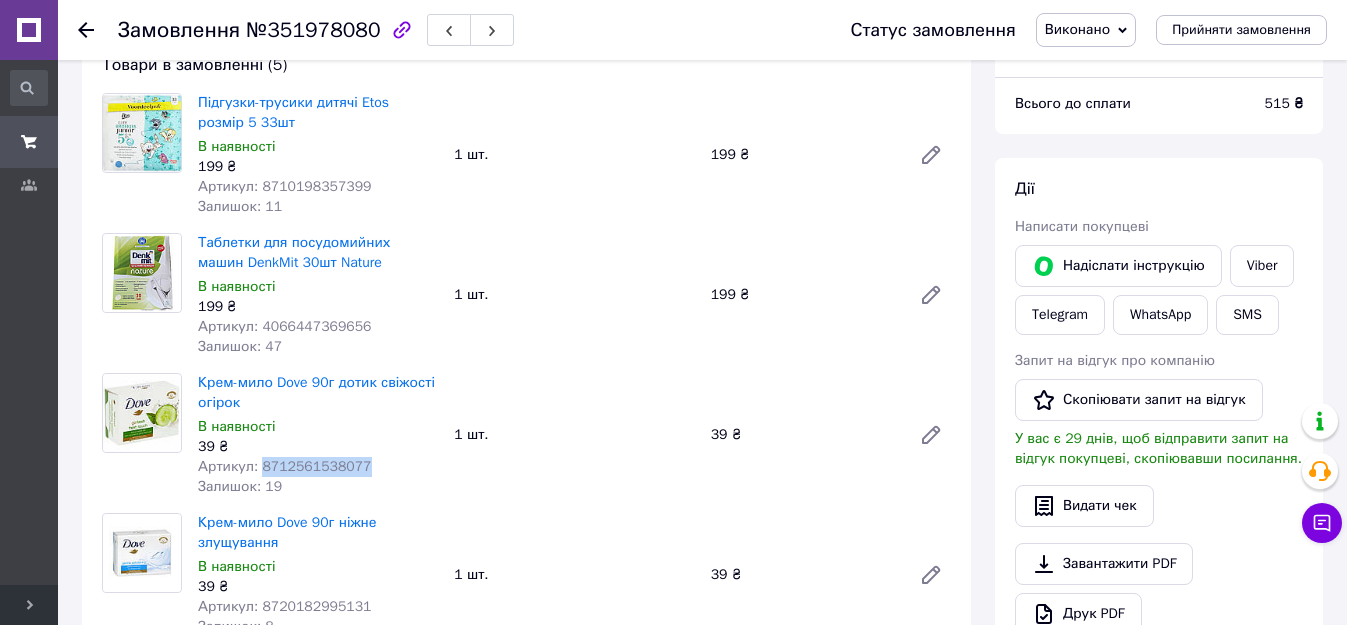 click on "Артикул: 8712561538077" at bounding box center [285, 466] 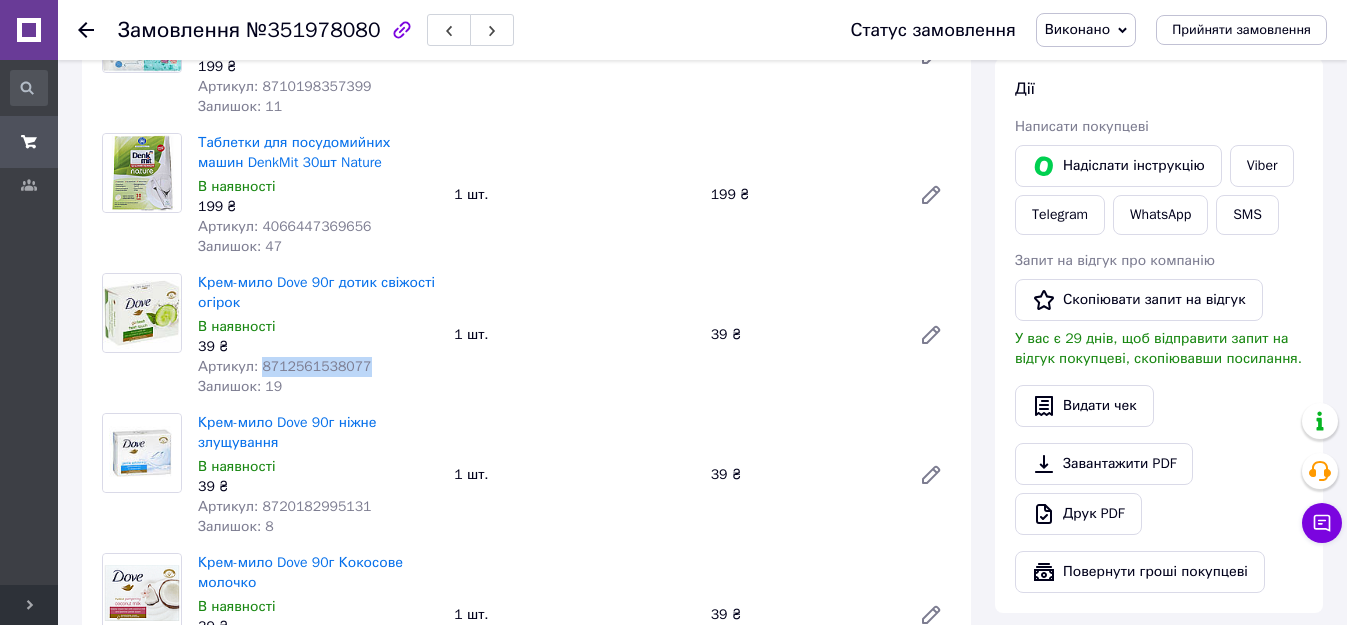 scroll, scrollTop: 400, scrollLeft: 0, axis: vertical 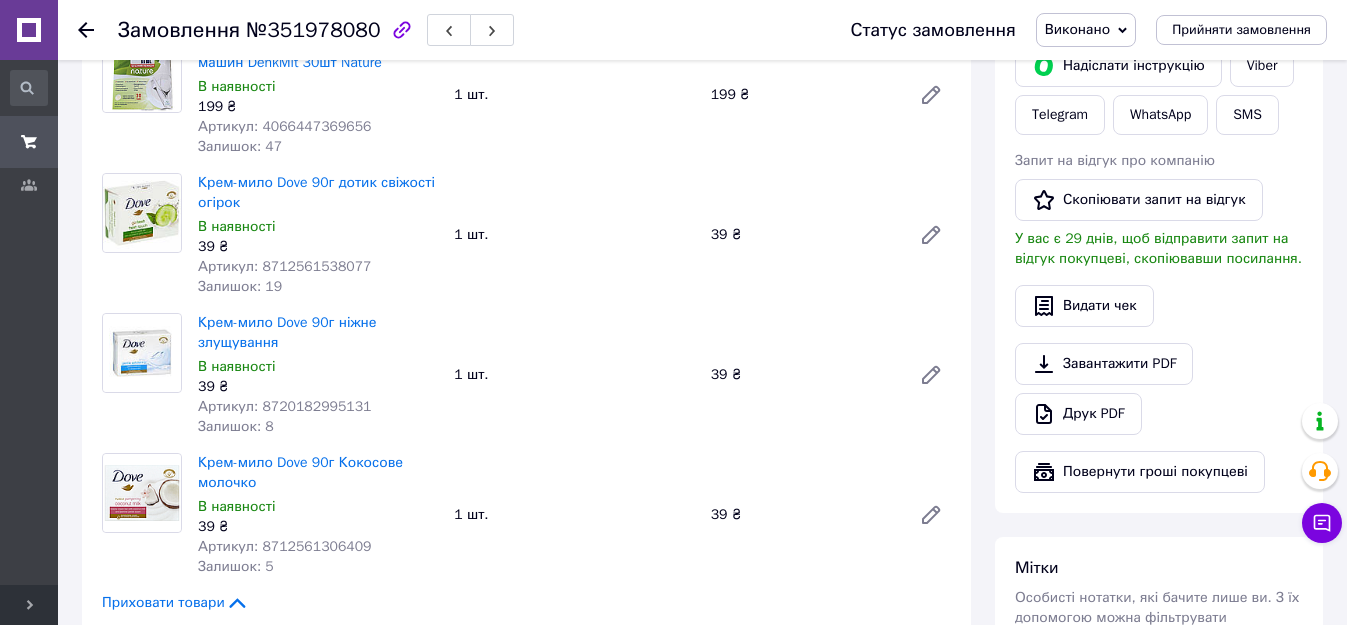 click on "Артикул: 8720182995131" at bounding box center [285, 406] 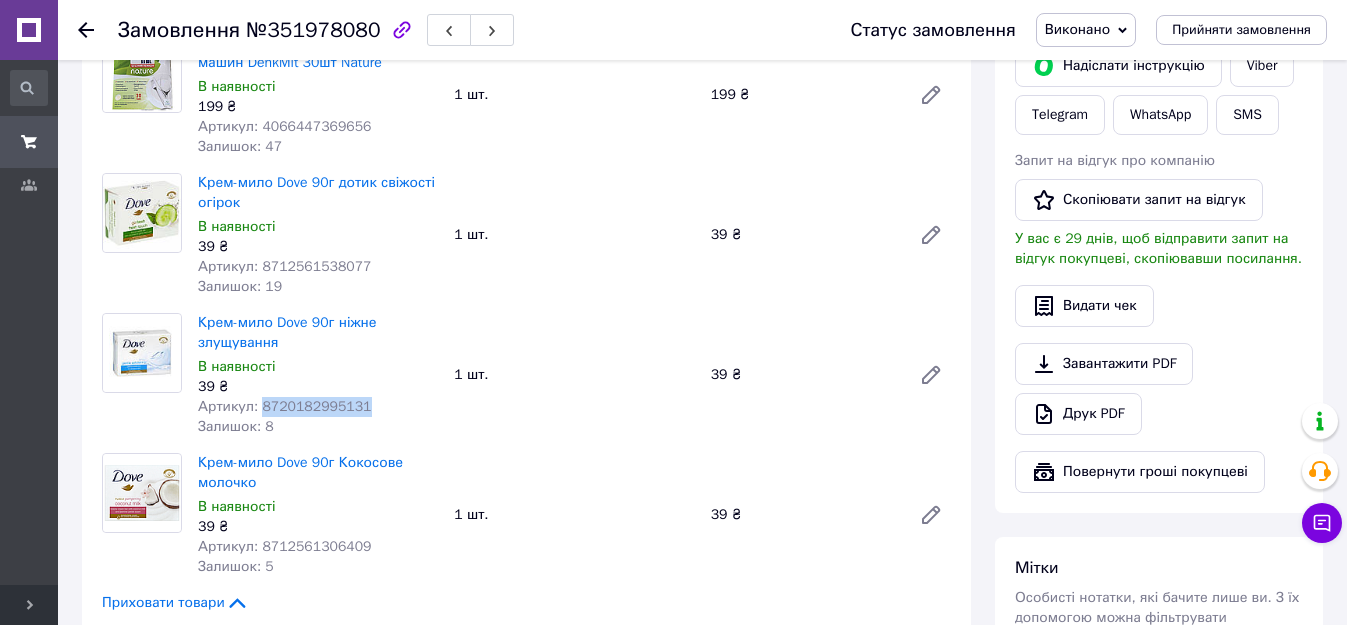 click on "Артикул: 8720182995131" at bounding box center [285, 406] 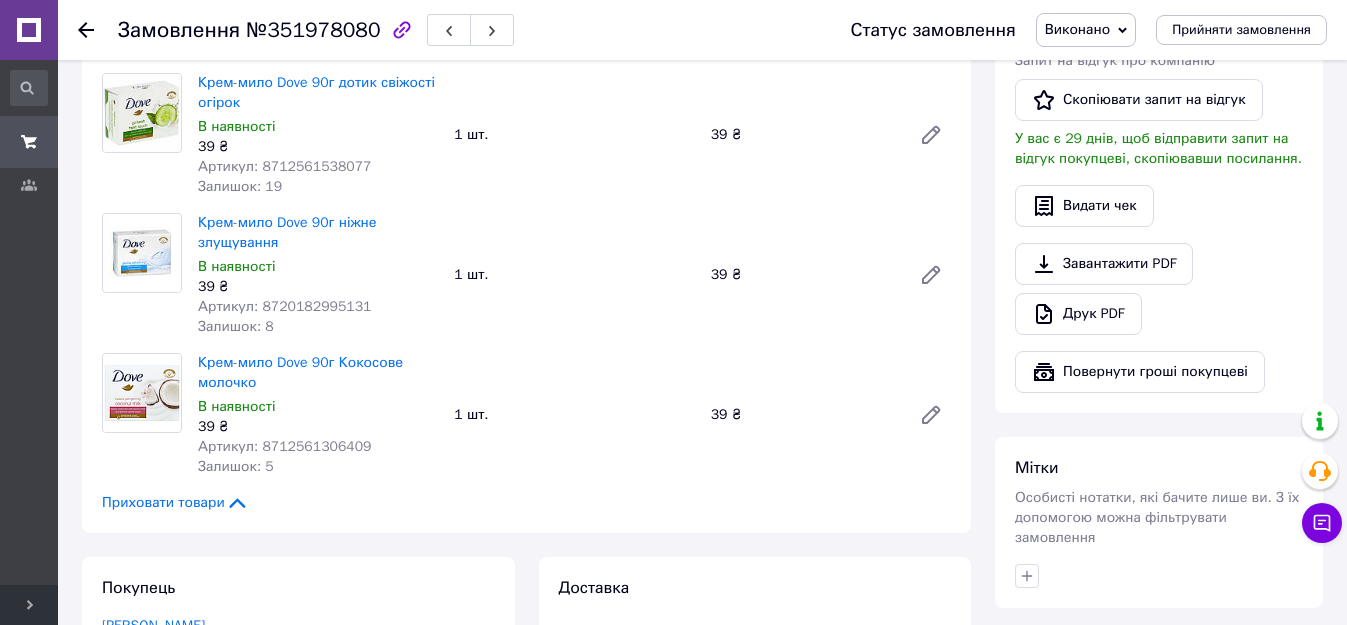 click on "Артикул: 8712561306409" at bounding box center (285, 446) 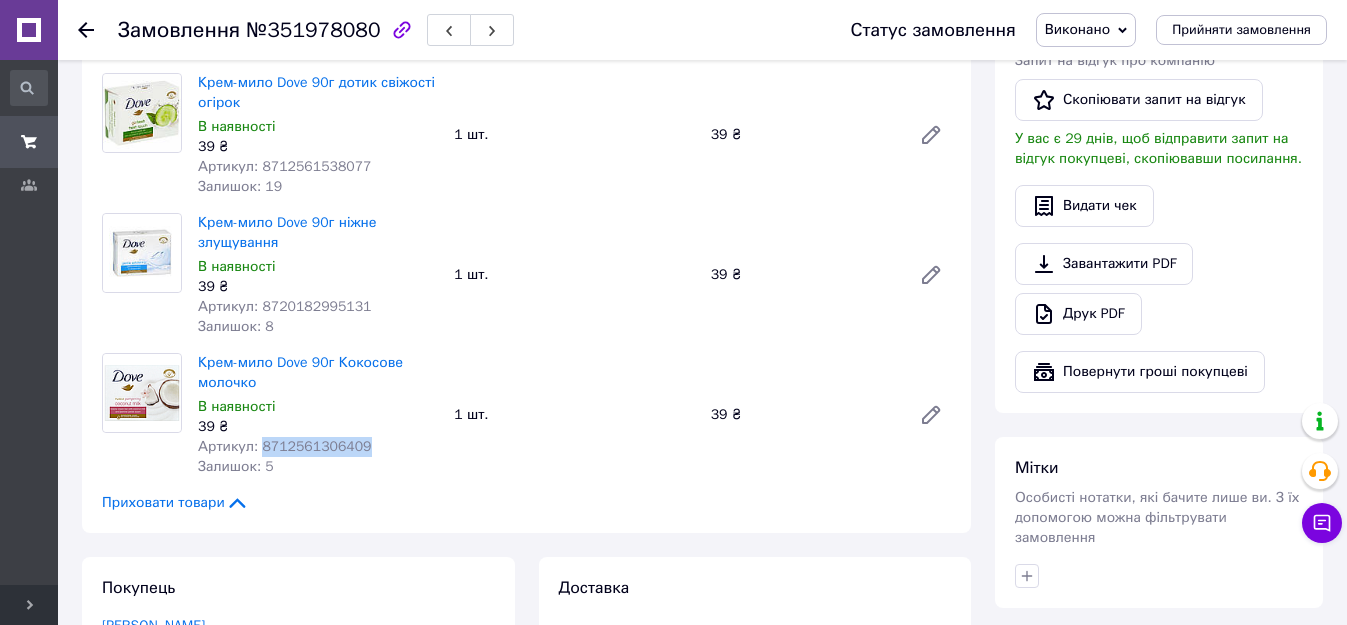 click on "Артикул: 8712561306409" at bounding box center (285, 446) 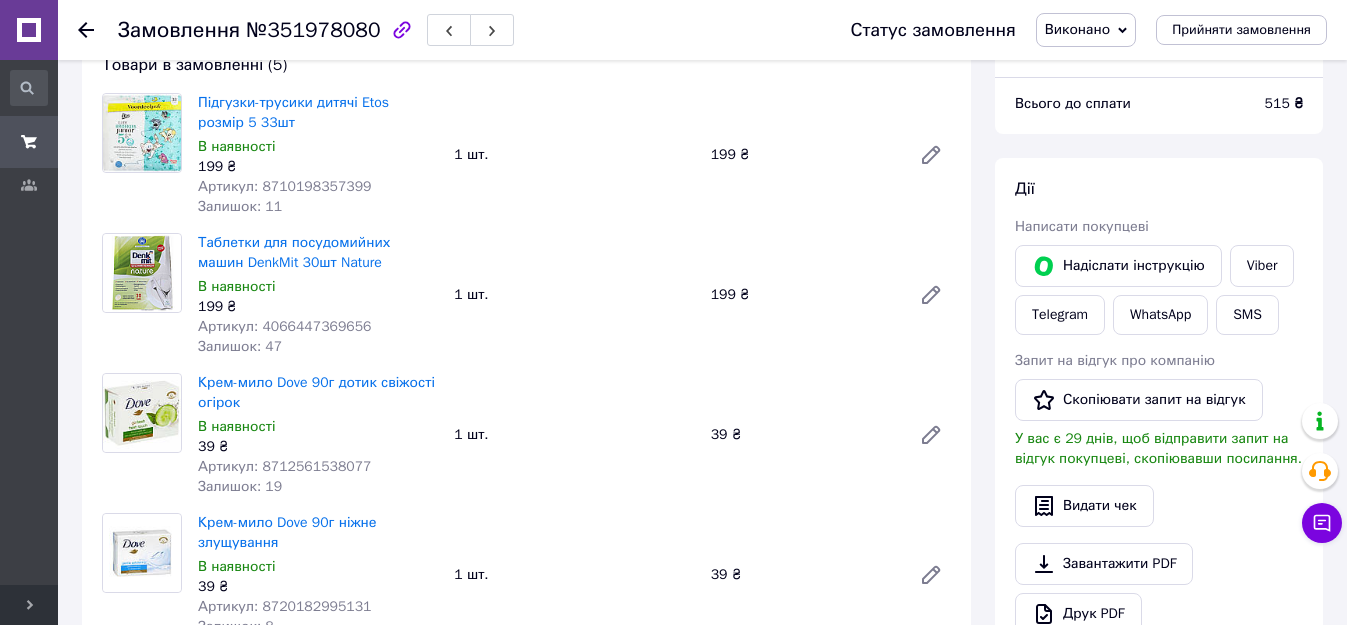 scroll, scrollTop: 0, scrollLeft: 0, axis: both 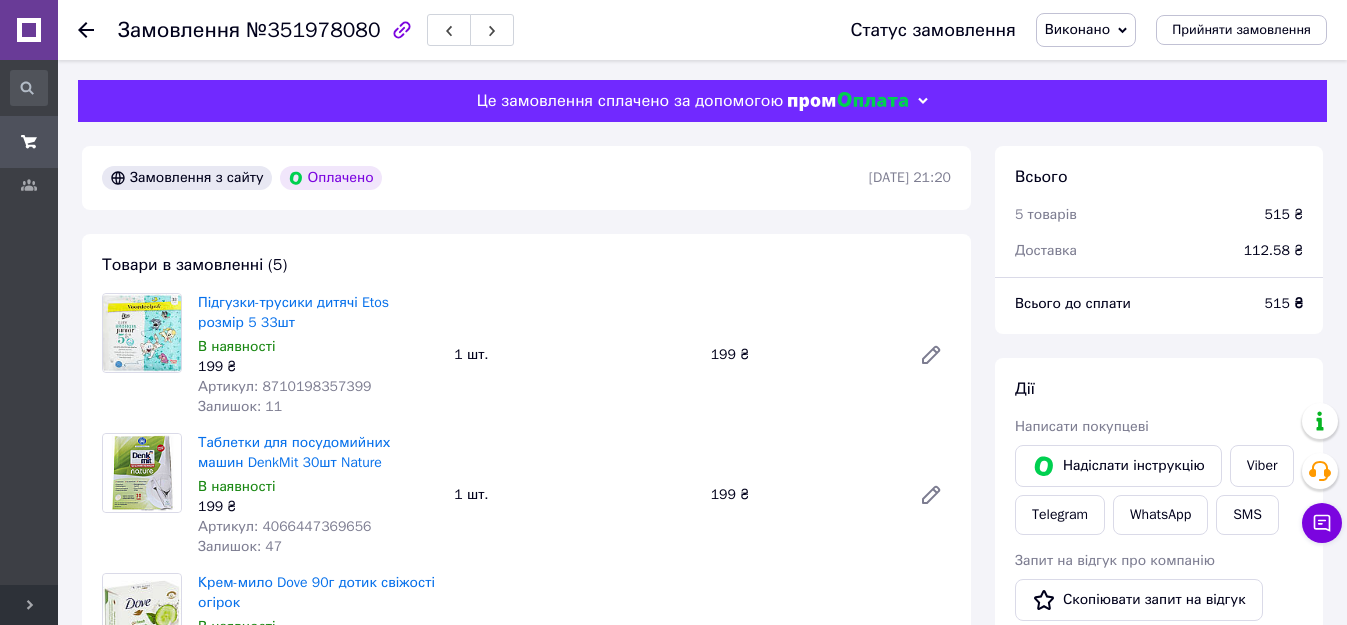 click 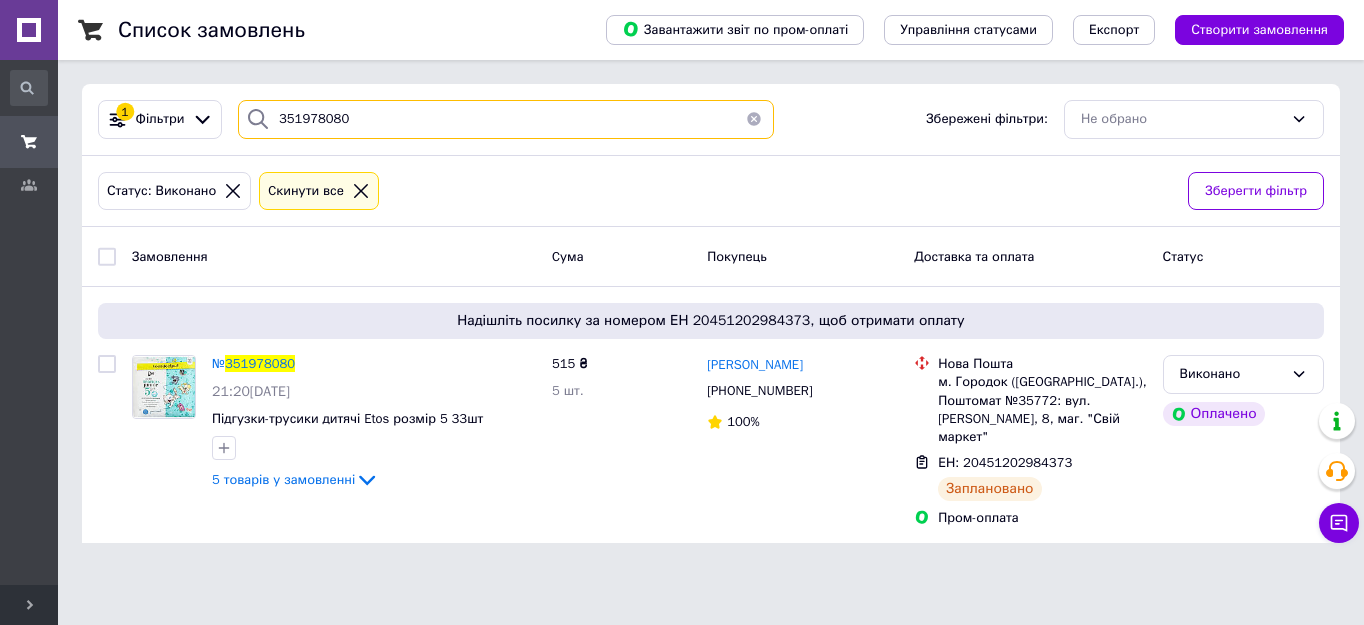 click on "351978080" at bounding box center [506, 119] 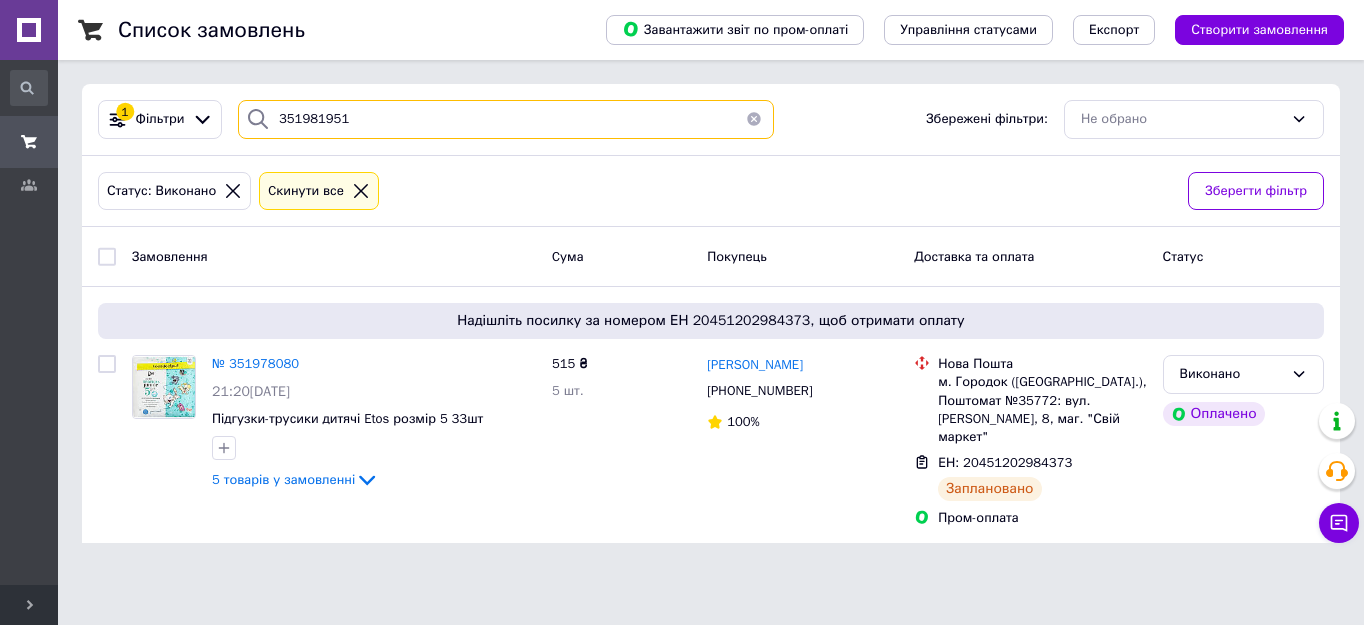 type on "351981951" 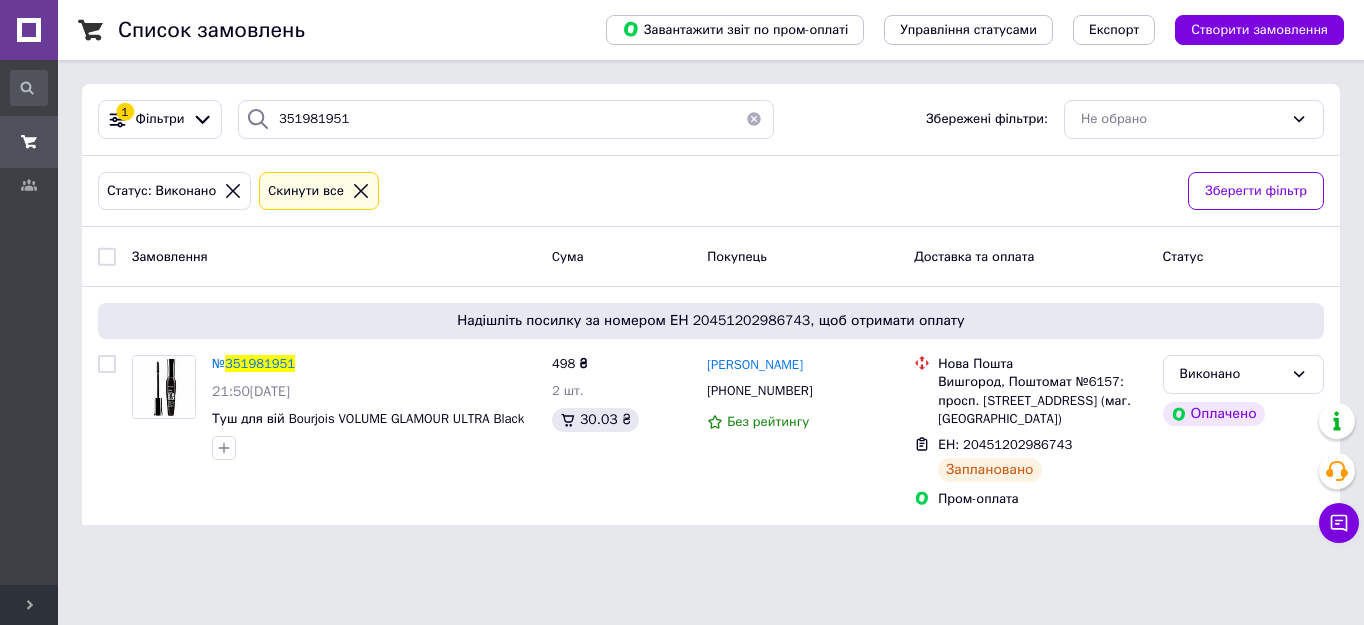 click on "351981951" at bounding box center [260, 363] 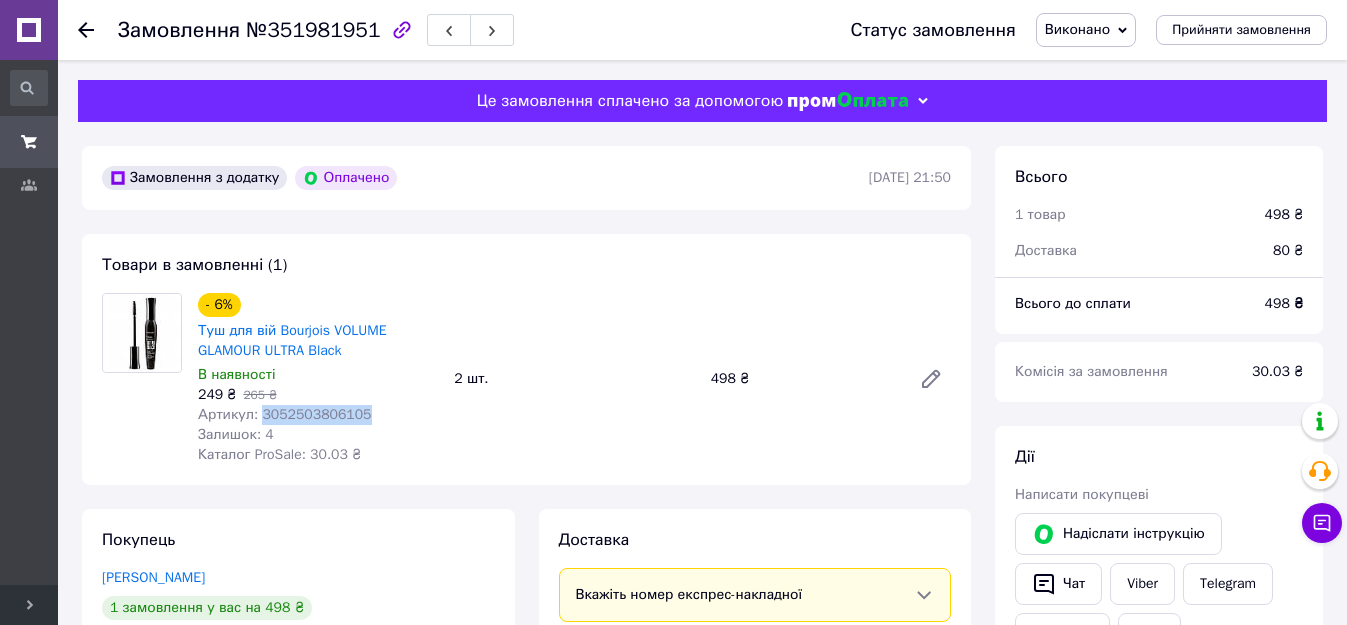 click on "Артикул: 3052503806105" at bounding box center (285, 414) 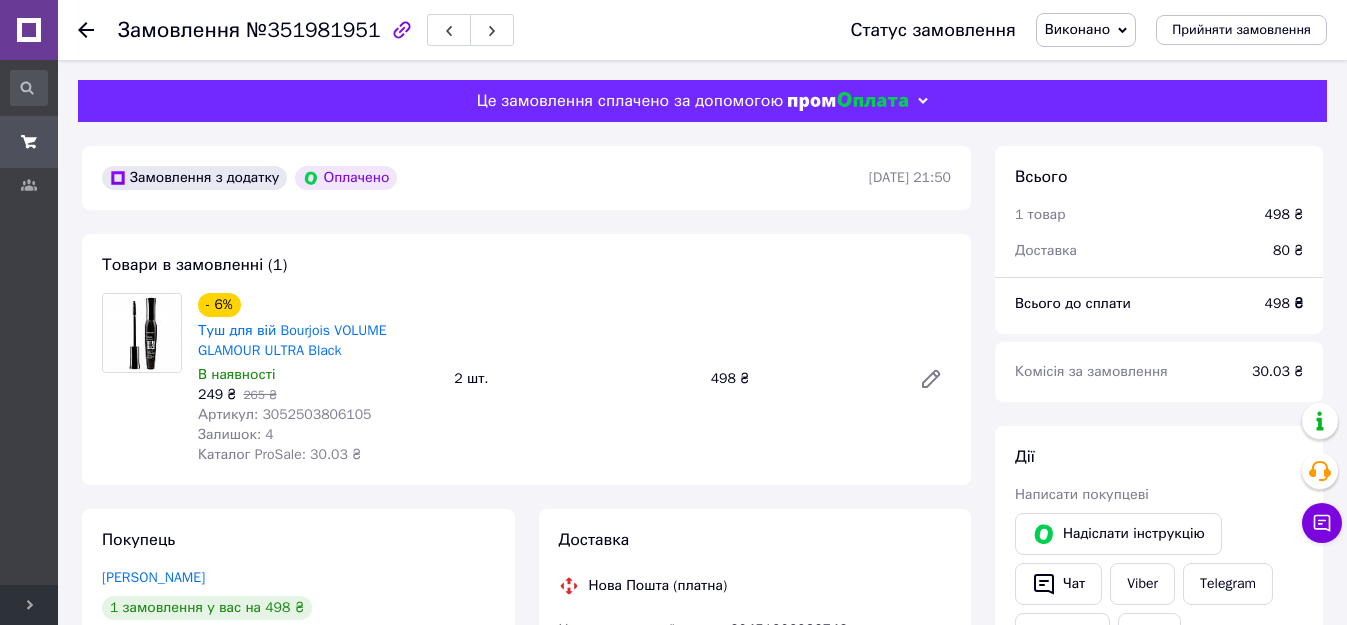 click 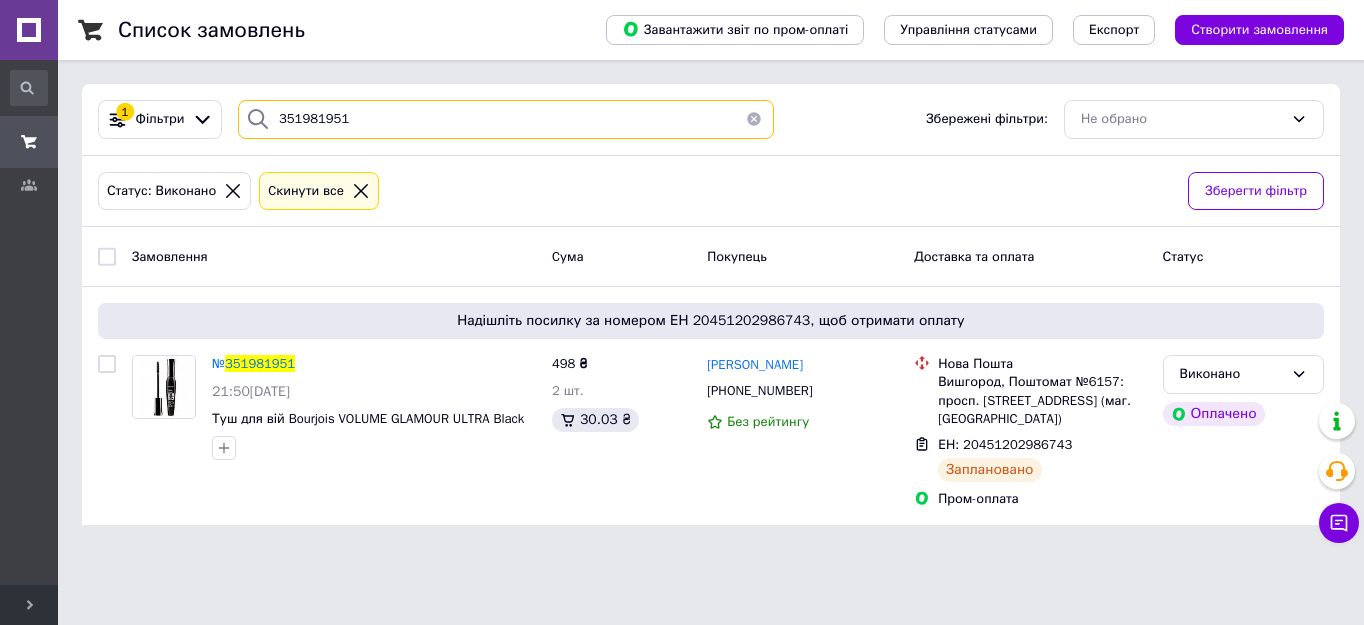 click on "351981951" at bounding box center (506, 119) 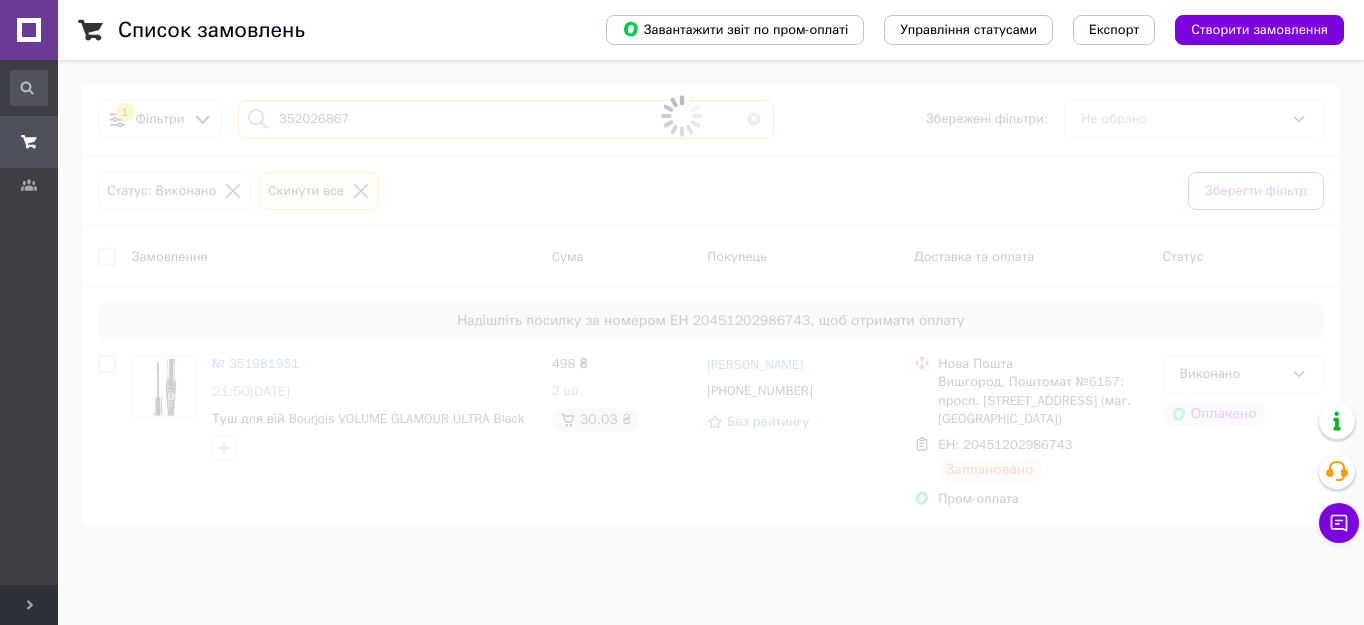 type on "352026867" 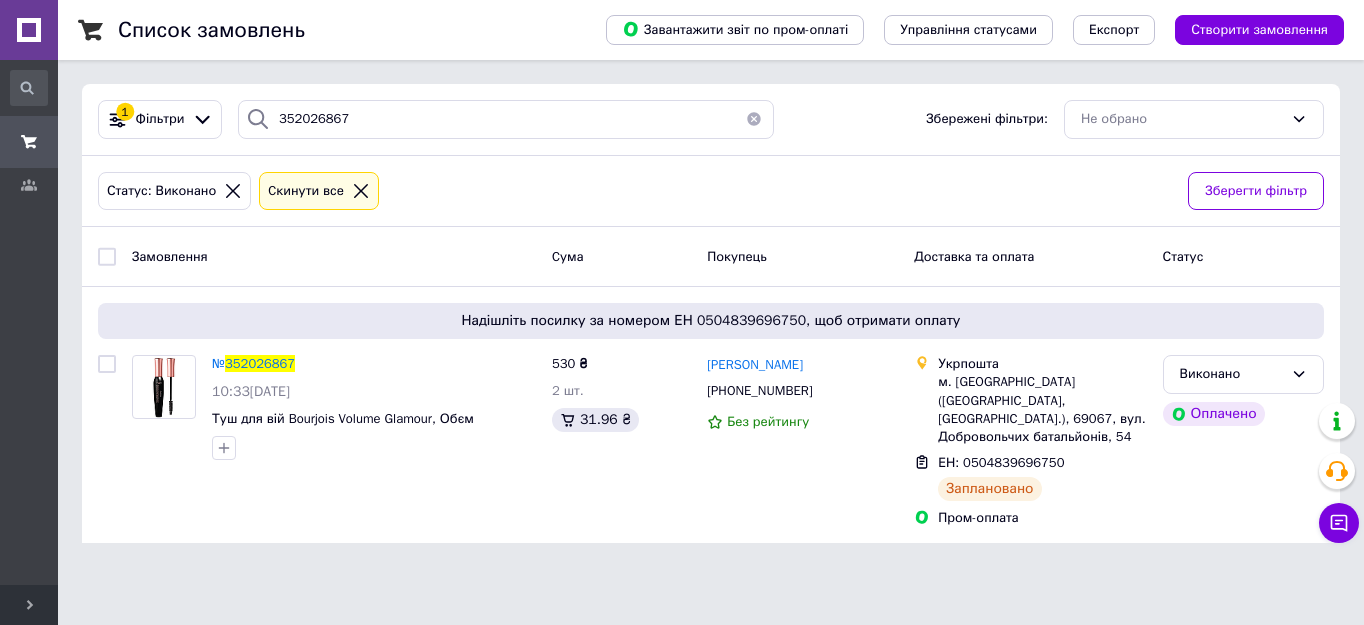 click on "352026867" at bounding box center (260, 363) 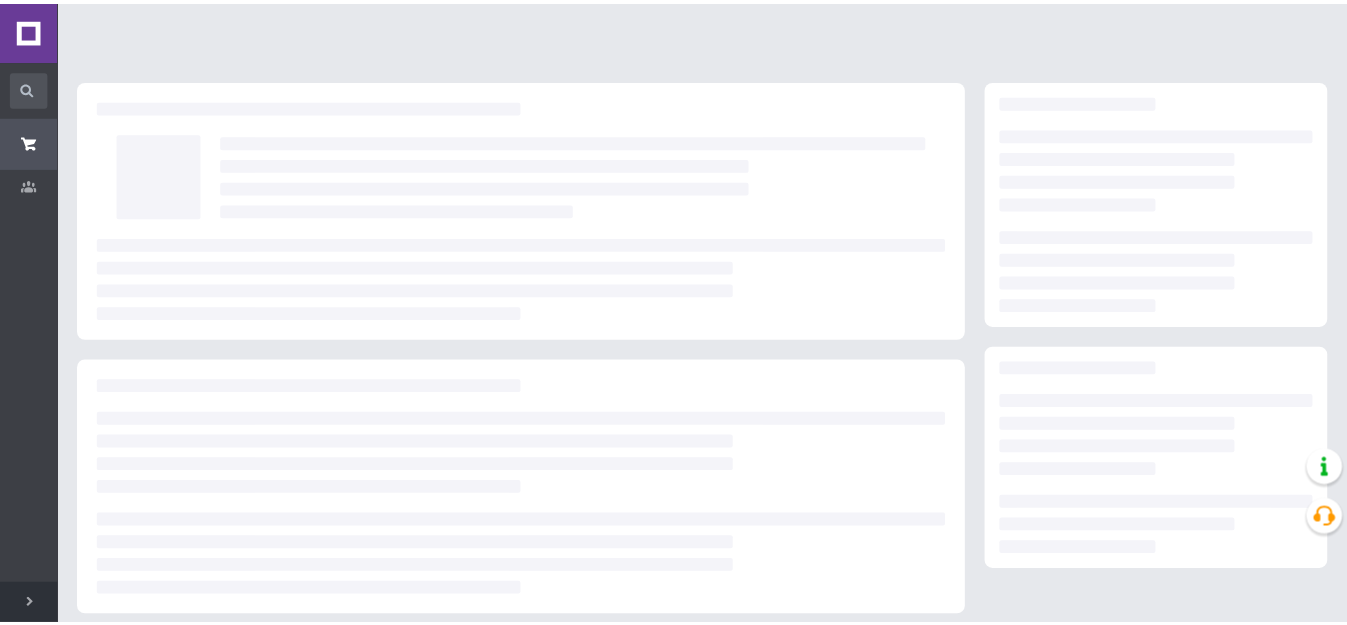scroll, scrollTop: 0, scrollLeft: 0, axis: both 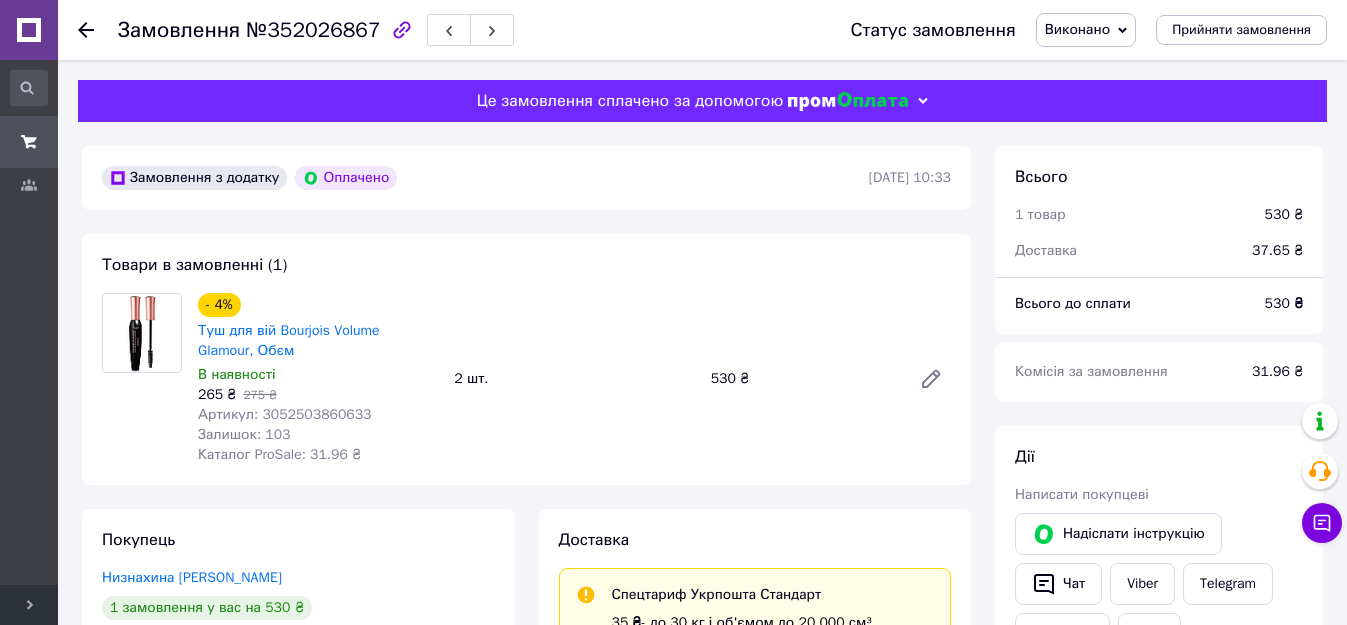 click on "Артикул: 3052503860633" at bounding box center (285, 414) 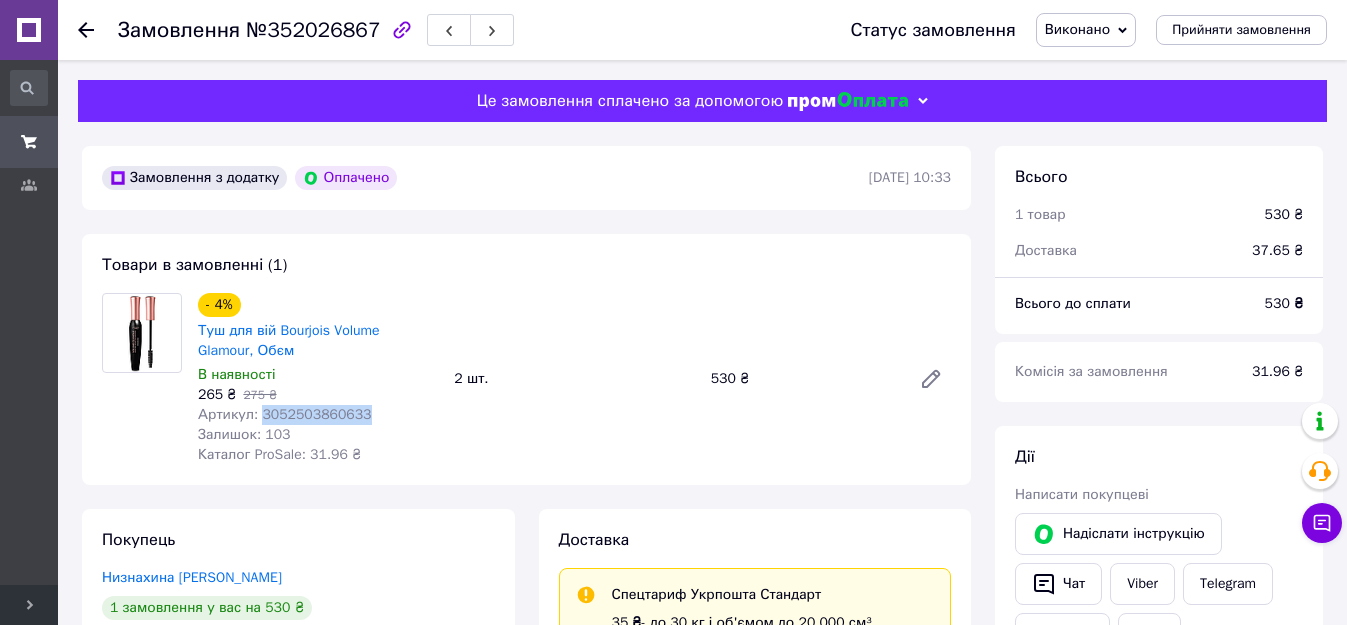 copy on "3052503860633" 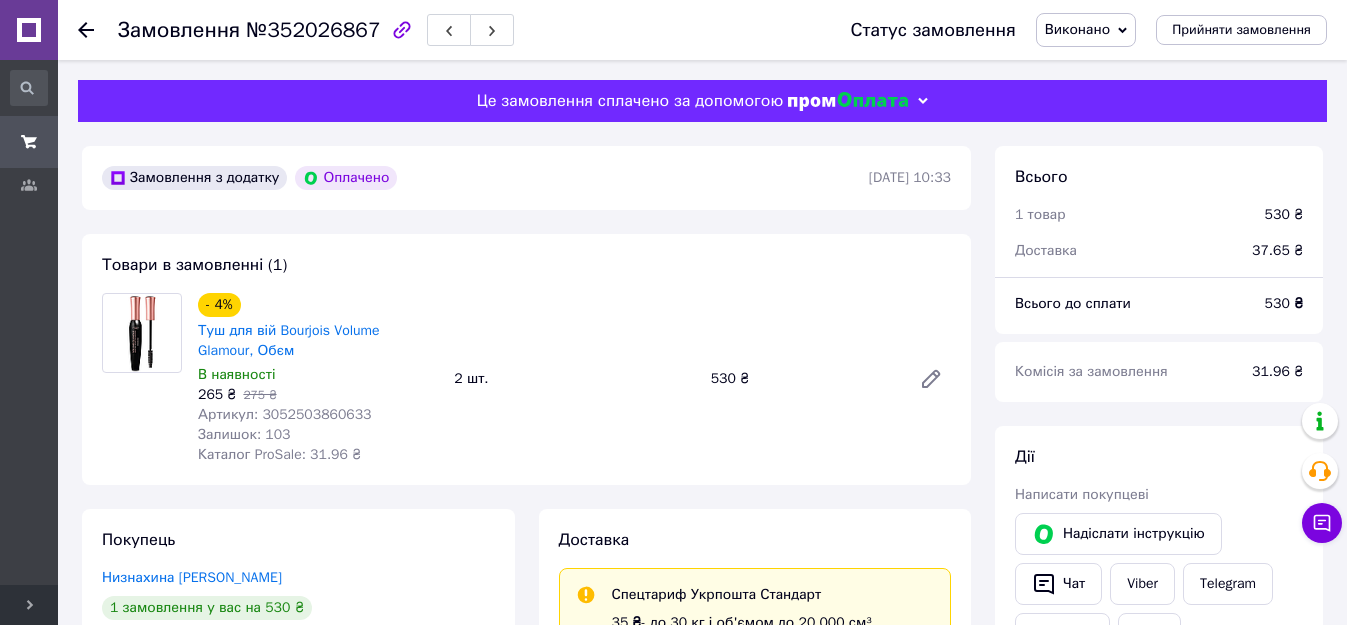 click at bounding box center (86, 30) 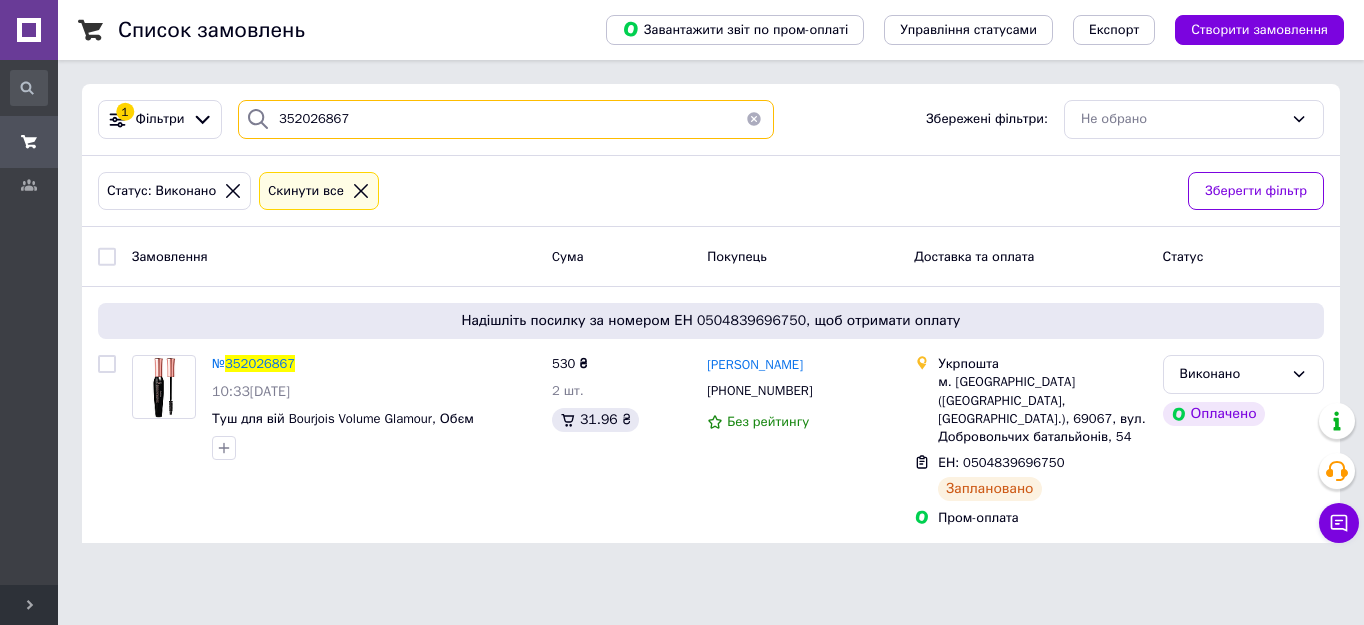 click on "352026867" at bounding box center (506, 119) 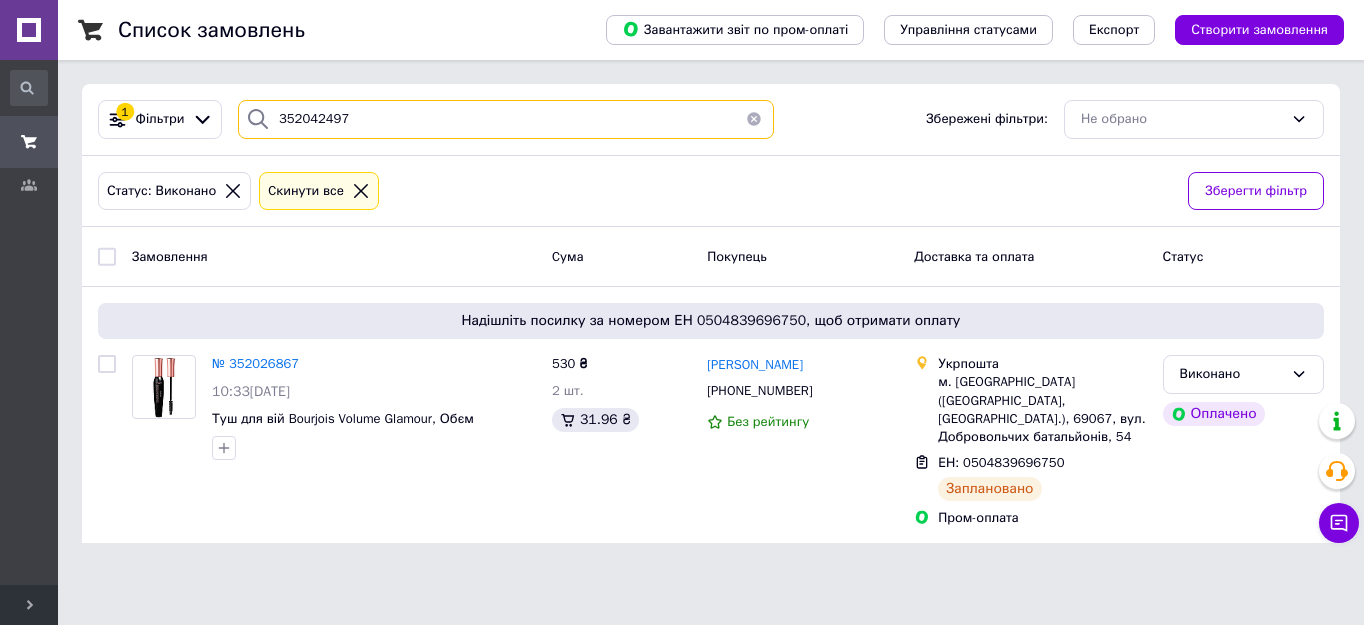 type on "352042497" 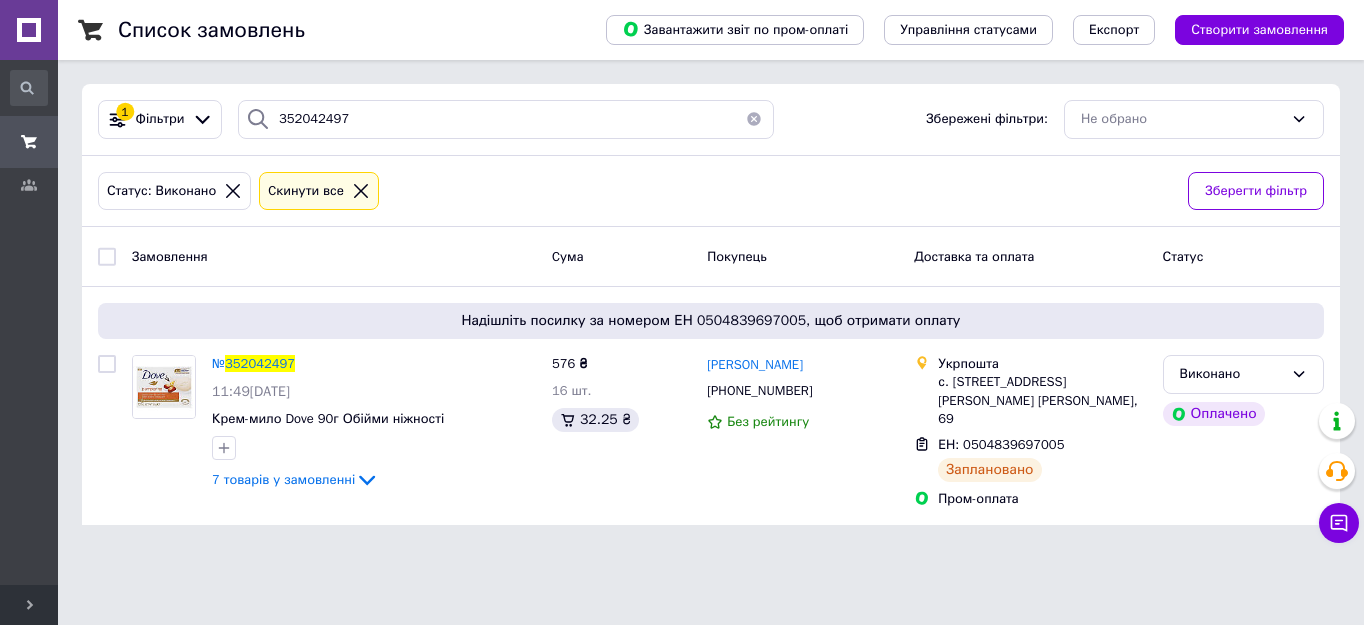 click on "352042497" at bounding box center (260, 363) 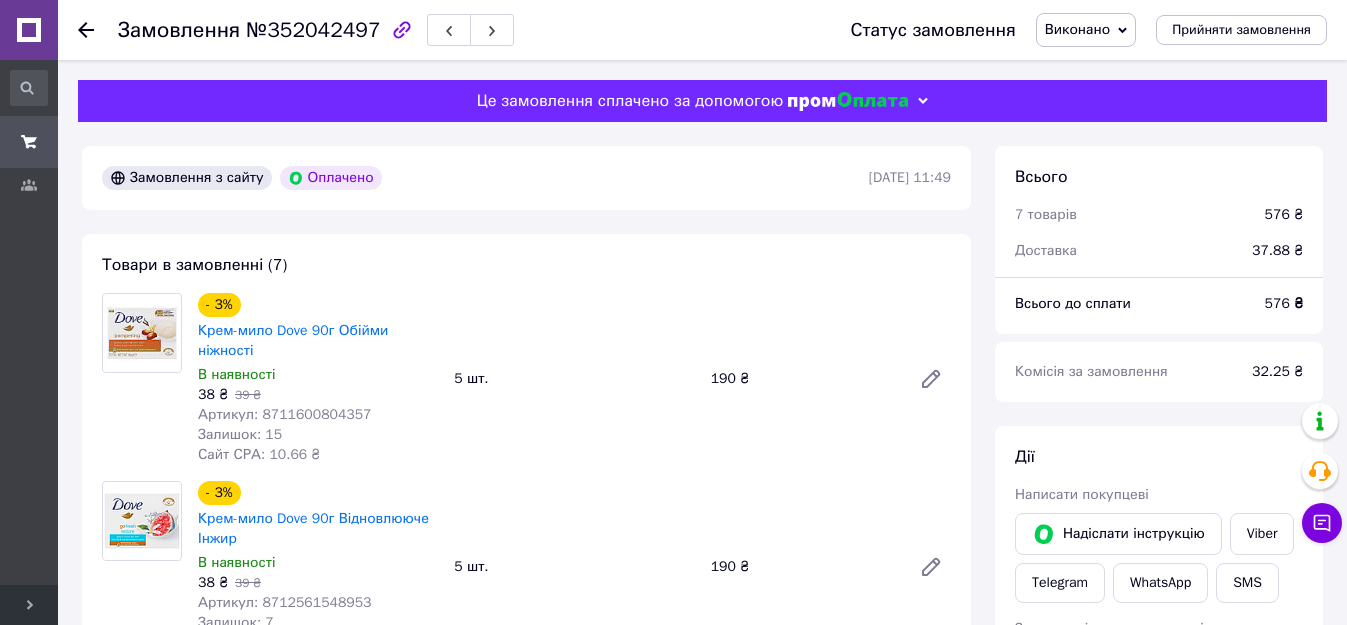 click on "Артикул: 8711600804357" at bounding box center [285, 414] 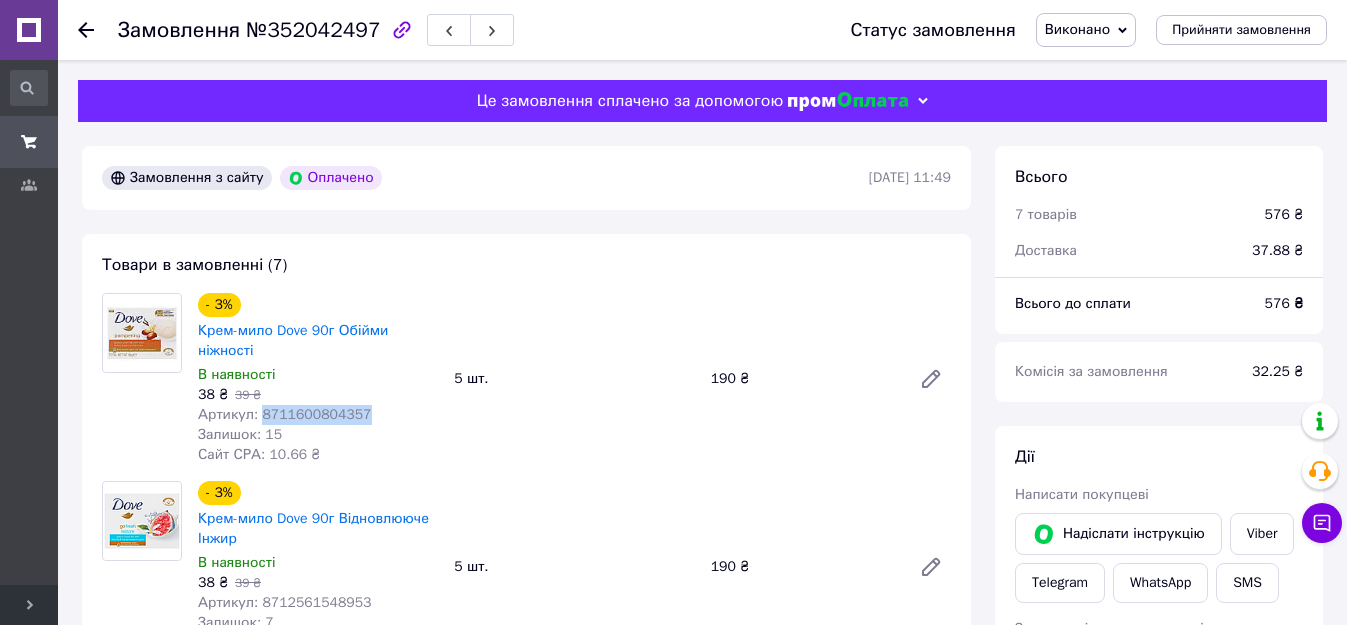click on "Артикул: 8711600804357" at bounding box center [285, 414] 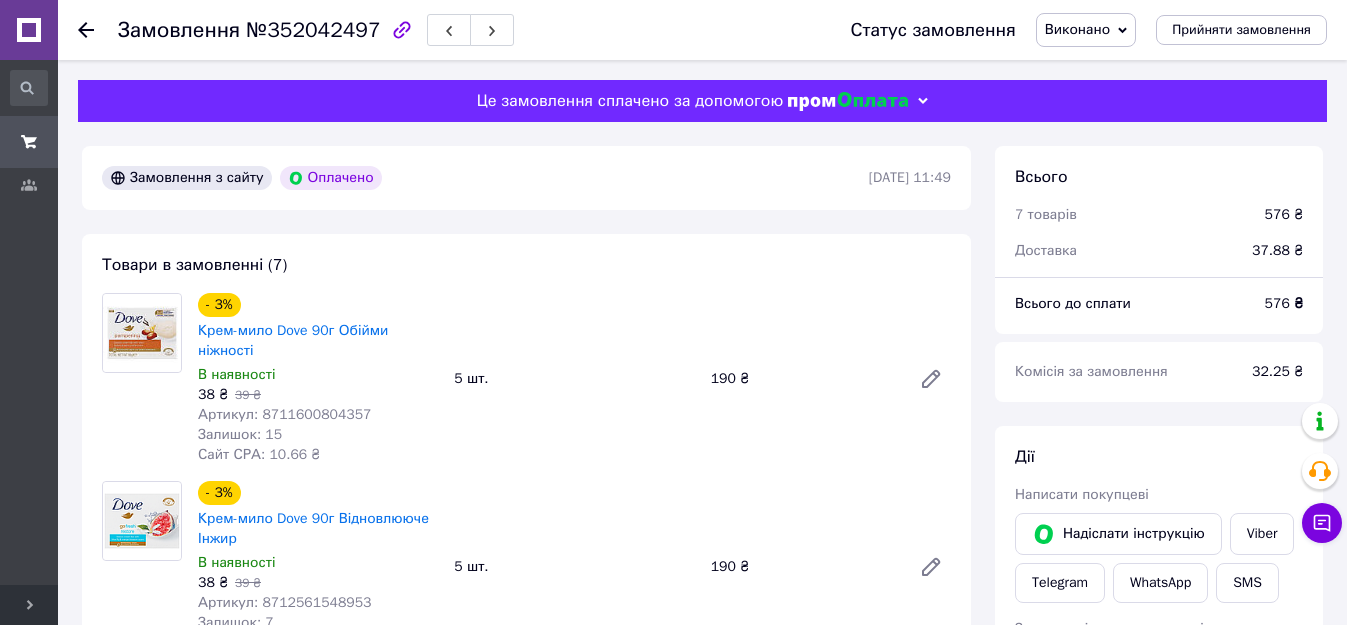click on "Артикул: 8712561548953" at bounding box center (285, 602) 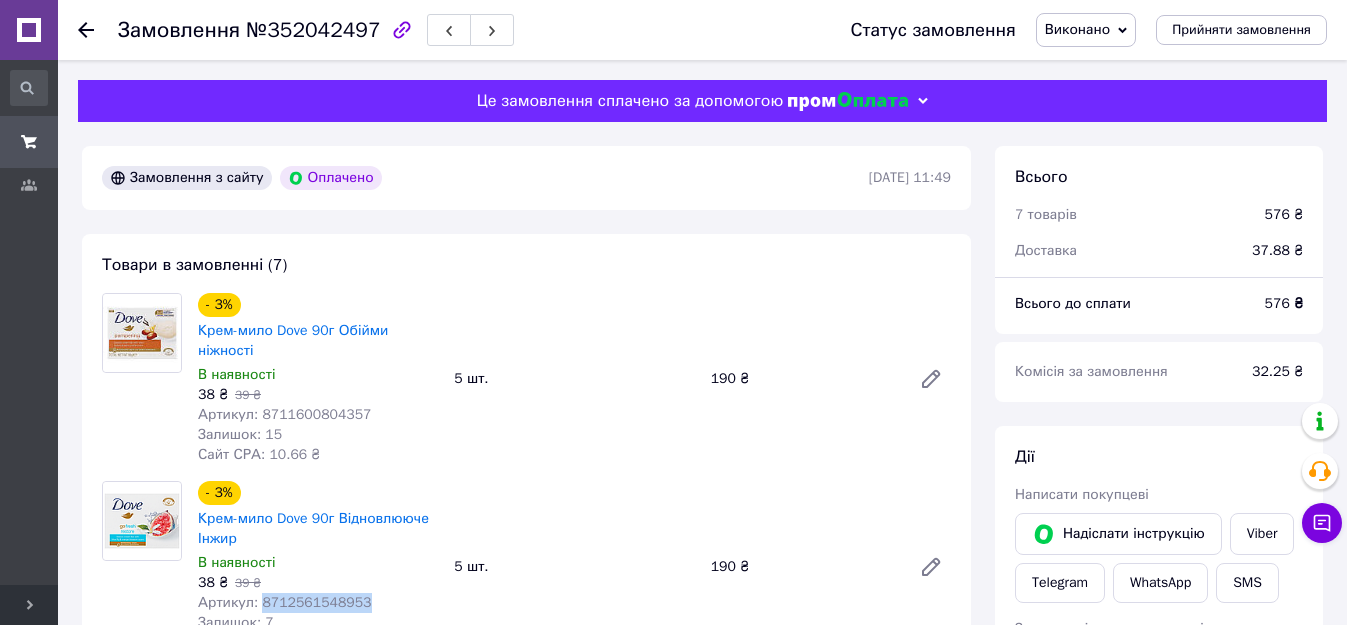 click on "Артикул: 8712561548953" at bounding box center (285, 602) 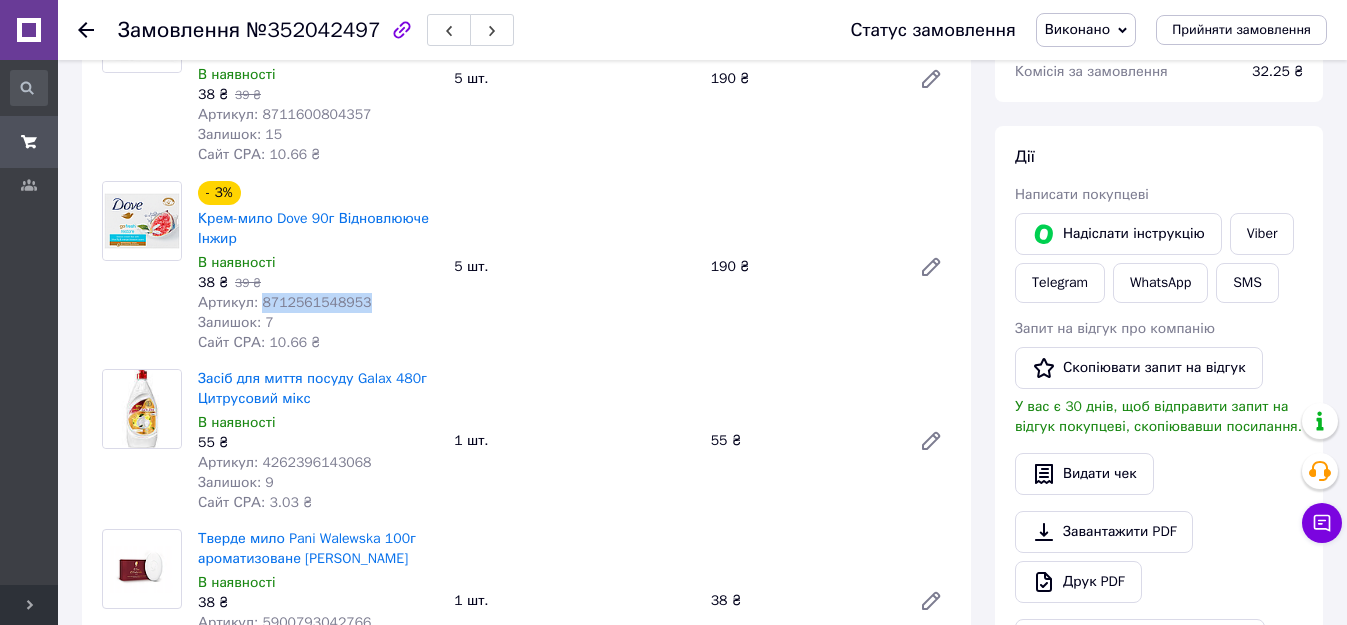 scroll, scrollTop: 400, scrollLeft: 0, axis: vertical 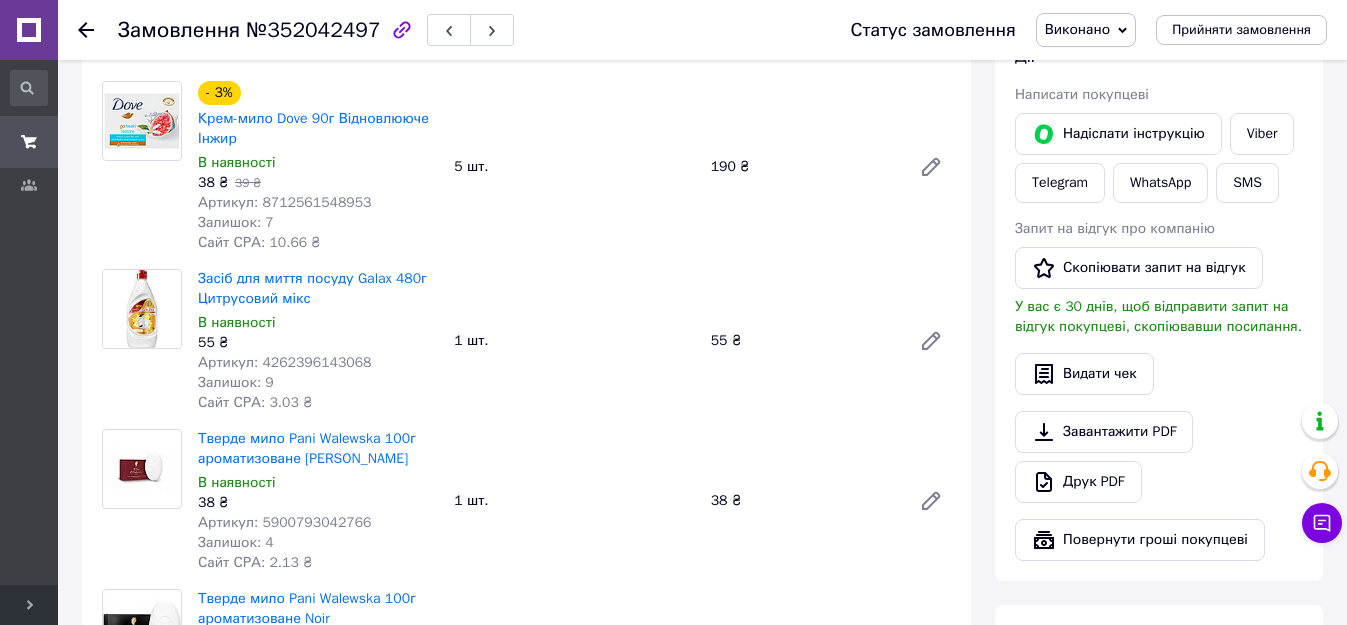 click on "Артикул: 4262396143068" at bounding box center [285, 362] 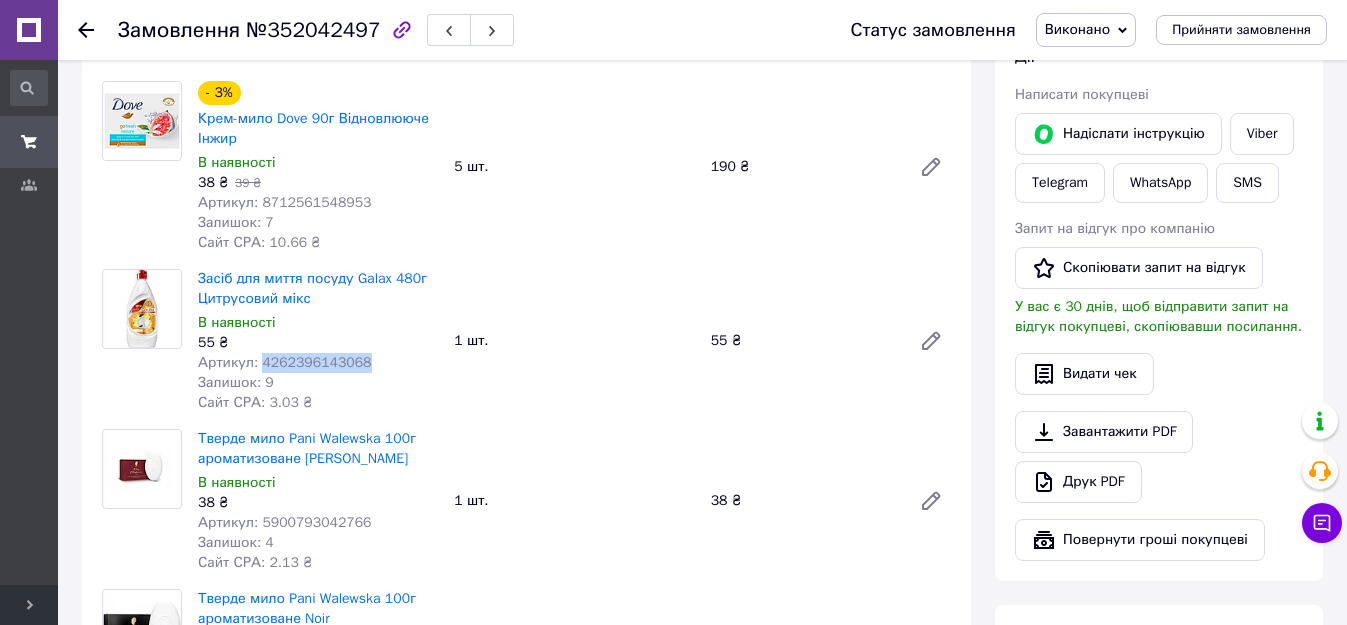 click on "Артикул: 4262396143068" at bounding box center (285, 362) 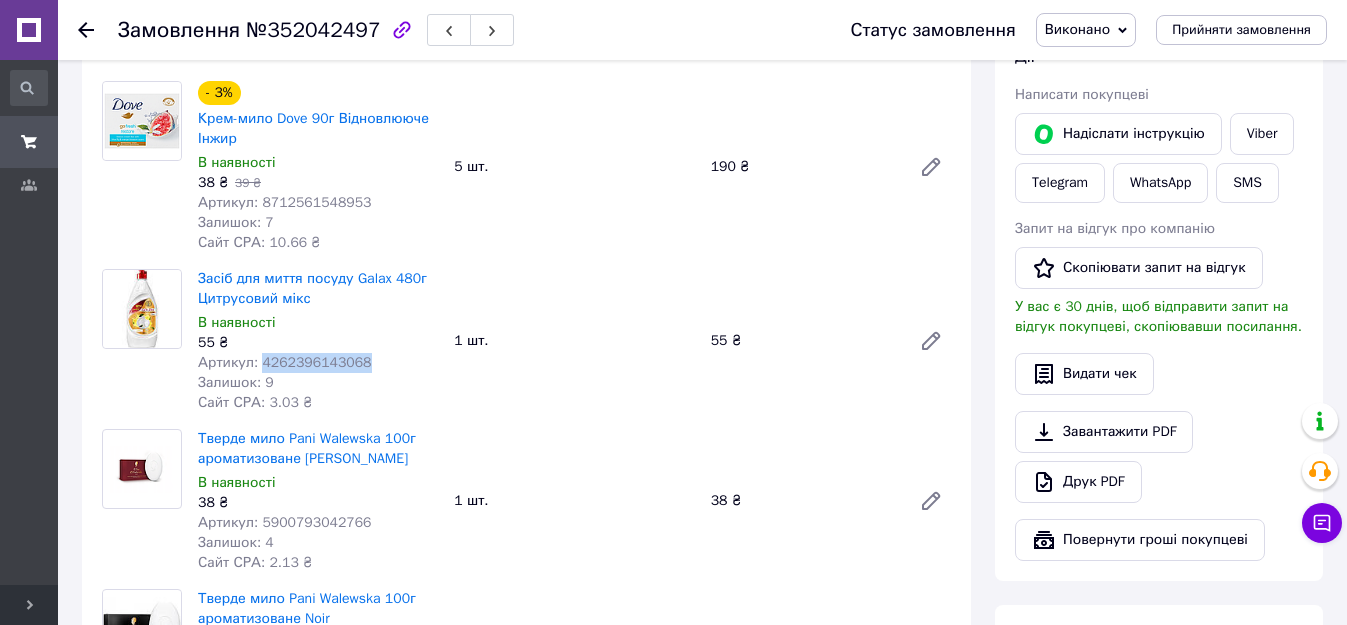 scroll, scrollTop: 500, scrollLeft: 0, axis: vertical 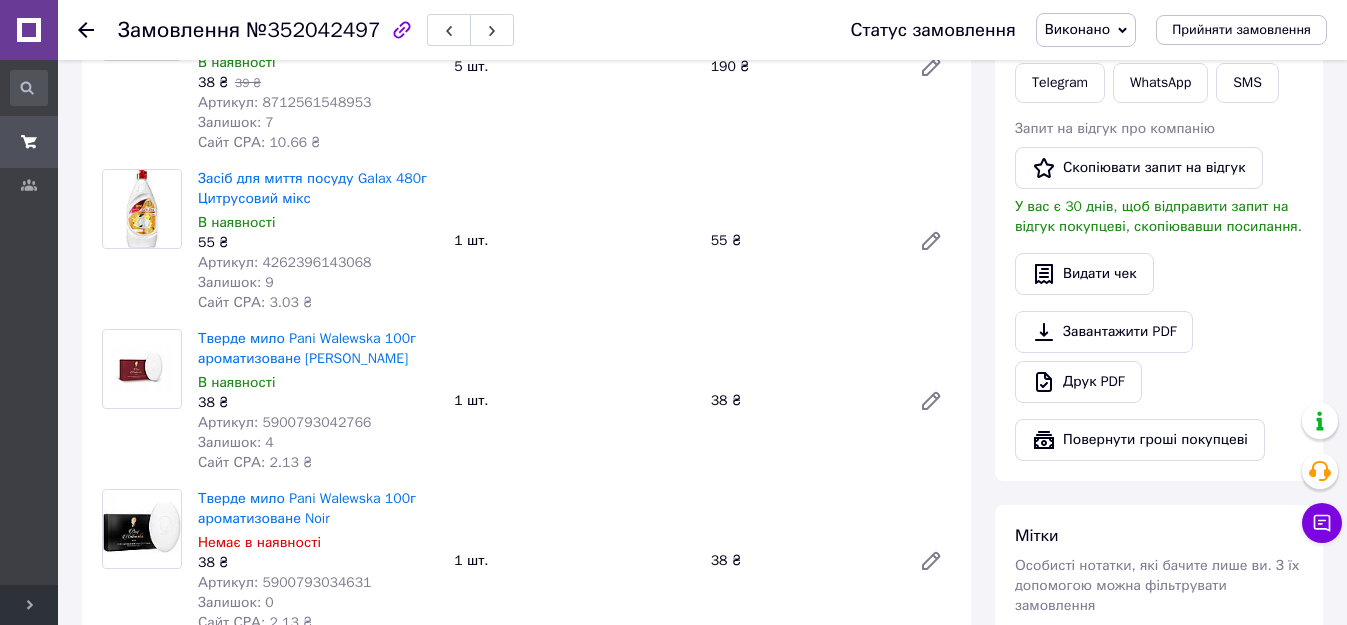 click on "Артикул: 5900793042766" at bounding box center [285, 422] 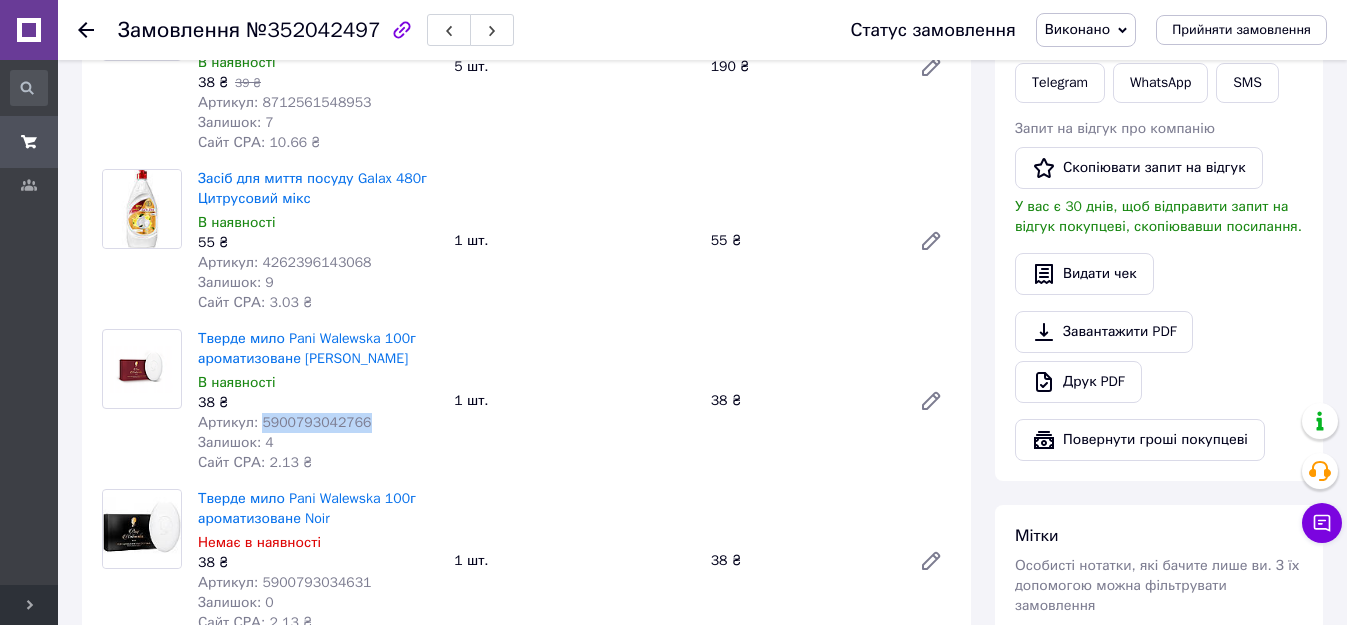 click on "Артикул: 5900793042766" at bounding box center (285, 422) 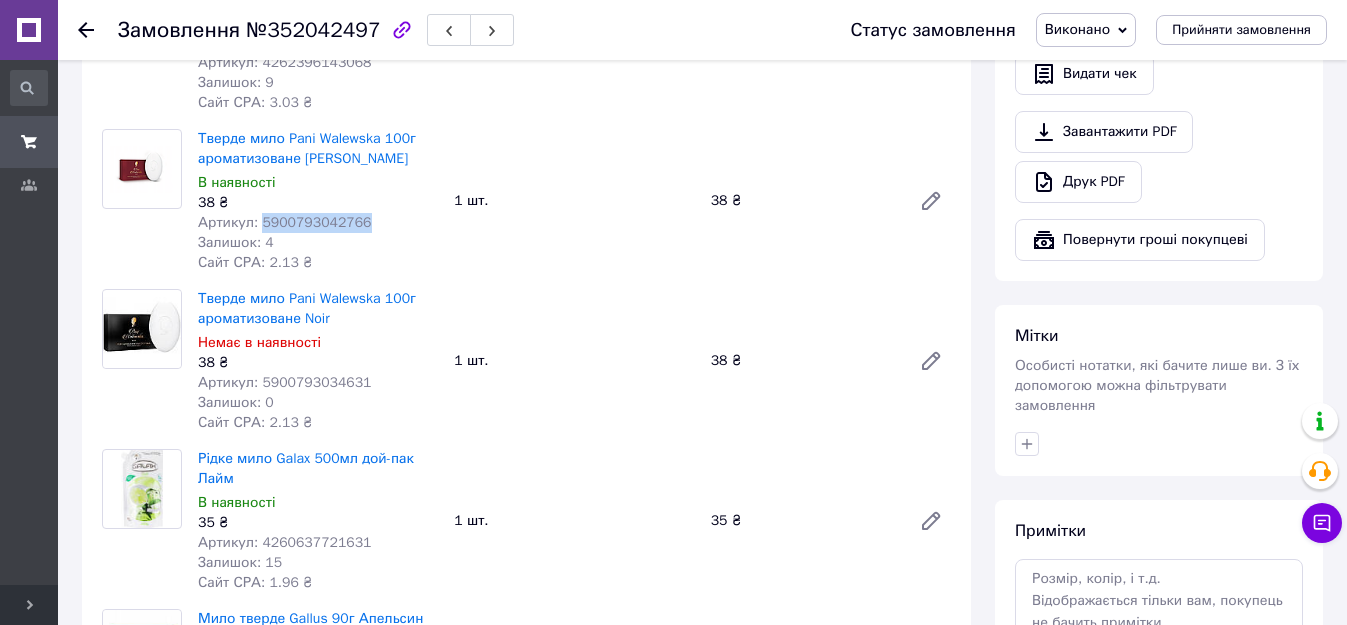 scroll, scrollTop: 800, scrollLeft: 0, axis: vertical 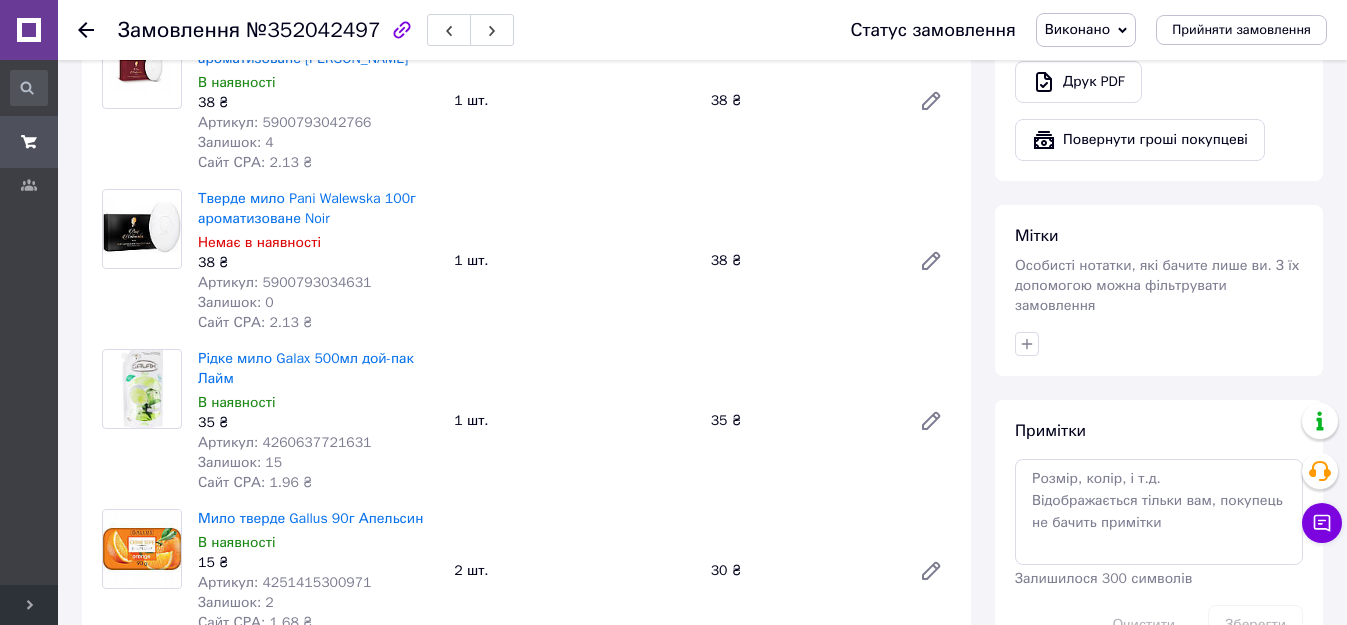 click on "Артикул: 5900793034631" at bounding box center (285, 282) 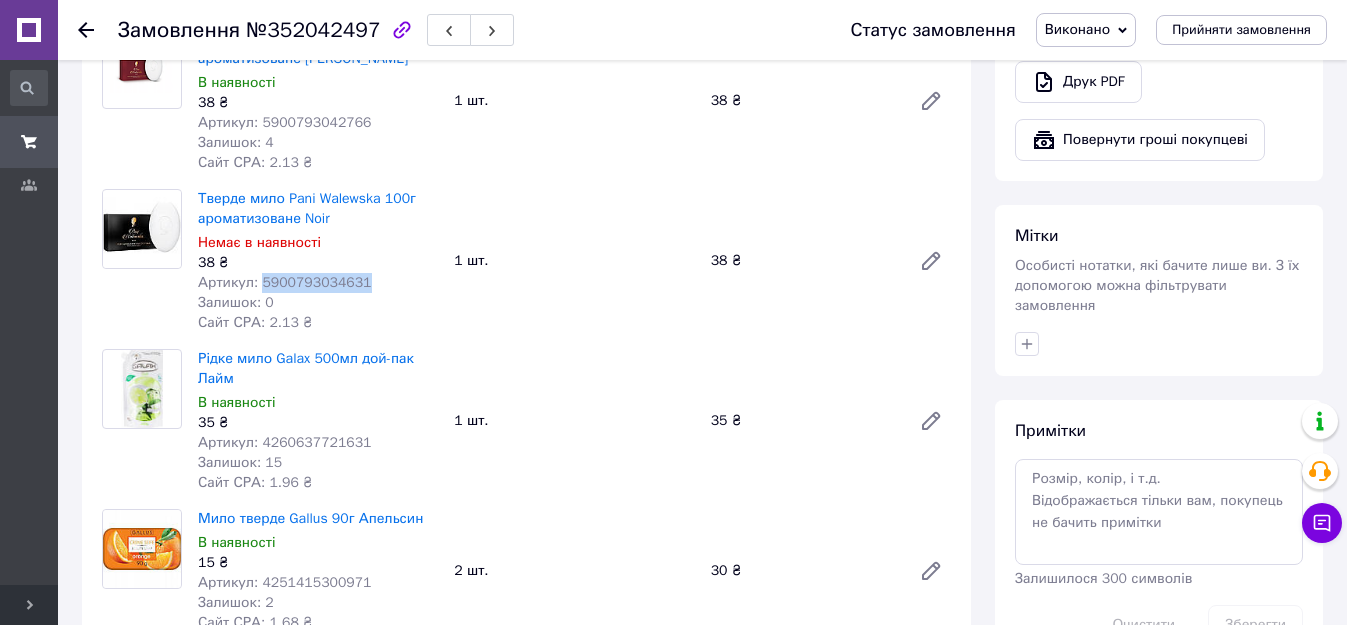 click on "Артикул: 5900793034631" at bounding box center (285, 282) 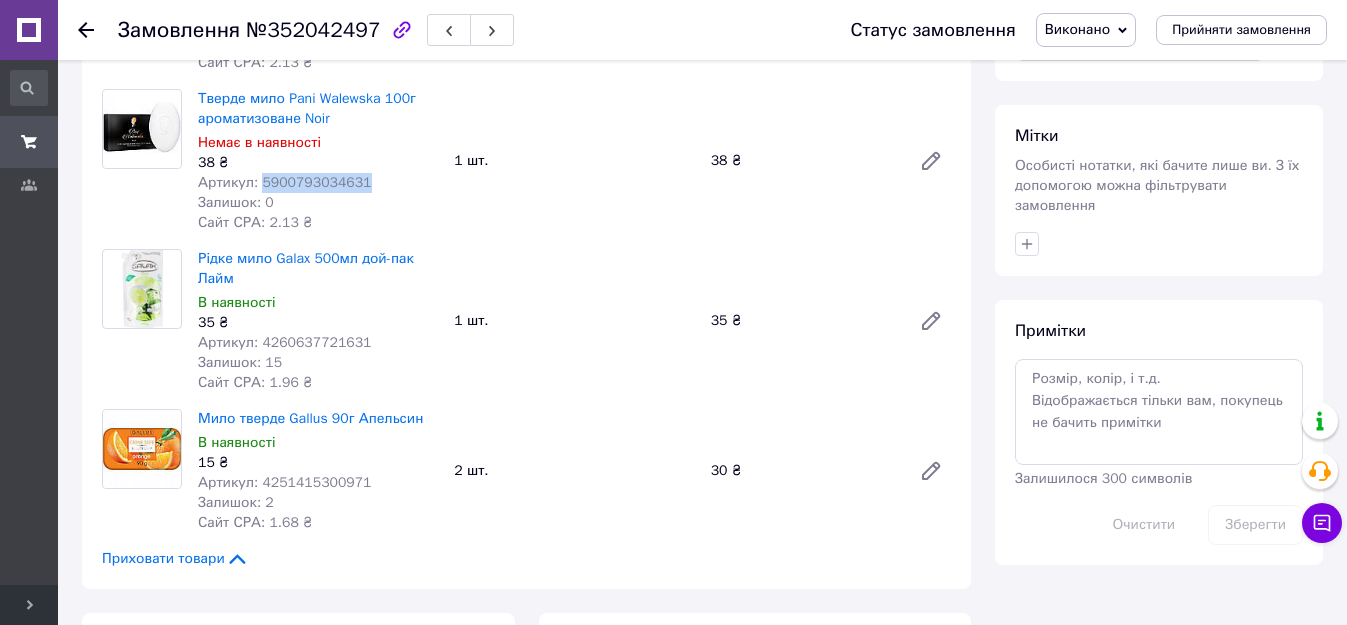 scroll, scrollTop: 1000, scrollLeft: 0, axis: vertical 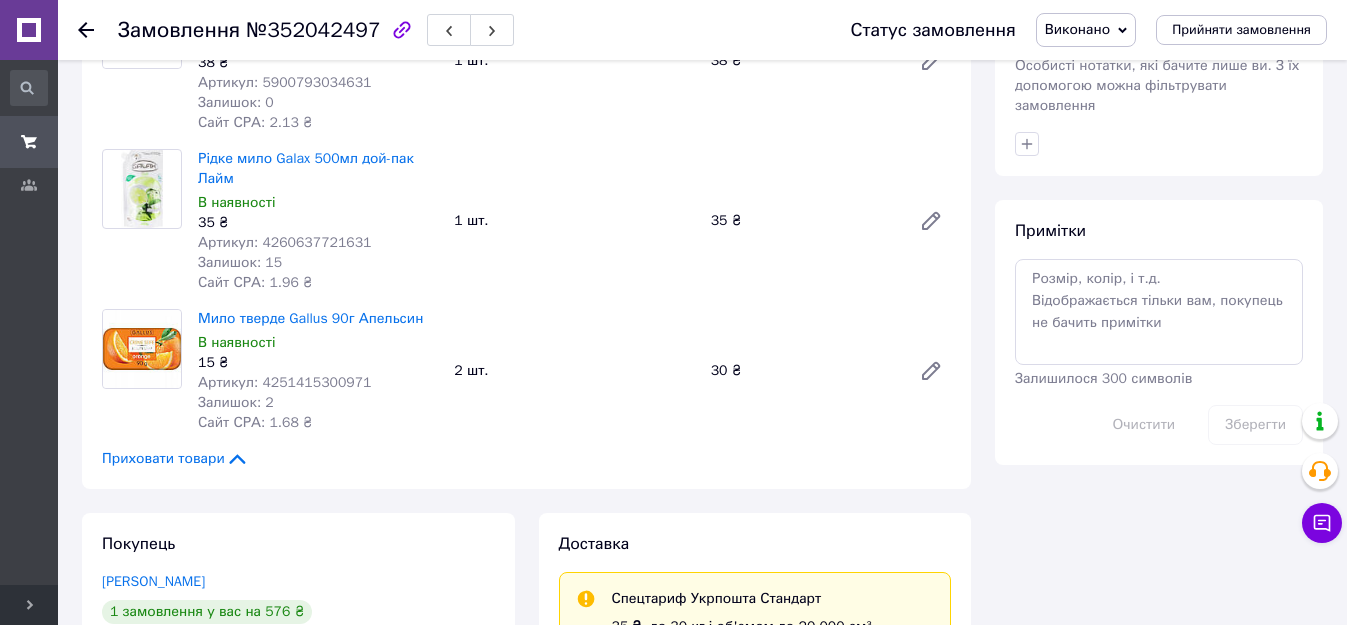 click on "Артикул: 4260637721631" at bounding box center (285, 242) 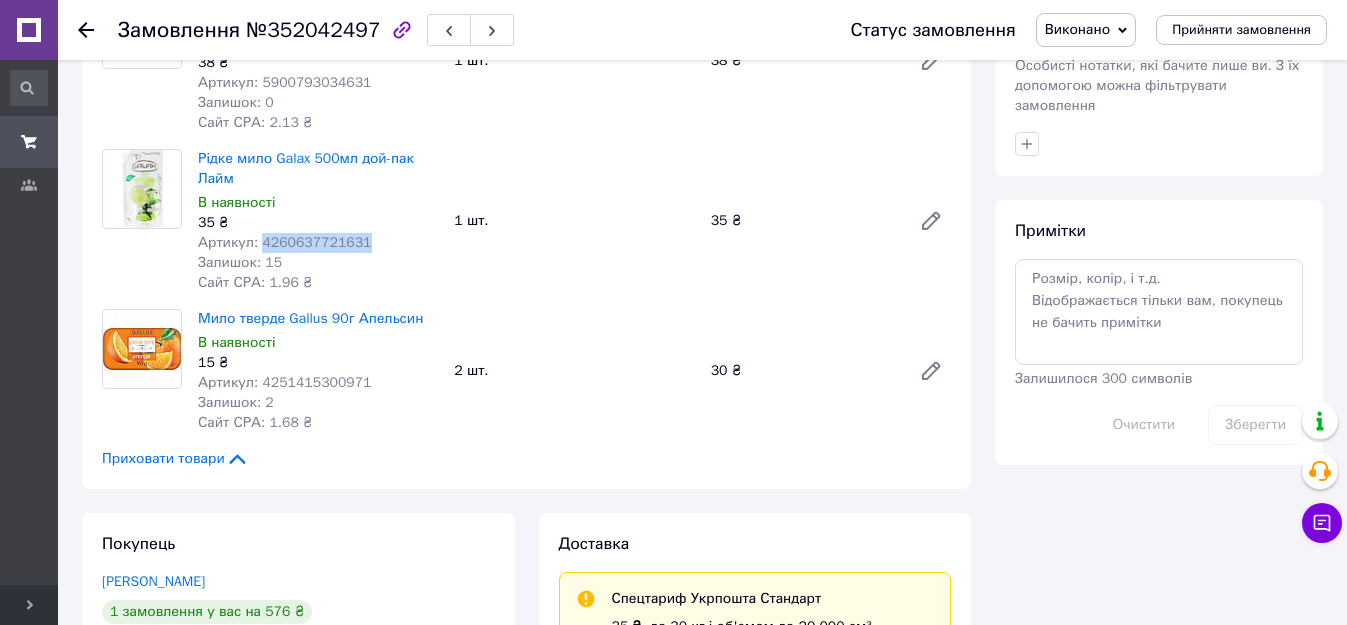 click on "Артикул: 4260637721631" at bounding box center (285, 242) 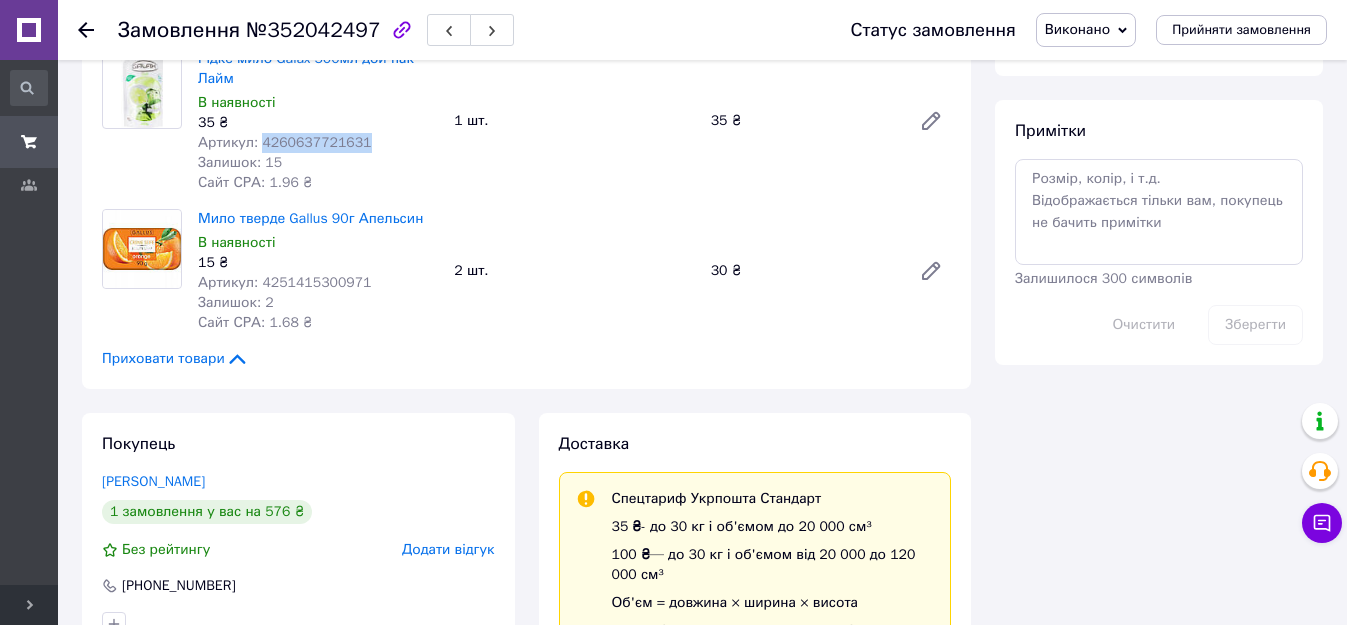 scroll, scrollTop: 1200, scrollLeft: 0, axis: vertical 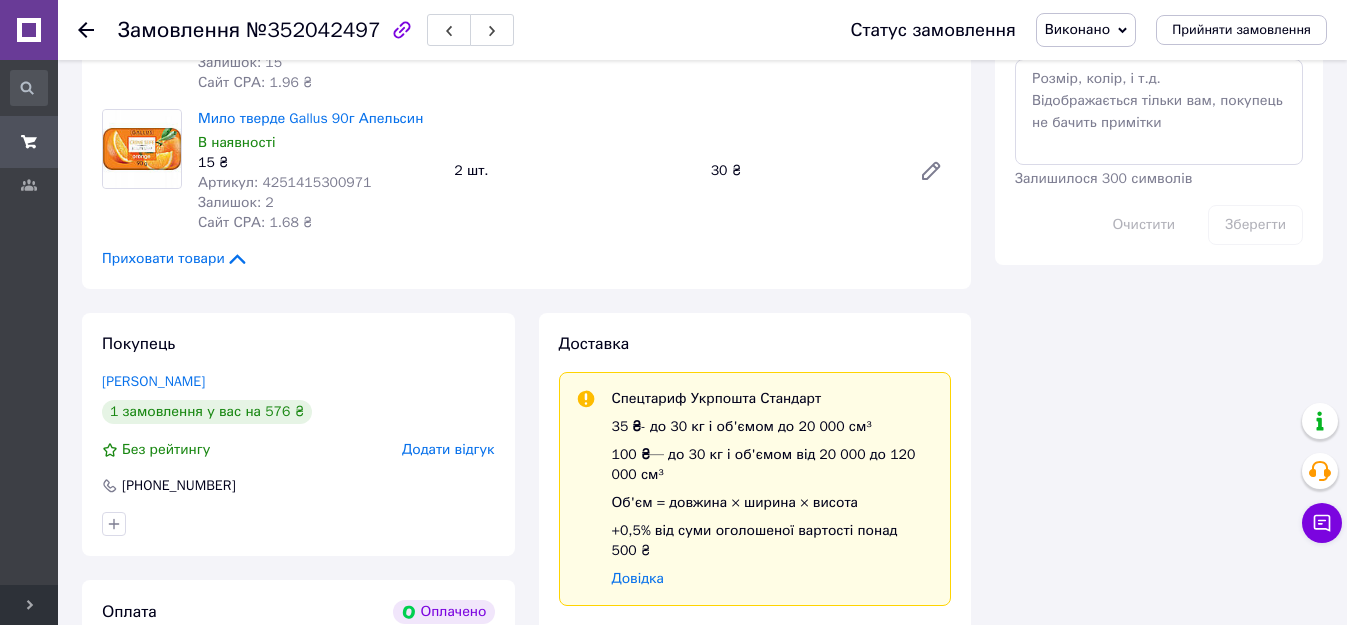 click on "Артикул: 4251415300971" at bounding box center [285, 182] 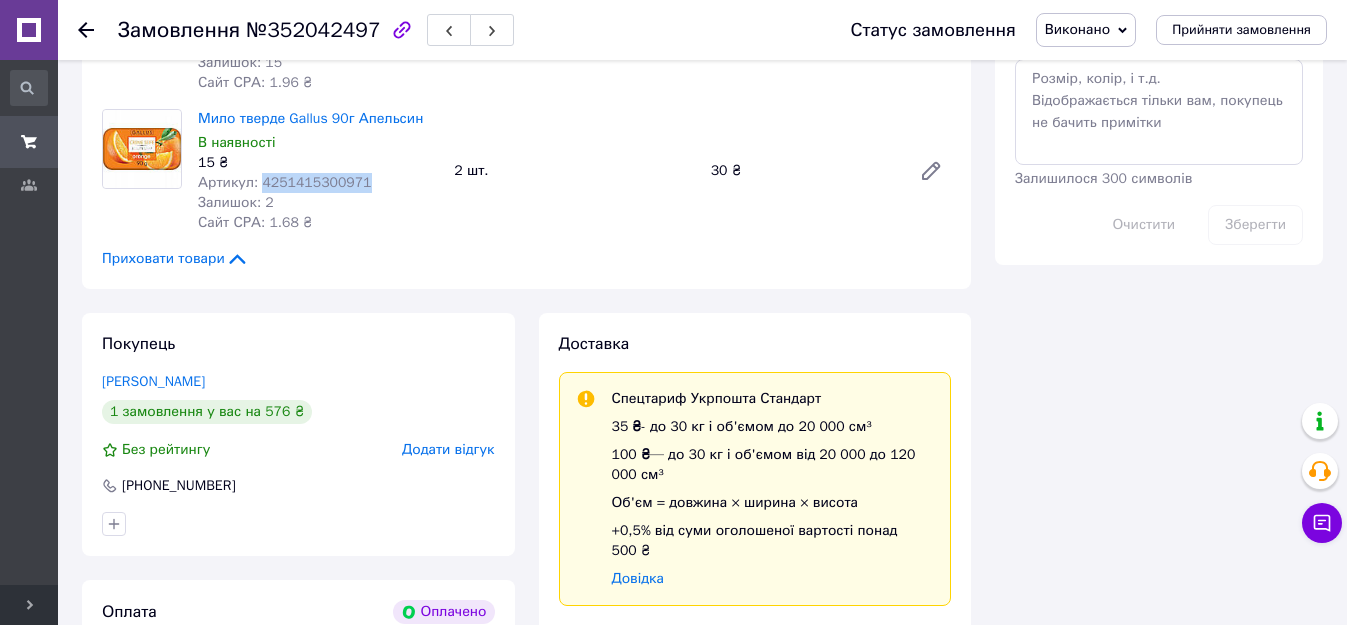 click on "Артикул: 4251415300971" at bounding box center [285, 182] 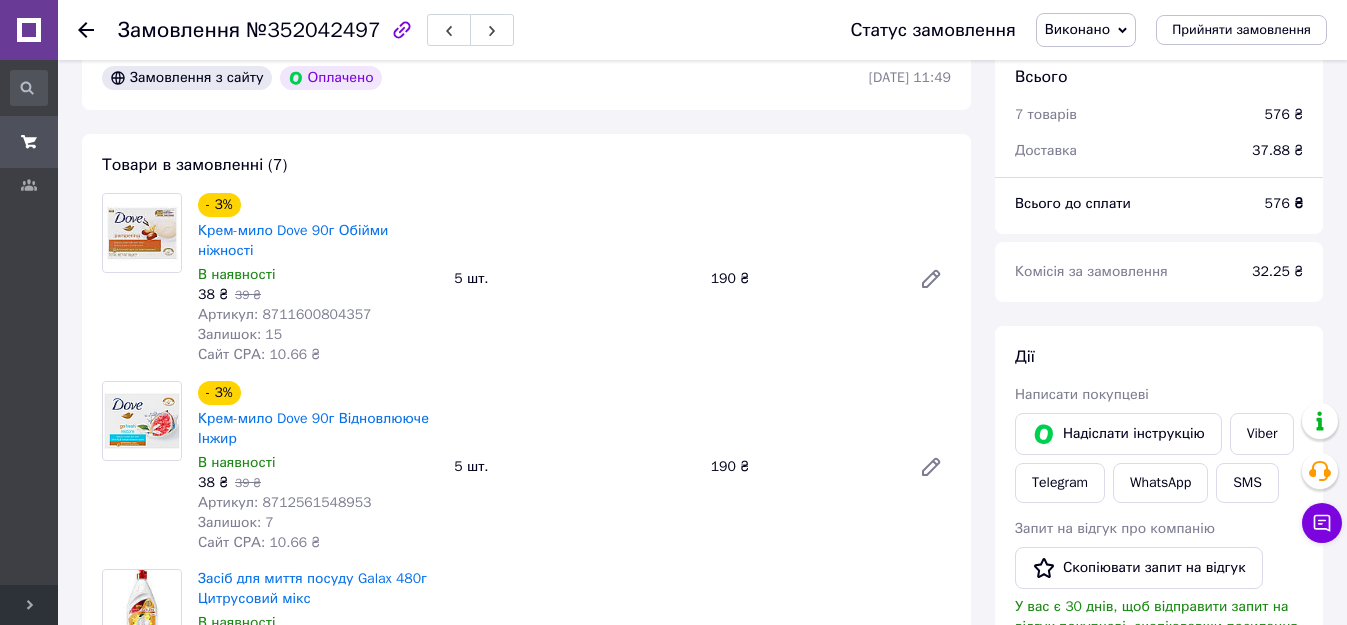 scroll, scrollTop: 0, scrollLeft: 0, axis: both 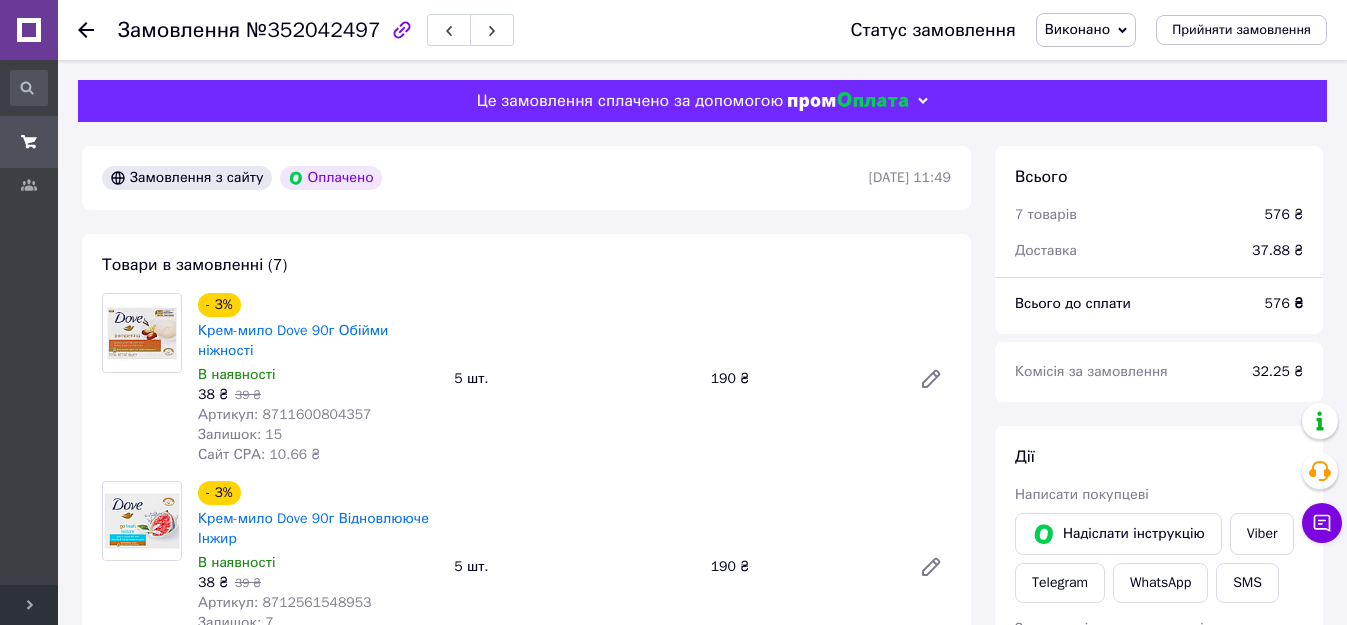 click 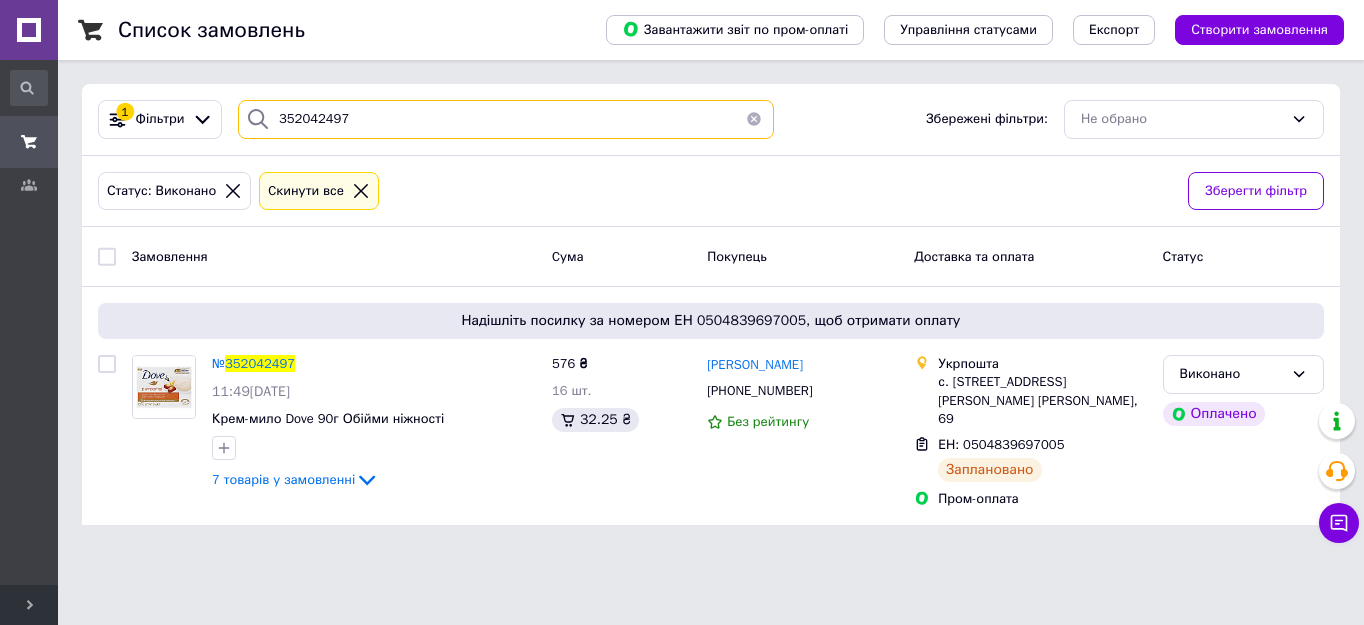 click on "352042497" at bounding box center [506, 119] 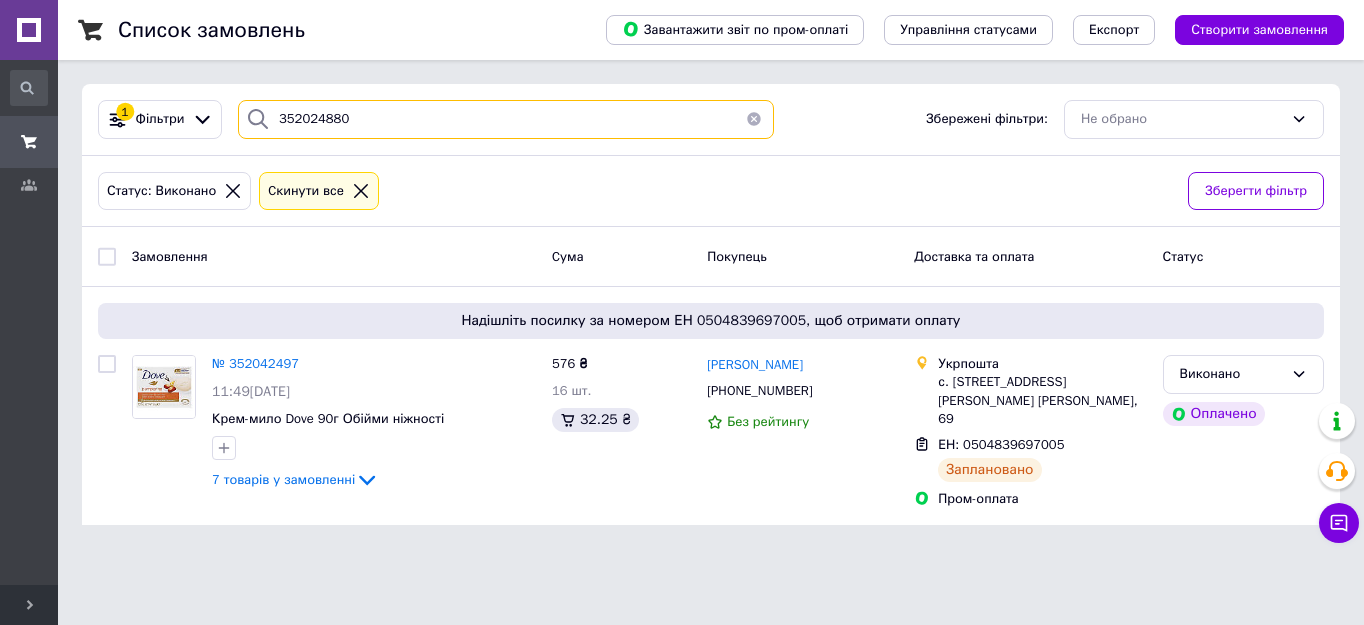 type on "352024880" 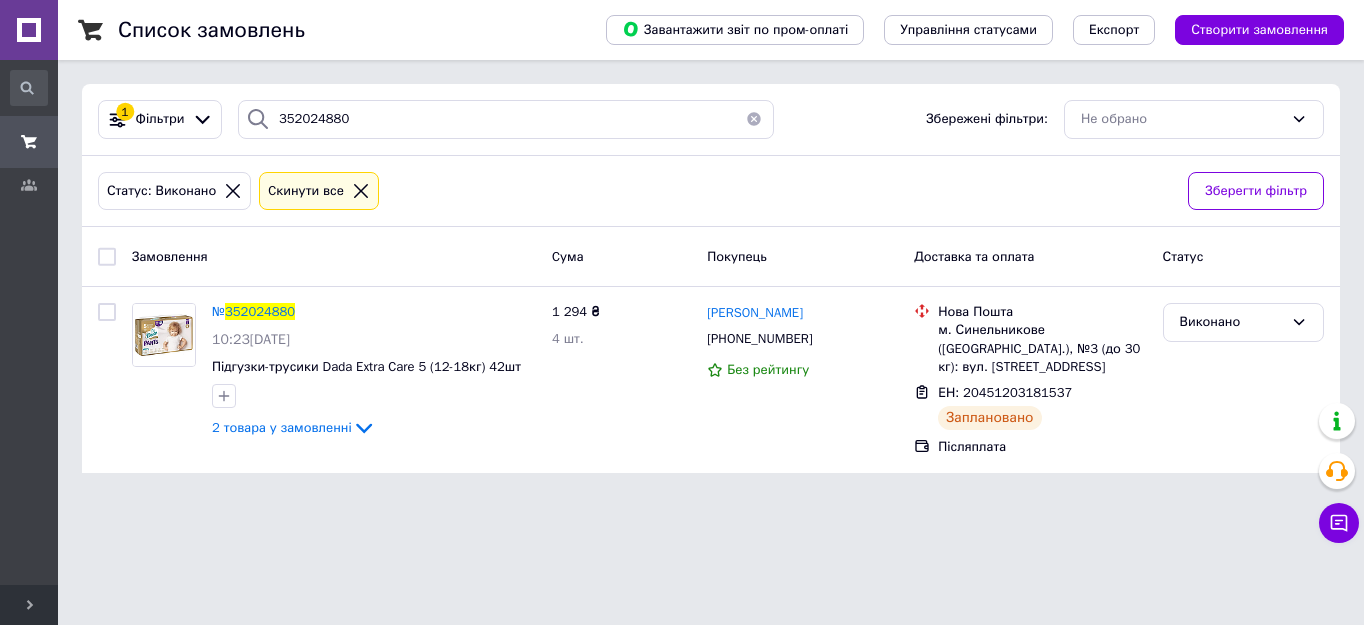 click on "352024880" at bounding box center [260, 311] 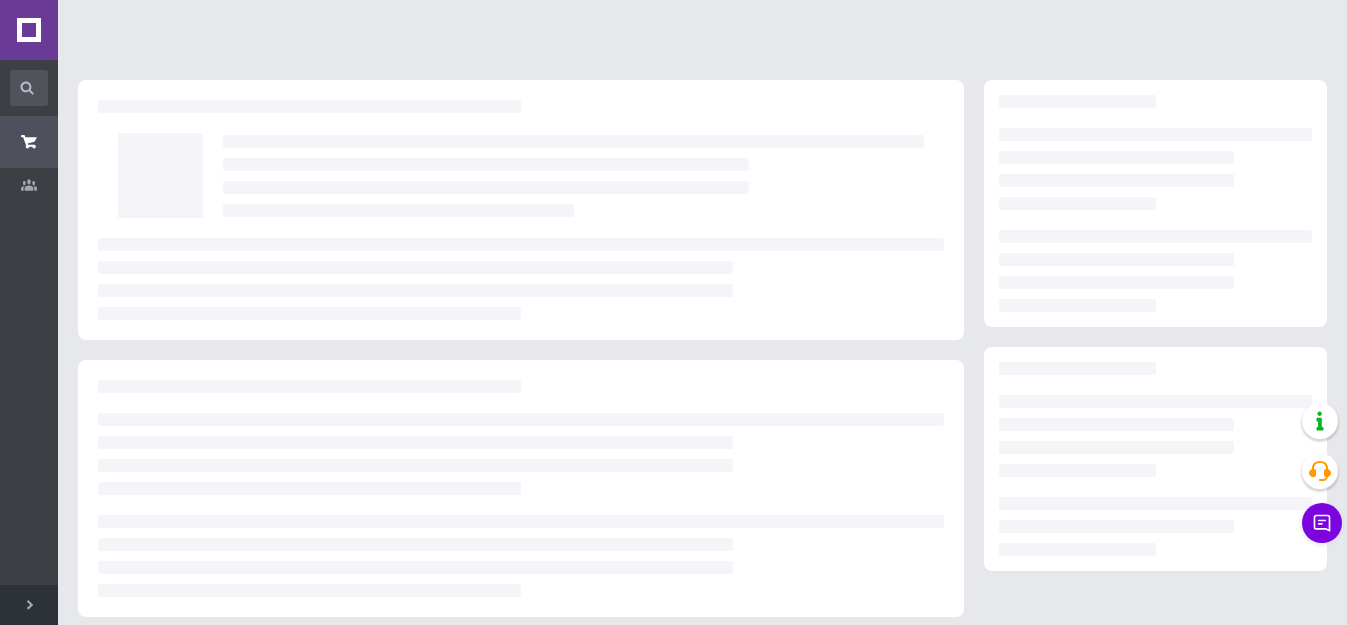 click at bounding box center [521, 279] 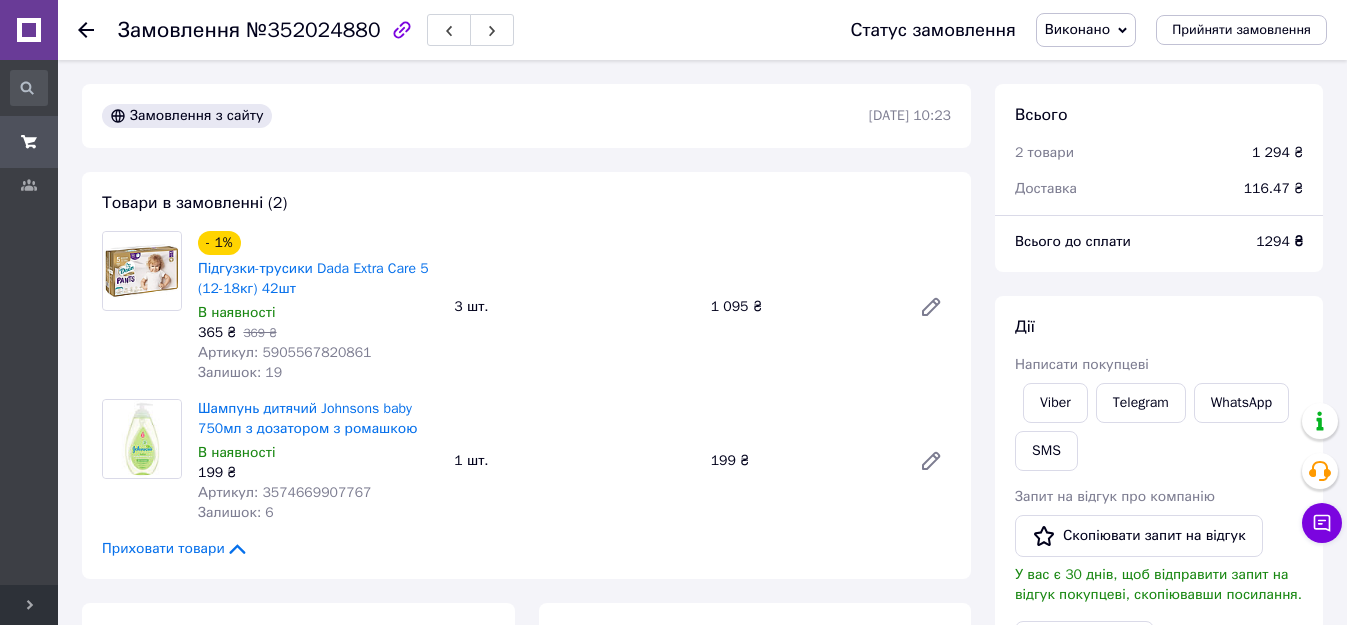 click on "Артикул: 5905567820861" at bounding box center (285, 352) 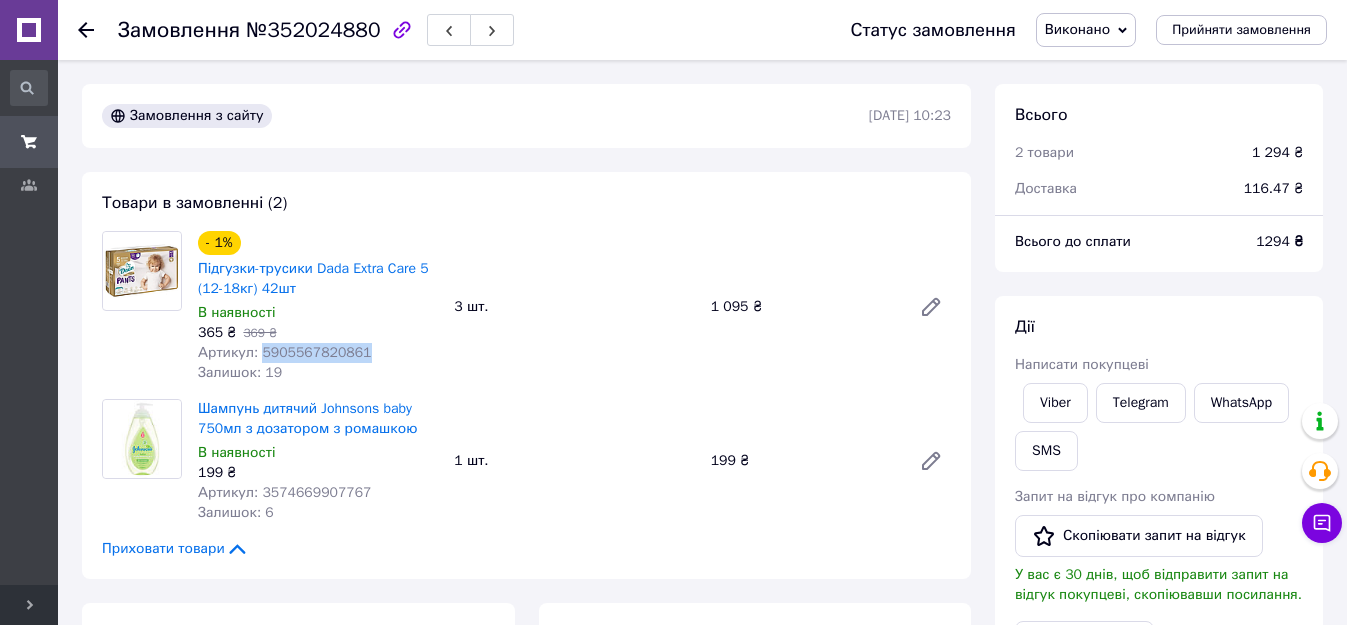 click on "Артикул: 5905567820861" at bounding box center [285, 352] 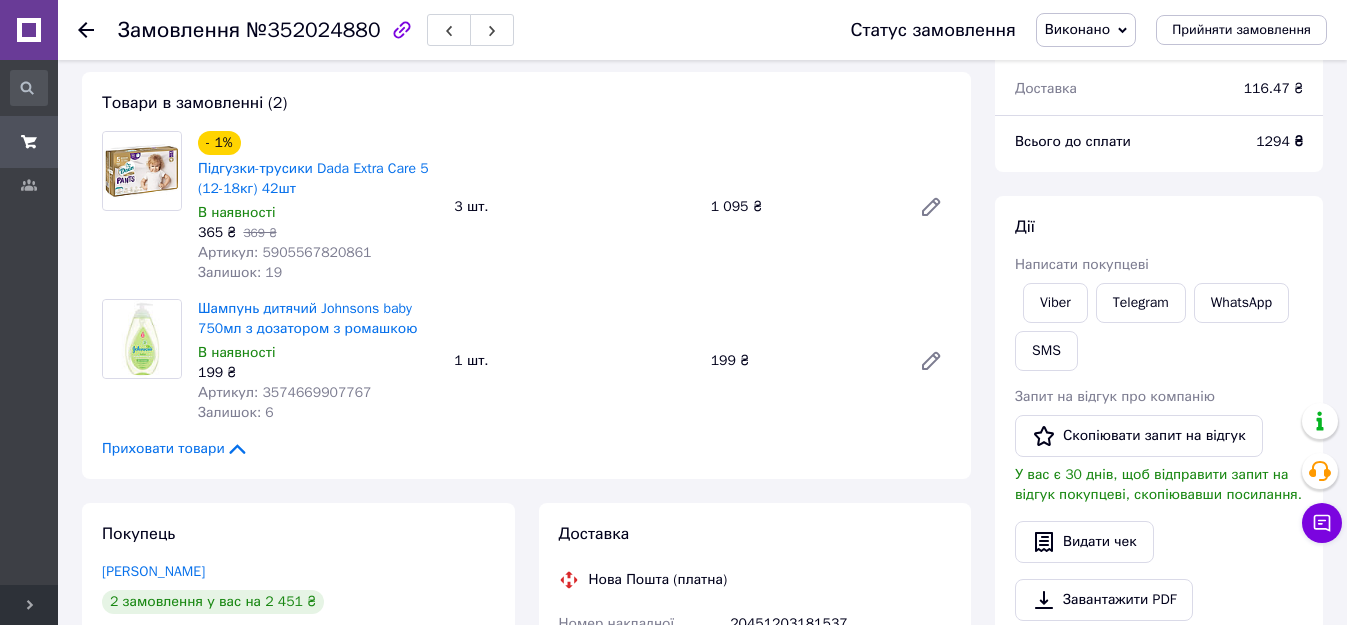 click on "Артикул: 3574669907767" at bounding box center [285, 392] 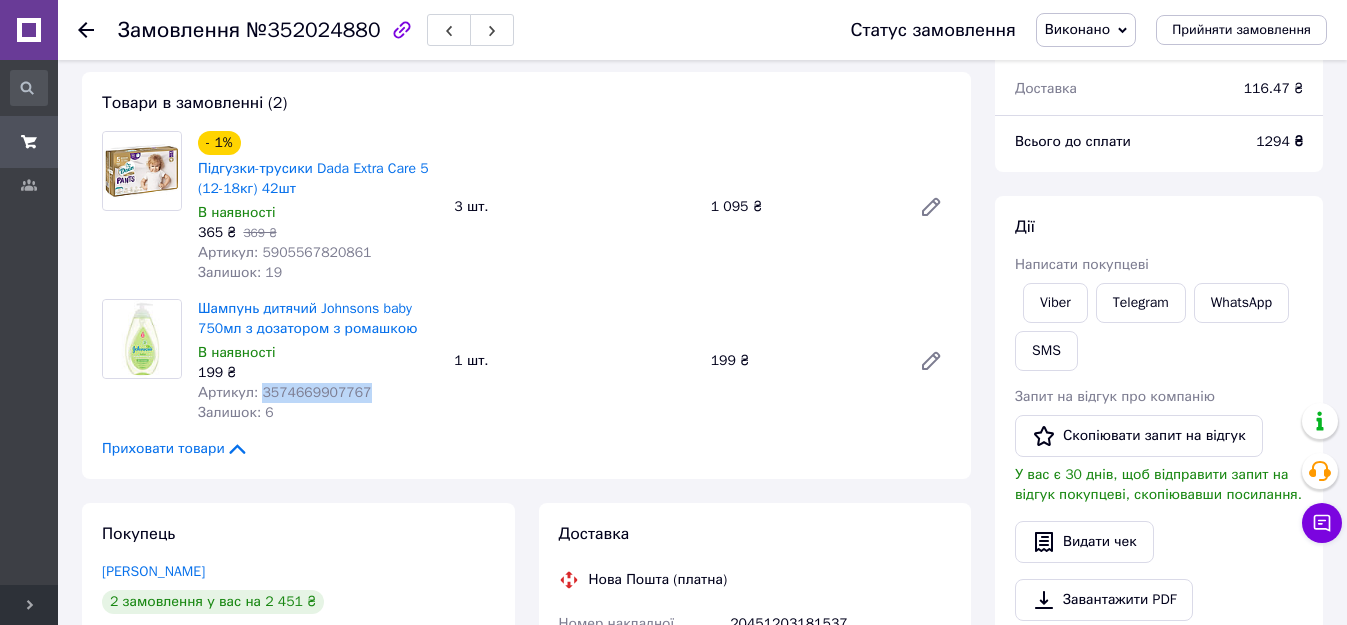 click on "Артикул: 3574669907767" at bounding box center [285, 392] 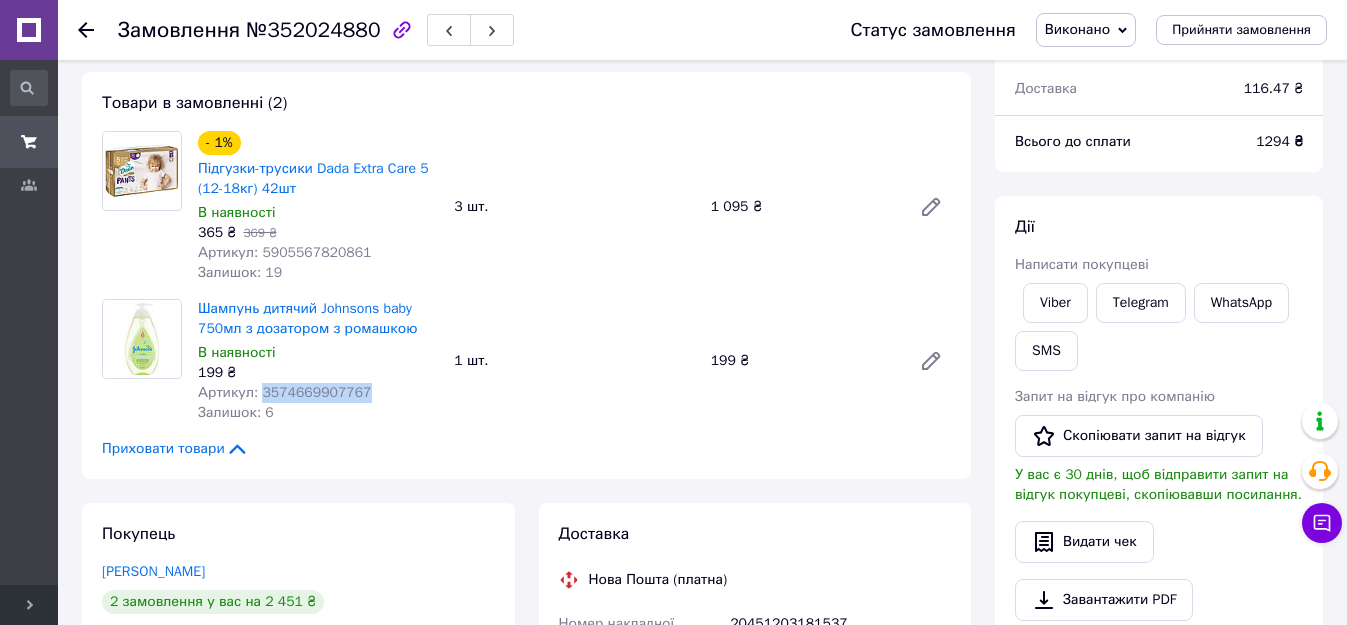 scroll, scrollTop: 0, scrollLeft: 0, axis: both 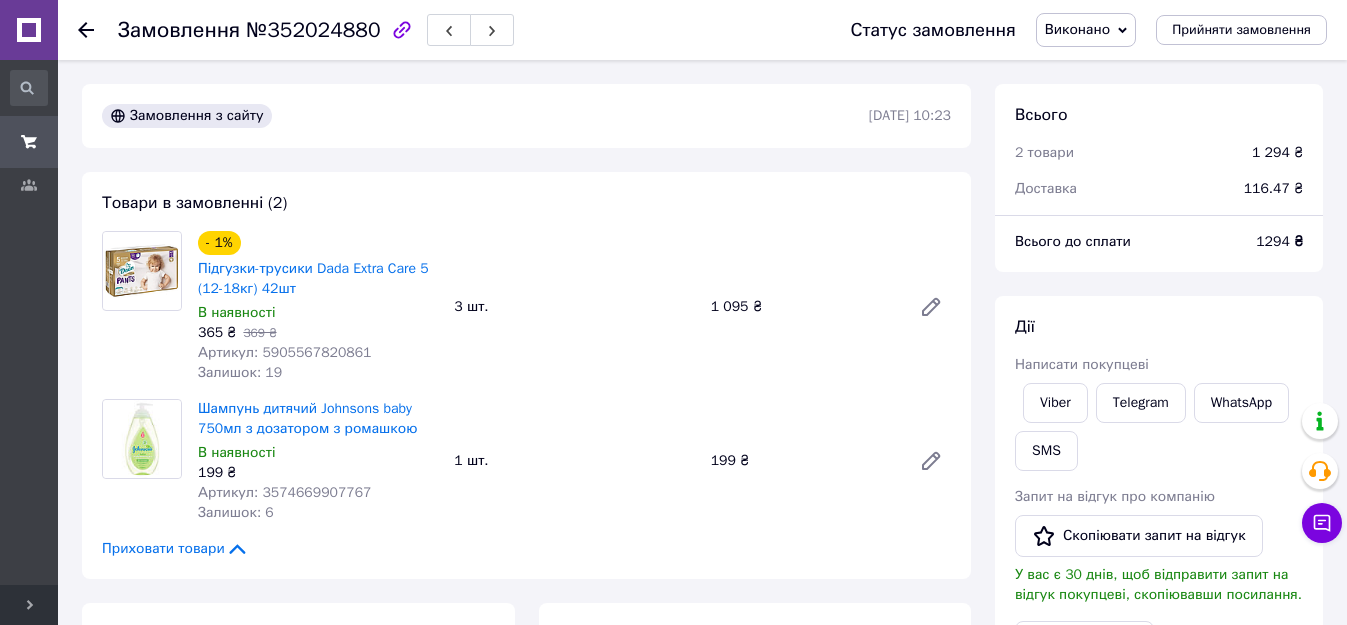 click at bounding box center (98, 30) 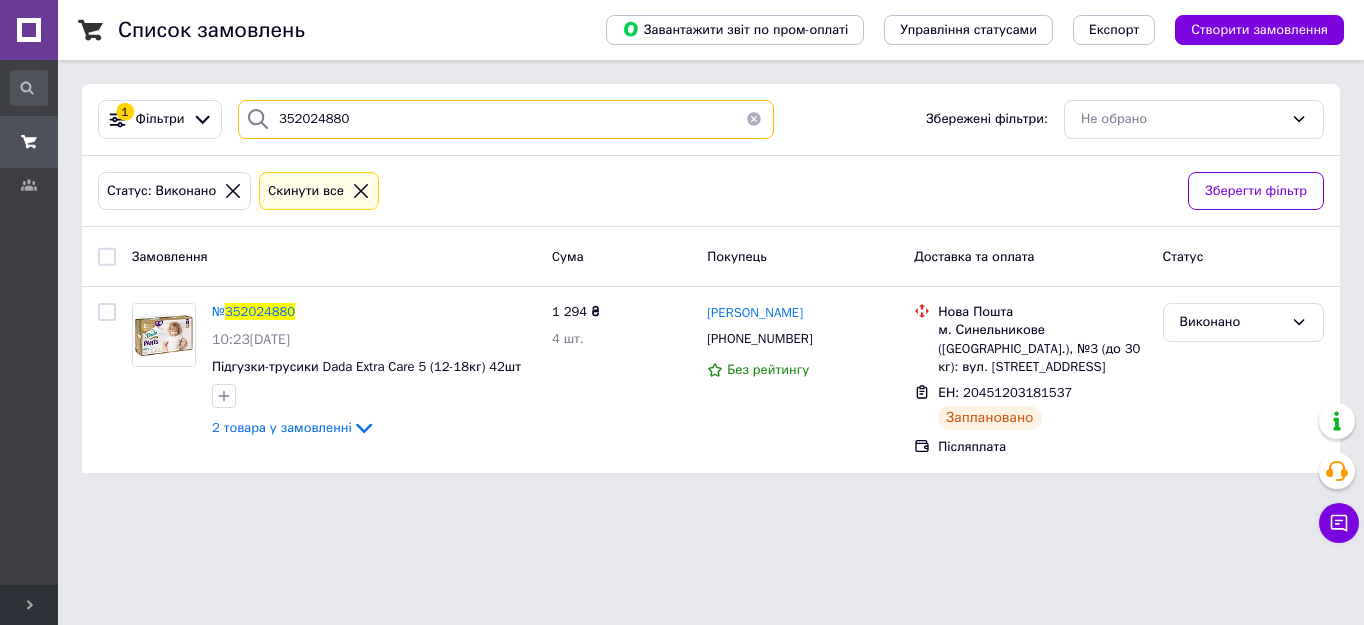 click on "352024880" at bounding box center [506, 119] 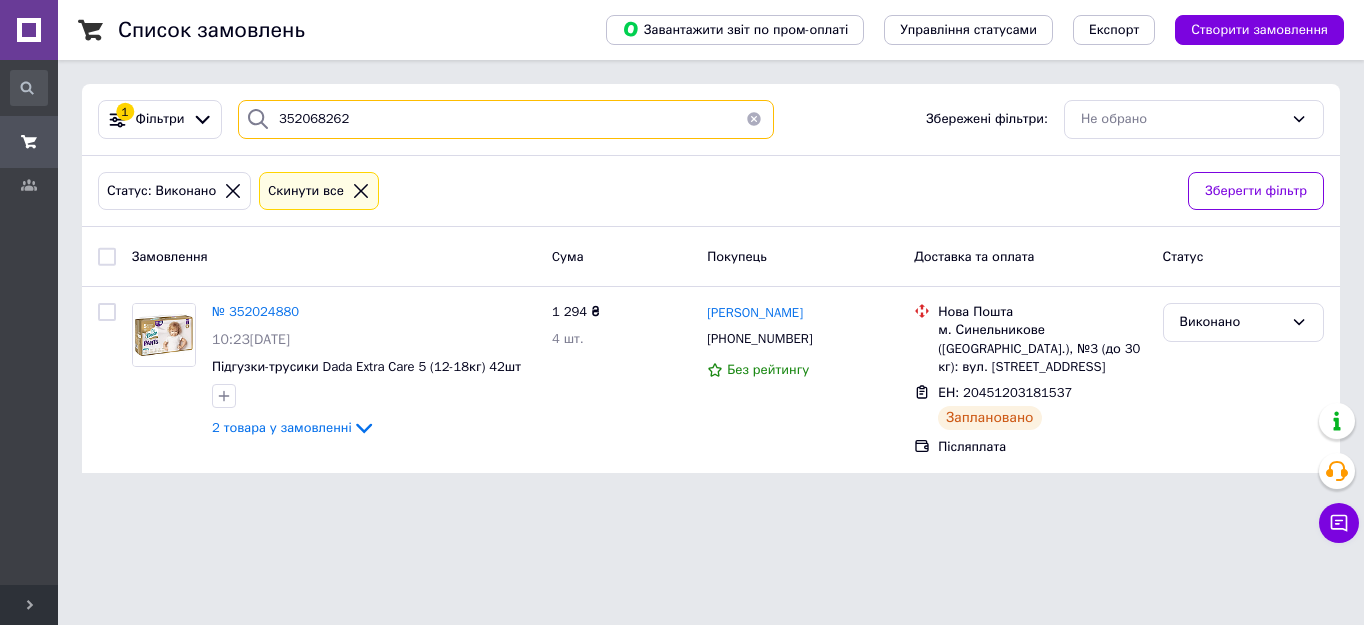 type on "352068262" 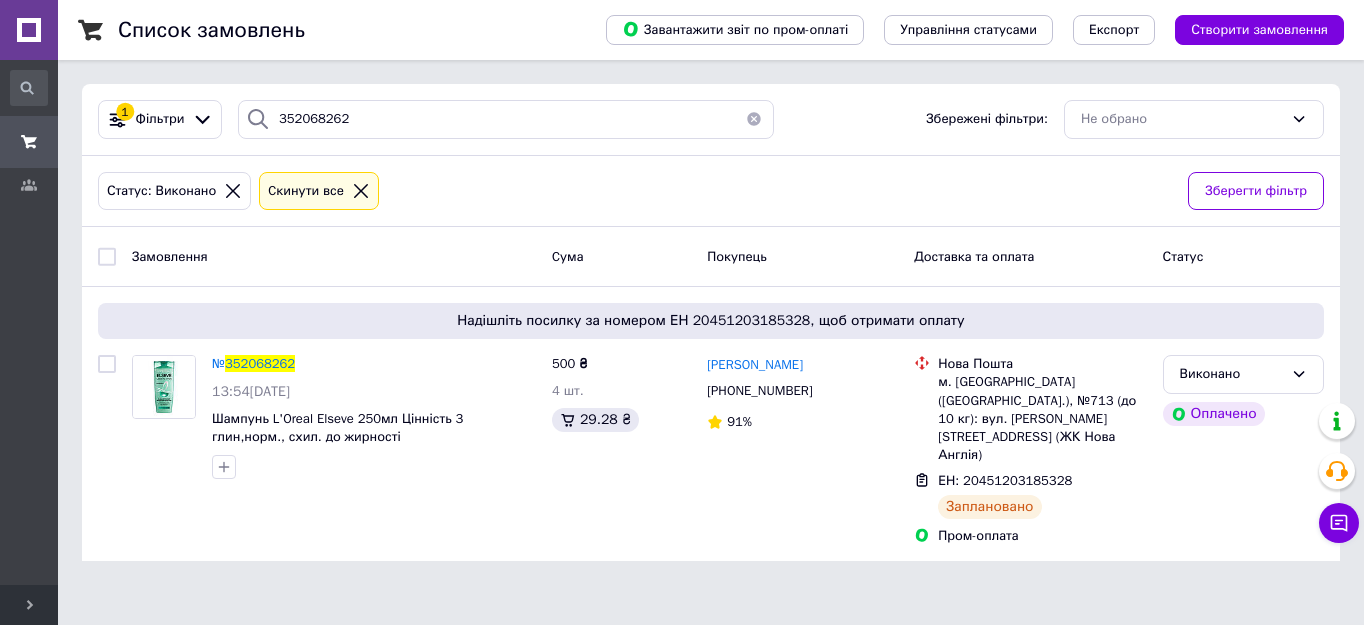 click on "352068262" at bounding box center (260, 363) 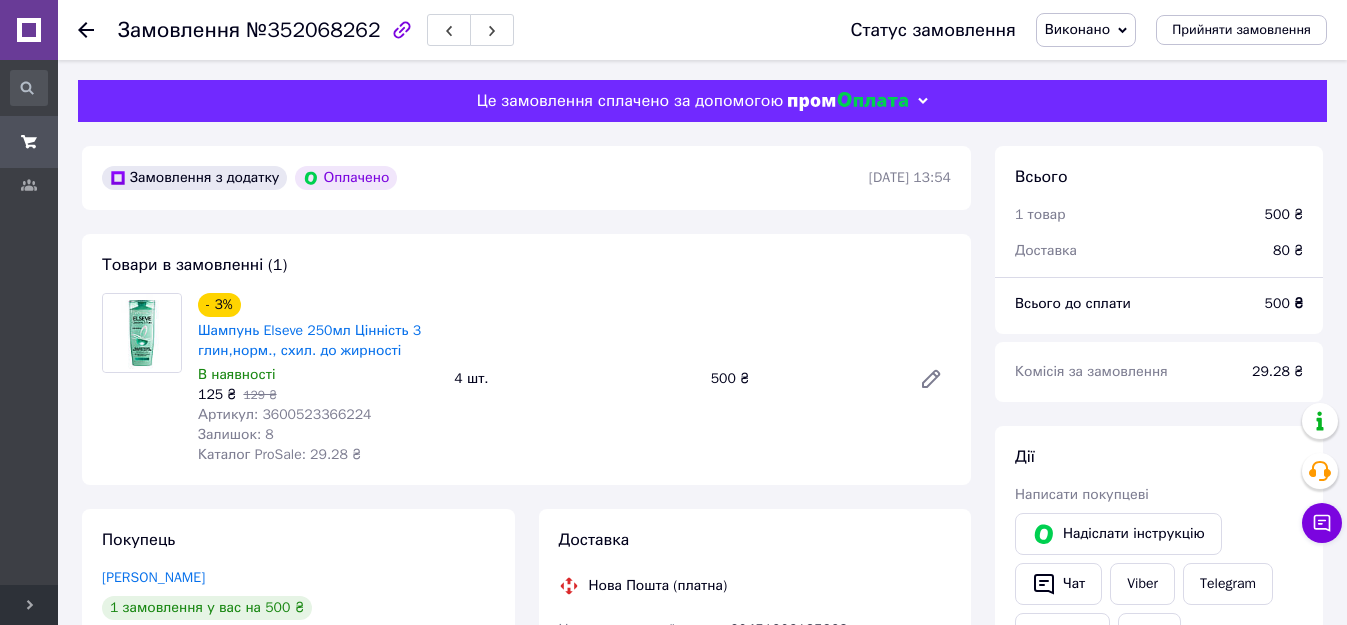 click on "Артикул: 3600523366224" at bounding box center [285, 414] 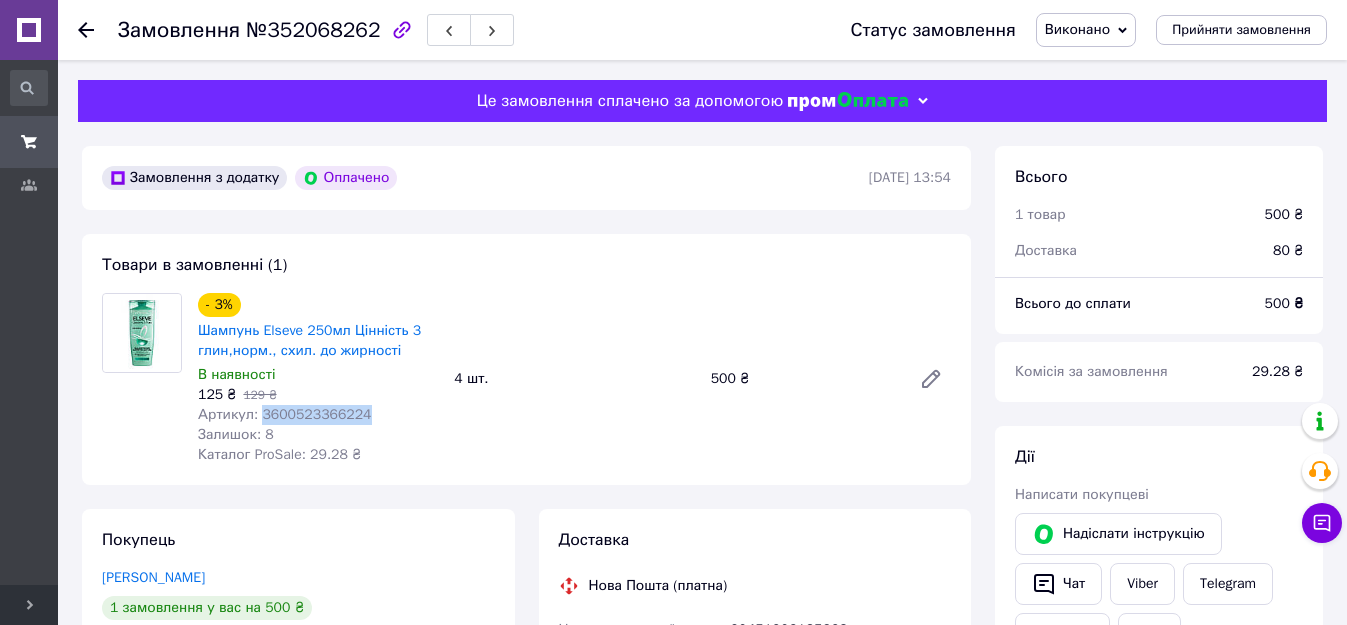 click on "Артикул: 3600523366224" at bounding box center (285, 414) 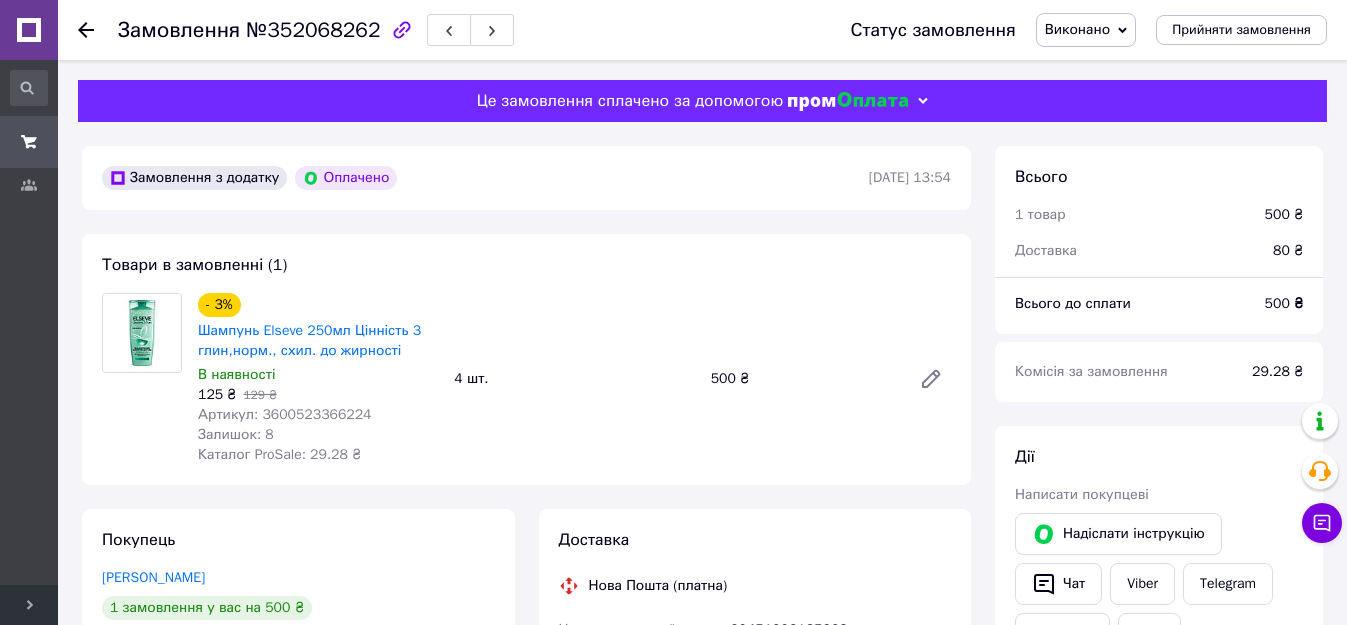 click 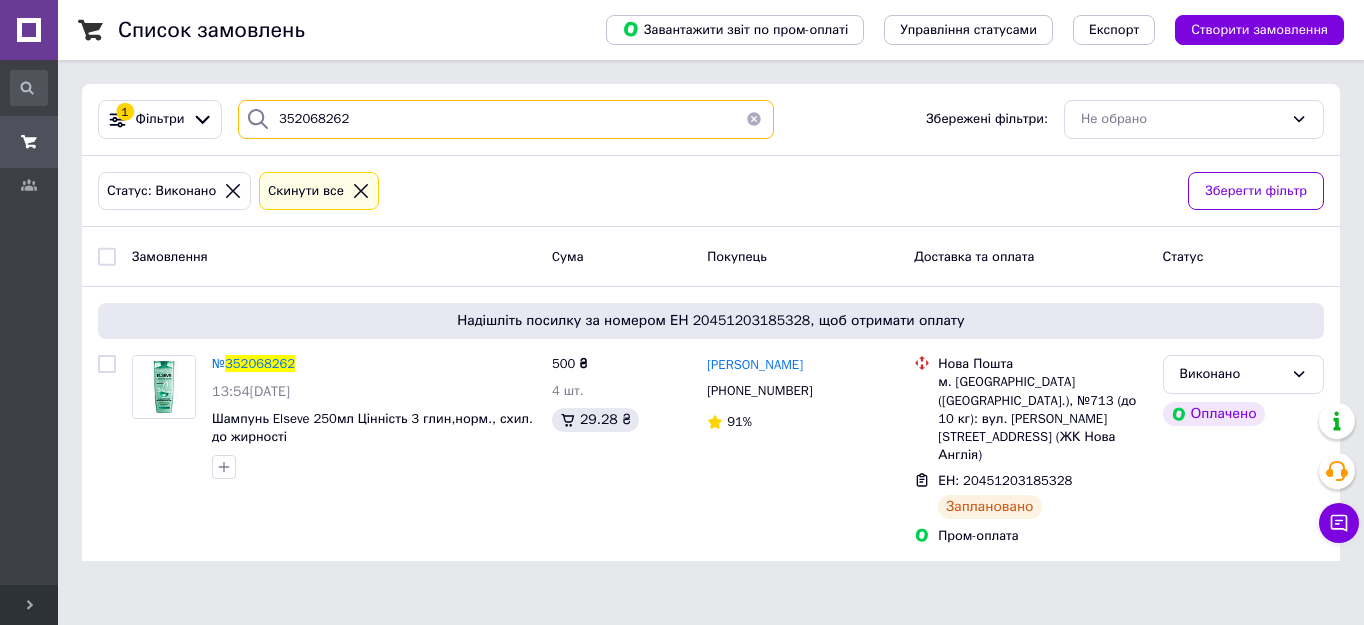 click on "352068262" at bounding box center (506, 119) 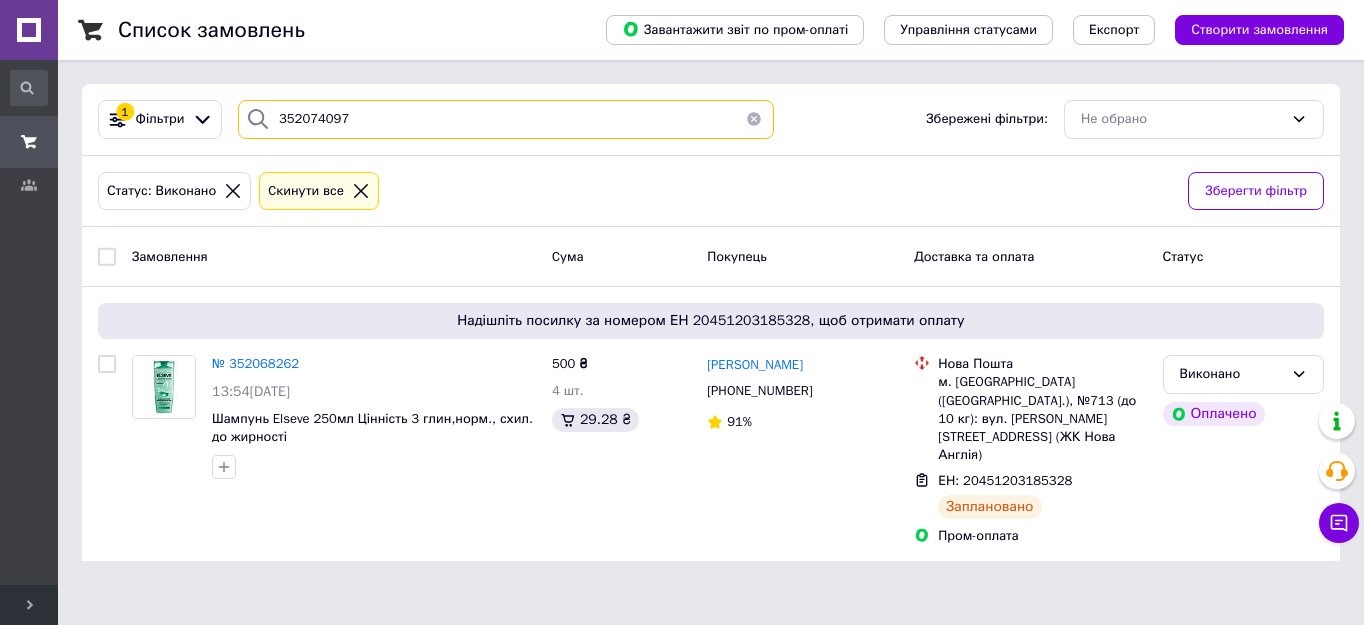 type on "352074097" 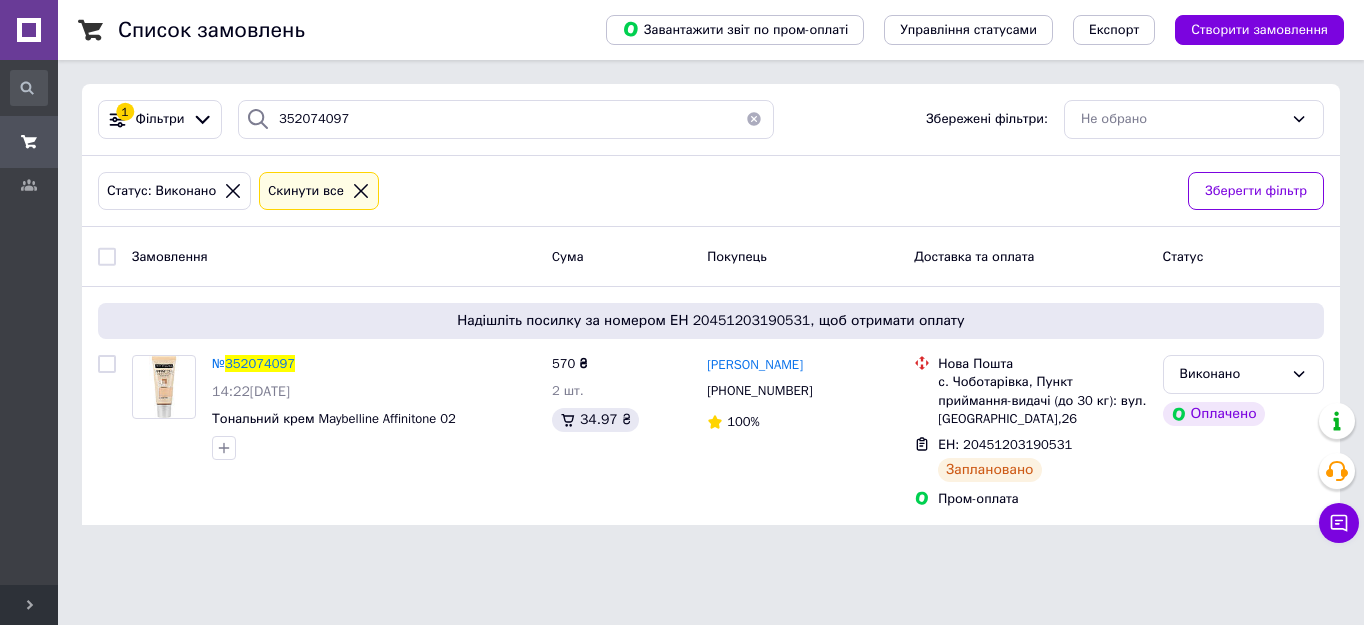 click on "352074097" at bounding box center [260, 363] 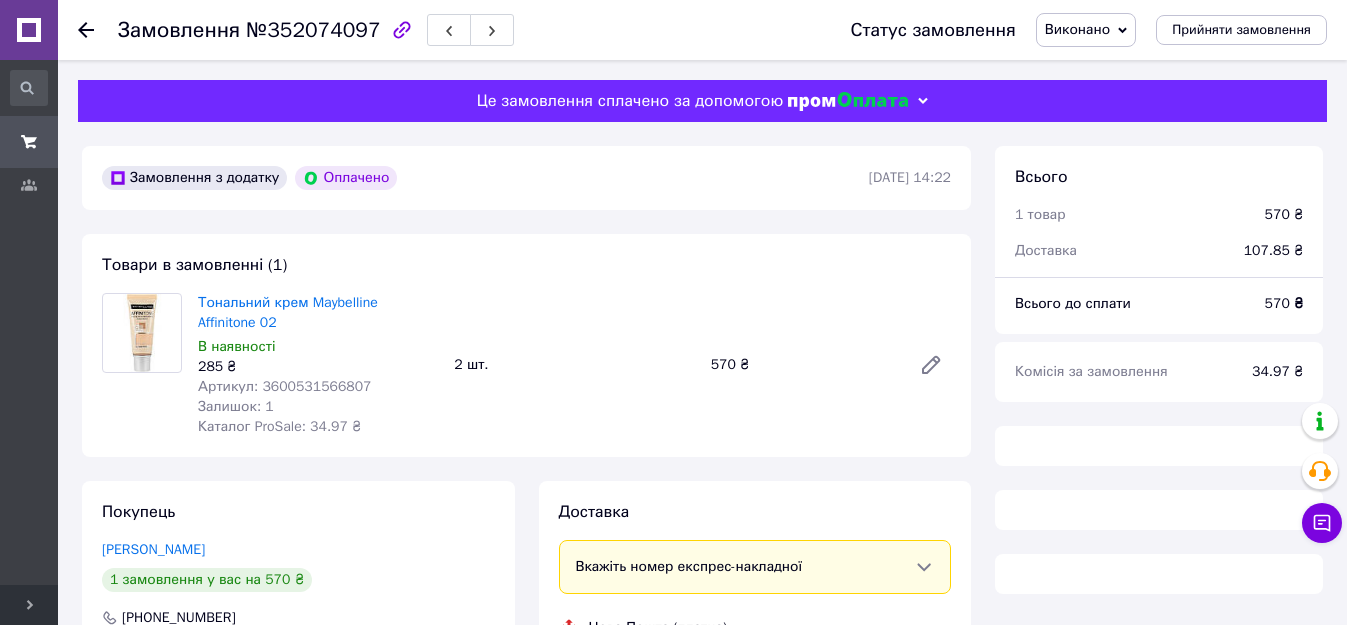 click on "Артикул: 3600531566807" at bounding box center [285, 386] 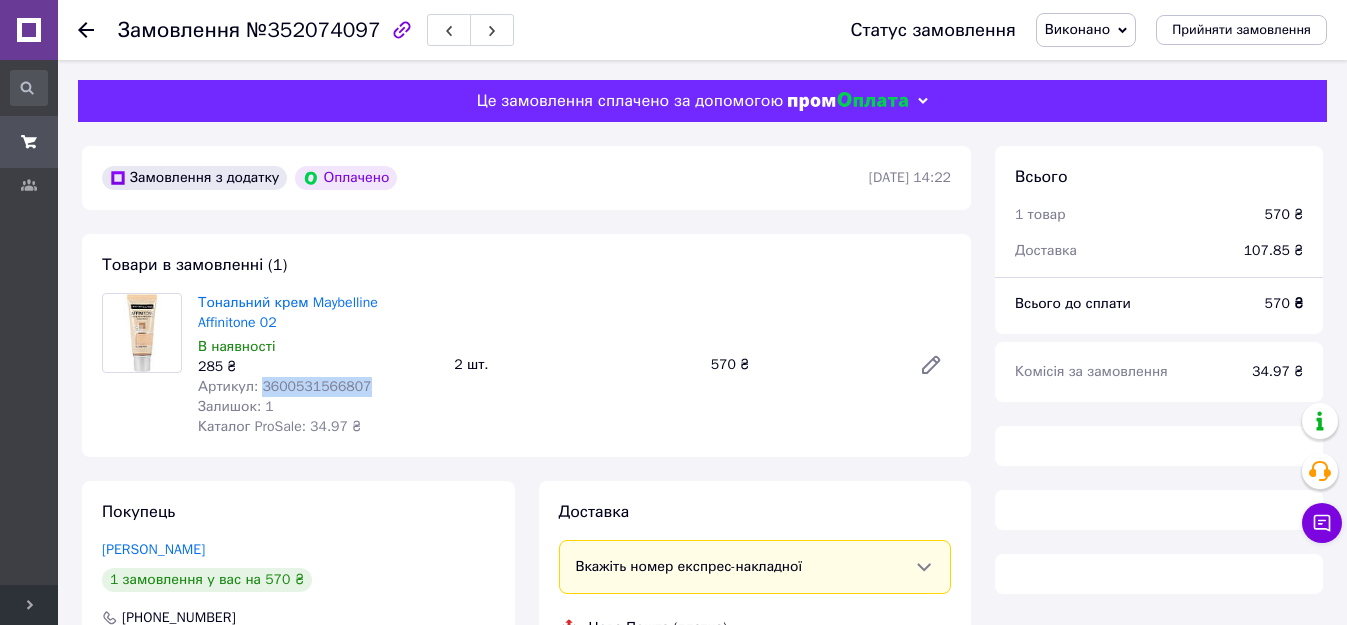 click on "Артикул: 3600531566807" at bounding box center (285, 386) 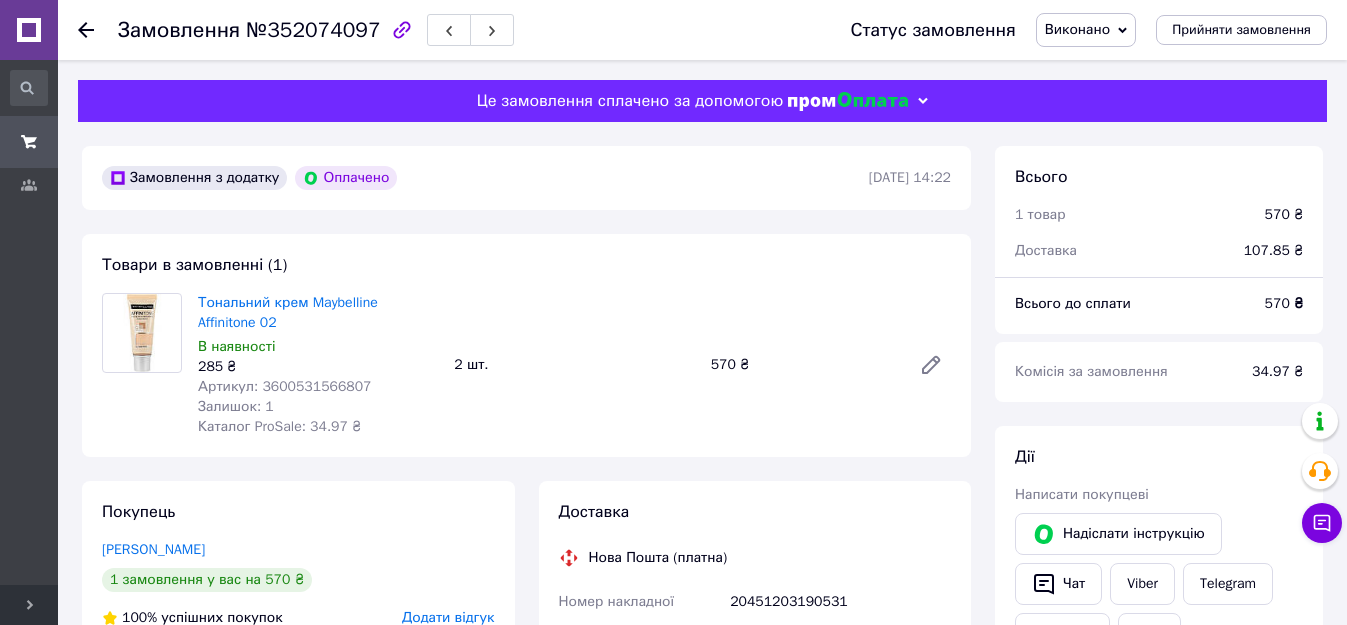 click 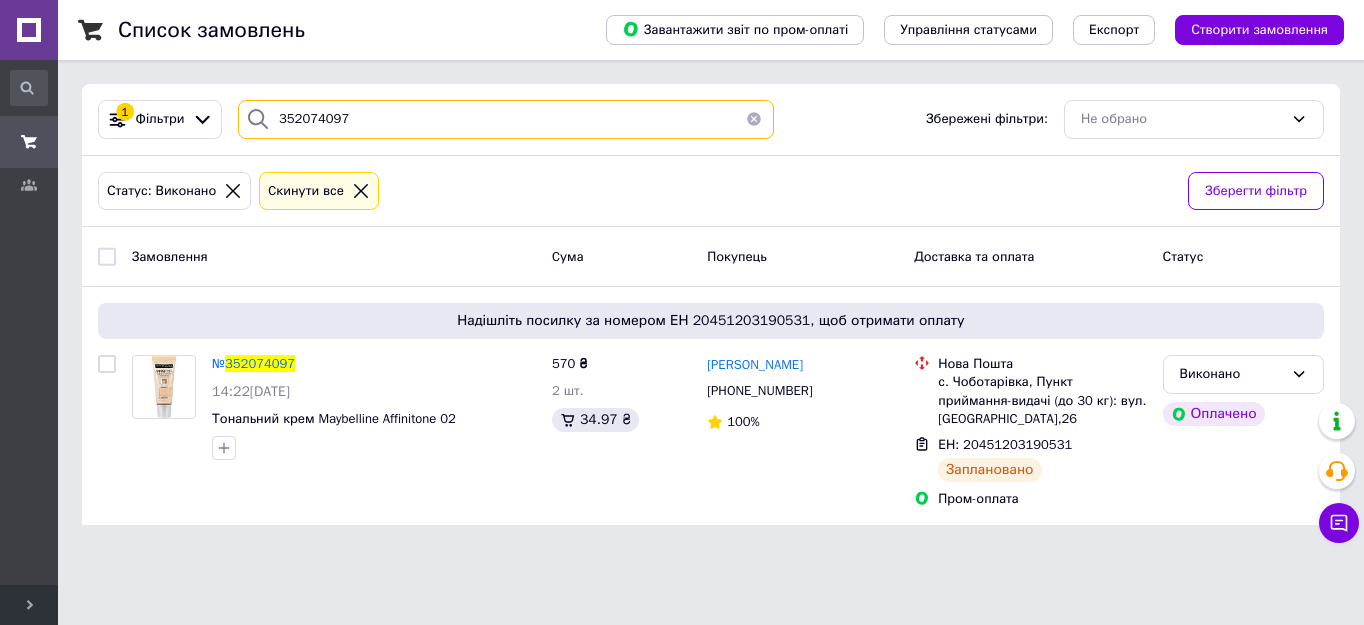 click on "352074097" at bounding box center (506, 119) 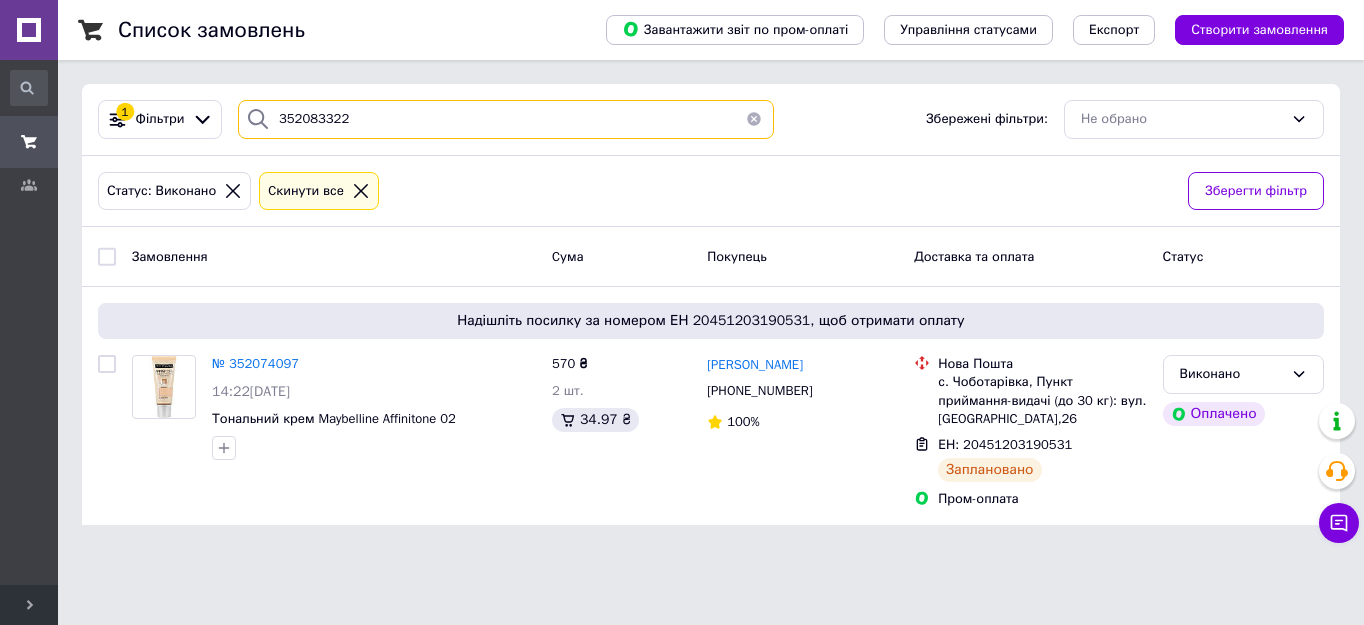 type on "352083322" 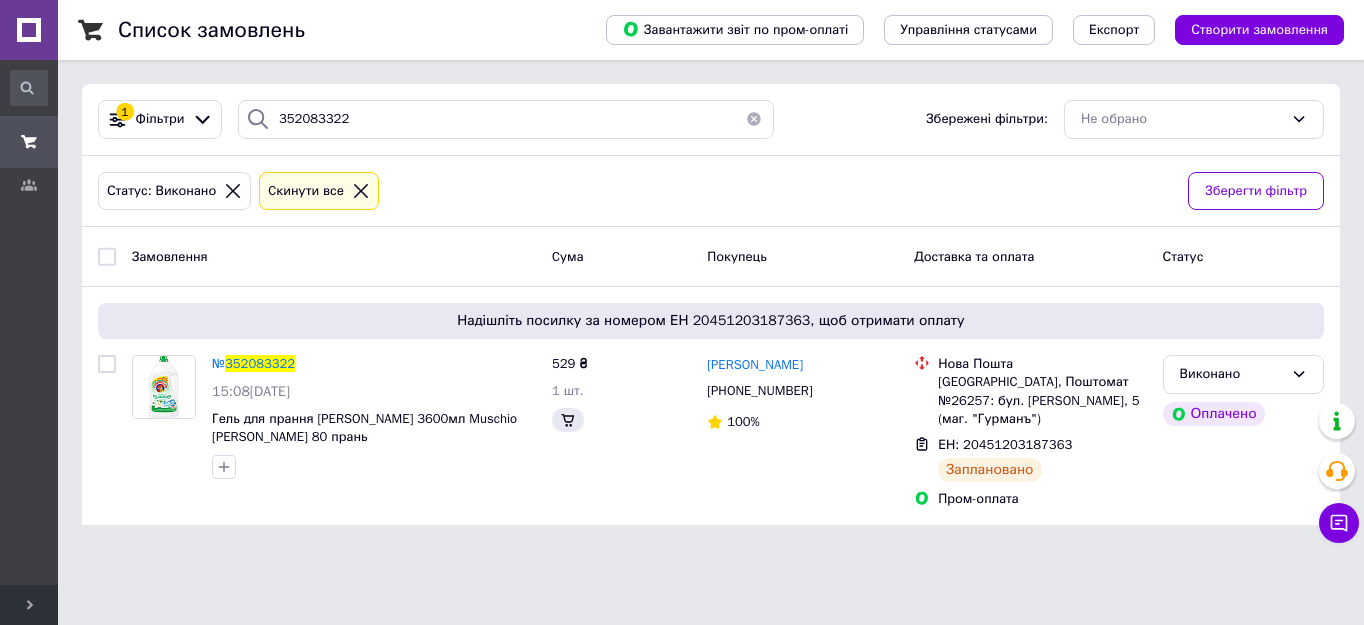 click on "352083322" at bounding box center [260, 363] 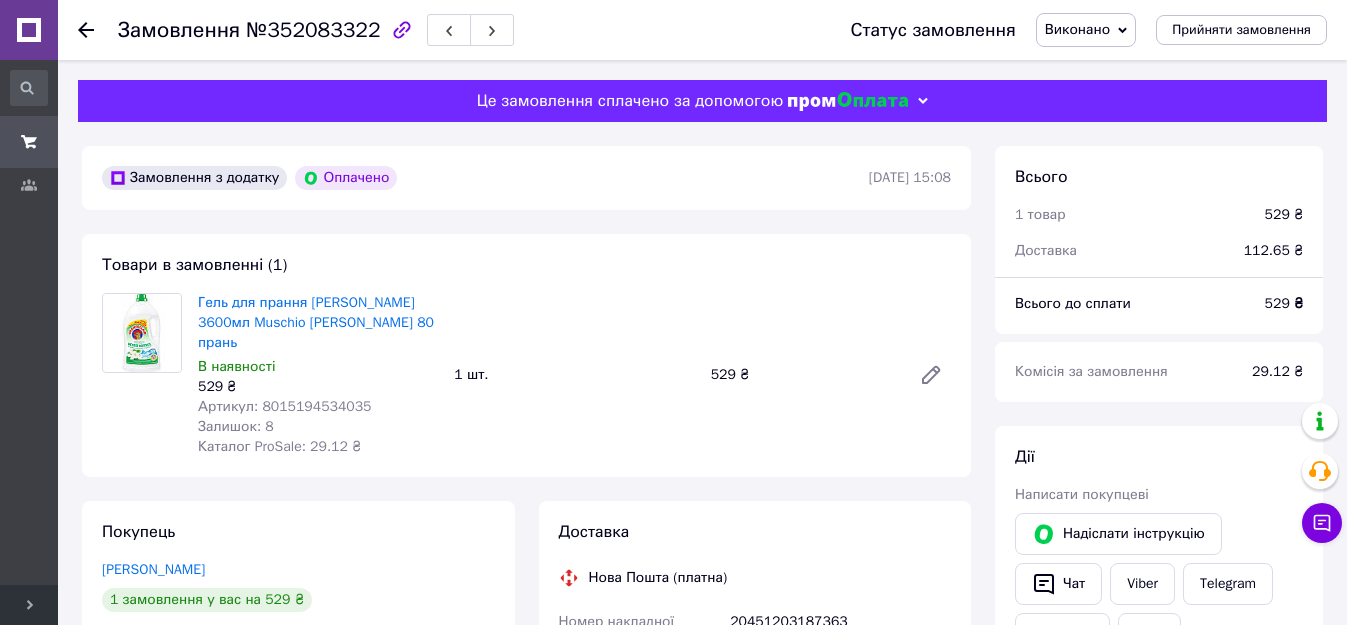 click on "Артикул: 8015194534035" at bounding box center (285, 406) 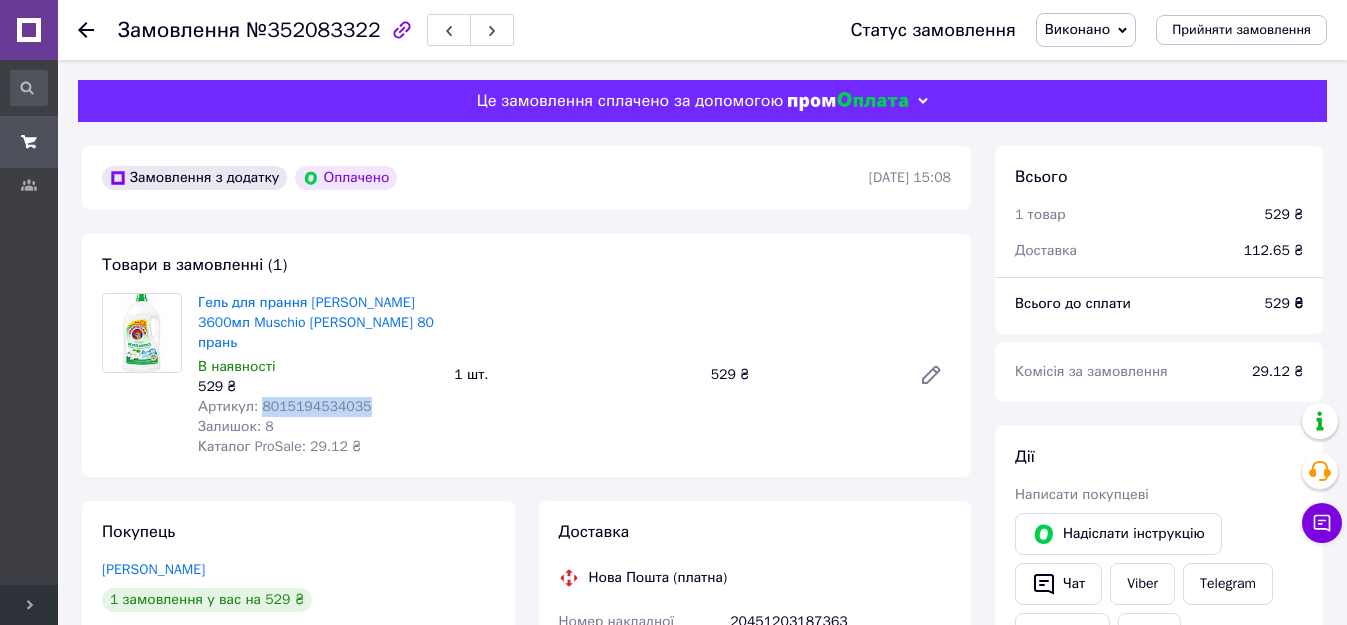 click on "Артикул: 8015194534035" at bounding box center (285, 406) 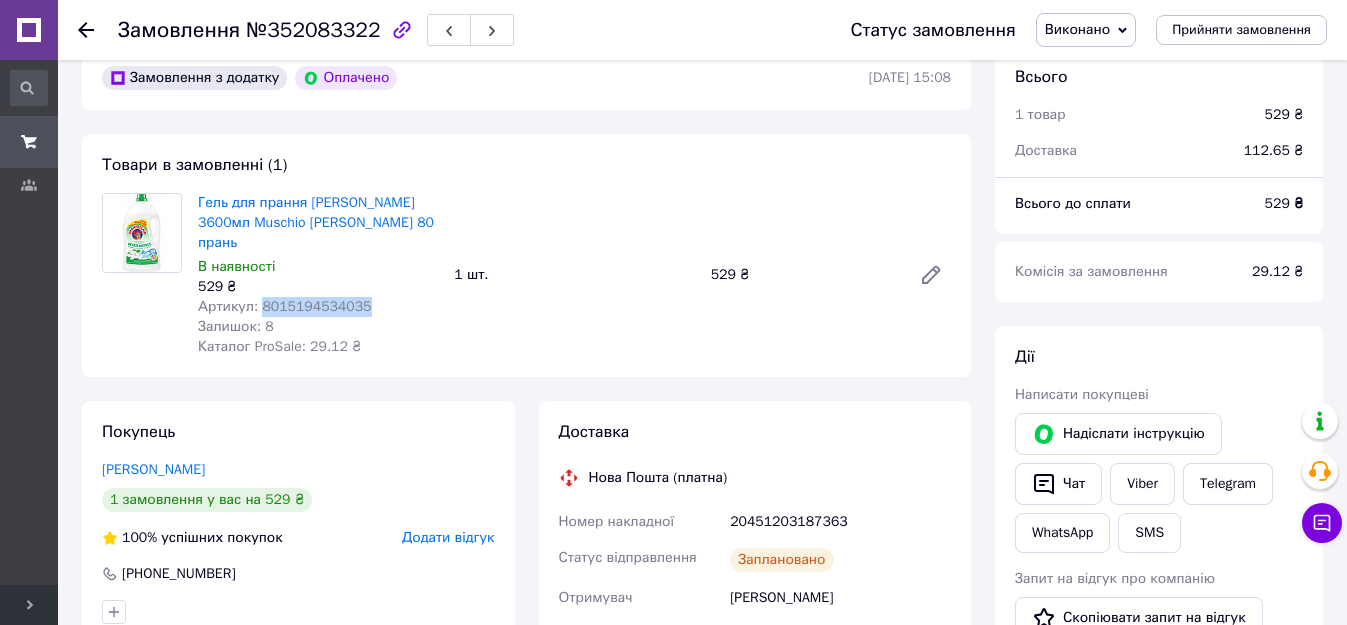 scroll, scrollTop: 0, scrollLeft: 0, axis: both 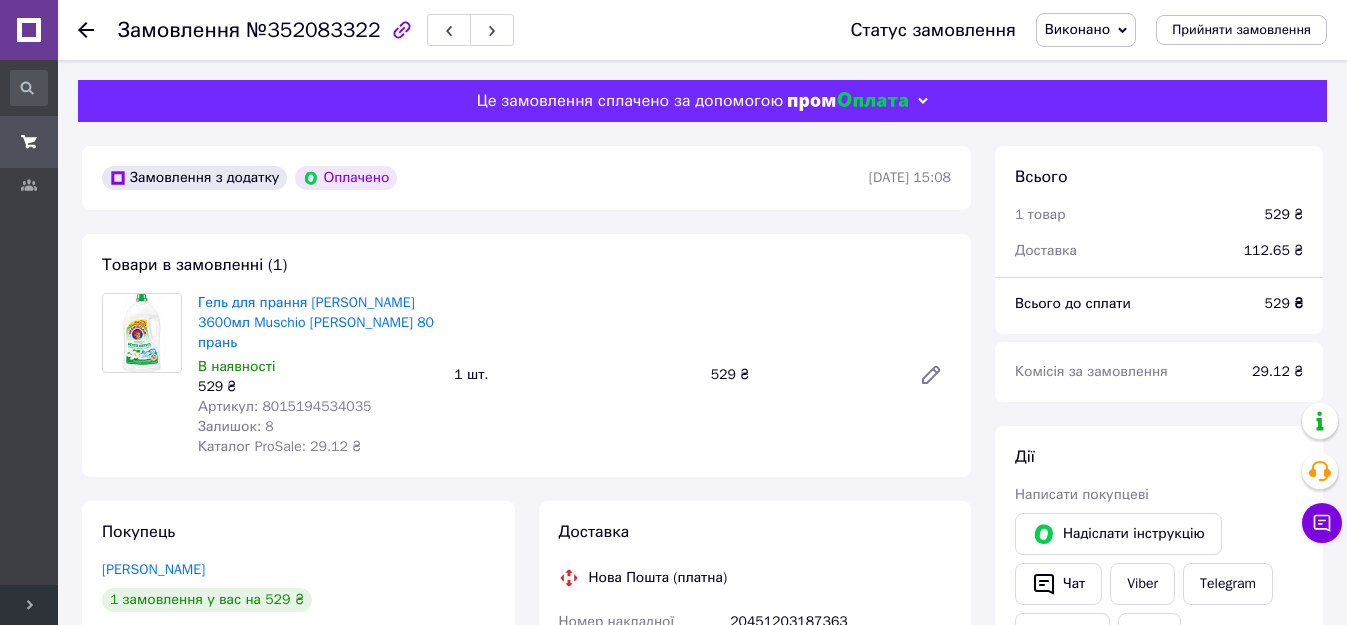 click 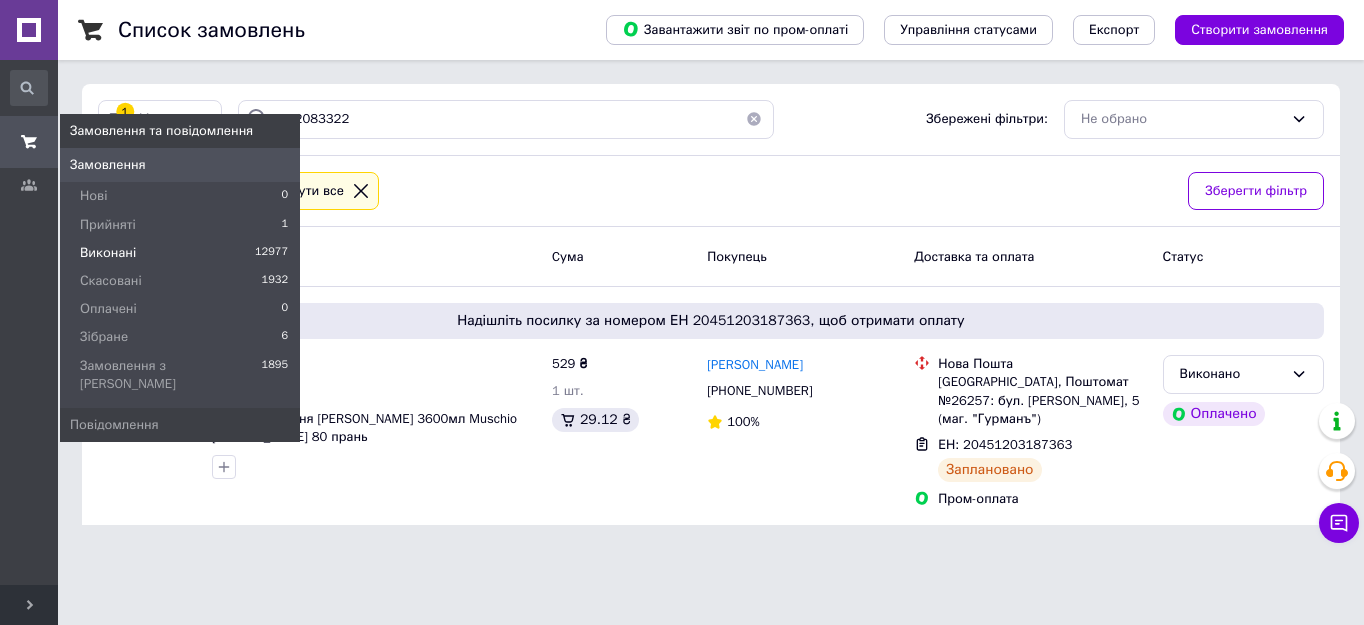 click on "Виконані" at bounding box center (108, 253) 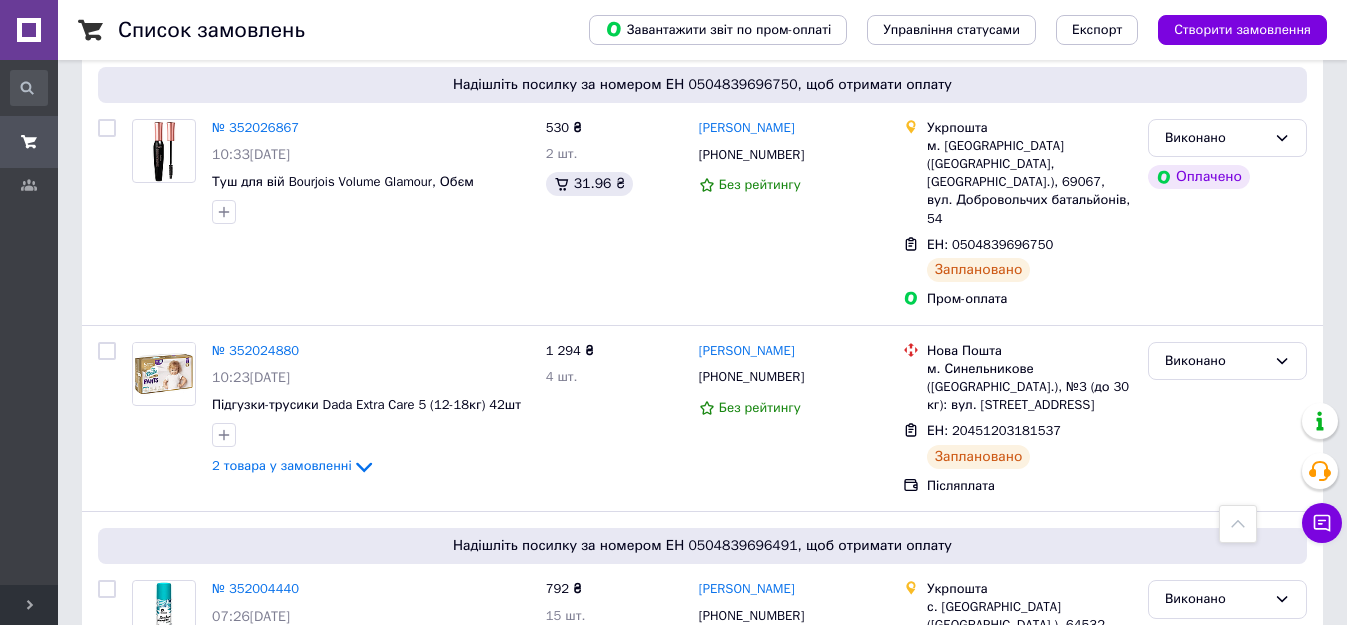 scroll, scrollTop: 1700, scrollLeft: 0, axis: vertical 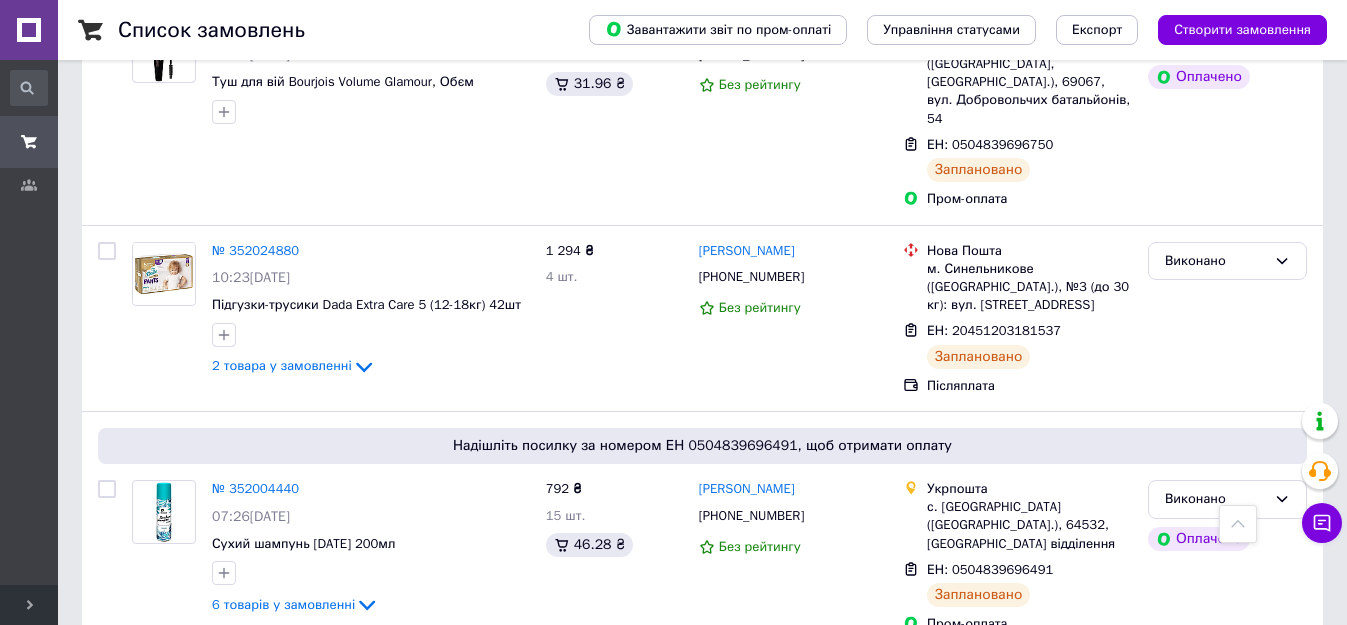 click on "№ 352004440" at bounding box center (255, 488) 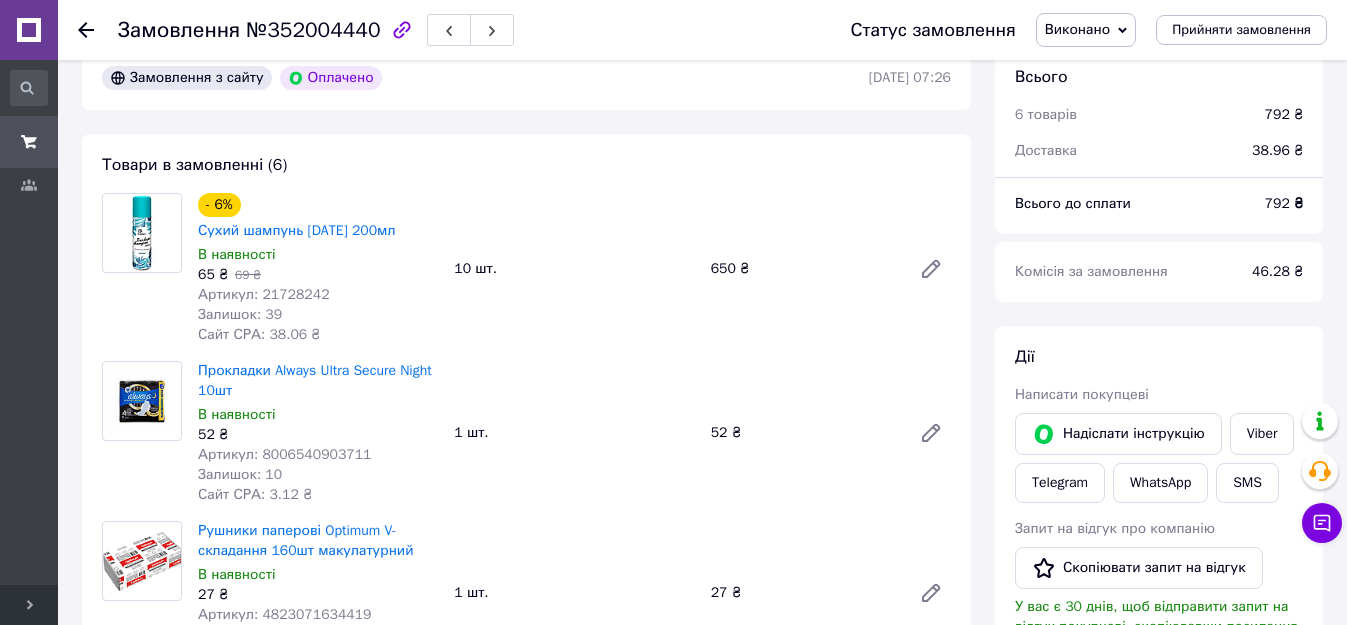 scroll, scrollTop: 0, scrollLeft: 0, axis: both 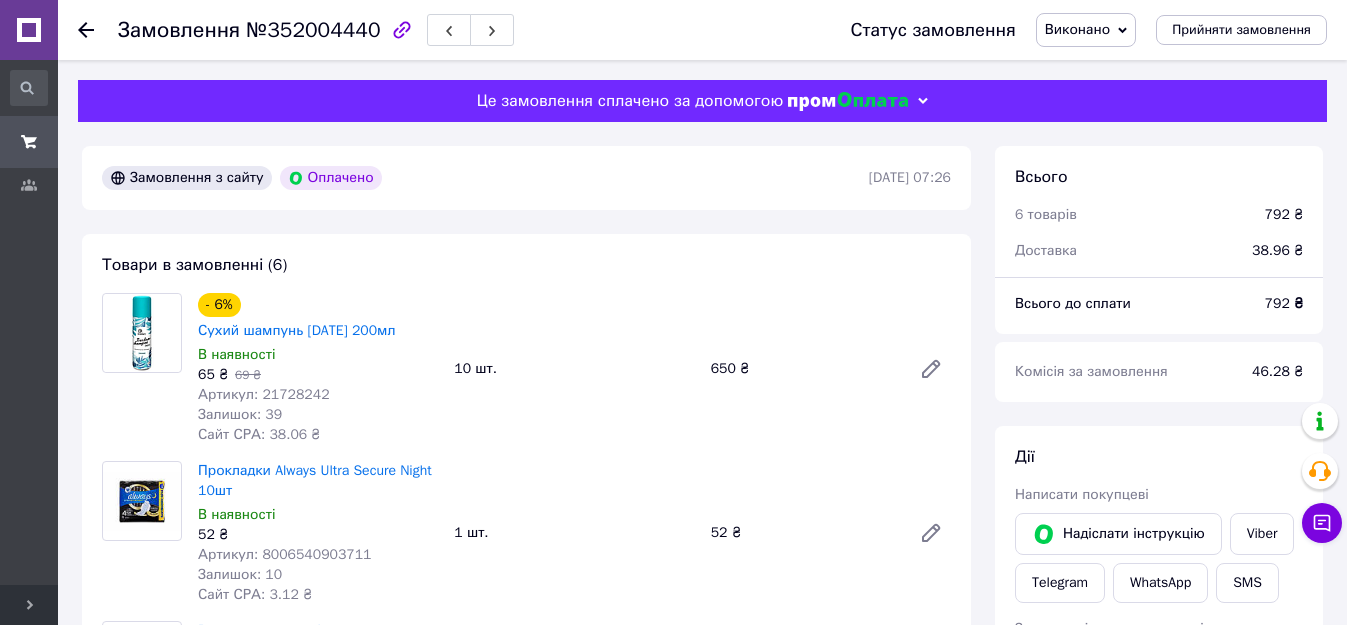 click on "Артикул: 21728242" at bounding box center (264, 394) 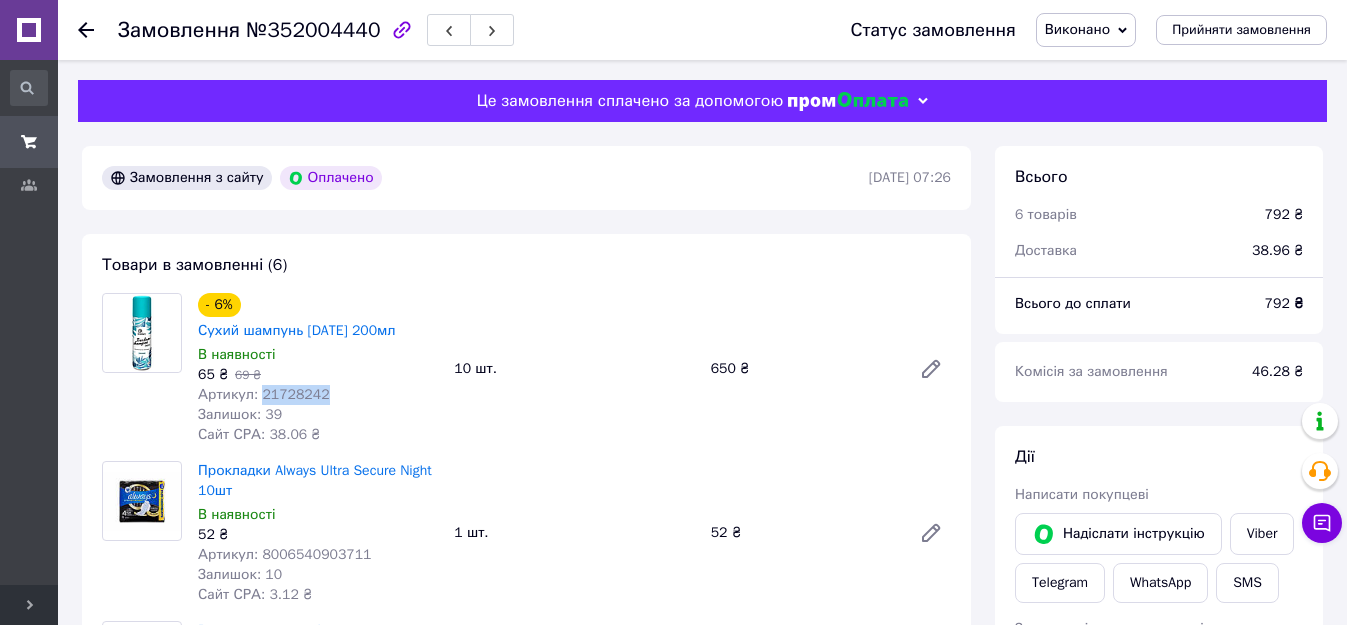 click on "Артикул: 21728242" at bounding box center [264, 394] 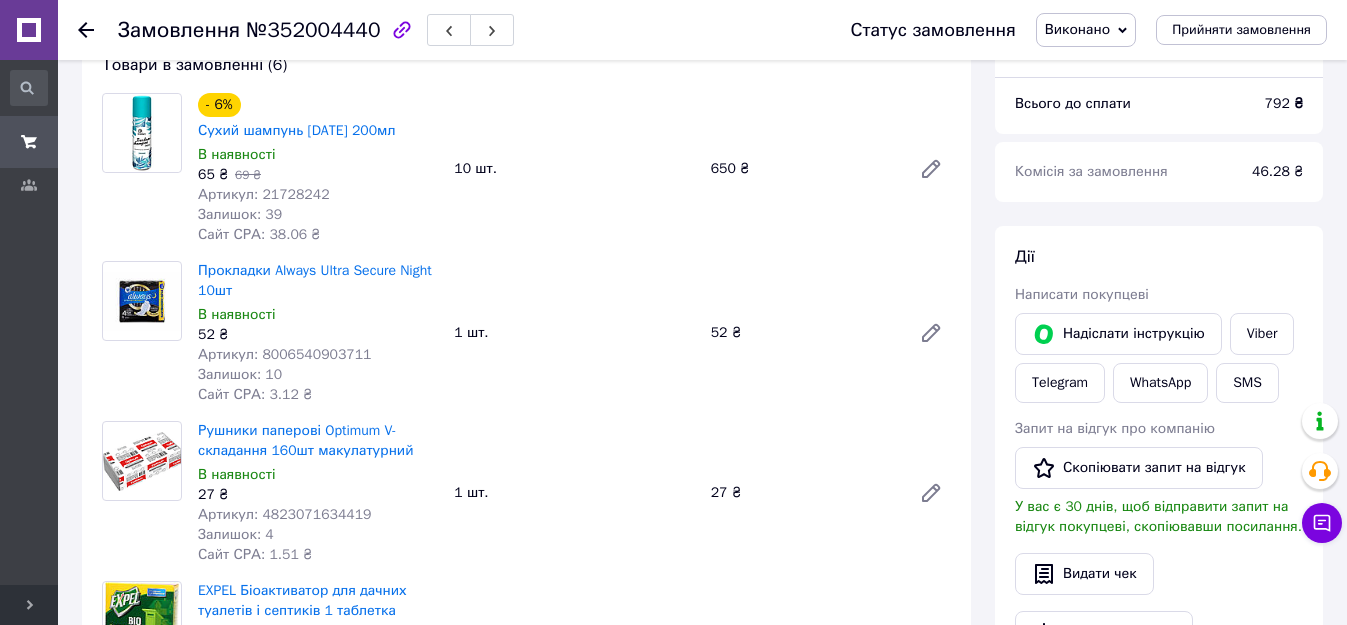 click on "Артикул: 8006540903711" at bounding box center (285, 354) 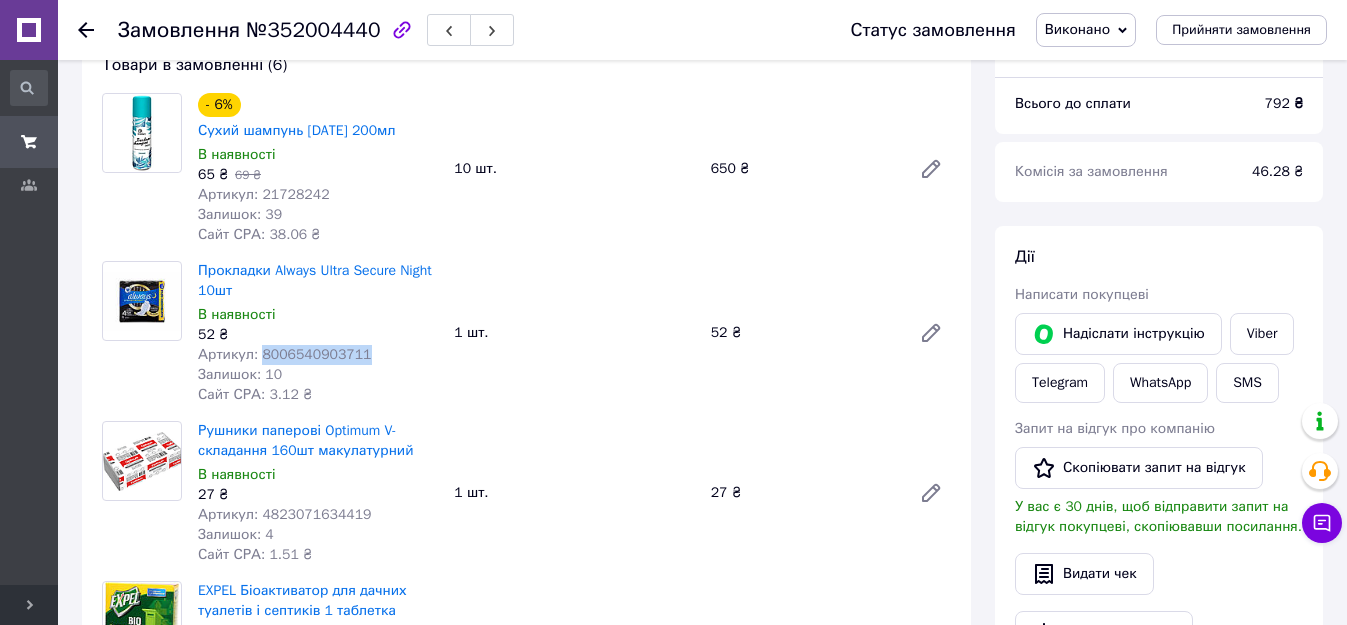 click on "Артикул: 8006540903711" at bounding box center (285, 354) 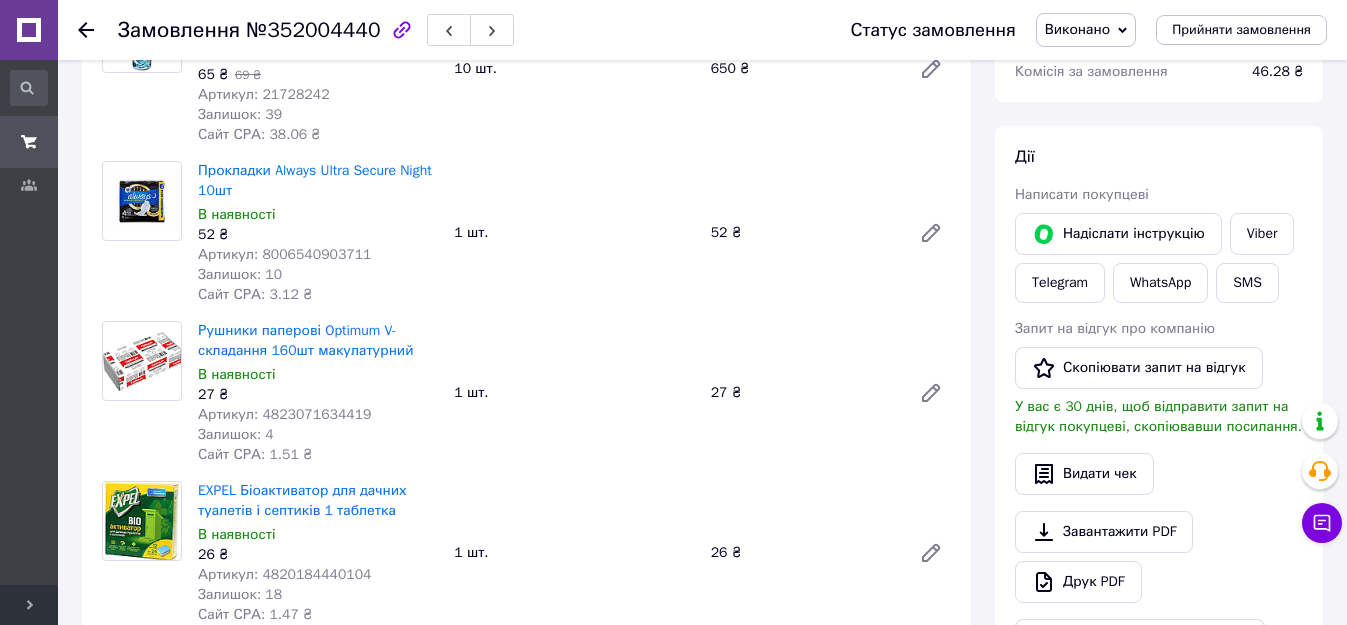 click on "Артикул: 4823071634419" at bounding box center (285, 414) 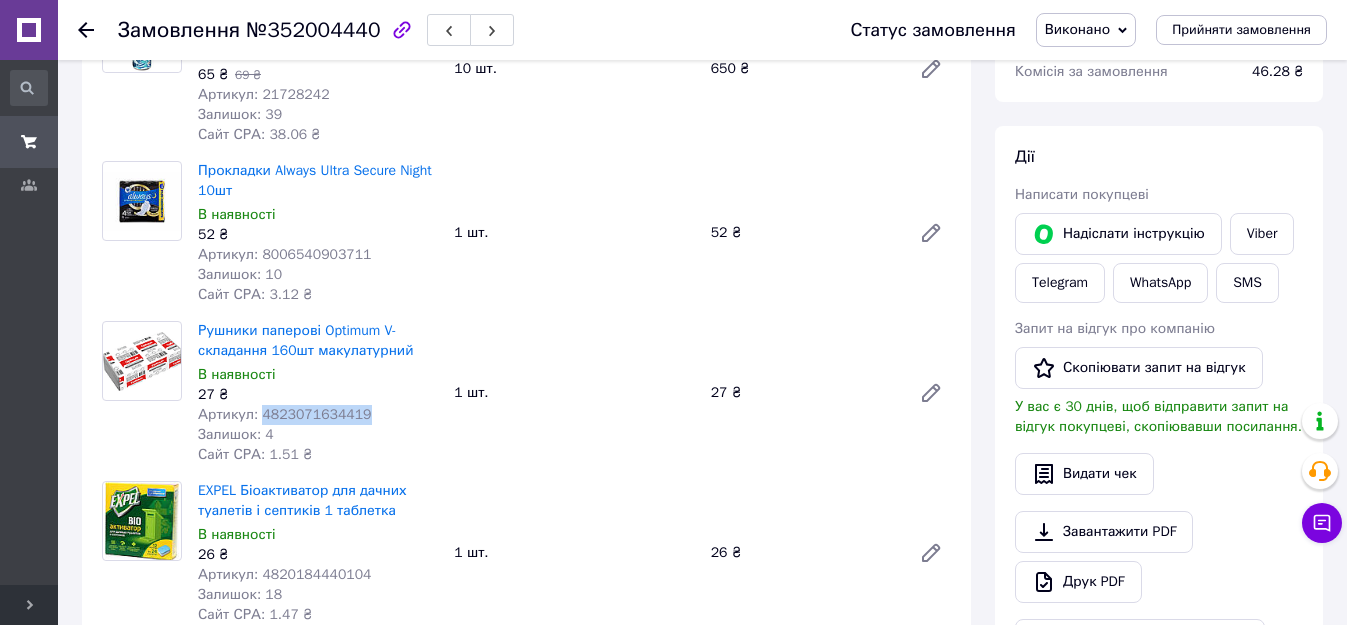 click on "Артикул: 4823071634419" at bounding box center (285, 414) 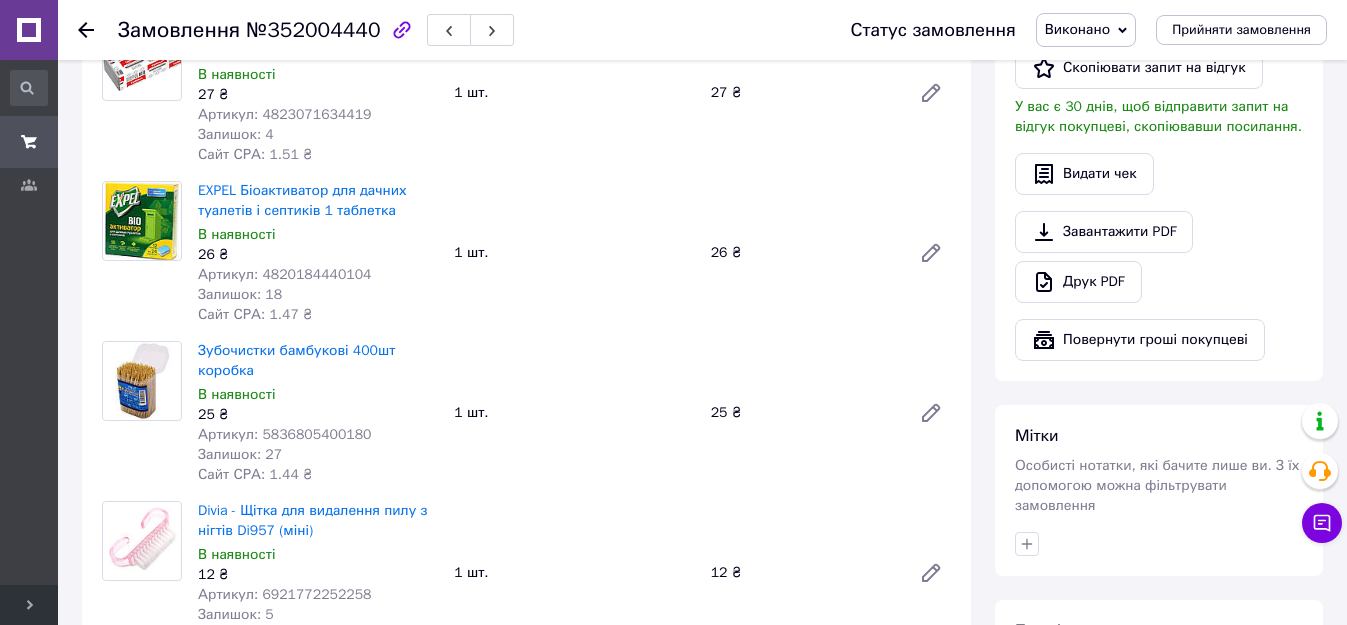 click on "26 ₴" at bounding box center (318, 255) 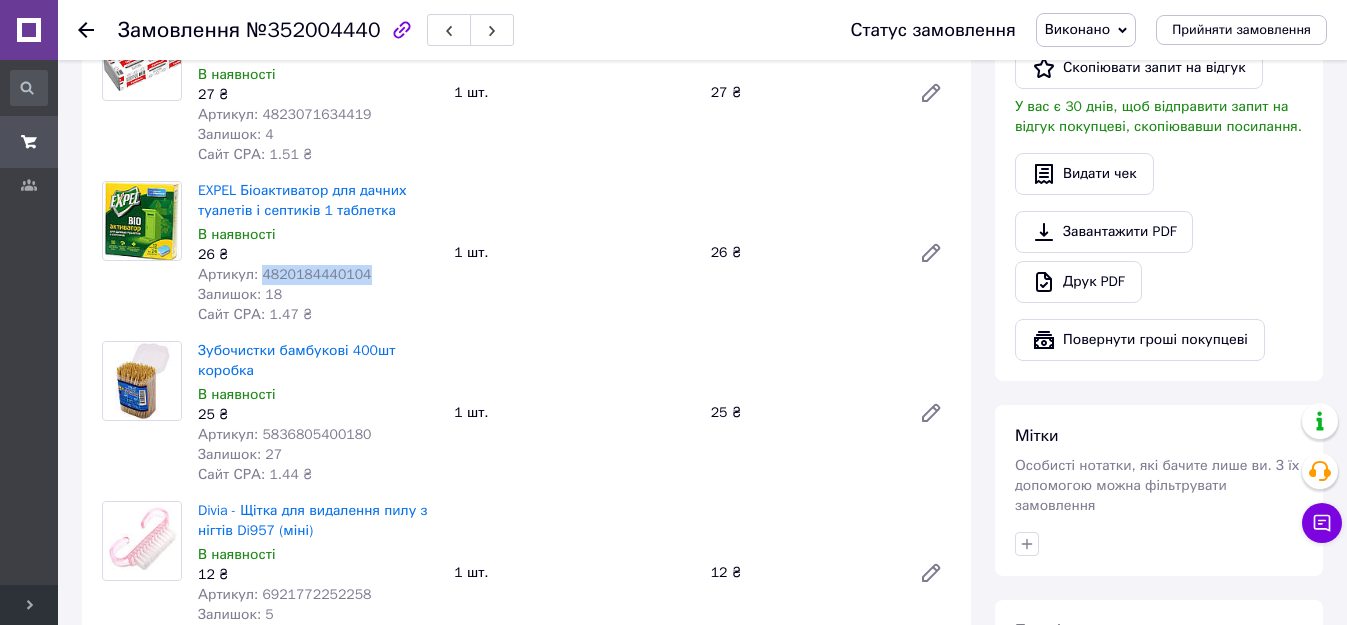 click on "Артикул: 4820184440104" at bounding box center (285, 274) 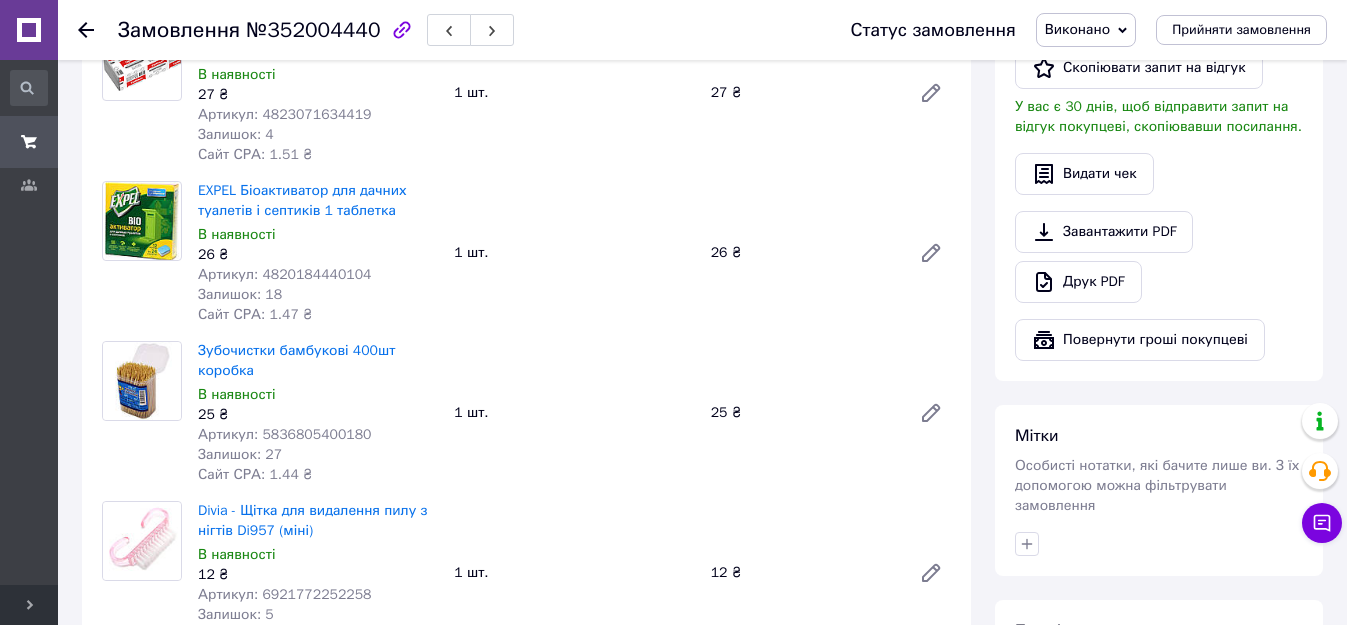 click on "Артикул: 5836805400180" at bounding box center [285, 434] 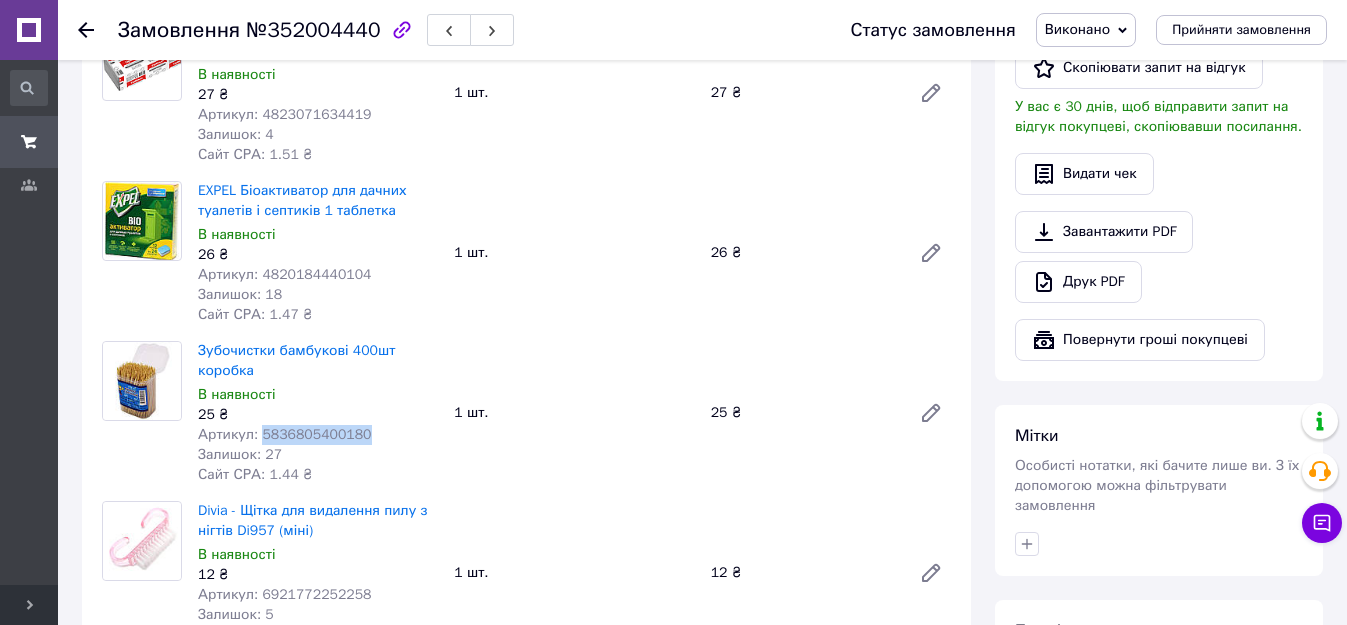 click on "Артикул: 5836805400180" at bounding box center [285, 434] 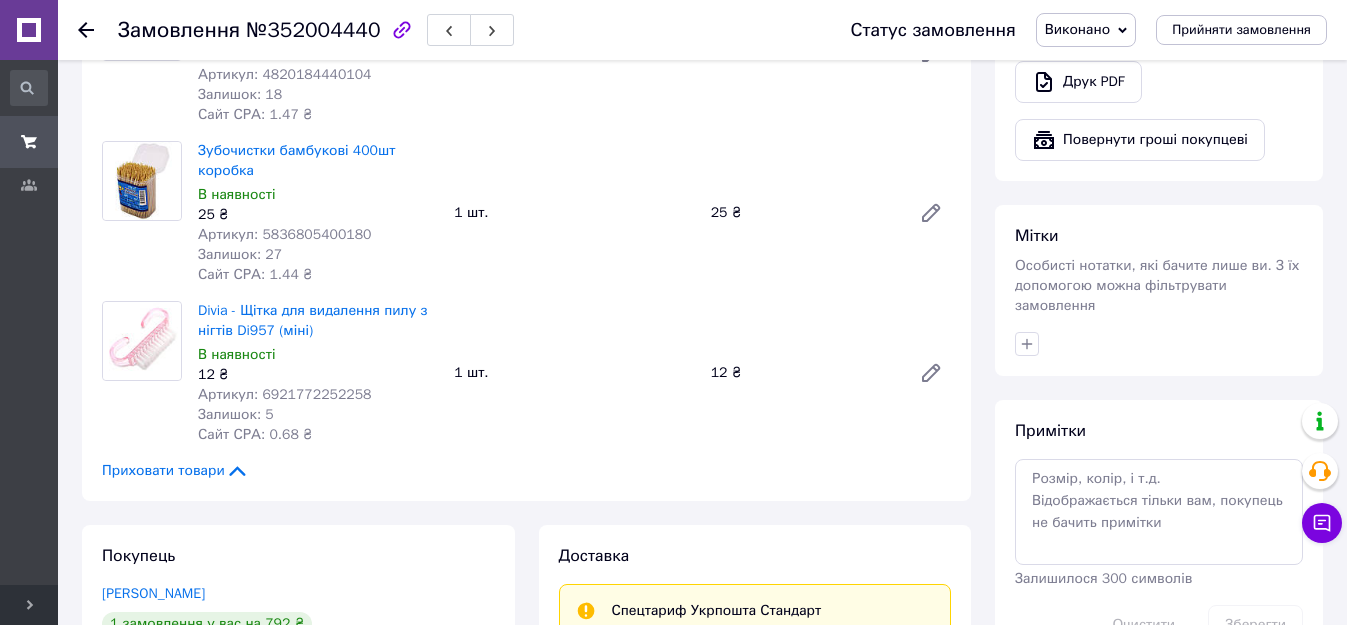 click on "Артикул: 6921772252258" at bounding box center [285, 394] 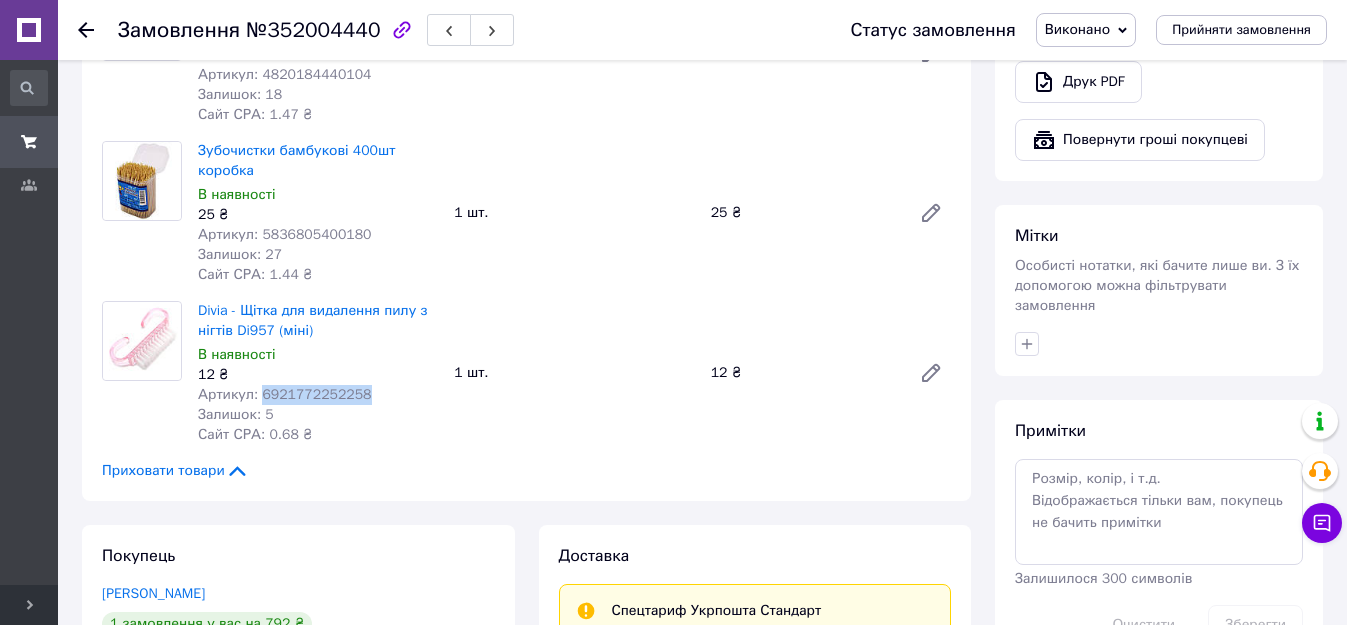 click on "Артикул: 6921772252258" at bounding box center (285, 394) 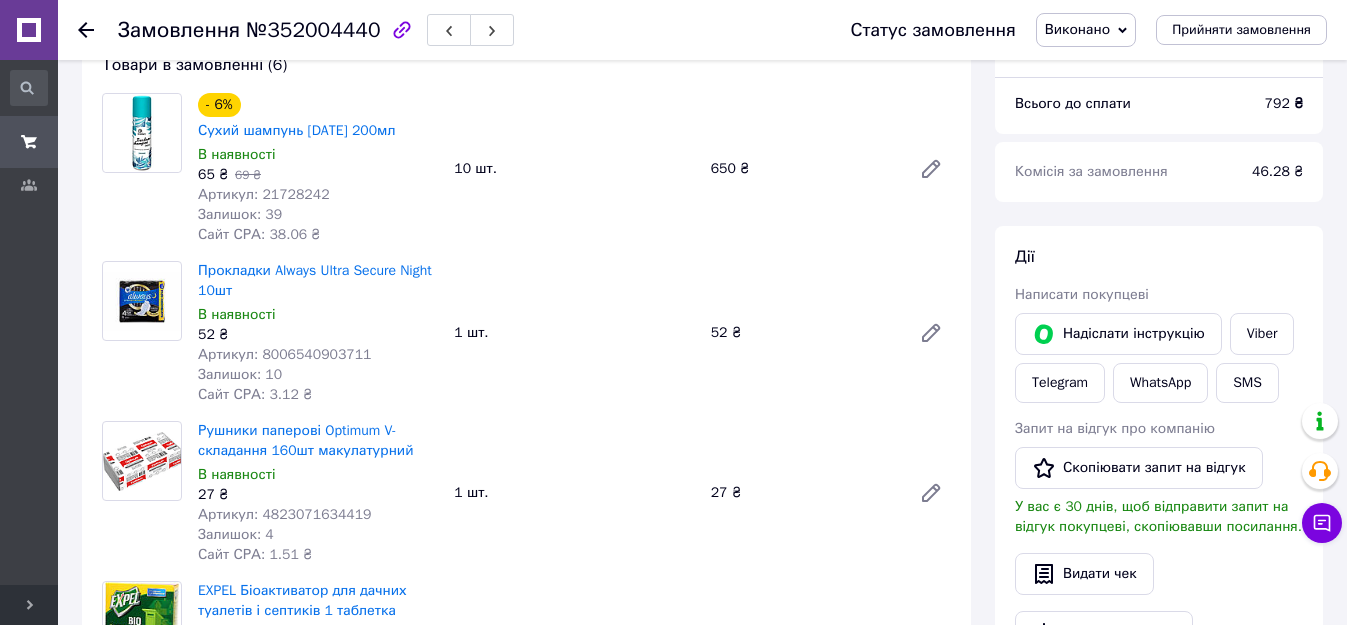 scroll, scrollTop: 0, scrollLeft: 0, axis: both 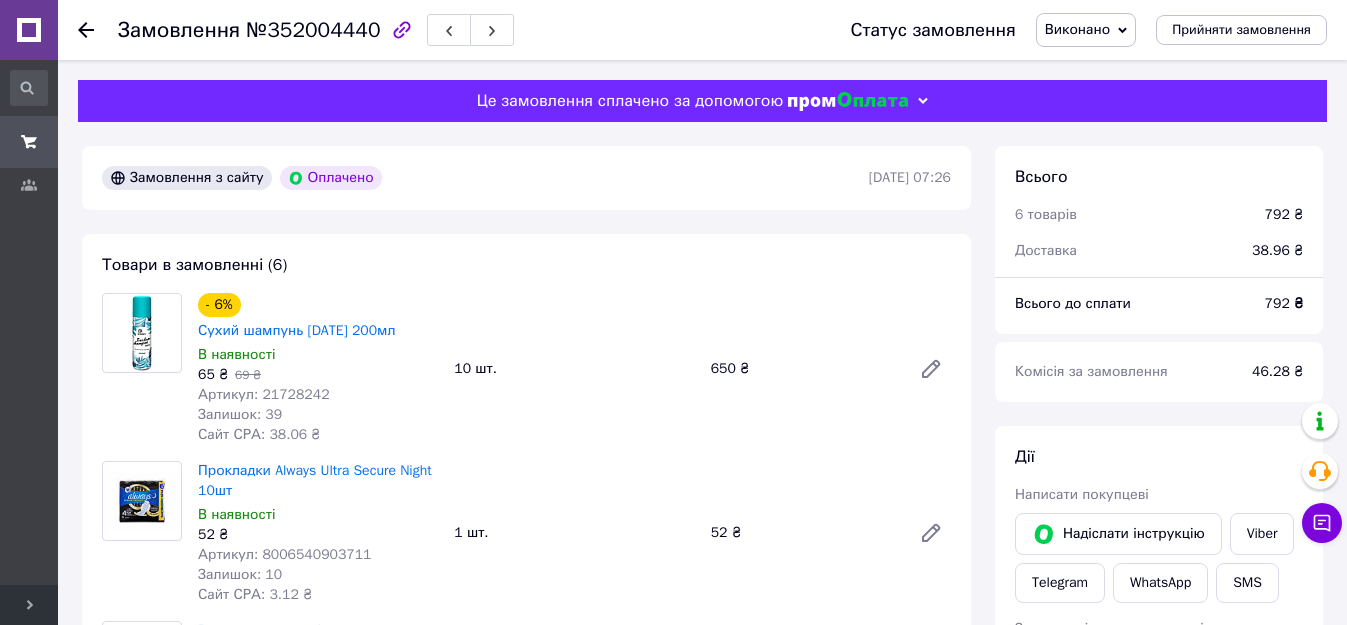 click 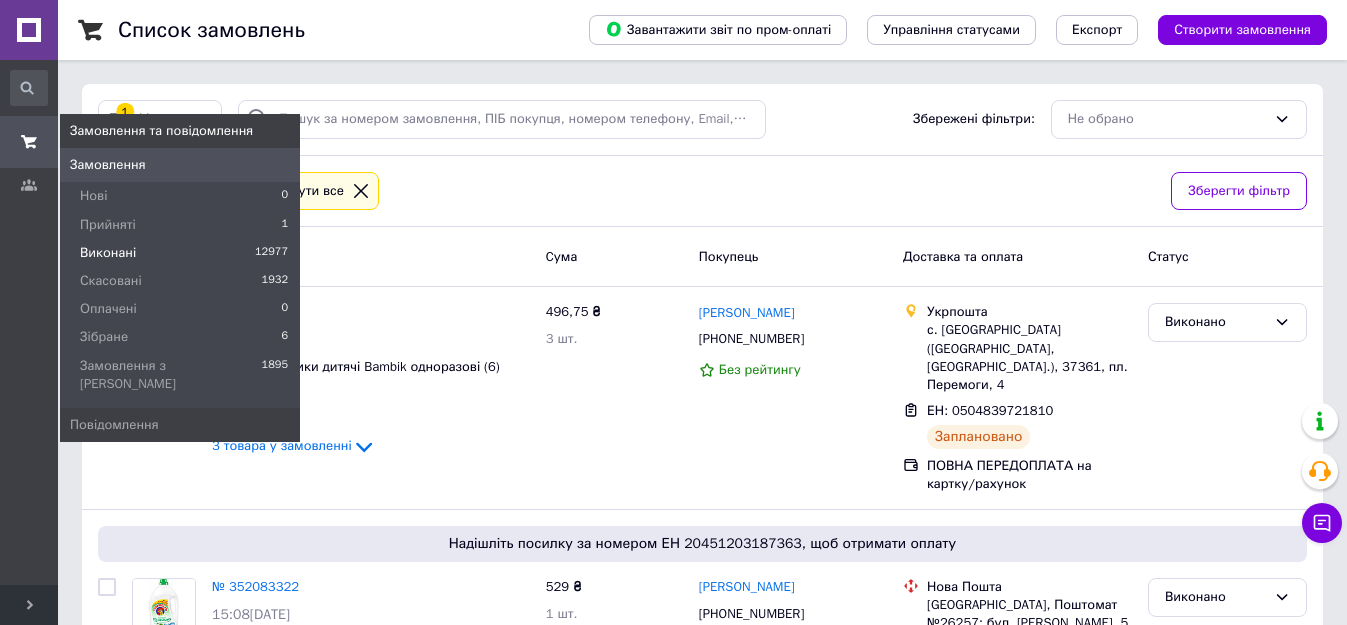 click on "Зібране" at bounding box center [104, 337] 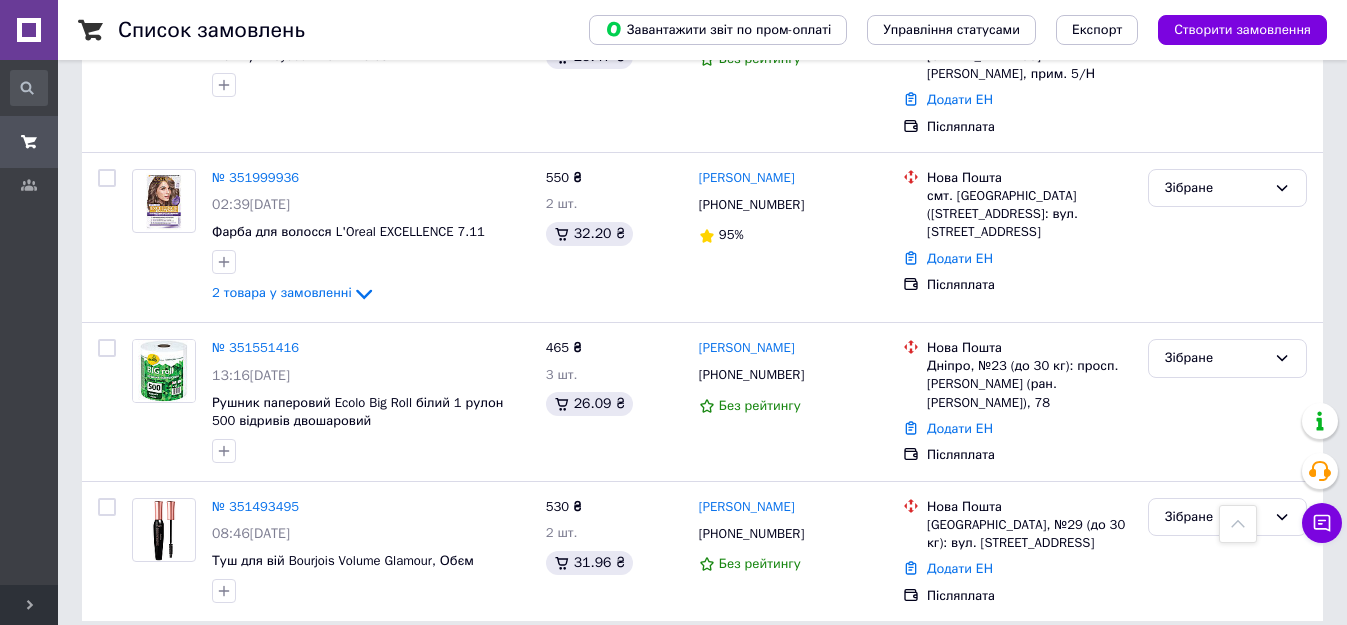 scroll, scrollTop: 240, scrollLeft: 0, axis: vertical 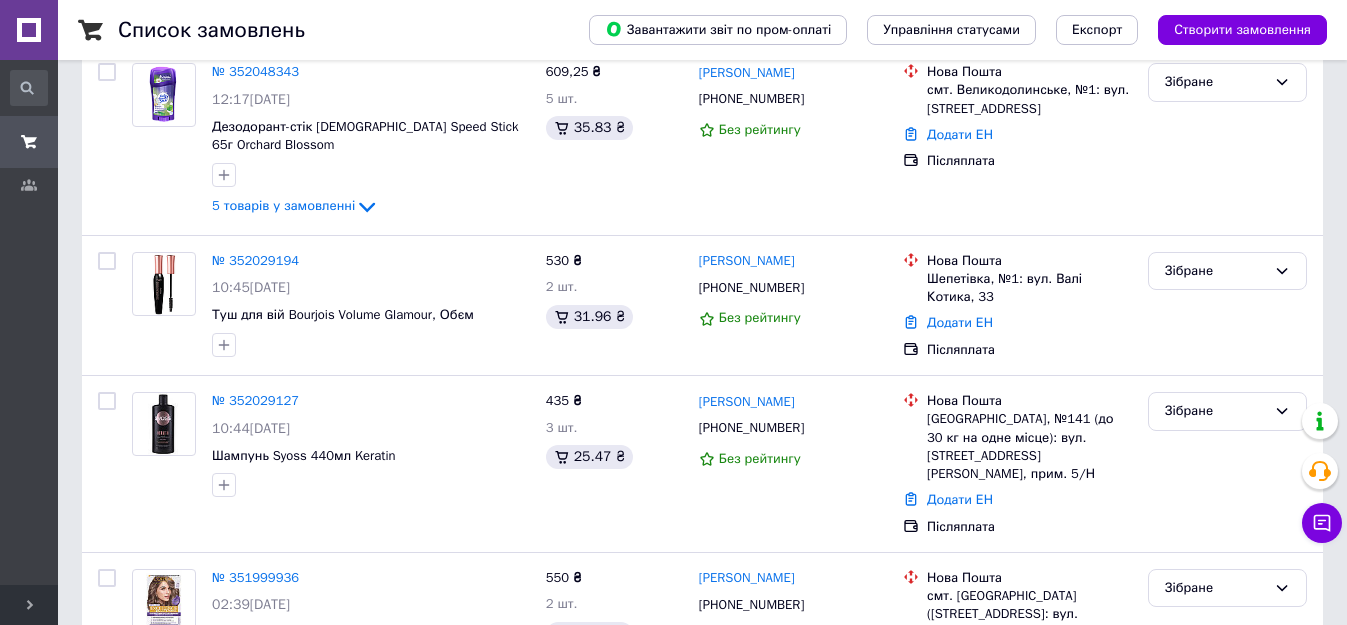 click on "№ 352029127" at bounding box center [255, 400] 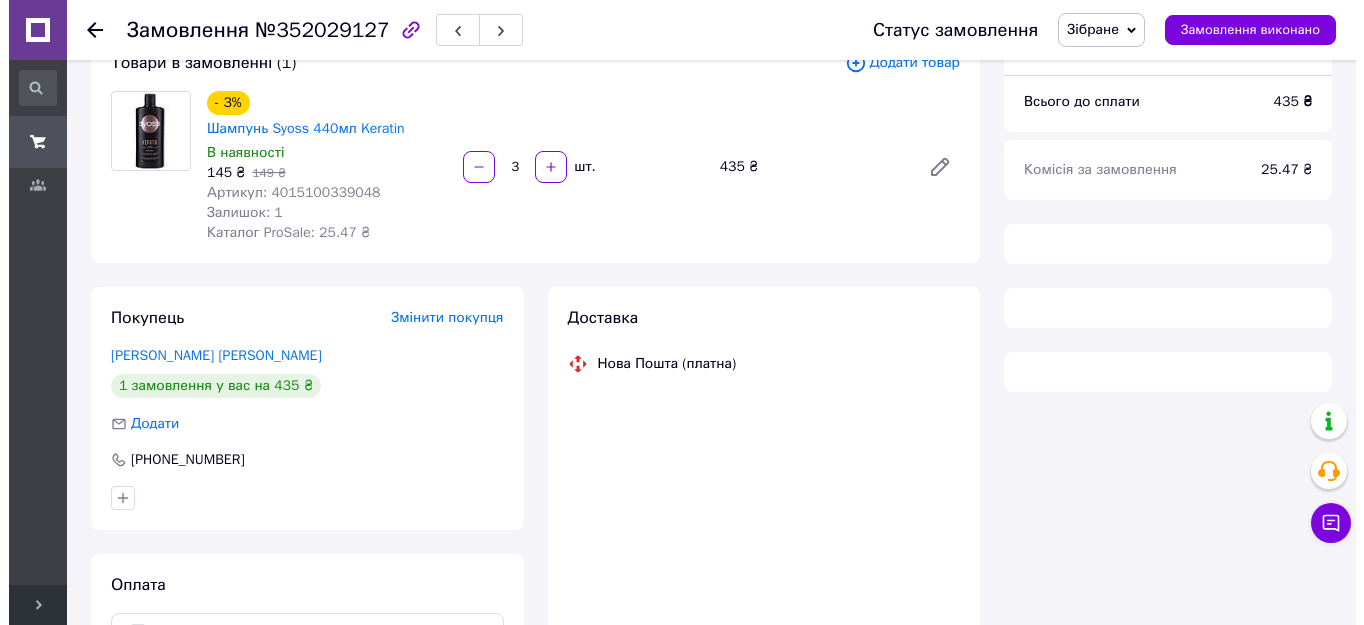 scroll, scrollTop: 0, scrollLeft: 0, axis: both 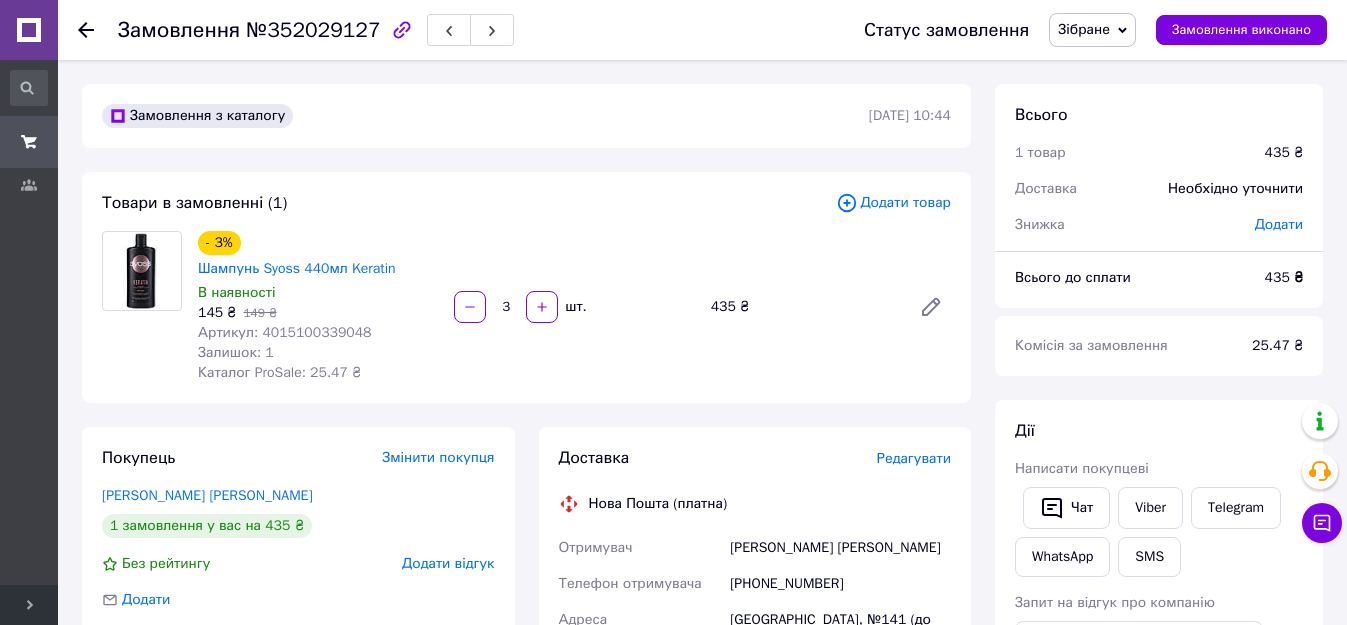 click on "Viber" at bounding box center (1150, 508) 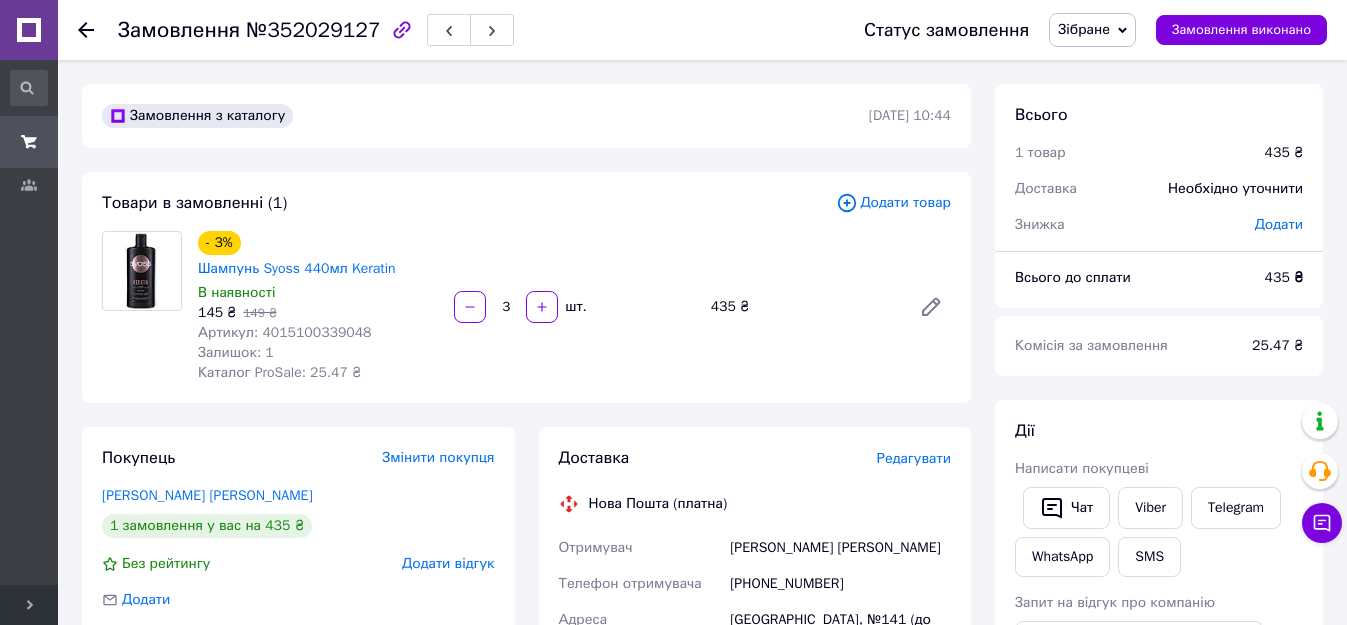click on "Зібране" at bounding box center [1084, 29] 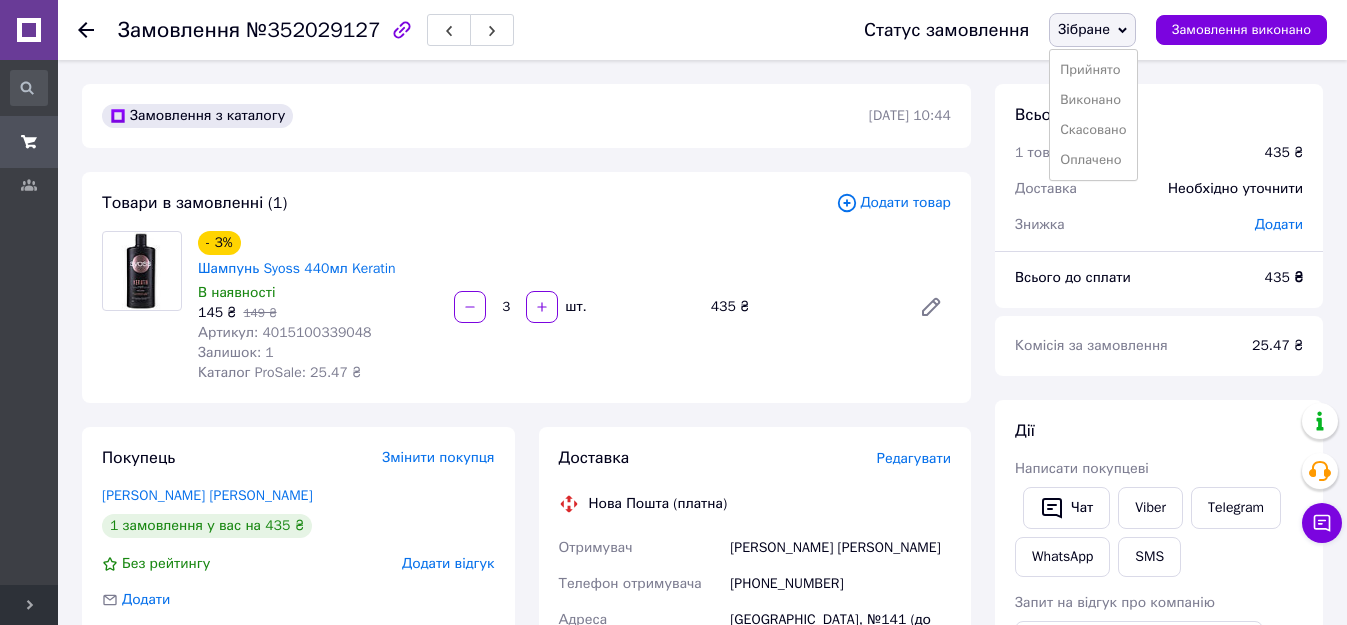 click on "Скасовано" at bounding box center [1093, 130] 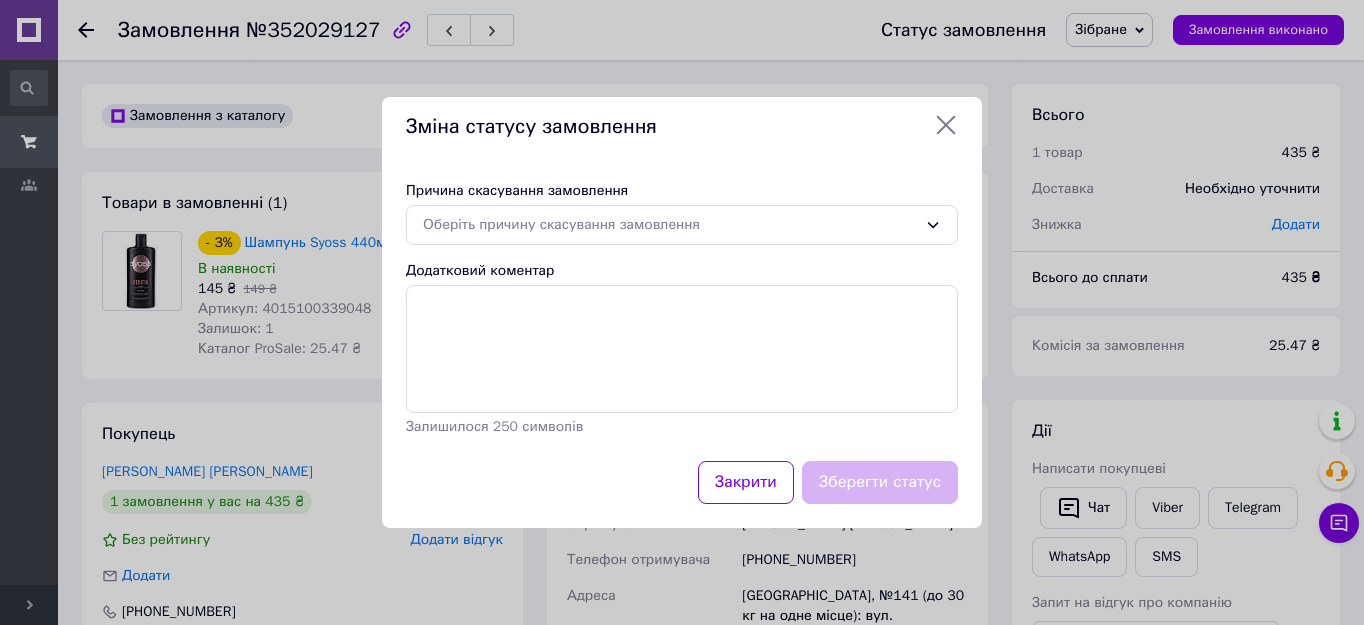 click on "Оберіть причину скасування замовлення" at bounding box center (670, 225) 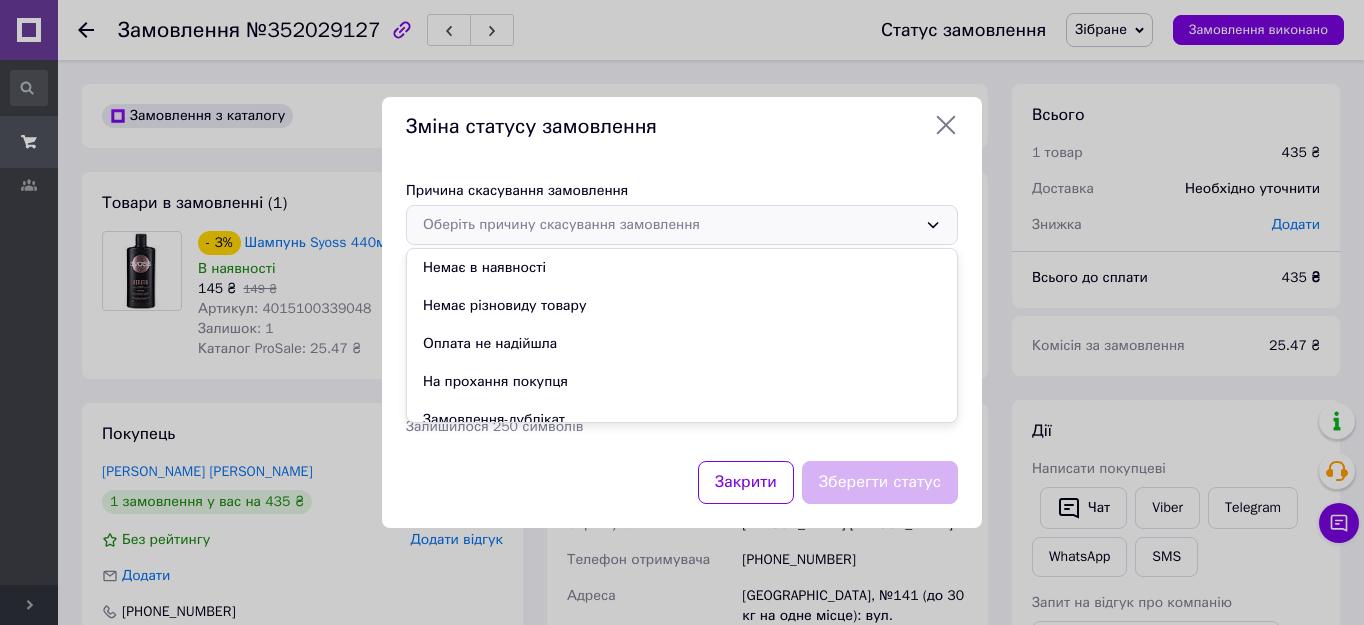 click on "На прохання покупця" at bounding box center [682, 382] 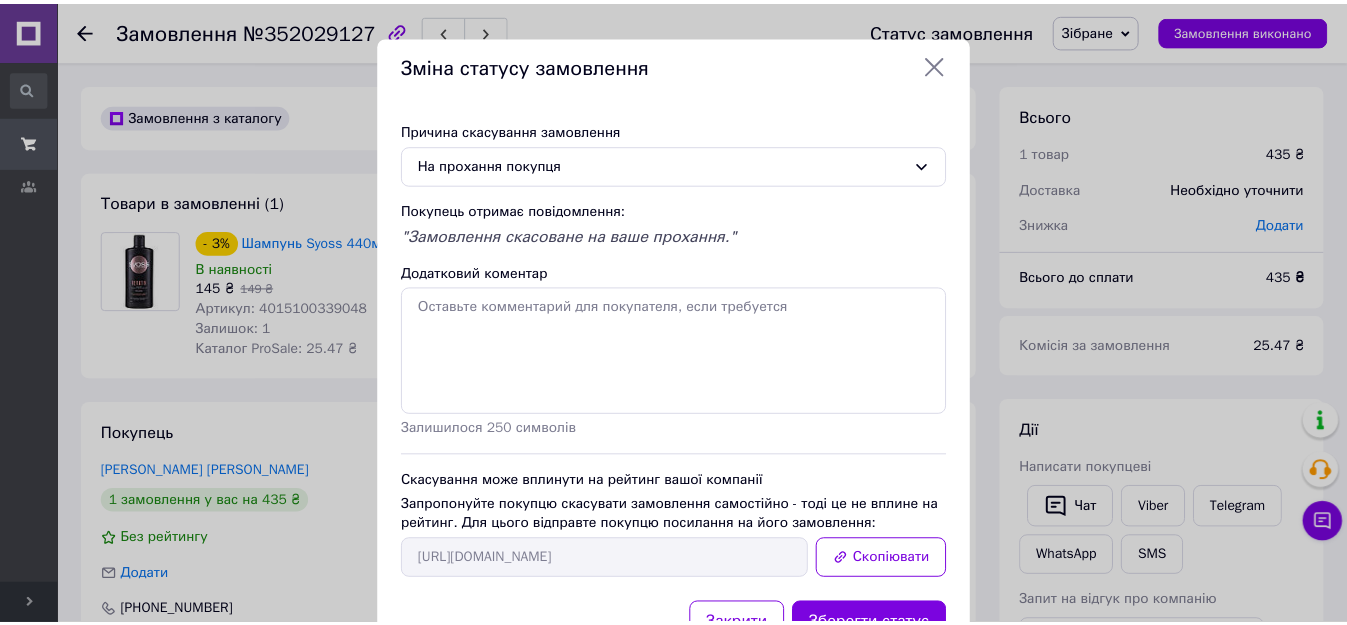 scroll, scrollTop: 82, scrollLeft: 0, axis: vertical 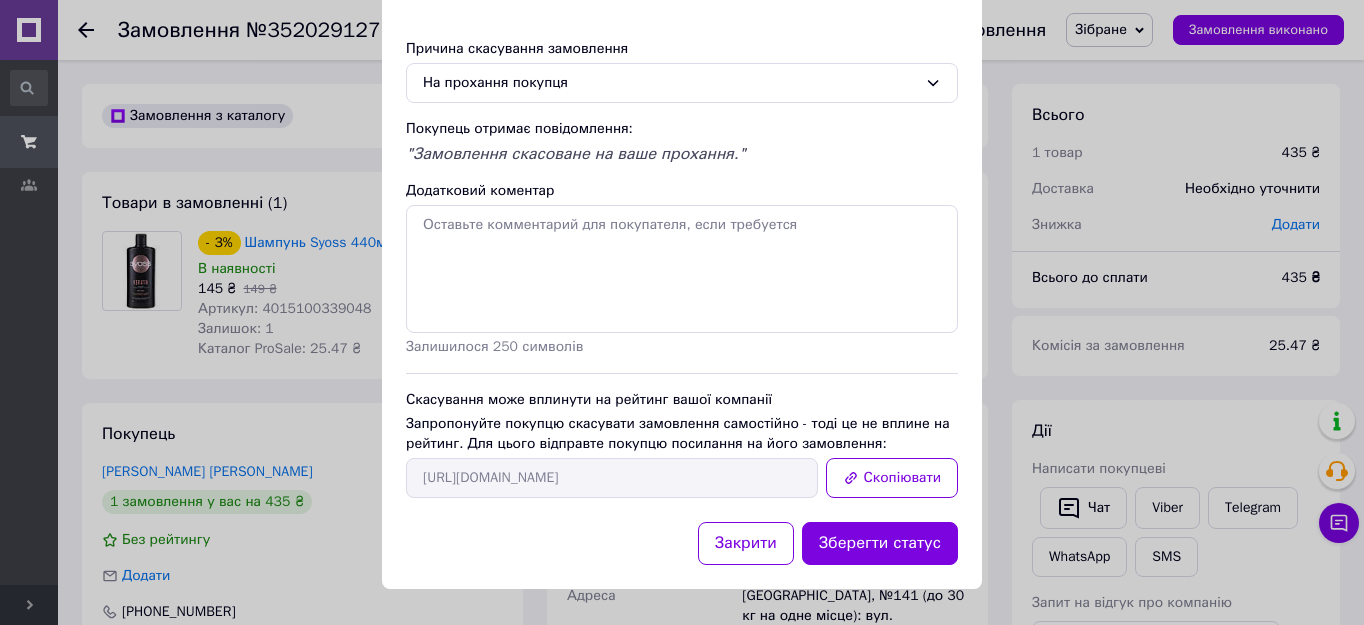 click on "Зберегти статус" at bounding box center (880, 543) 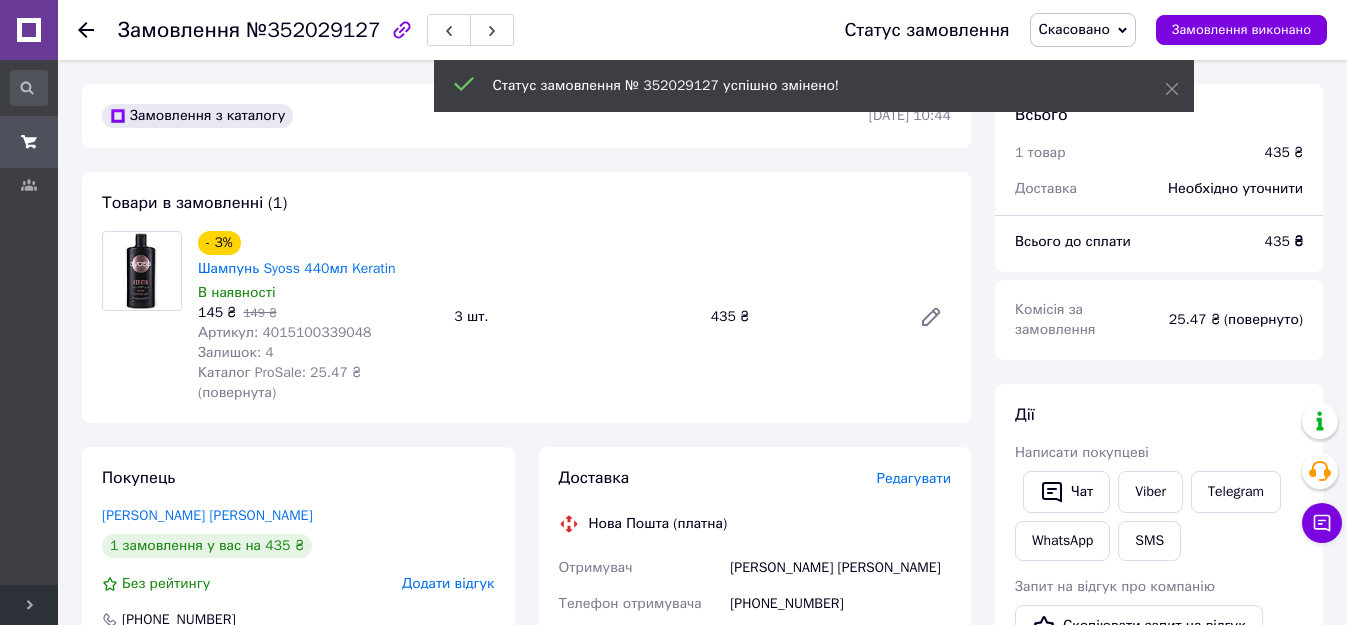 click 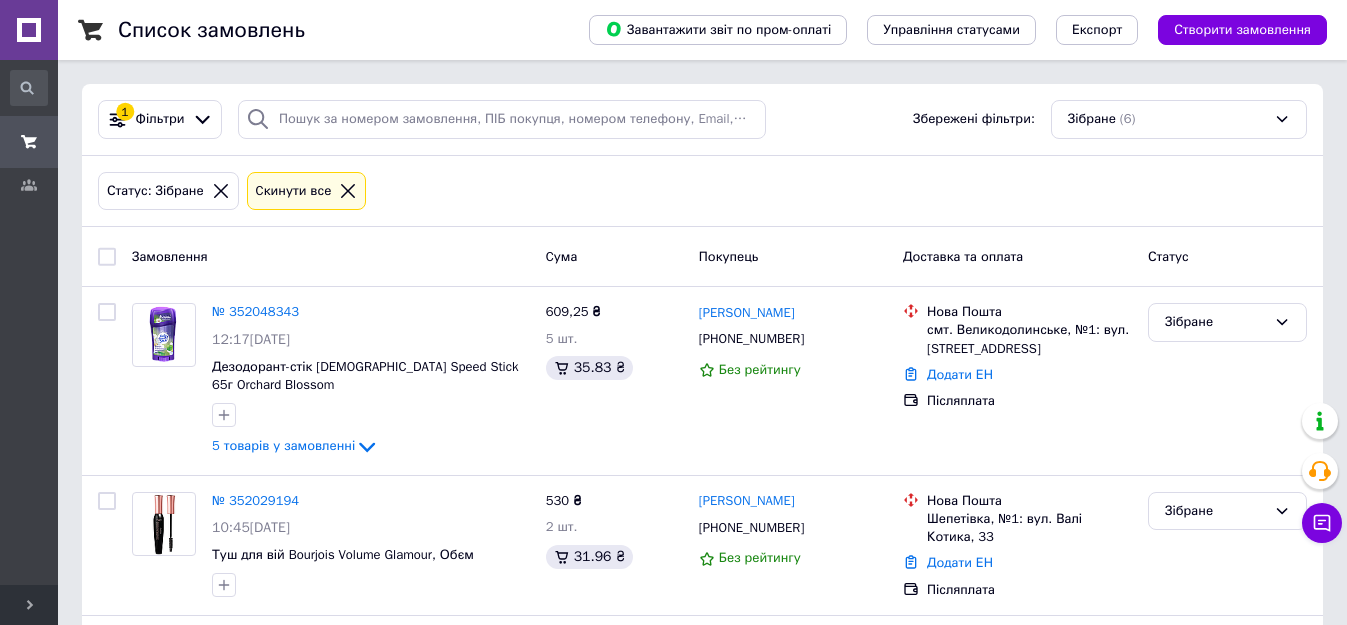 click on "№ 352048343" at bounding box center (255, 311) 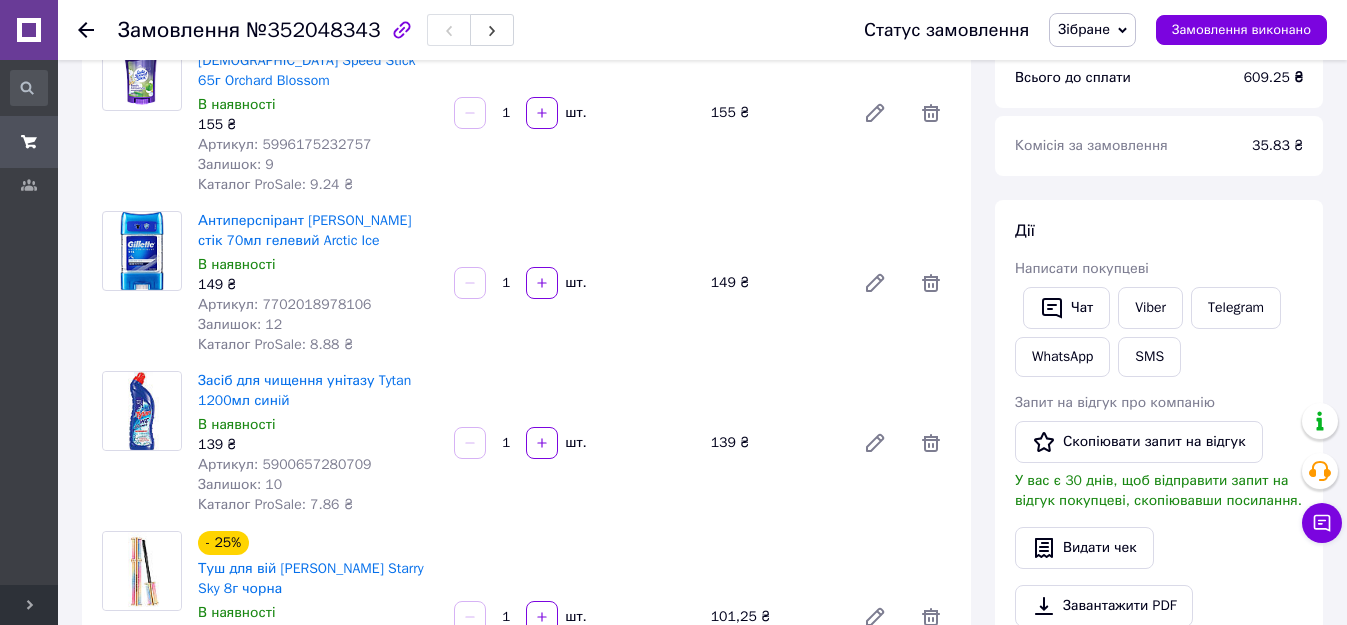 scroll, scrollTop: 0, scrollLeft: 0, axis: both 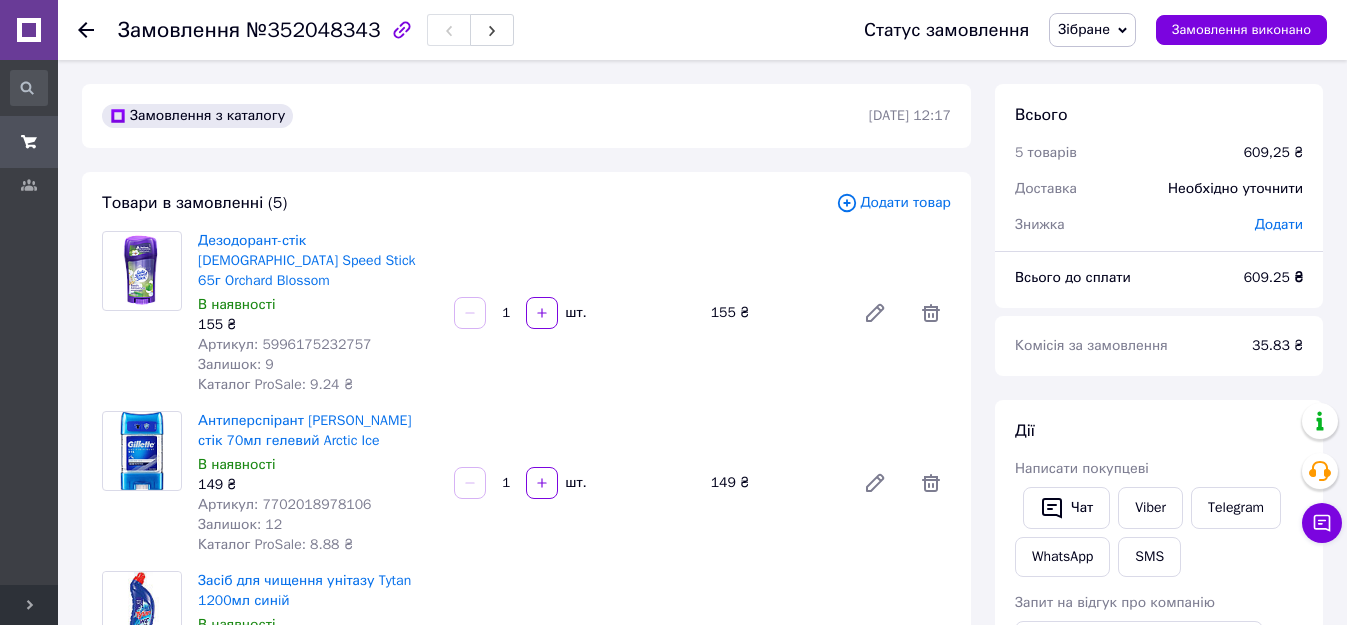 click 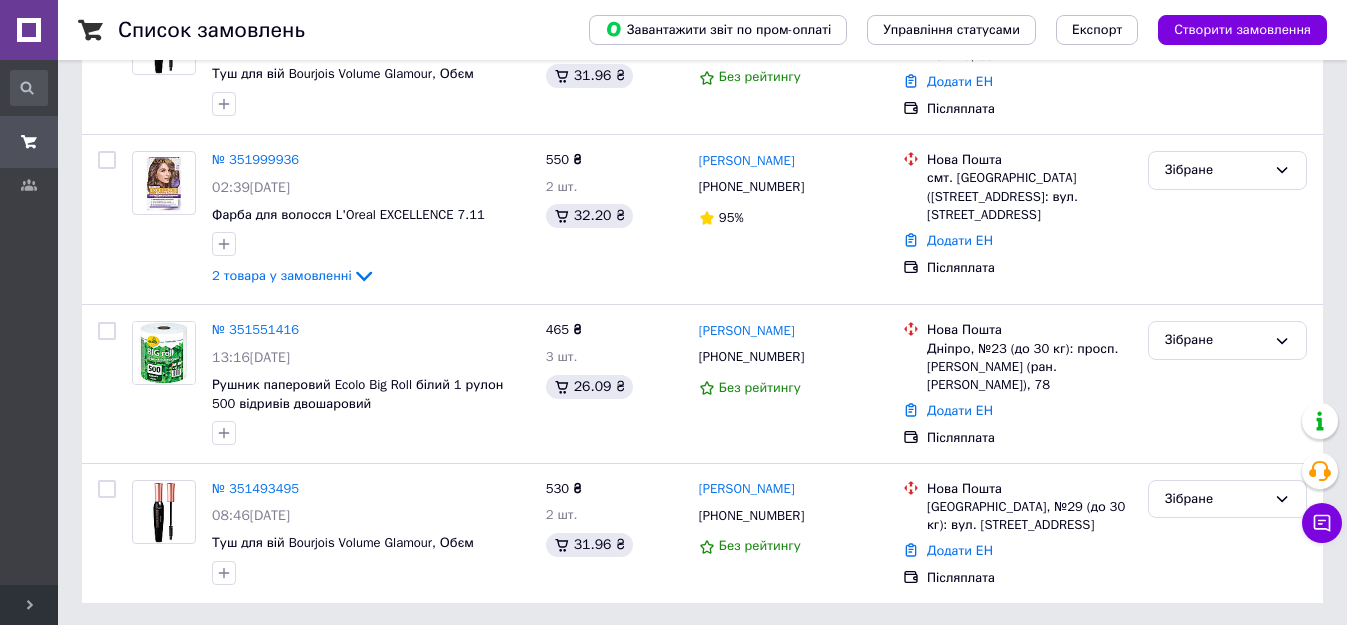 scroll, scrollTop: 181, scrollLeft: 0, axis: vertical 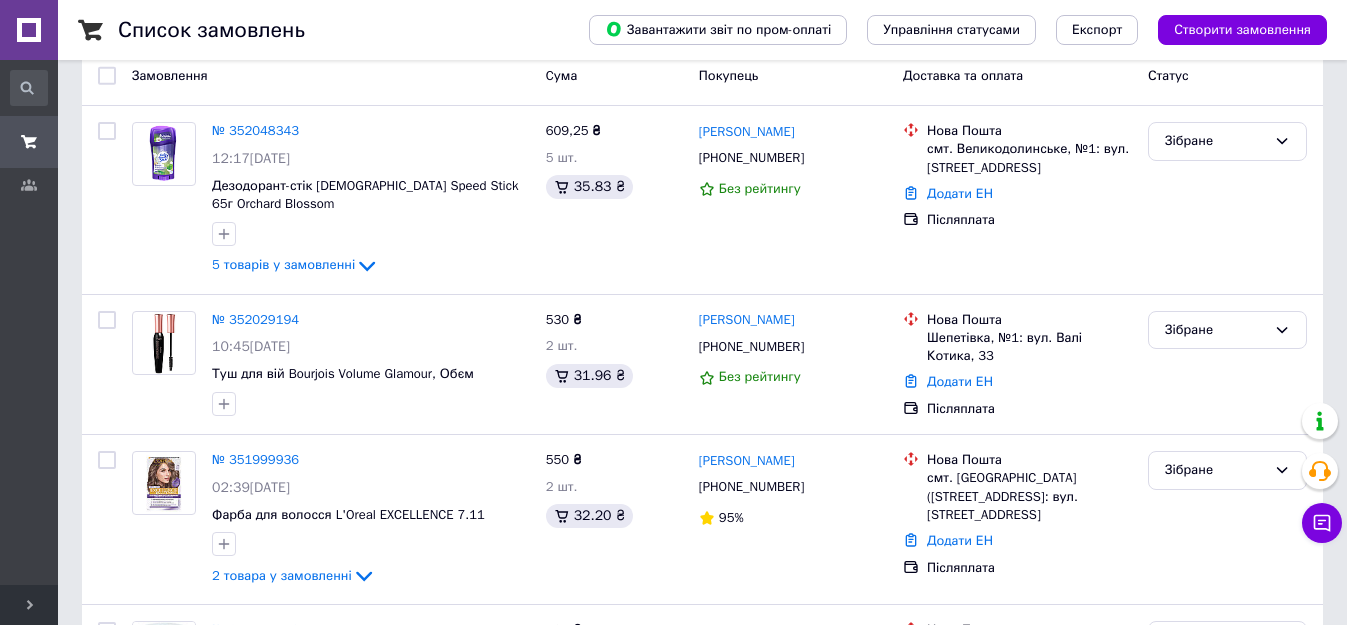 click on "№ 351999936" at bounding box center [255, 459] 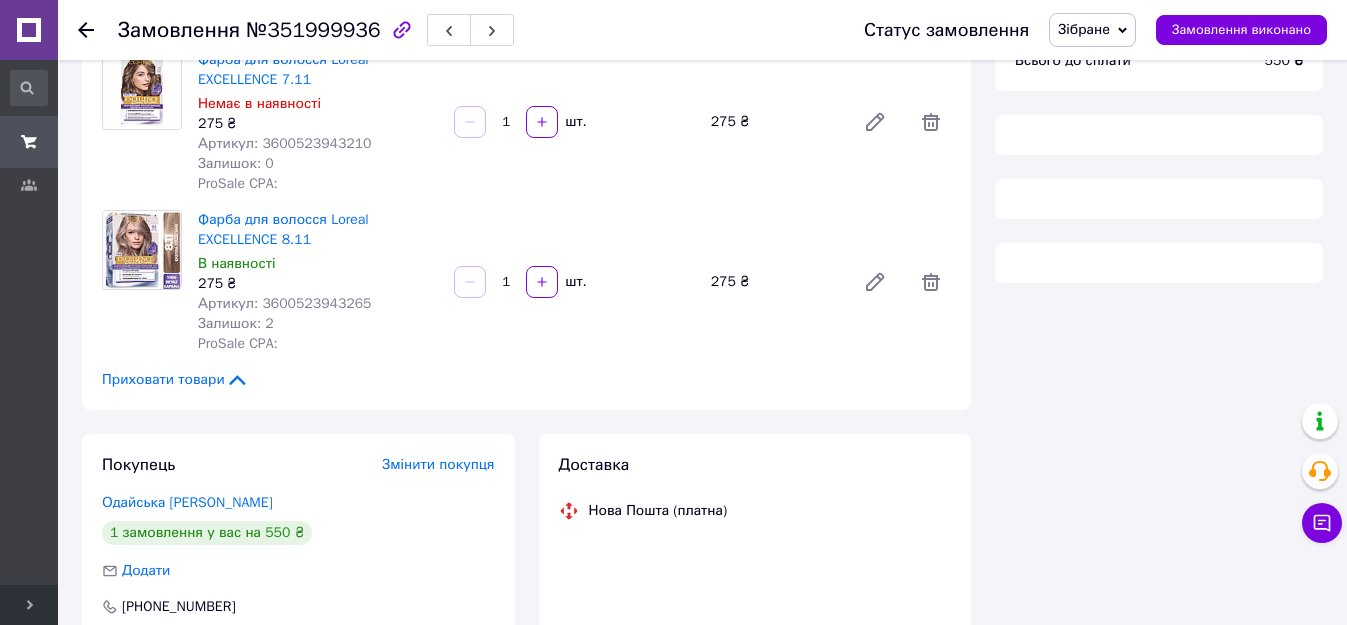 scroll, scrollTop: 0, scrollLeft: 0, axis: both 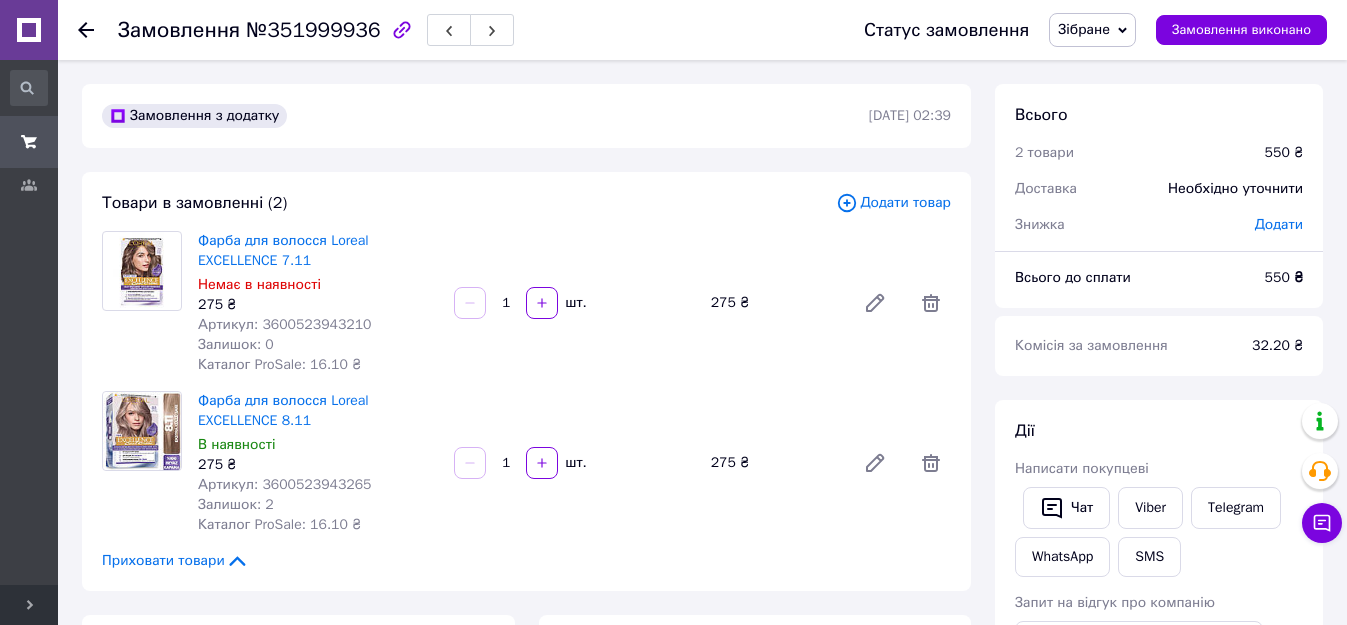 click on "Viber" at bounding box center [1150, 508] 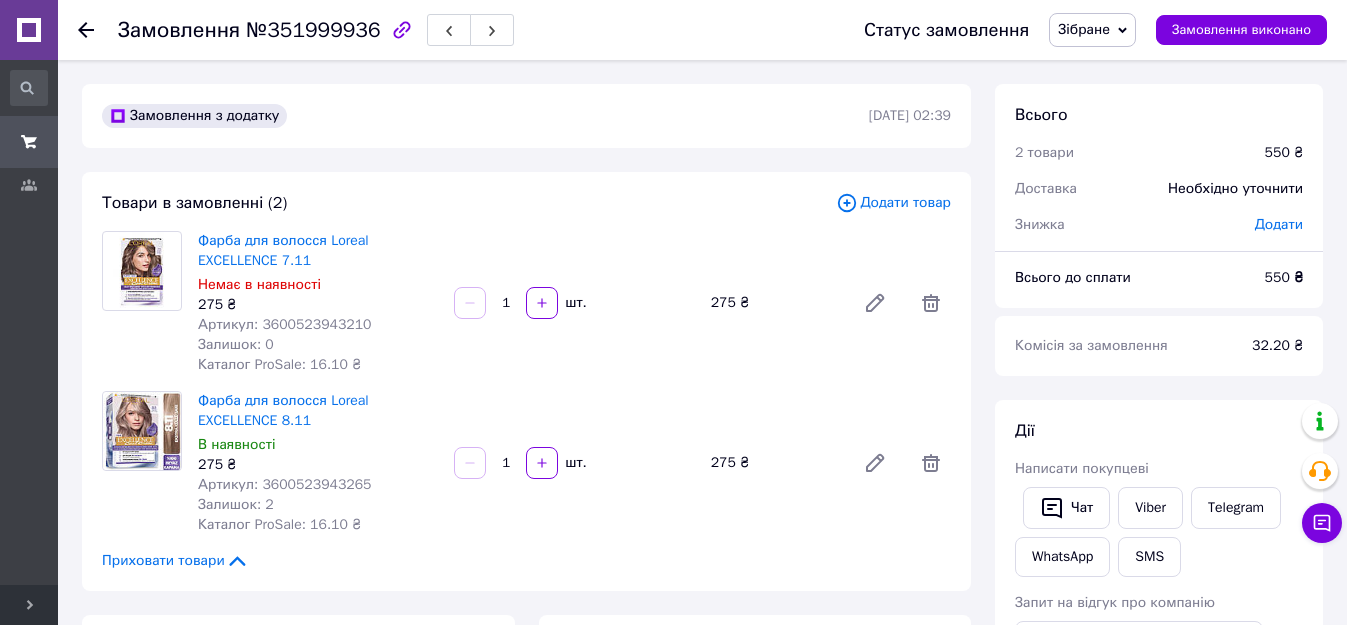 click at bounding box center [98, 30] 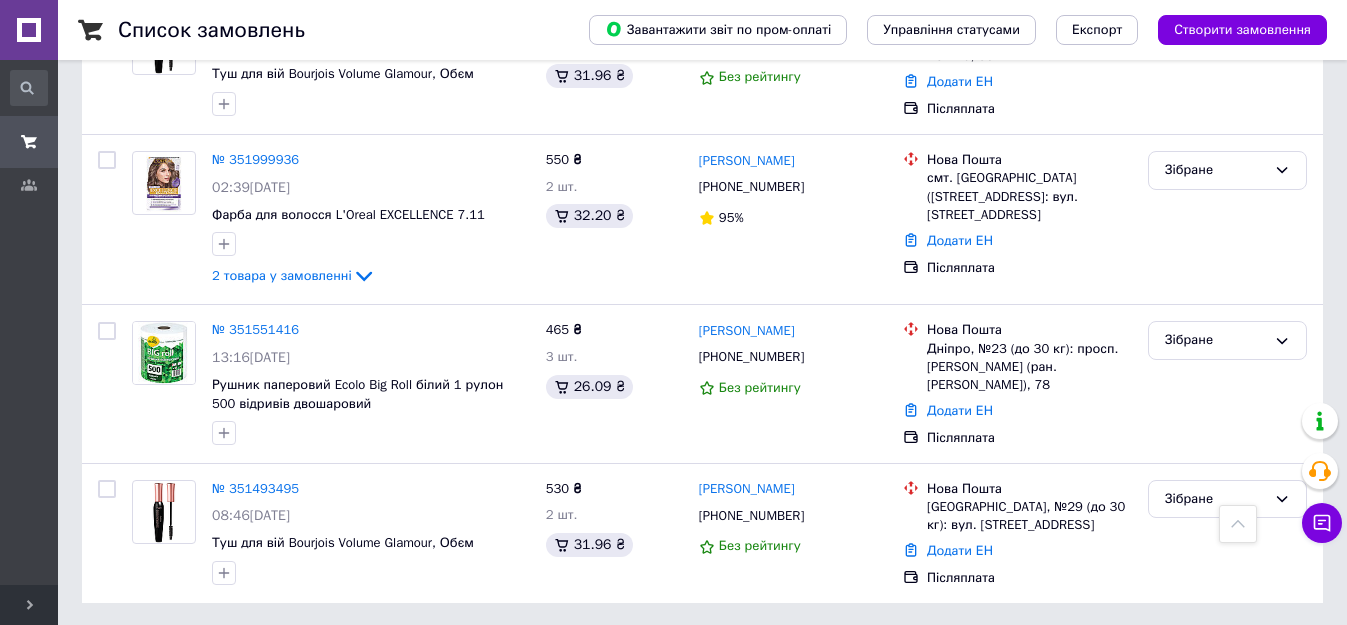 scroll, scrollTop: 281, scrollLeft: 0, axis: vertical 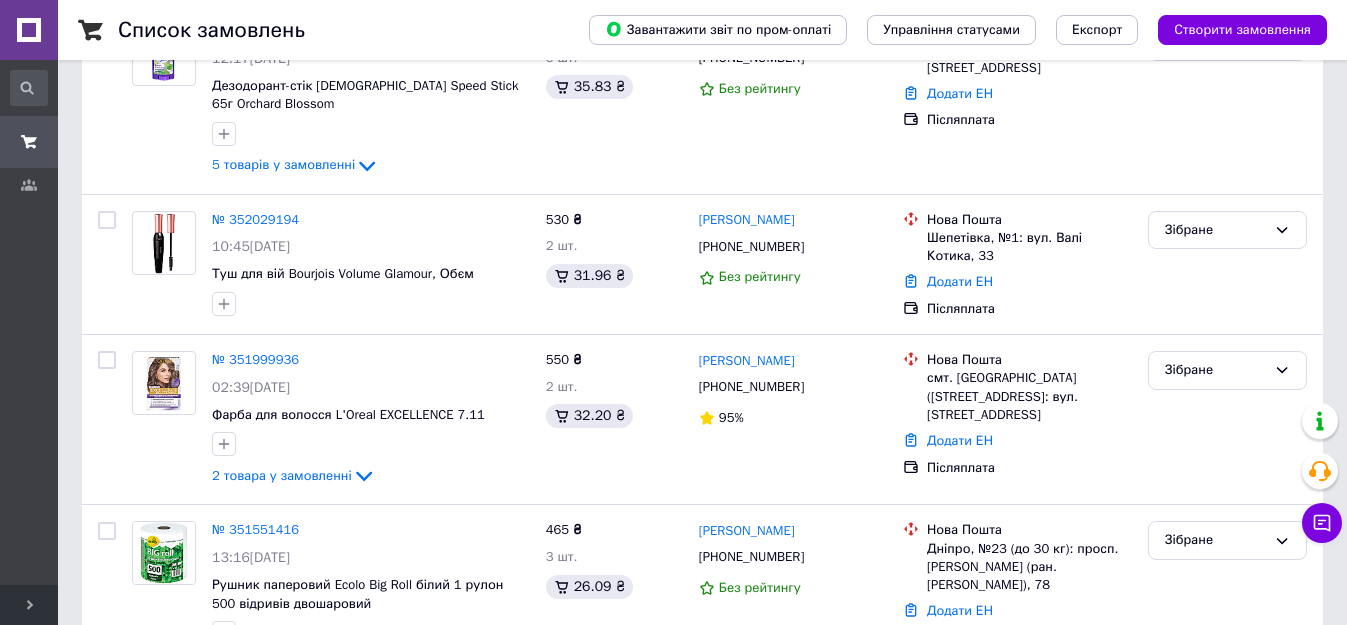 click on "№ 352029194" at bounding box center (255, 219) 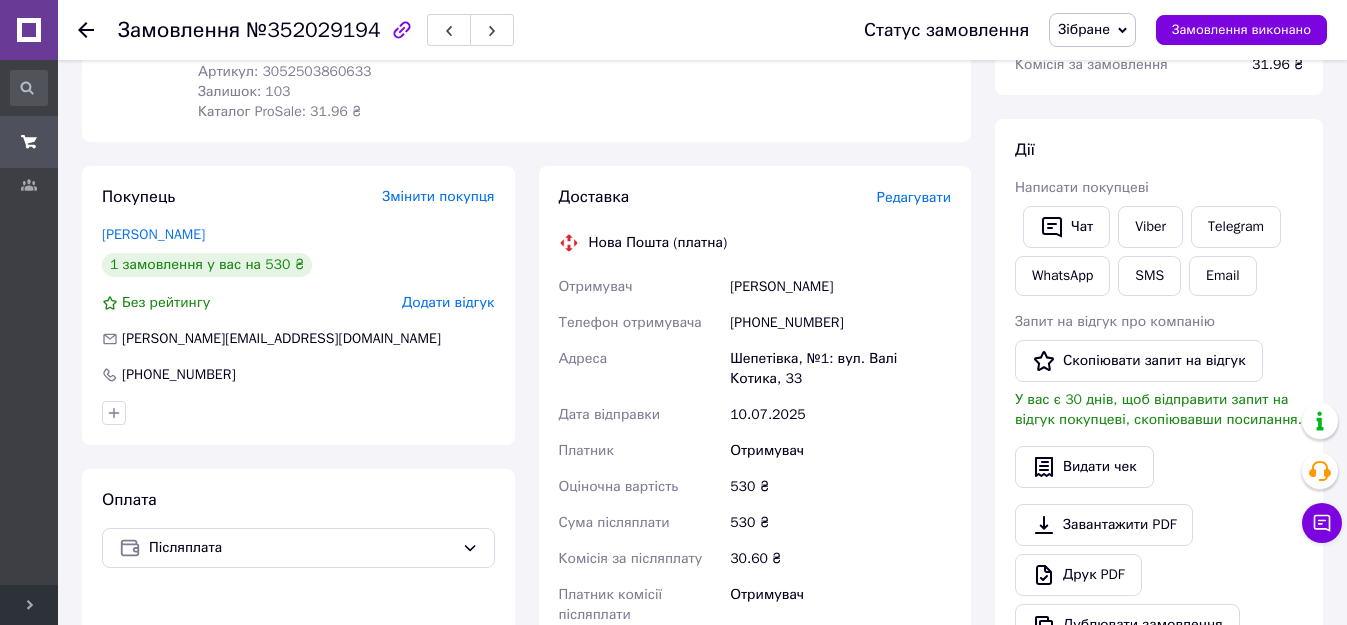 scroll, scrollTop: 181, scrollLeft: 0, axis: vertical 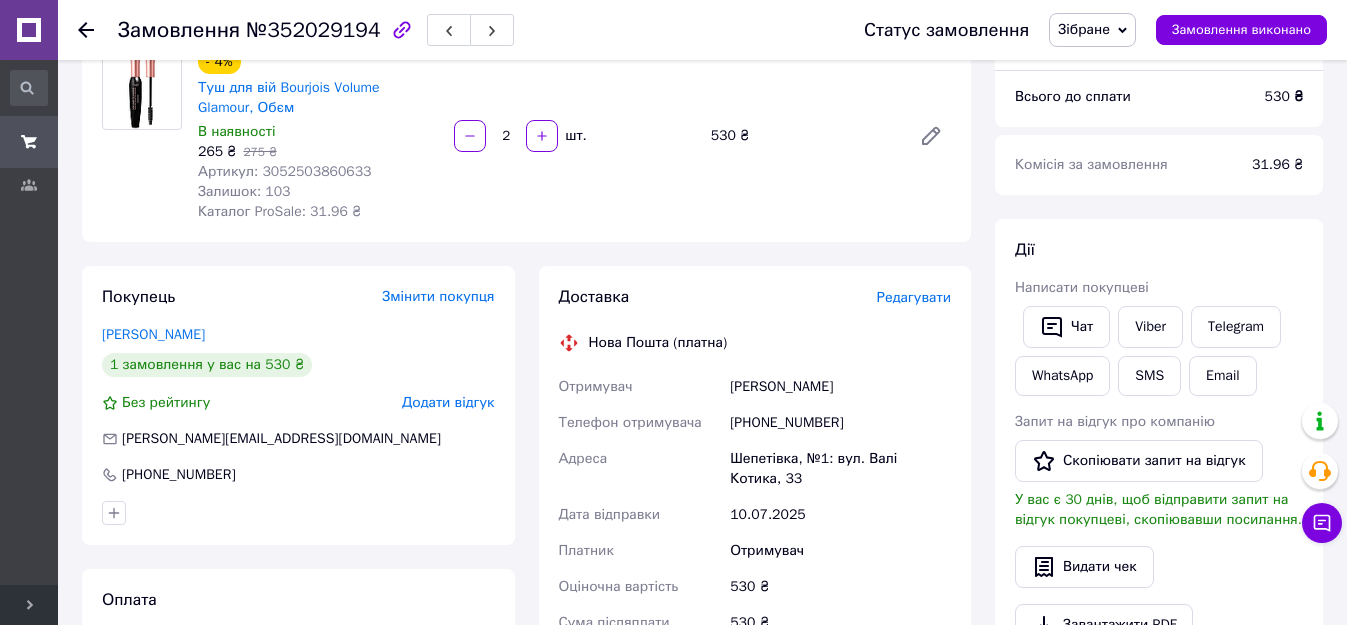 click on "Viber" at bounding box center [1150, 327] 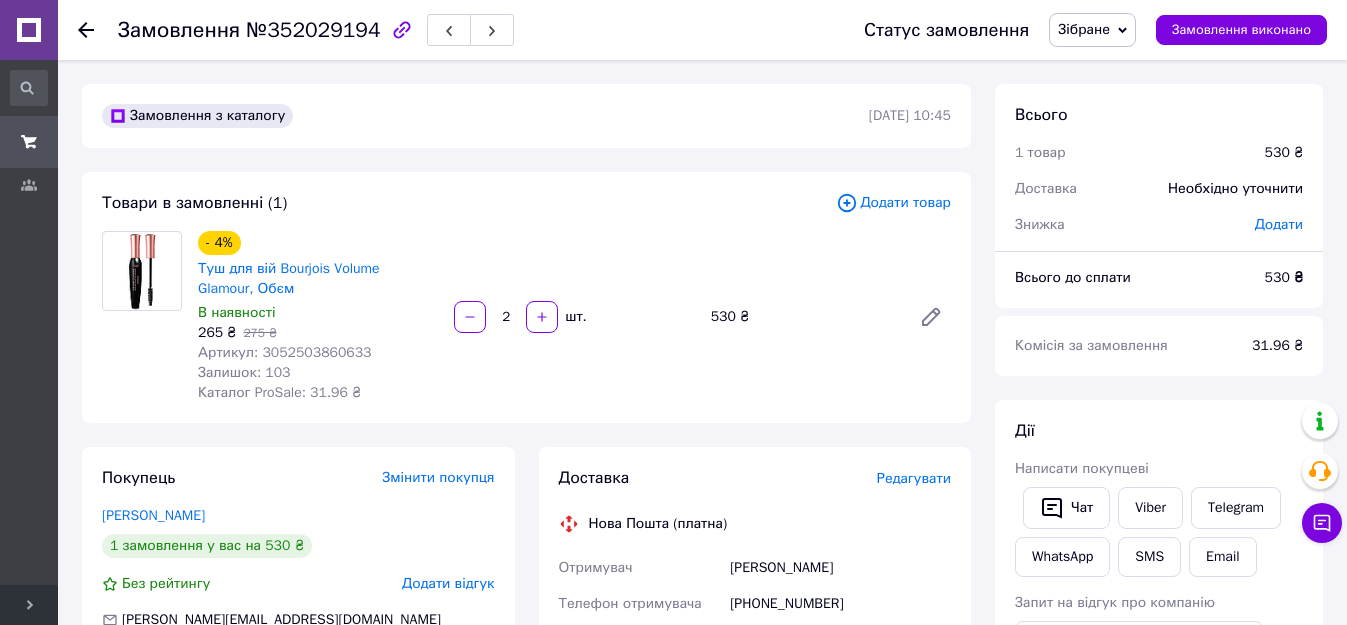 scroll, scrollTop: 200, scrollLeft: 0, axis: vertical 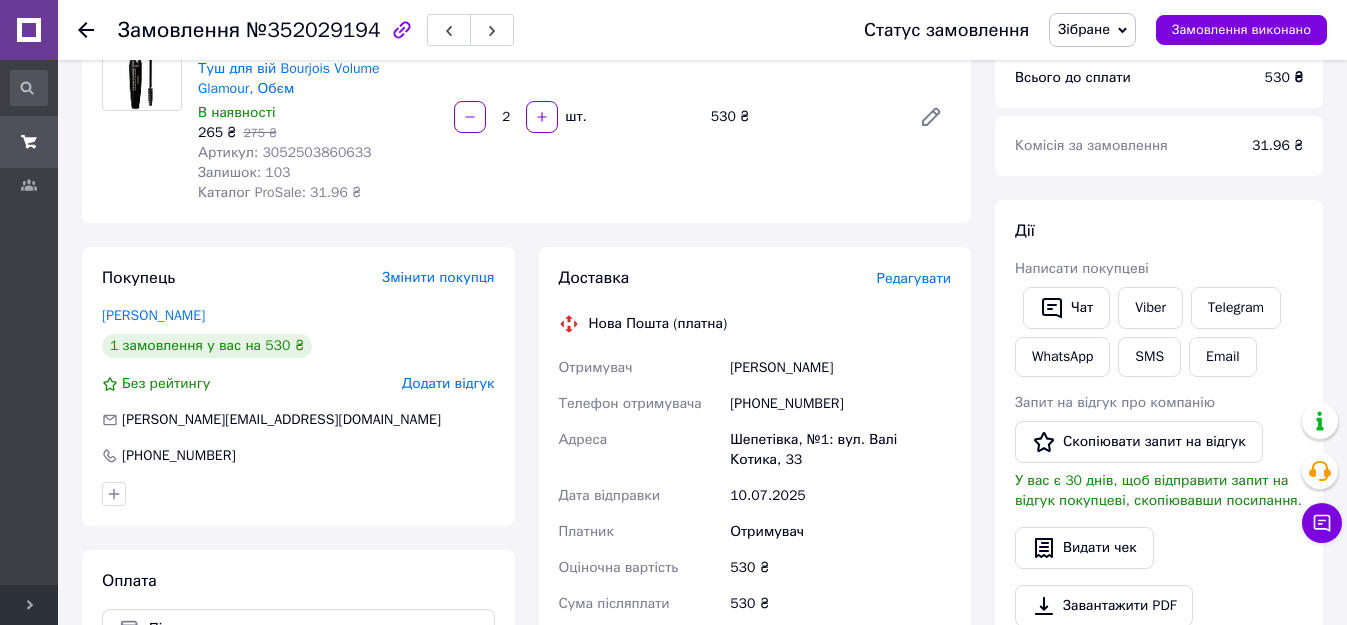click on "Viber" at bounding box center [1150, 308] 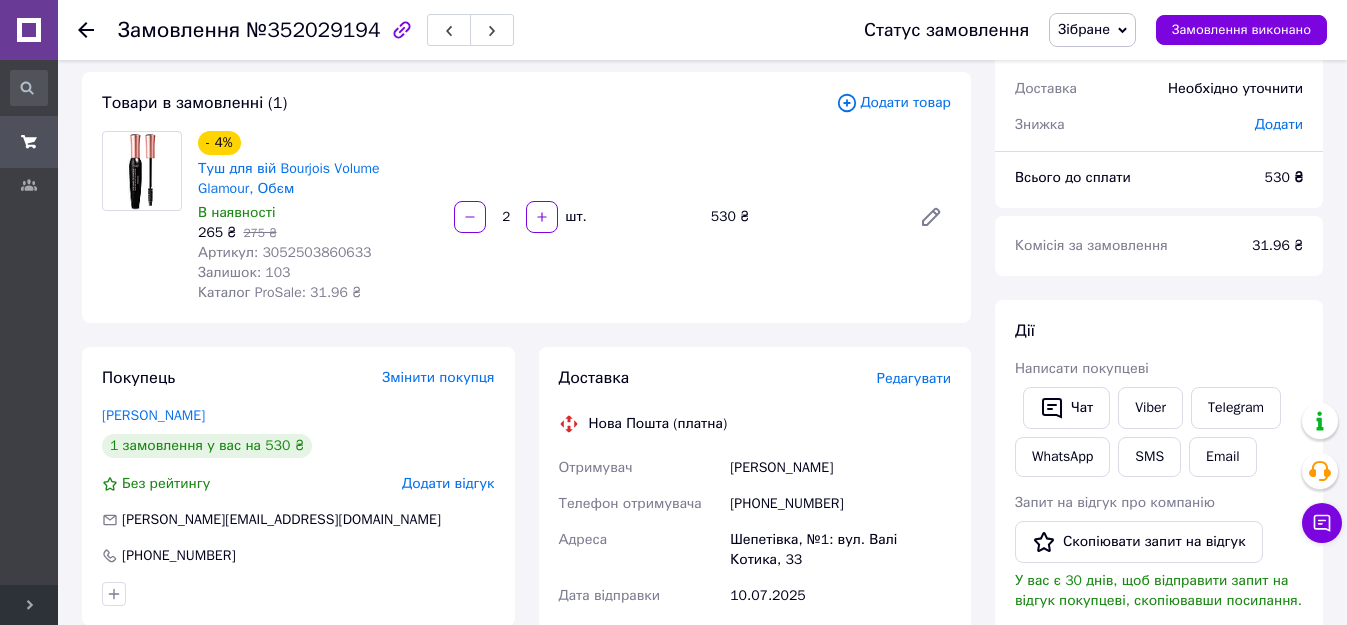 scroll, scrollTop: 0, scrollLeft: 0, axis: both 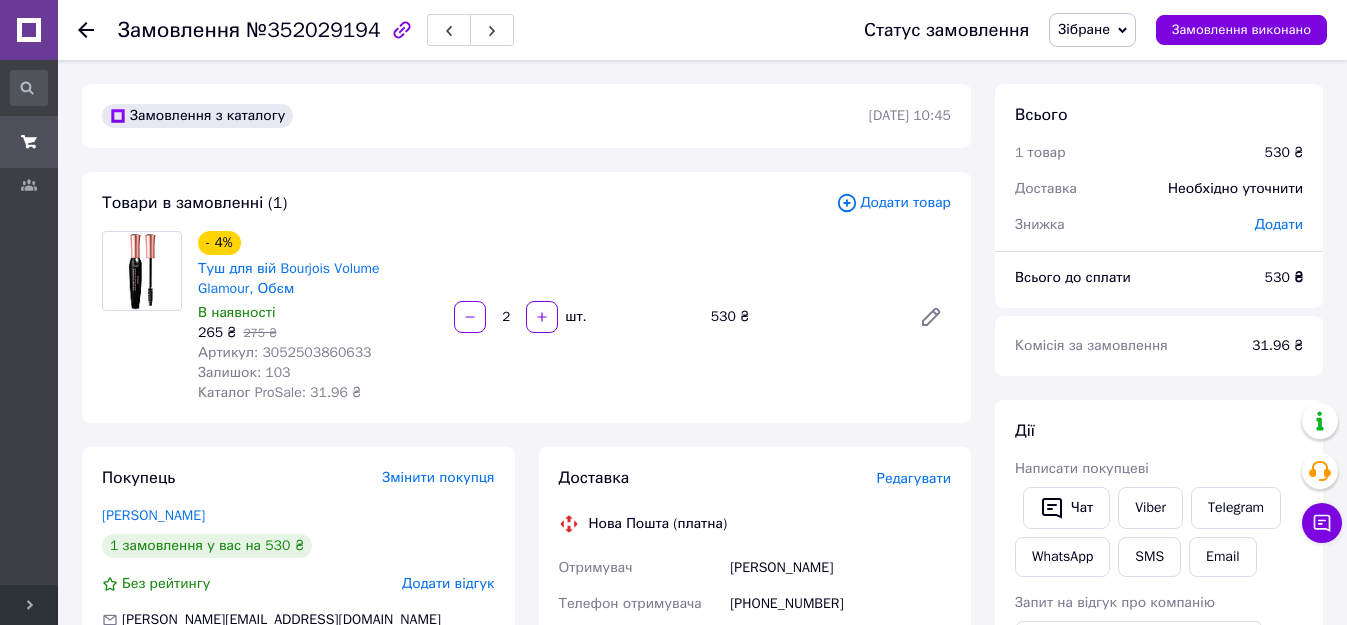 click 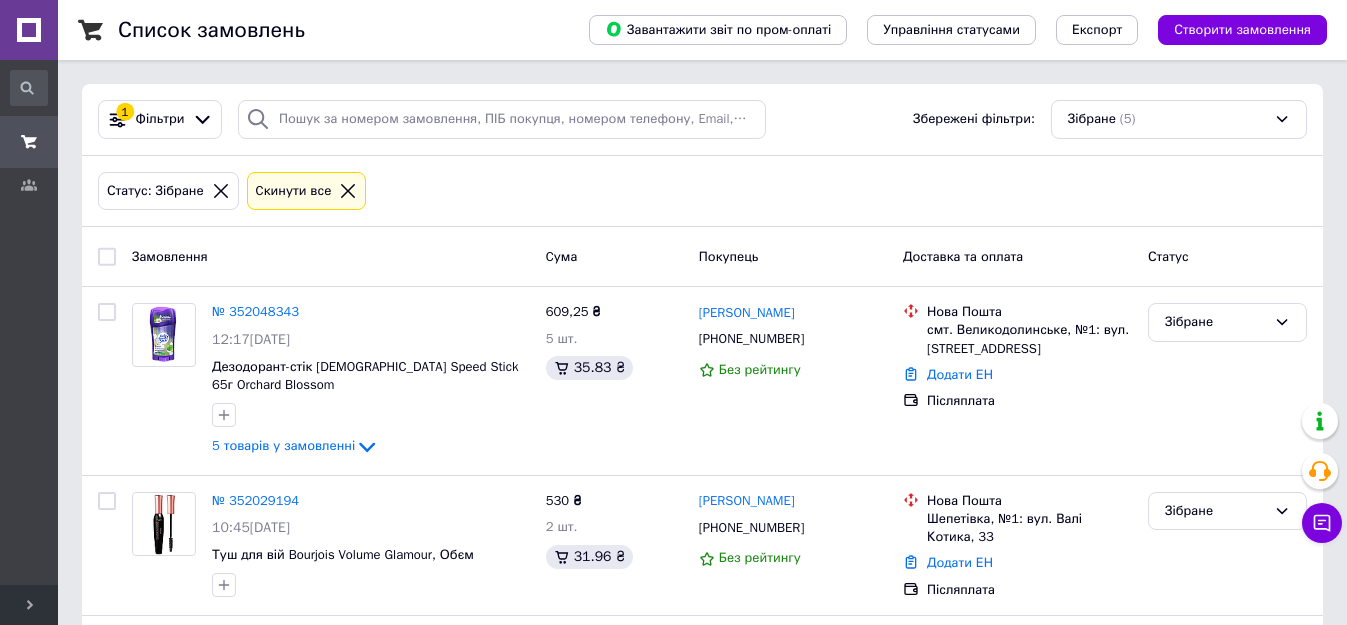 click on "№ 352029194" at bounding box center [255, 500] 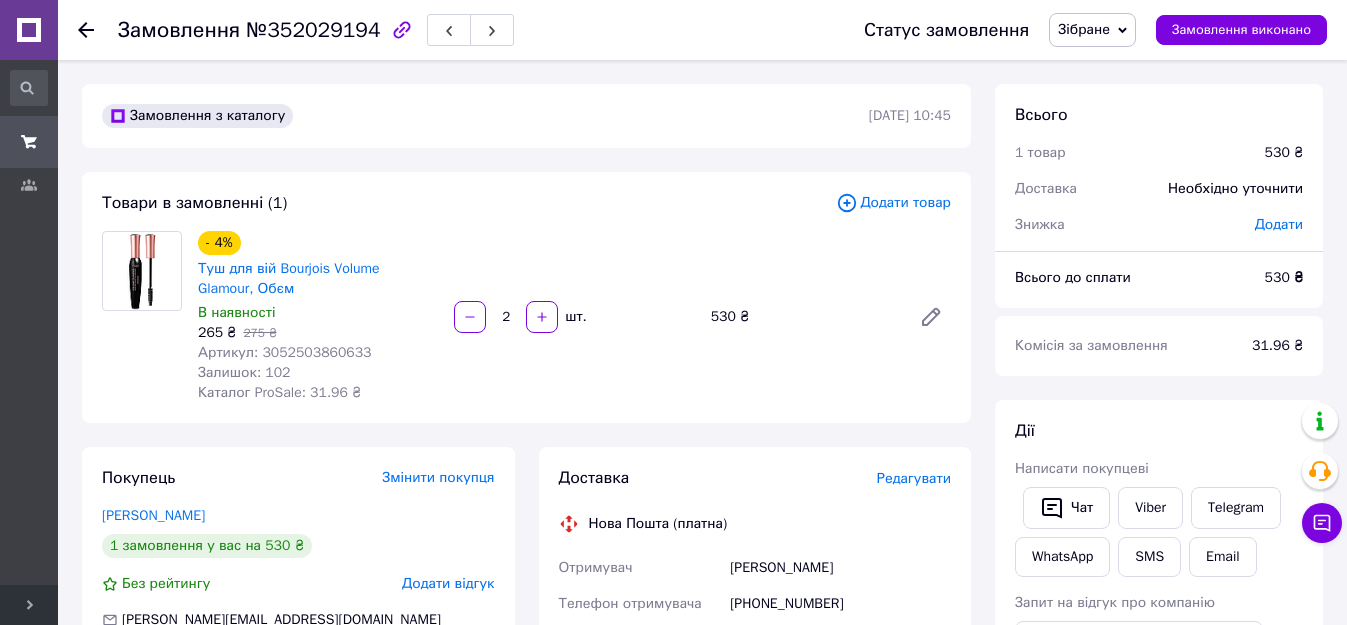 click on "Telegram" at bounding box center (1236, 508) 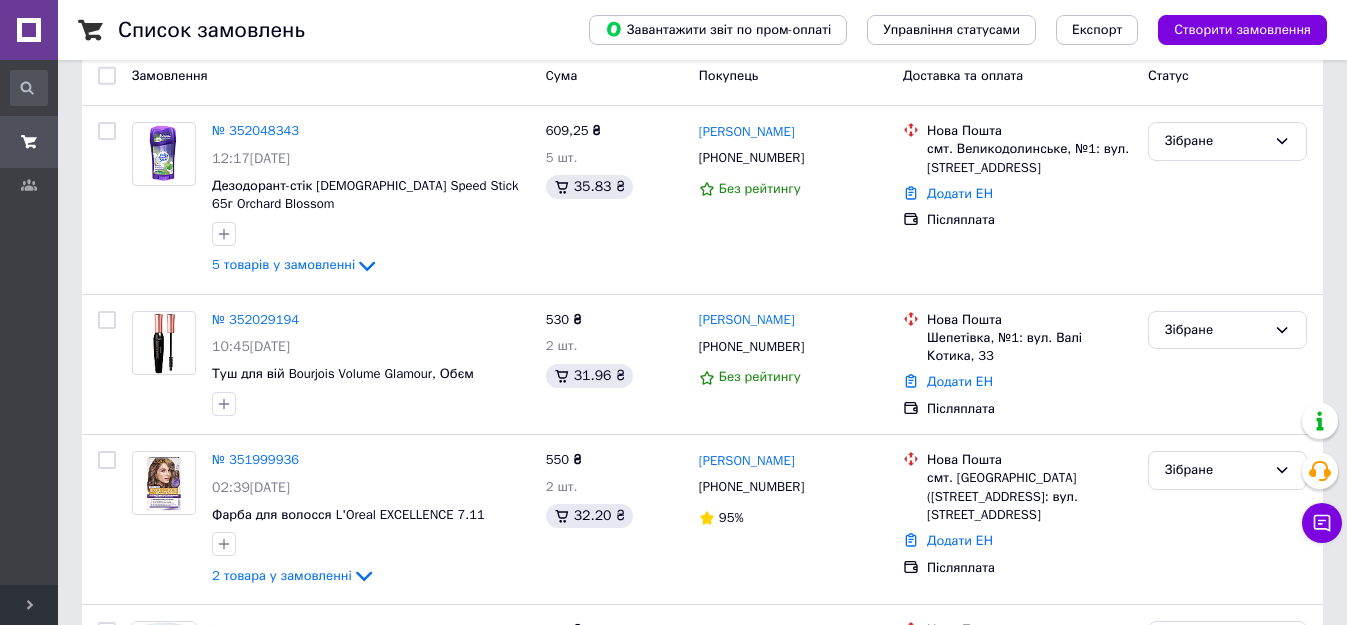 scroll, scrollTop: 0, scrollLeft: 0, axis: both 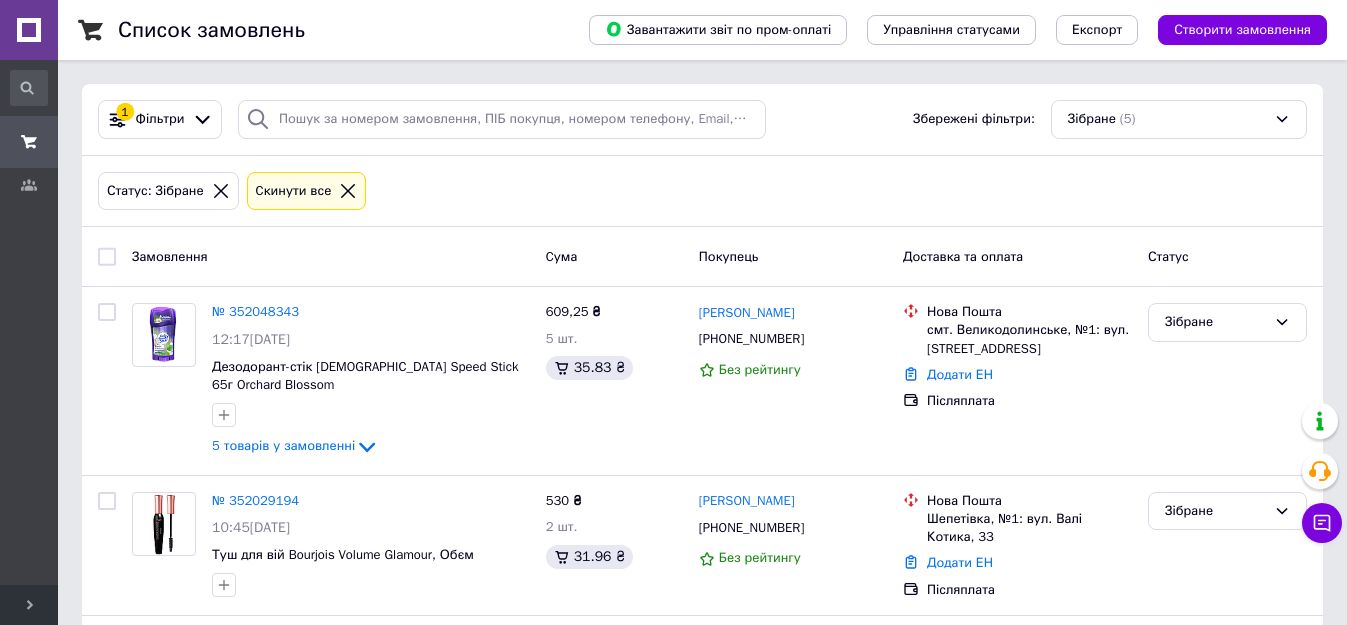 click on "№ 352048343" at bounding box center [255, 311] 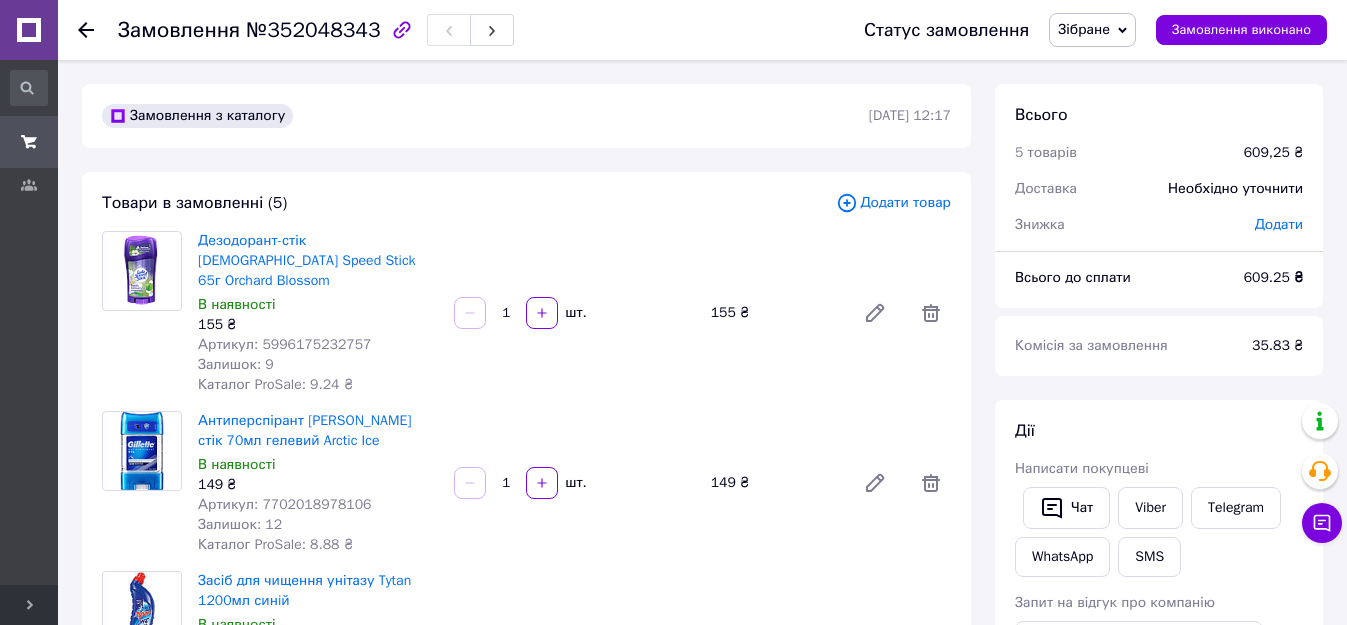 click on "Viber" at bounding box center (1150, 508) 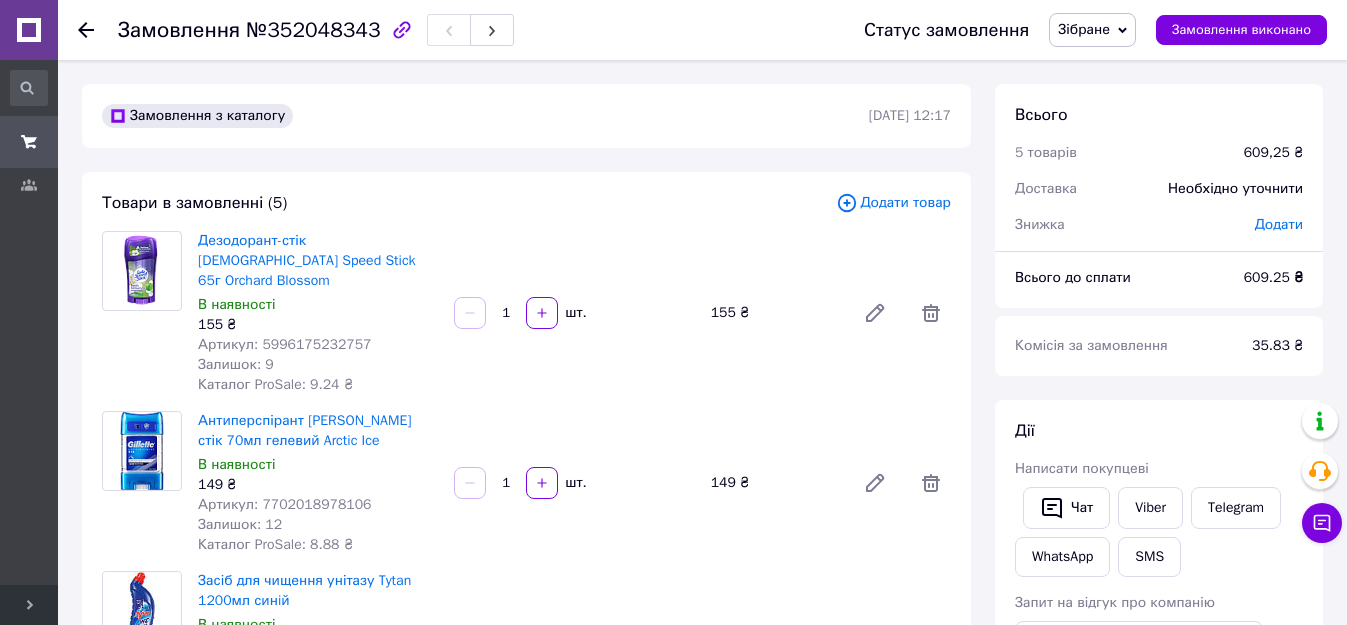 click 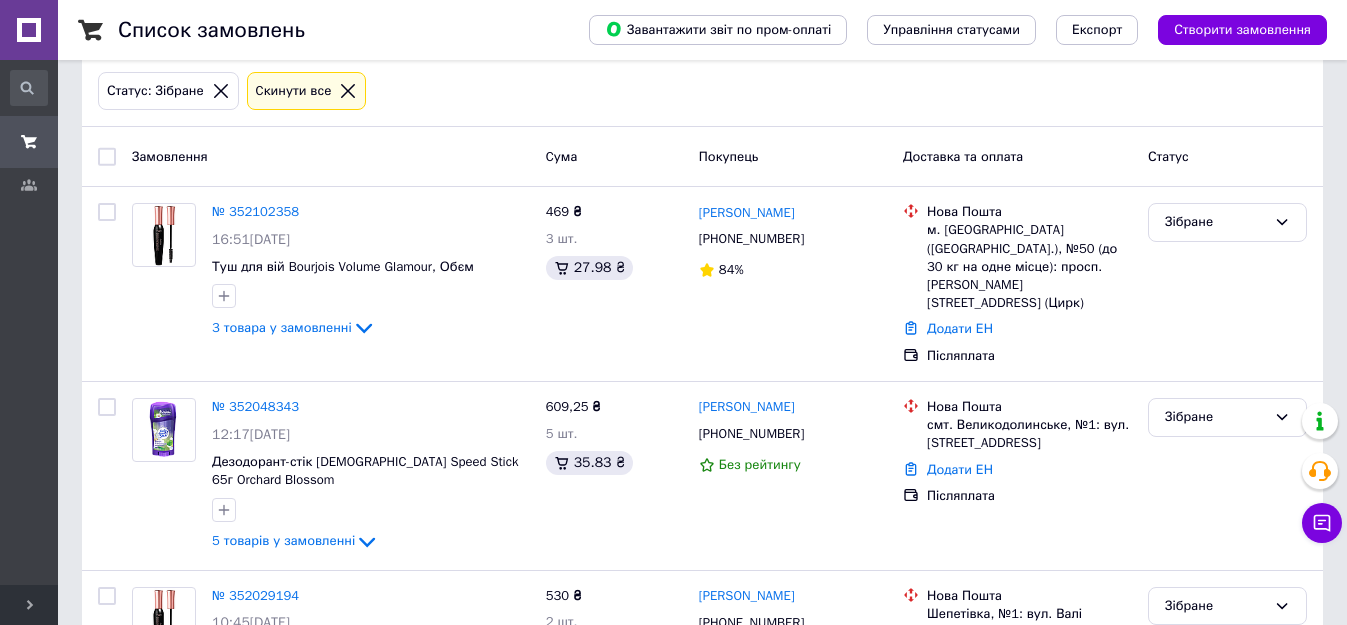 scroll, scrollTop: 0, scrollLeft: 0, axis: both 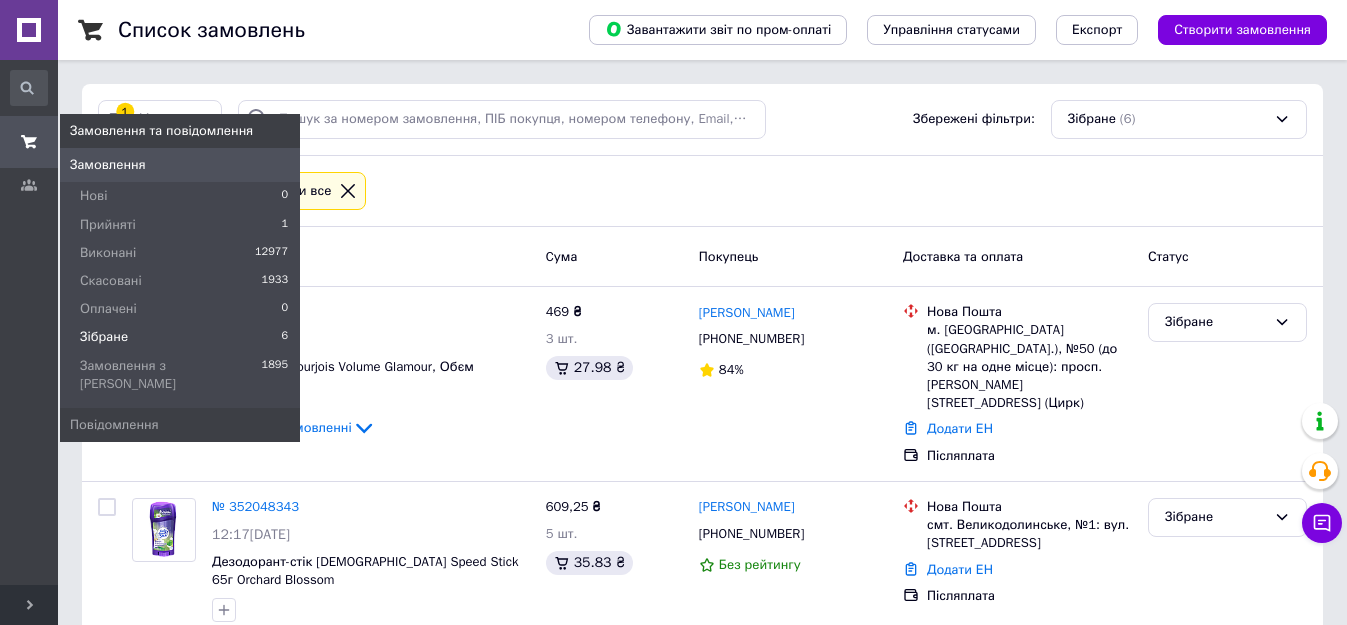 click on "Прийняті" at bounding box center (108, 225) 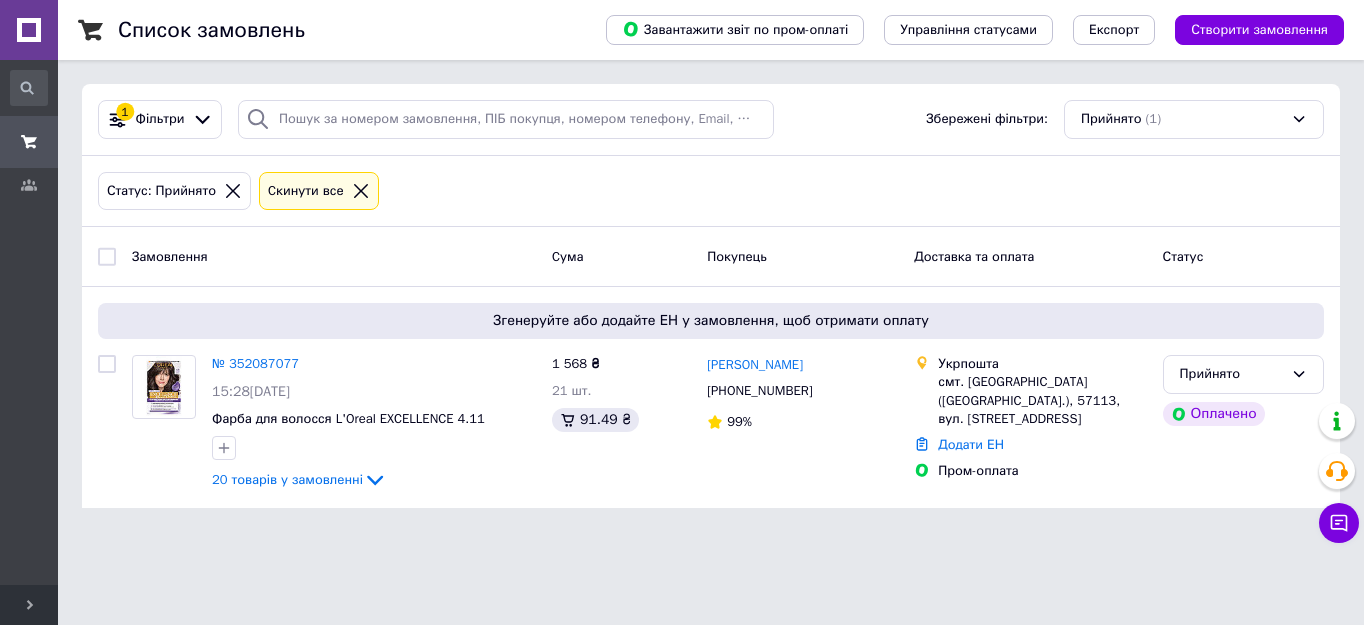 click on "№ 352087077" at bounding box center (255, 363) 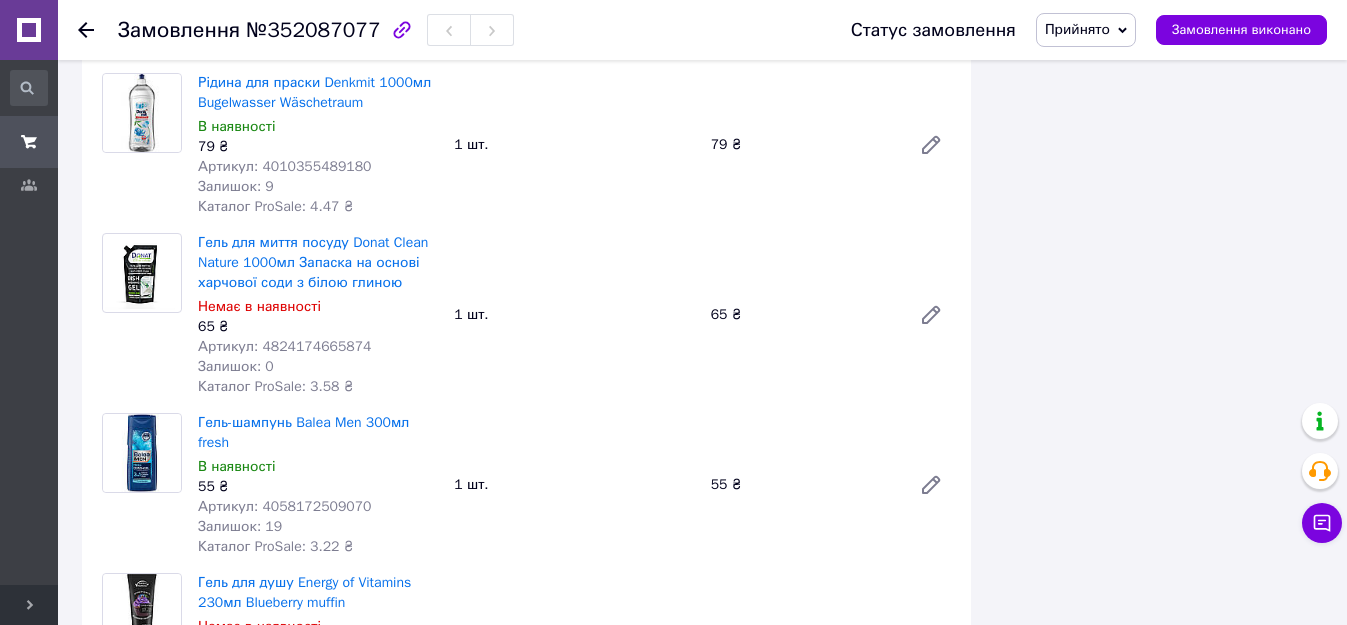 scroll, scrollTop: 1600, scrollLeft: 0, axis: vertical 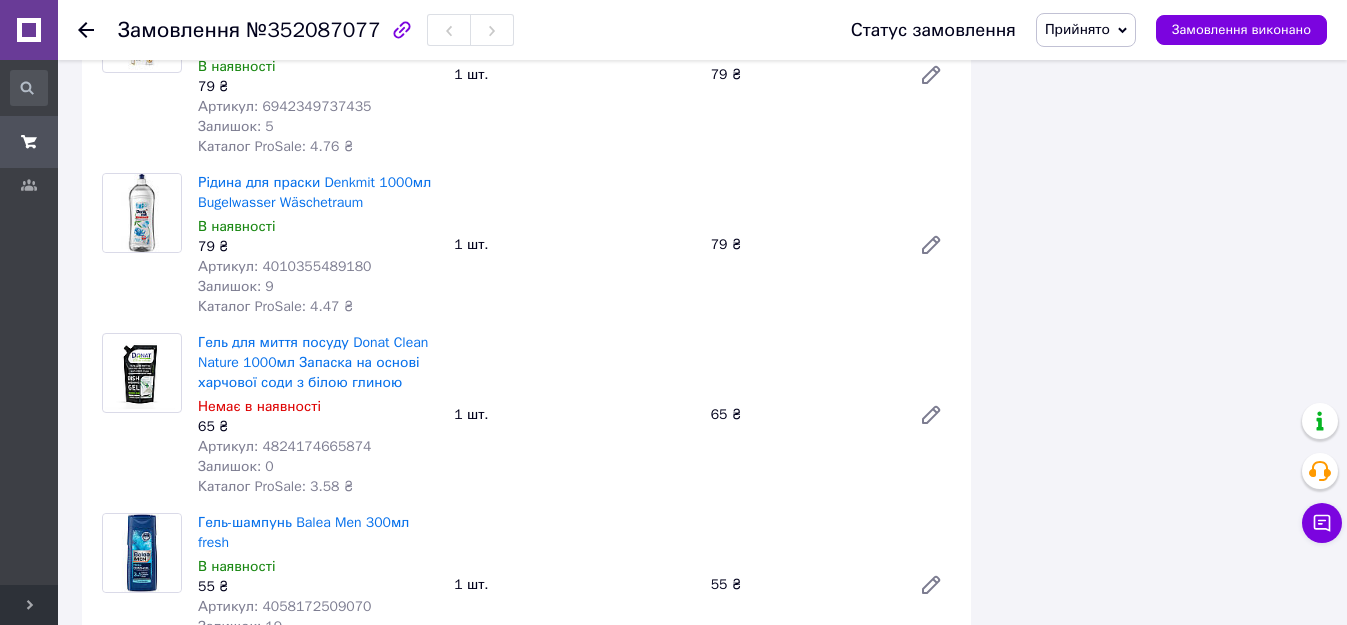 click on "Гель для миття посуду Donat Clean Nature 1000мл Запаска на основі харчової соди з білою глиною" at bounding box center (313, 362) 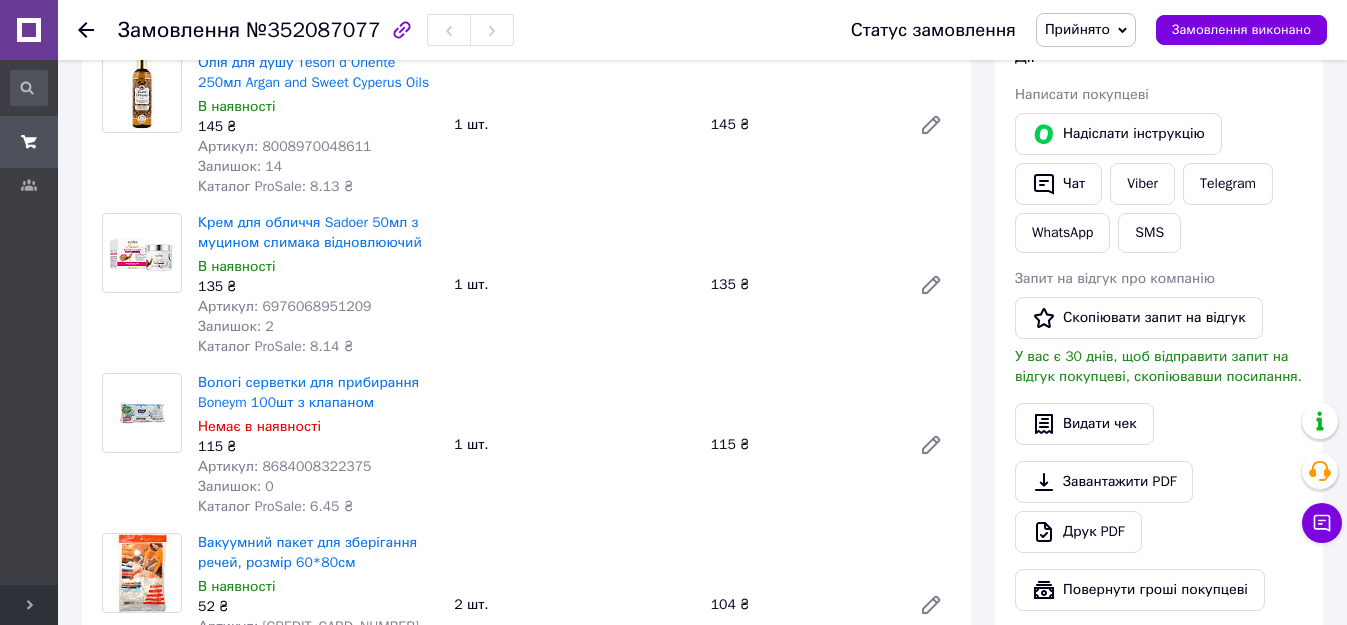 scroll, scrollTop: 0, scrollLeft: 0, axis: both 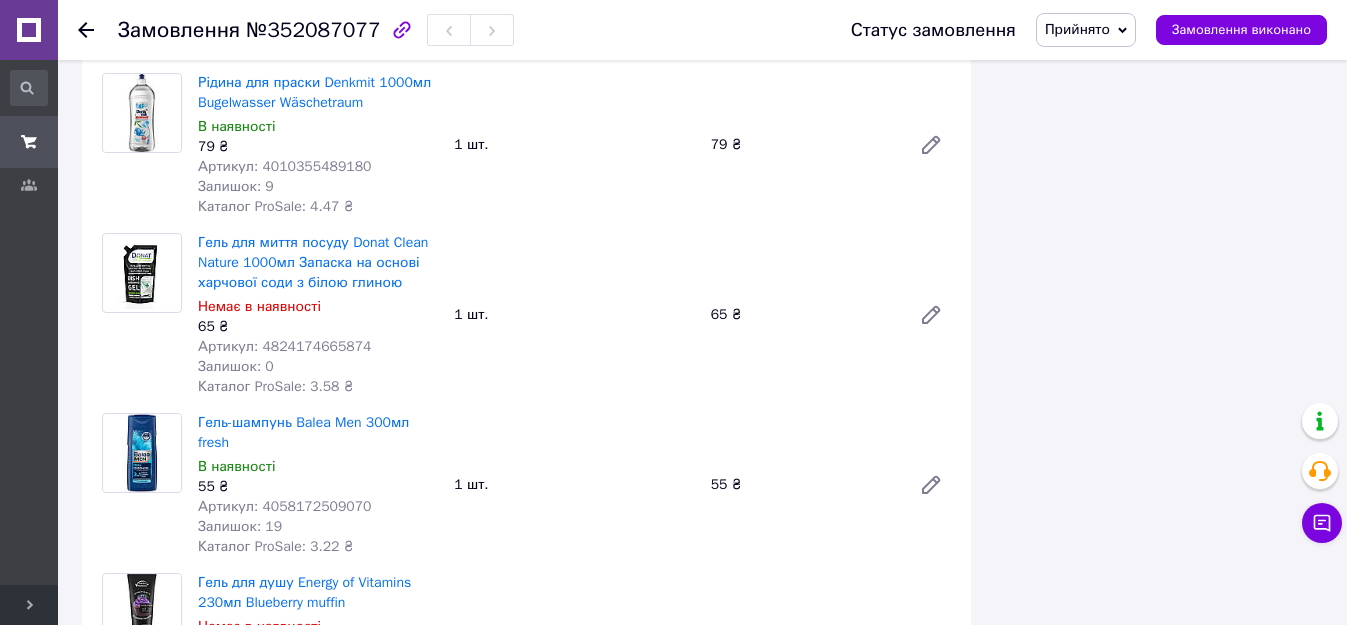 click 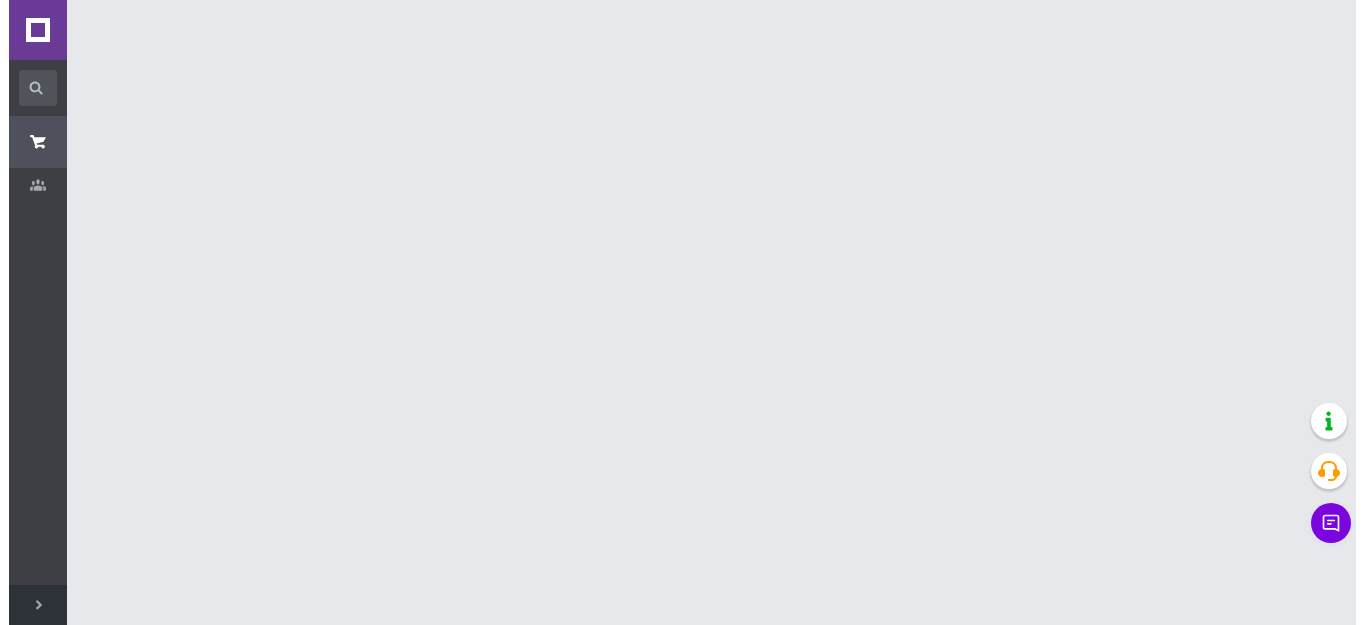 scroll, scrollTop: 0, scrollLeft: 0, axis: both 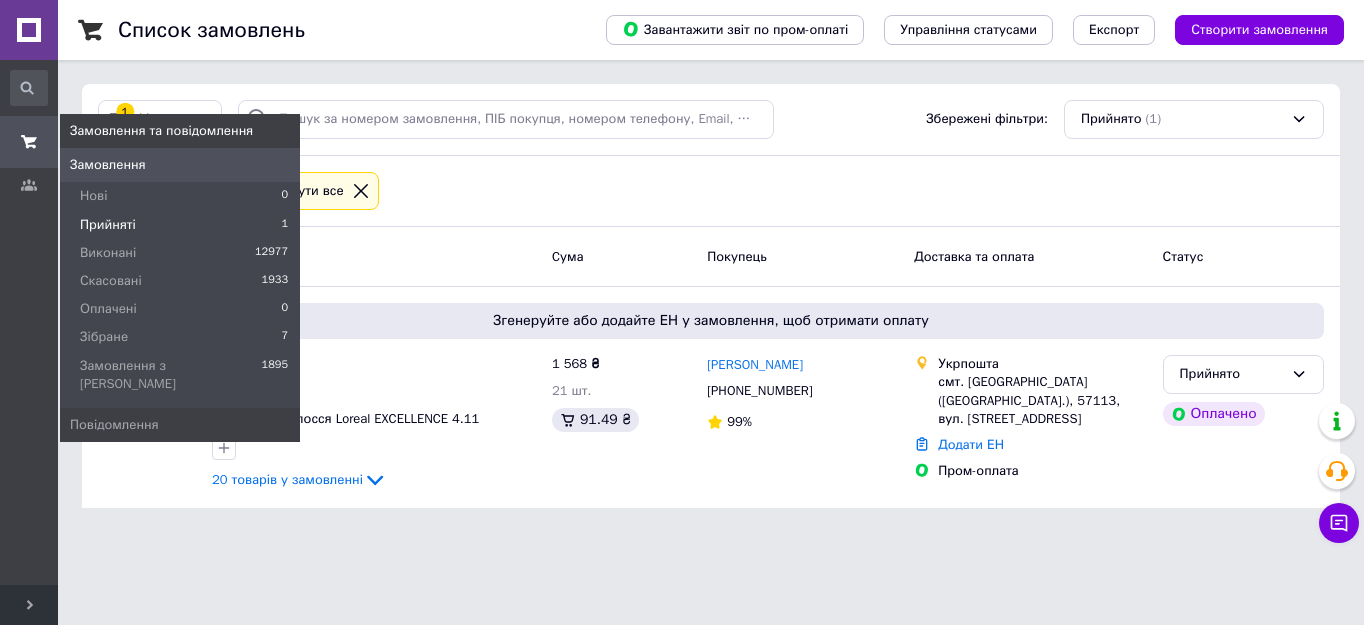 click on "Зібране" at bounding box center [104, 337] 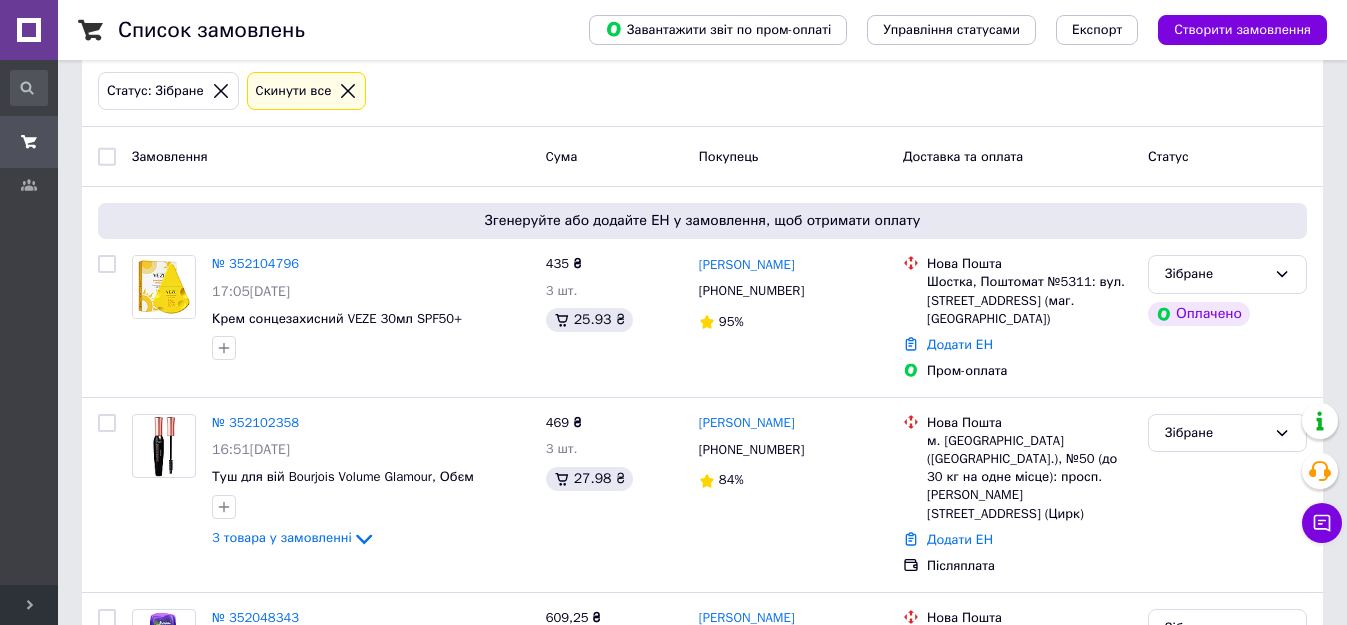 scroll, scrollTop: 200, scrollLeft: 0, axis: vertical 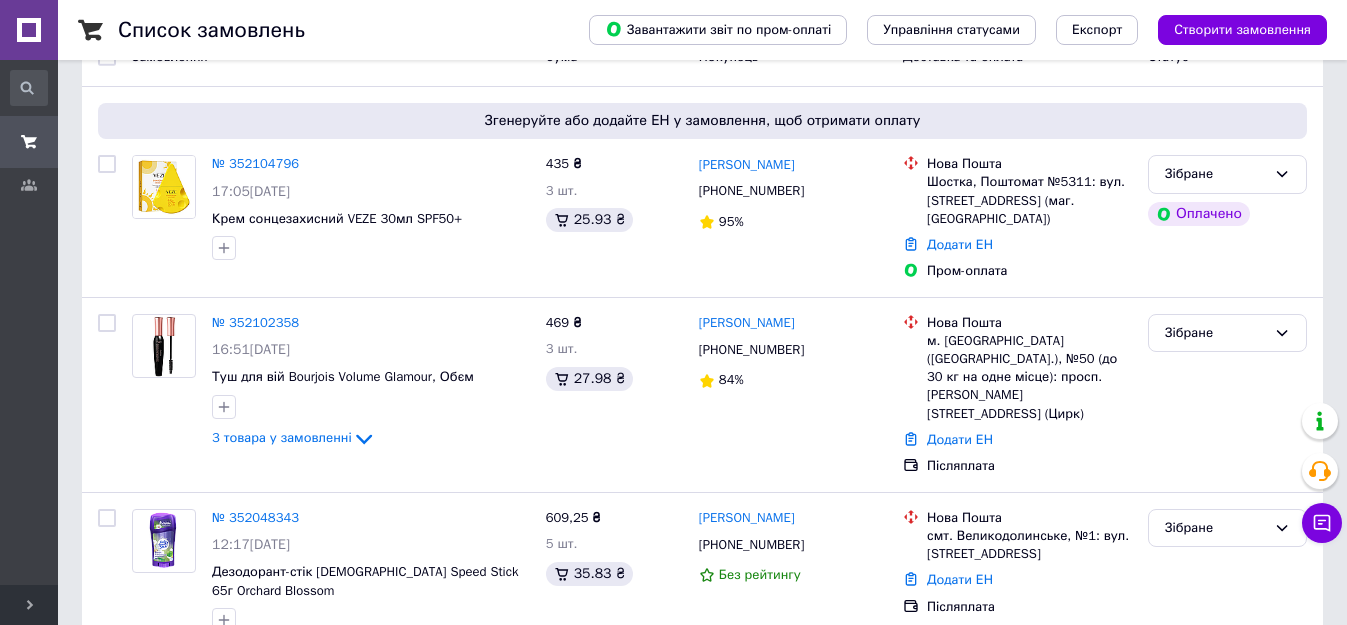 click on "№ 352104796" at bounding box center (255, 163) 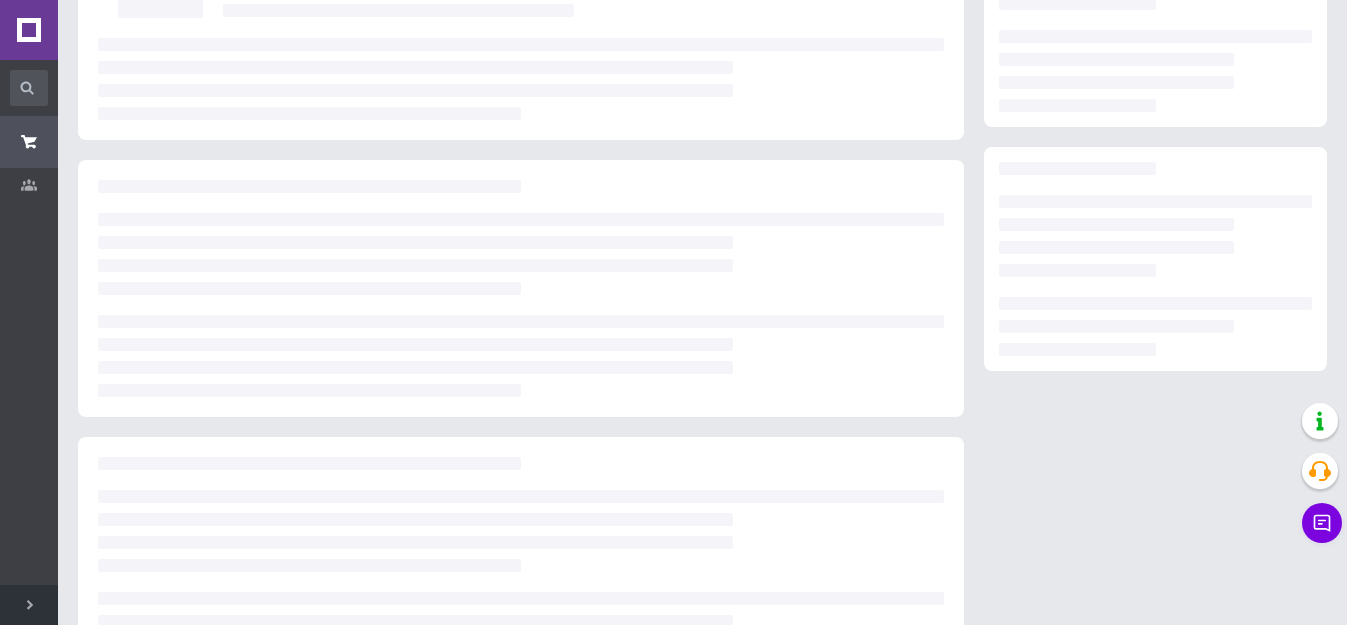 scroll, scrollTop: 0, scrollLeft: 0, axis: both 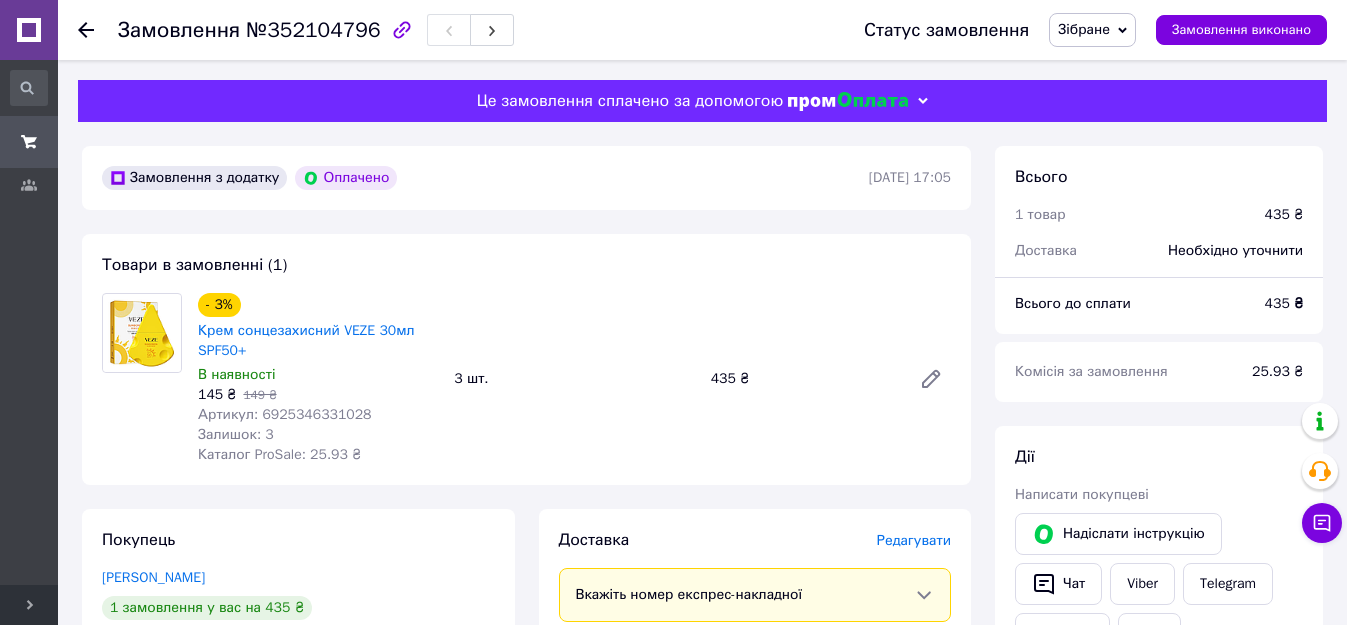 click on "Артикул: 6925346331028" at bounding box center [285, 414] 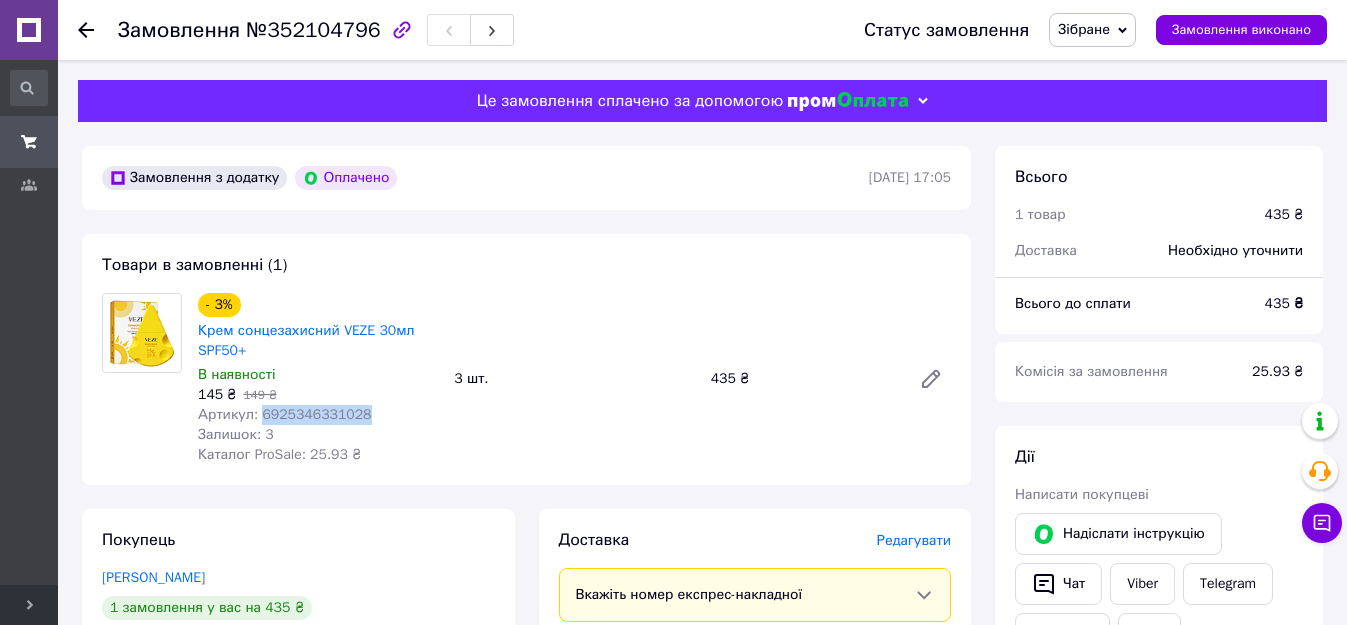 click on "Артикул: 6925346331028" at bounding box center [285, 414] 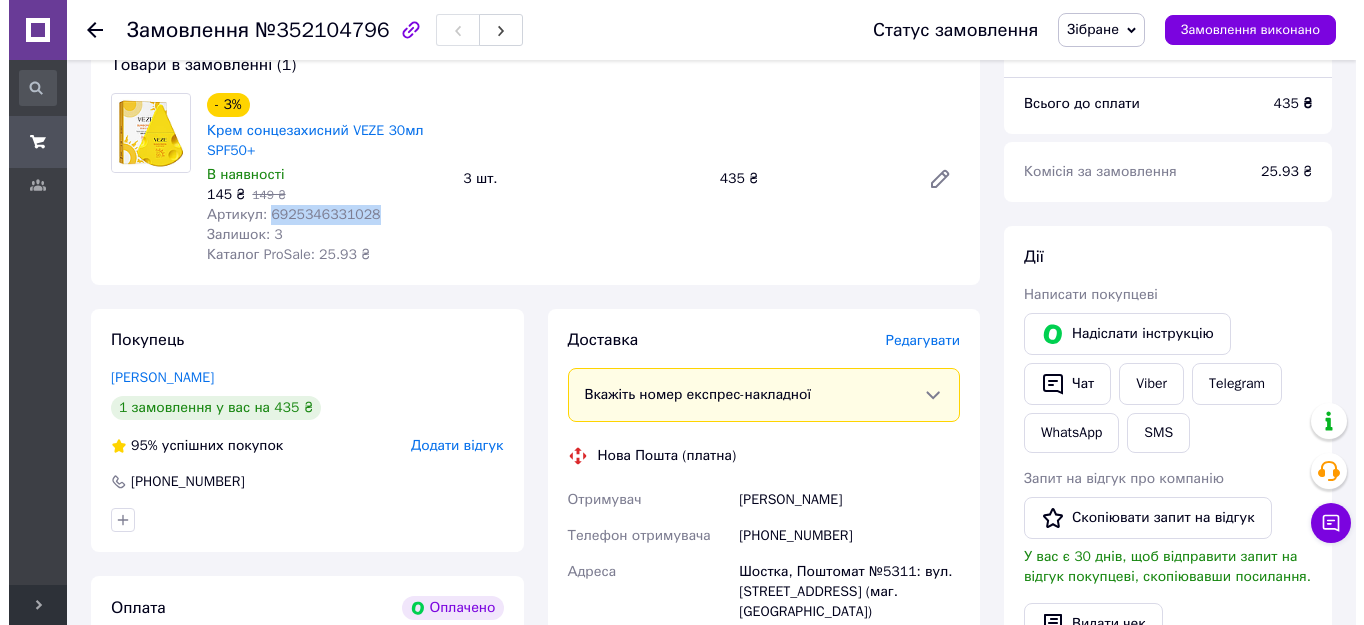 scroll, scrollTop: 300, scrollLeft: 0, axis: vertical 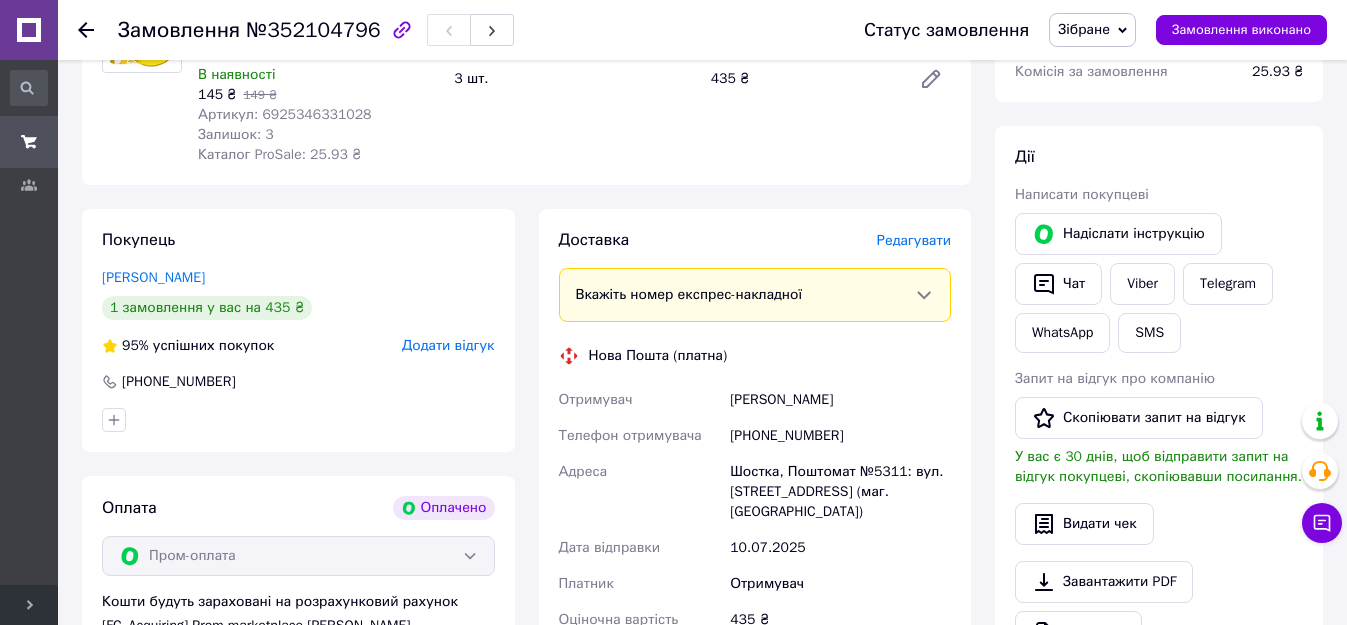 click on "Редагувати" at bounding box center (914, 240) 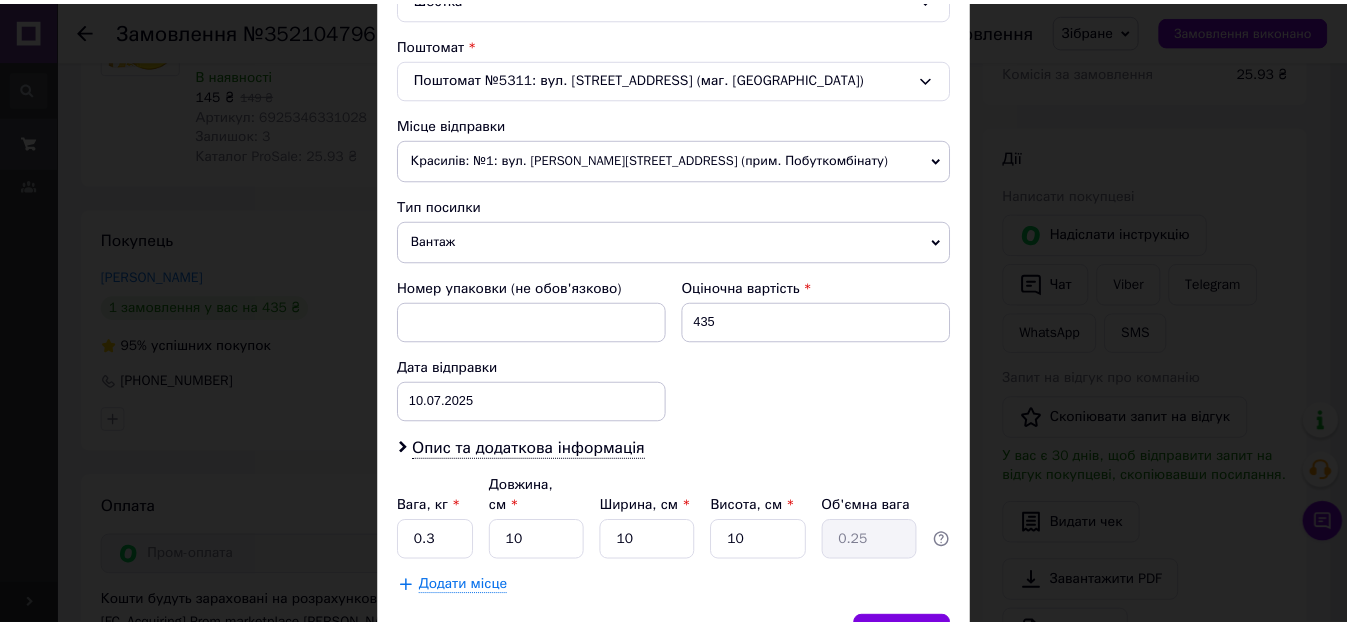 scroll, scrollTop: 703, scrollLeft: 0, axis: vertical 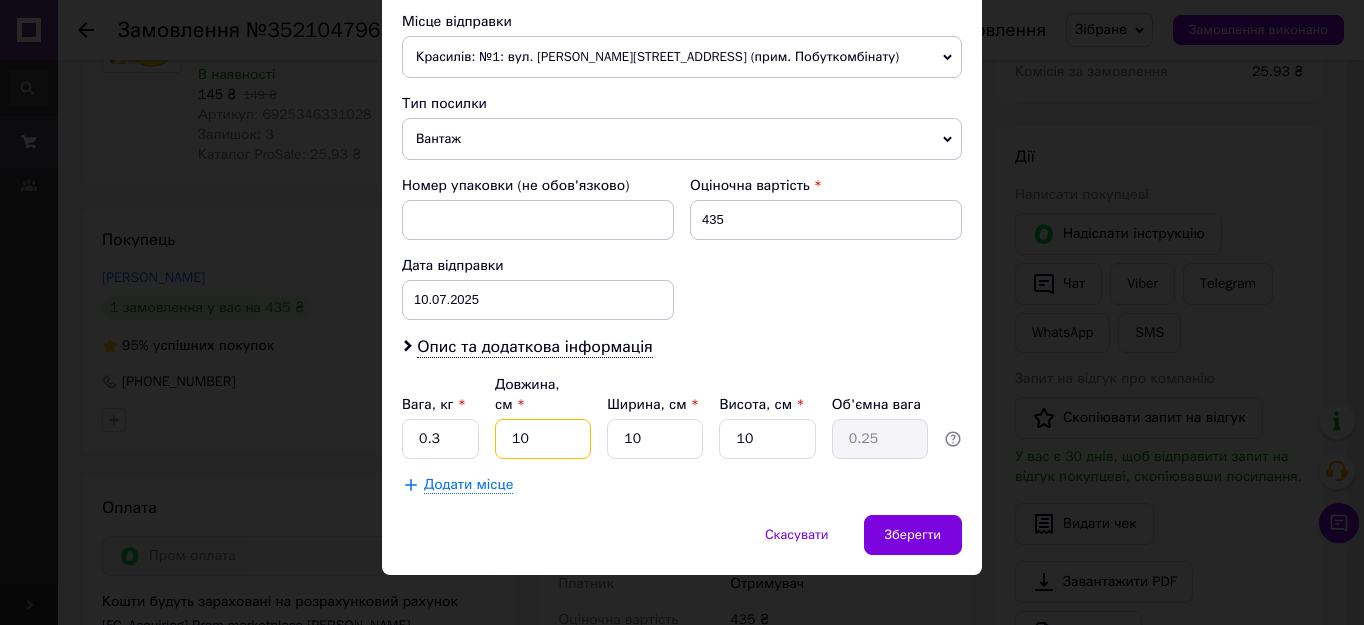 click on "10" at bounding box center [543, 439] 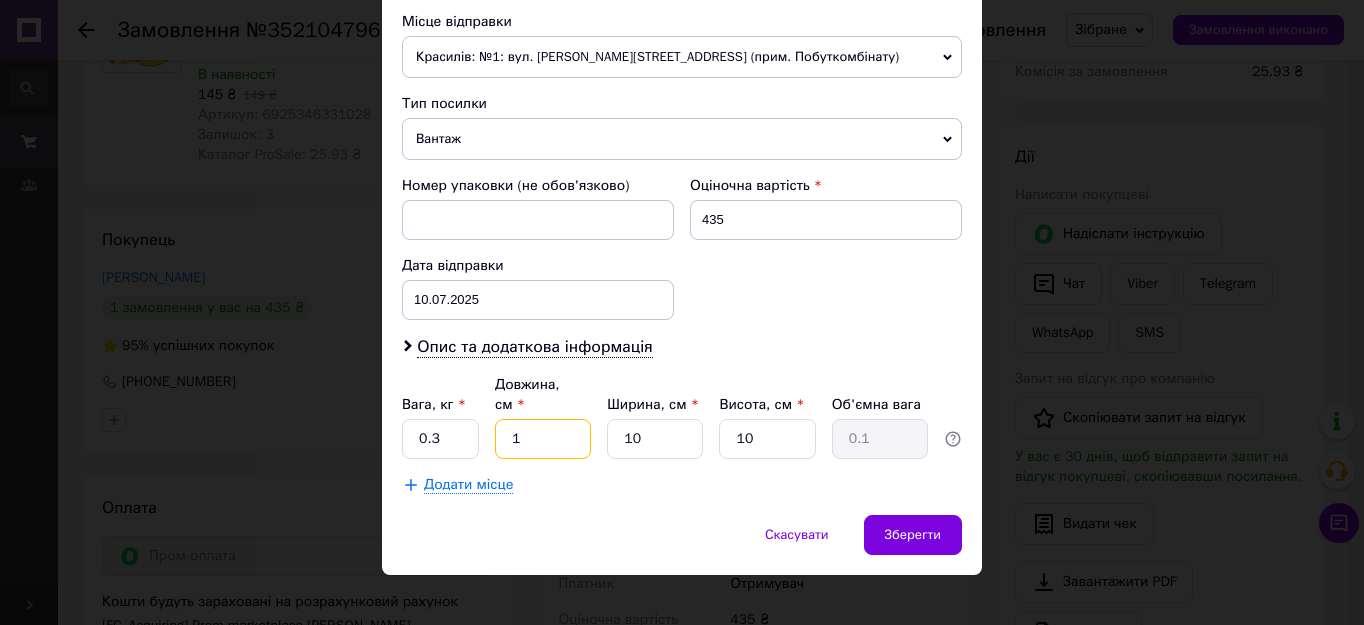 type on "16" 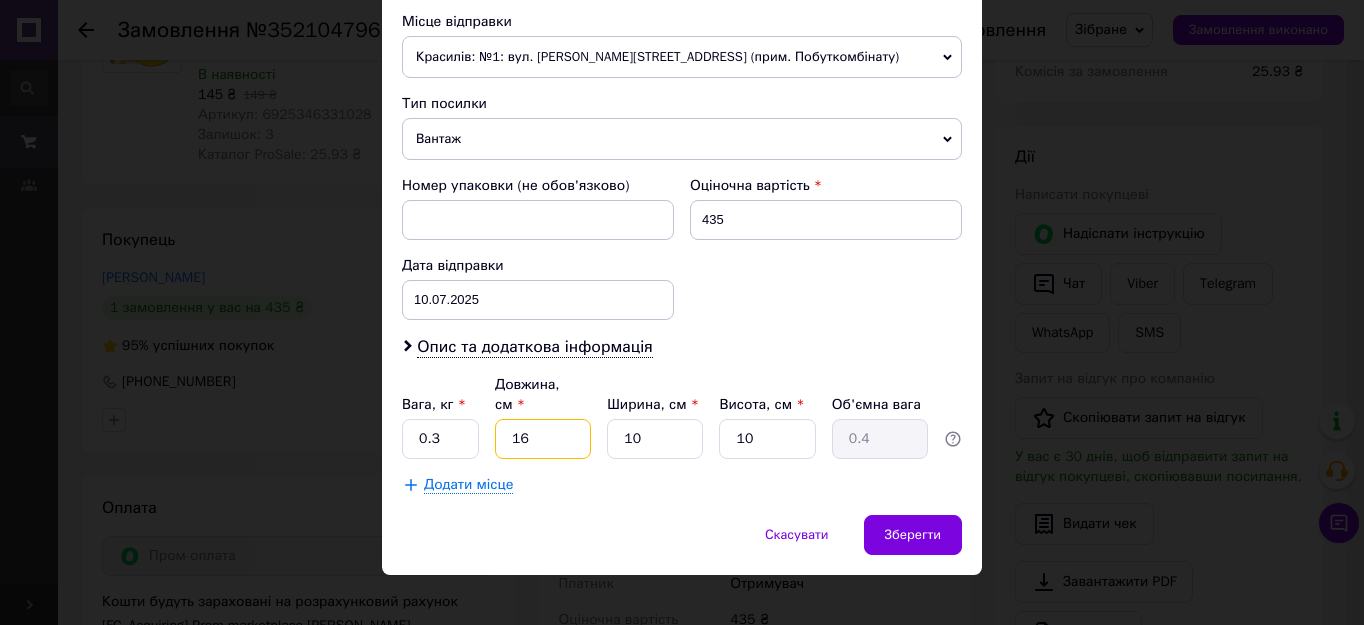 type on "16" 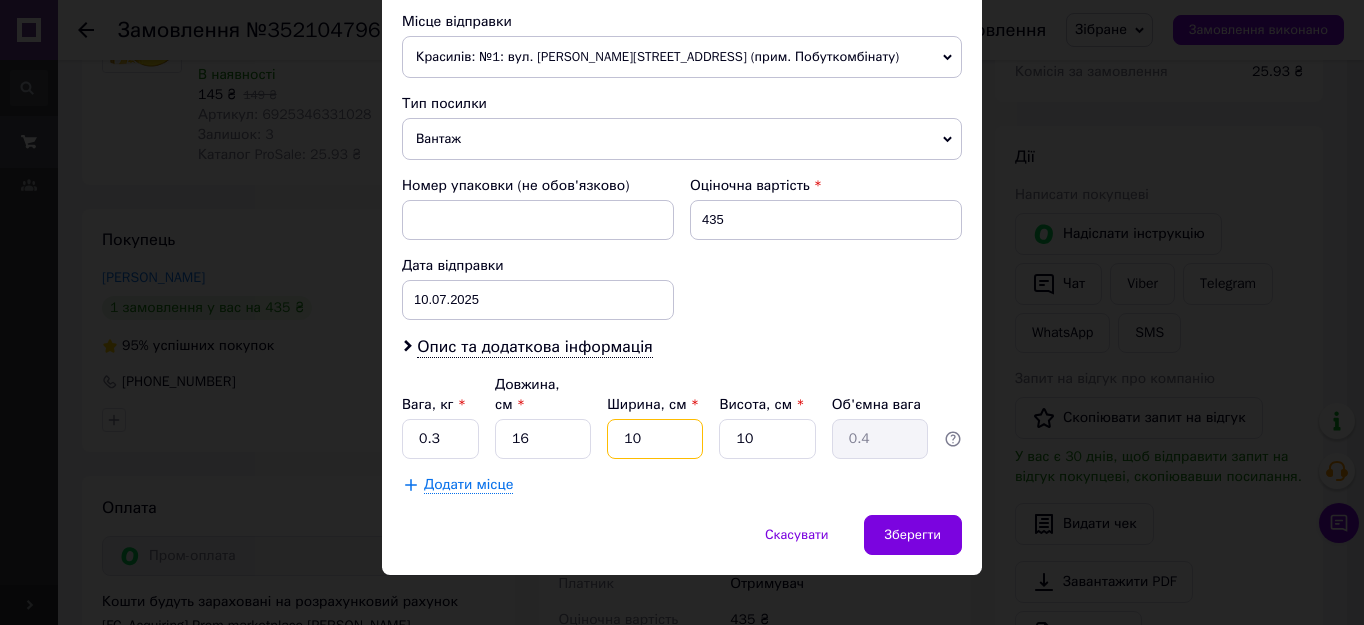 click on "10" at bounding box center [655, 439] 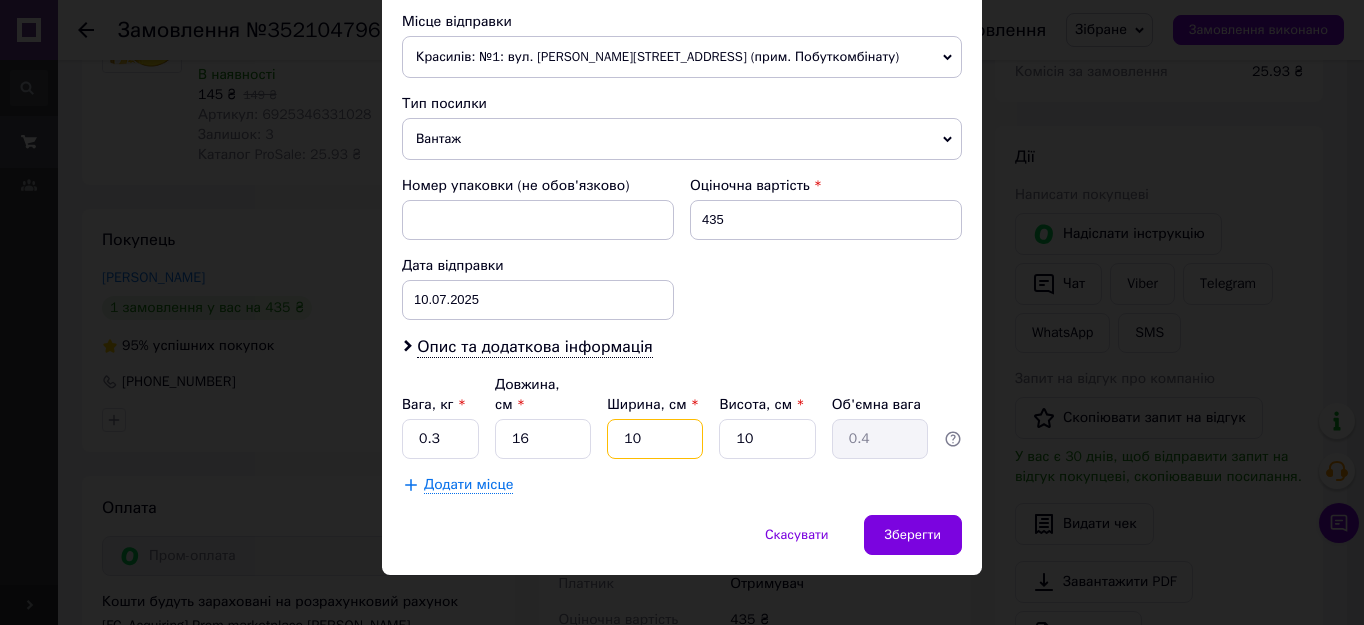 type on "1" 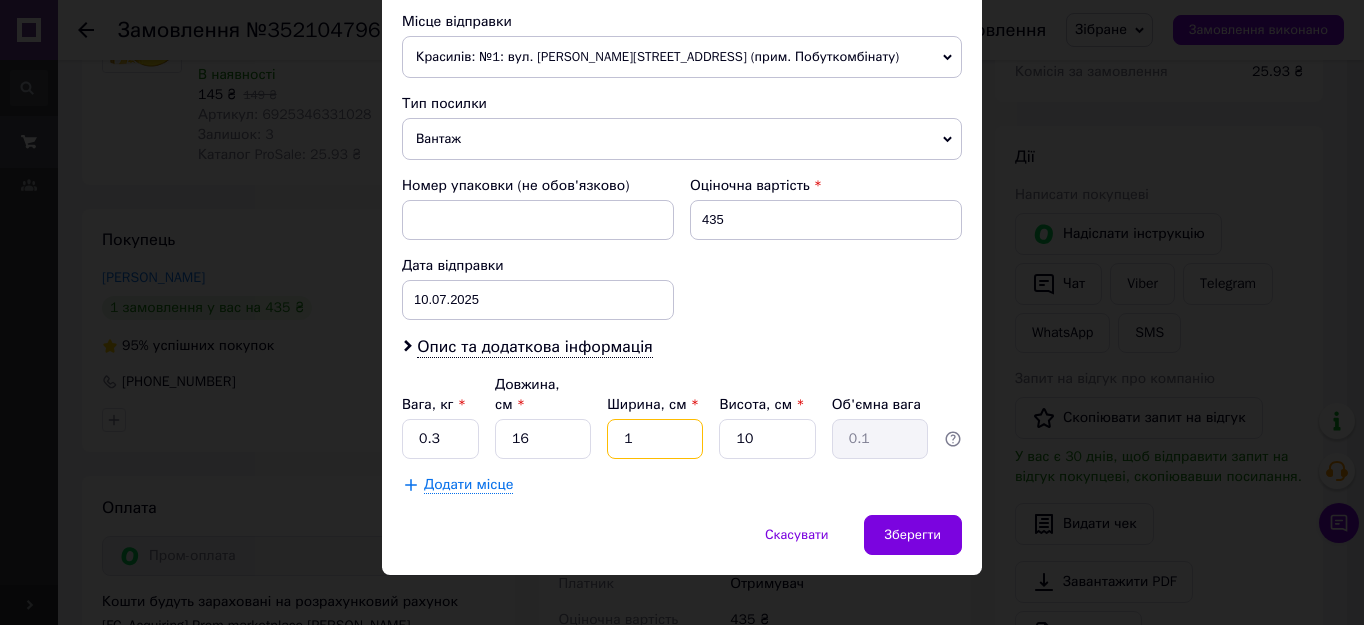 type 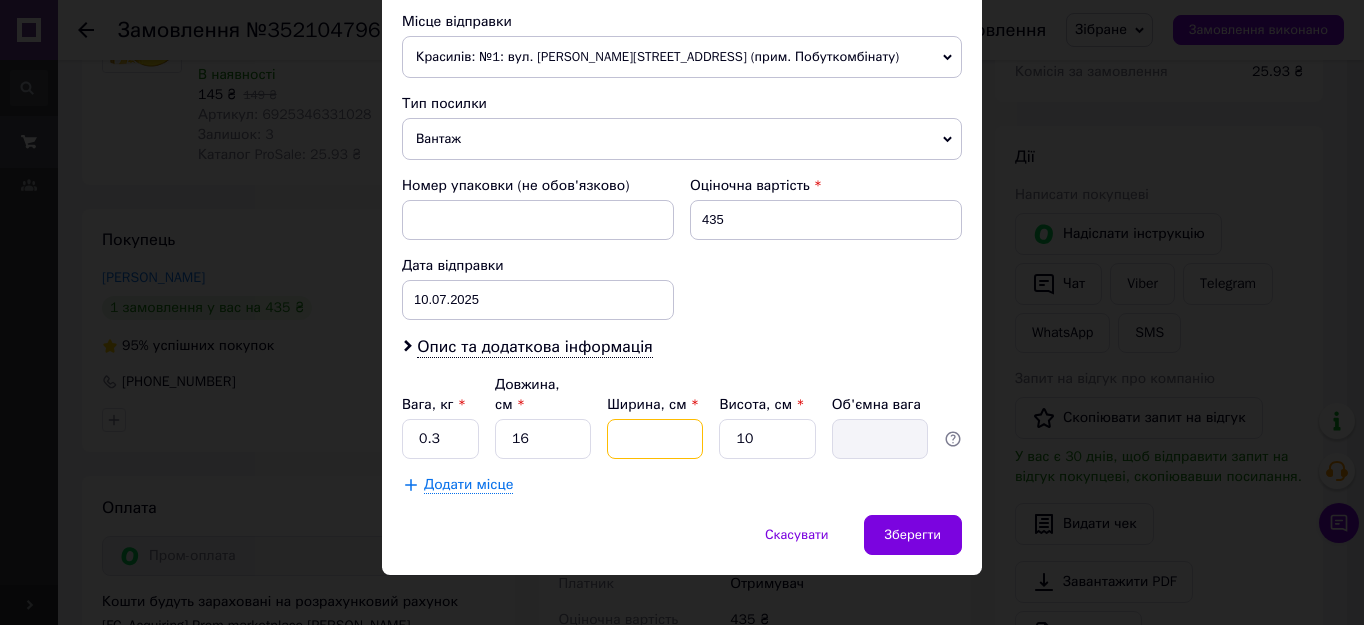 type on "8" 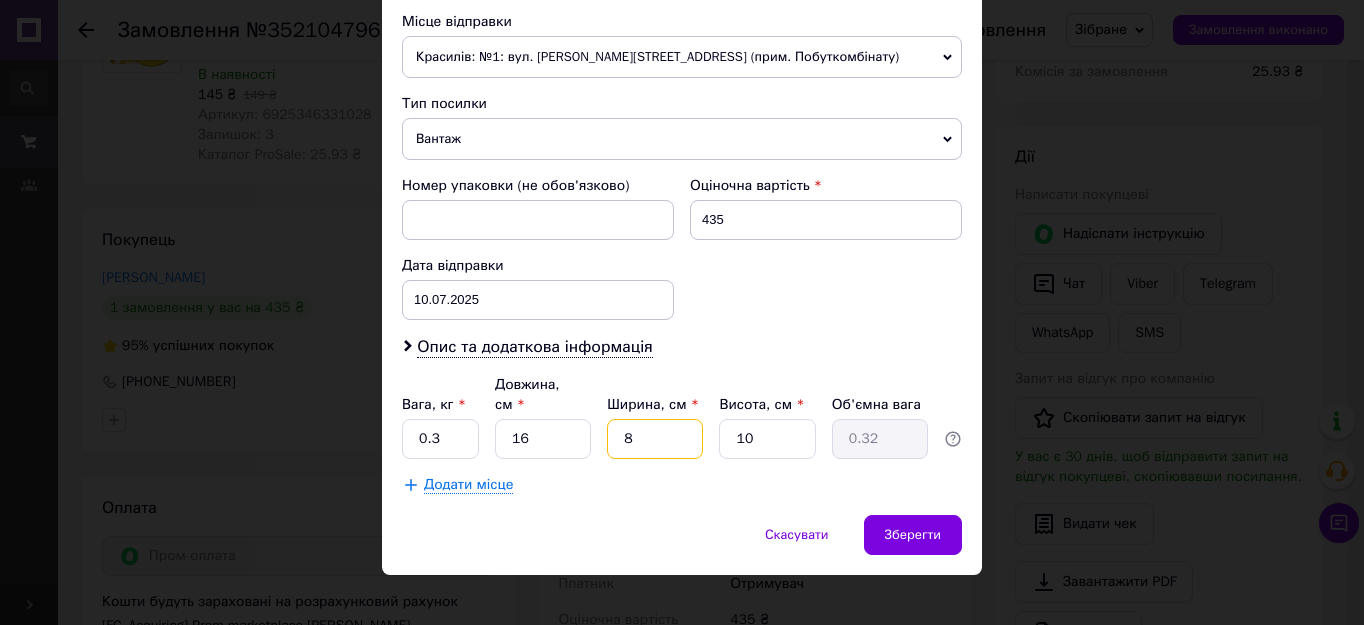 type on "8" 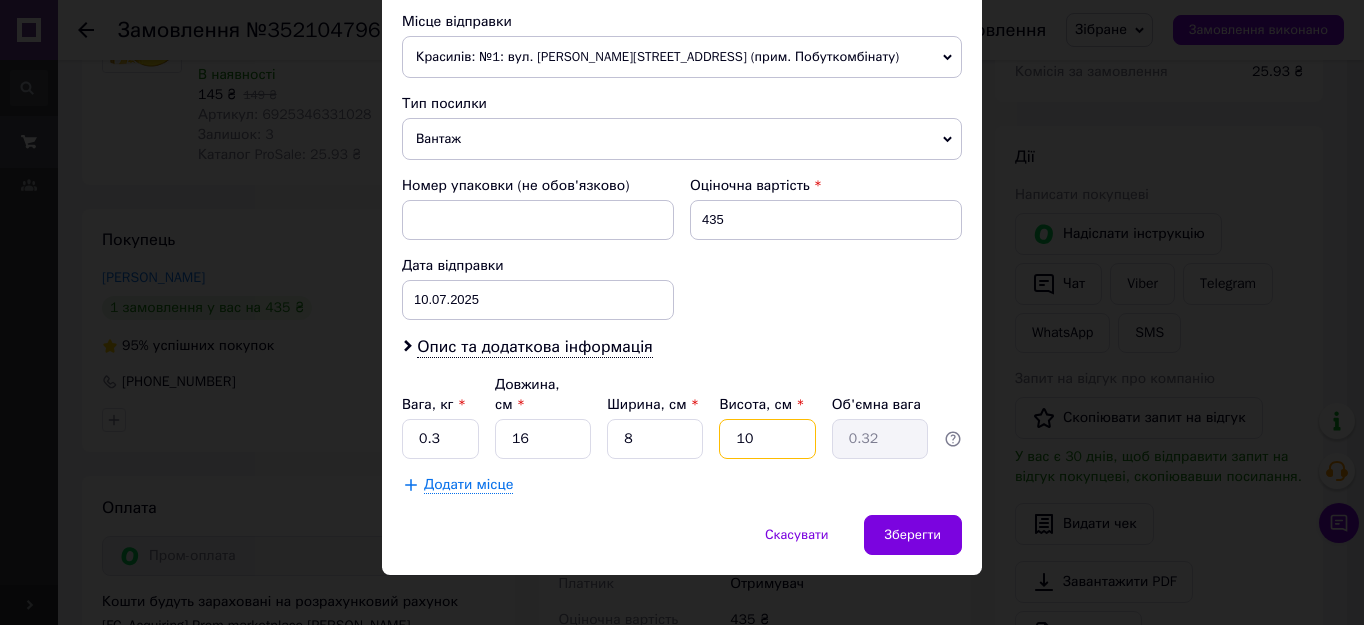 click on "10" at bounding box center [767, 439] 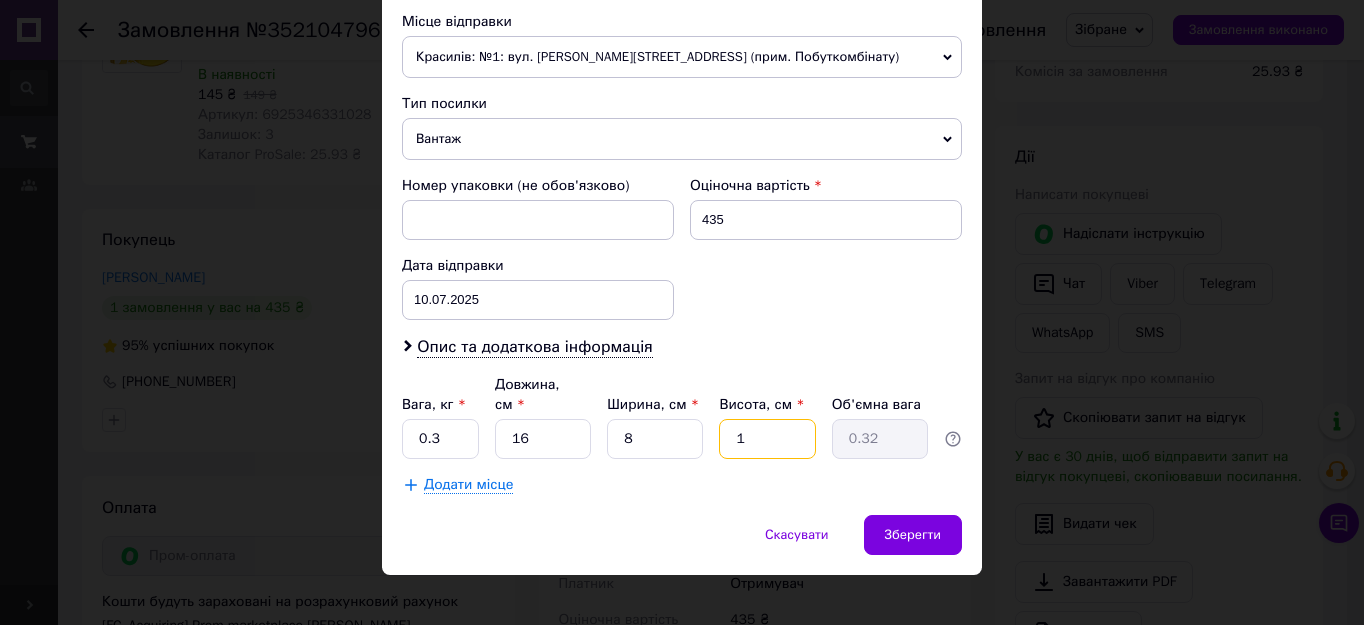 type on "0.1" 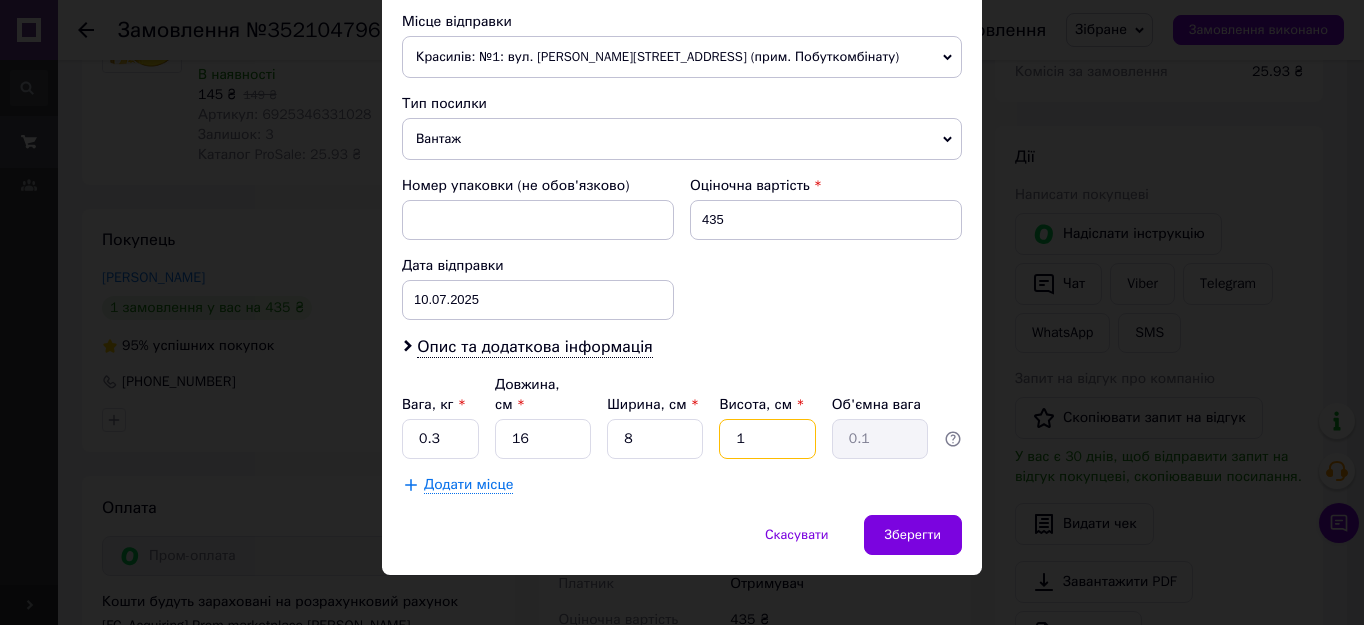 type 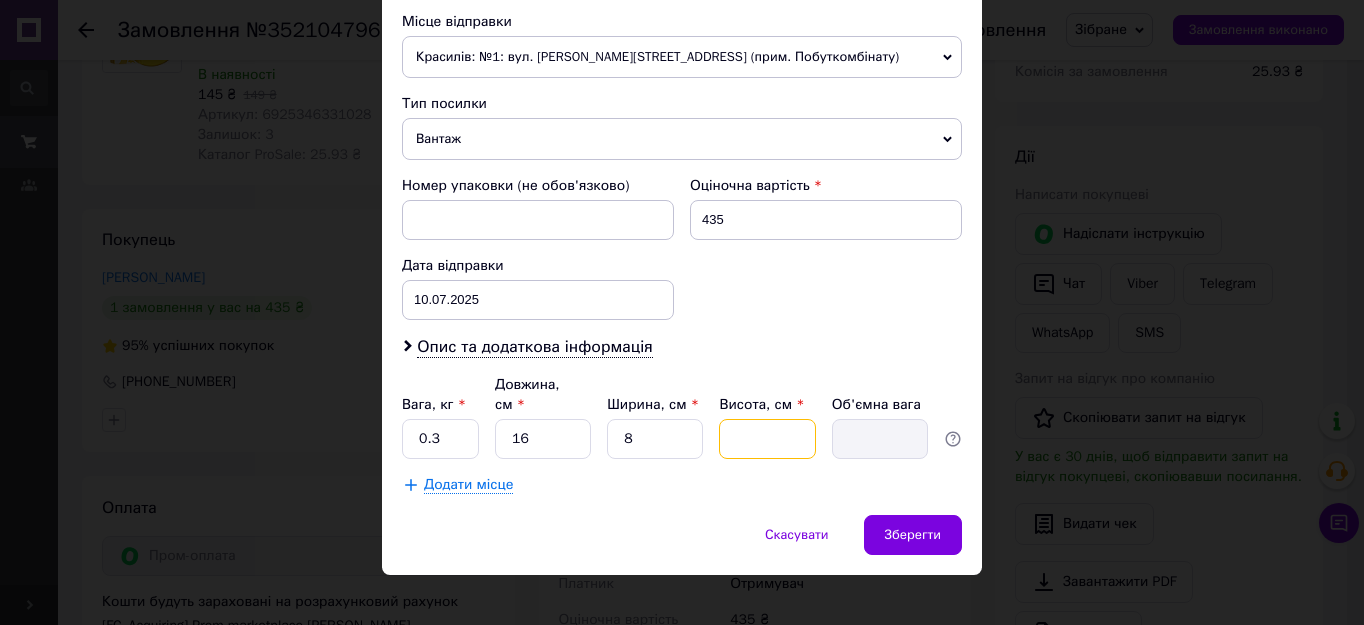 type on "8" 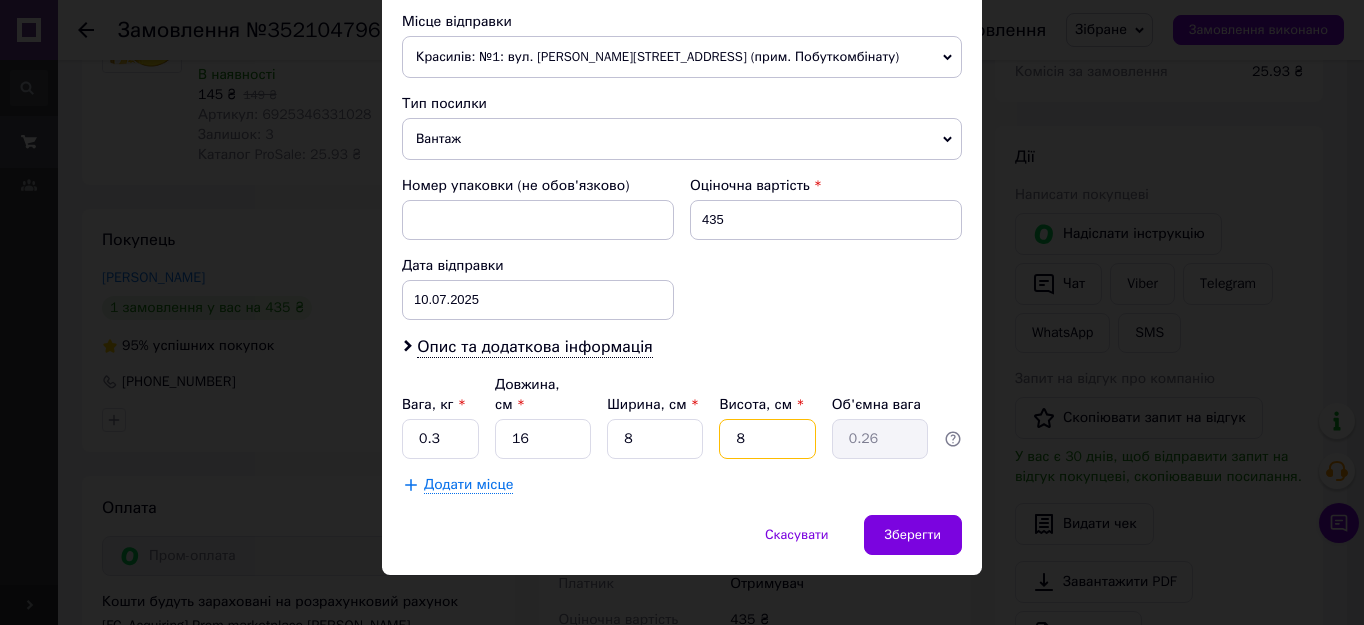 type on "8" 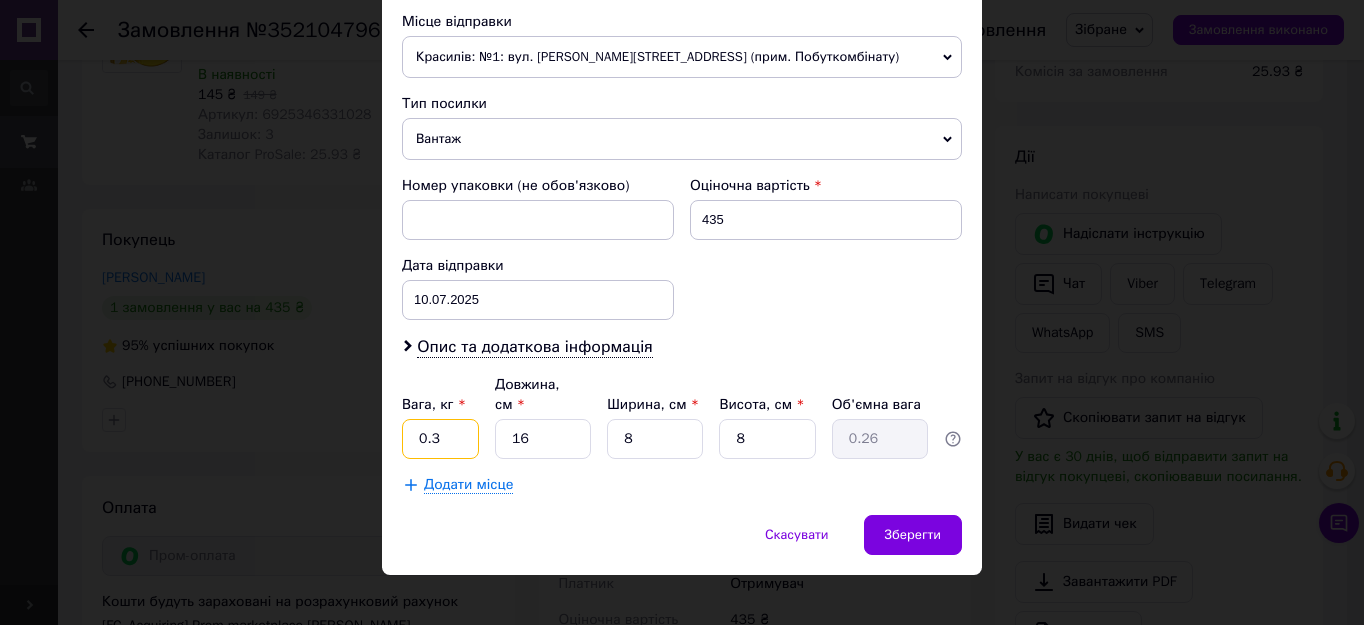 drag, startPoint x: 427, startPoint y: 425, endPoint x: 453, endPoint y: 413, distance: 28.635643 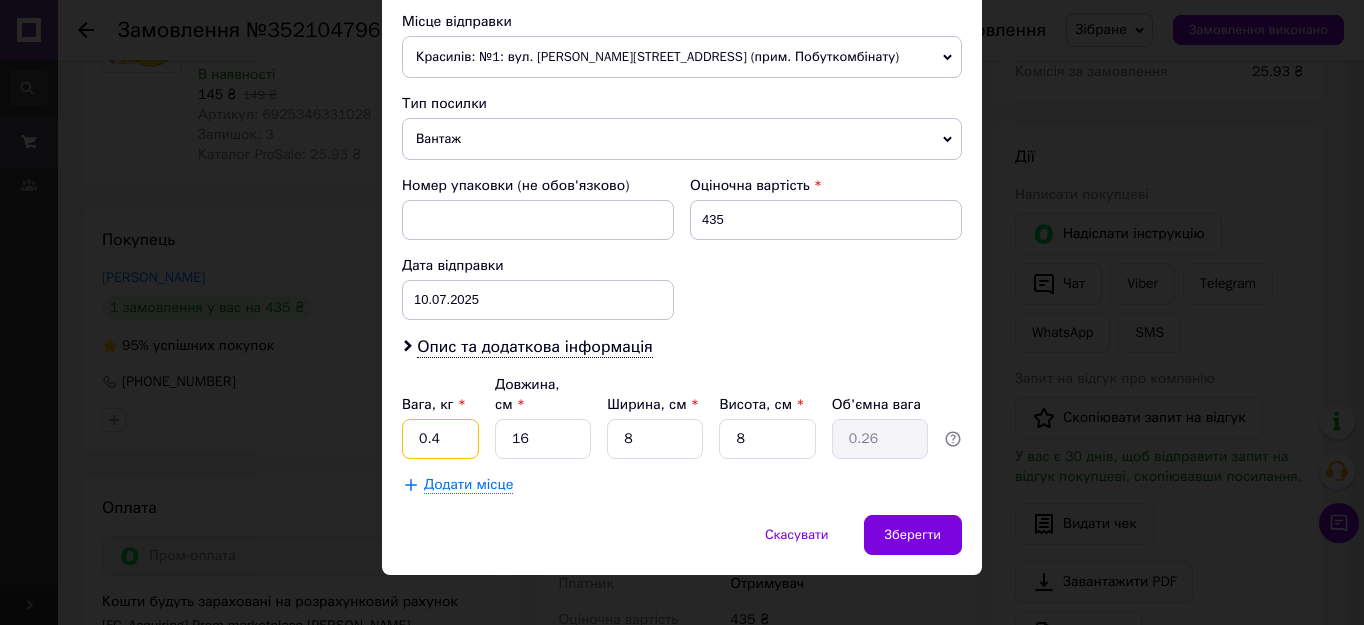 type on "0.4" 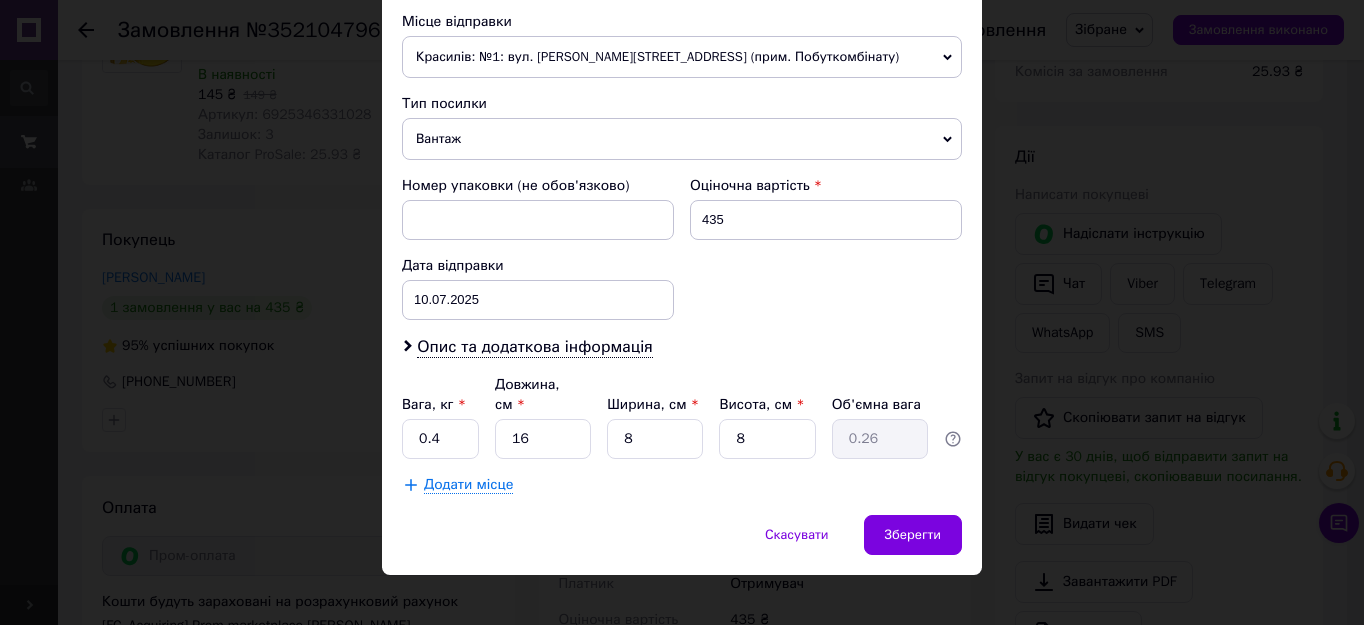 click on "Зберегти" at bounding box center (913, 535) 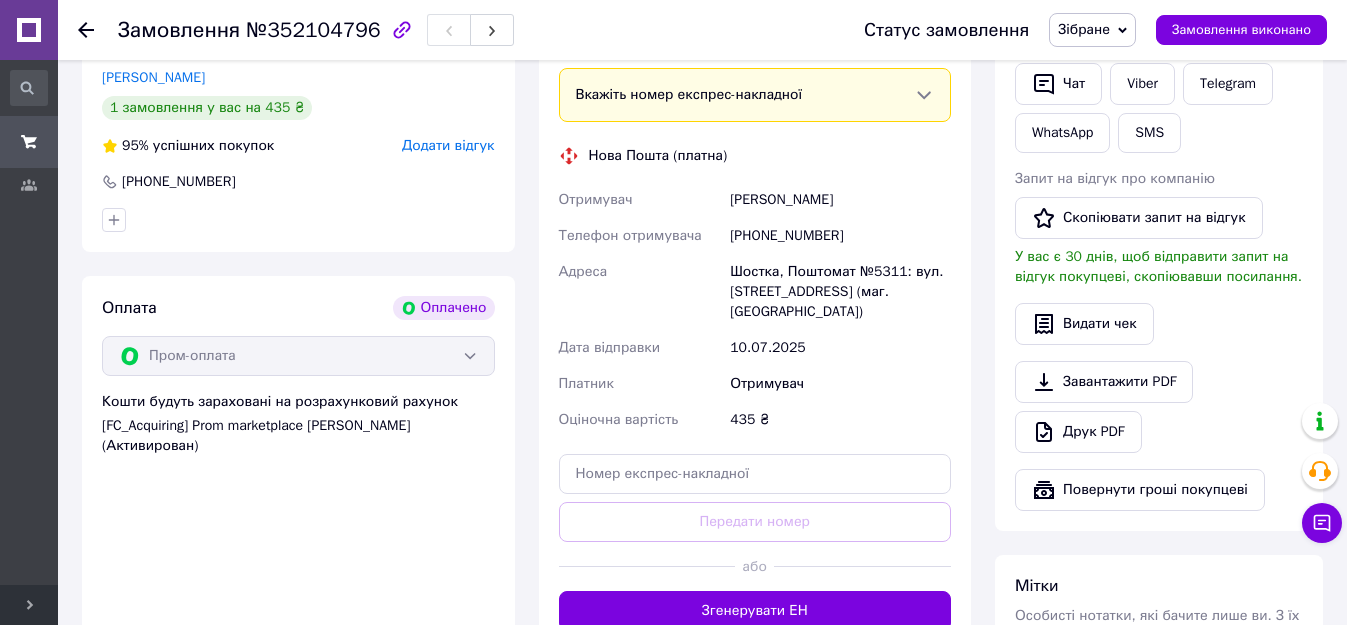 scroll, scrollTop: 700, scrollLeft: 0, axis: vertical 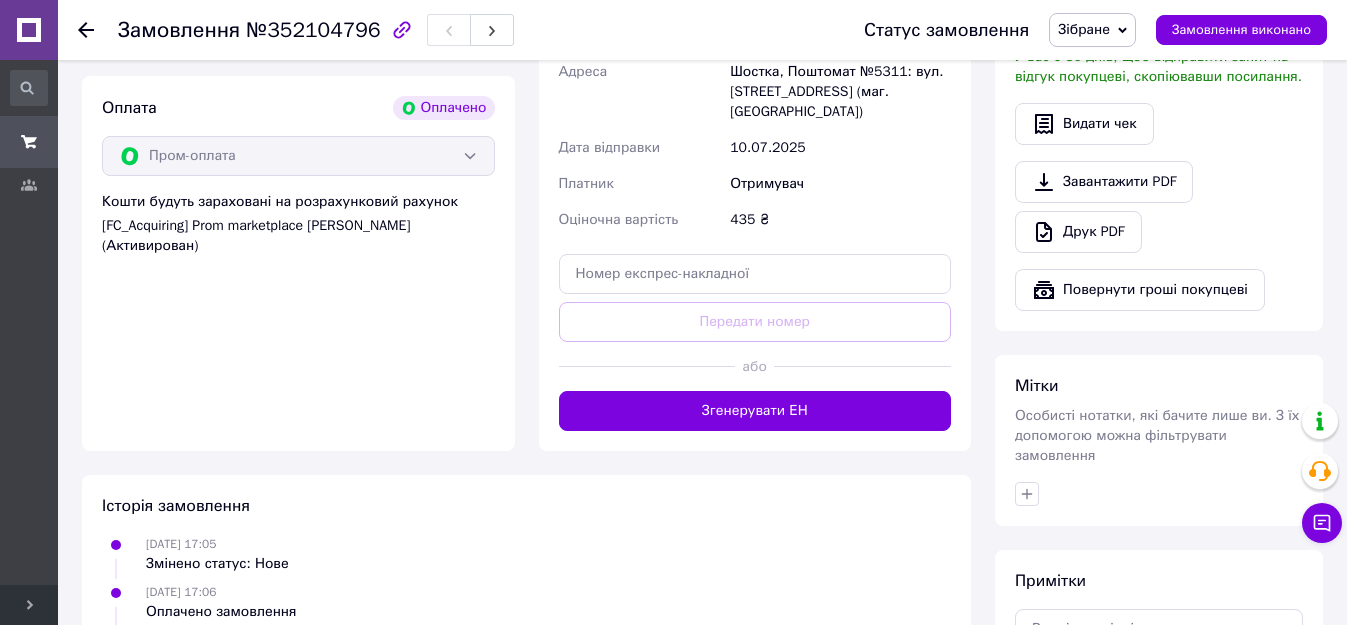 click on "Згенерувати ЕН" at bounding box center [755, 411] 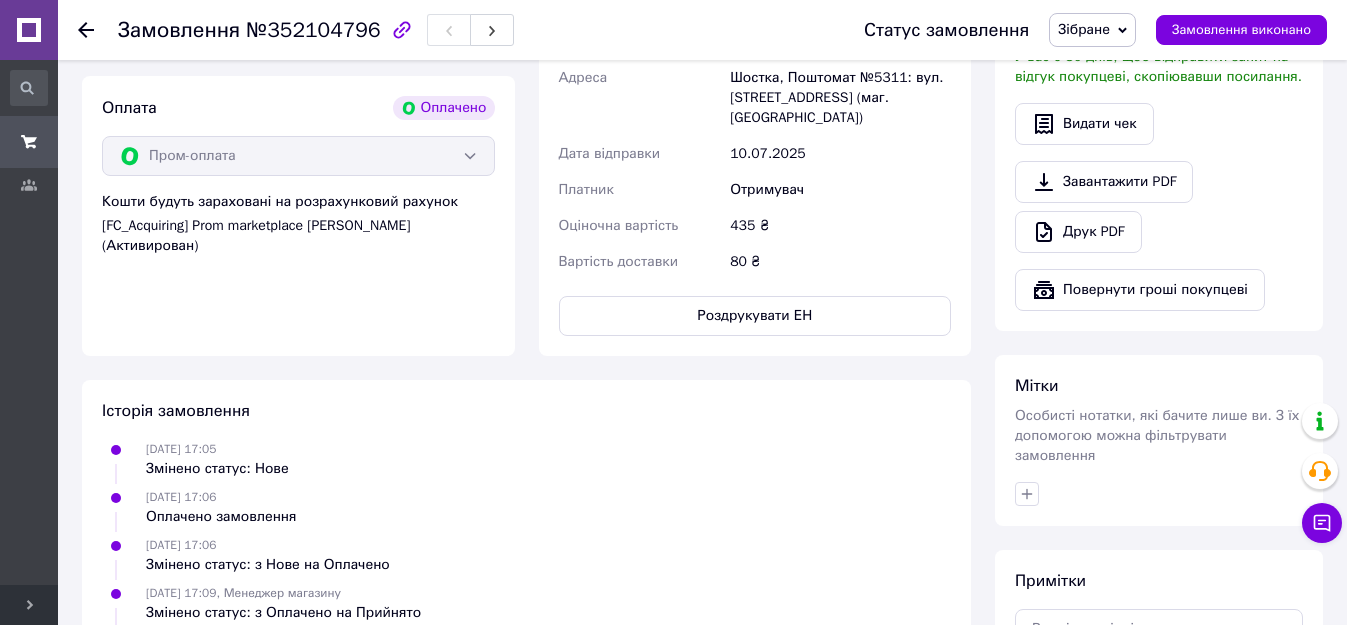 click on "Замовлення виконано" at bounding box center [1241, 30] 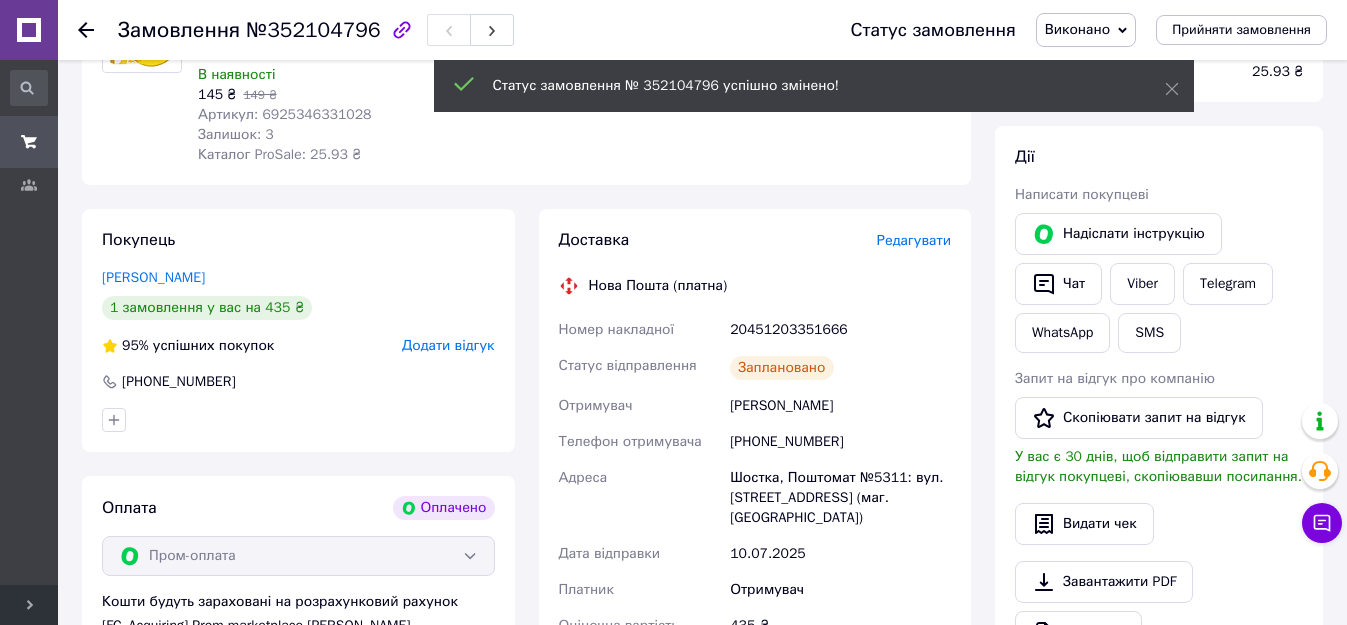 scroll, scrollTop: 200, scrollLeft: 0, axis: vertical 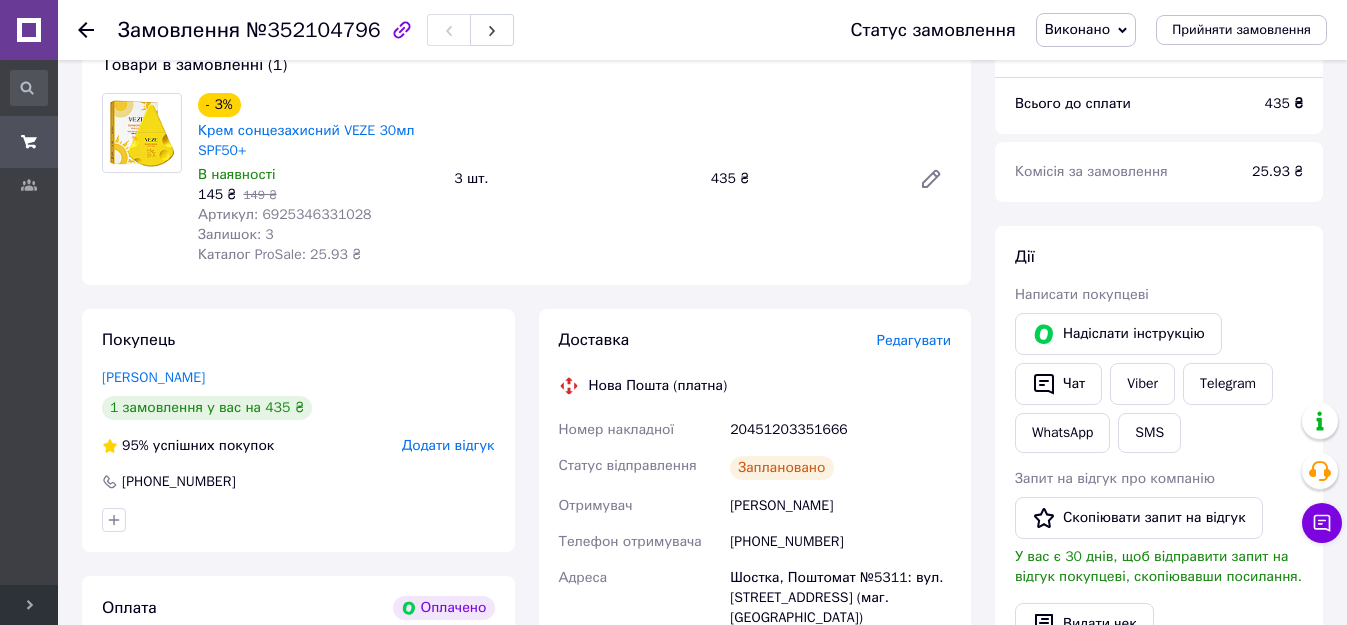 click on "Viber" at bounding box center (1142, 384) 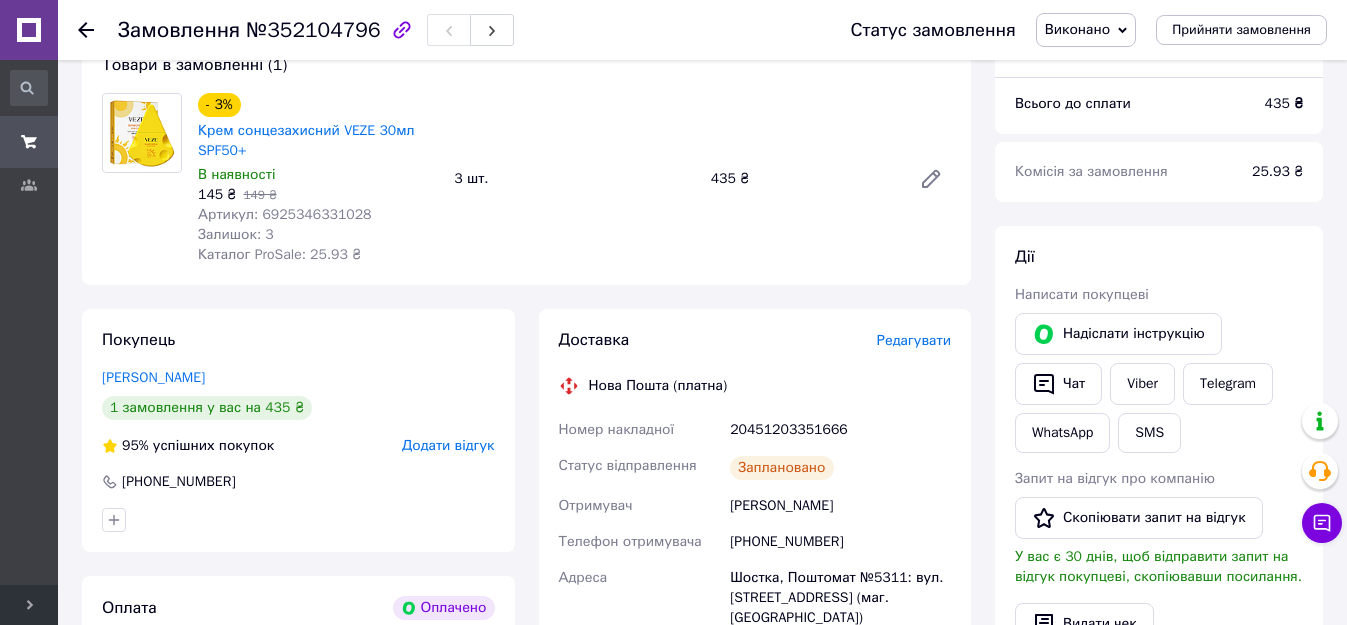 click on "20451203351666" at bounding box center (840, 430) 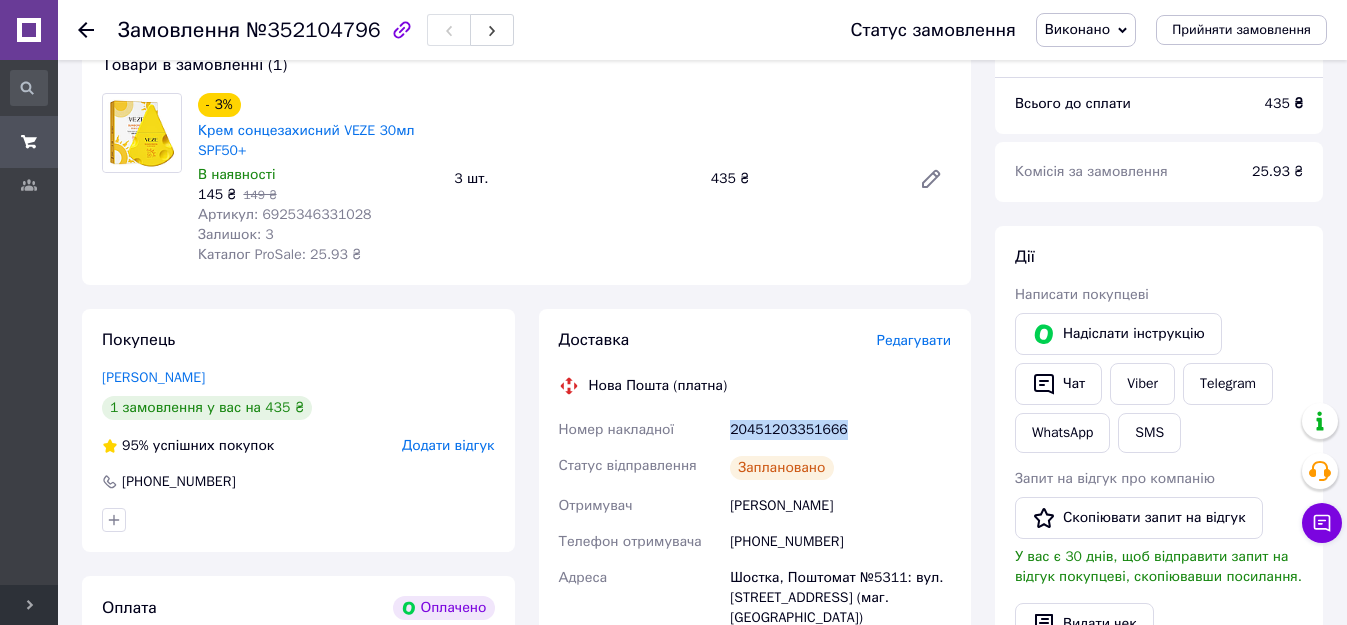 click on "20451203351666" at bounding box center [840, 430] 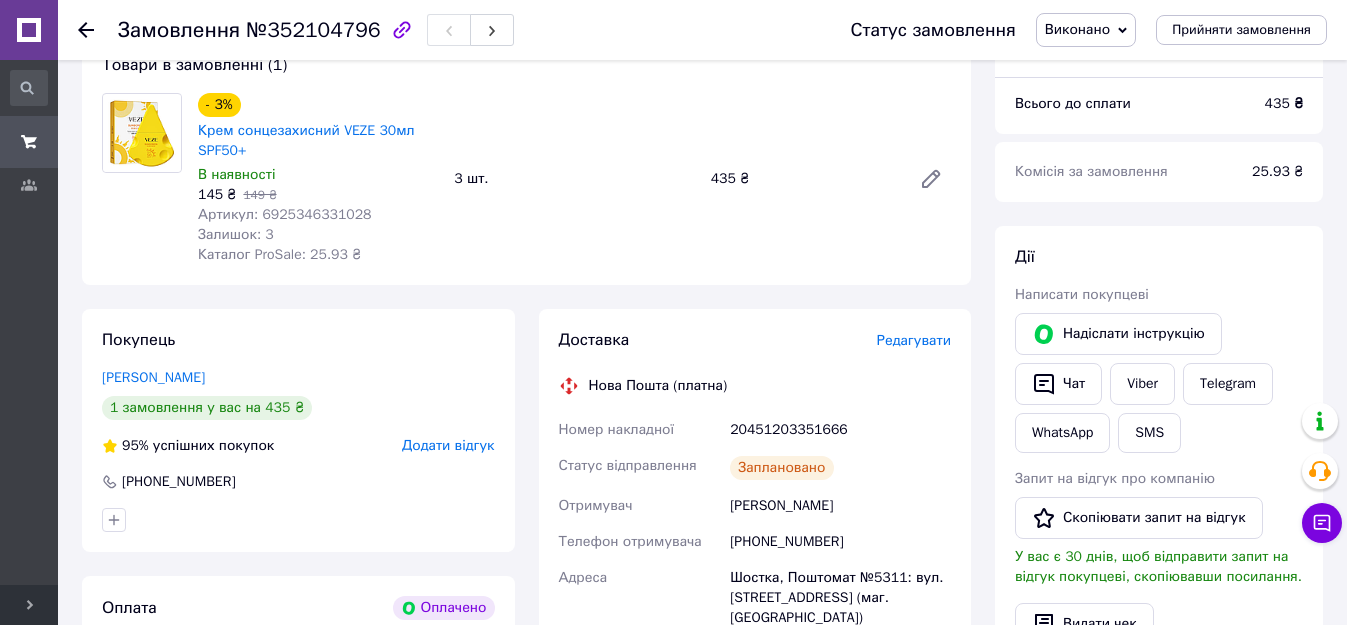 click 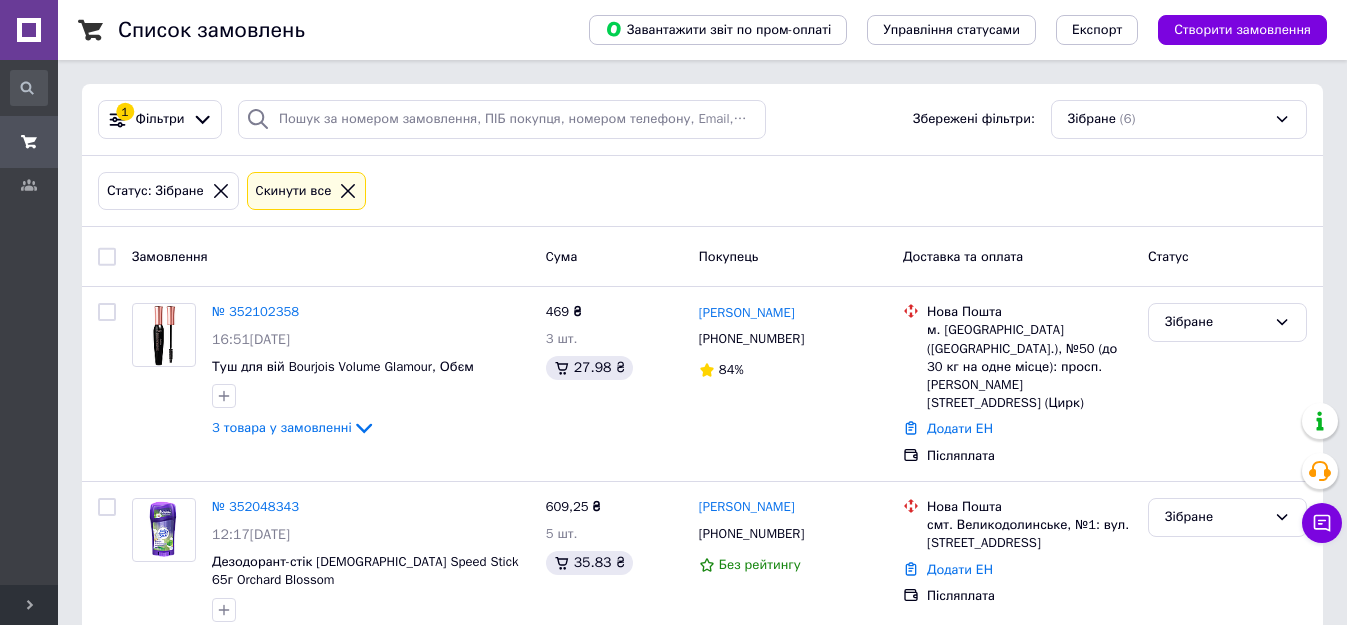 scroll, scrollTop: 200, scrollLeft: 0, axis: vertical 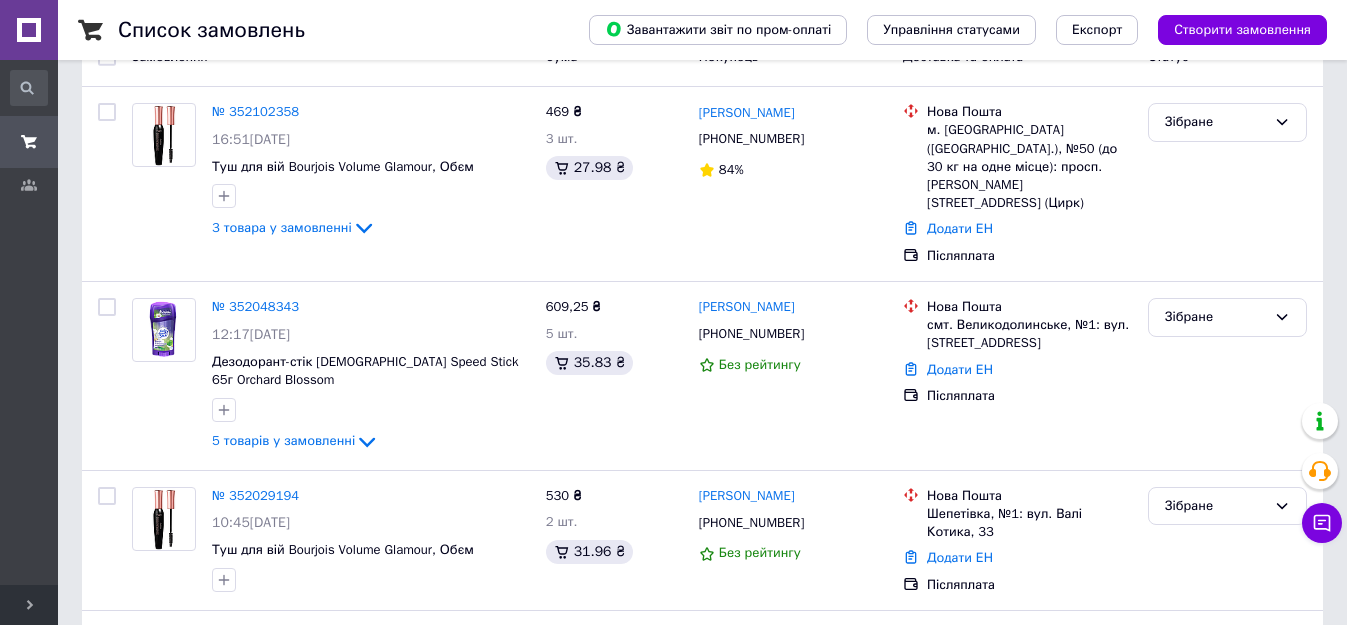 click on "№ 352029194" at bounding box center (255, 495) 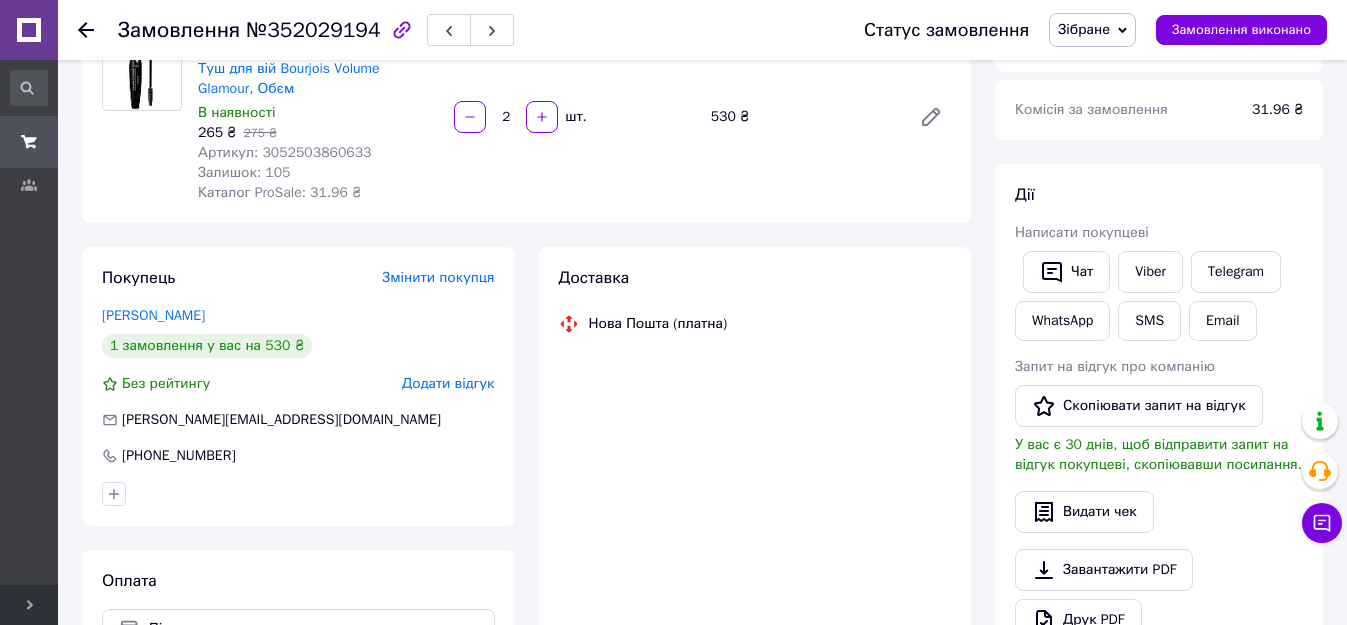 click on "Артикул: 3052503860633" at bounding box center [285, 152] 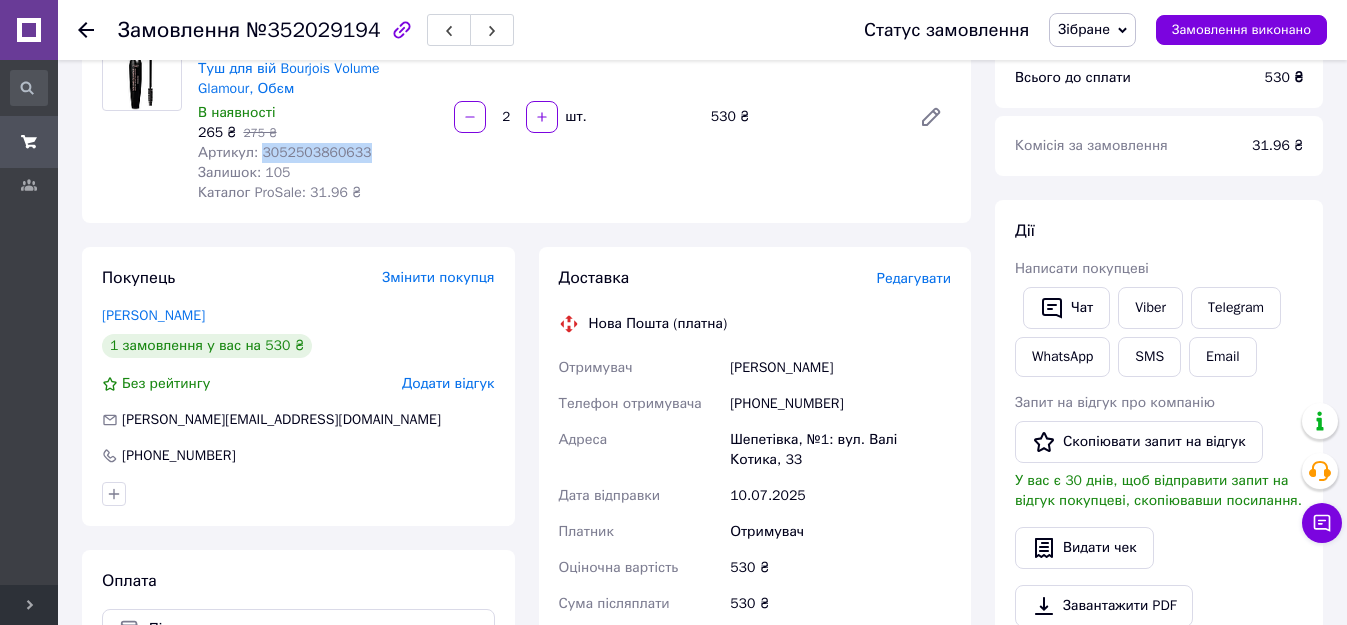 click on "Артикул: 3052503860633" at bounding box center (285, 152) 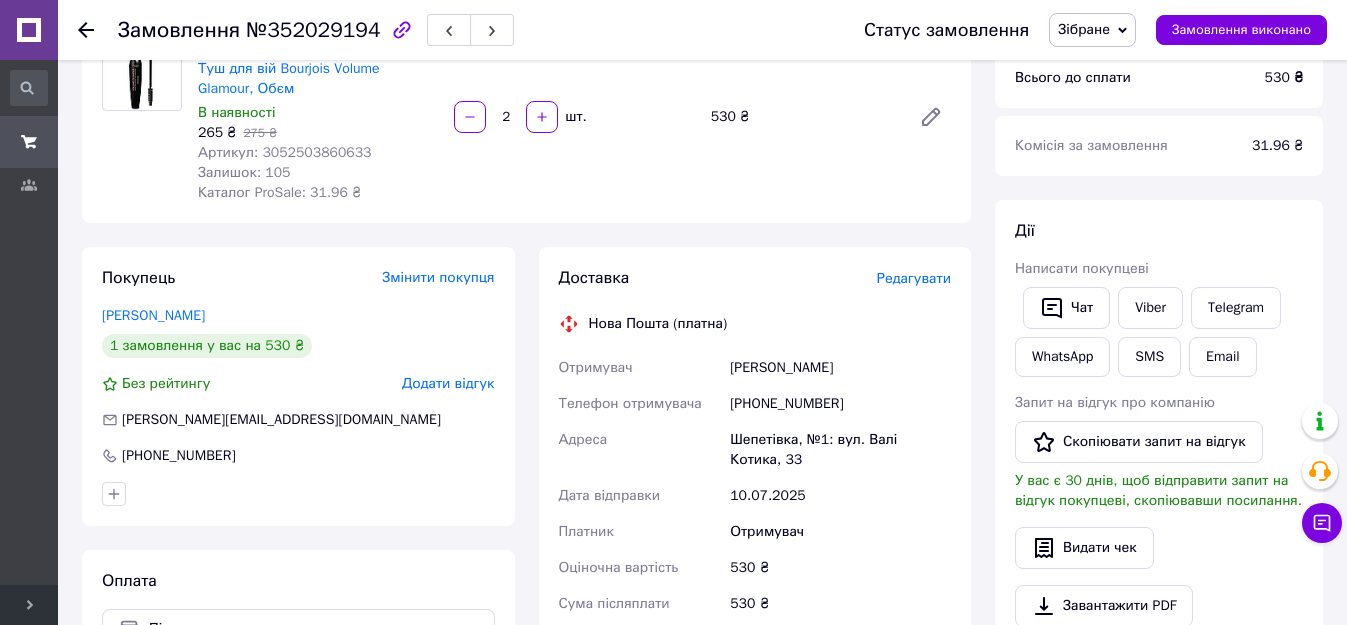 drag, startPoint x: 303, startPoint y: 138, endPoint x: 282, endPoint y: 149, distance: 23.70654 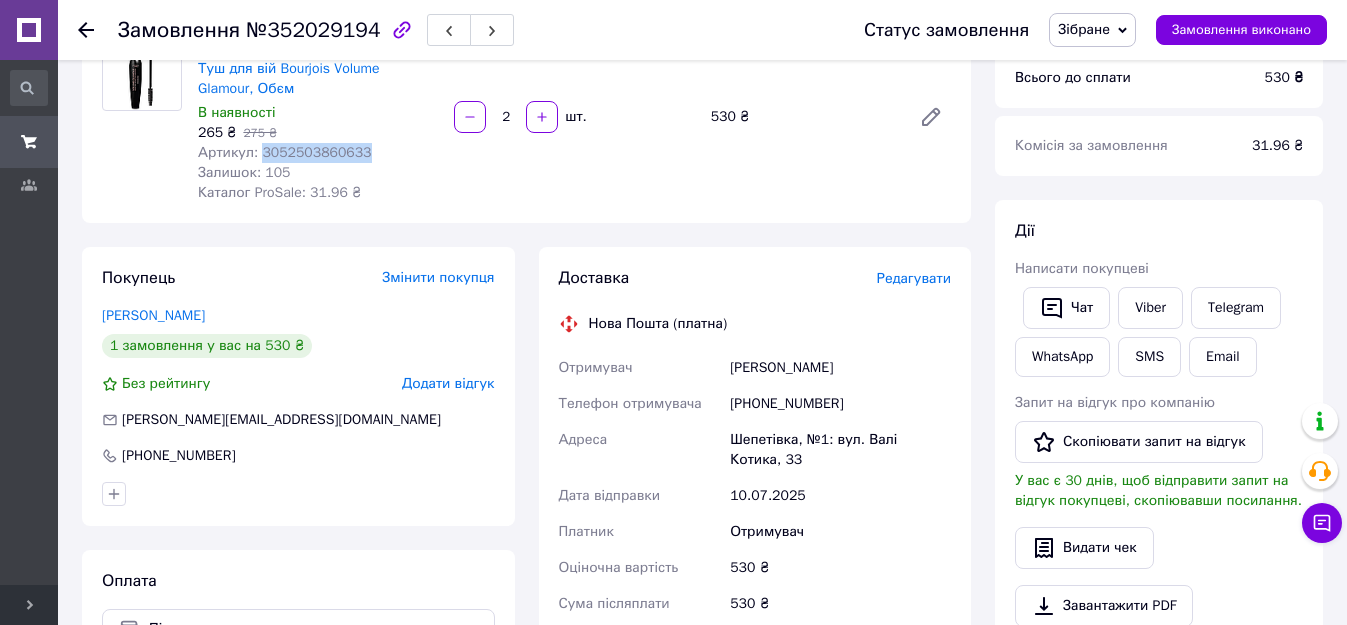 click on "Артикул: 3052503860633" at bounding box center (285, 152) 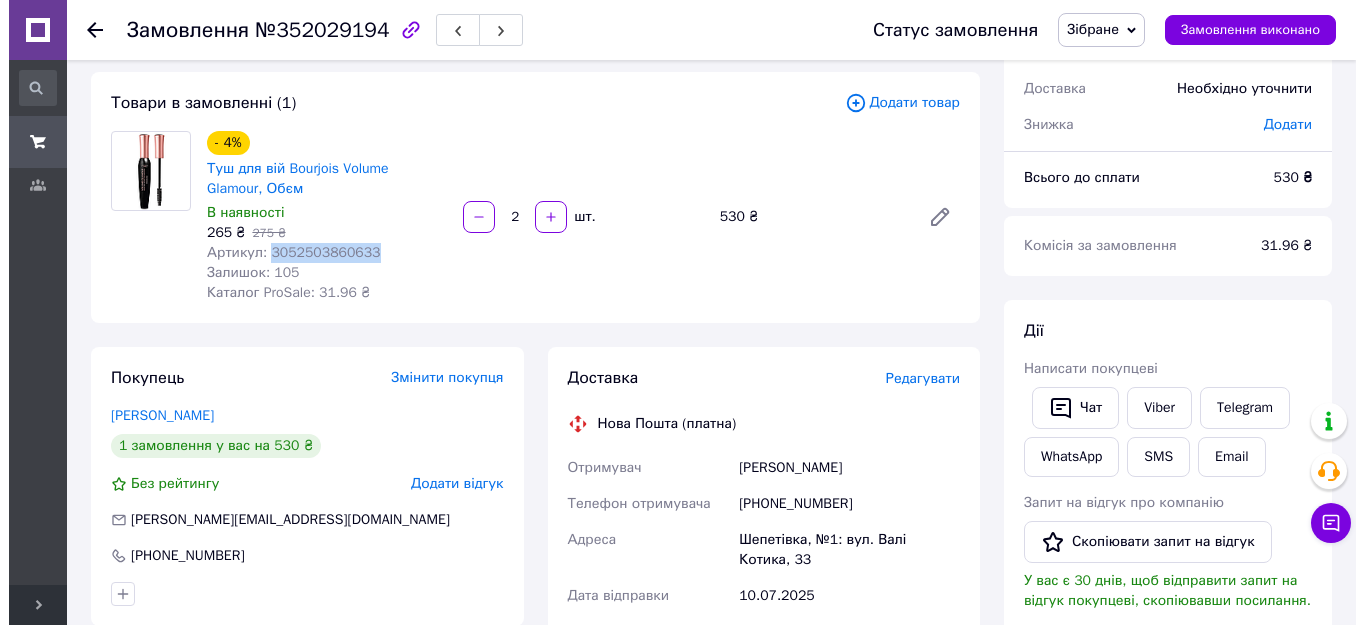 scroll, scrollTop: 300, scrollLeft: 0, axis: vertical 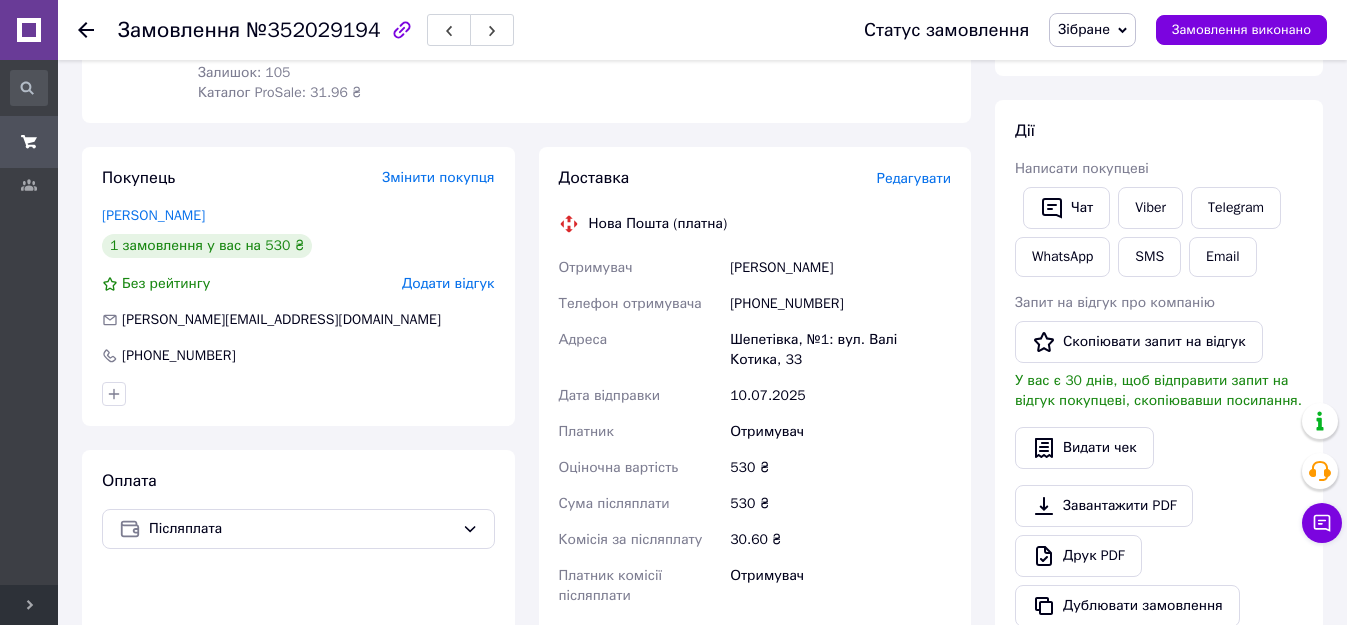 click on "Редагувати" at bounding box center (914, 178) 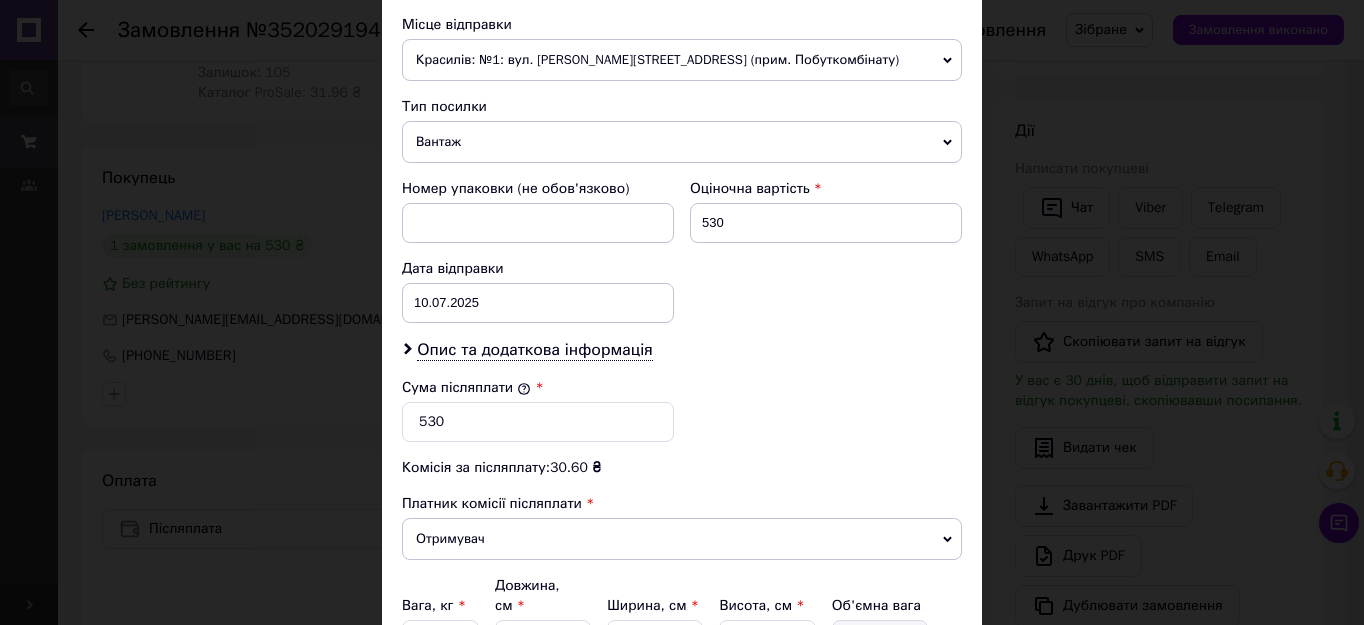 scroll, scrollTop: 800, scrollLeft: 0, axis: vertical 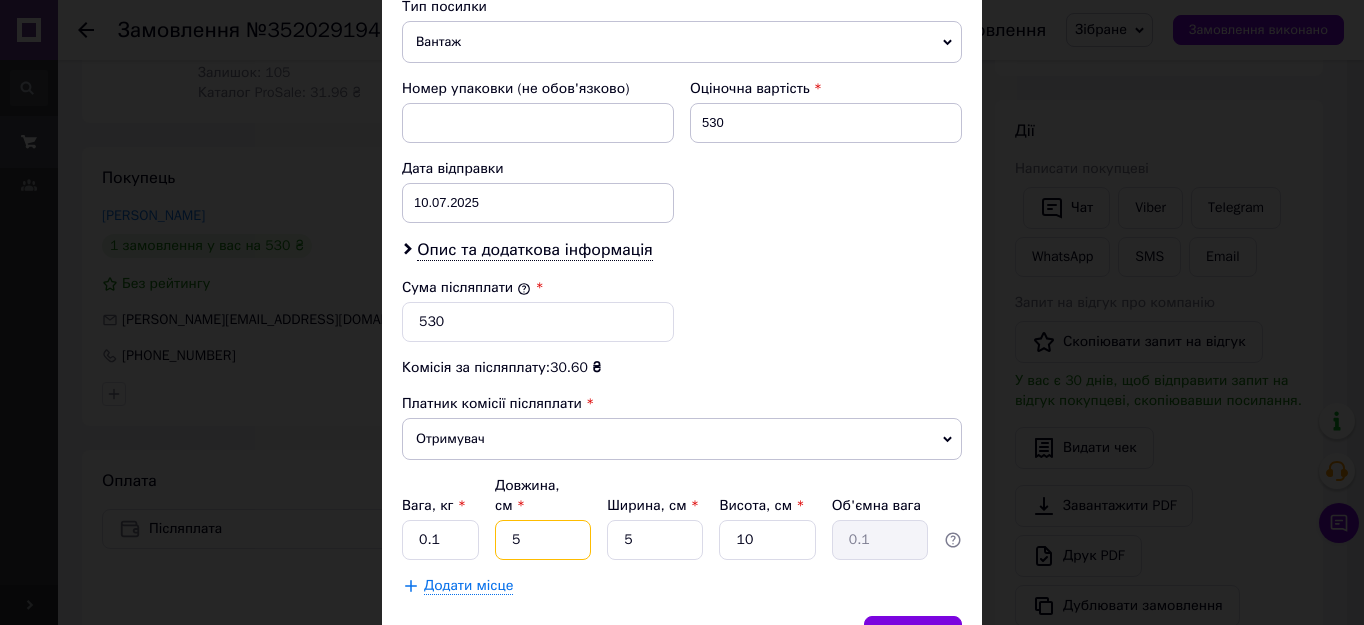 click on "5" at bounding box center [543, 540] 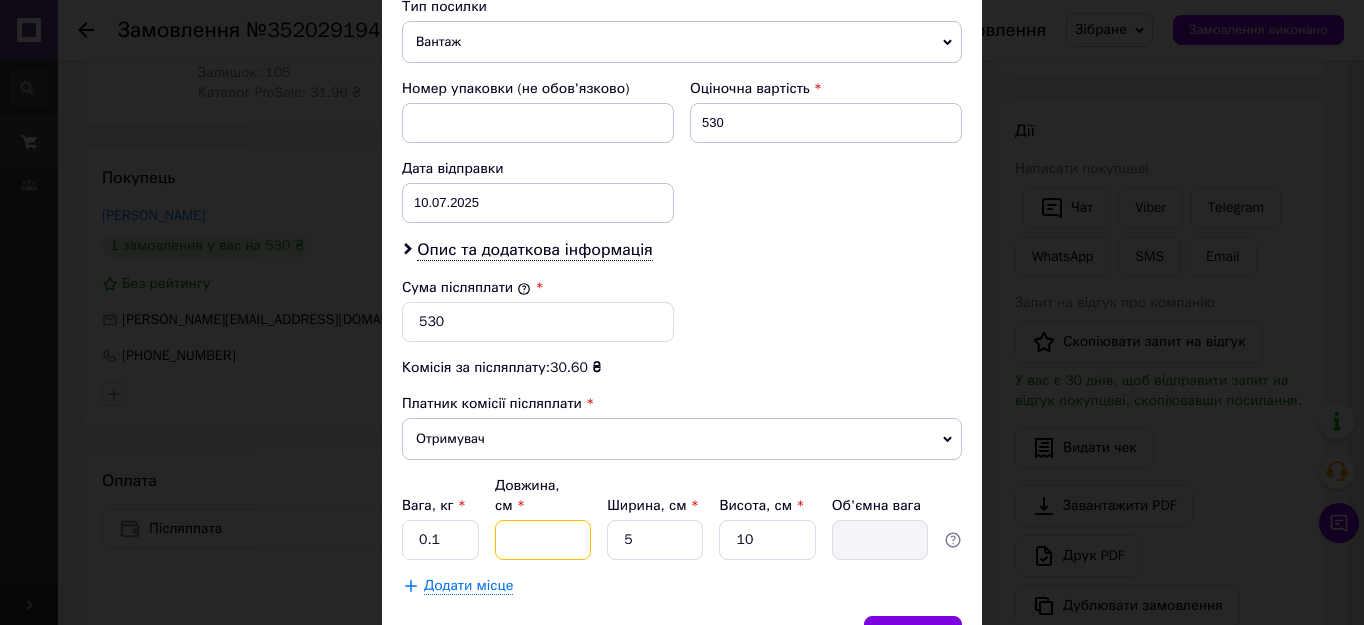 type on "1" 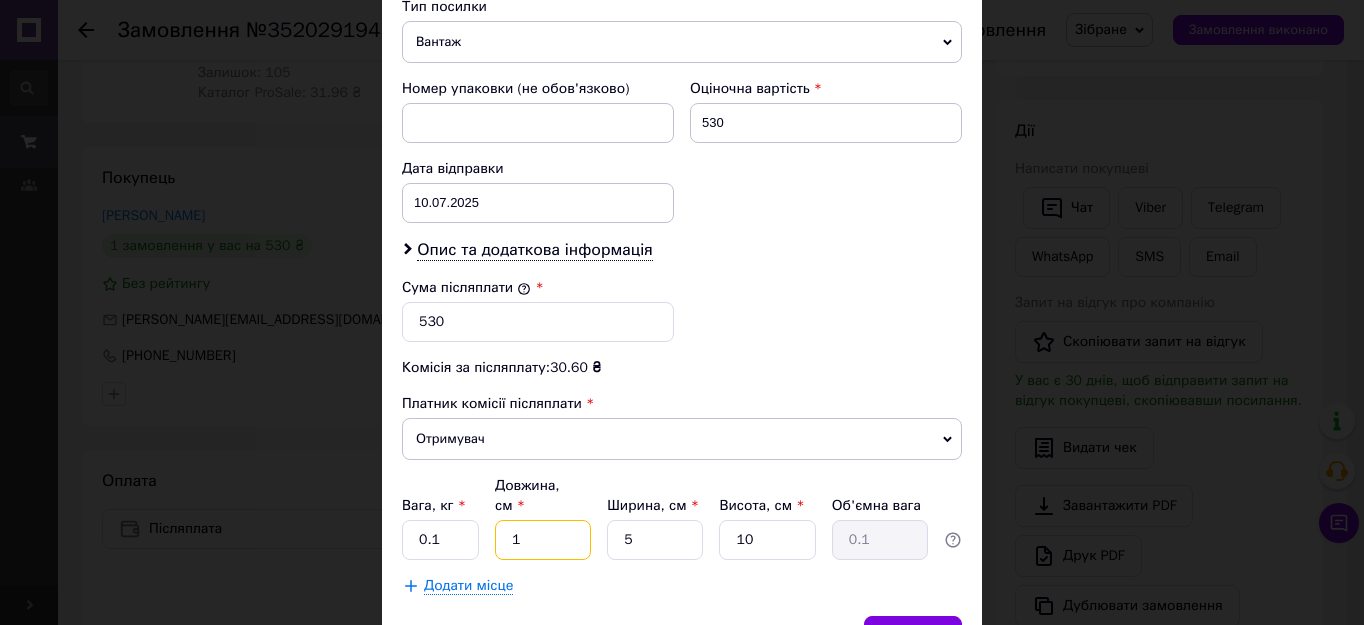 type on "16" 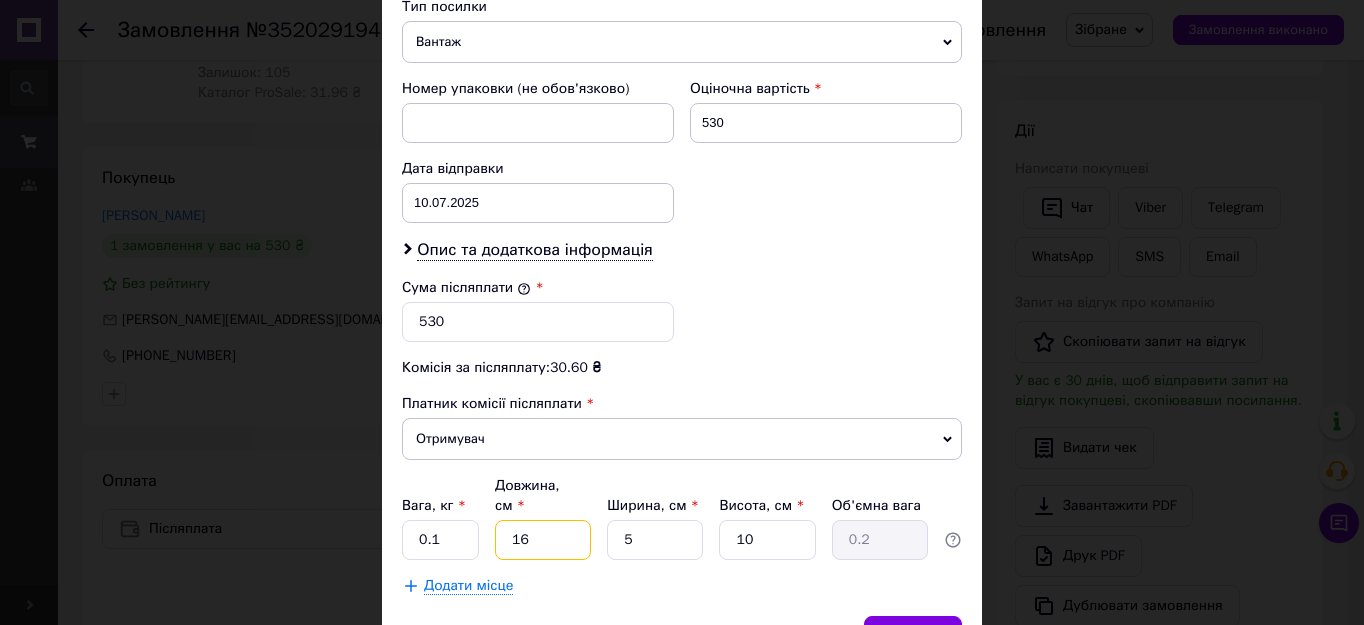 type on "16" 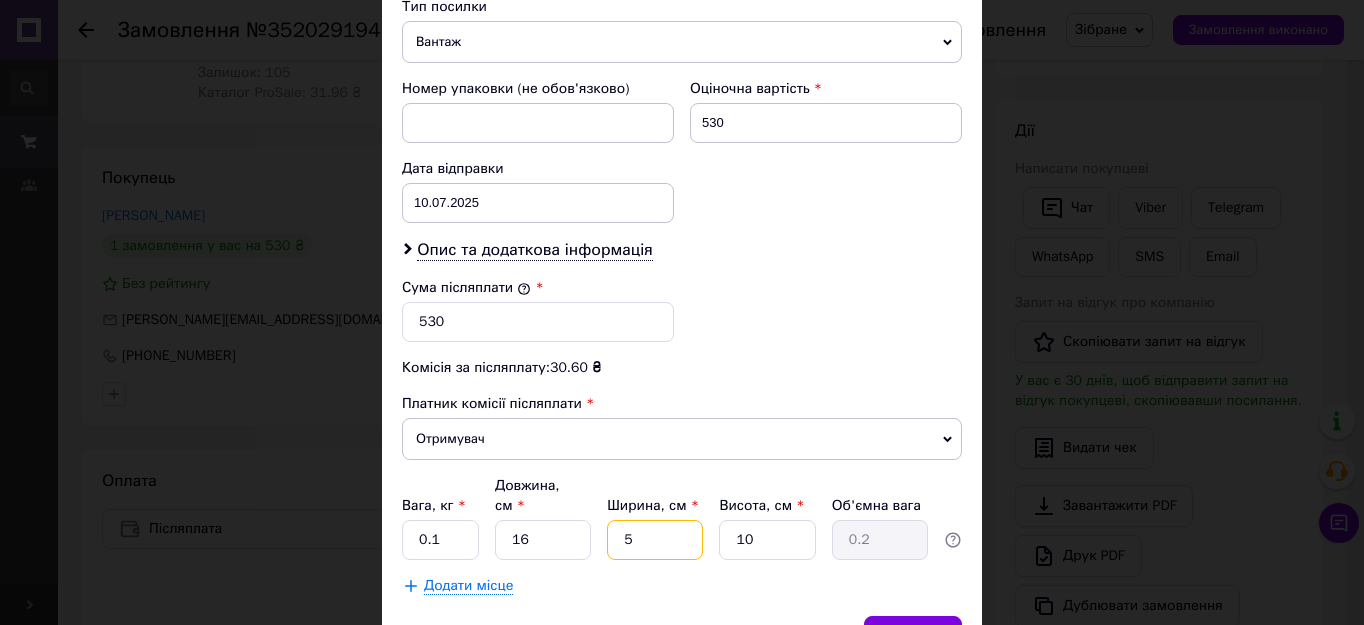 click on "5" at bounding box center (655, 540) 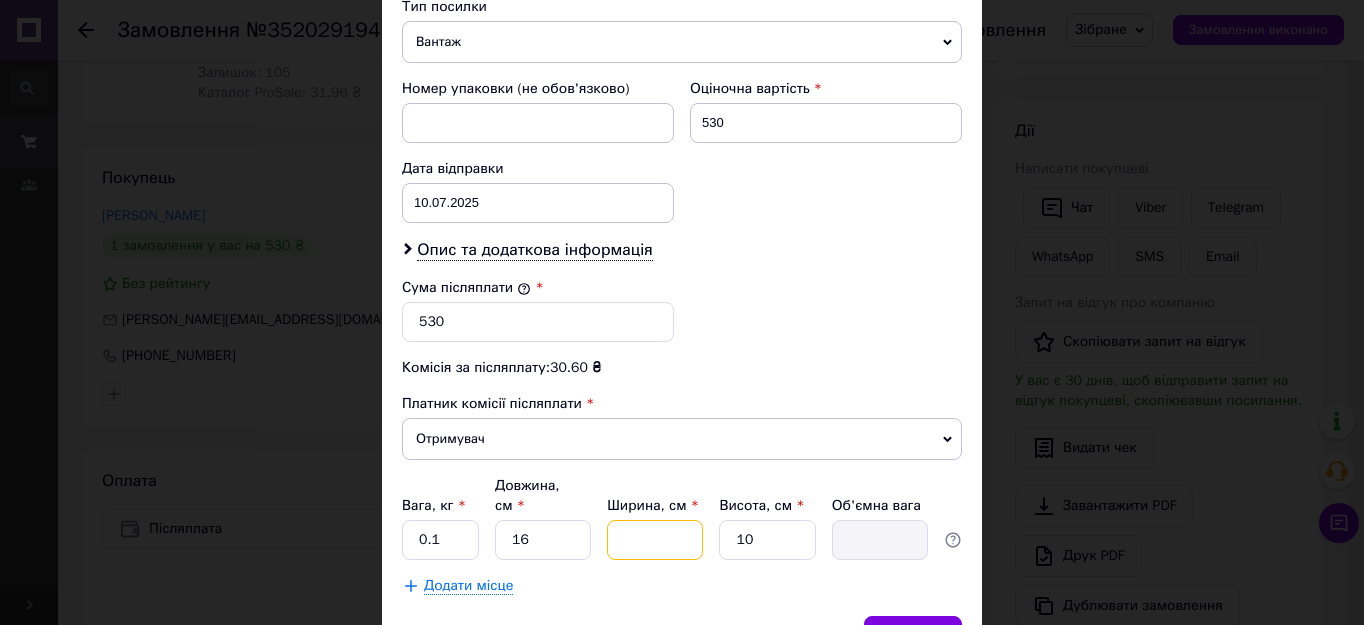 type on "1" 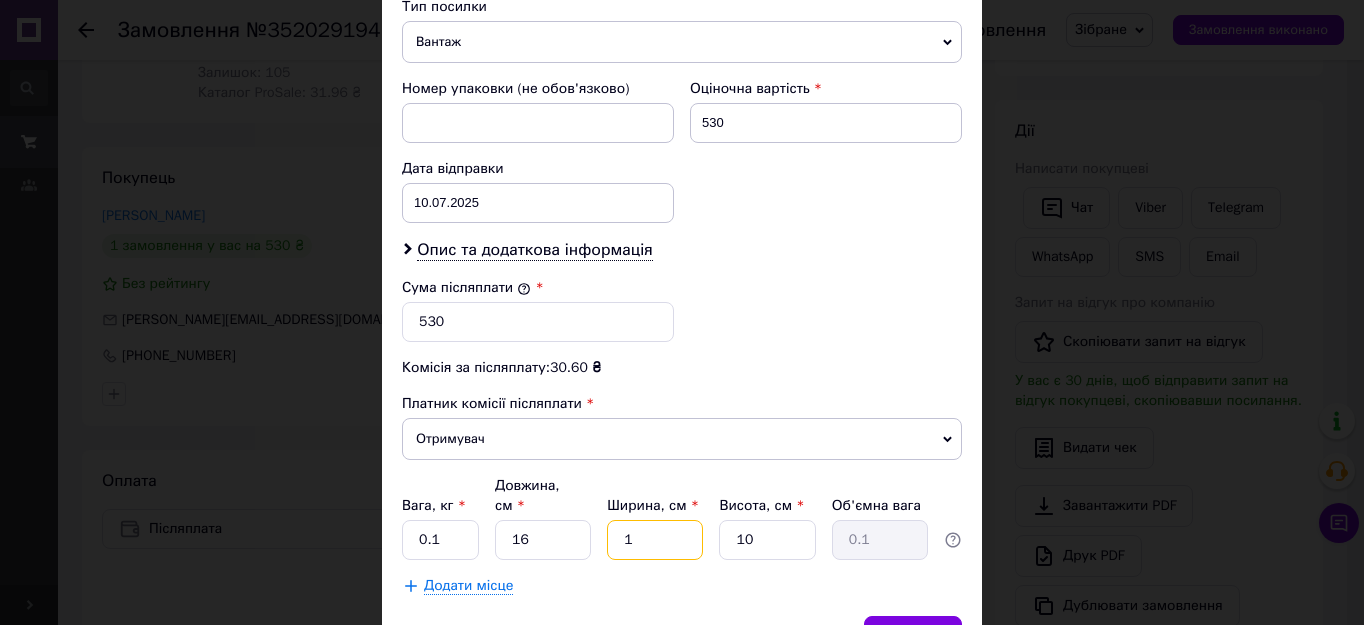 type on "10" 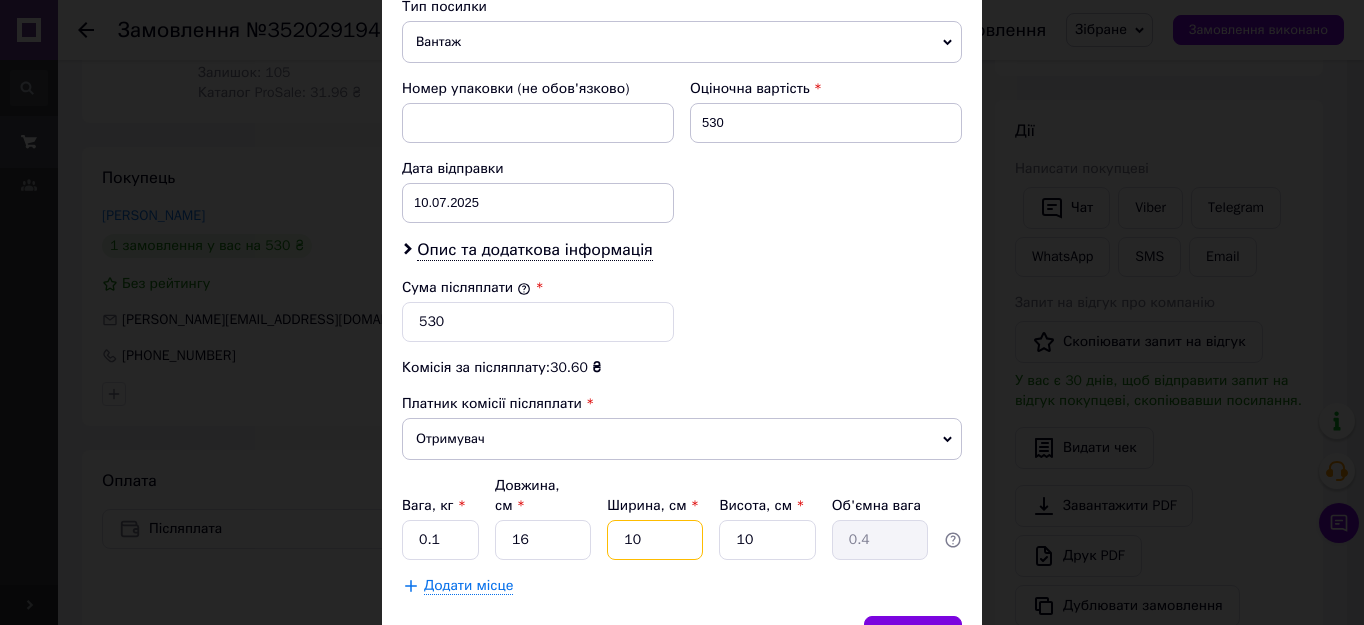 type on "10" 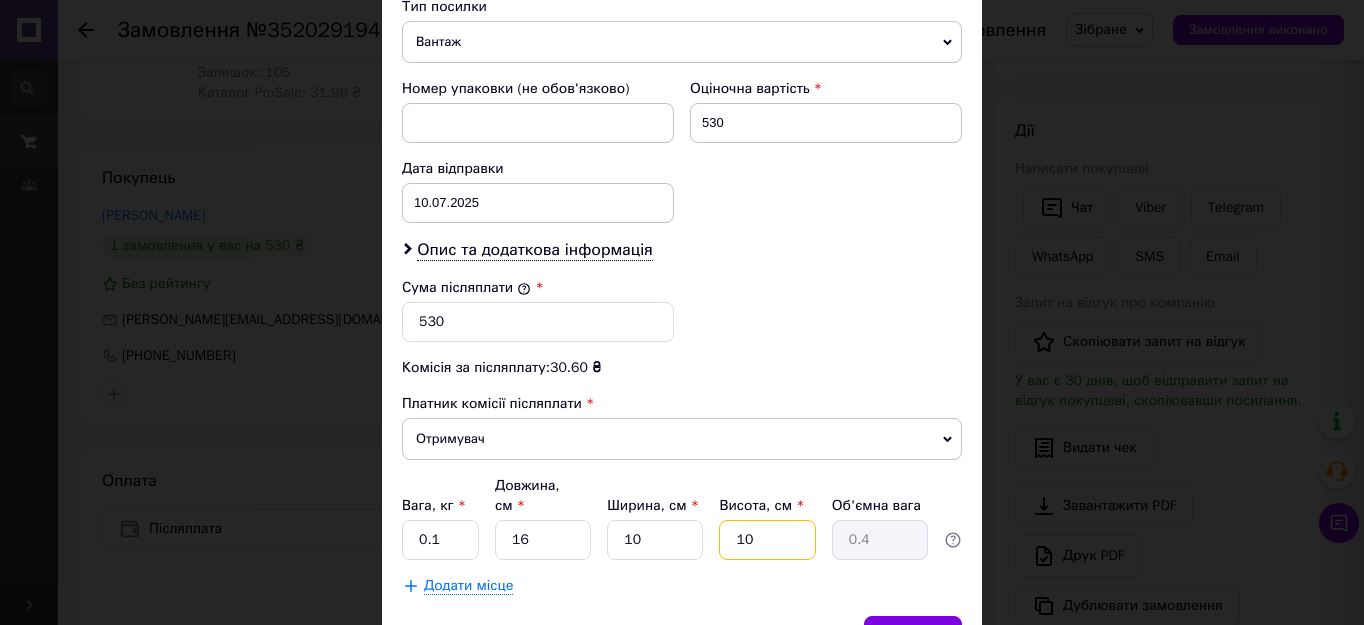 click on "10" at bounding box center (767, 540) 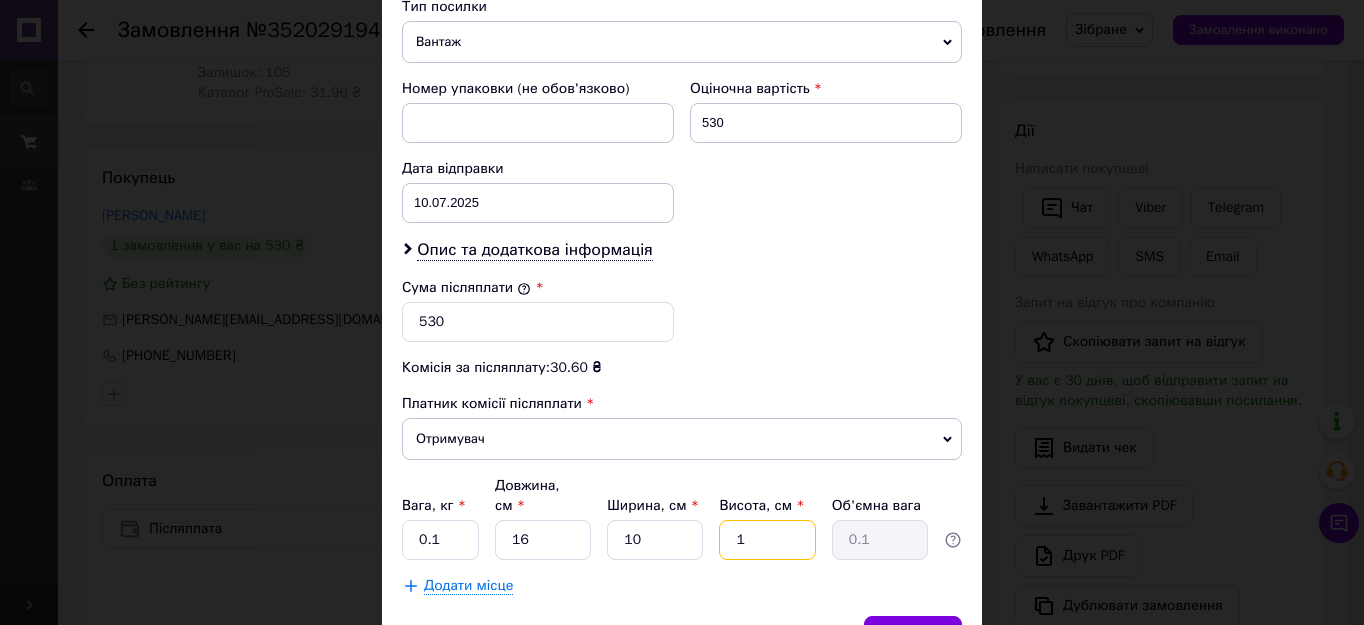 type 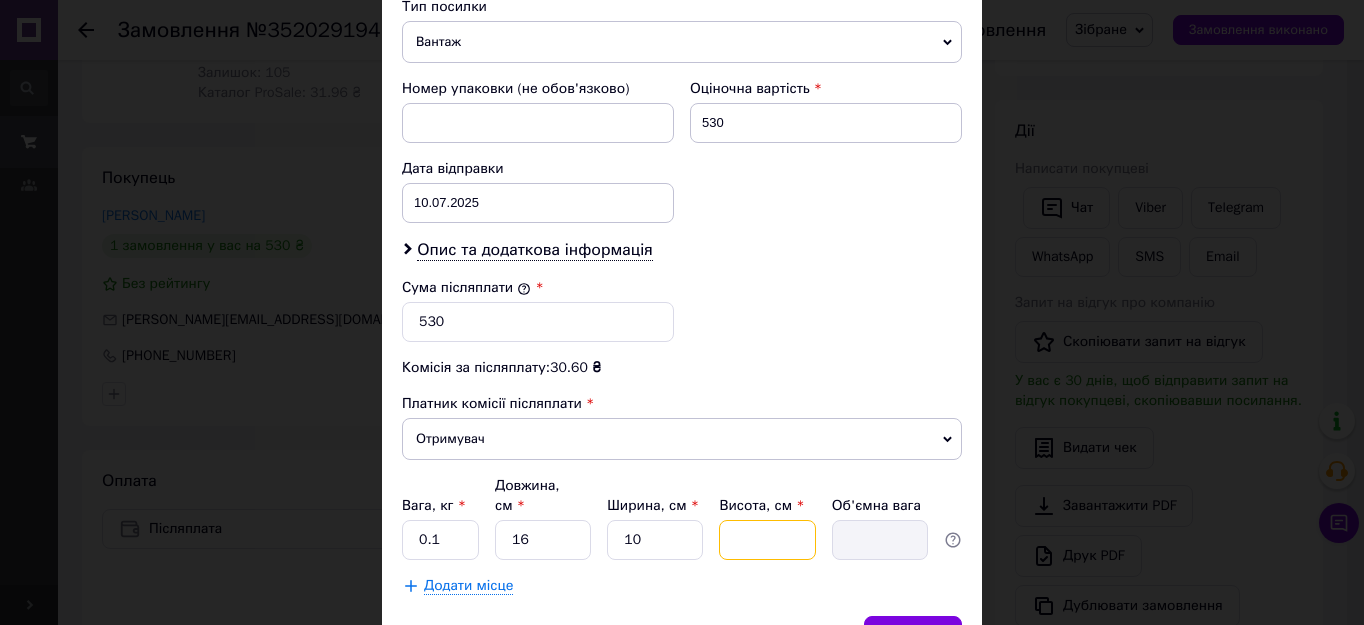 type on "5" 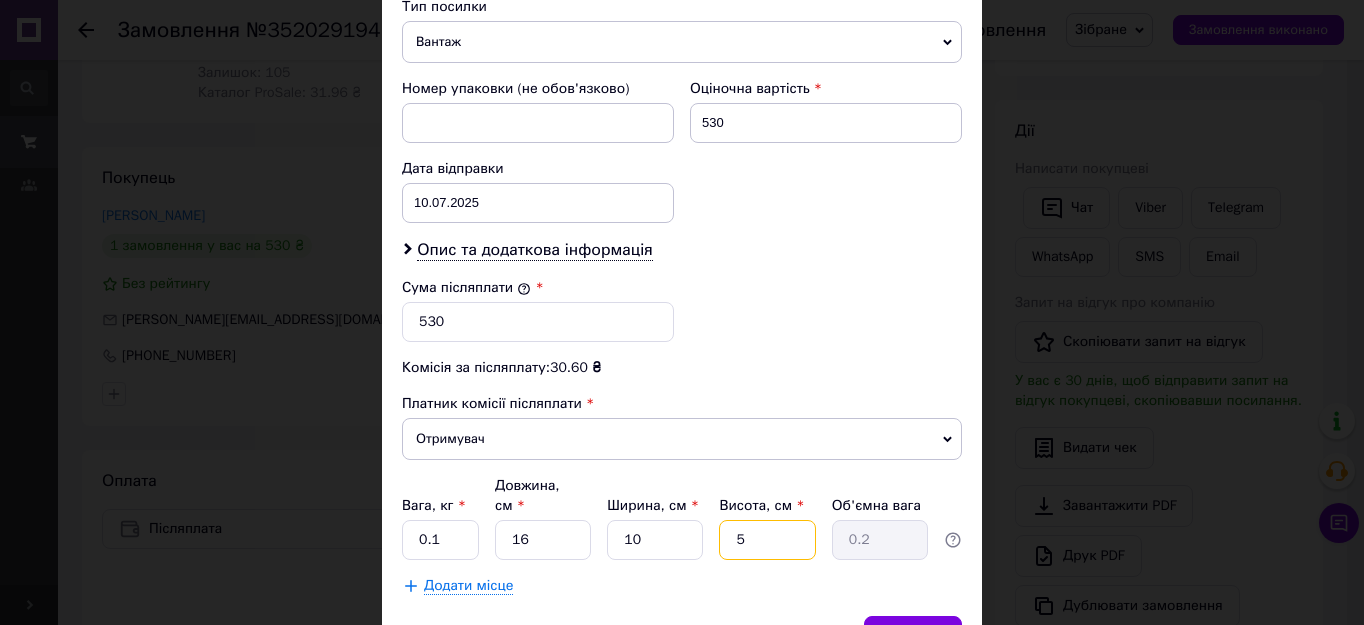 type on "5" 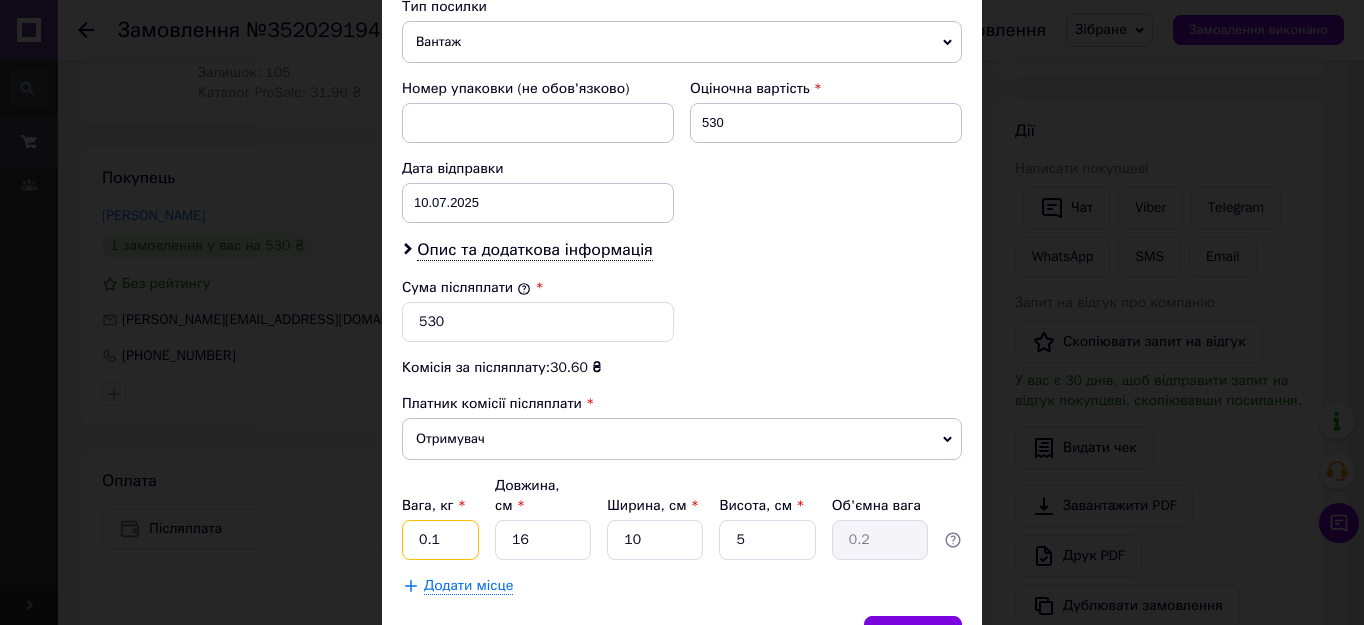 click on "0.1" at bounding box center [440, 540] 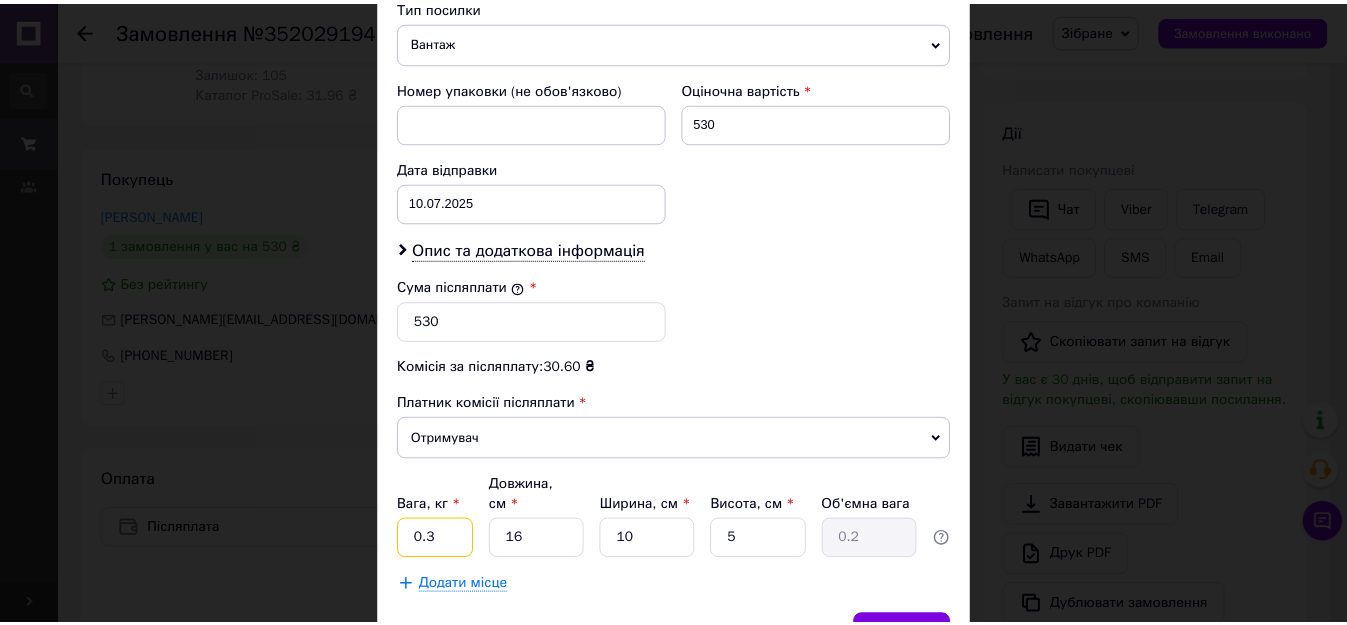 scroll, scrollTop: 901, scrollLeft: 0, axis: vertical 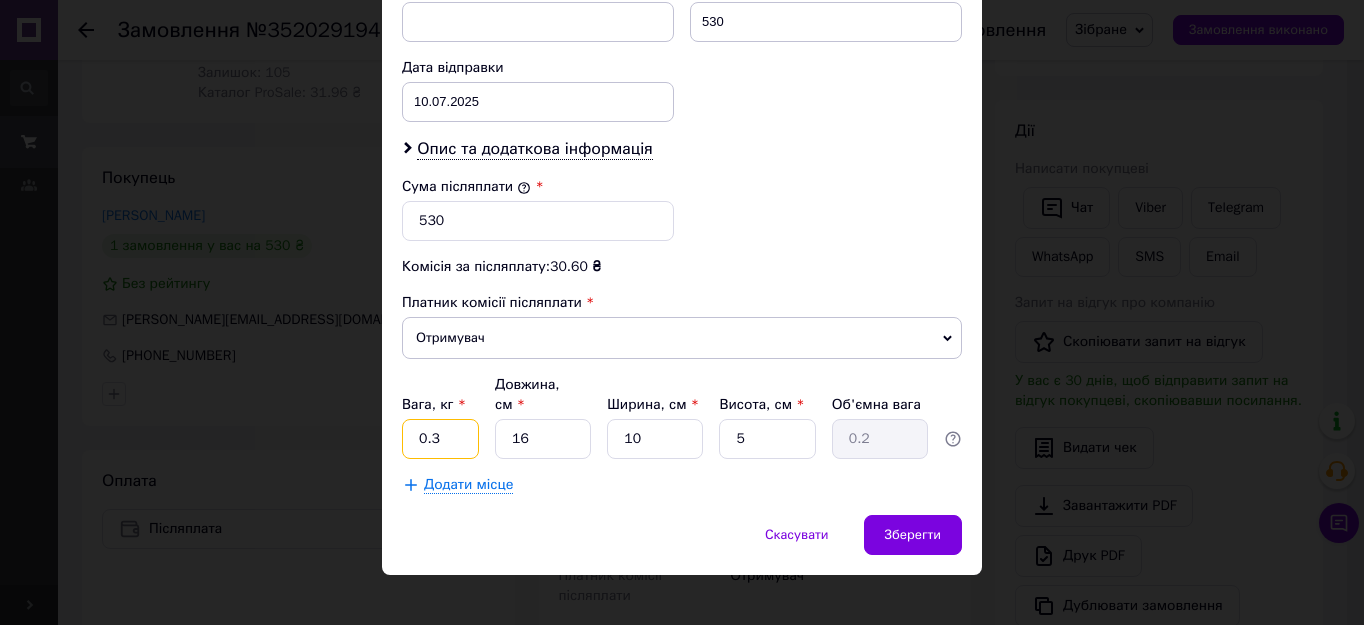 type on "0.3" 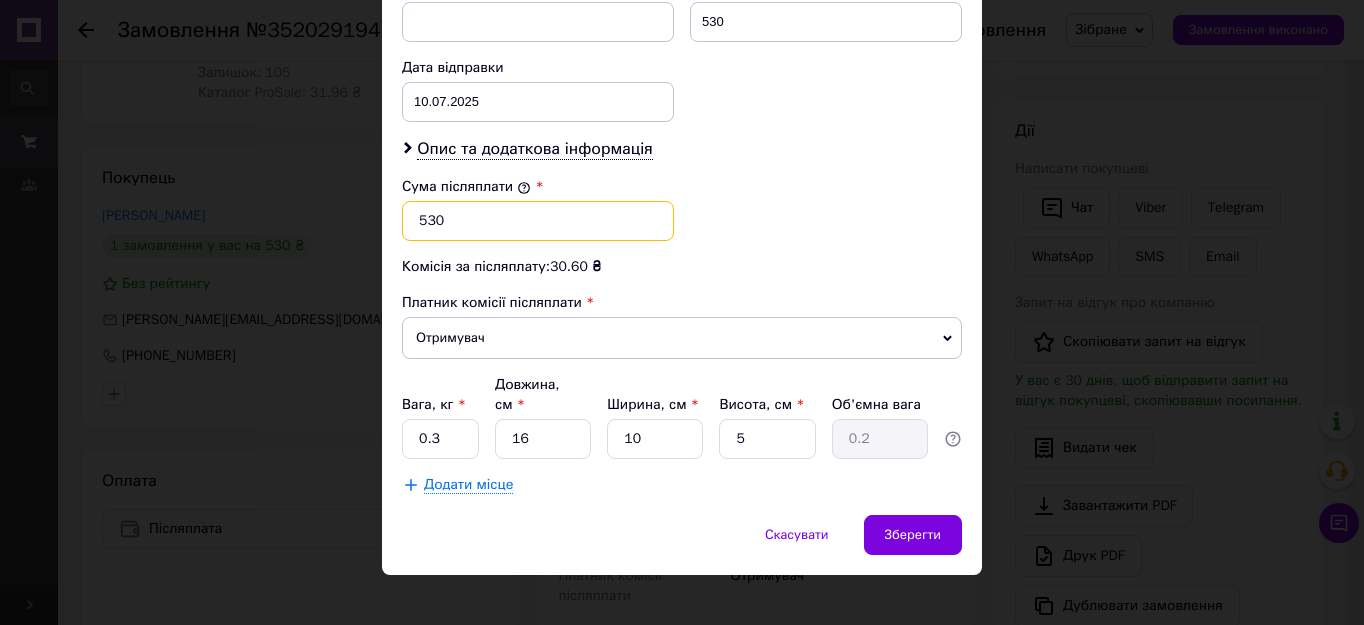 click on "530" at bounding box center [538, 221] 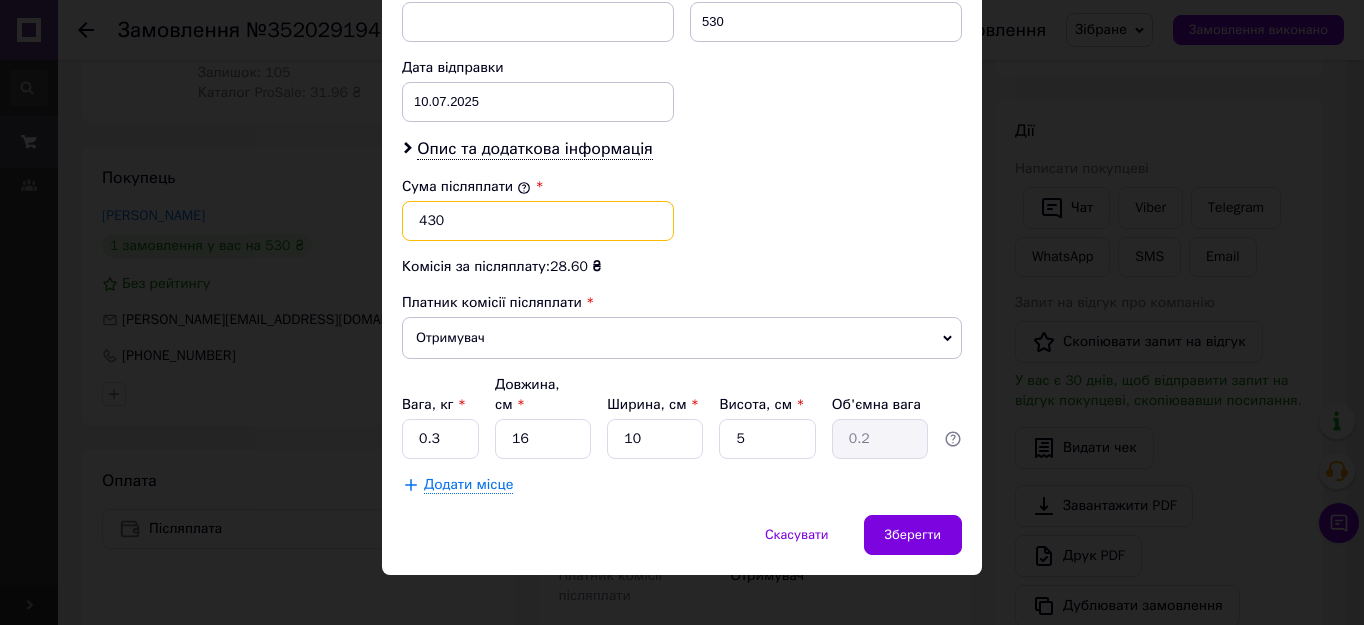 type on "430" 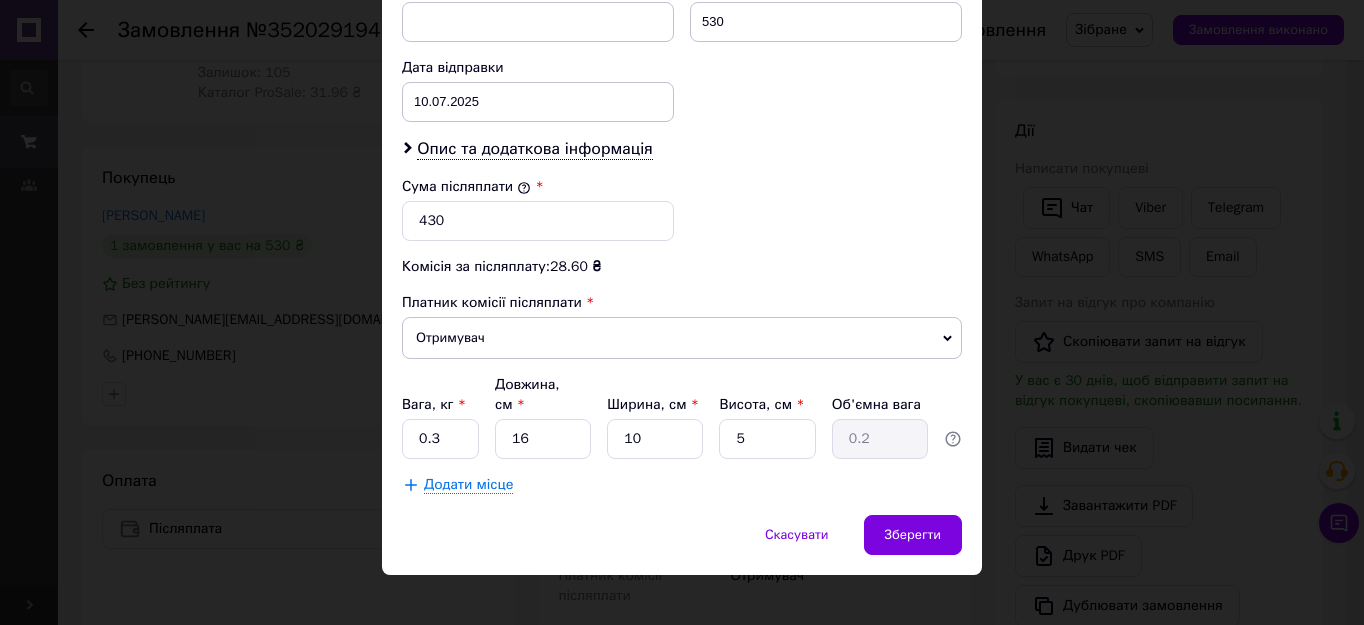 click on "Зберегти" at bounding box center (913, 535) 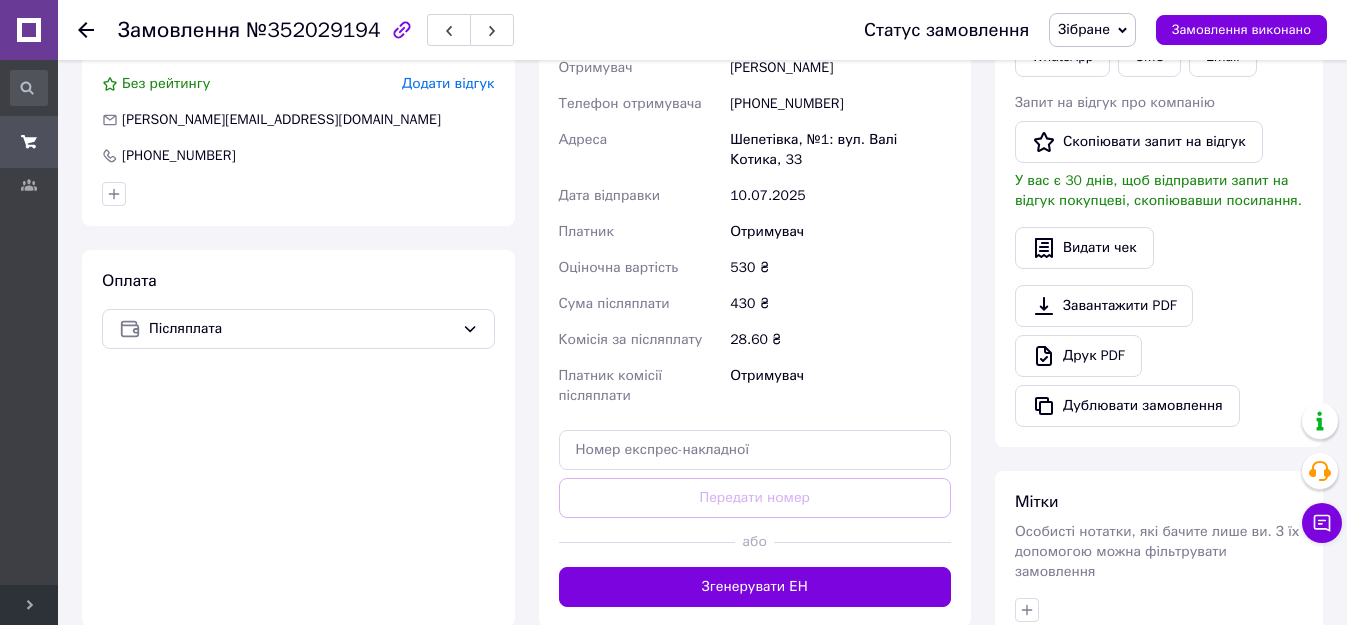 scroll, scrollTop: 600, scrollLeft: 0, axis: vertical 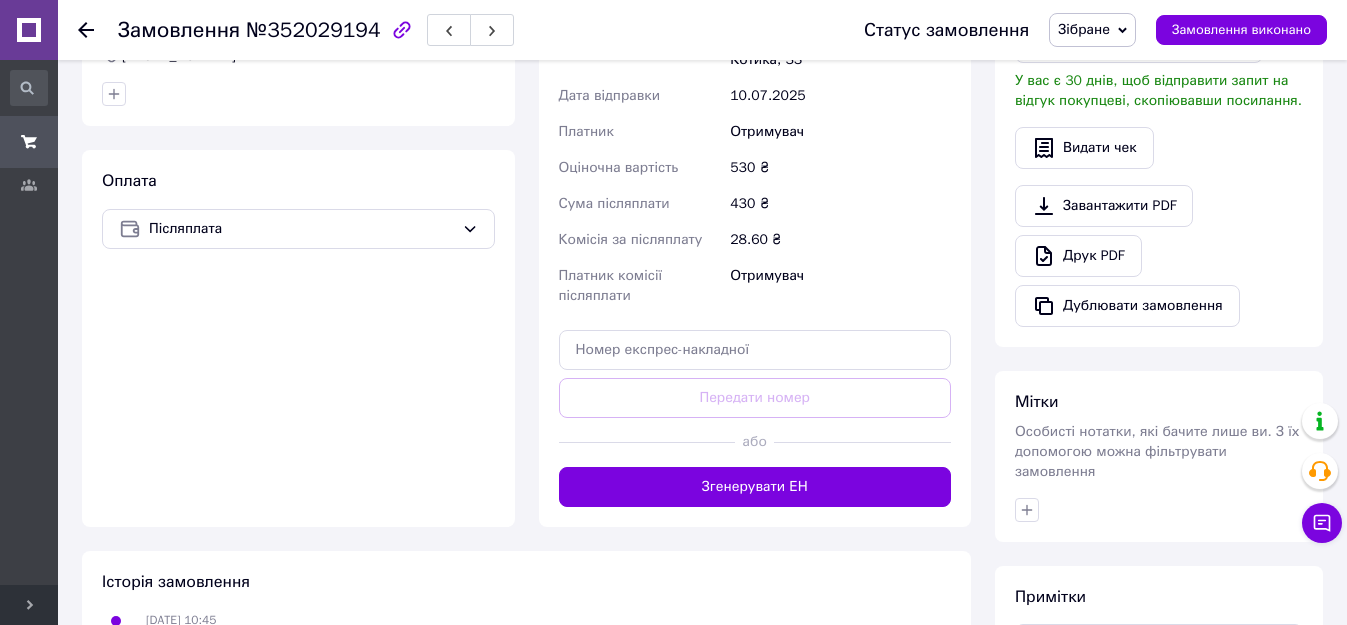 click on "Згенерувати ЕН" at bounding box center [755, 487] 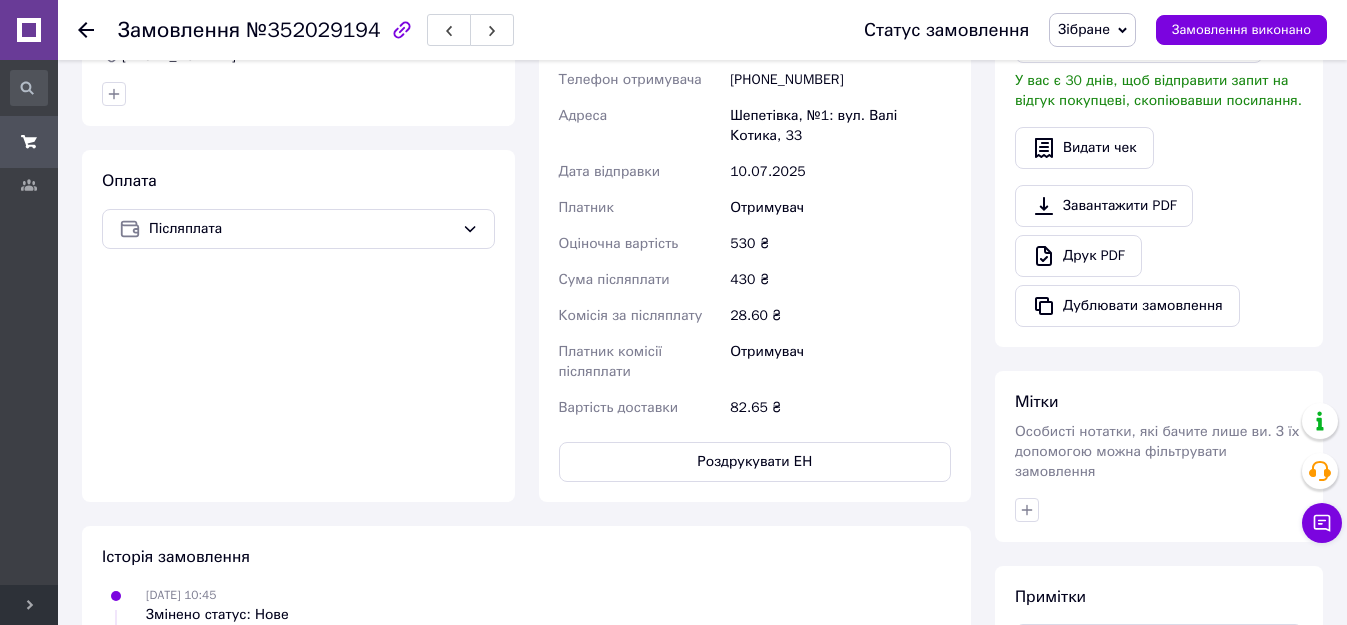 scroll, scrollTop: 400, scrollLeft: 0, axis: vertical 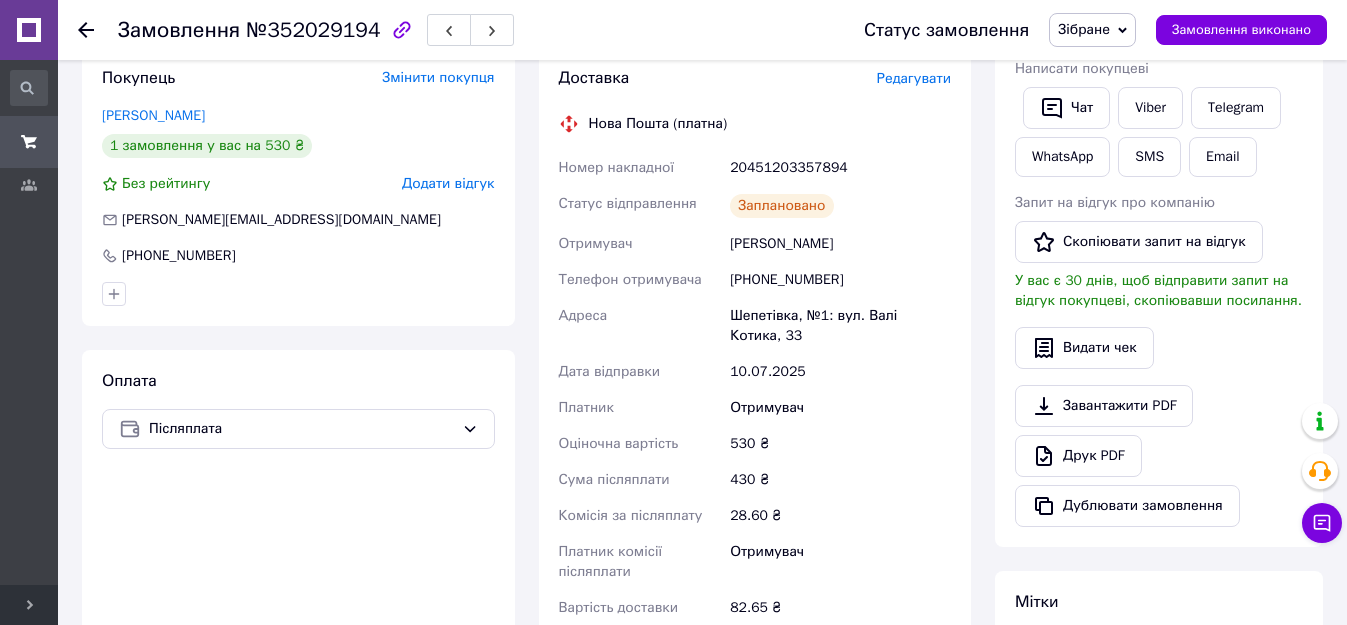 click on "Замовлення виконано" at bounding box center (1241, 30) 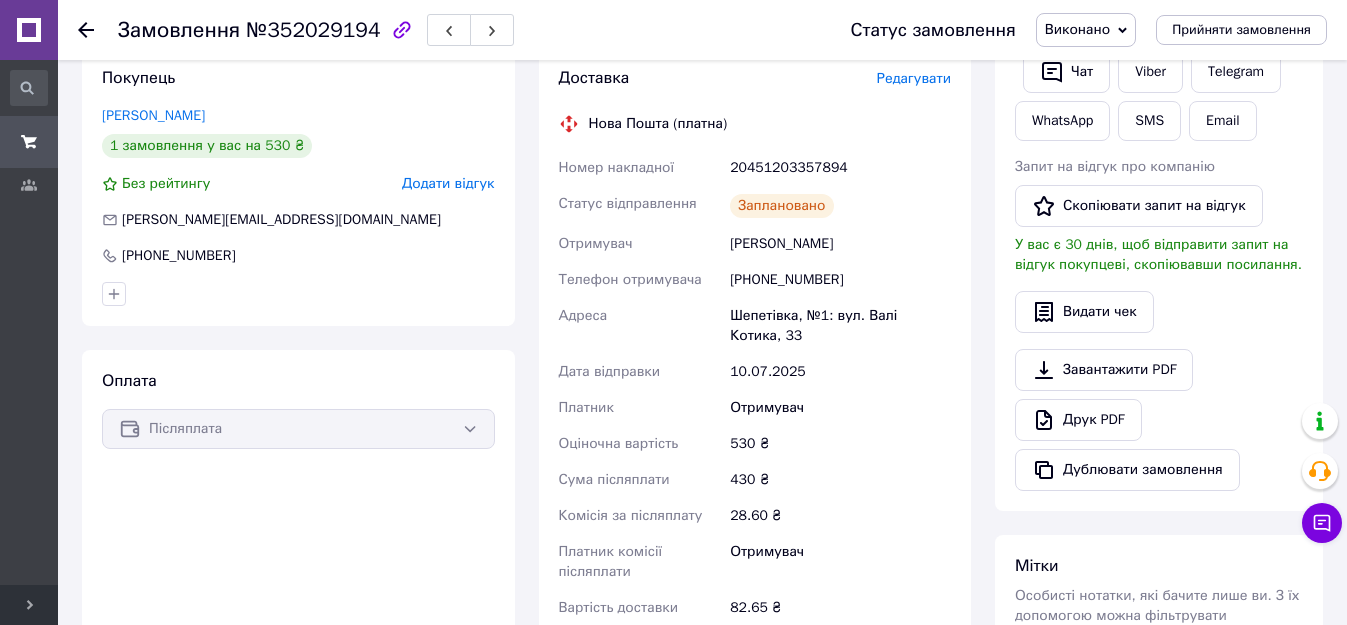 scroll, scrollTop: 200, scrollLeft: 0, axis: vertical 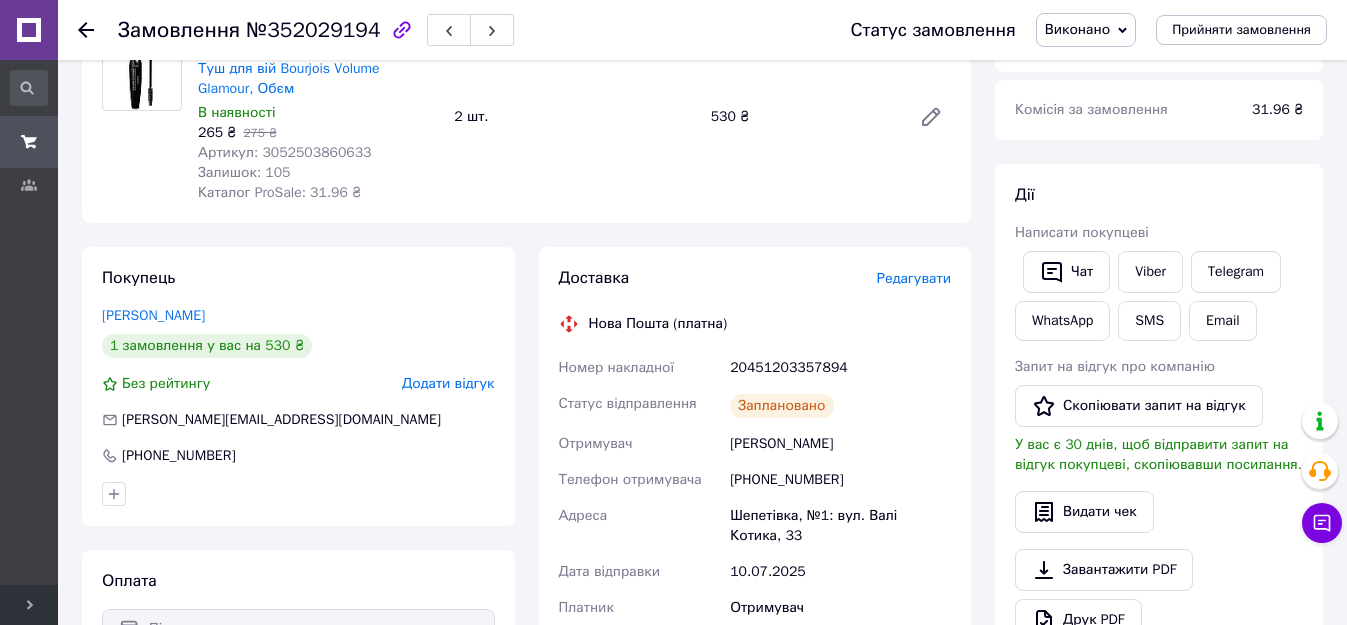 click on "20451203357894" at bounding box center [840, 368] 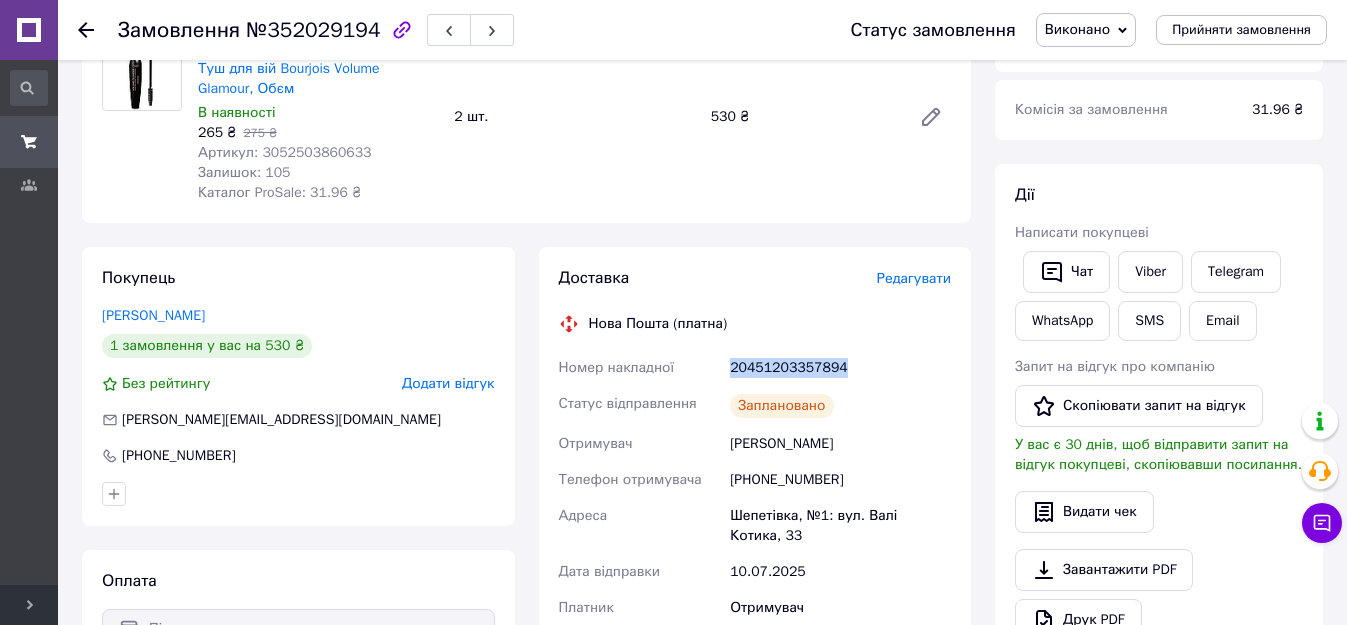 click on "20451203357894" at bounding box center [840, 368] 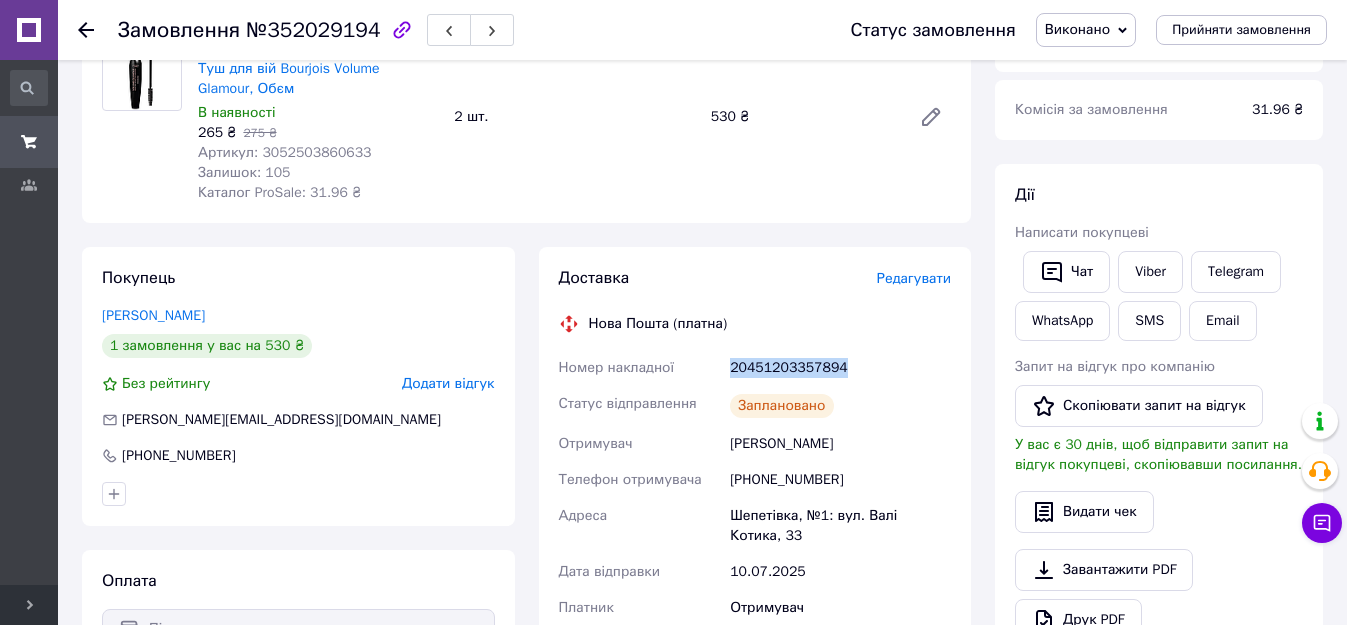 click on "Viber" at bounding box center [1150, 272] 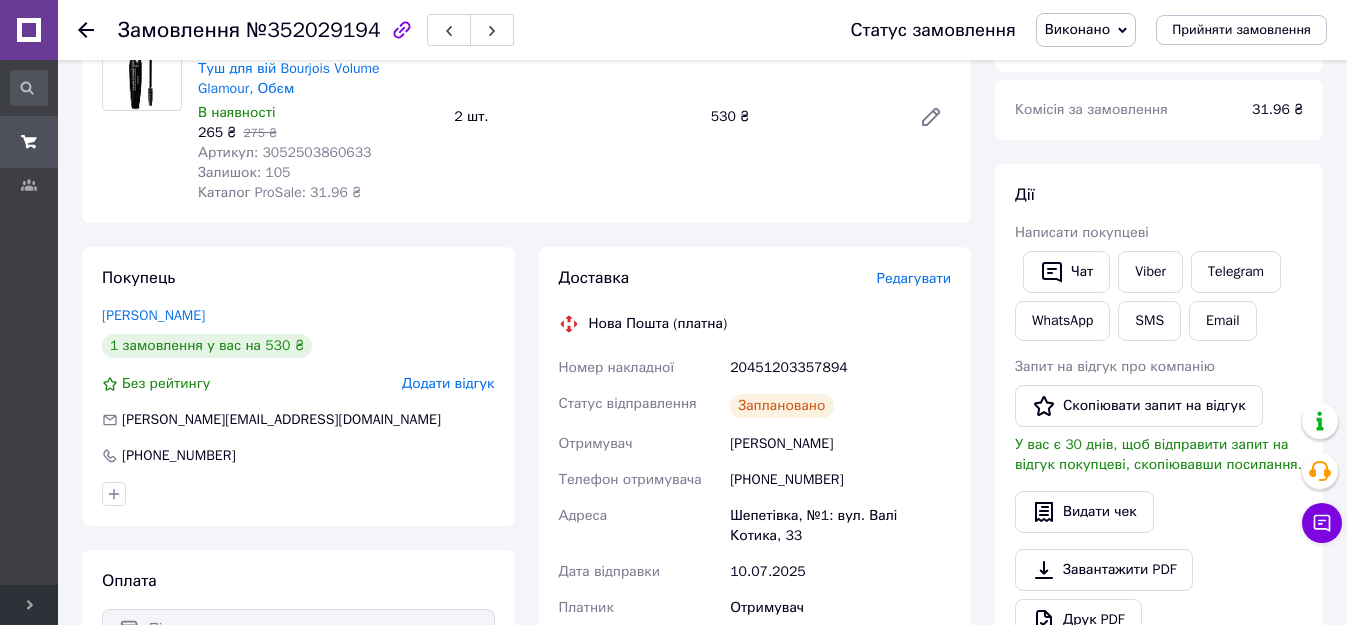 click 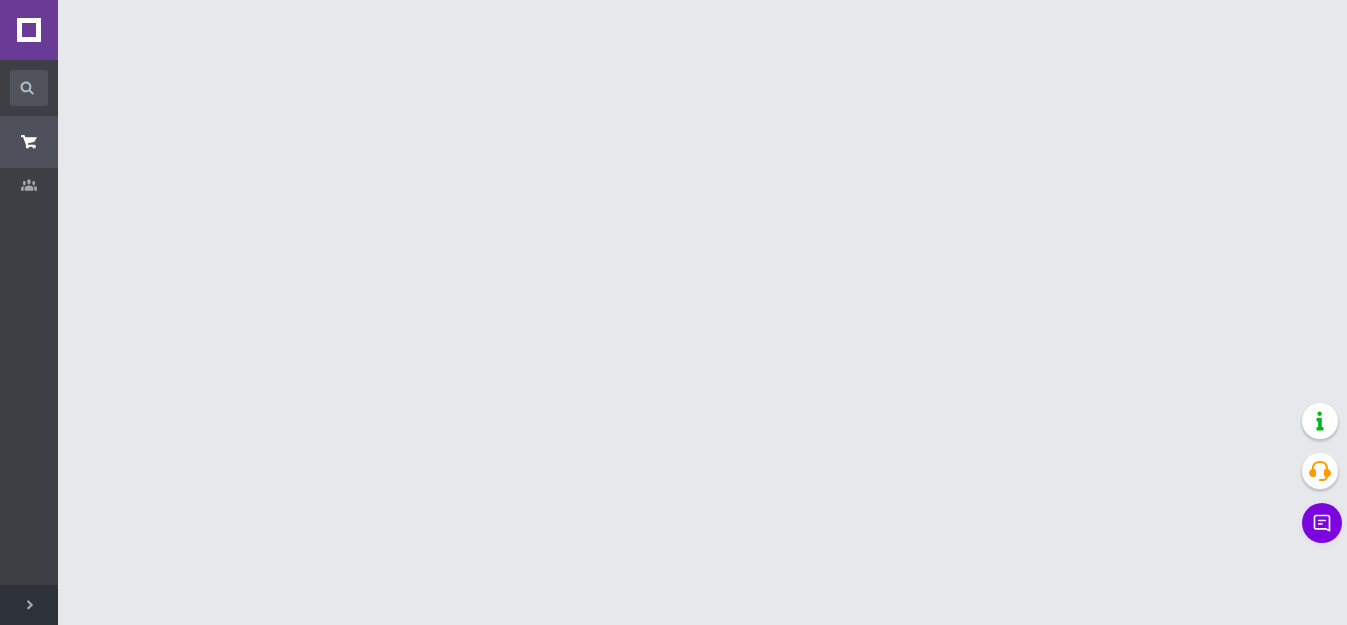 scroll, scrollTop: 0, scrollLeft: 0, axis: both 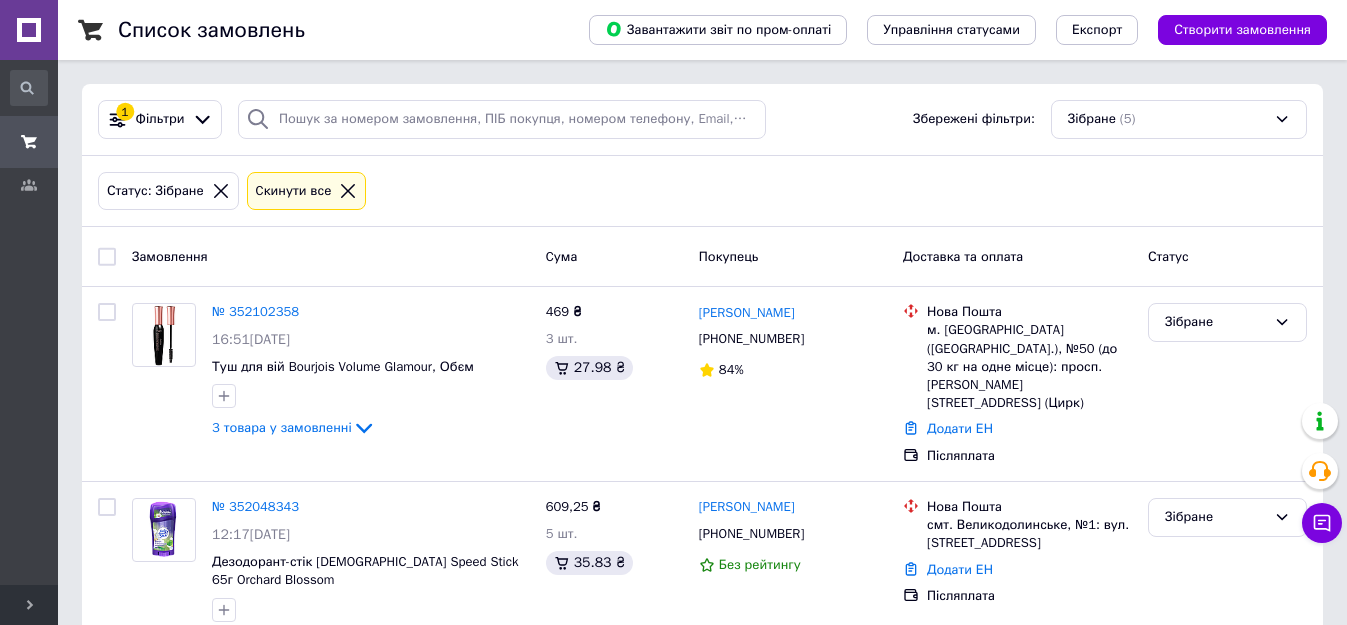 click on "№ 352102358" at bounding box center (255, 311) 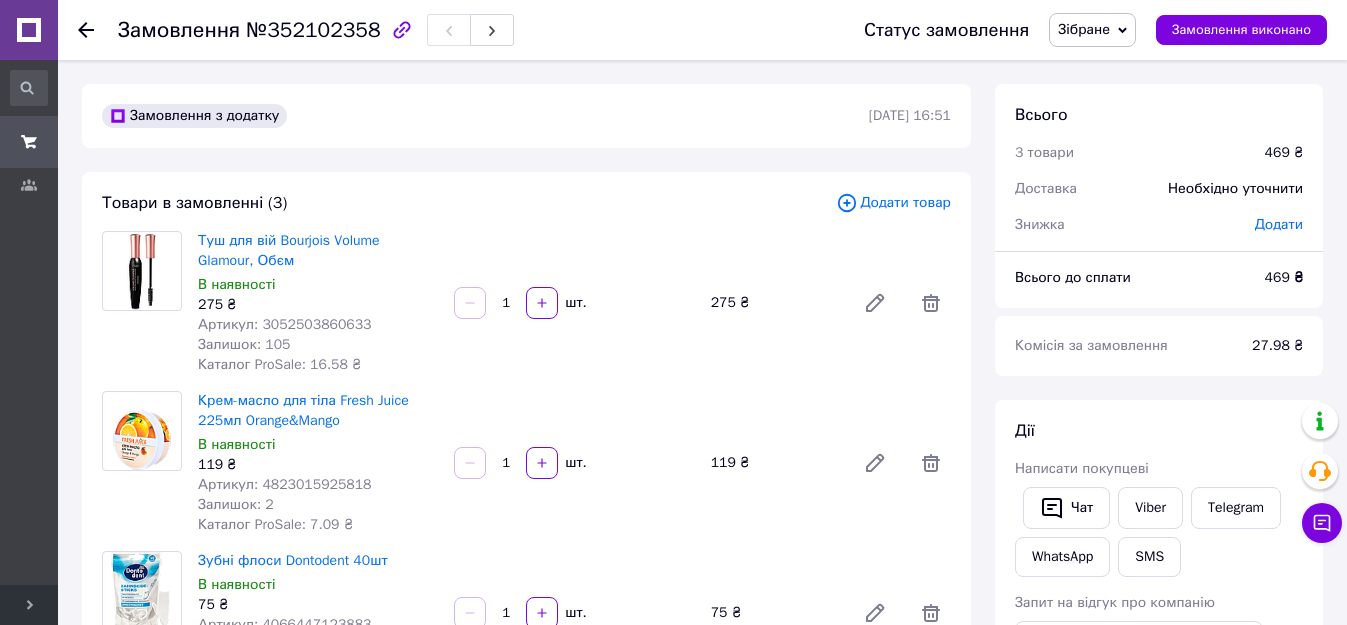 click on "Артикул: 3052503860633" at bounding box center [285, 324] 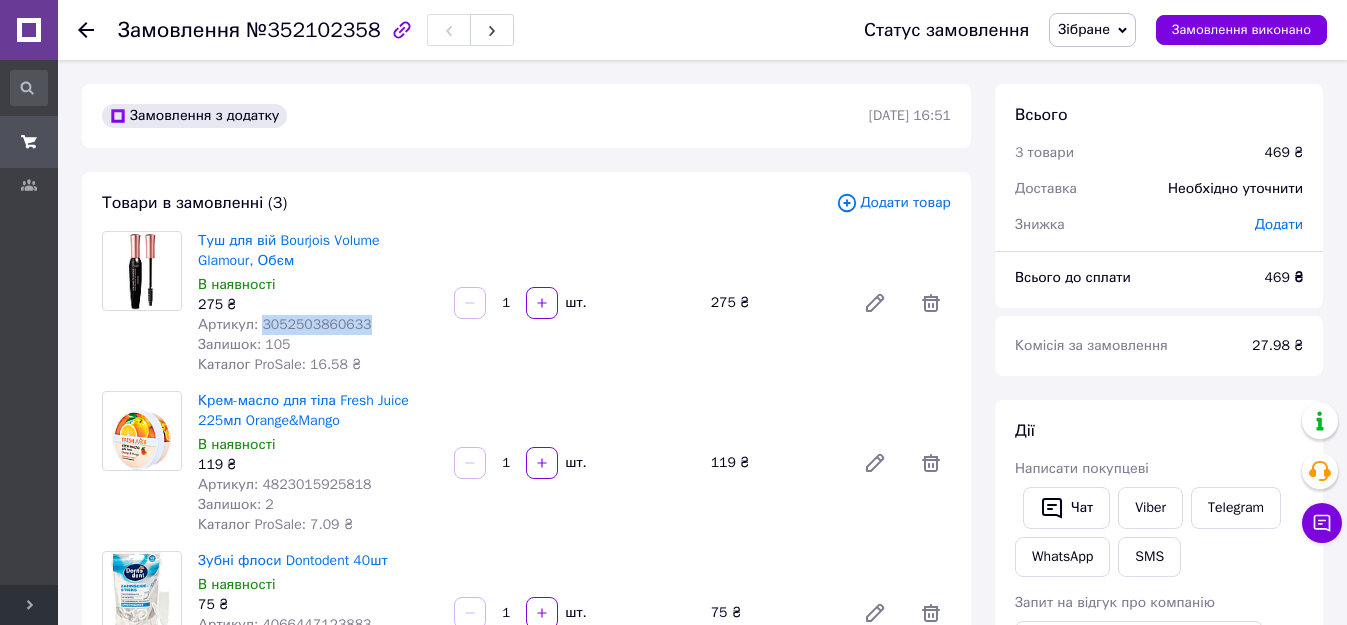 click on "Артикул: 3052503860633" at bounding box center (285, 324) 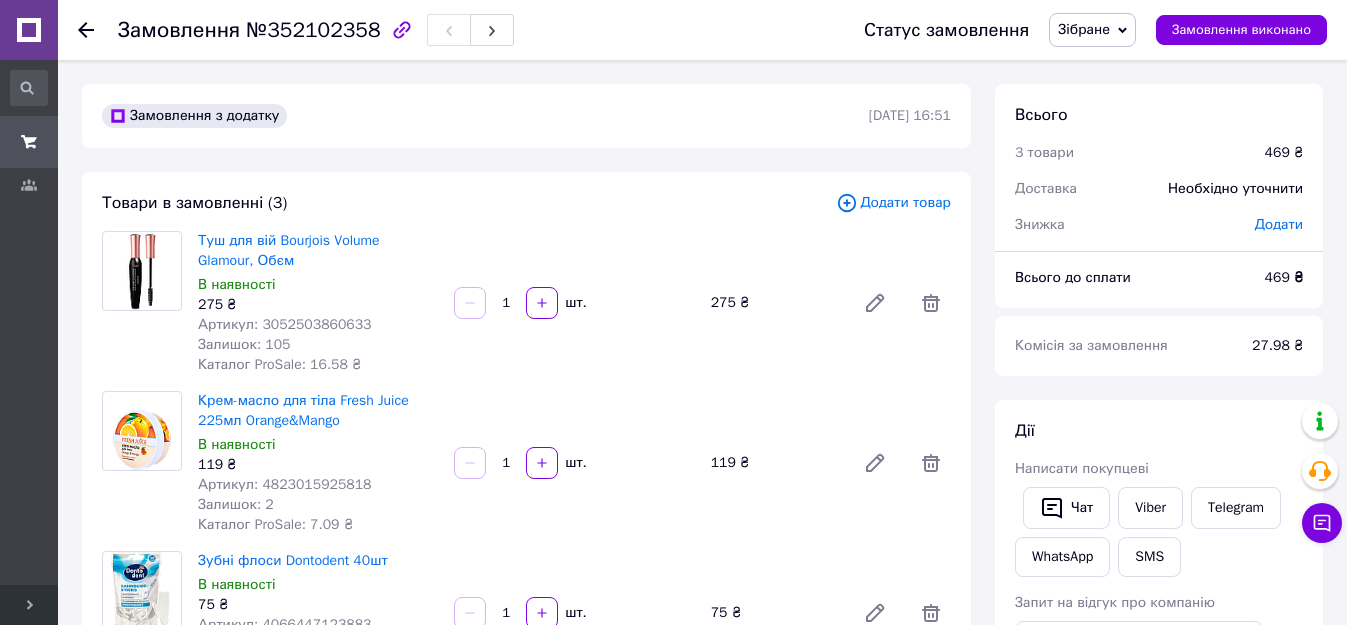 click on "Артикул: 4823015925818" at bounding box center (285, 484) 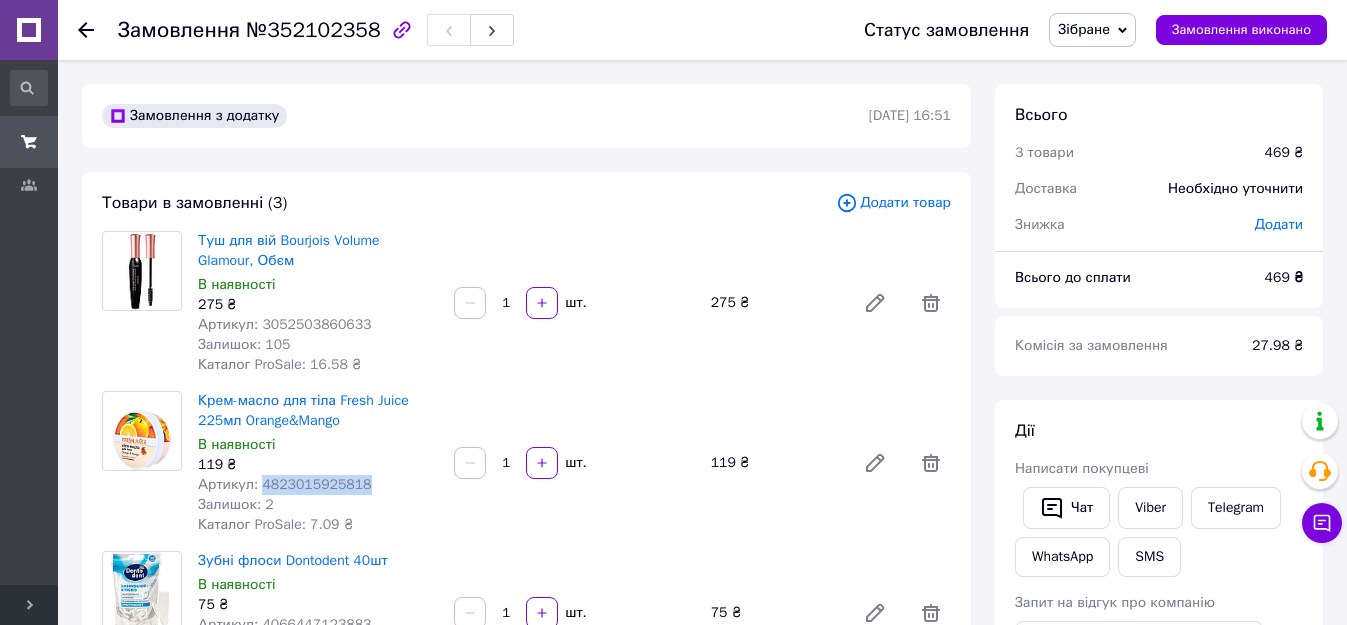 click on "Артикул: 4823015925818" at bounding box center [285, 484] 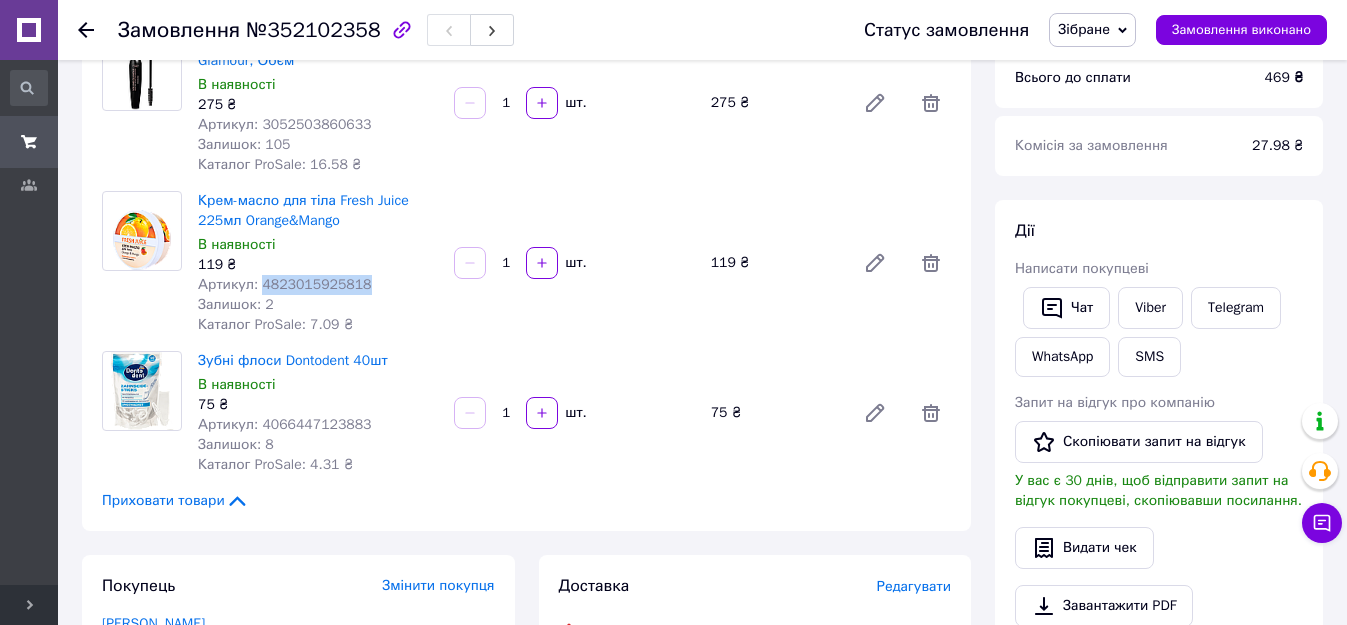 scroll, scrollTop: 300, scrollLeft: 0, axis: vertical 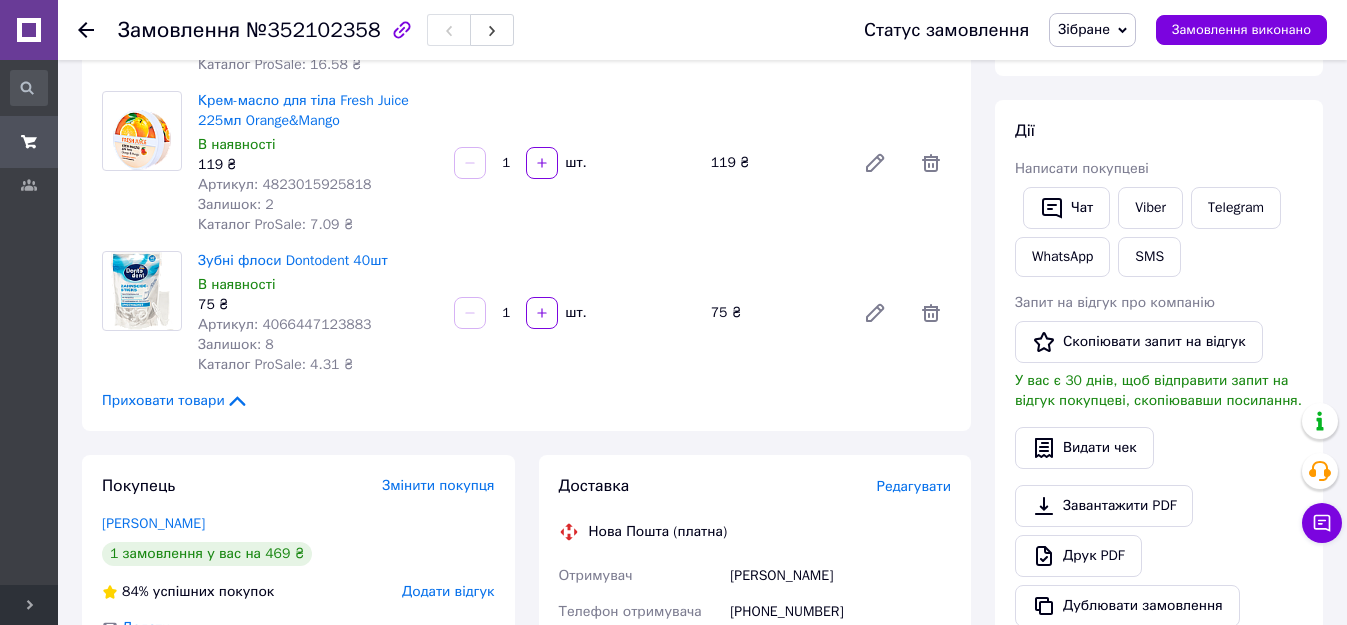 click on "Артикул: 4066447123883" at bounding box center [285, 324] 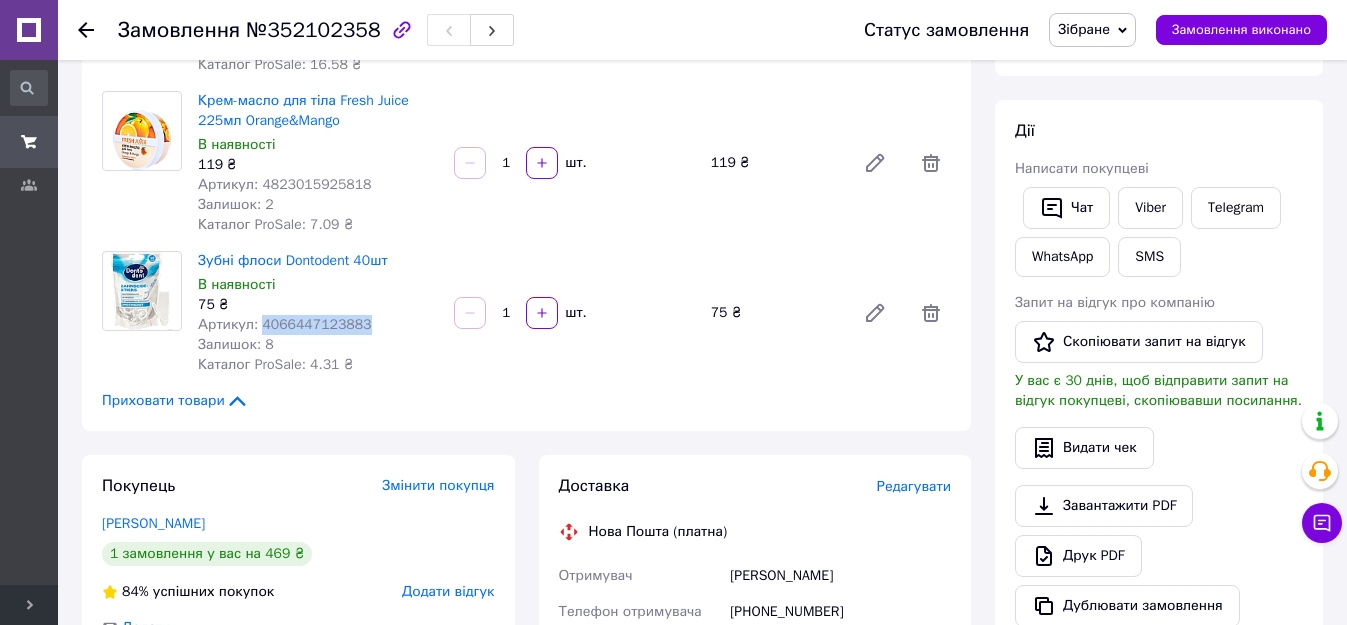 click on "Артикул: 4066447123883" at bounding box center (285, 324) 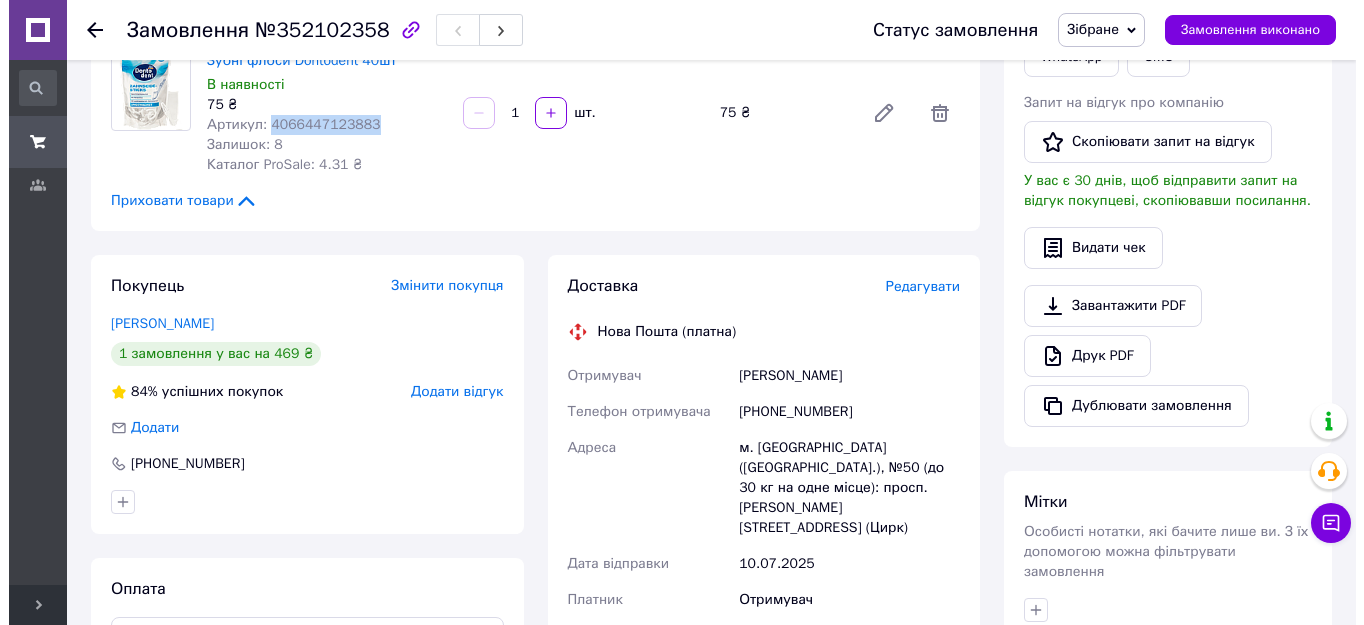 scroll, scrollTop: 300, scrollLeft: 0, axis: vertical 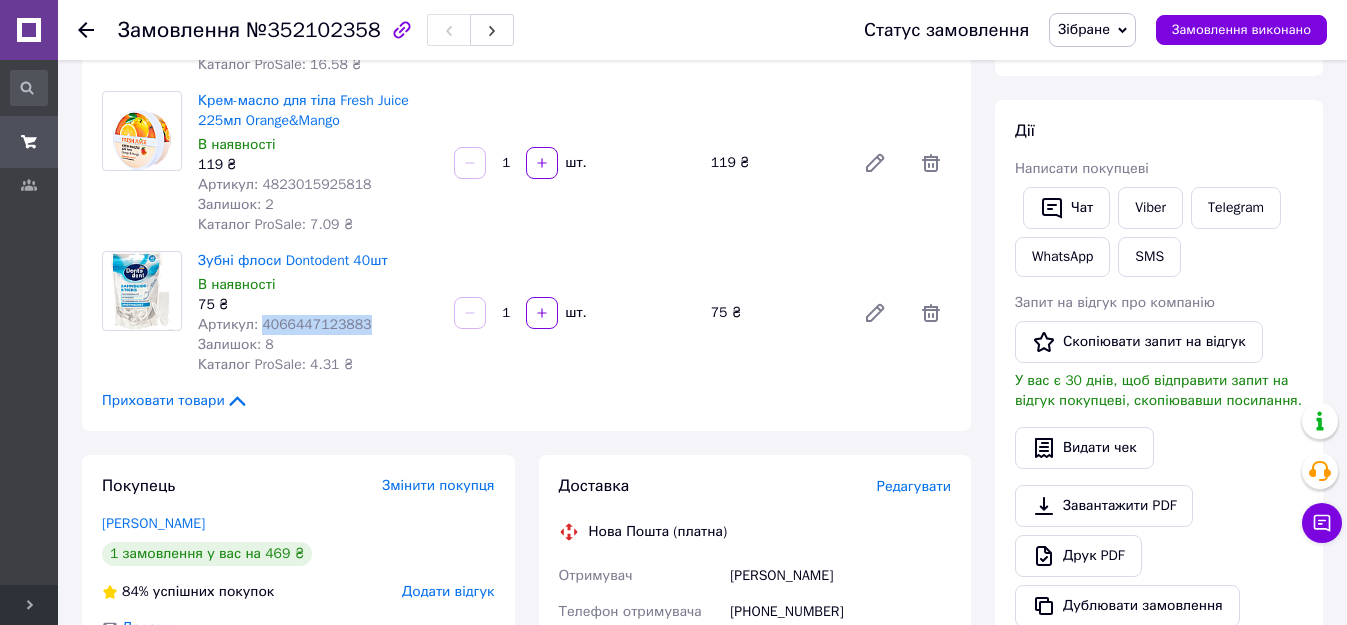 click on "Viber" at bounding box center [1150, 208] 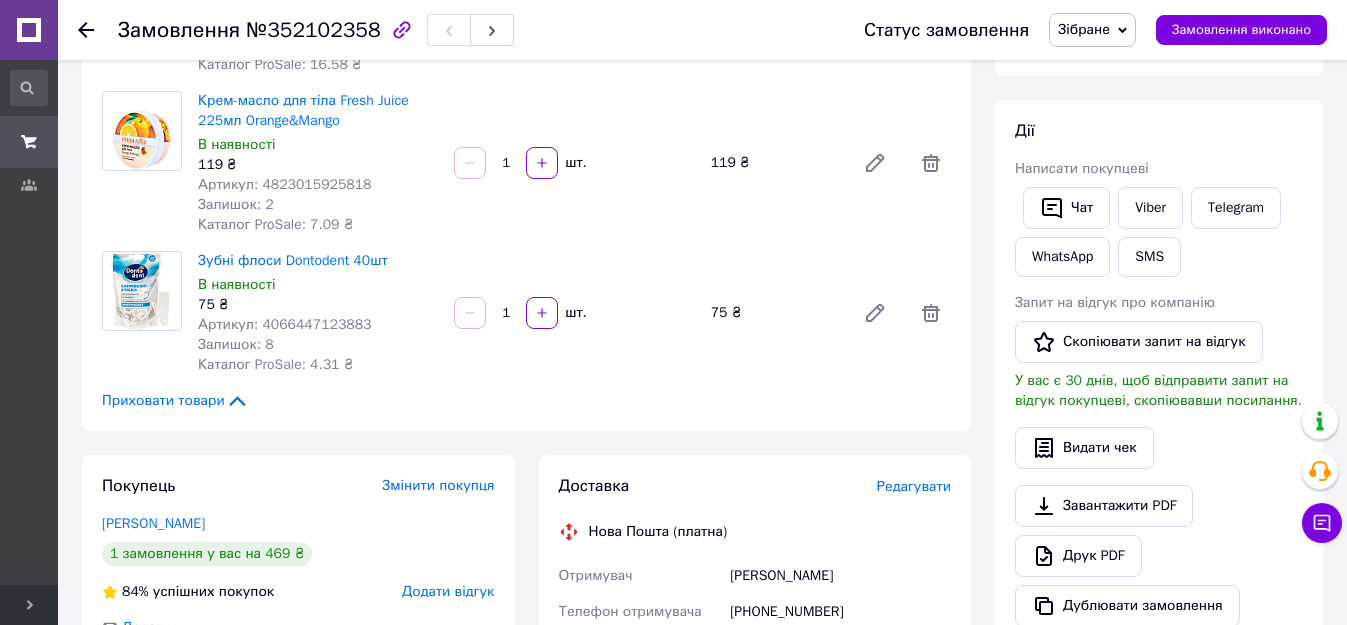 click on "Редагувати" at bounding box center [914, 486] 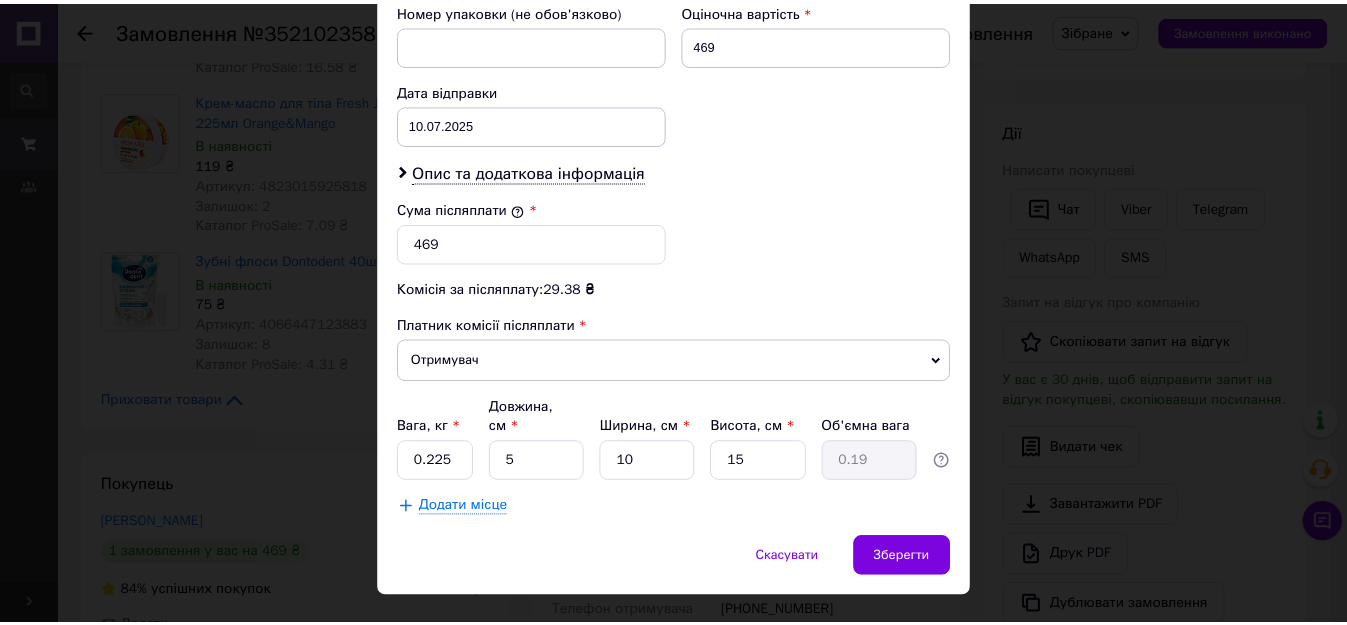 scroll, scrollTop: 901, scrollLeft: 0, axis: vertical 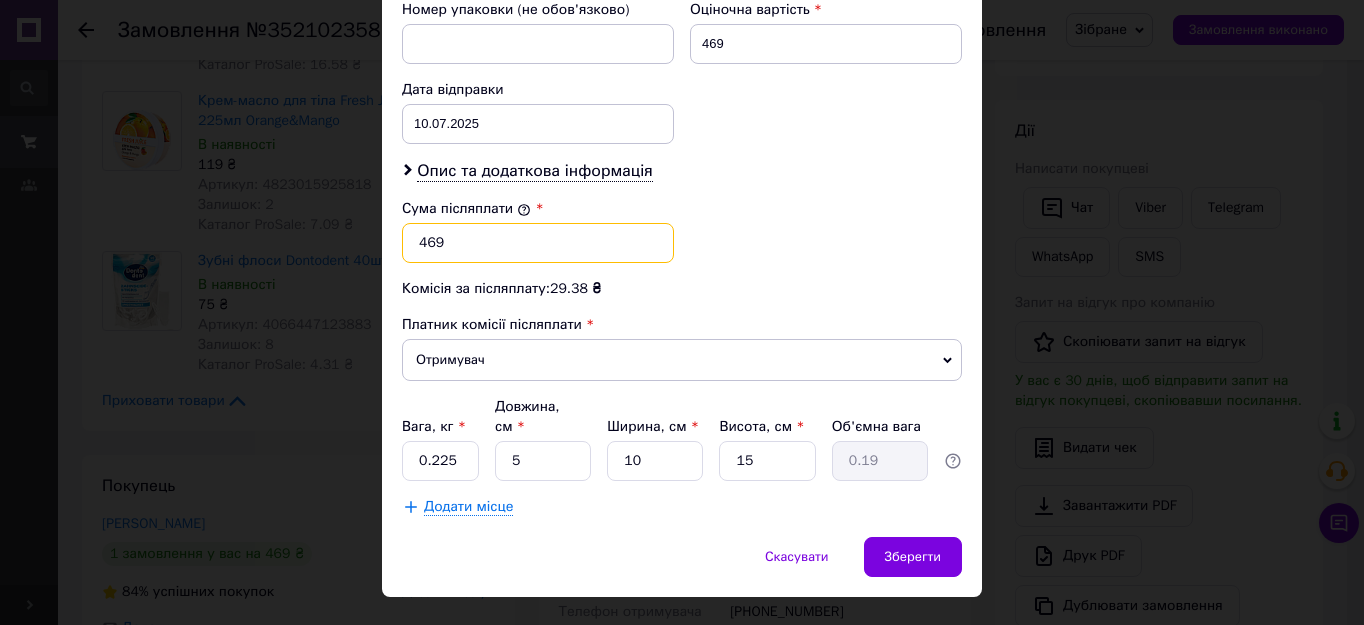 click on "469" at bounding box center [538, 243] 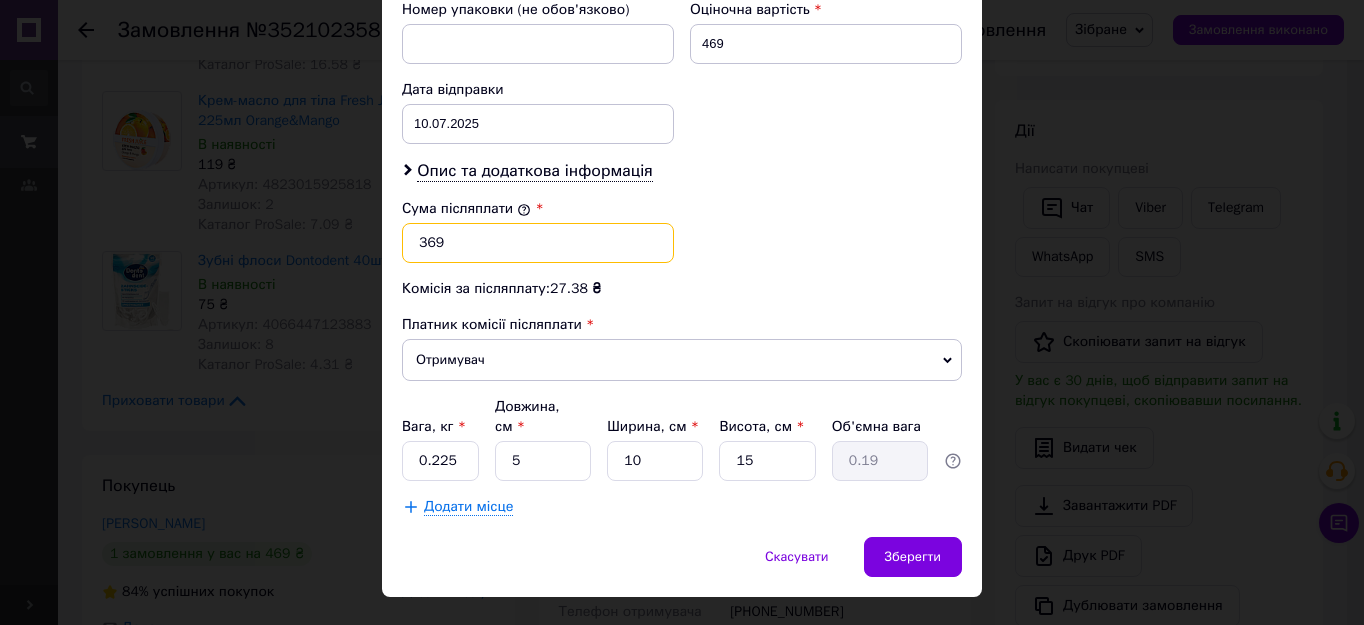 type on "369" 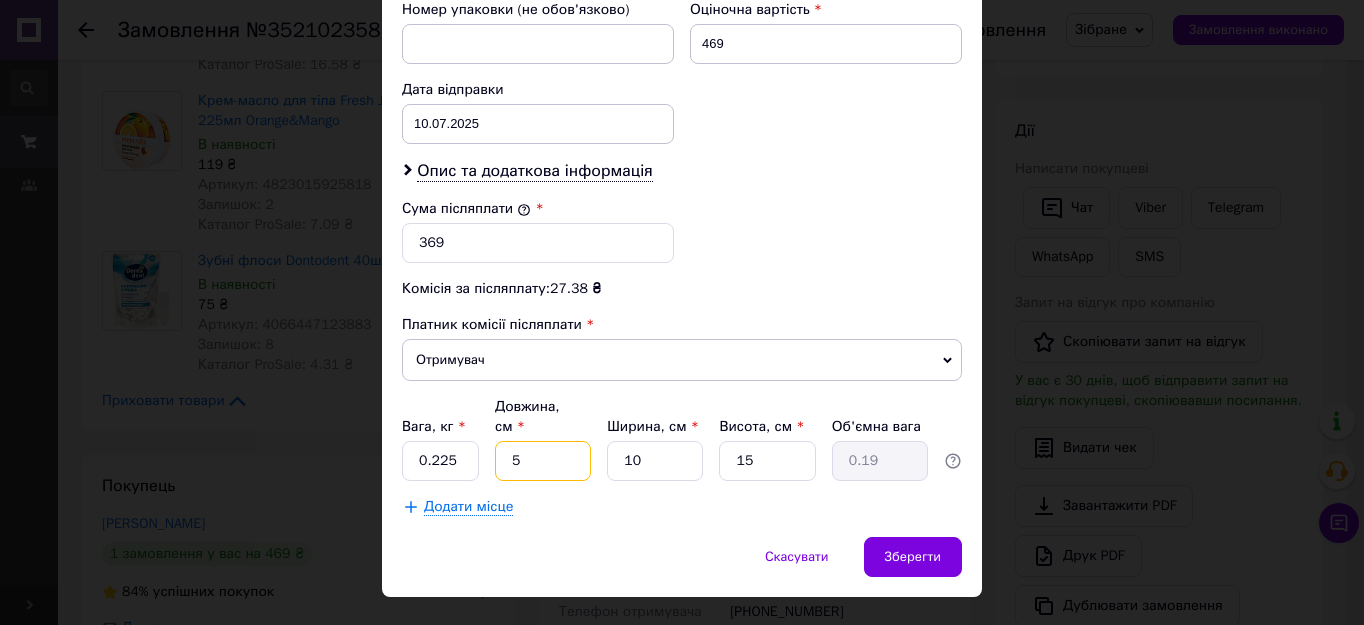 click on "5" at bounding box center [543, 461] 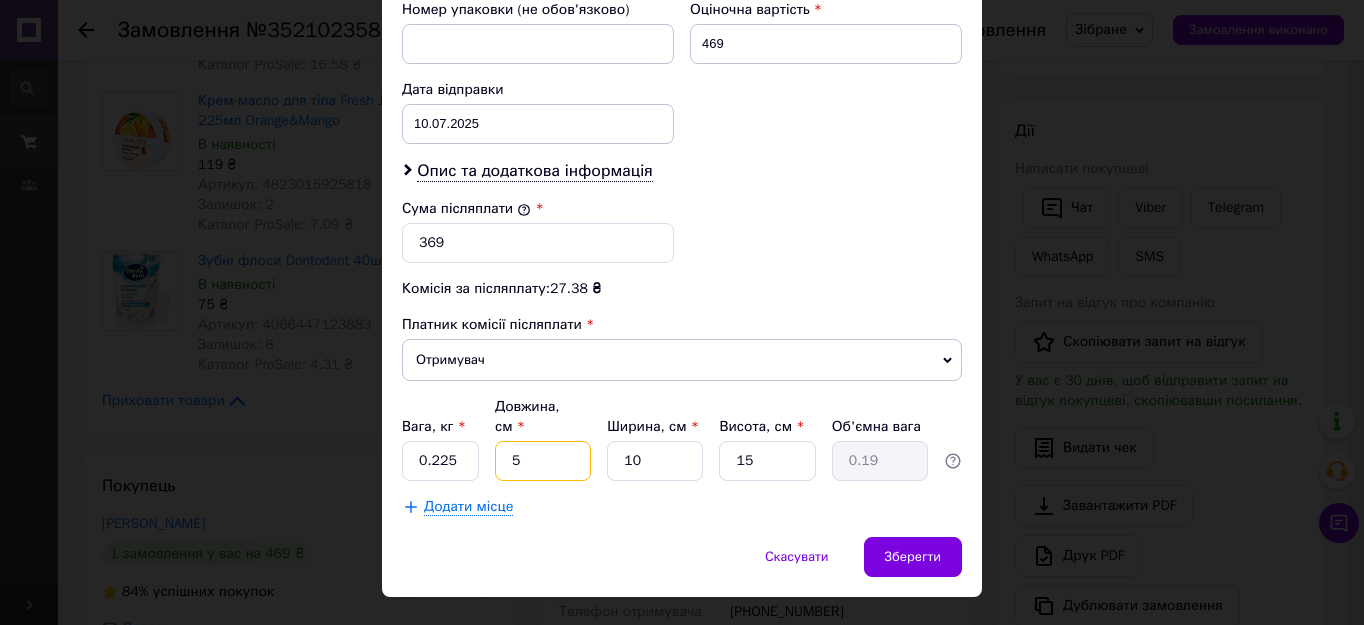 type 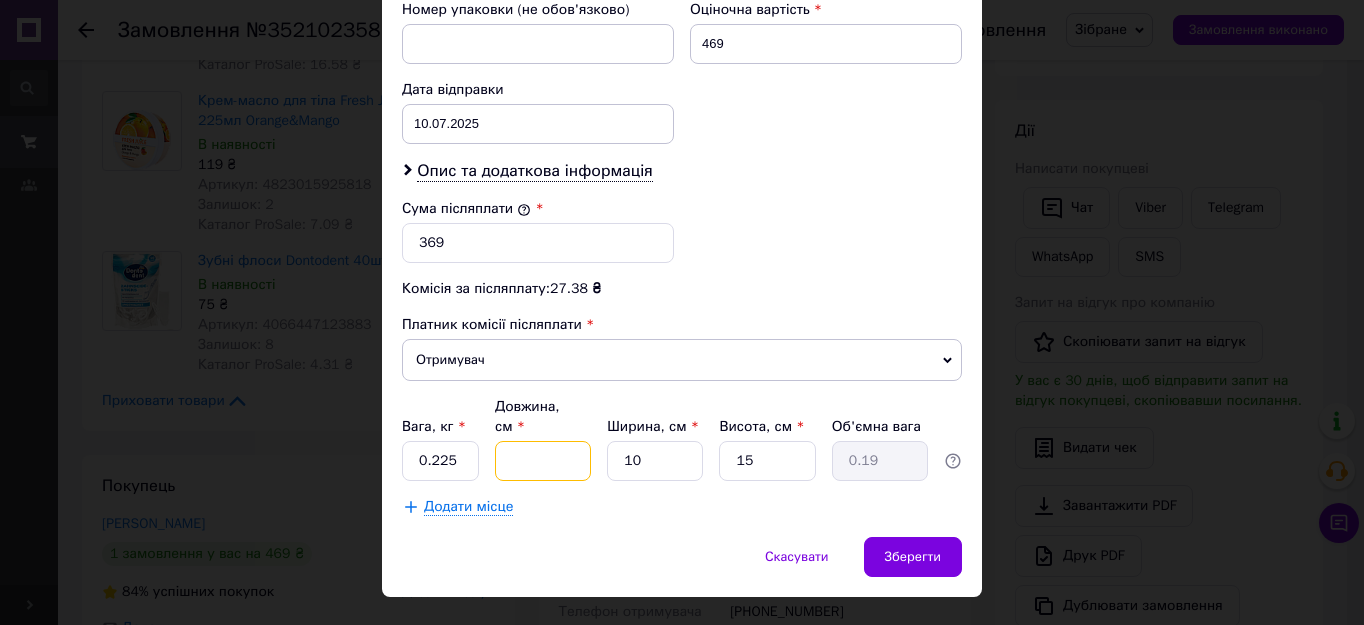 type 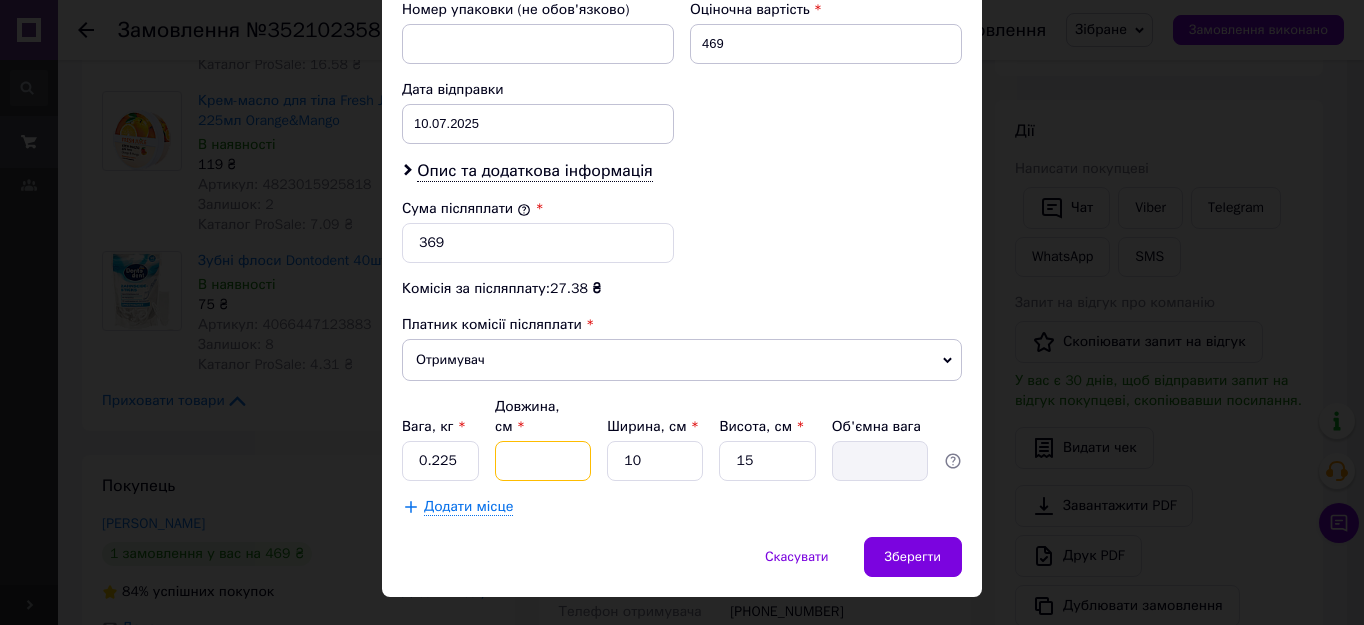 type on "2" 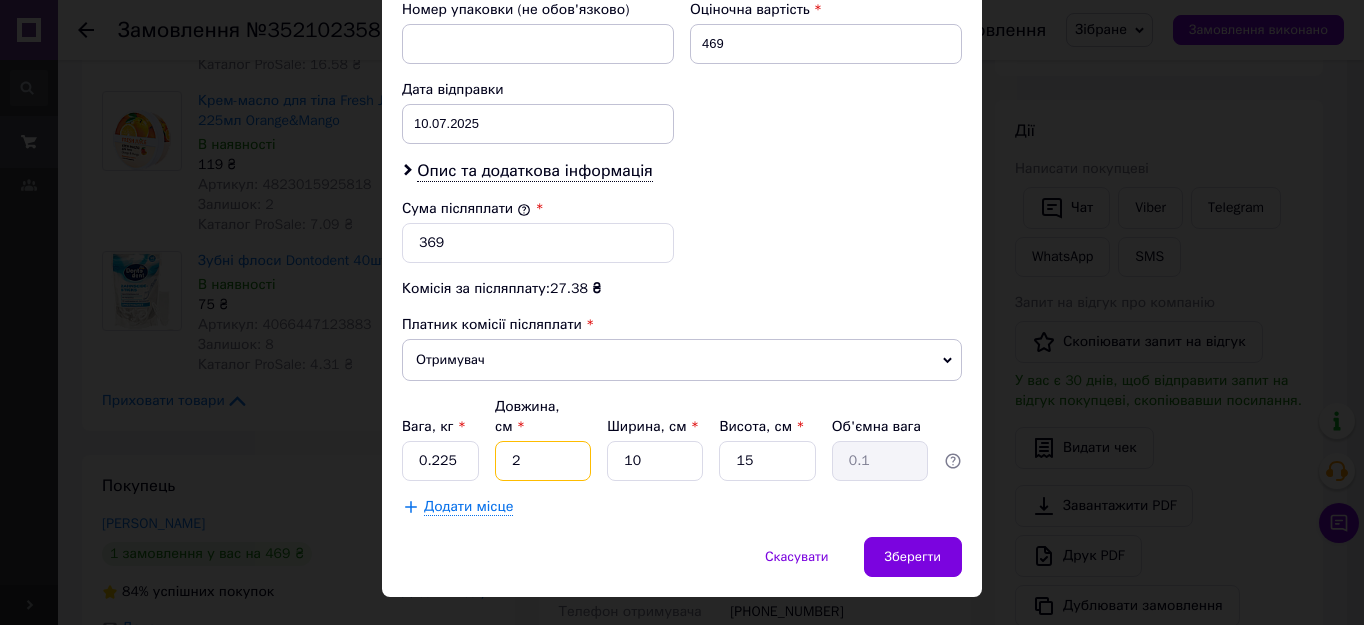 type on "20" 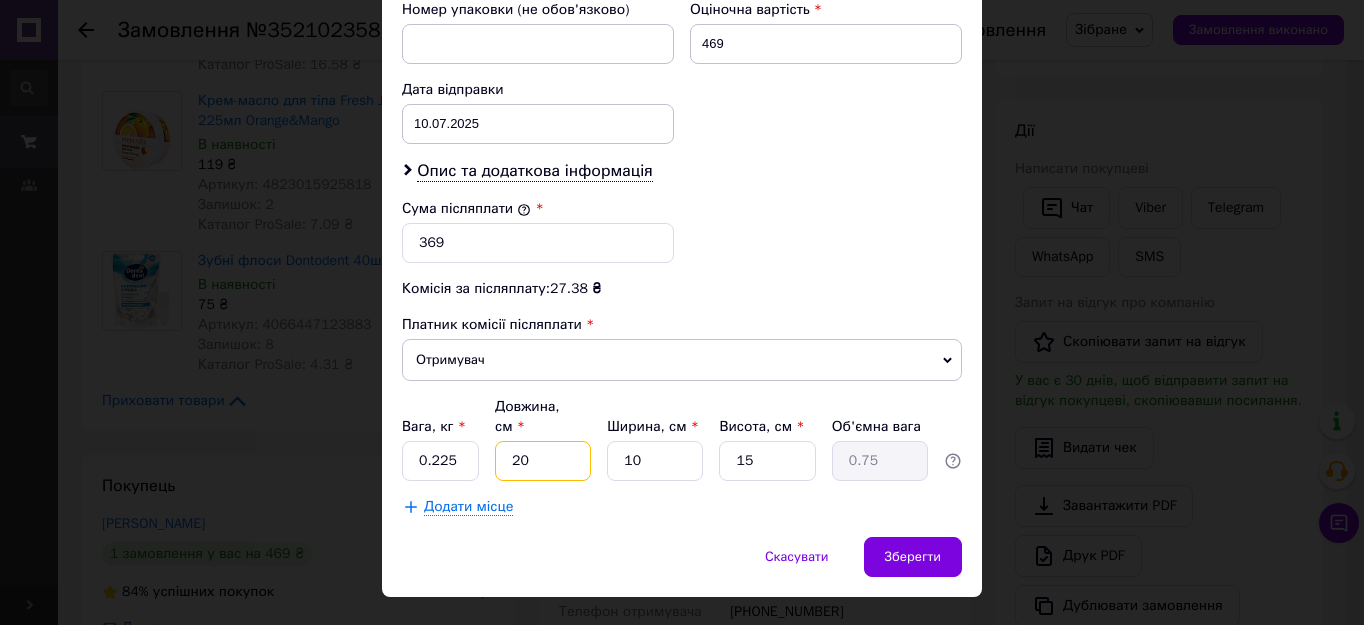 type on "20" 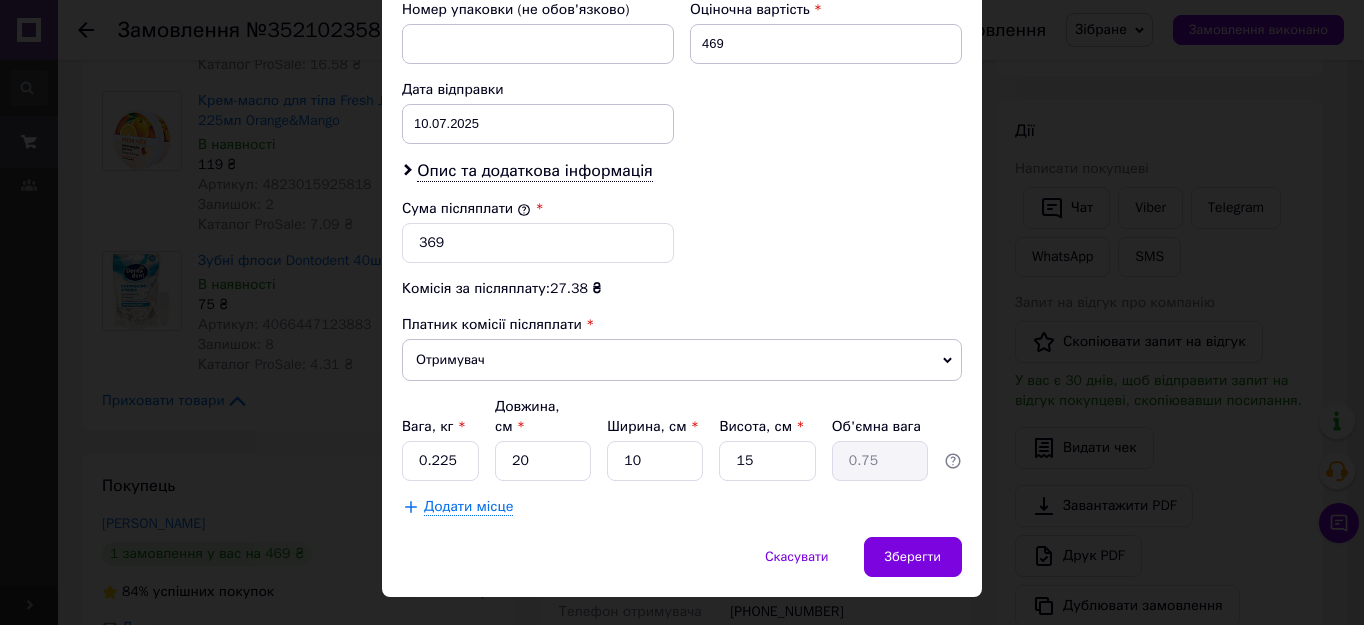 click on "Вага, кг   * 0.225 Довжина, см   * 20 Ширина, см   * 10 Висота, см   * 15 Об'ємна вага 0.75" at bounding box center [682, 439] 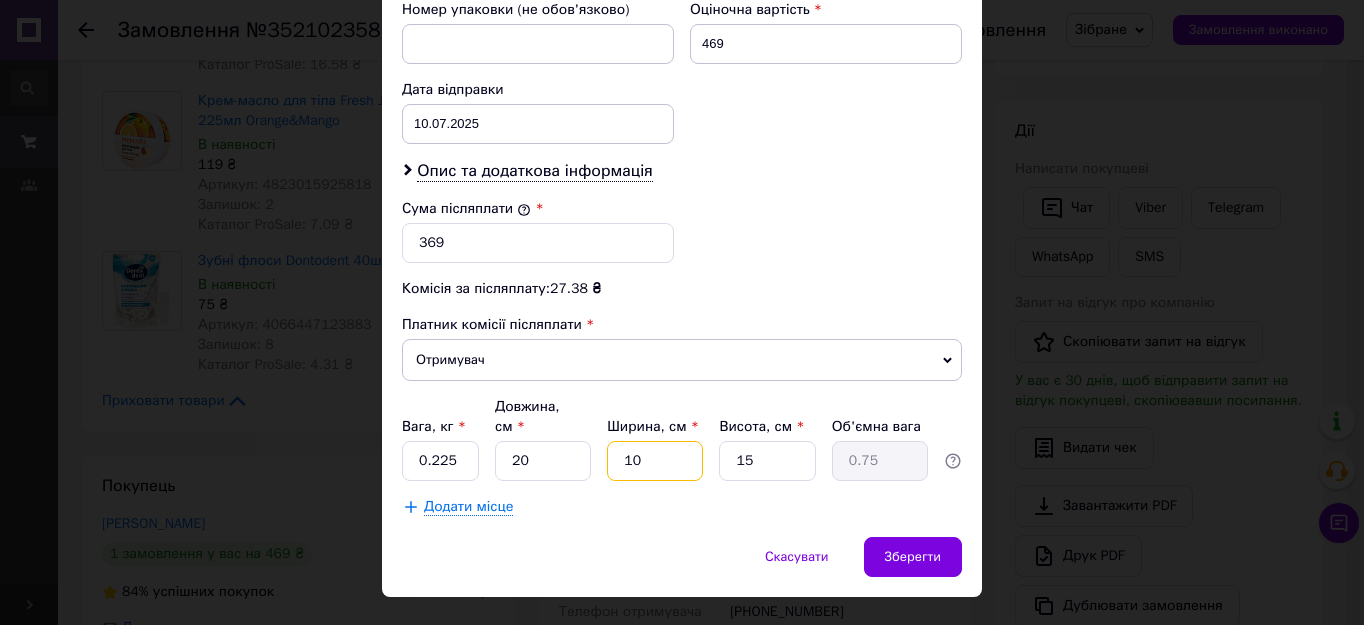 click on "10" at bounding box center (655, 461) 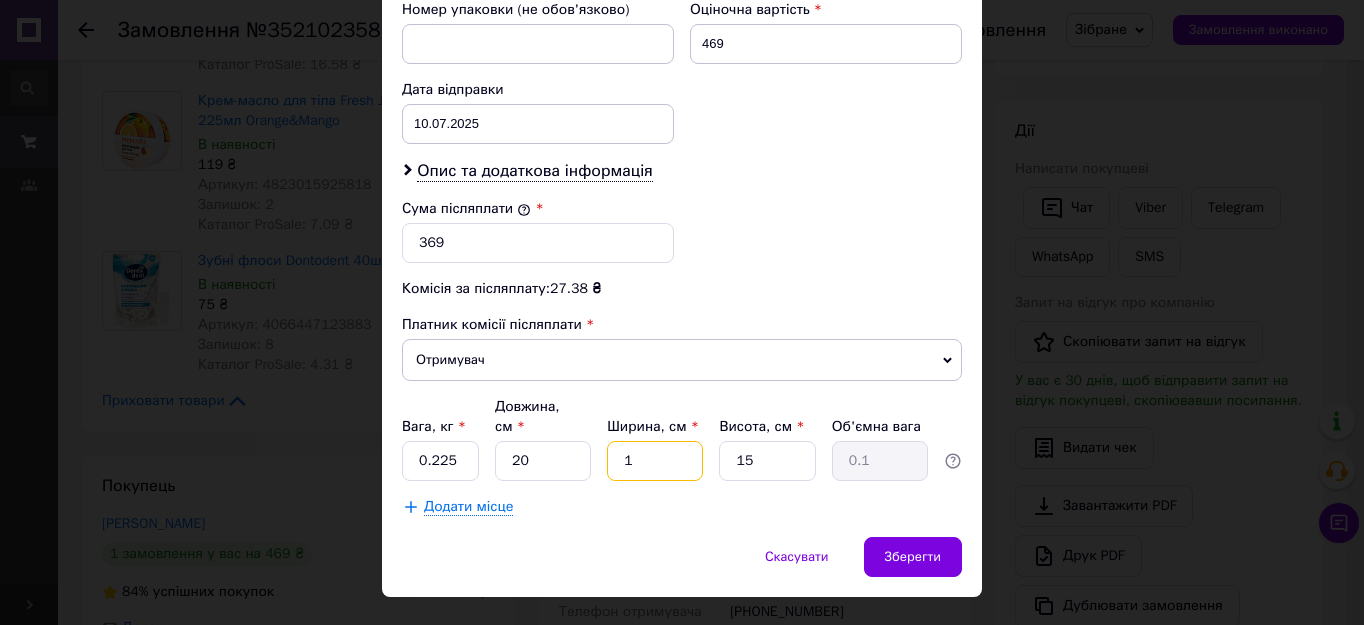 type on "12" 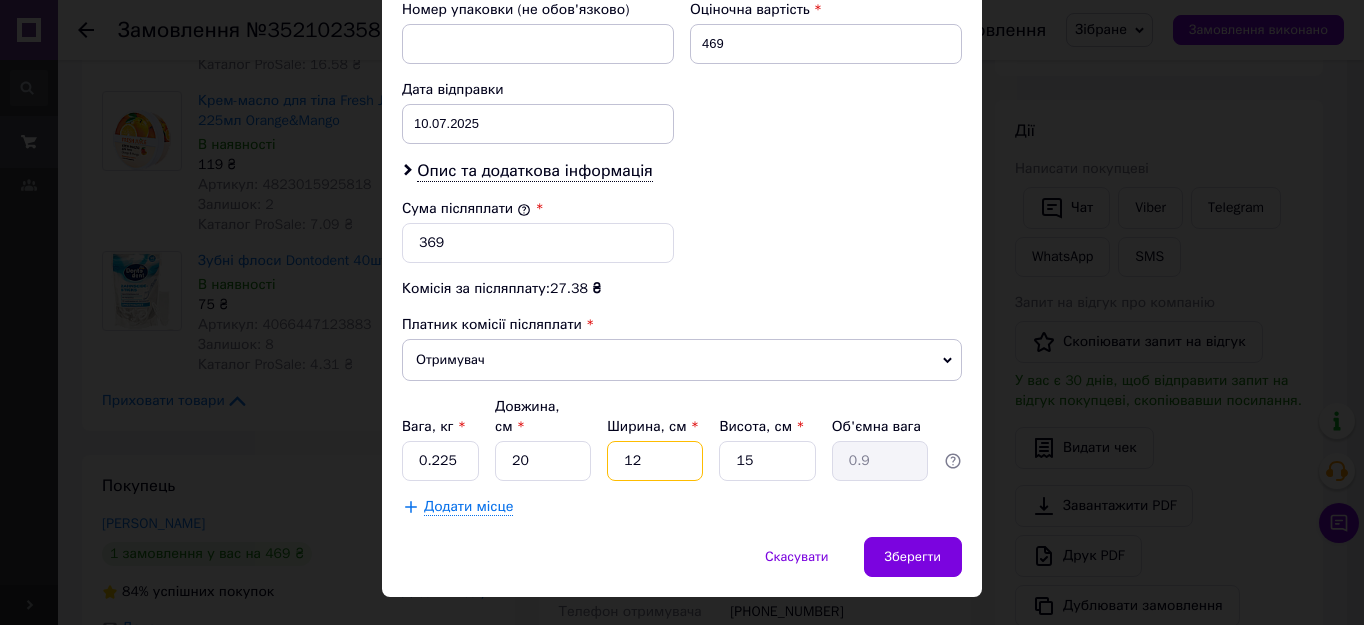 type on "12" 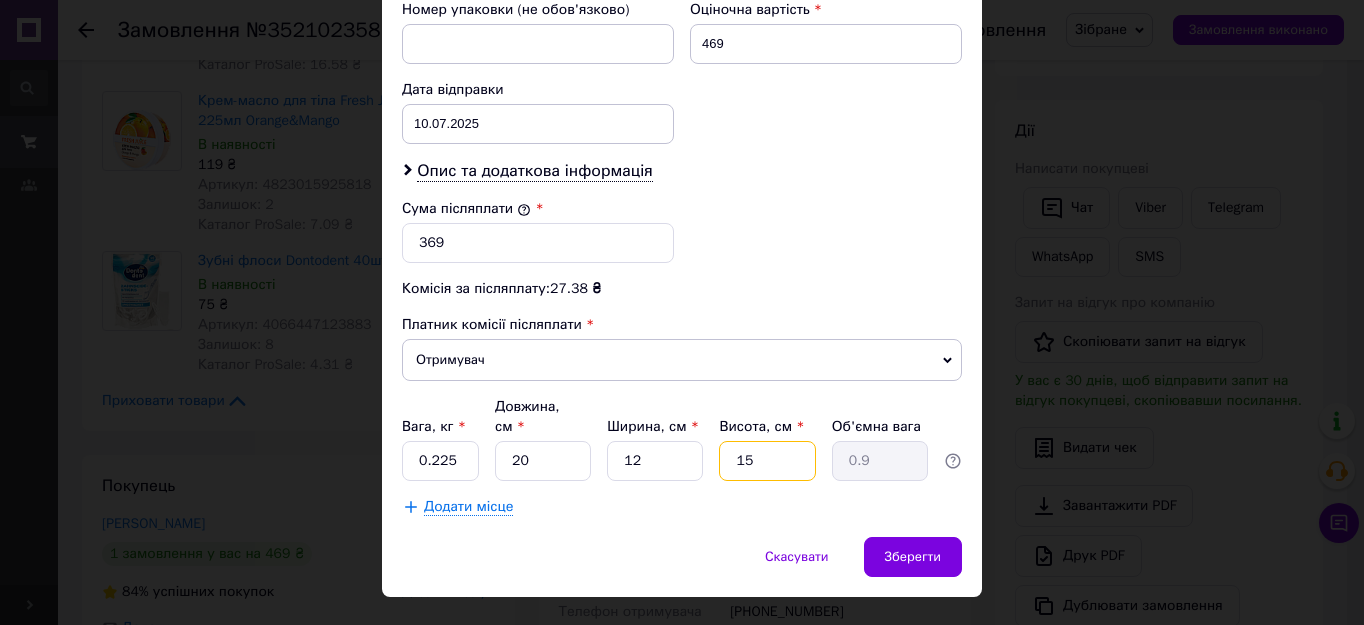 click on "15" at bounding box center (767, 461) 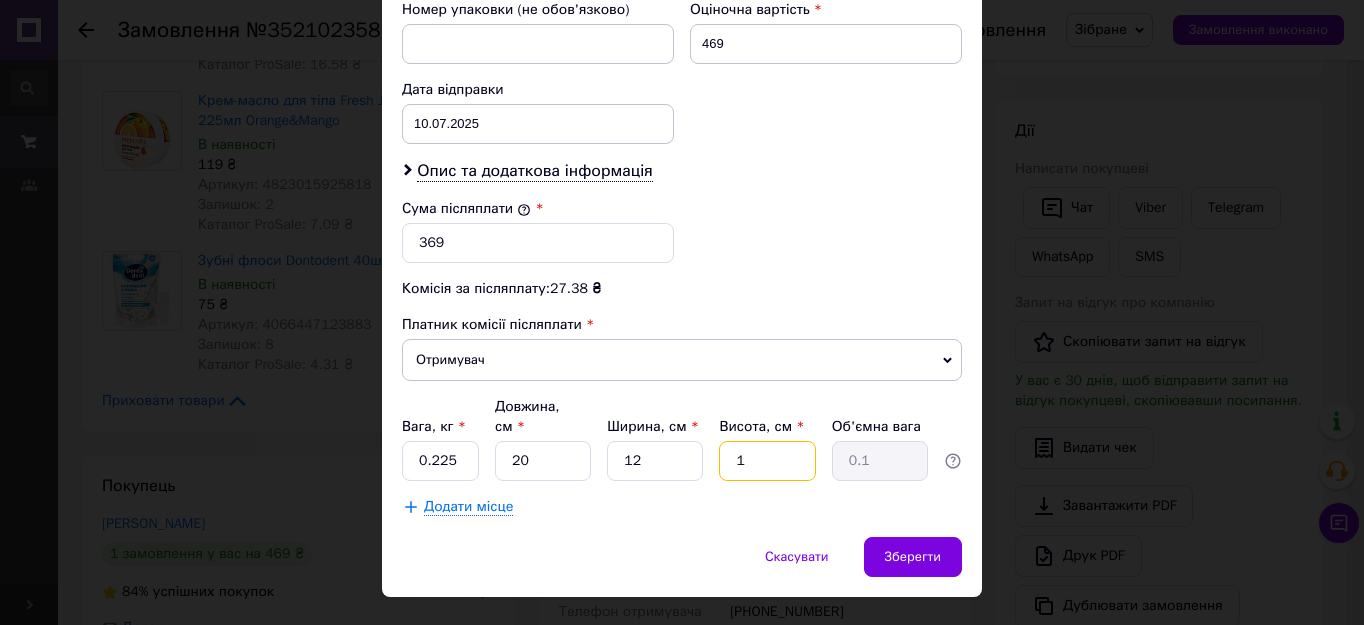 type 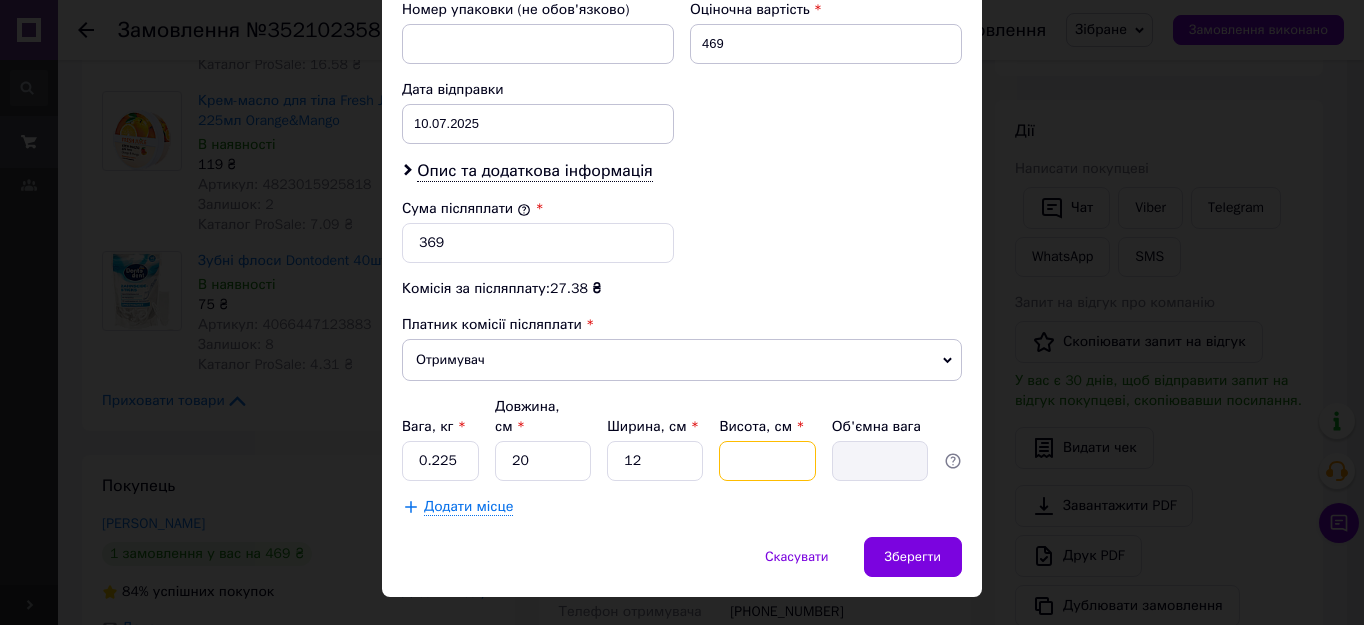 type on "1" 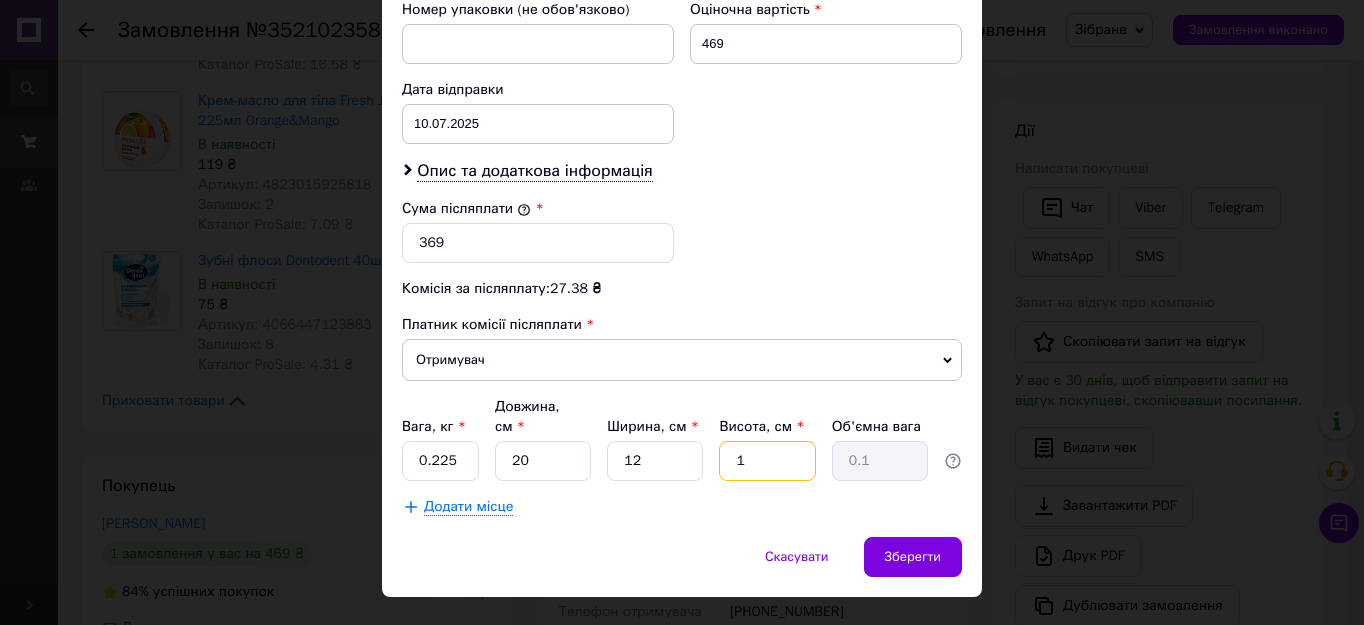 type on "12" 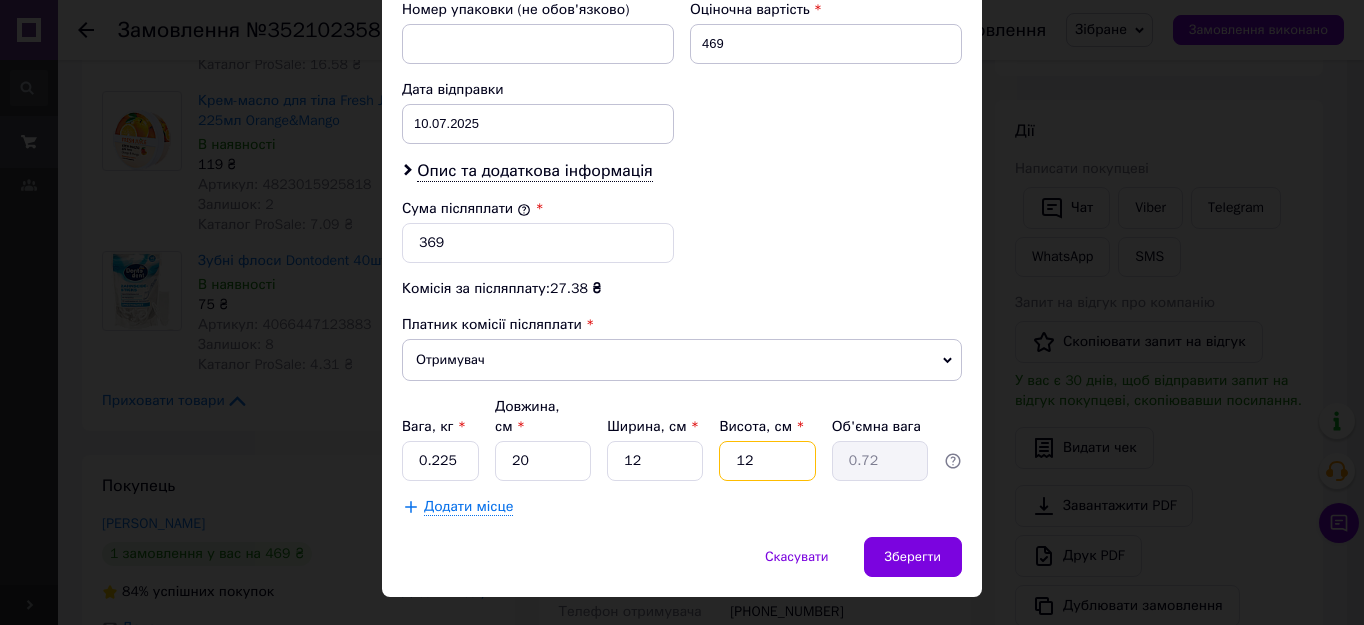 type on "12" 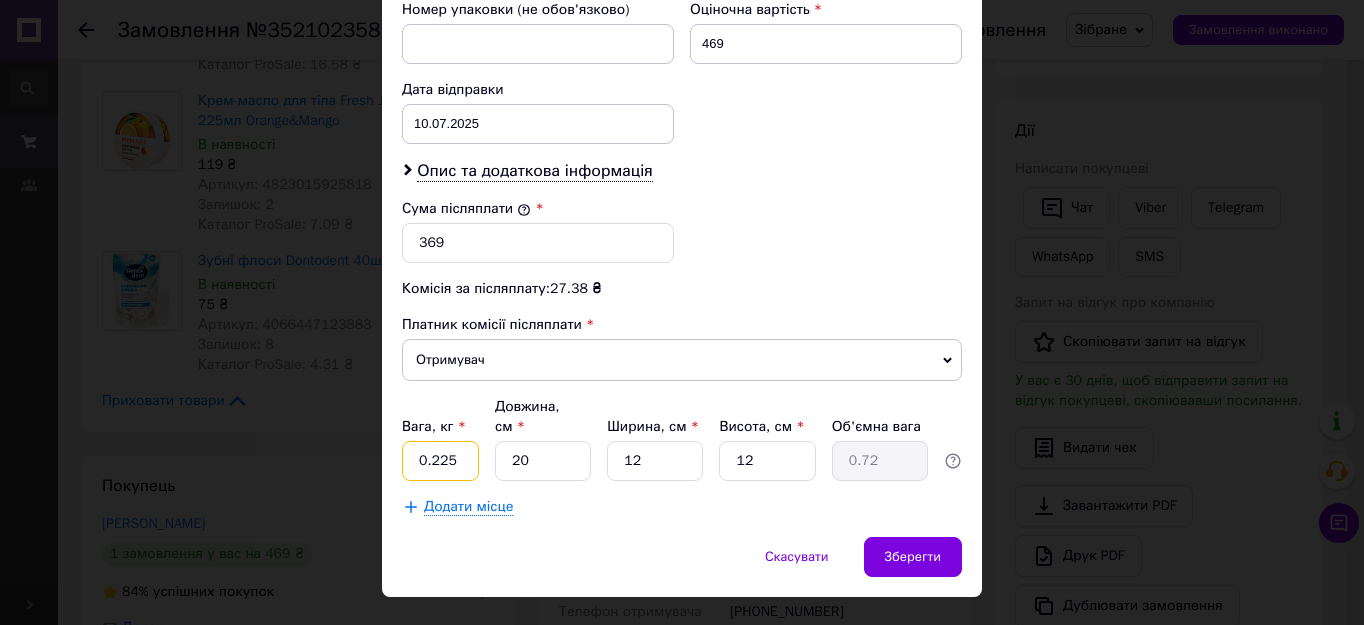 click on "0.225" at bounding box center (440, 461) 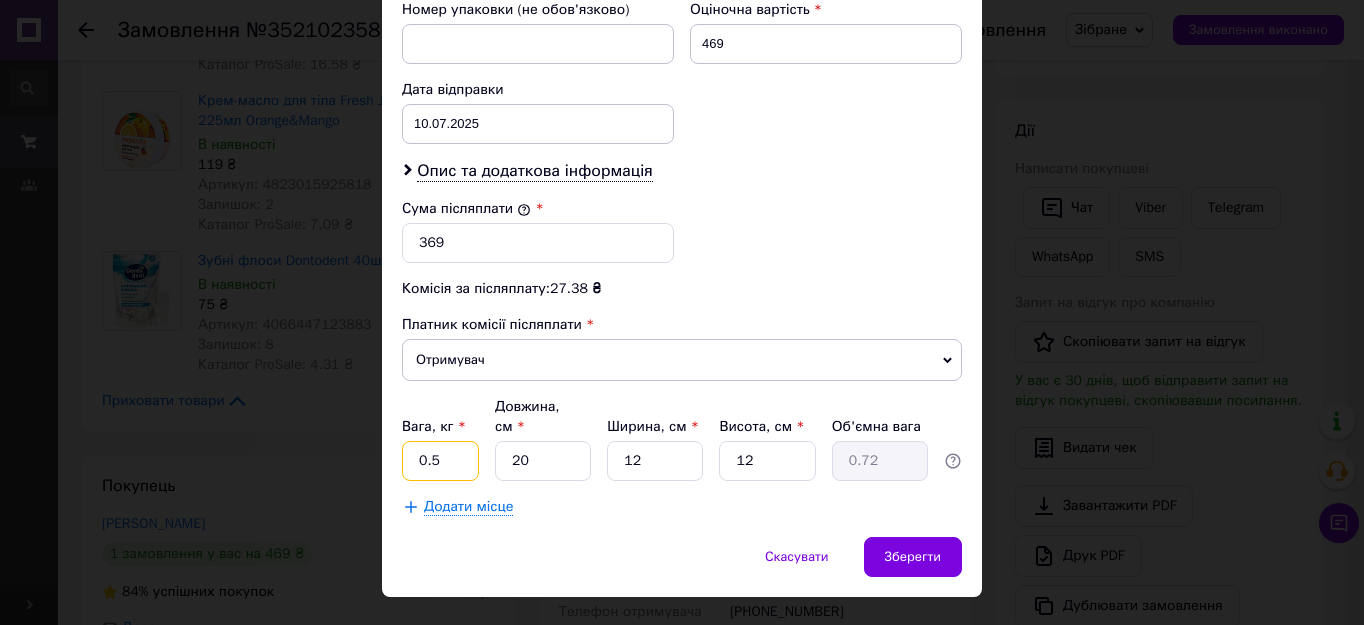 type on "0.5" 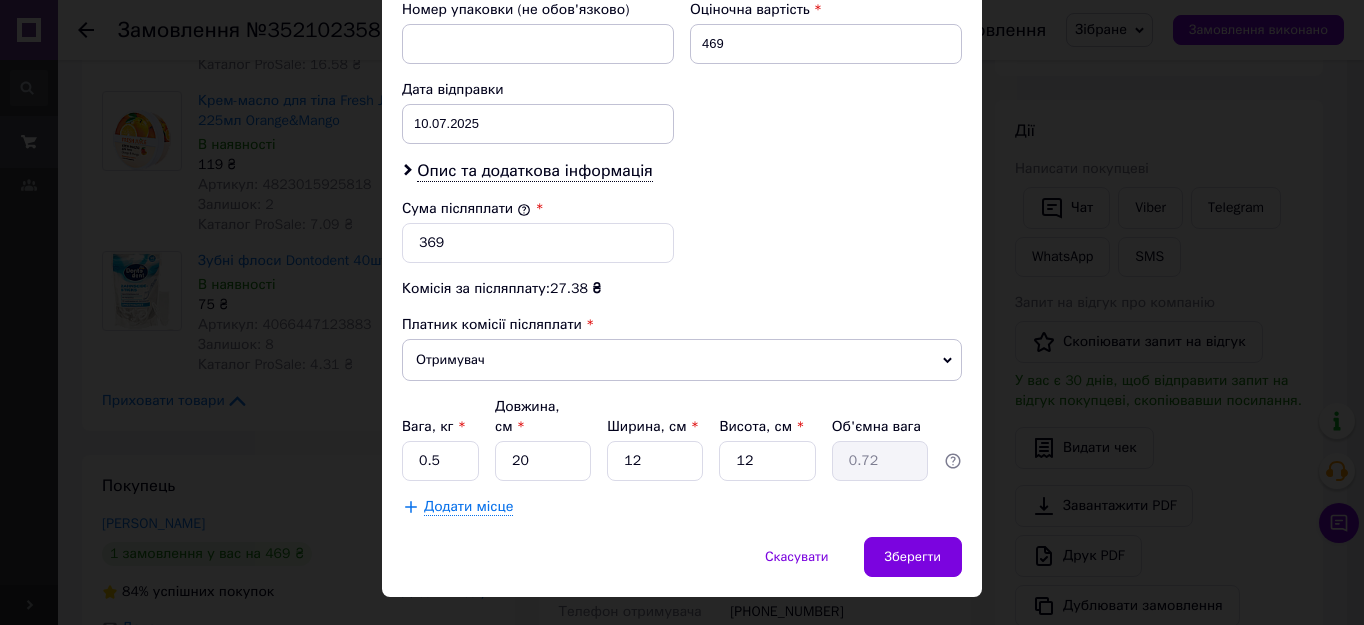 click on "Зберегти" at bounding box center (913, 557) 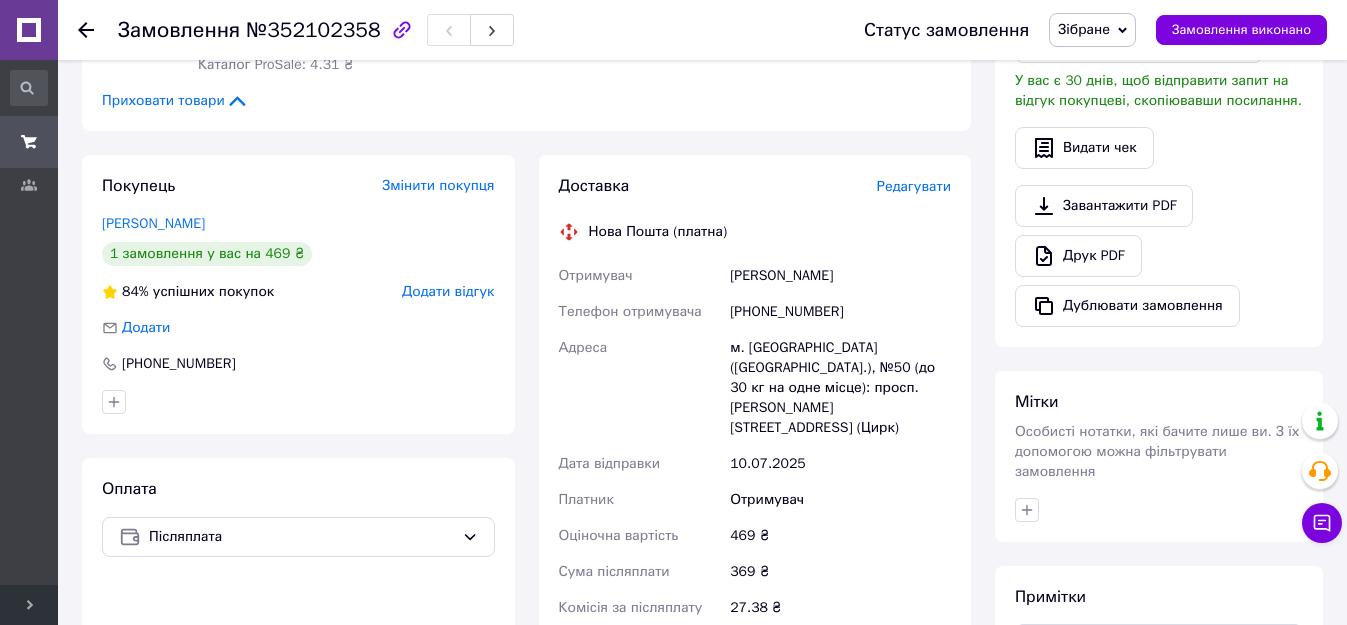 scroll, scrollTop: 800, scrollLeft: 0, axis: vertical 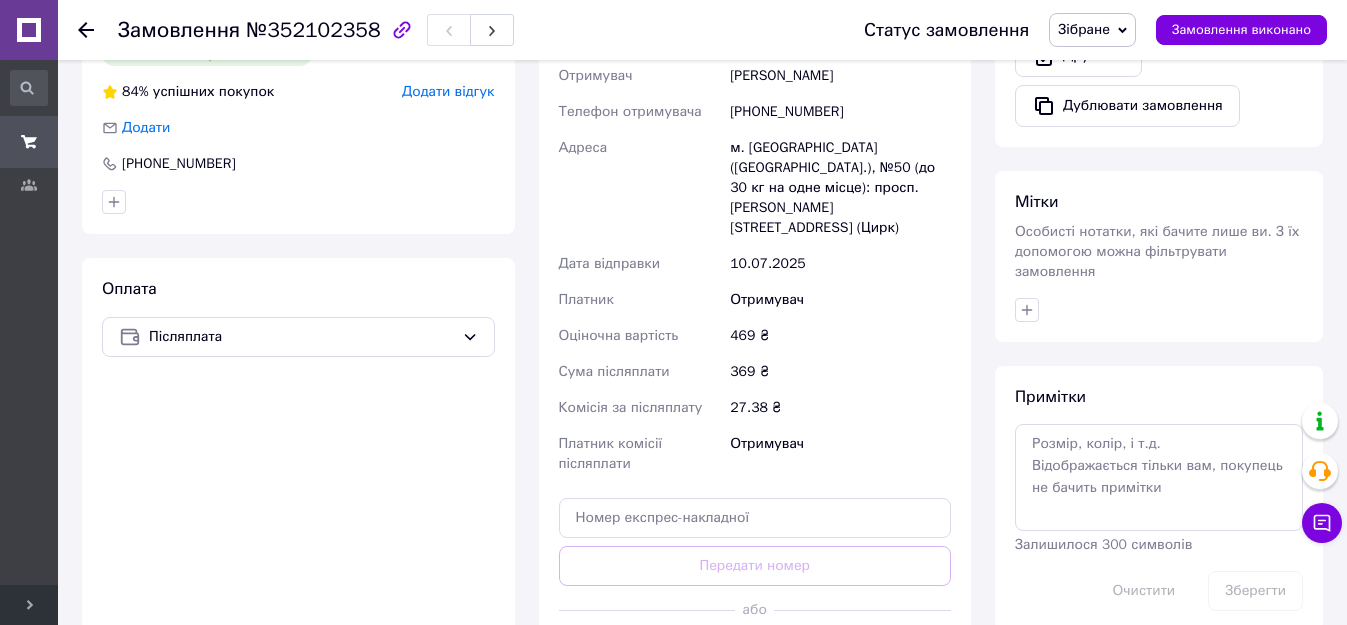 click on "Згенерувати ЕН" at bounding box center [755, 655] 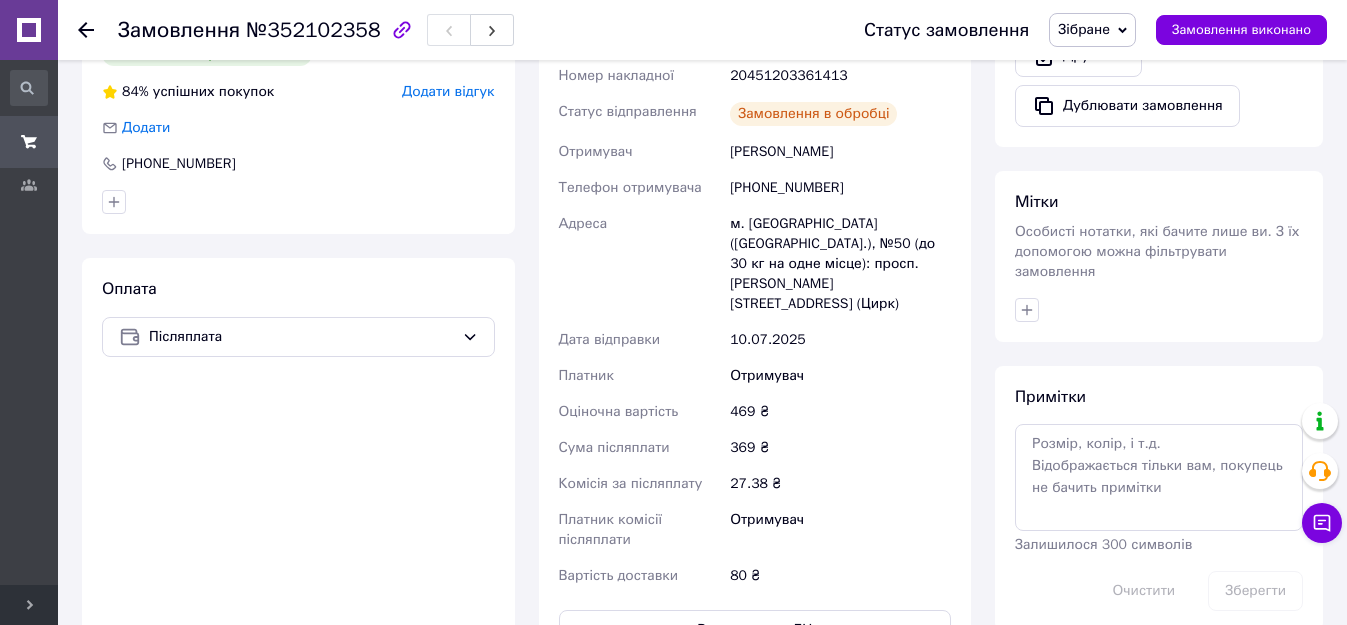scroll, scrollTop: 700, scrollLeft: 0, axis: vertical 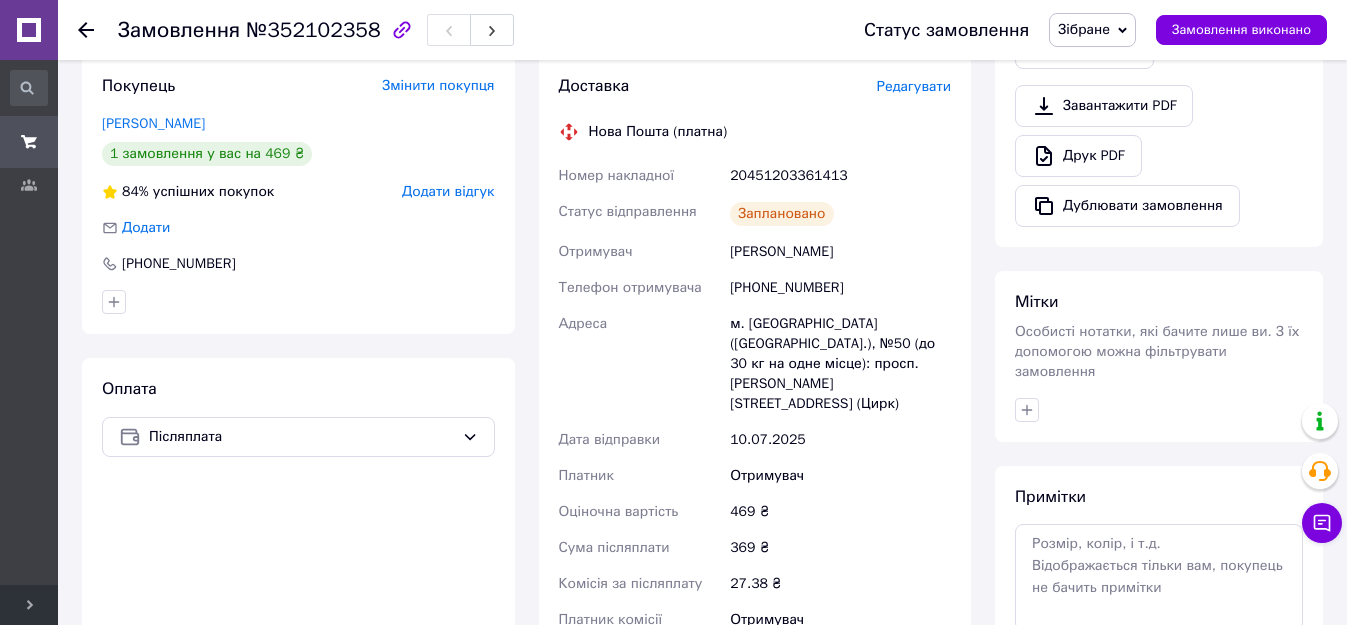click on "Замовлення виконано" at bounding box center [1241, 30] 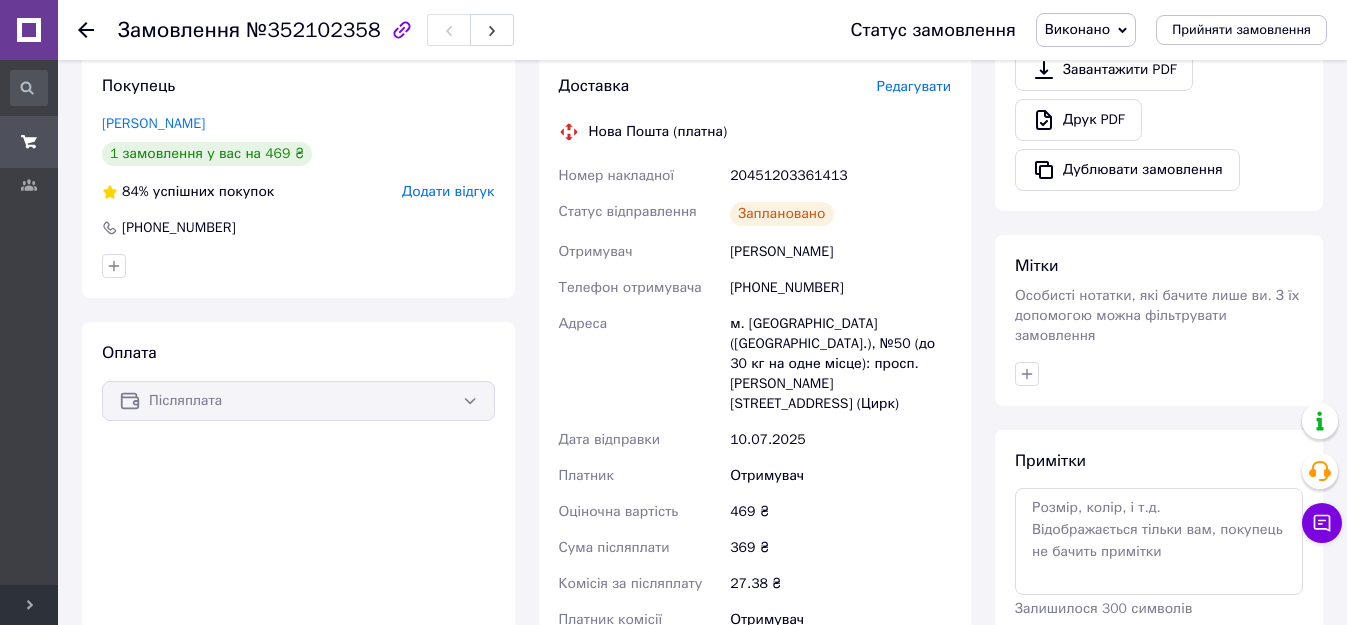 click on "20451203361413" at bounding box center (840, 176) 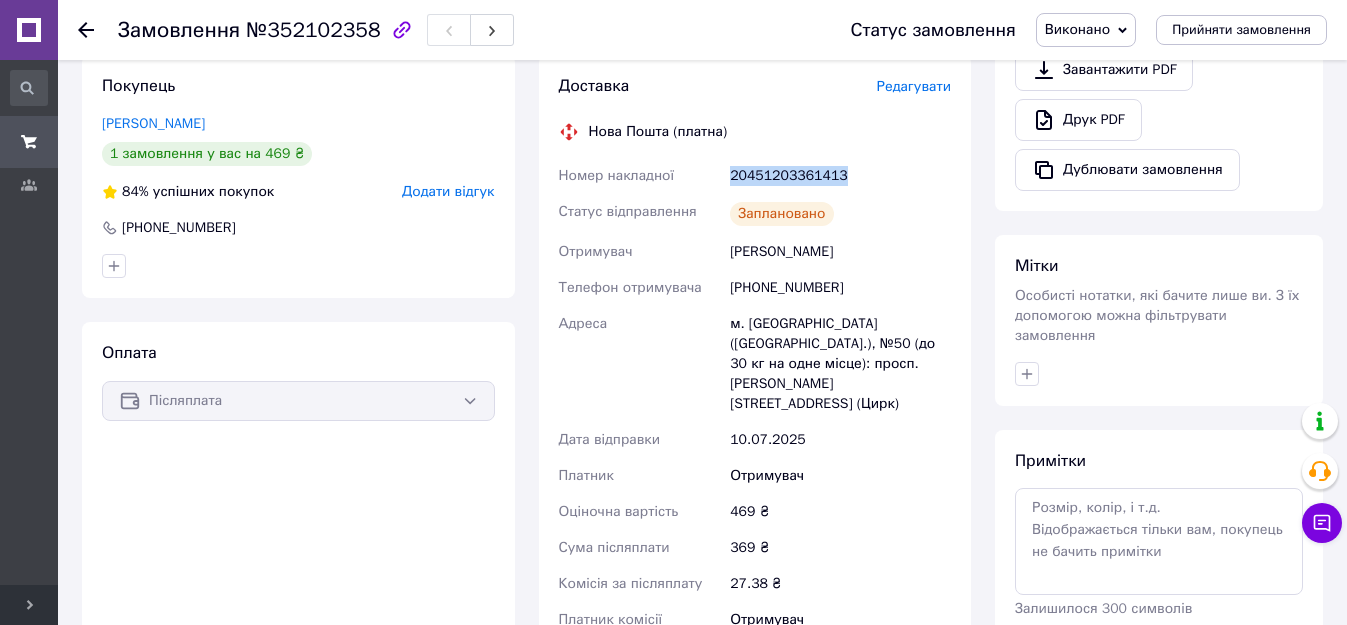 click on "20451203361413" at bounding box center [840, 176] 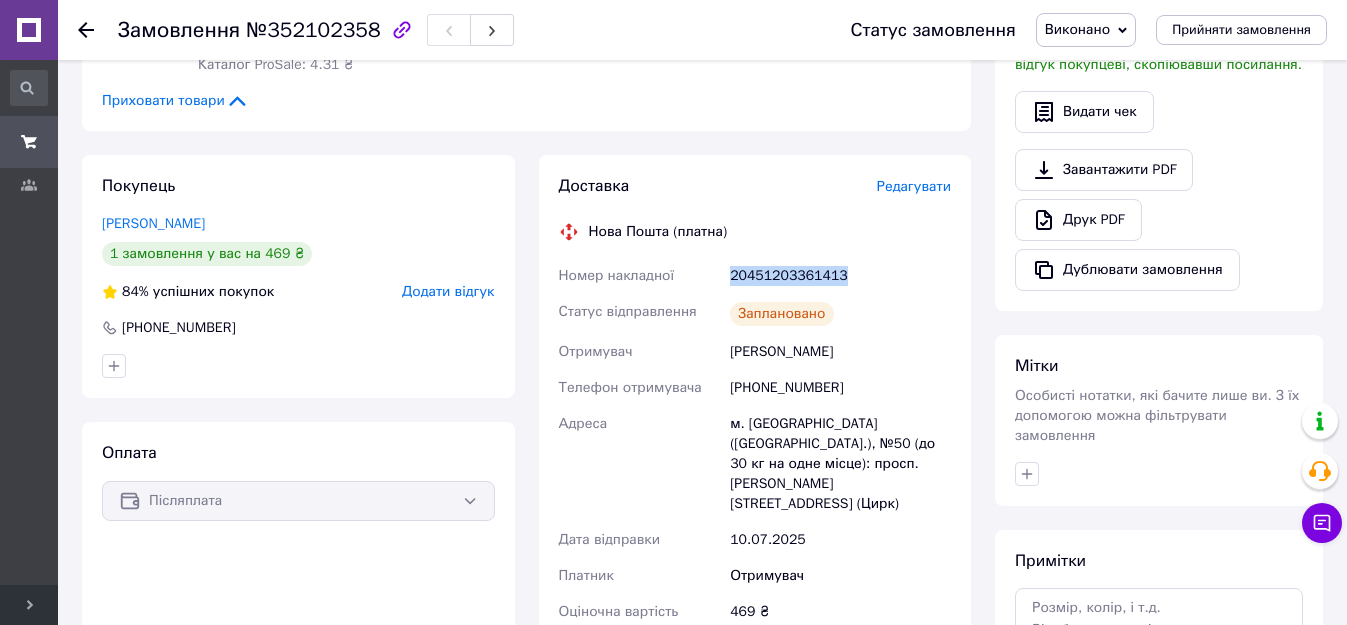 scroll, scrollTop: 400, scrollLeft: 0, axis: vertical 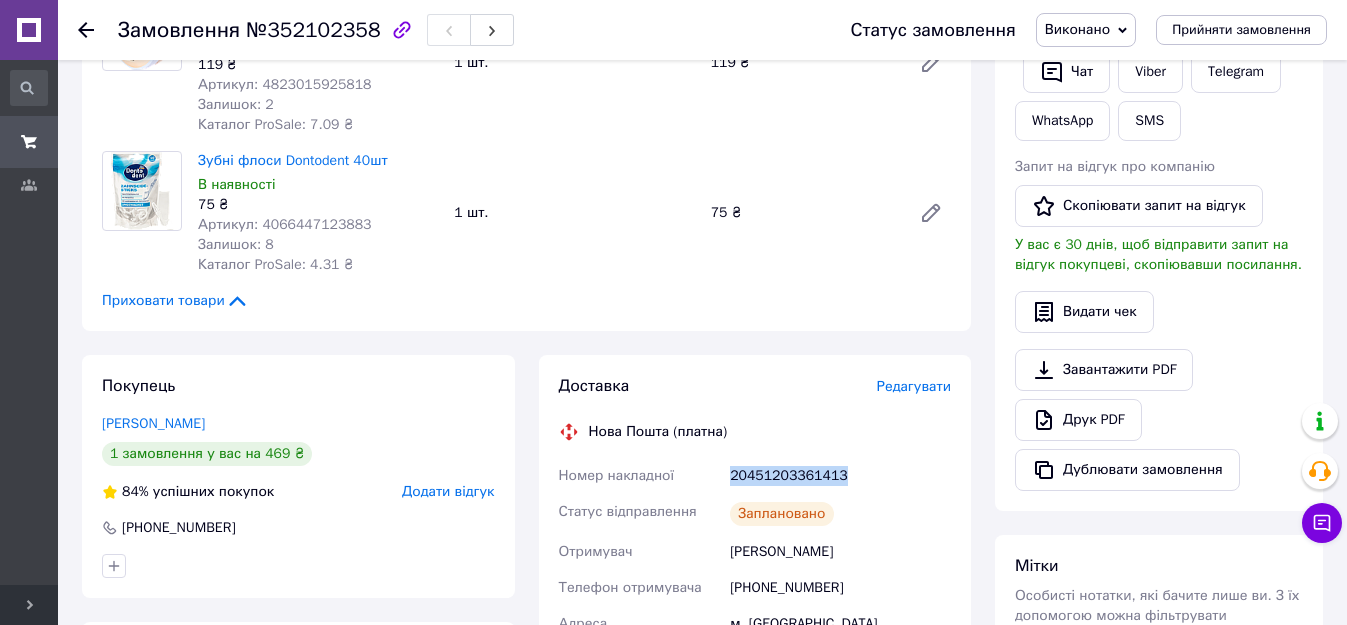click on "Viber" at bounding box center (1150, 72) 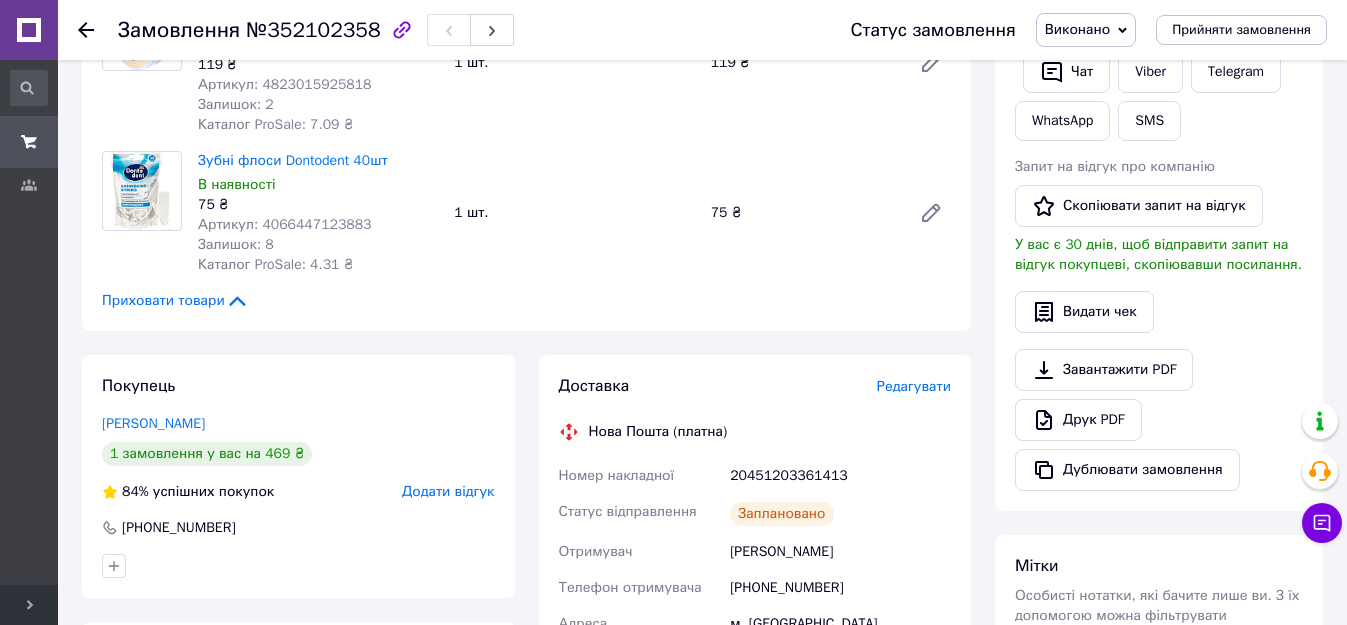 click on "Замовлення №352102358 Статус замовлення Виконано Прийнято Скасовано Оплачено Зібране Прийняти замовлення" at bounding box center [702, 30] 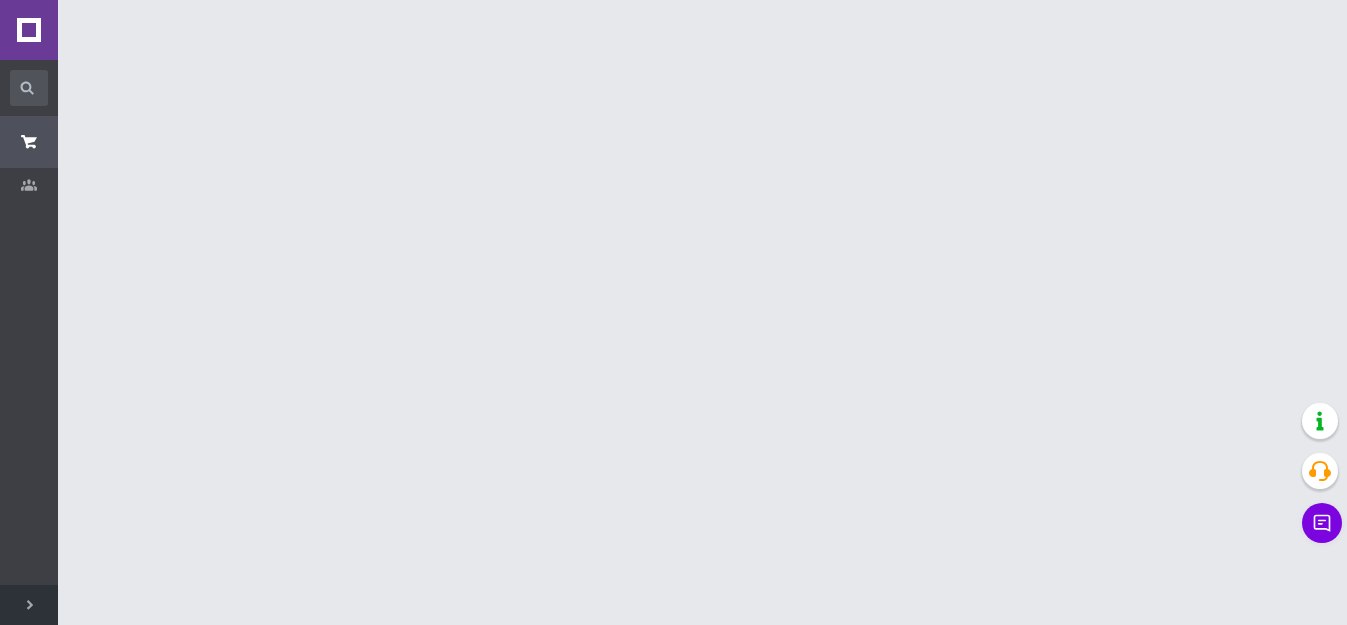scroll, scrollTop: 0, scrollLeft: 0, axis: both 